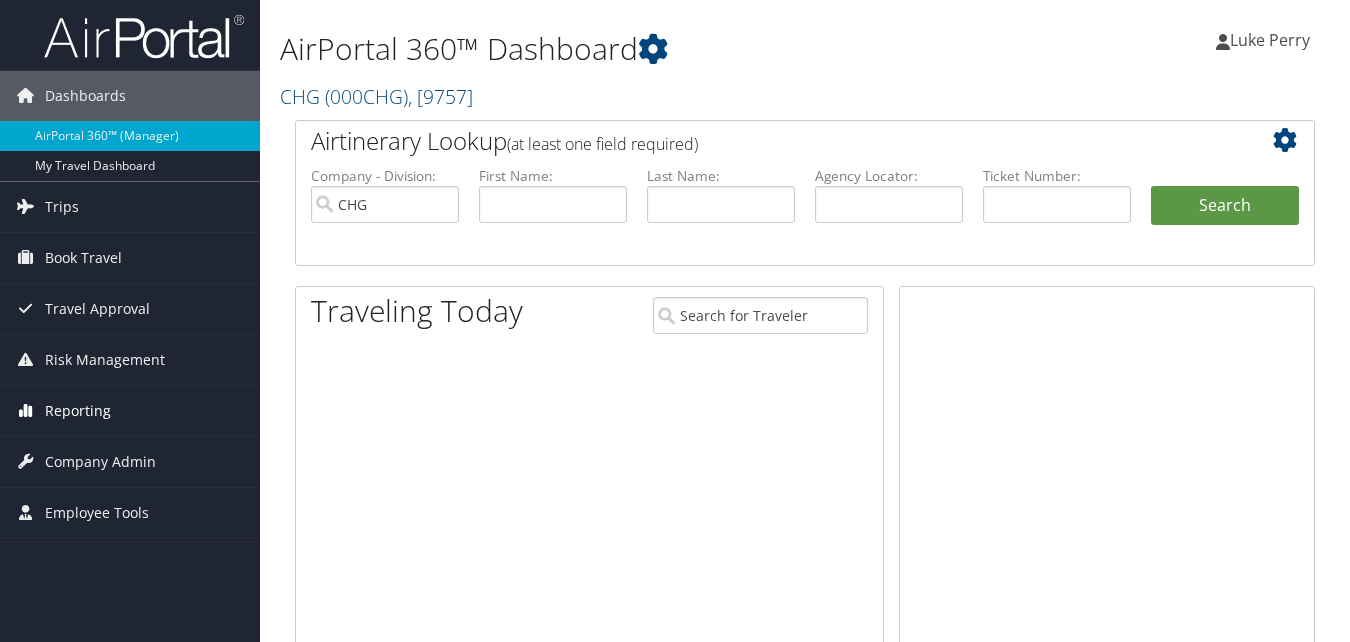 scroll, scrollTop: 0, scrollLeft: 0, axis: both 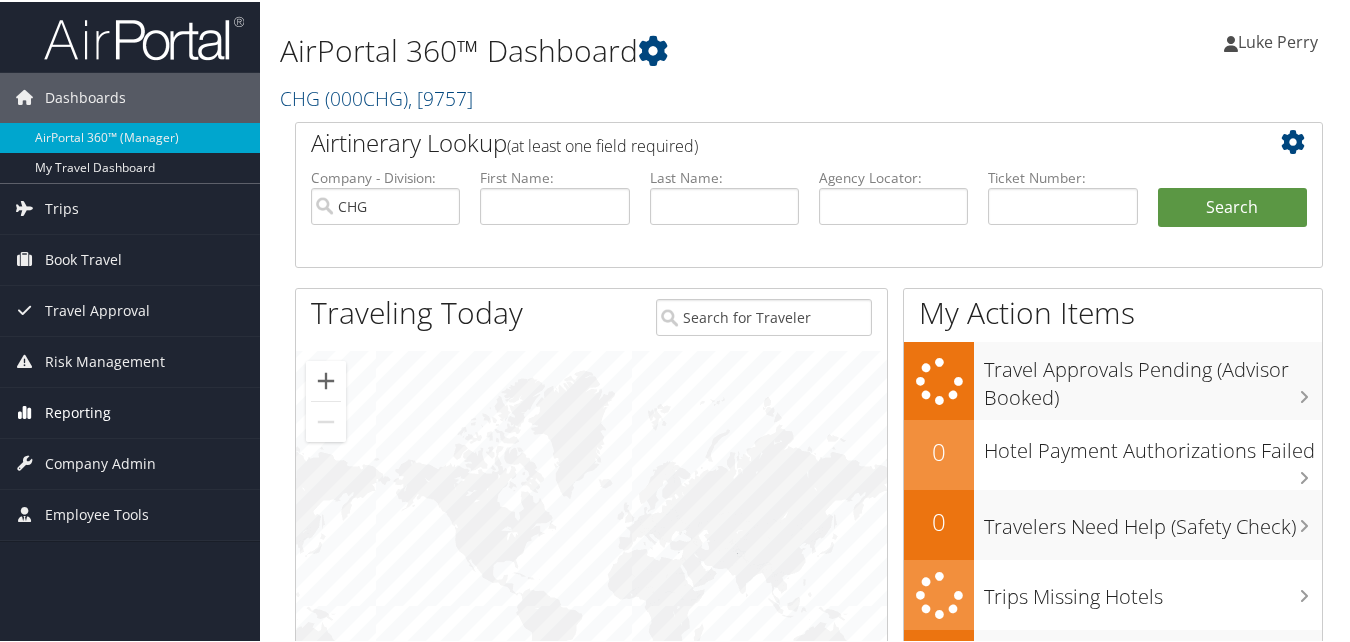 click on "Reporting" at bounding box center (78, 411) 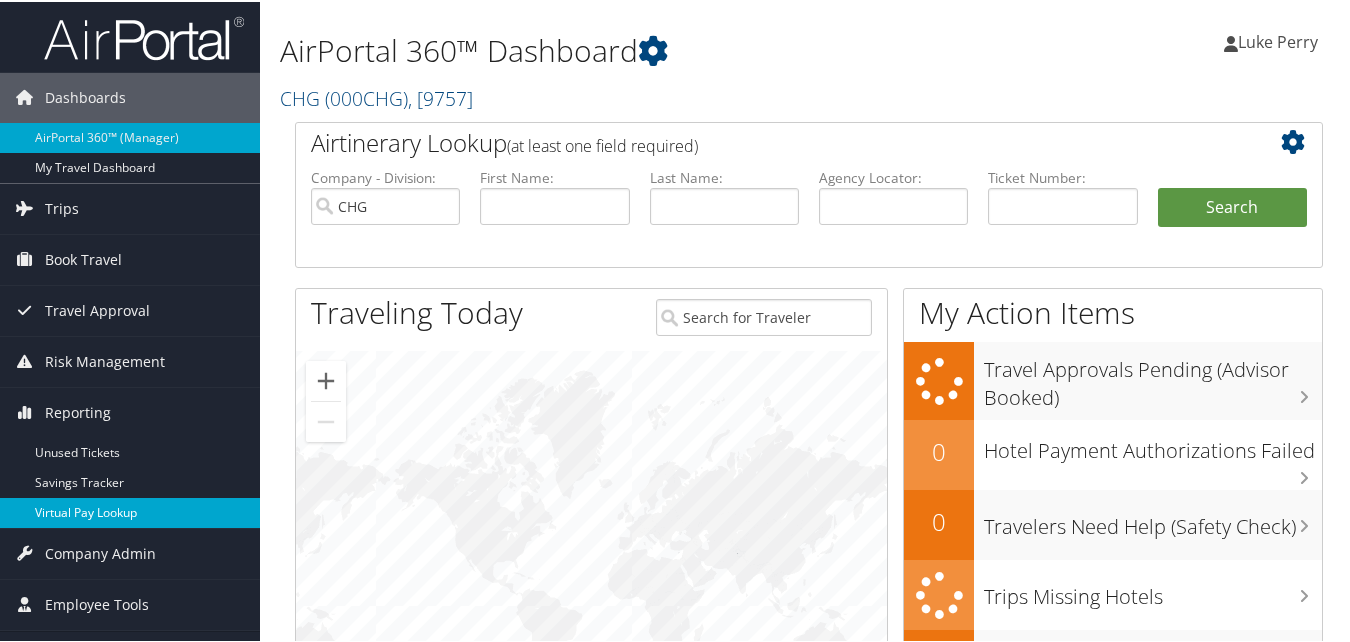 click on "Virtual Pay Lookup" at bounding box center (130, 511) 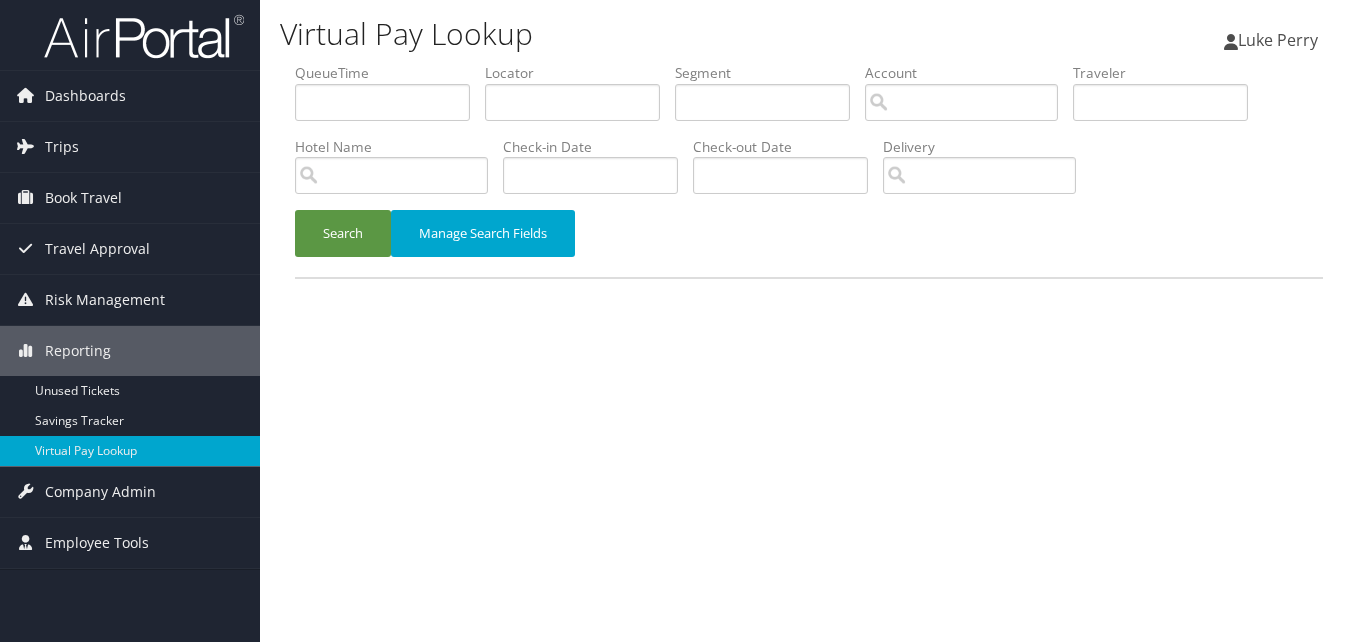 scroll, scrollTop: 0, scrollLeft: 0, axis: both 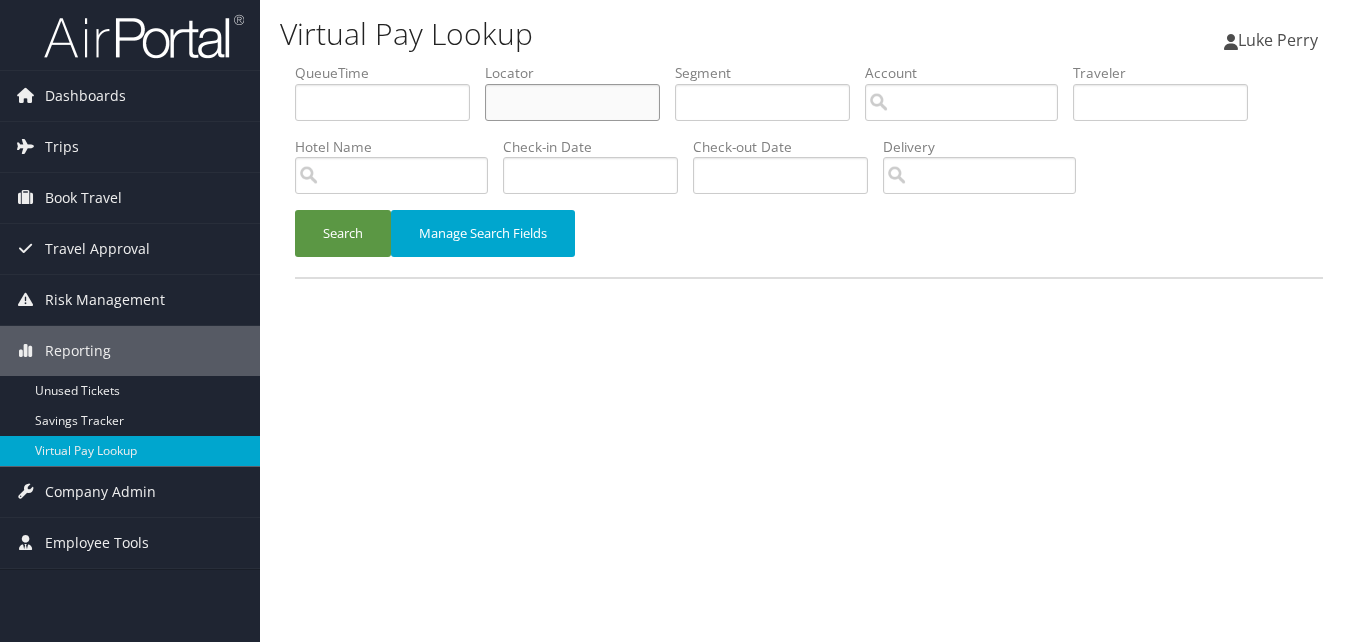 click at bounding box center (572, 102) 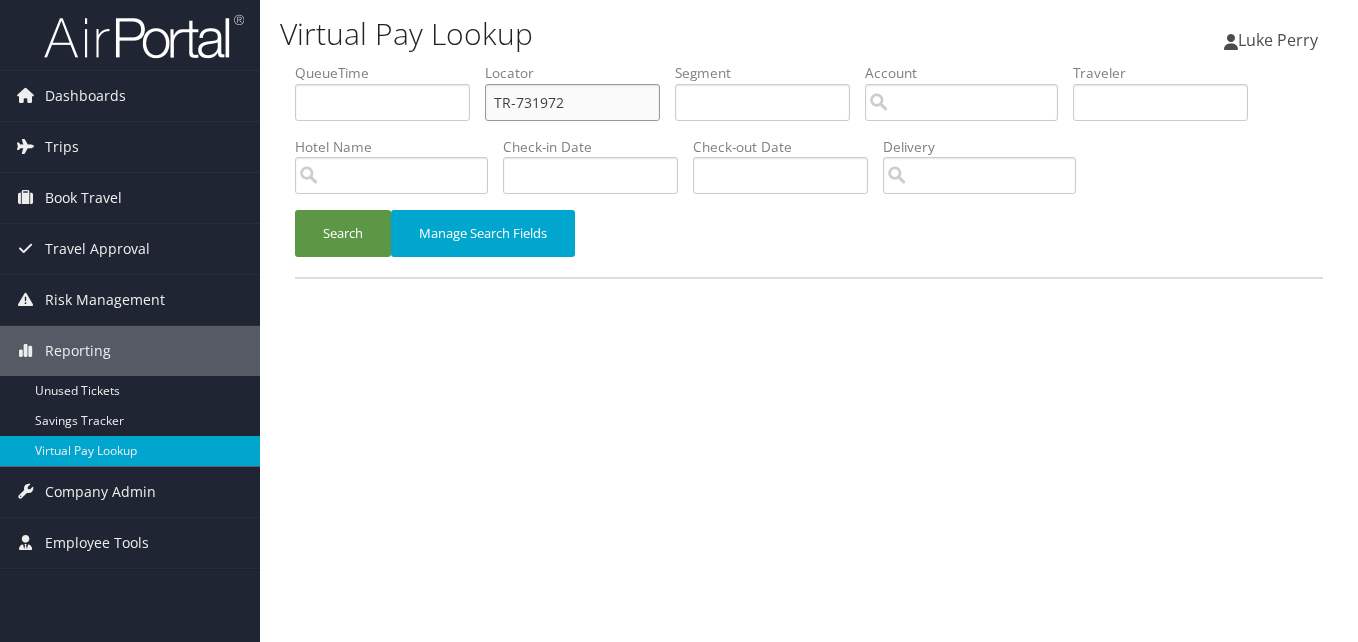 type on "TR-731972" 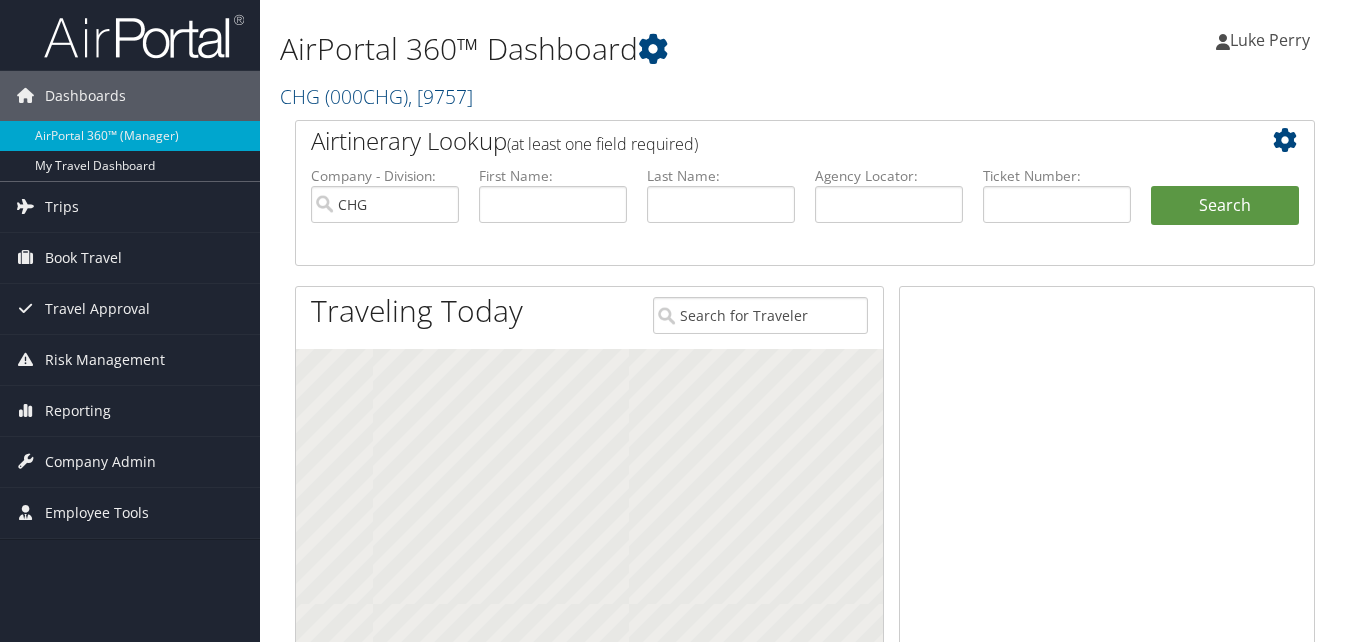 scroll, scrollTop: 0, scrollLeft: 0, axis: both 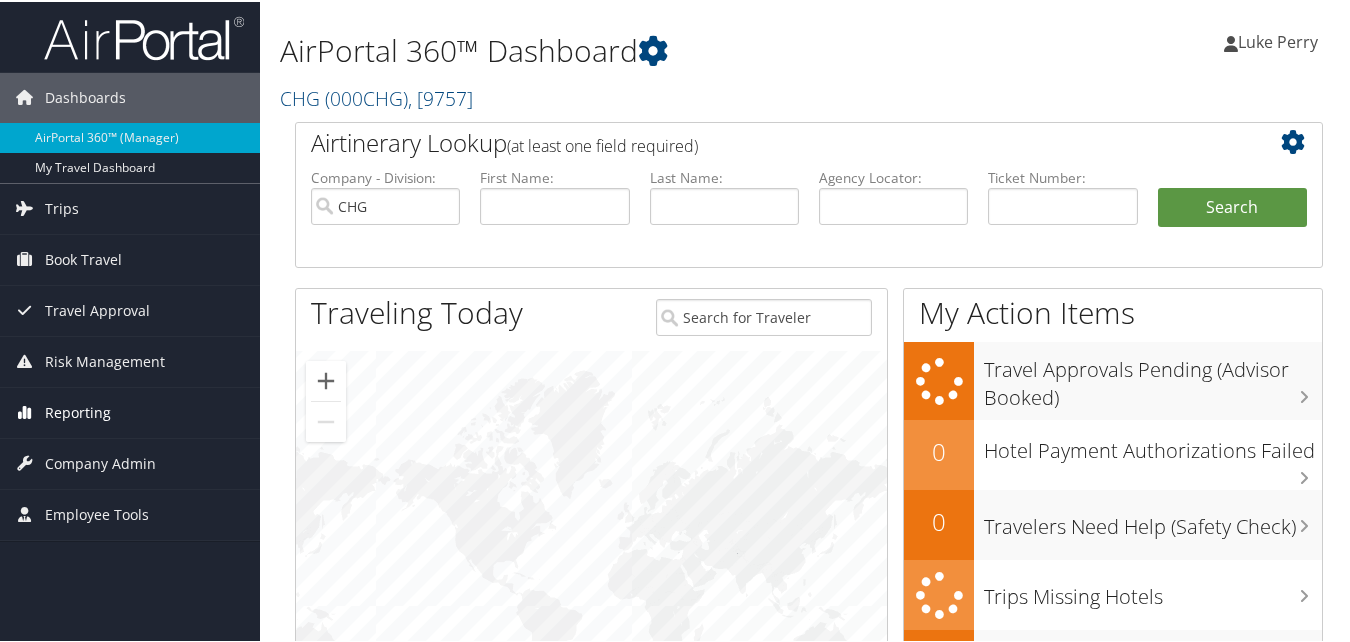 click on "Reporting" at bounding box center (78, 411) 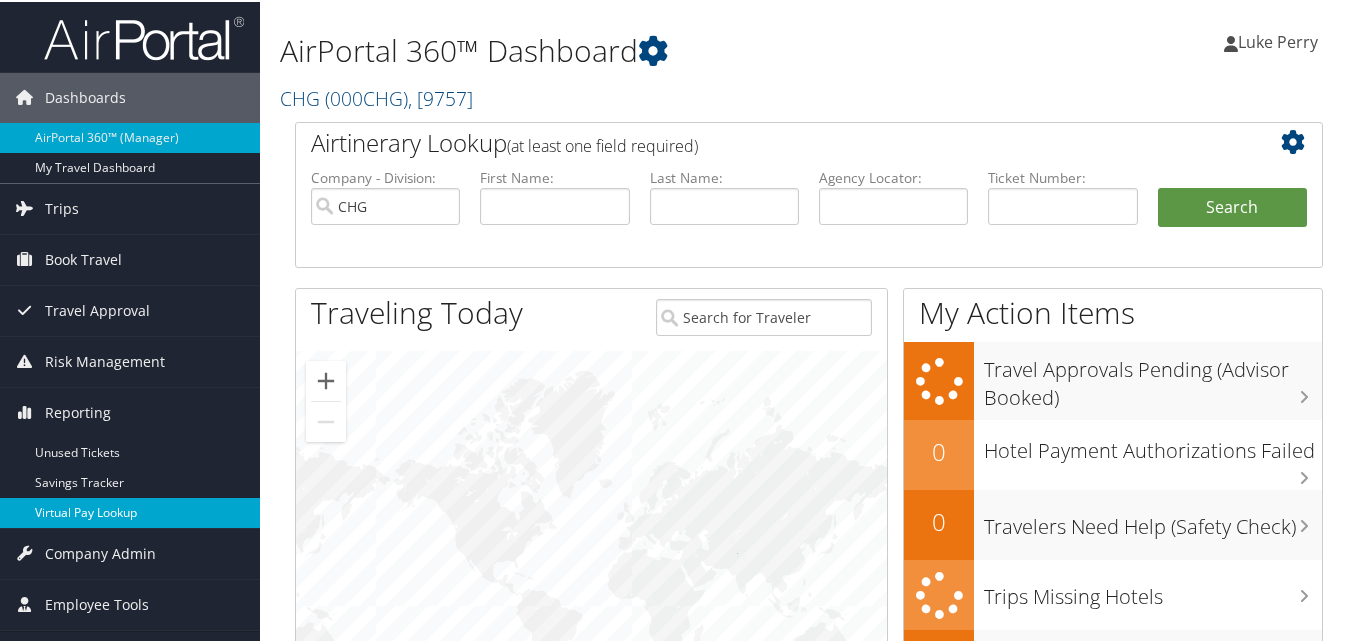 click on "Virtual Pay Lookup" at bounding box center (130, 511) 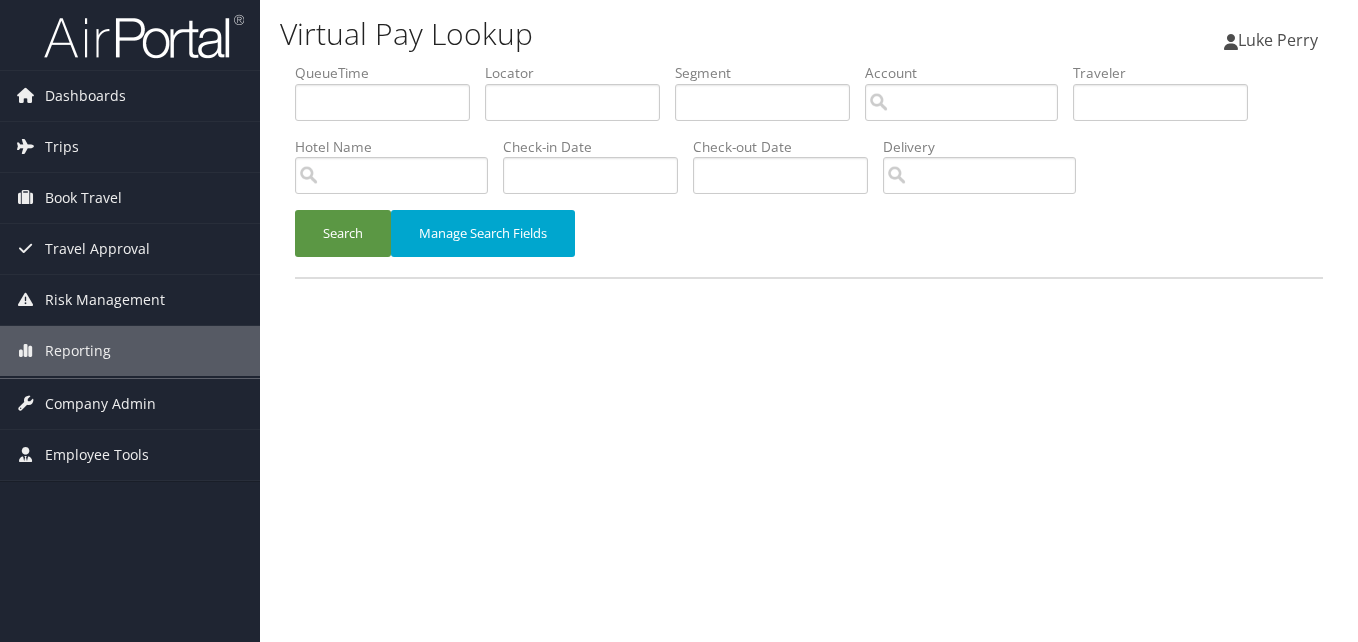 scroll, scrollTop: 0, scrollLeft: 0, axis: both 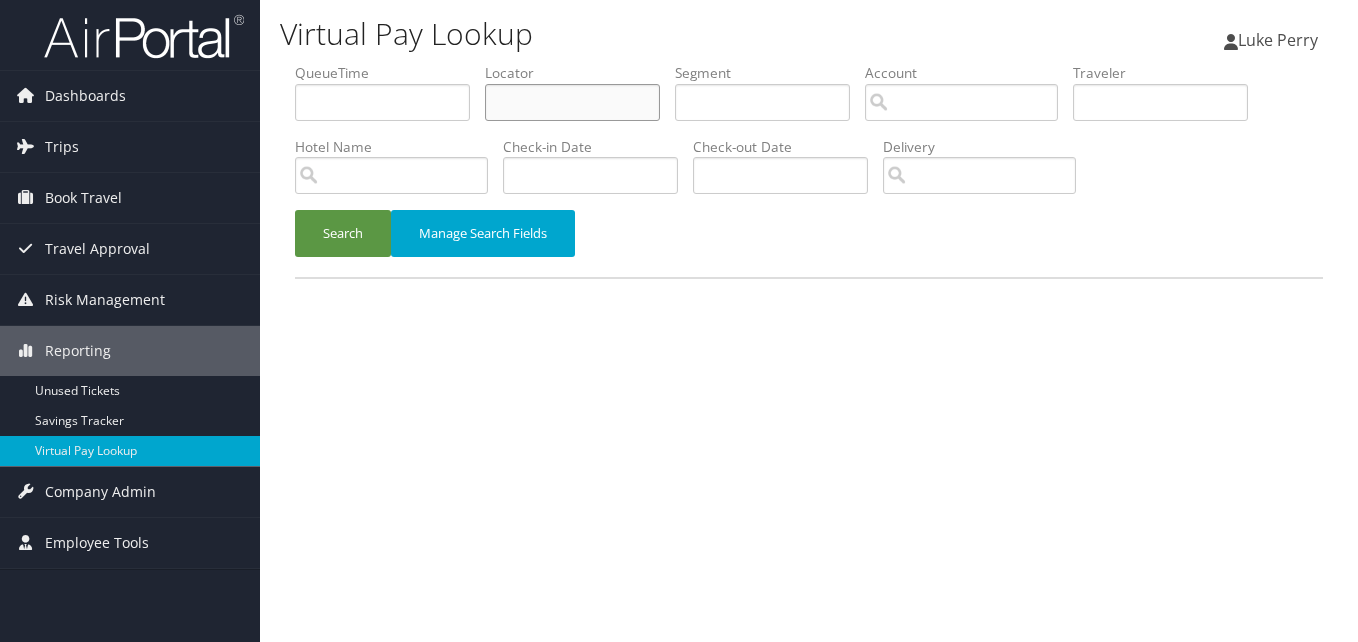 click at bounding box center (572, 102) 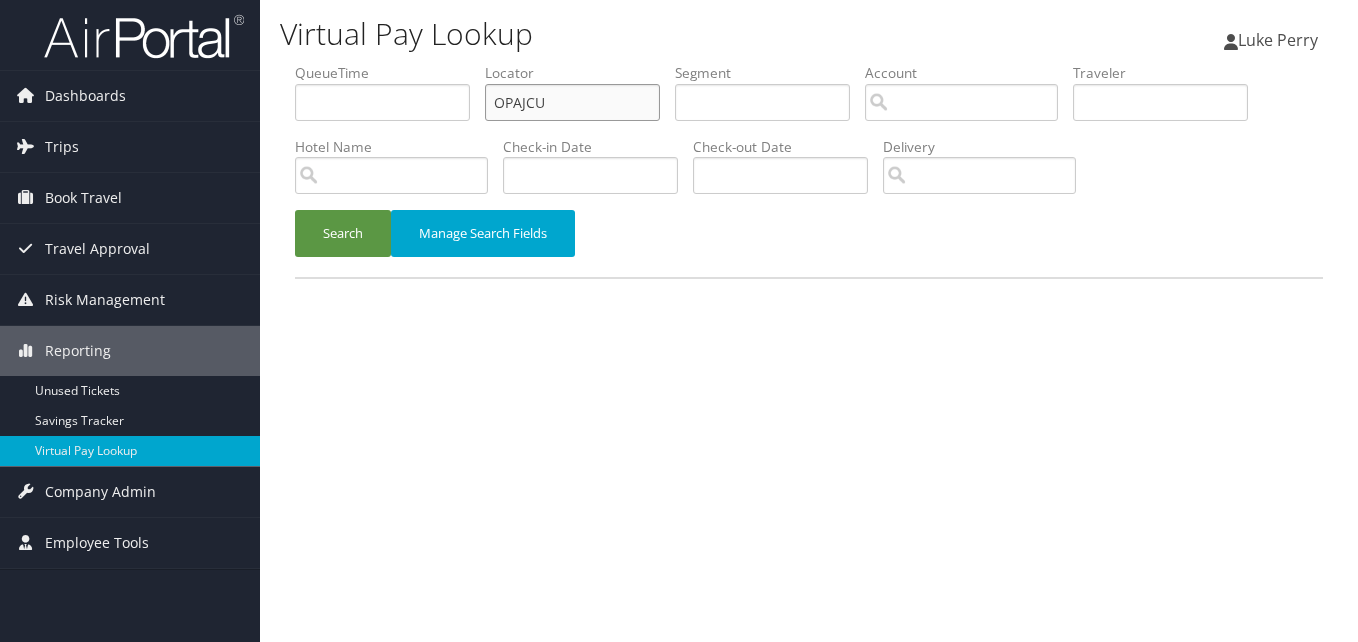 click on "OPAJCU" at bounding box center (572, 102) 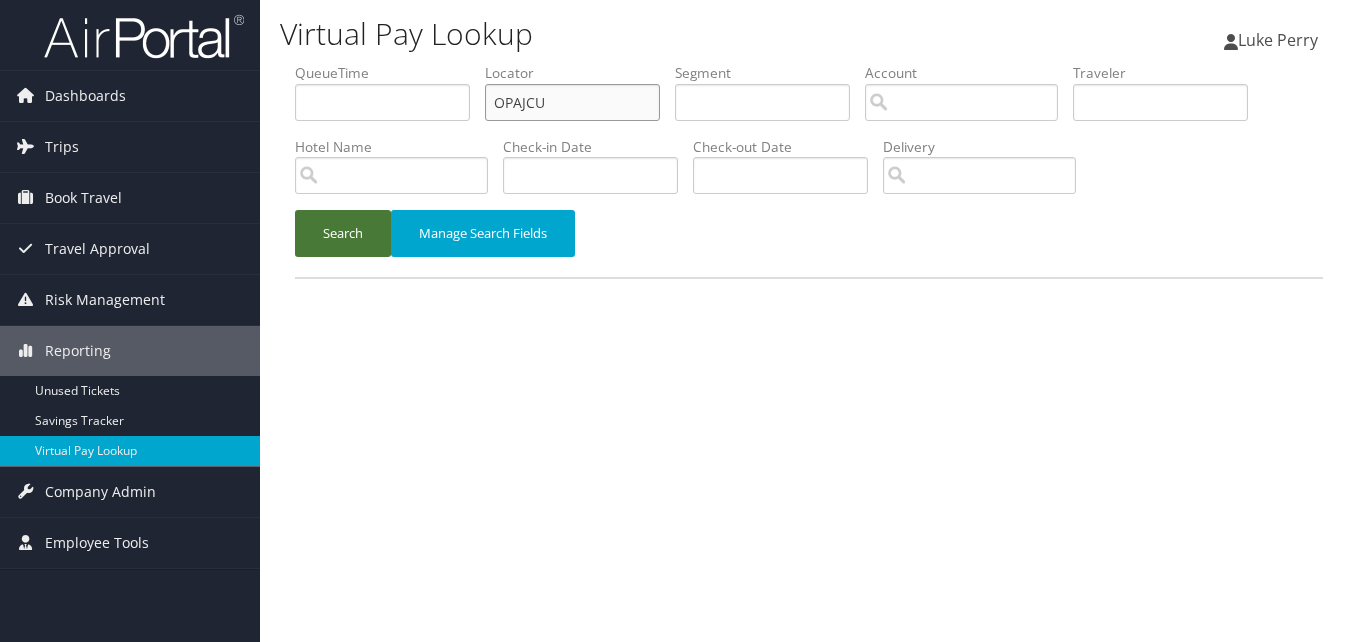 type on "OPAJCU" 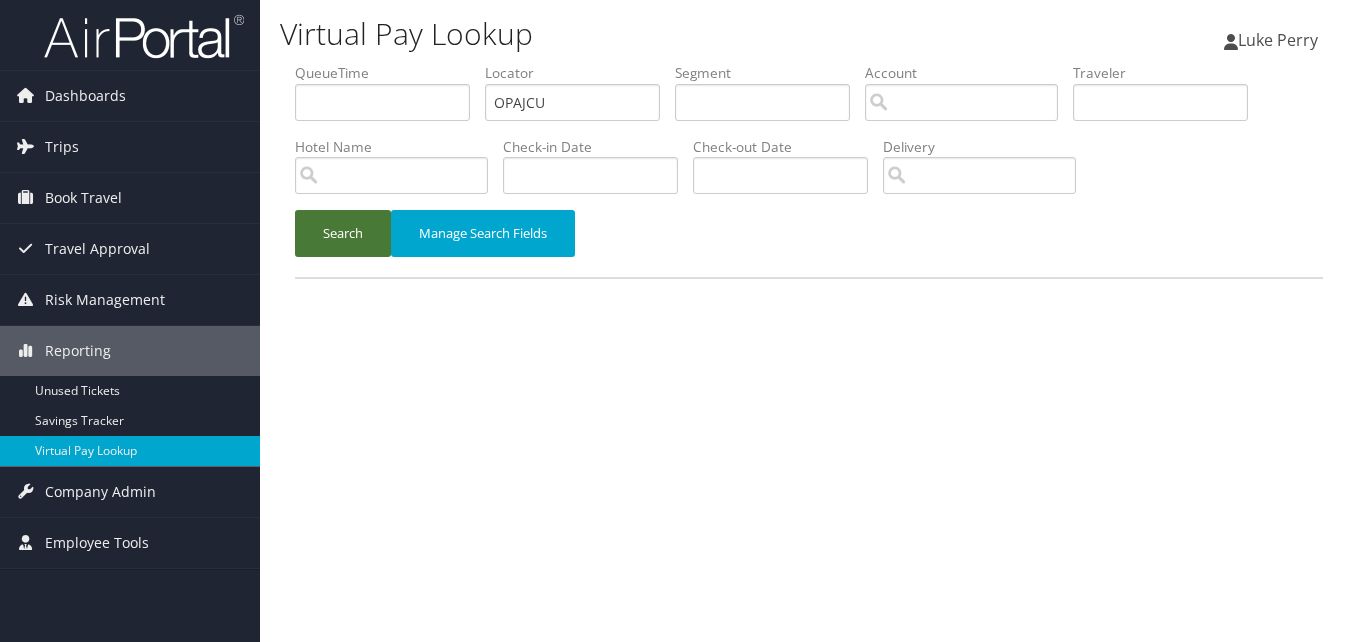 click on "Search" at bounding box center (343, 233) 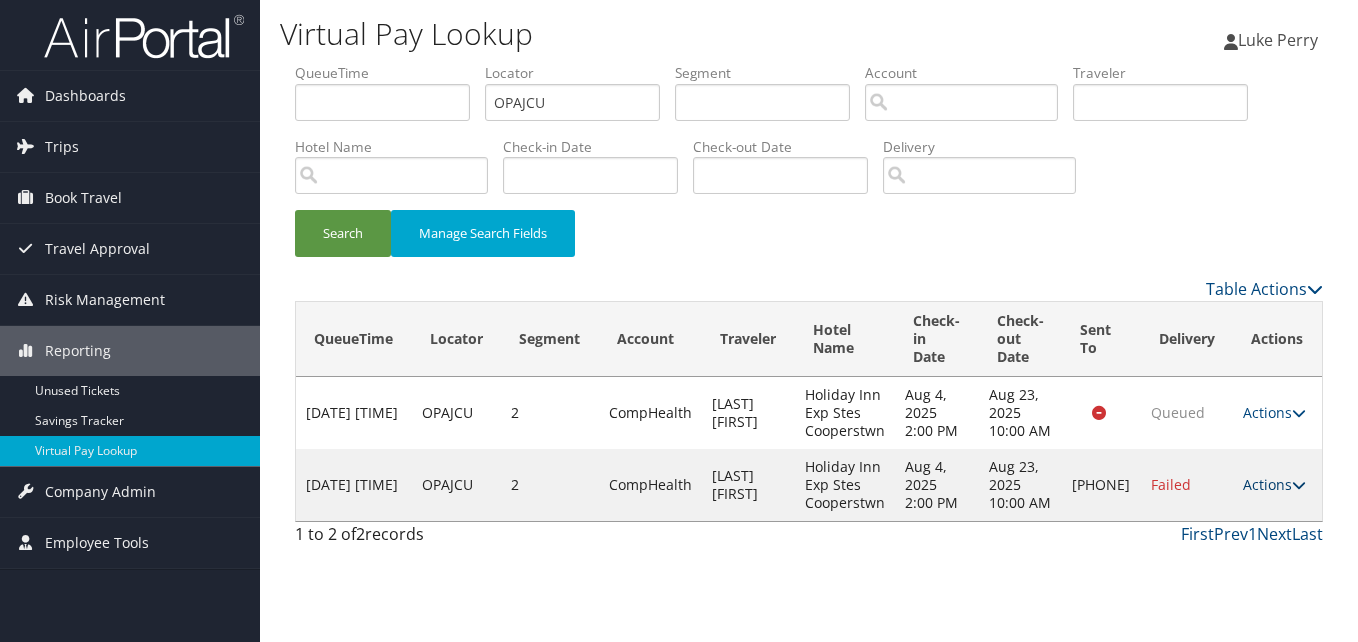 click on "Actions" at bounding box center [1274, 484] 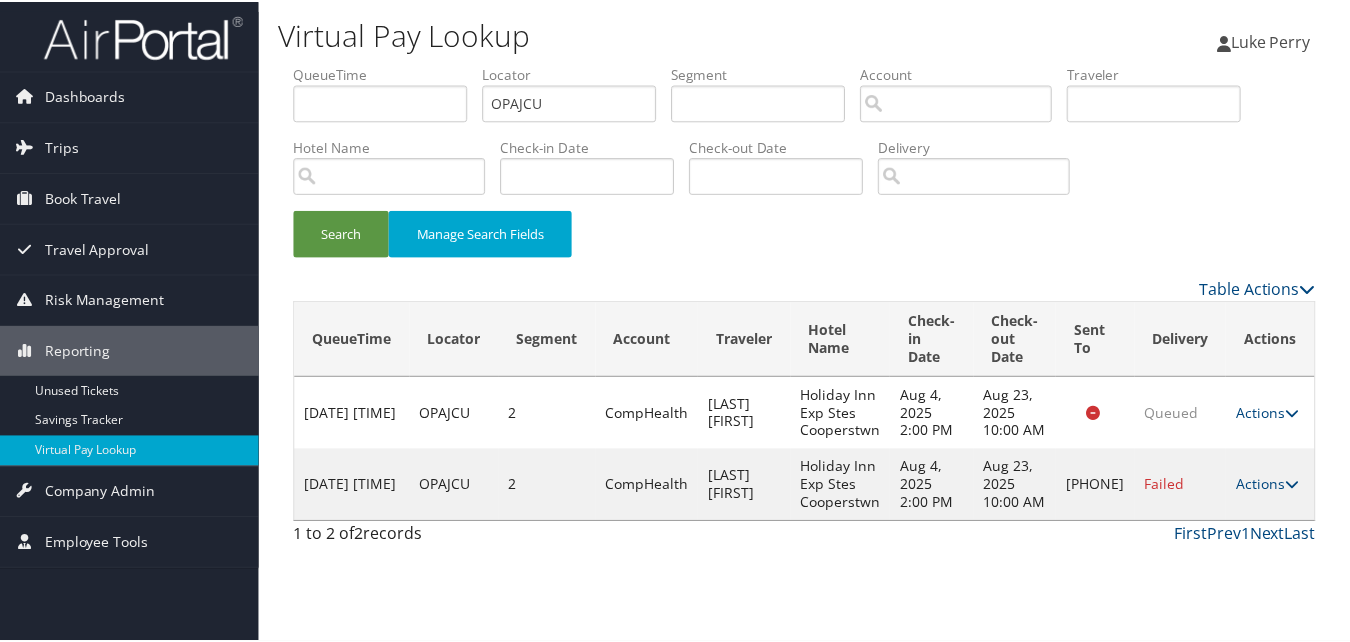 scroll, scrollTop: 1, scrollLeft: 0, axis: vertical 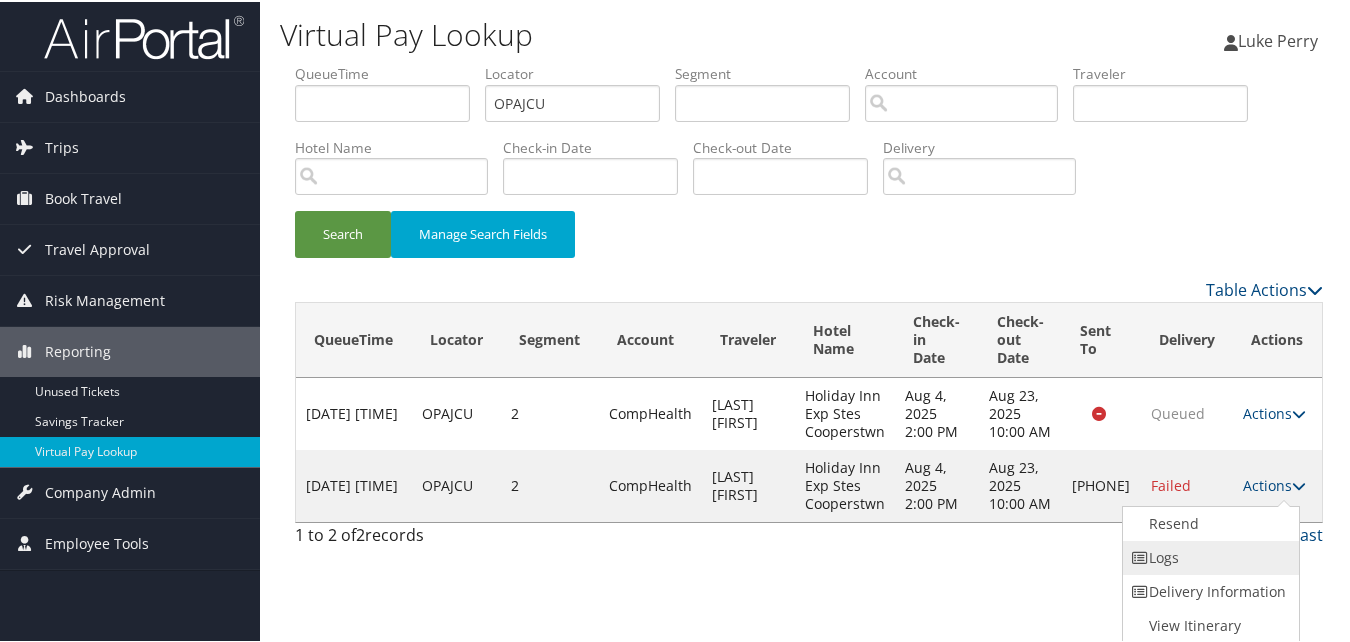 click on "Logs" at bounding box center [1208, 556] 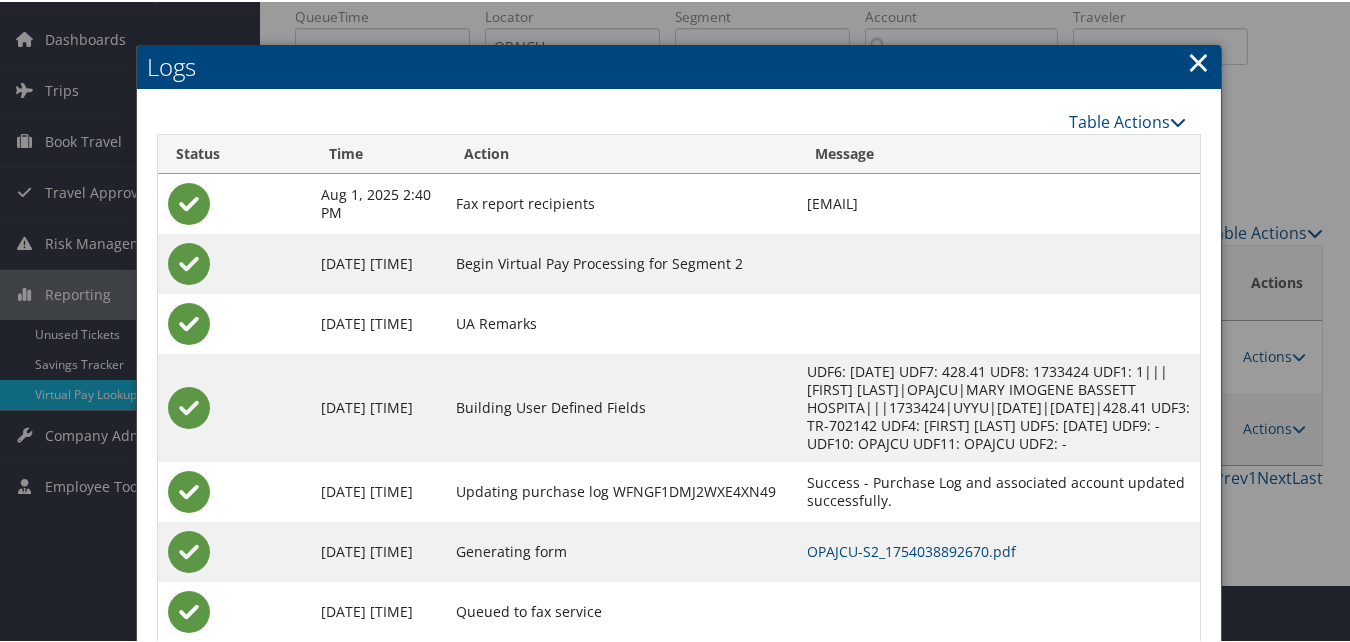 scroll, scrollTop: 112, scrollLeft: 0, axis: vertical 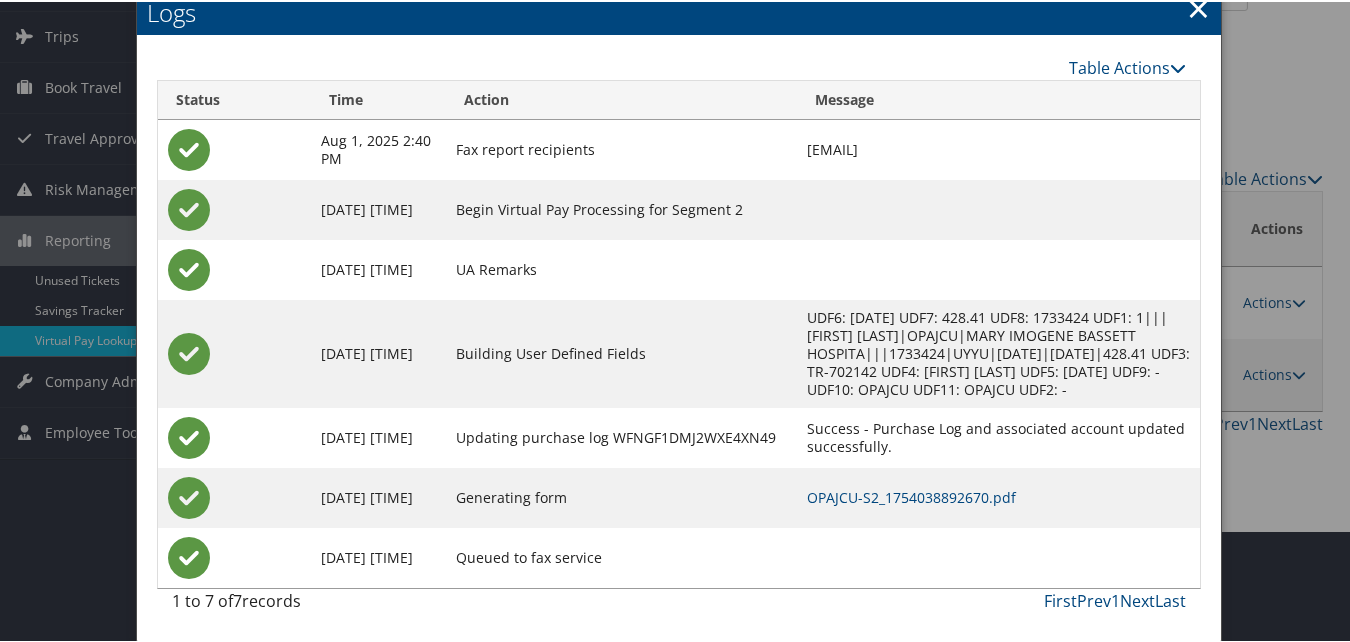 click on "OPAJCU-S2_1754038892670.pdf" at bounding box center [998, 496] 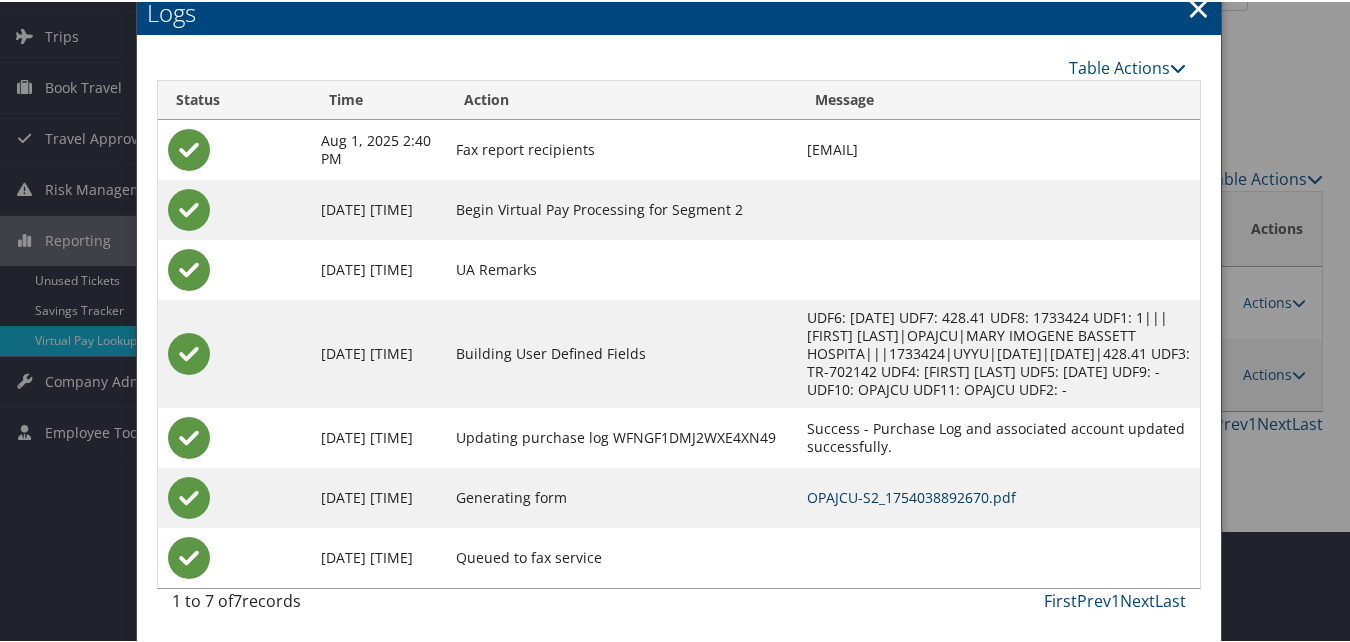 click on "OPAJCU-S2_1754038892670.pdf" at bounding box center (911, 495) 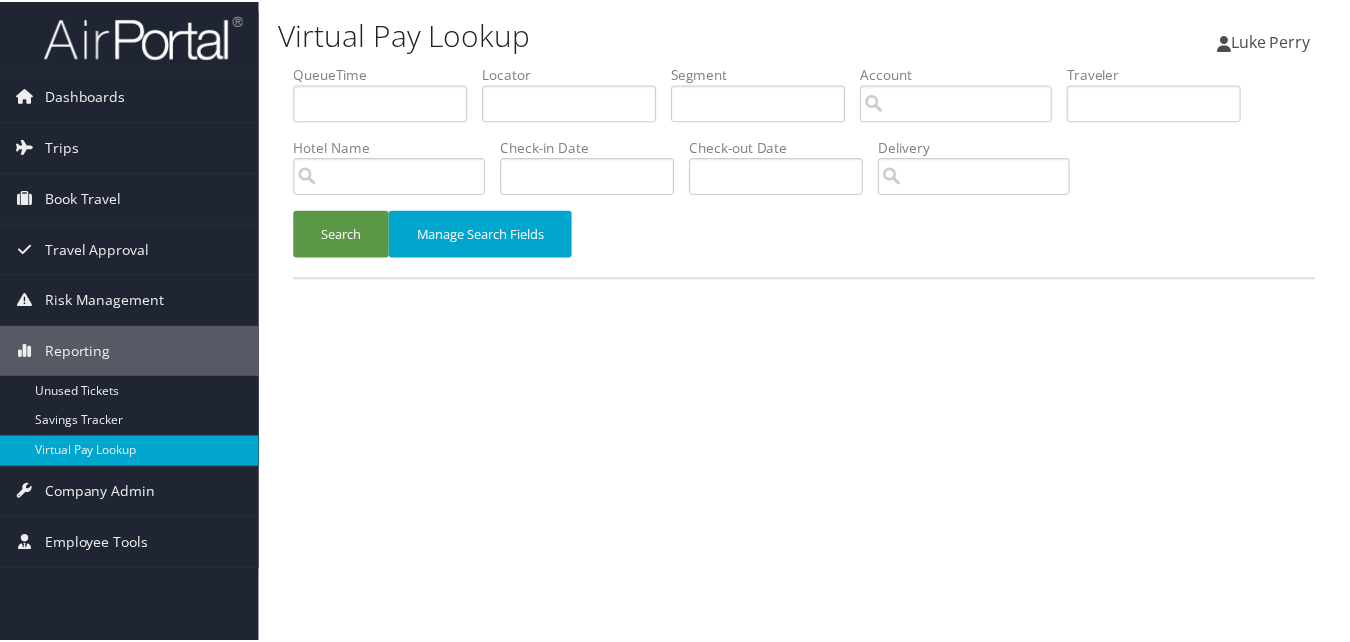 scroll, scrollTop: 0, scrollLeft: 0, axis: both 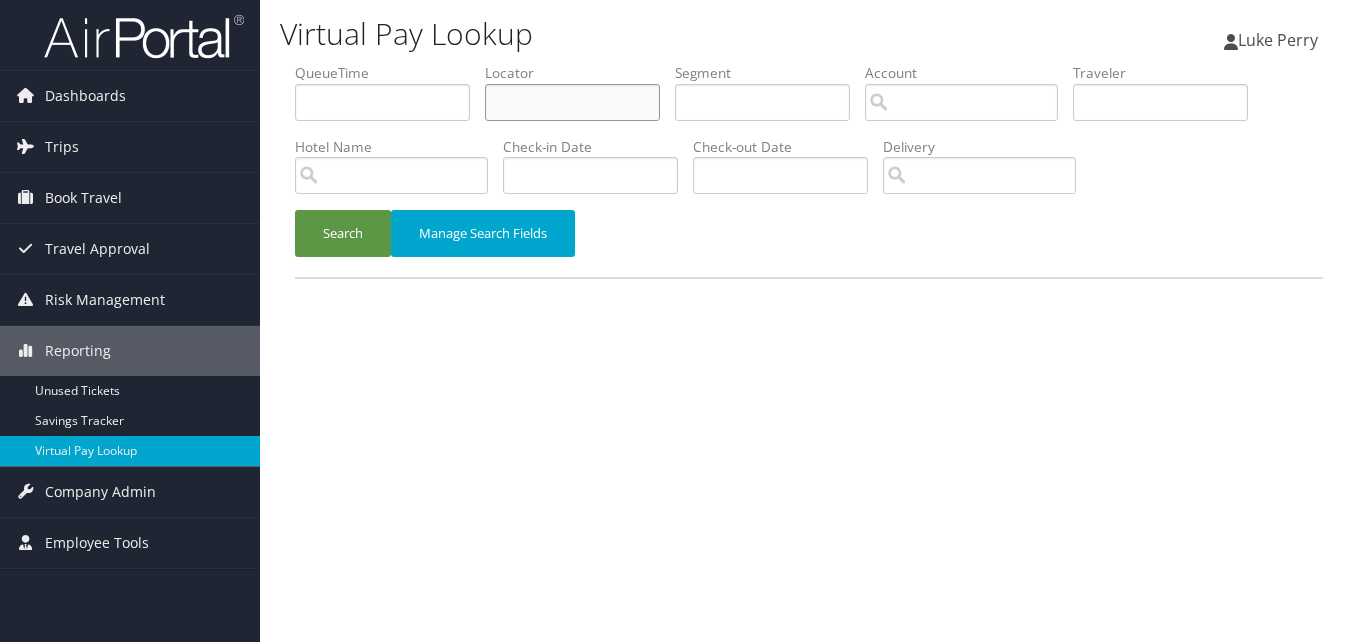click at bounding box center (572, 102) 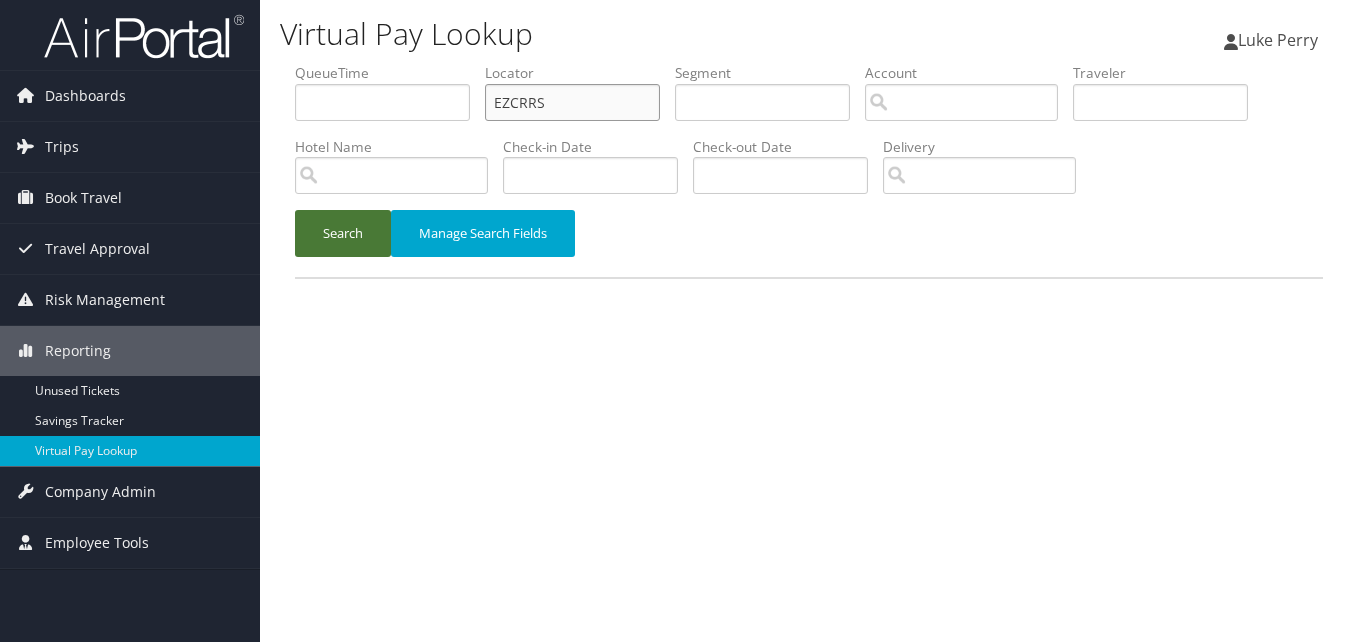type on "EZCRRS" 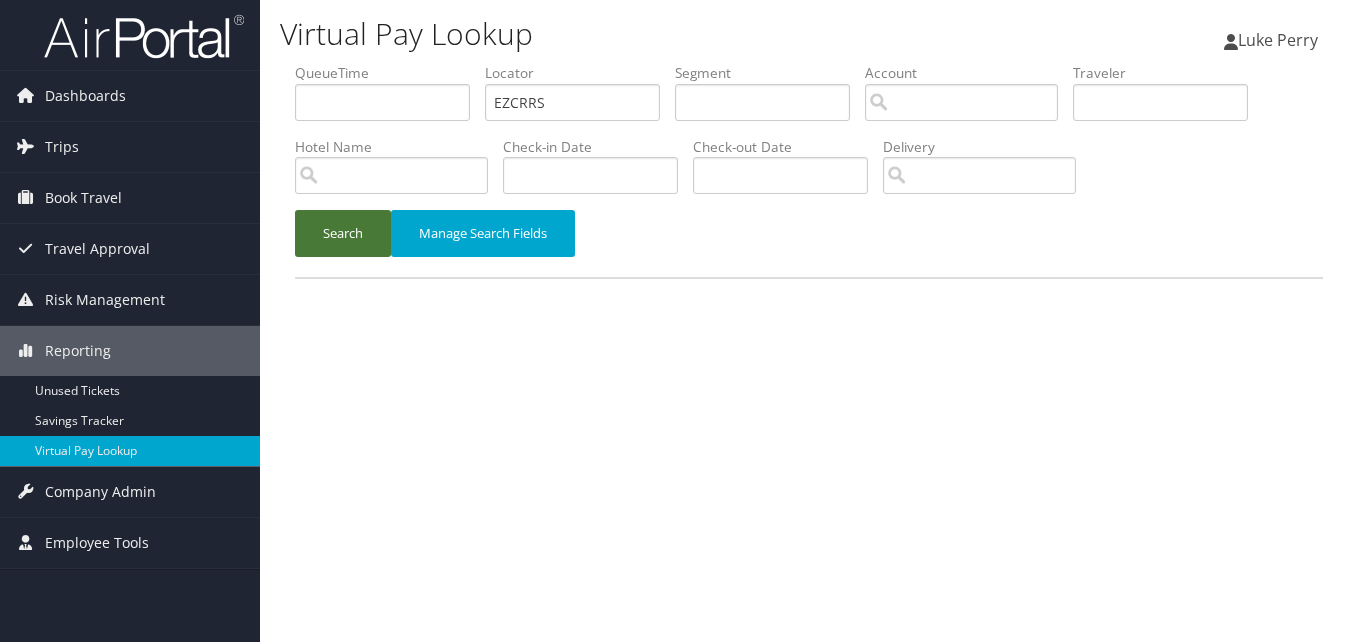 click on "Search" at bounding box center [343, 233] 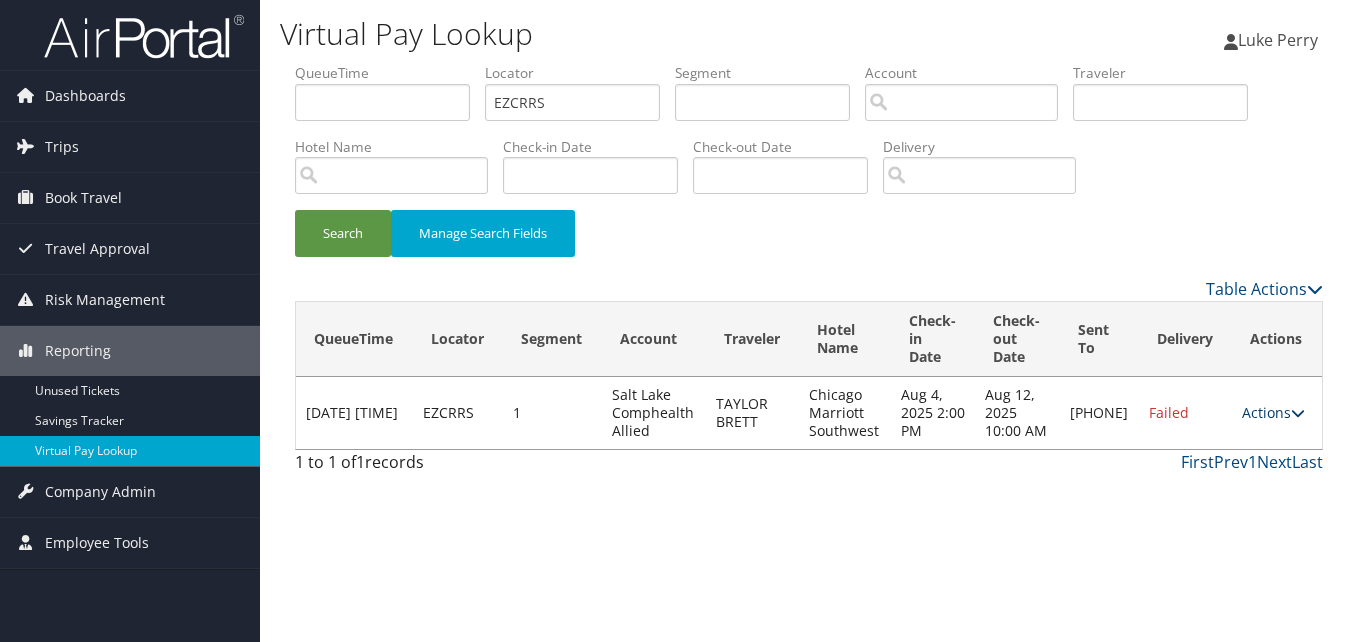 click on "Actions" at bounding box center [1273, 412] 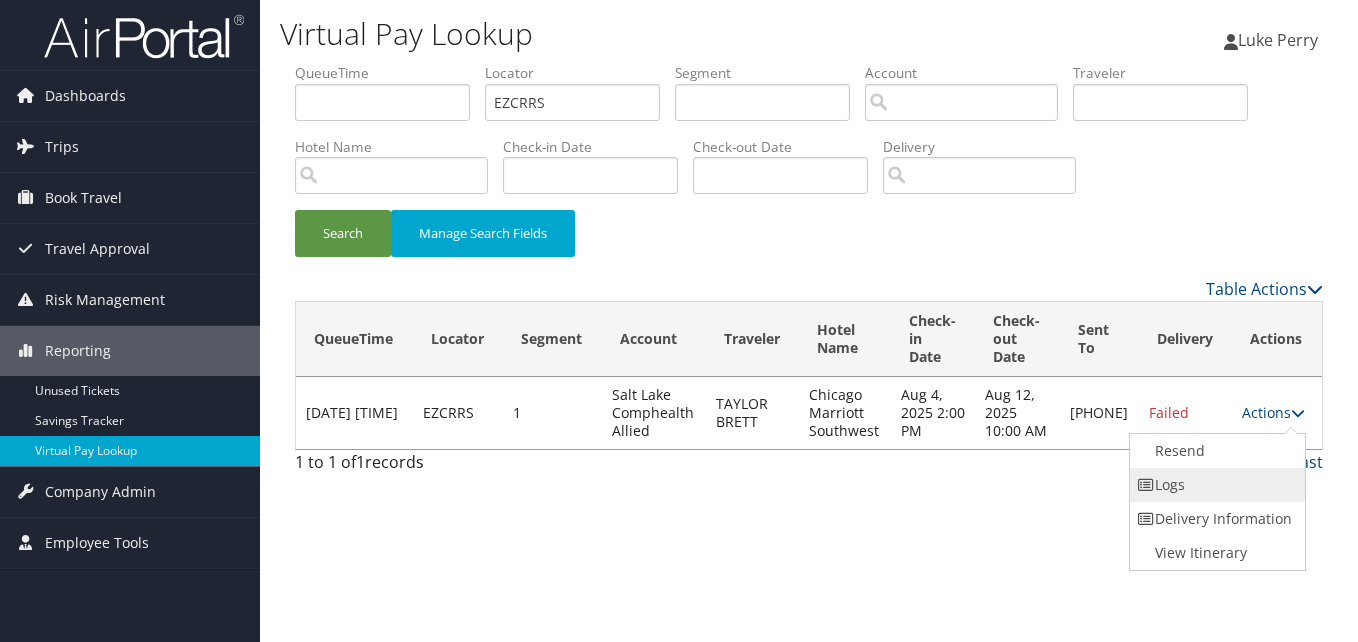 click on "Logs" at bounding box center (1215, 485) 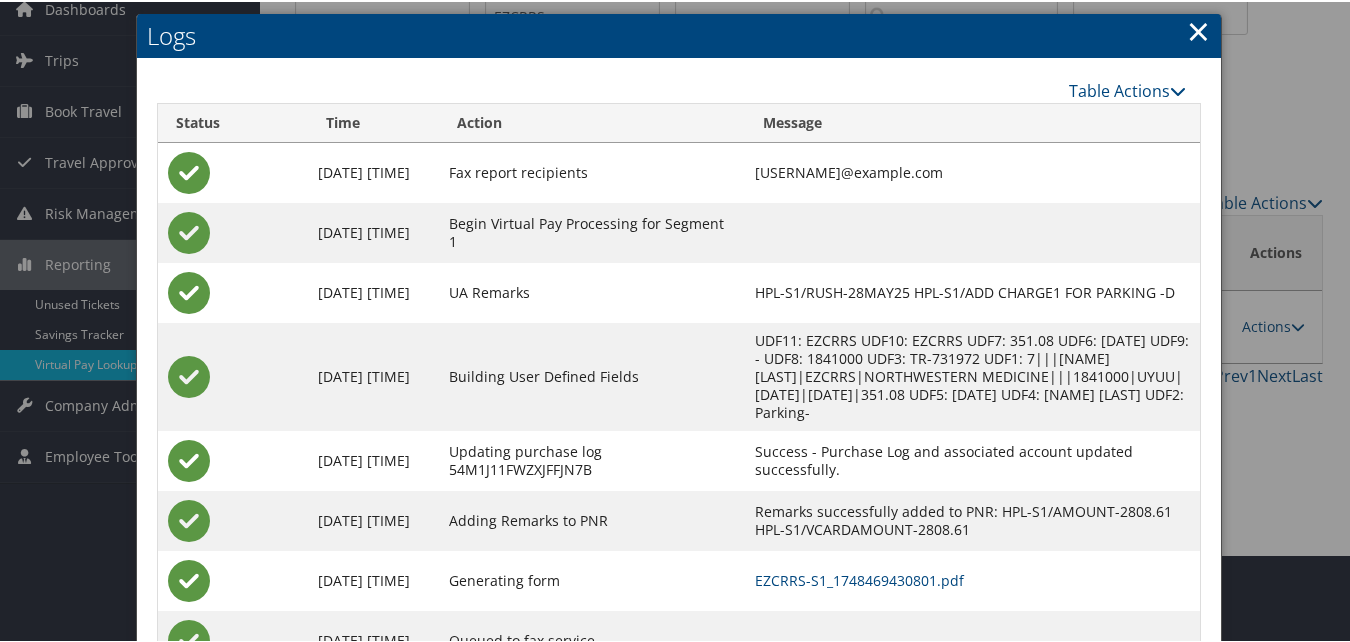 scroll, scrollTop: 171, scrollLeft: 0, axis: vertical 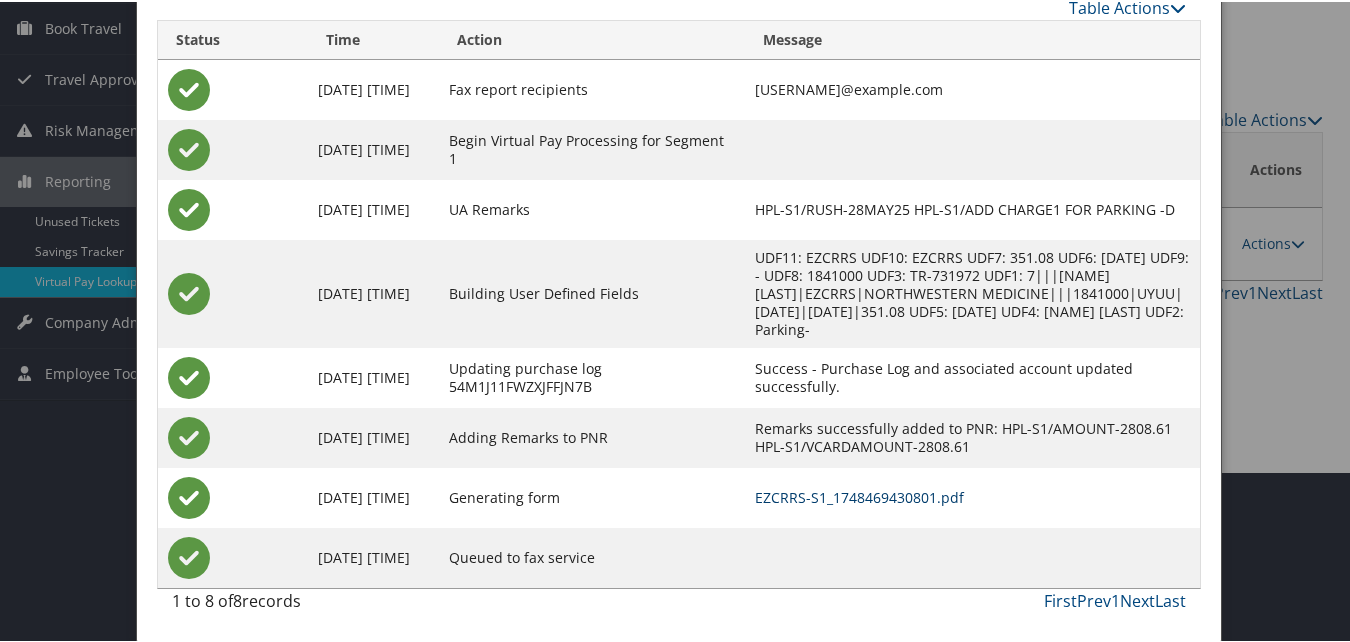 click on "EZCRRS-S1_1748469430801.pdf" at bounding box center (859, 495) 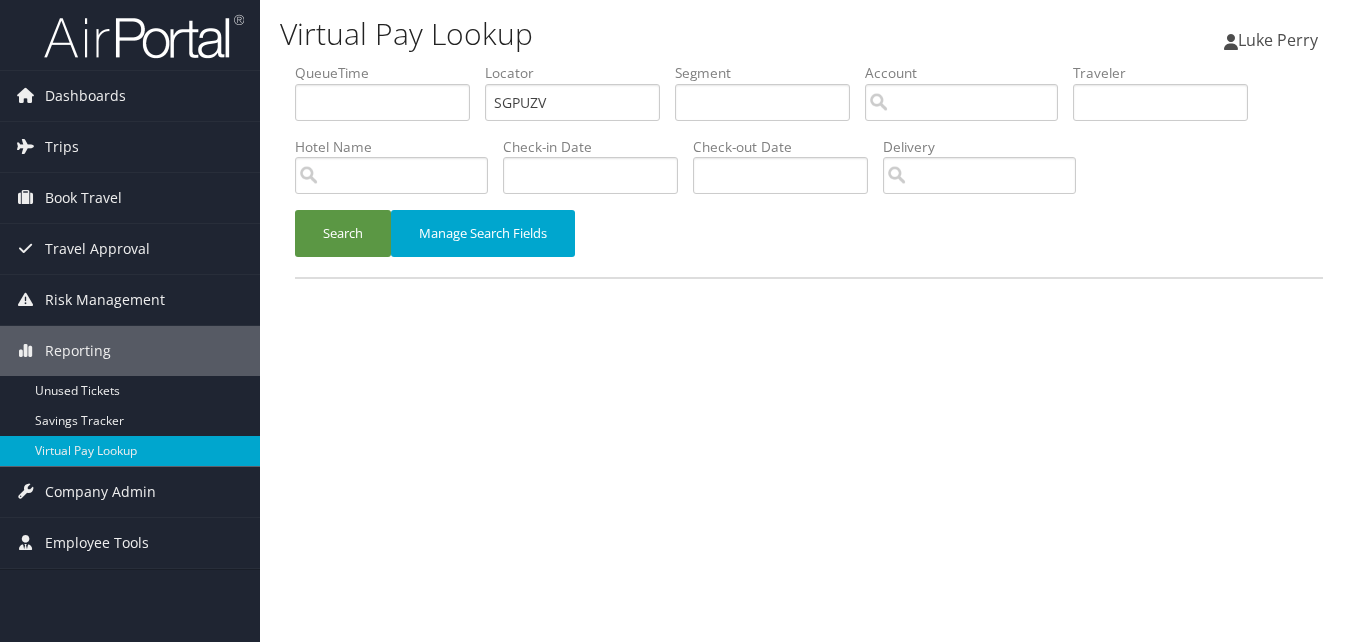 click on "Virtual Pay Lookup
Luke Perry
Luke Perry
My Settings
Travel Agency Contacts
View Travel Profile
Give Feedback
Sign Out" at bounding box center (809, 321) 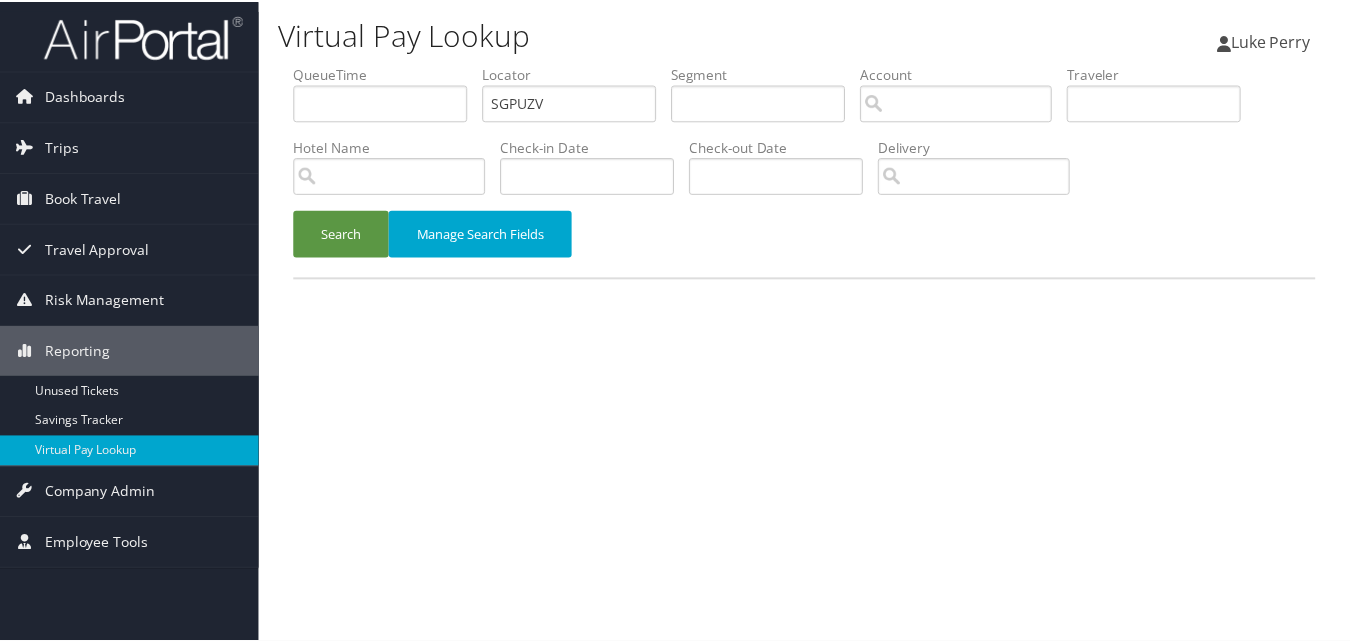 scroll, scrollTop: 0, scrollLeft: 0, axis: both 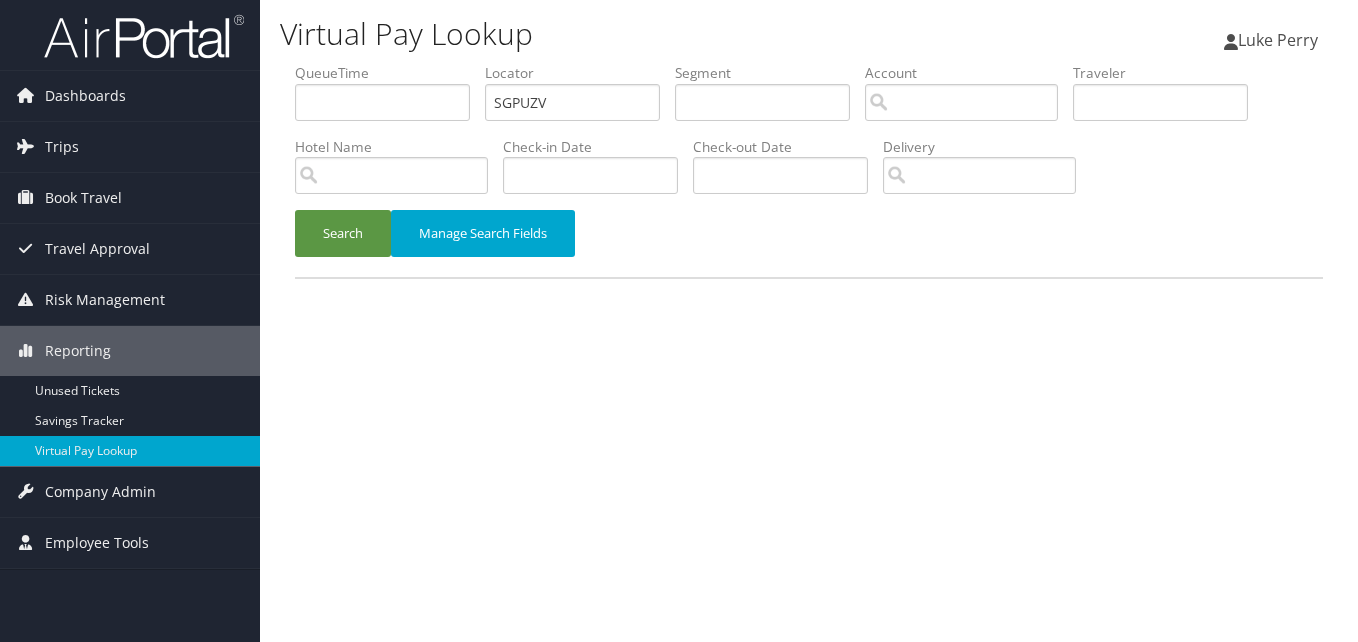 click on "SGPUZV" at bounding box center (572, 102) 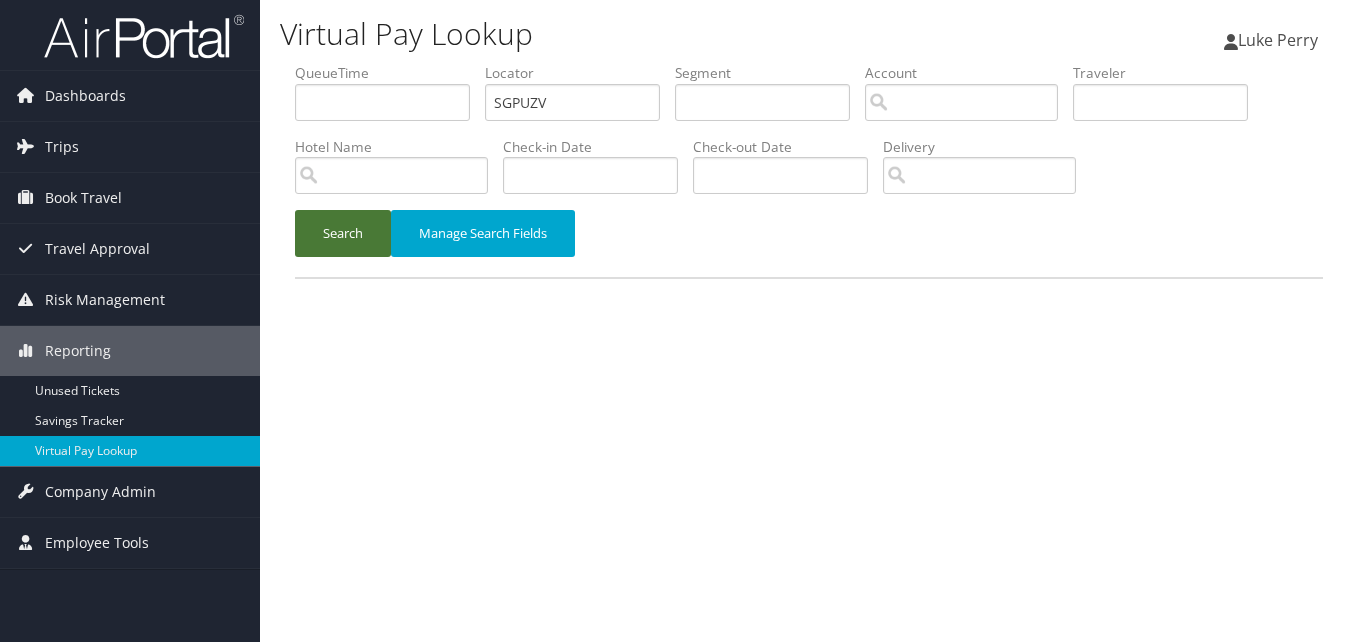 click on "Search" at bounding box center [343, 233] 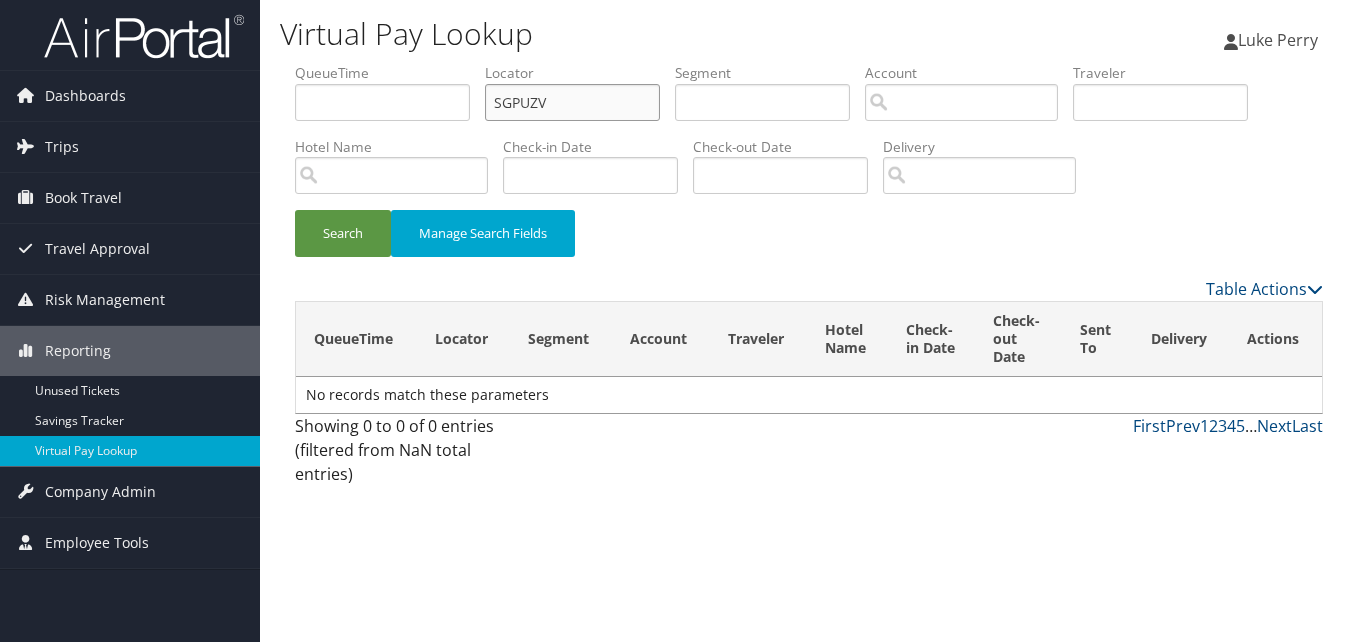 drag, startPoint x: 596, startPoint y: 103, endPoint x: 447, endPoint y: 207, distance: 181.70581 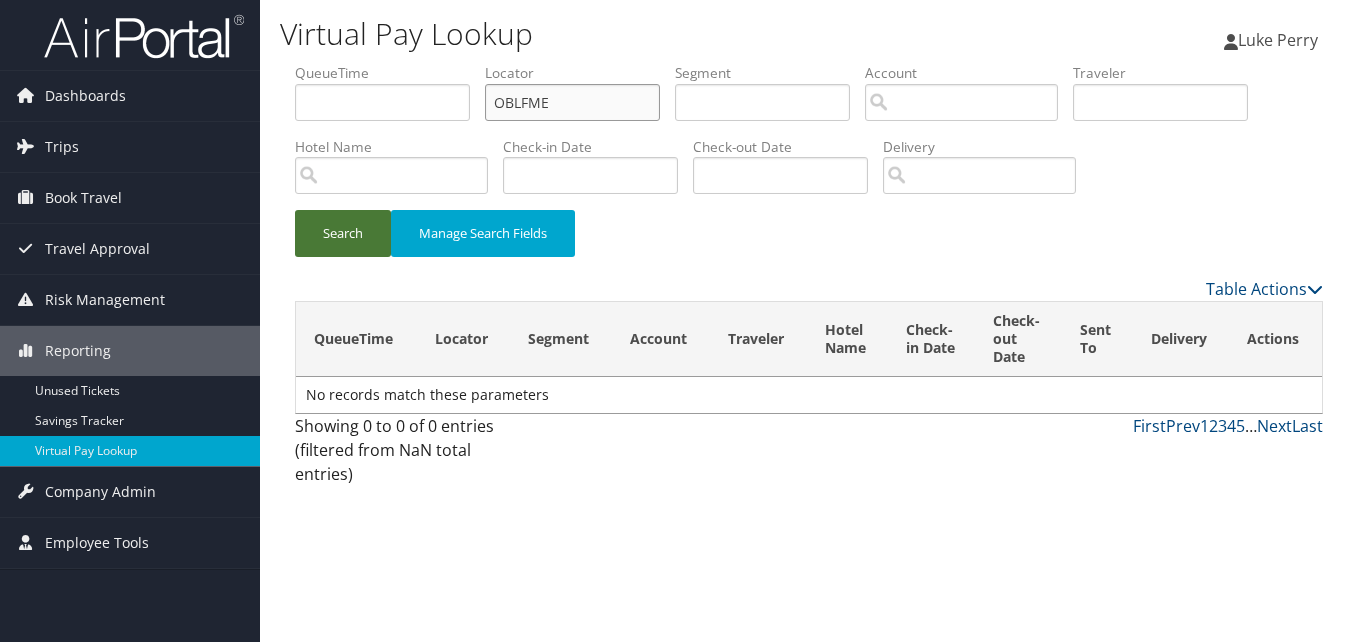 type on "OBLFME" 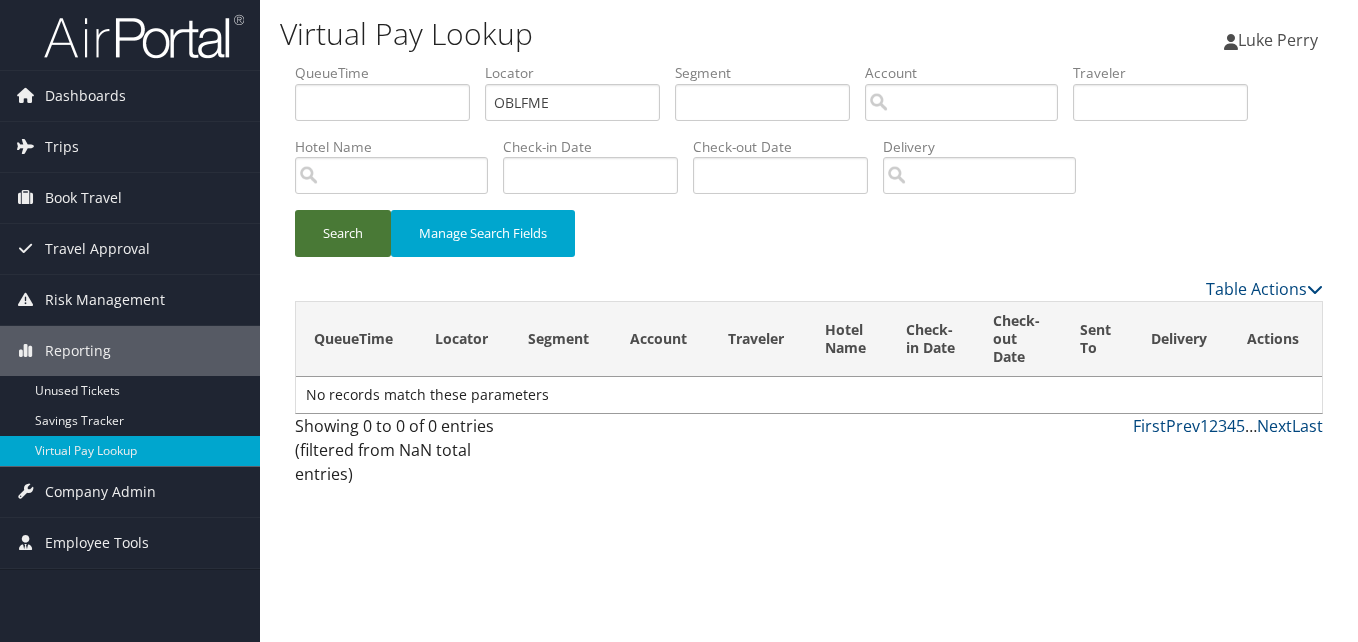 click on "Search" at bounding box center (343, 233) 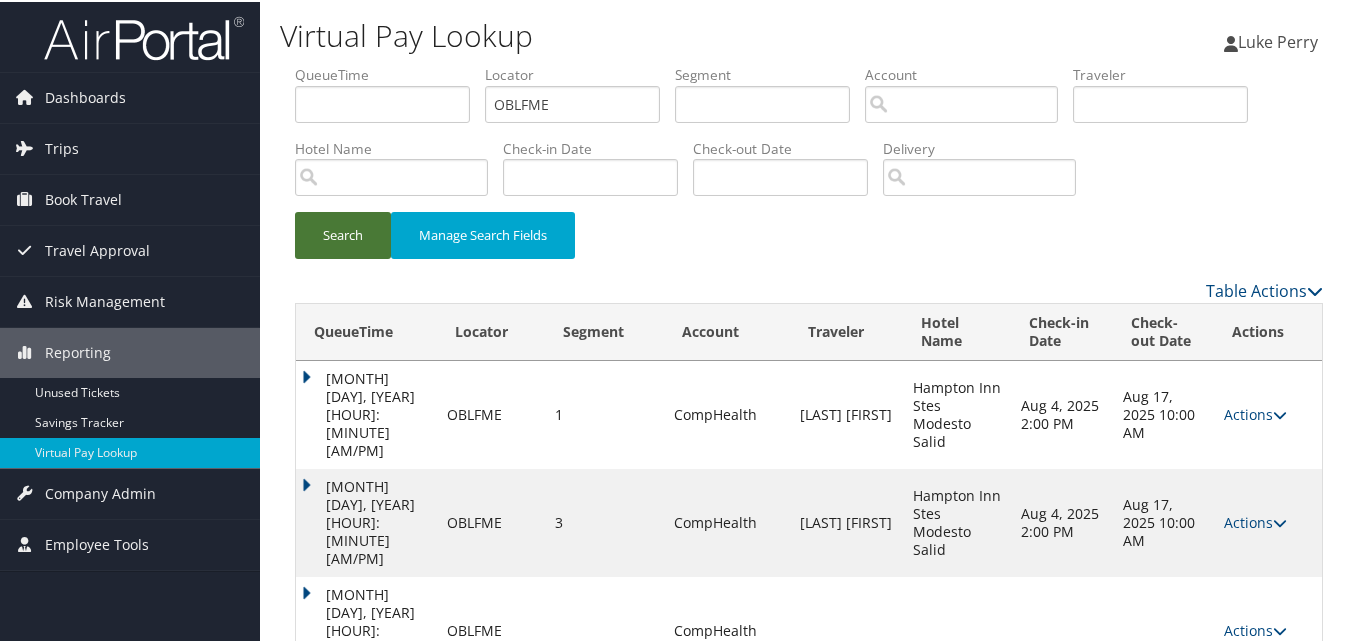 scroll, scrollTop: 328, scrollLeft: 0, axis: vertical 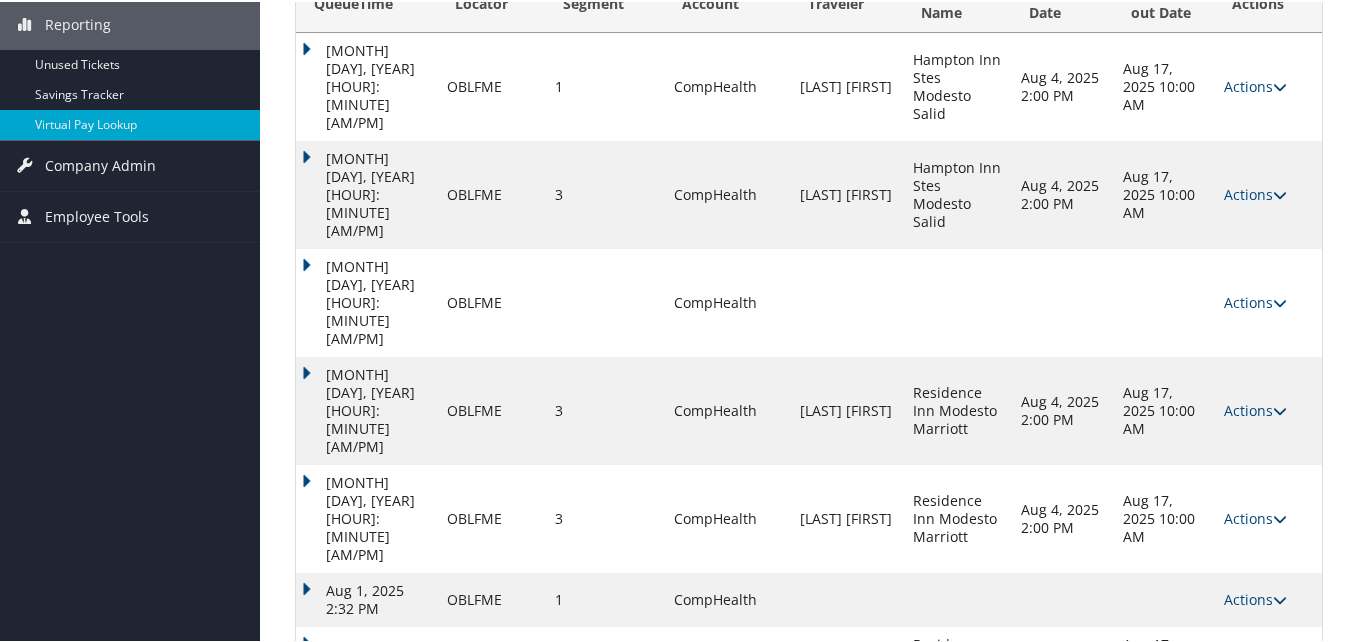 click on "Actions   Resend  Logs  View Itinerary" at bounding box center (1268, 733) 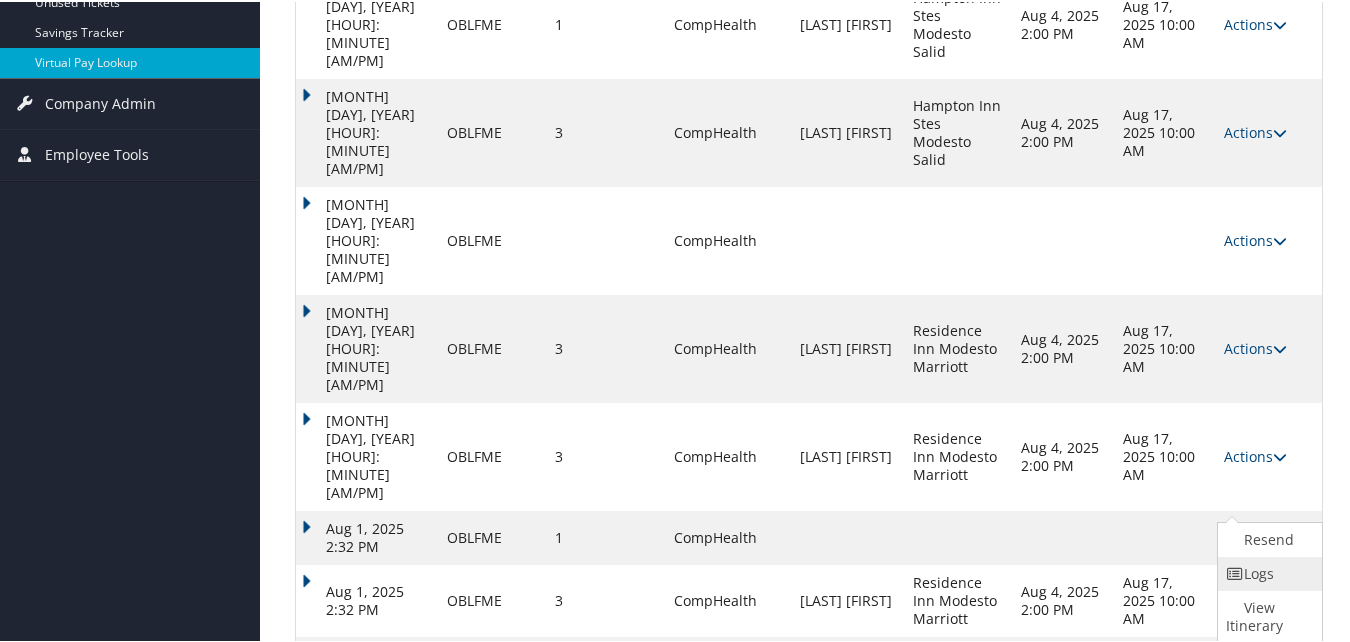 click on "Logs" at bounding box center [1267, 572] 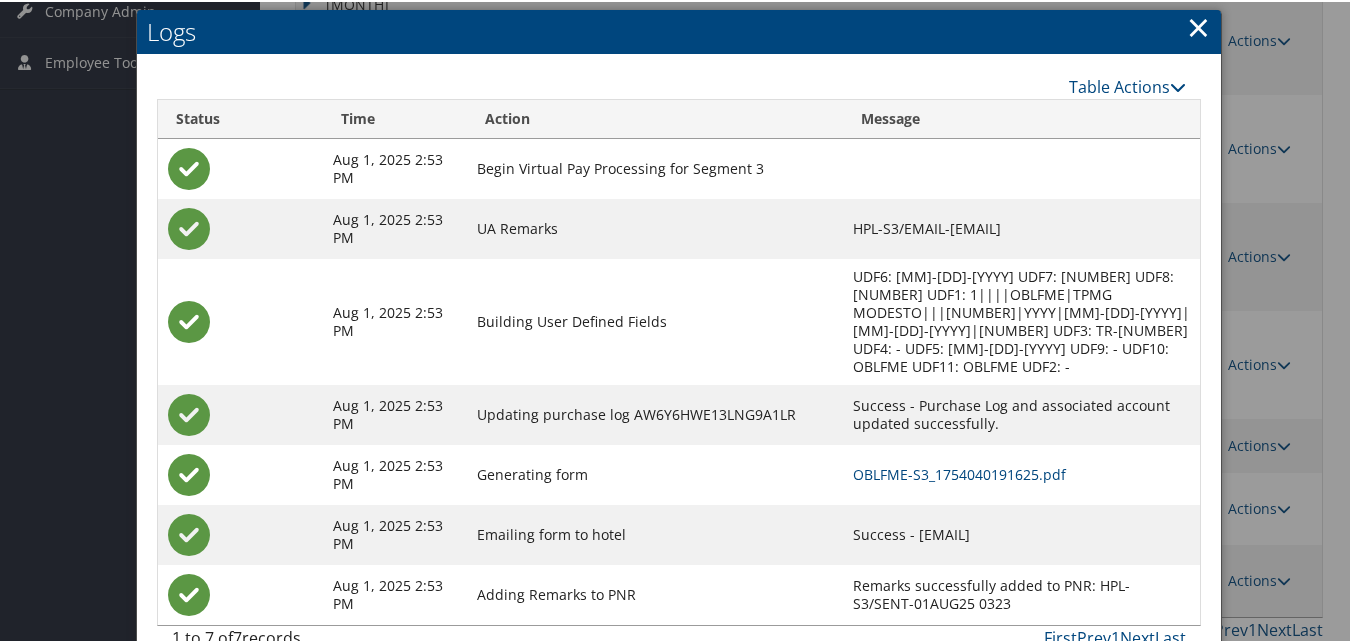 scroll, scrollTop: 483, scrollLeft: 0, axis: vertical 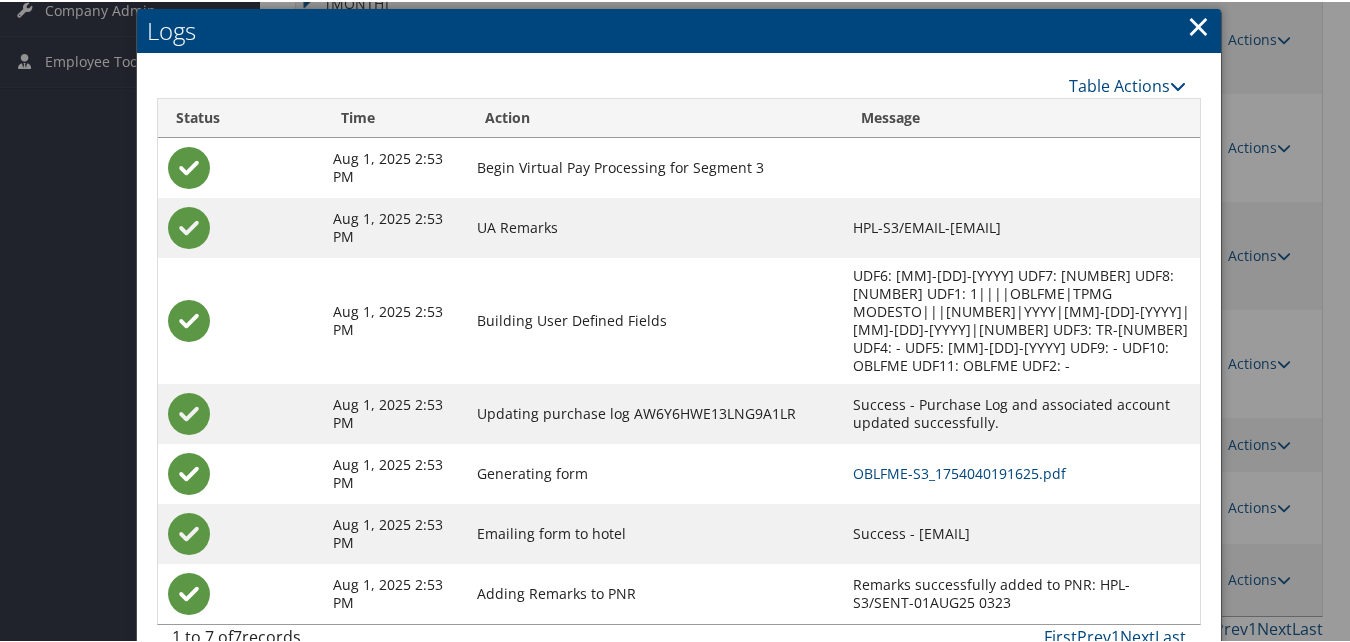 click on "OBLFME-S3_1754040191625.pdf" at bounding box center [1021, 472] 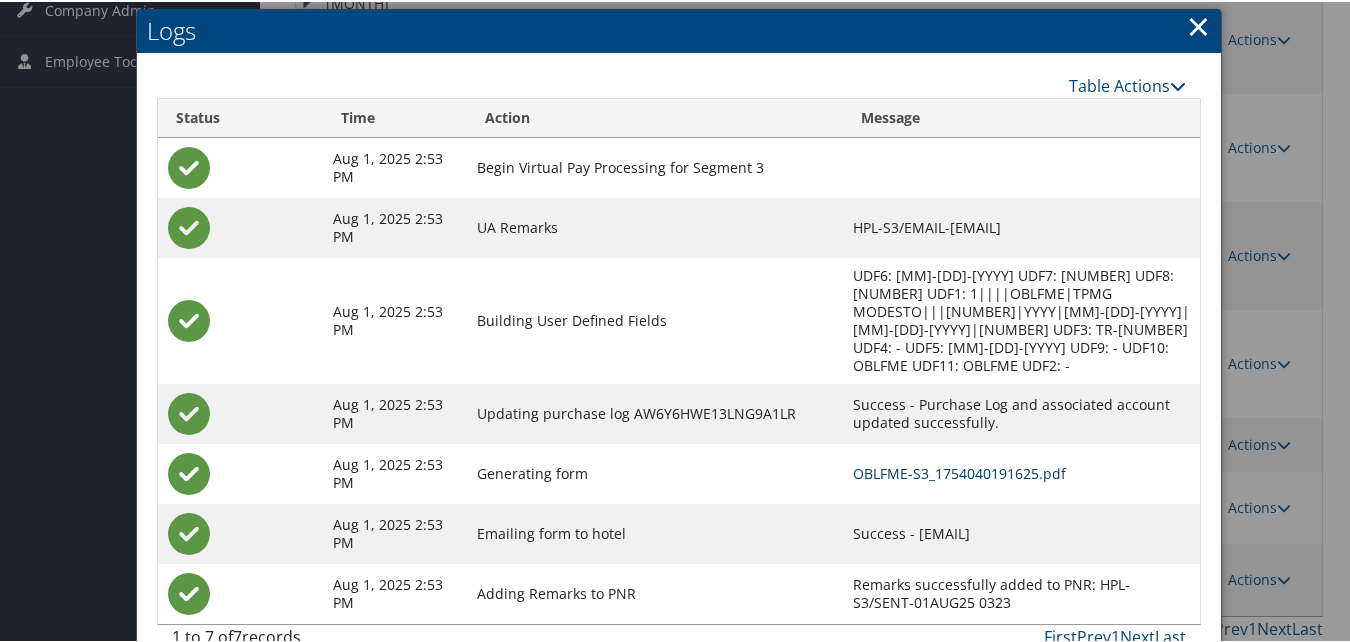 click on "OBLFME-S3_1754040191625.pdf" at bounding box center (959, 471) 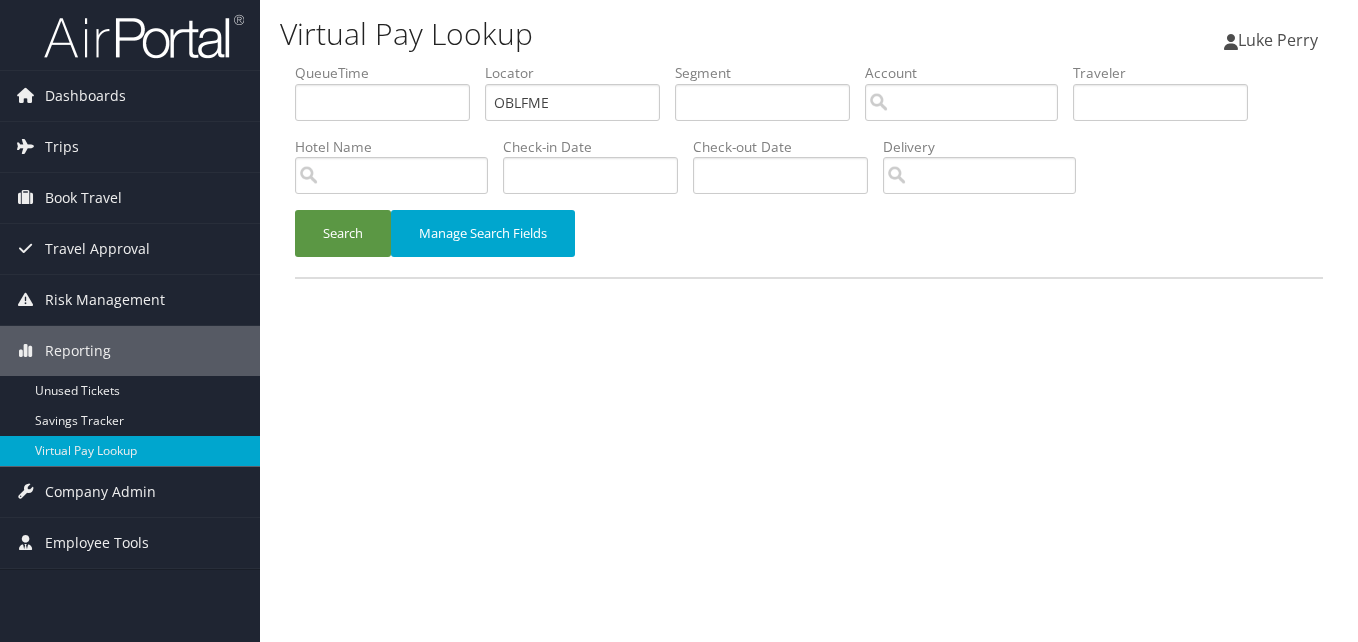 scroll, scrollTop: 0, scrollLeft: 0, axis: both 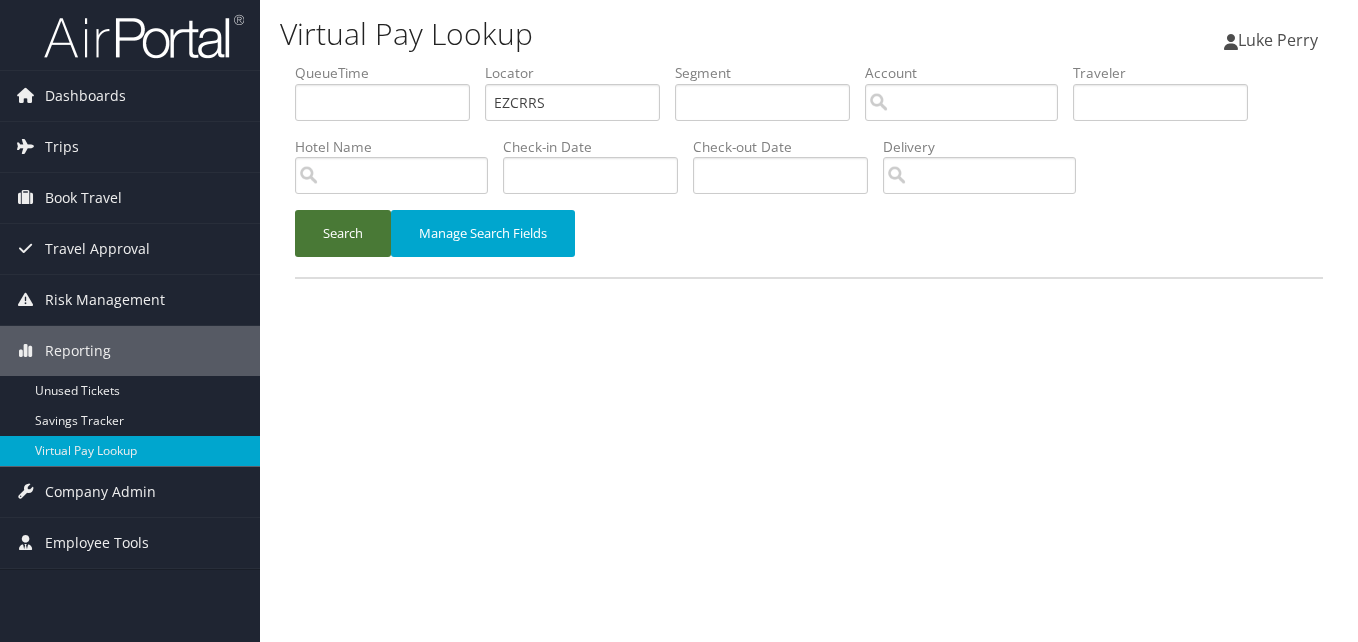 click on "QueueTime Locator EZCRRS Segment Account Traveler Hotel Name Check-in Date Check-out Date Delivery" at bounding box center (809, 63) 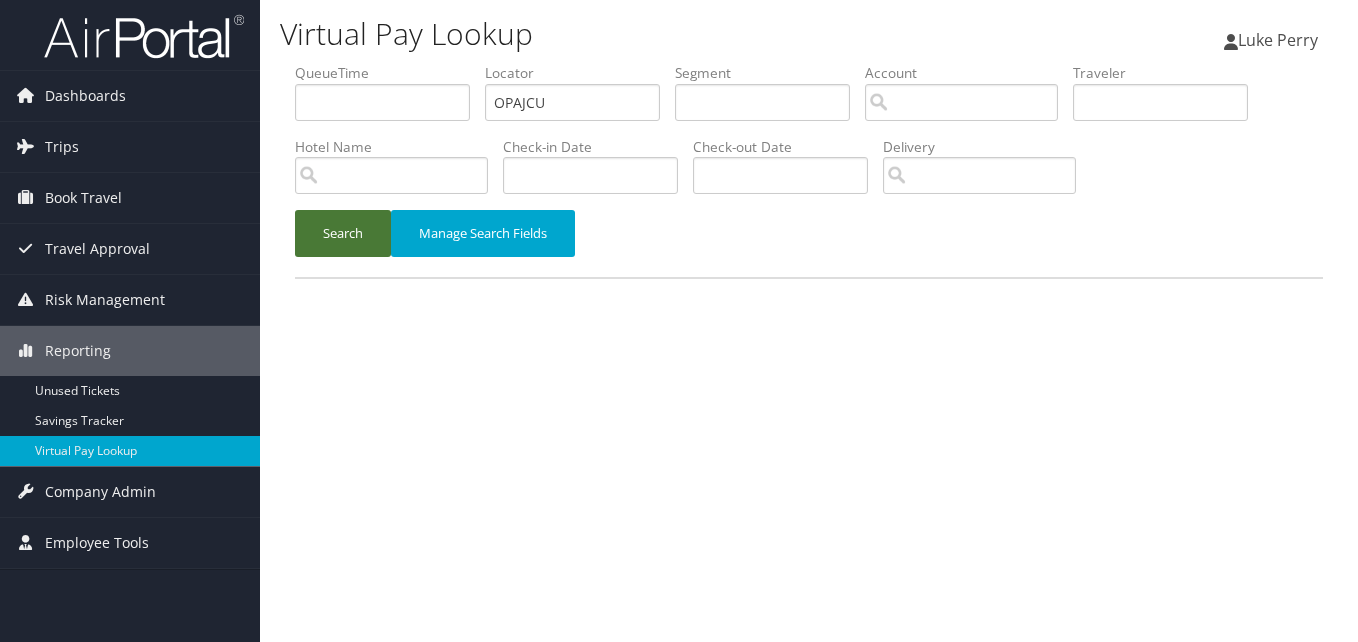 type on "OPAJCU" 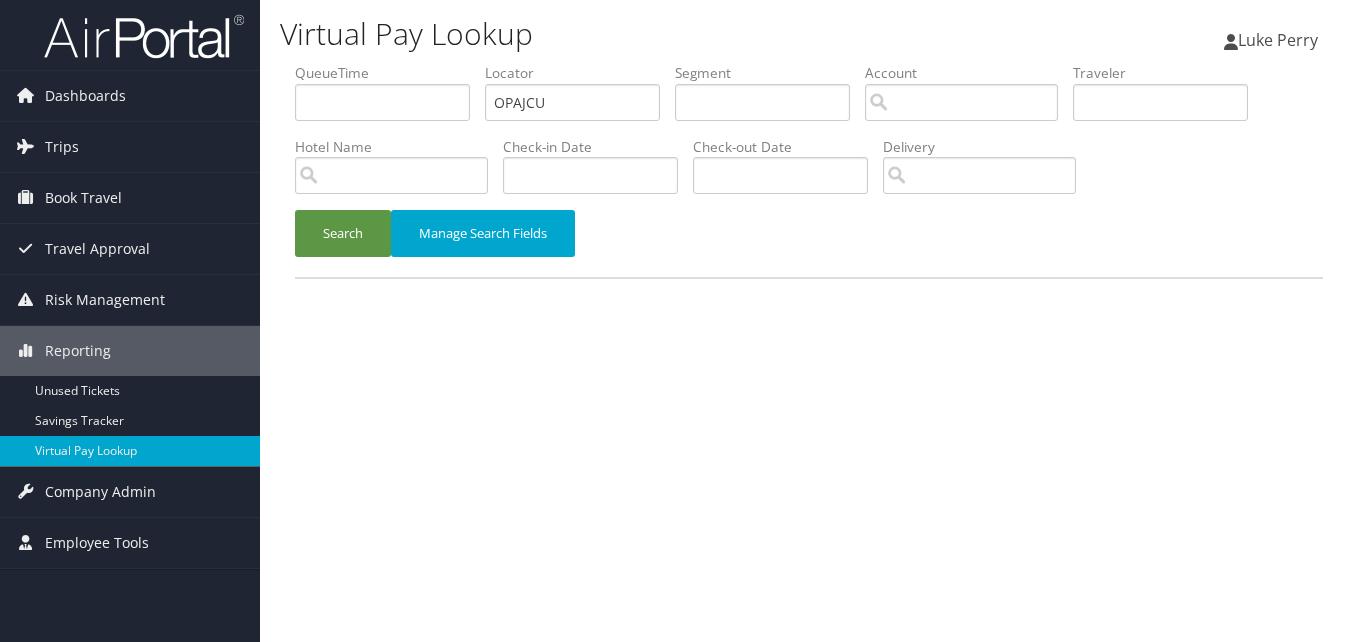 scroll, scrollTop: 0, scrollLeft: 0, axis: both 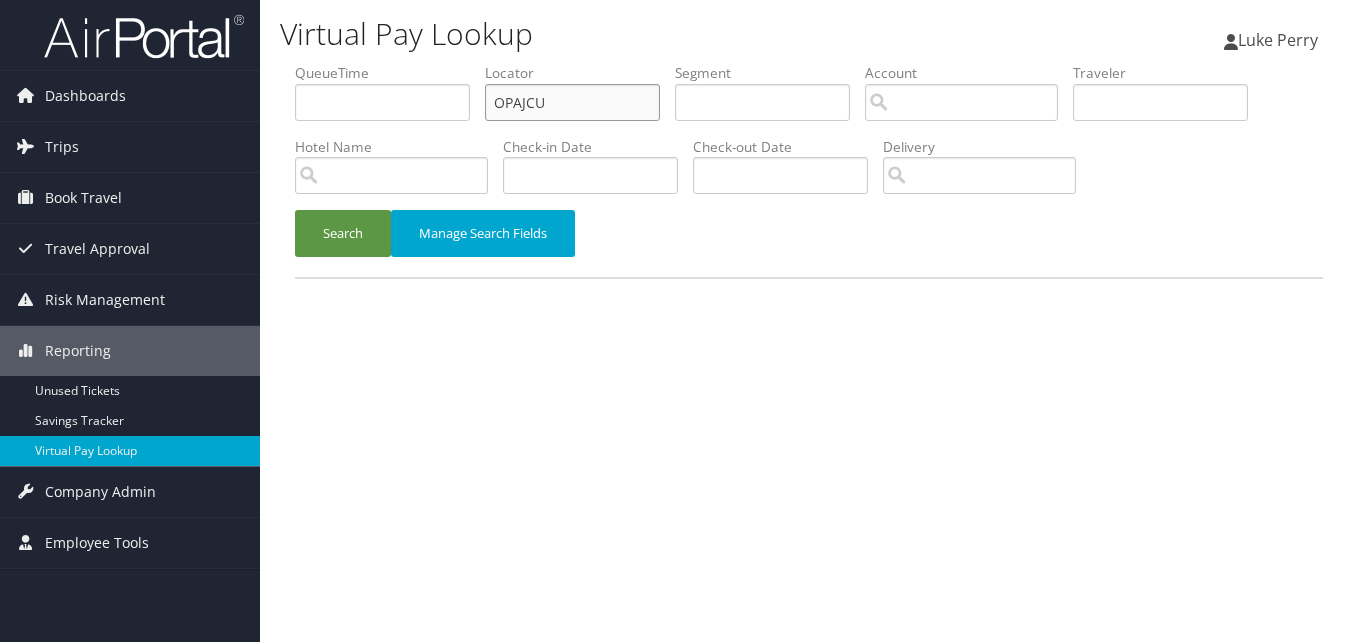 drag, startPoint x: 545, startPoint y: 104, endPoint x: 376, endPoint y: 127, distance: 170.5579 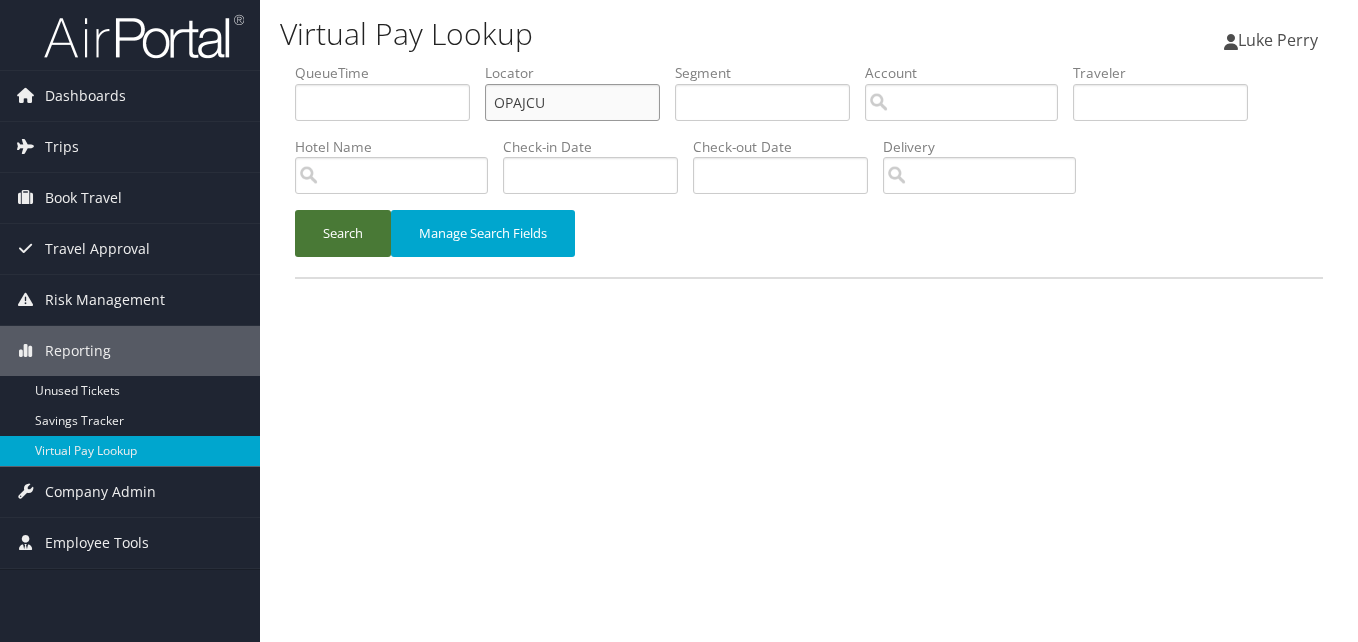 paste on "CUKIKH" 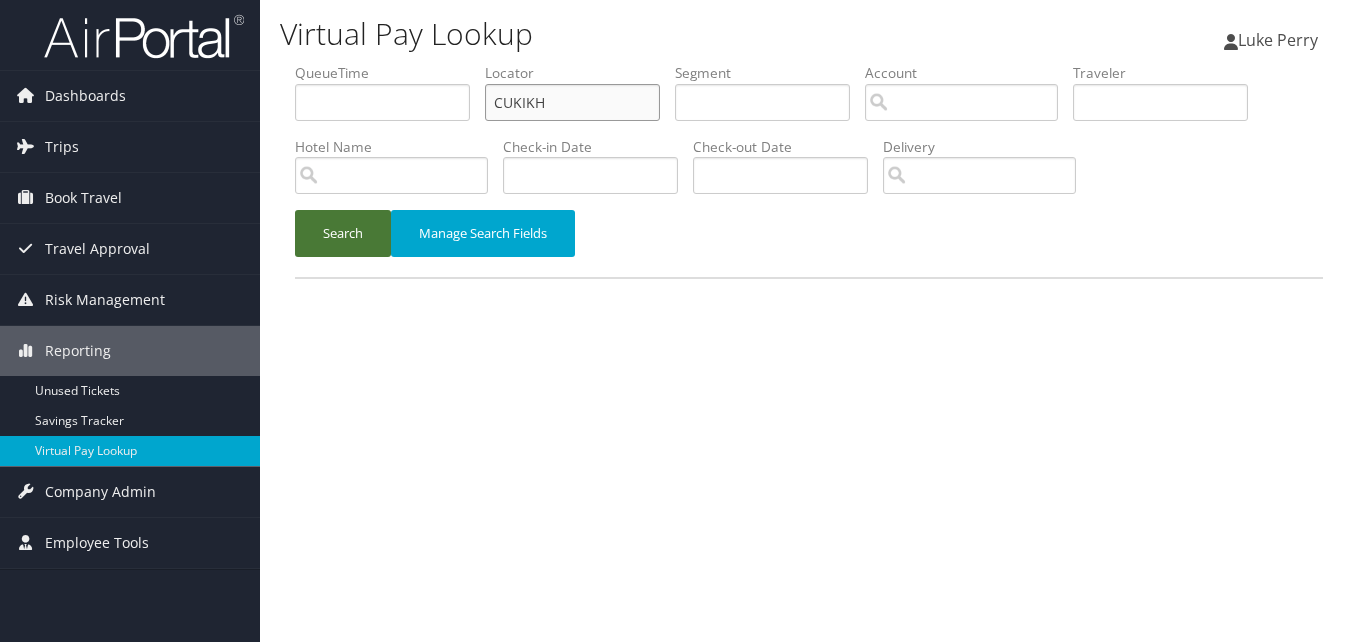 type on "CUKIKH" 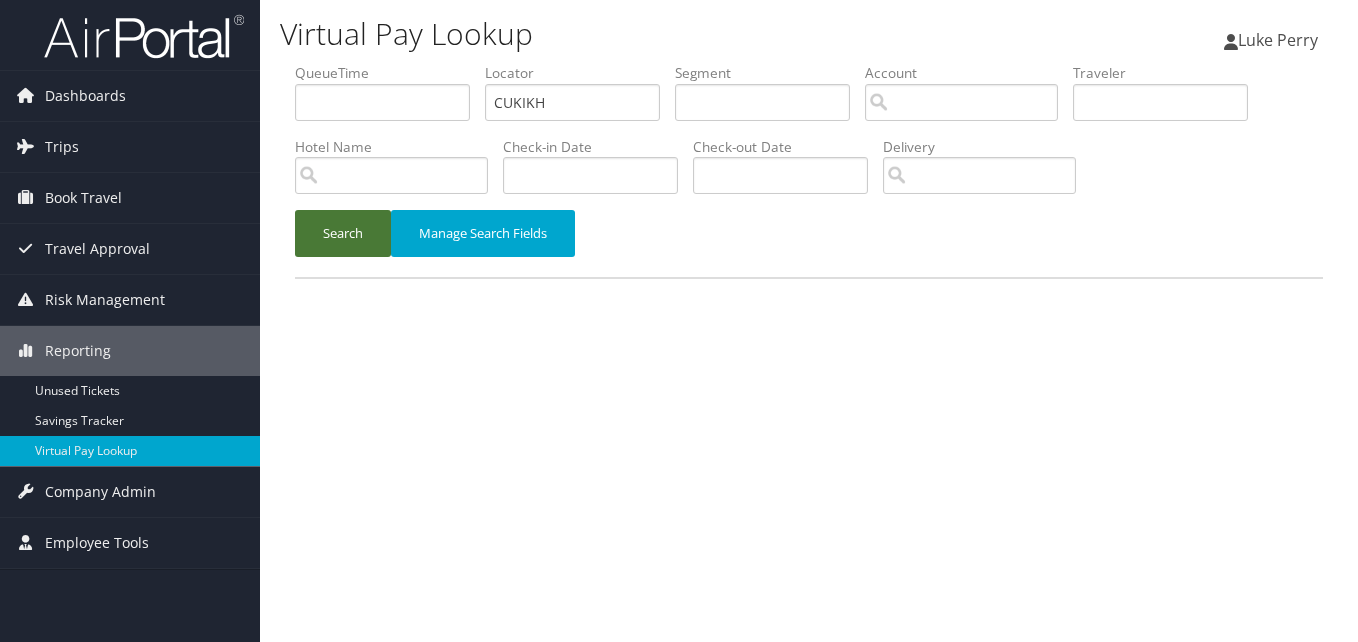 click on "Search" at bounding box center [343, 233] 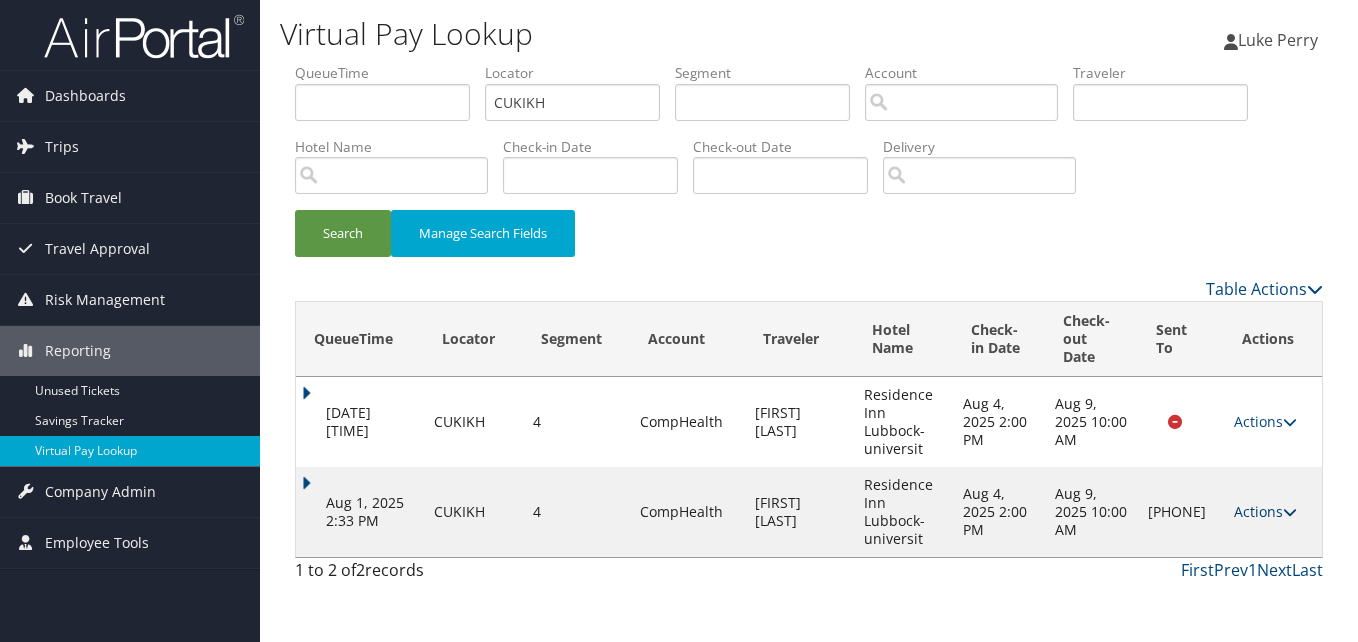 click on "Actions" at bounding box center (1265, 511) 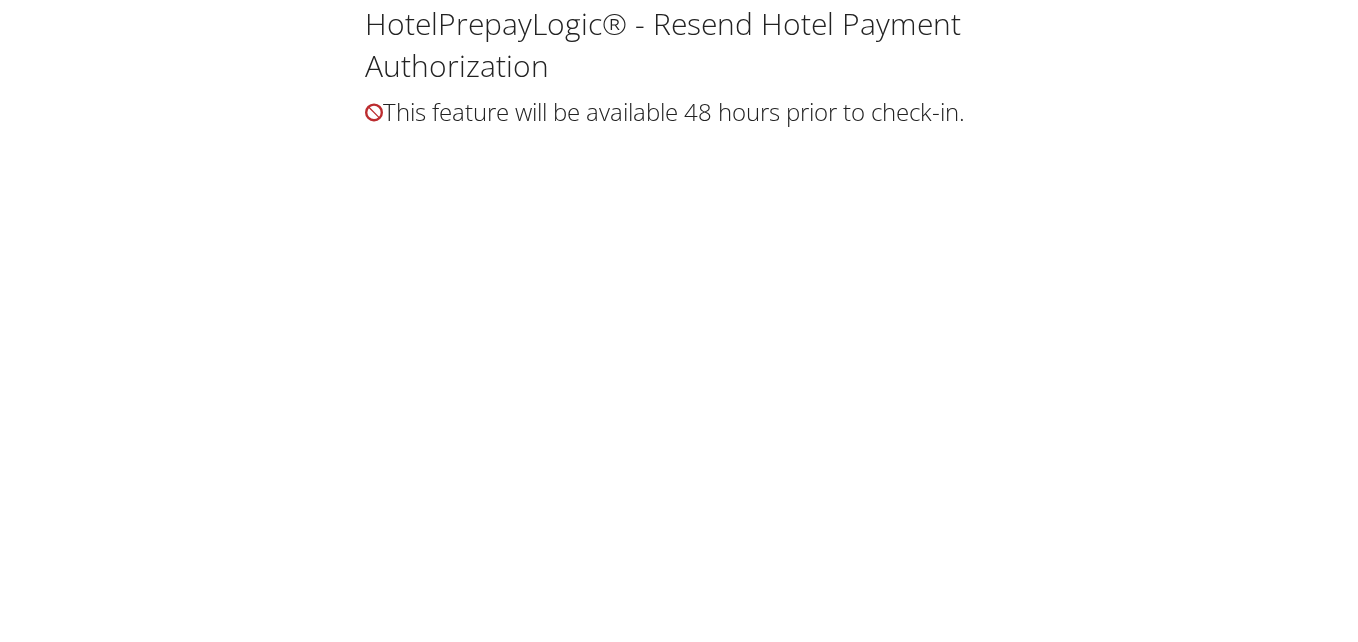 scroll, scrollTop: 0, scrollLeft: 0, axis: both 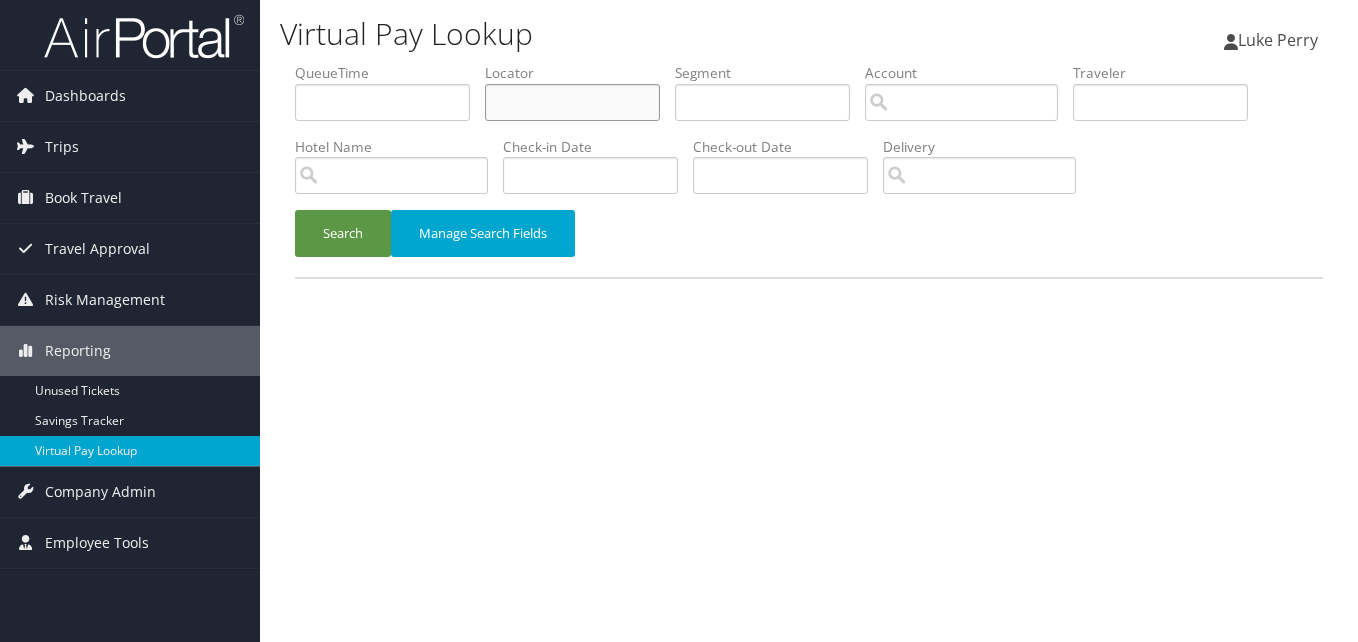 click at bounding box center [572, 102] 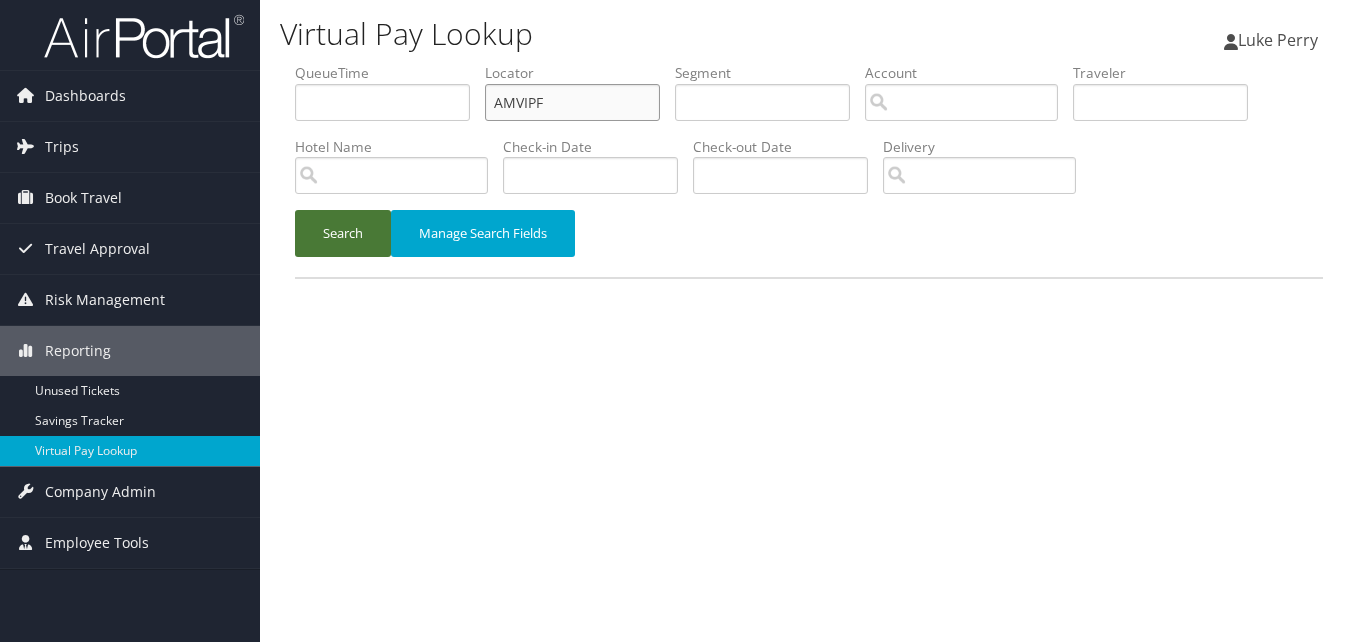 type on "AMVIPF" 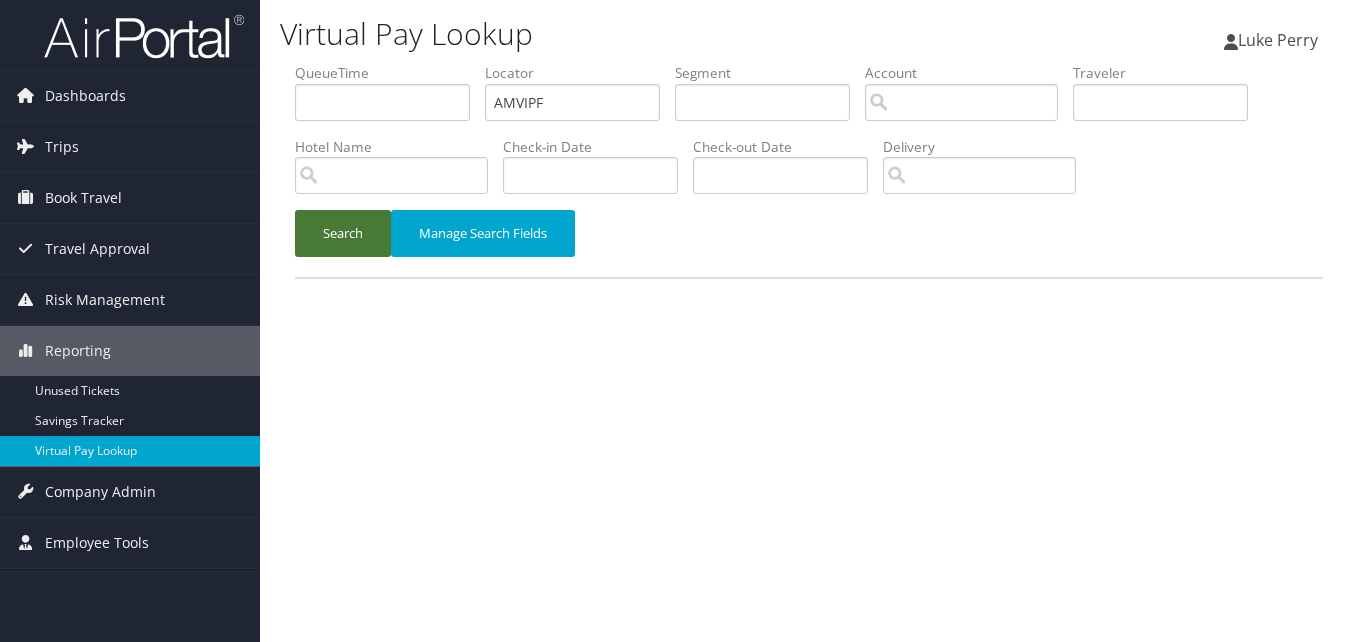 click on "Search" at bounding box center (343, 233) 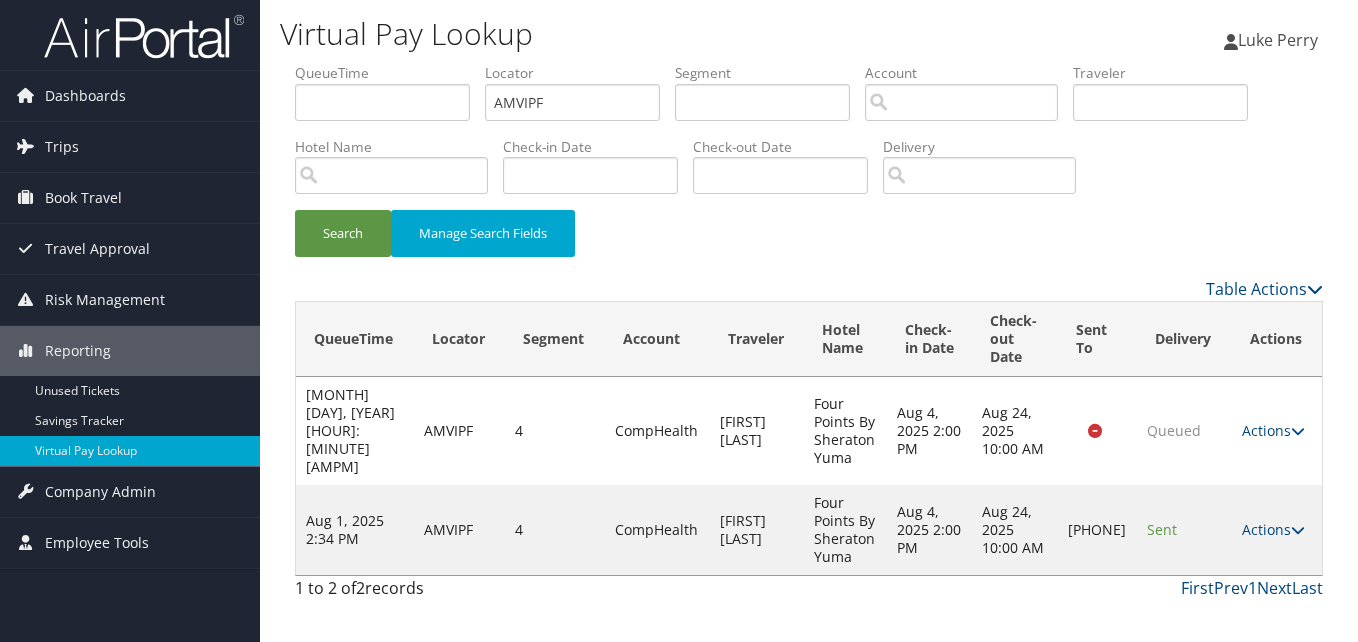 drag, startPoint x: 1269, startPoint y: 510, endPoint x: 1224, endPoint y: 561, distance: 68.0147 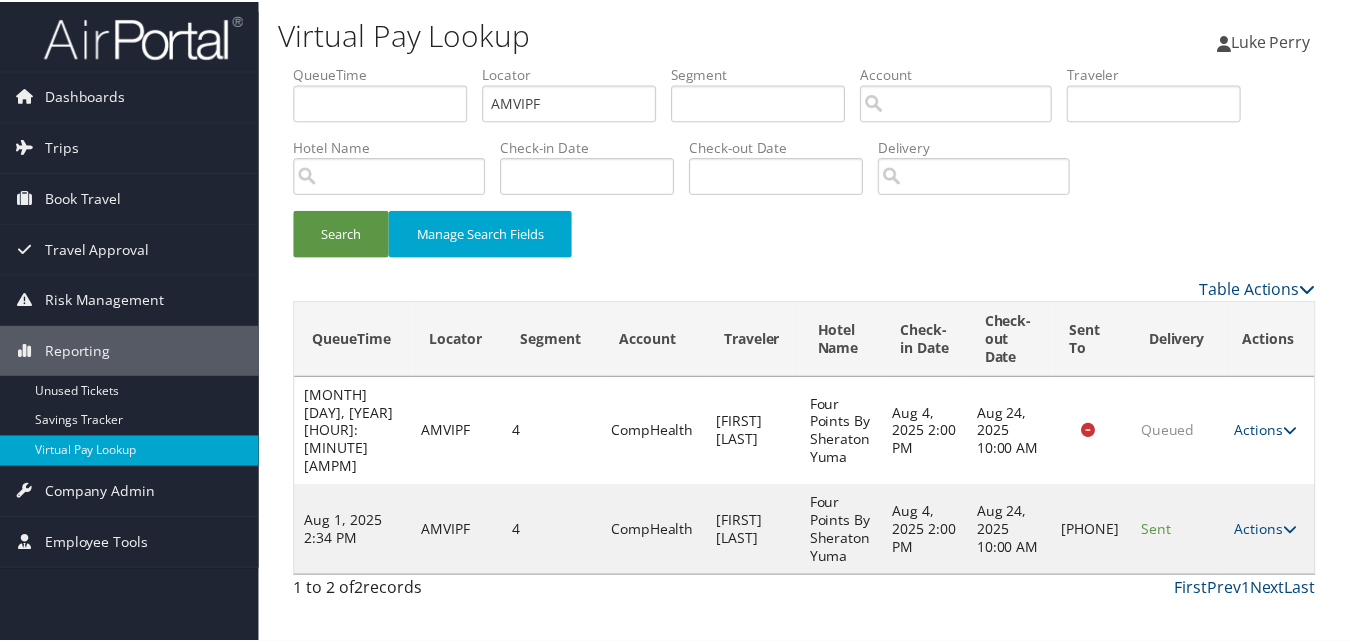 scroll, scrollTop: 19, scrollLeft: 0, axis: vertical 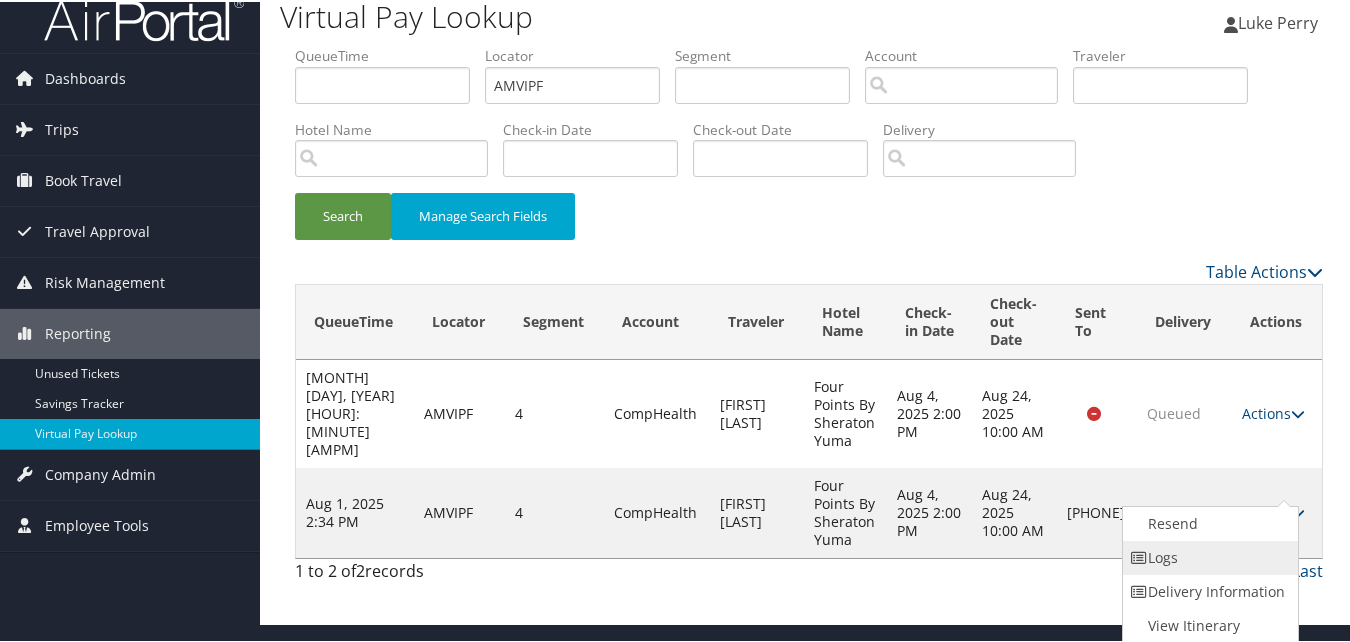 click on "Logs" at bounding box center (1208, 556) 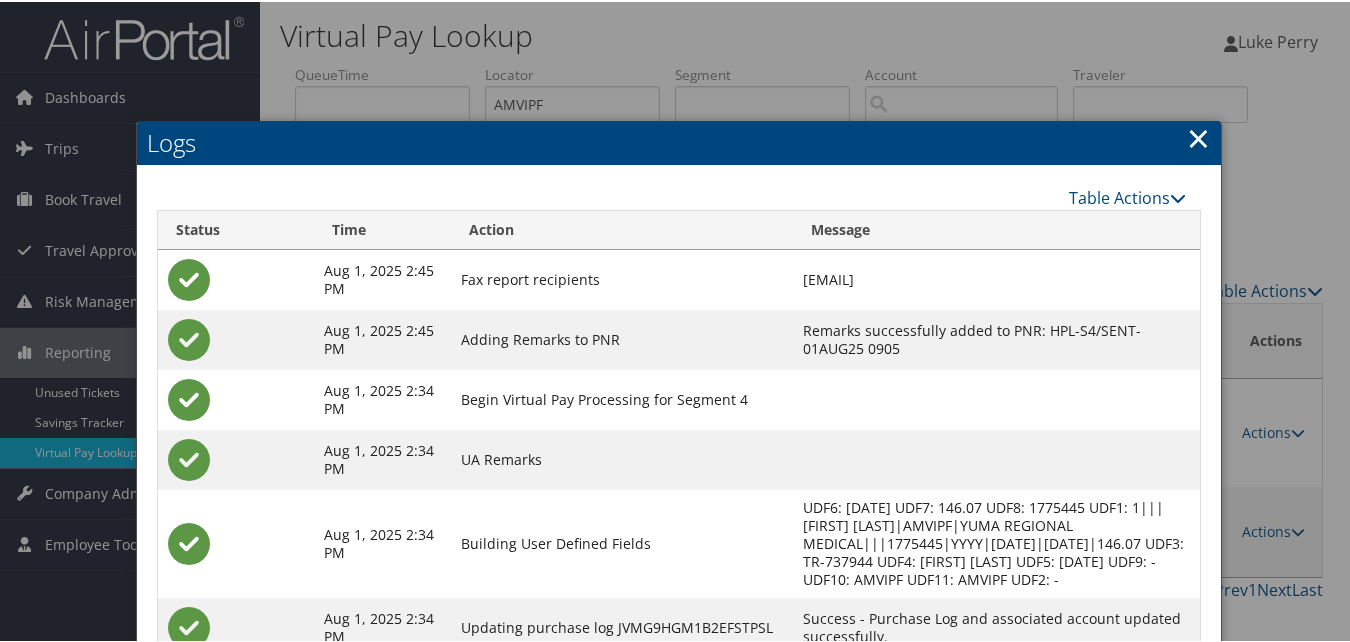 scroll, scrollTop: 190, scrollLeft: 0, axis: vertical 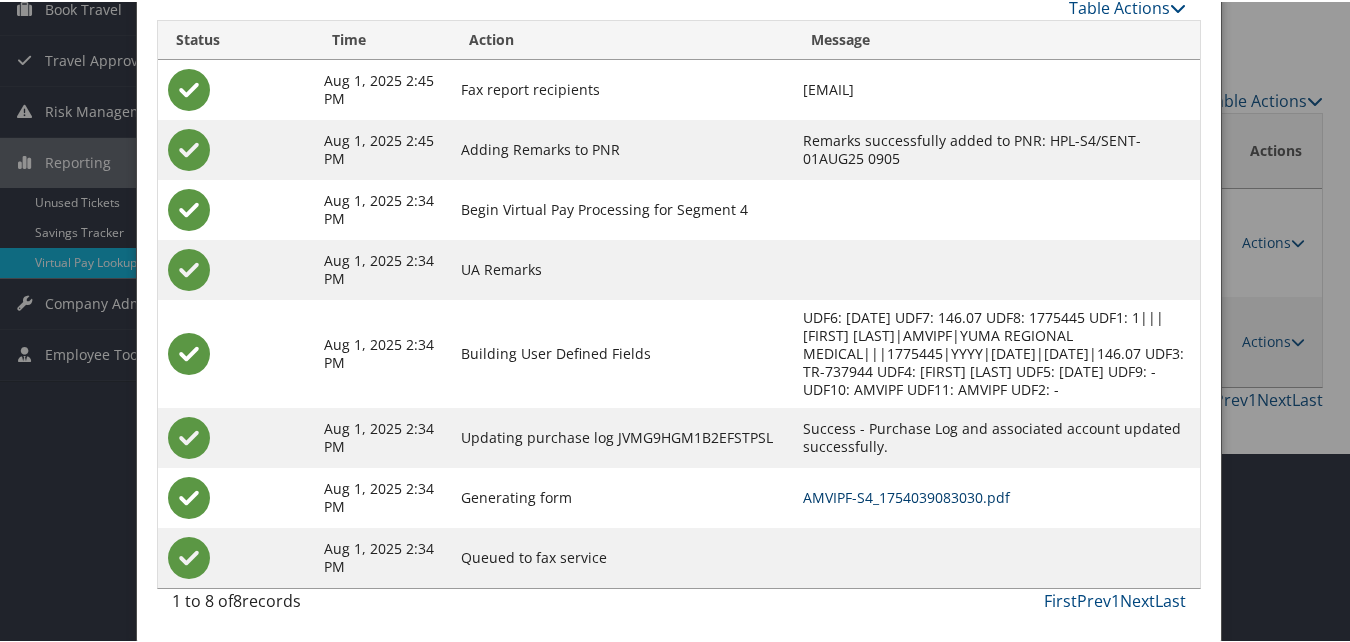 click on "AMVIPF-S4_1754039083030.pdf" at bounding box center (906, 495) 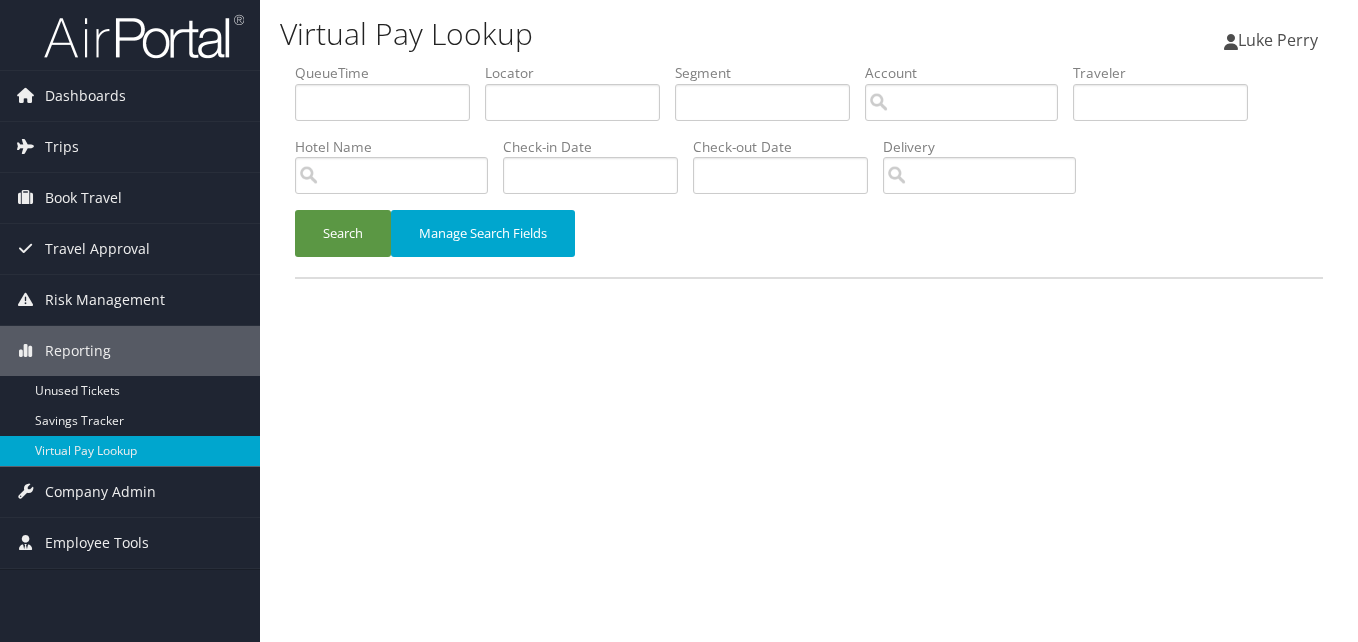 scroll, scrollTop: 0, scrollLeft: 0, axis: both 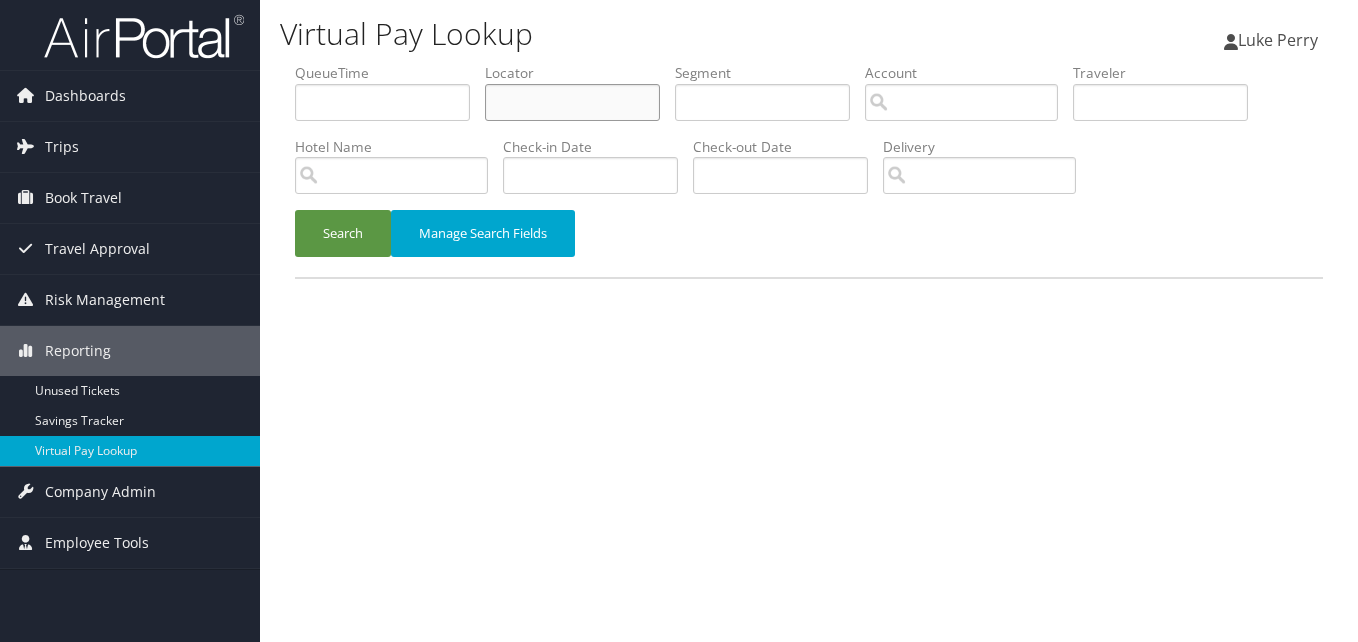 click at bounding box center [572, 102] 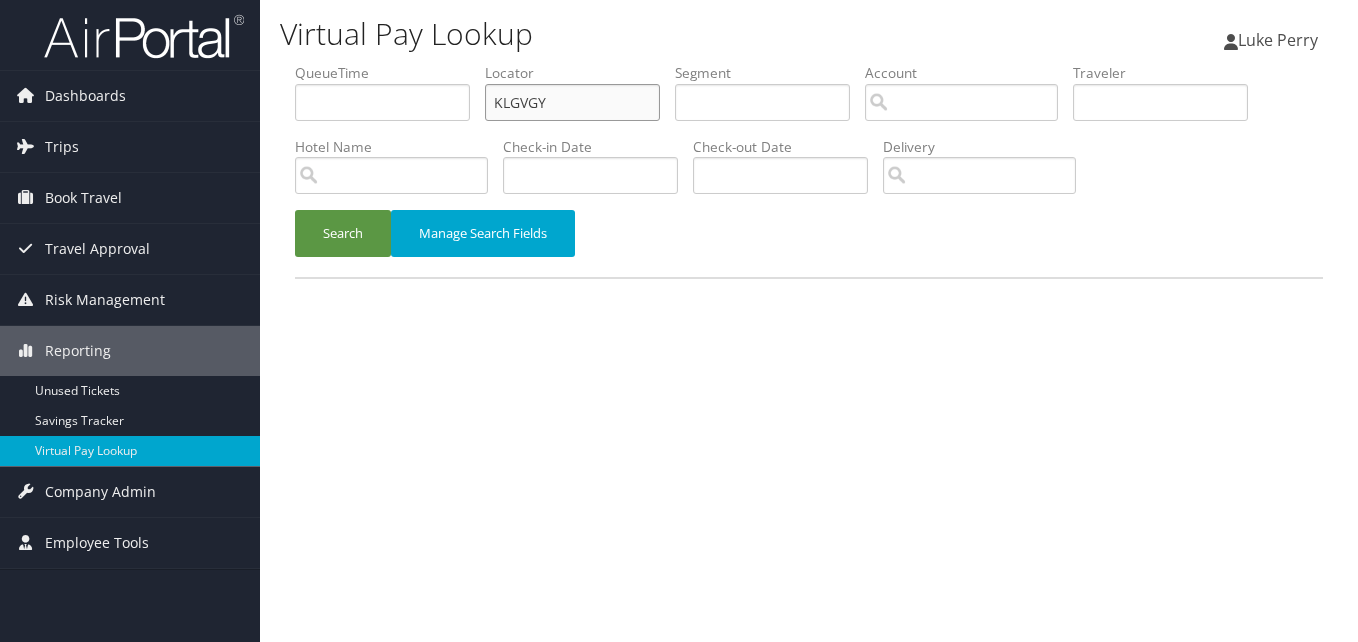 click on "KLGVGY" at bounding box center (572, 102) 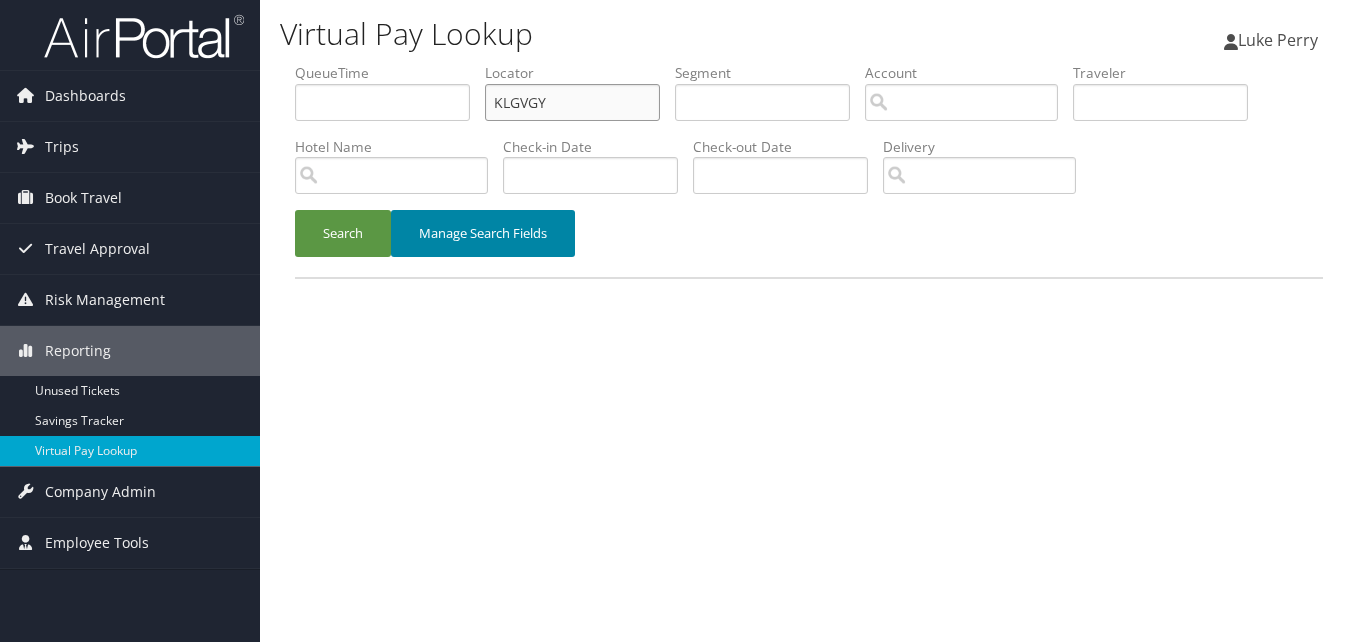 type on "KLGVGY" 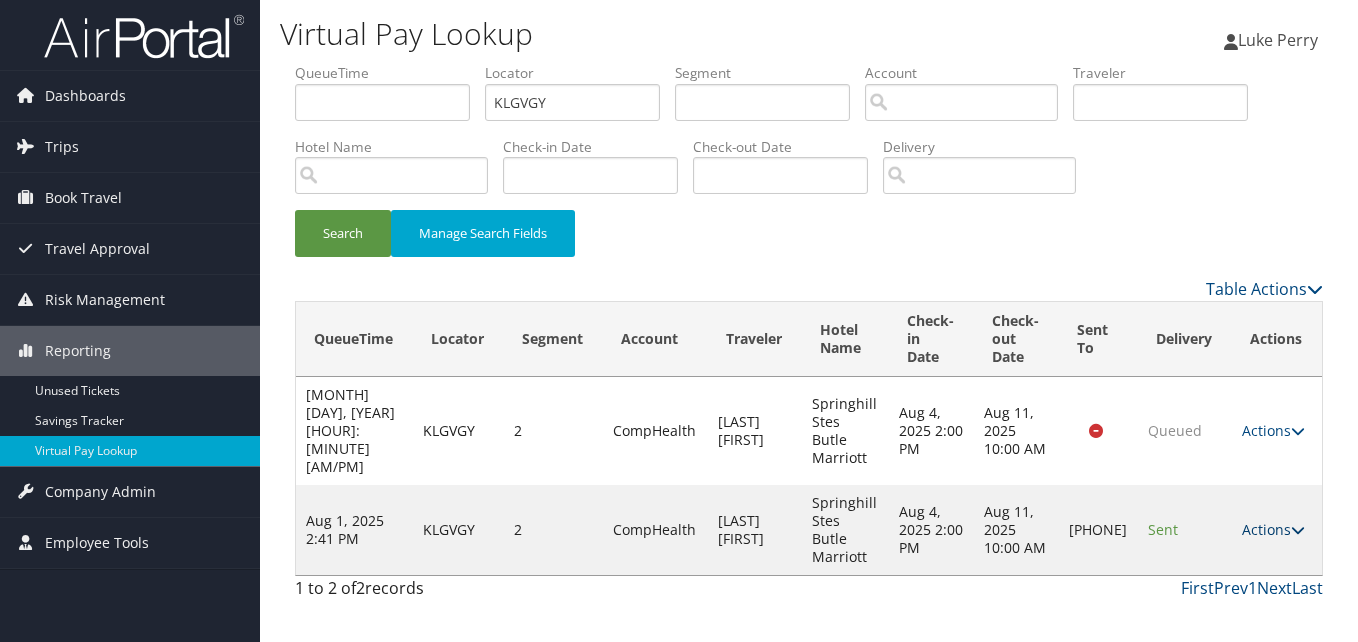 click on "Actions" at bounding box center (1273, 529) 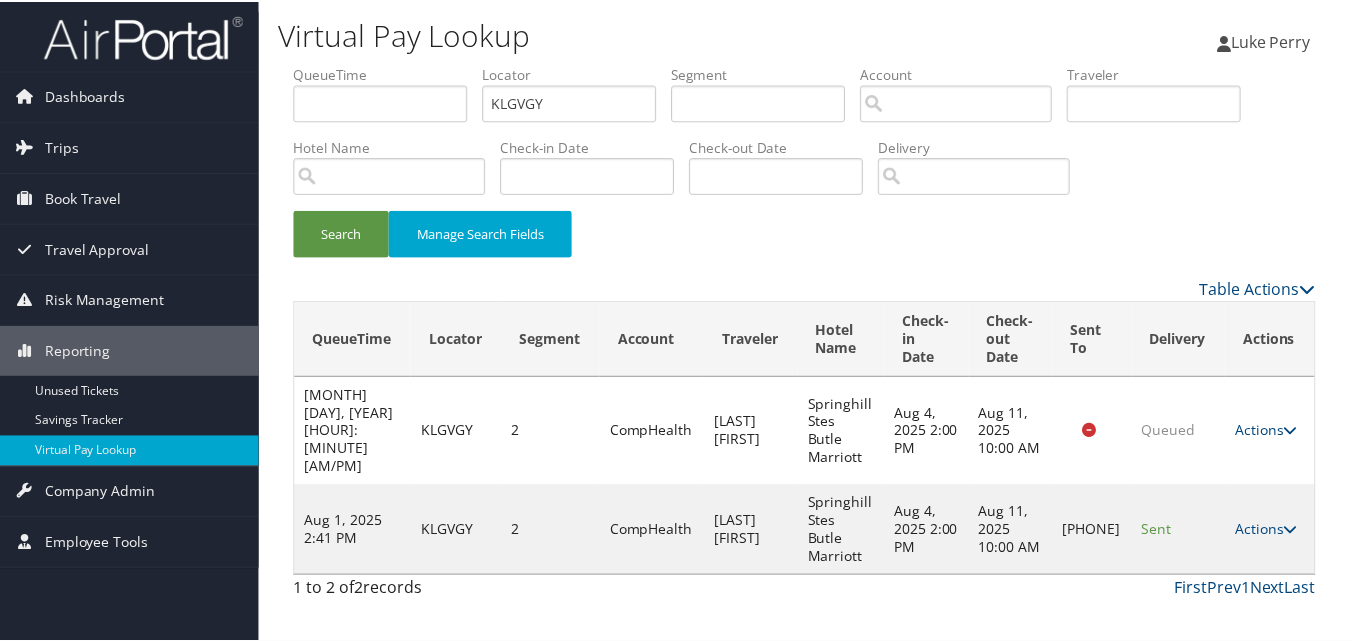 scroll, scrollTop: 19, scrollLeft: 0, axis: vertical 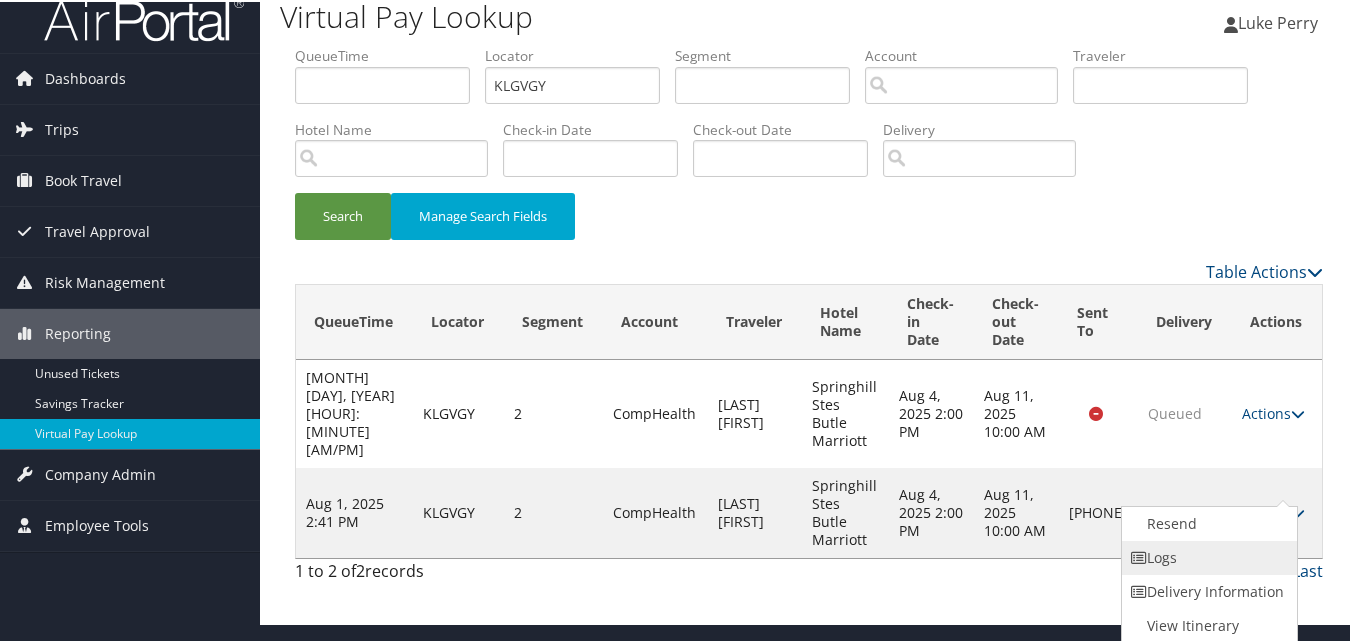 click on "Logs" at bounding box center [1207, 556] 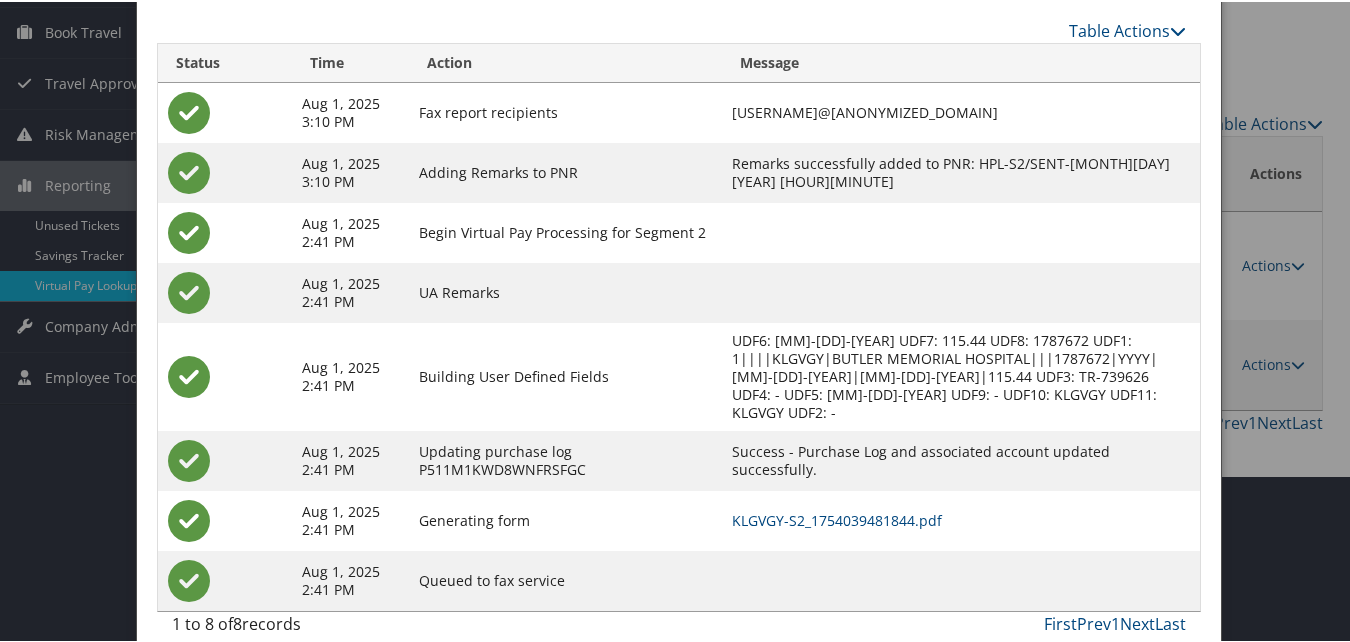 scroll, scrollTop: 190, scrollLeft: 0, axis: vertical 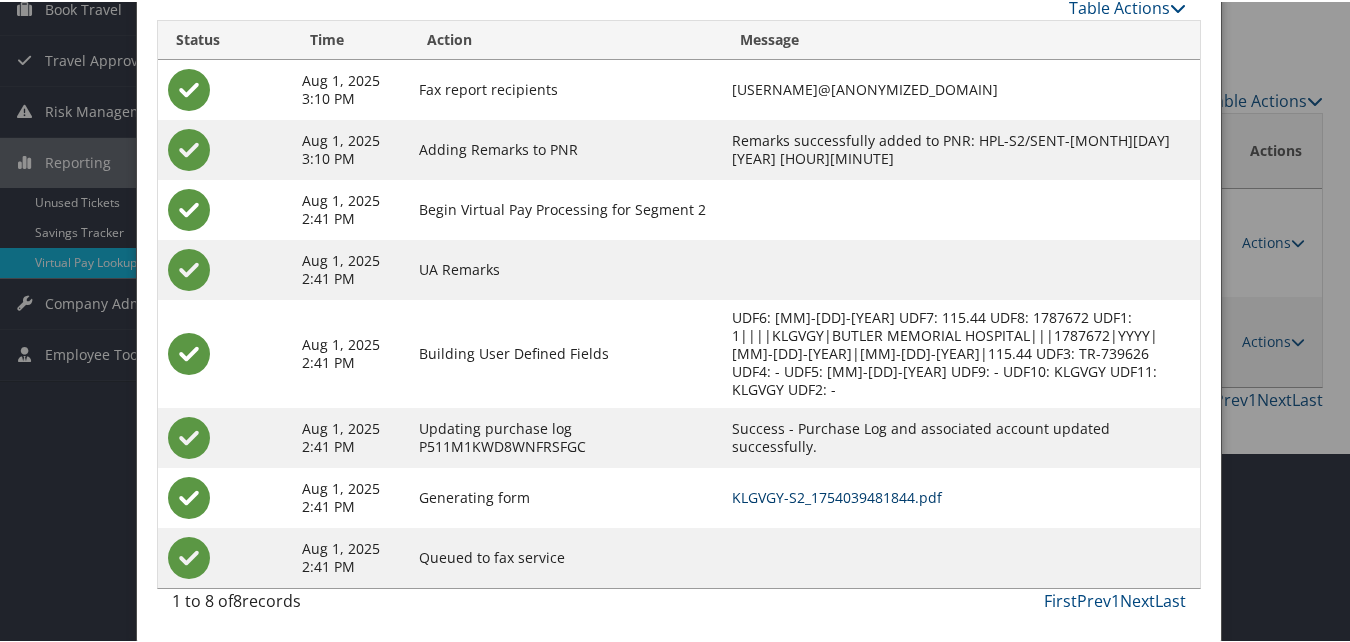 click on "KLGVGY-S2_1754039481844.pdf" at bounding box center (837, 495) 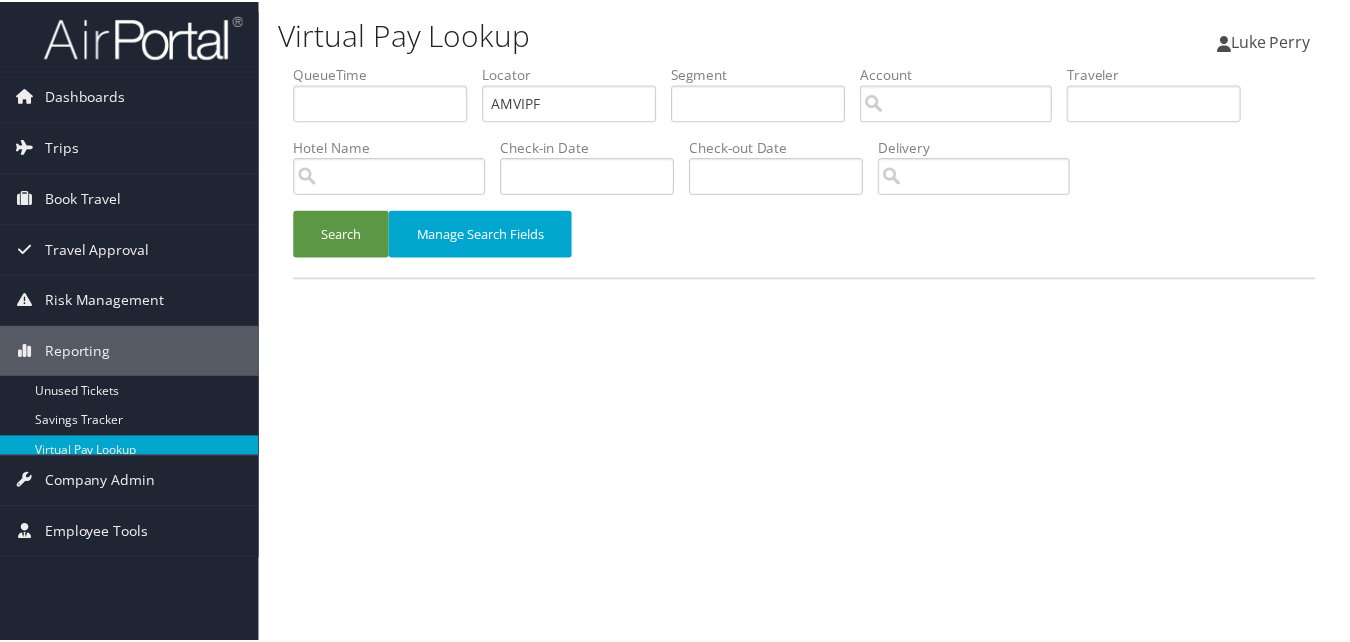 scroll, scrollTop: 0, scrollLeft: 0, axis: both 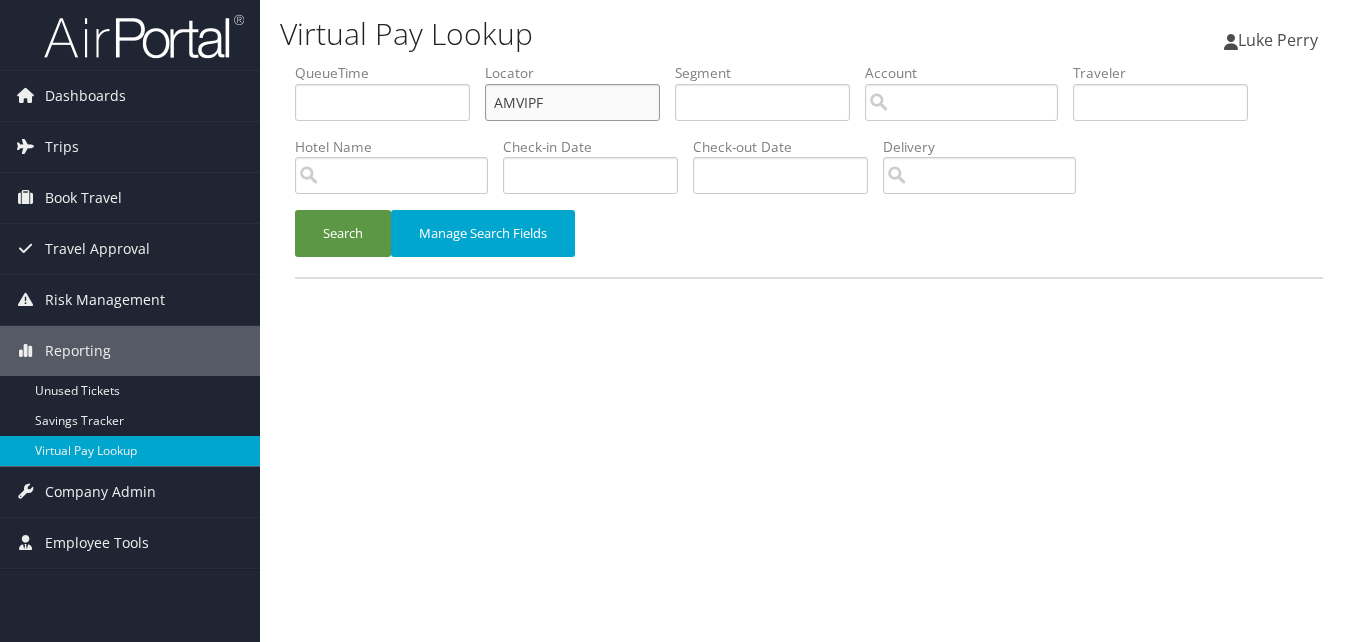 drag, startPoint x: 567, startPoint y: 102, endPoint x: 420, endPoint y: 109, distance: 147.16656 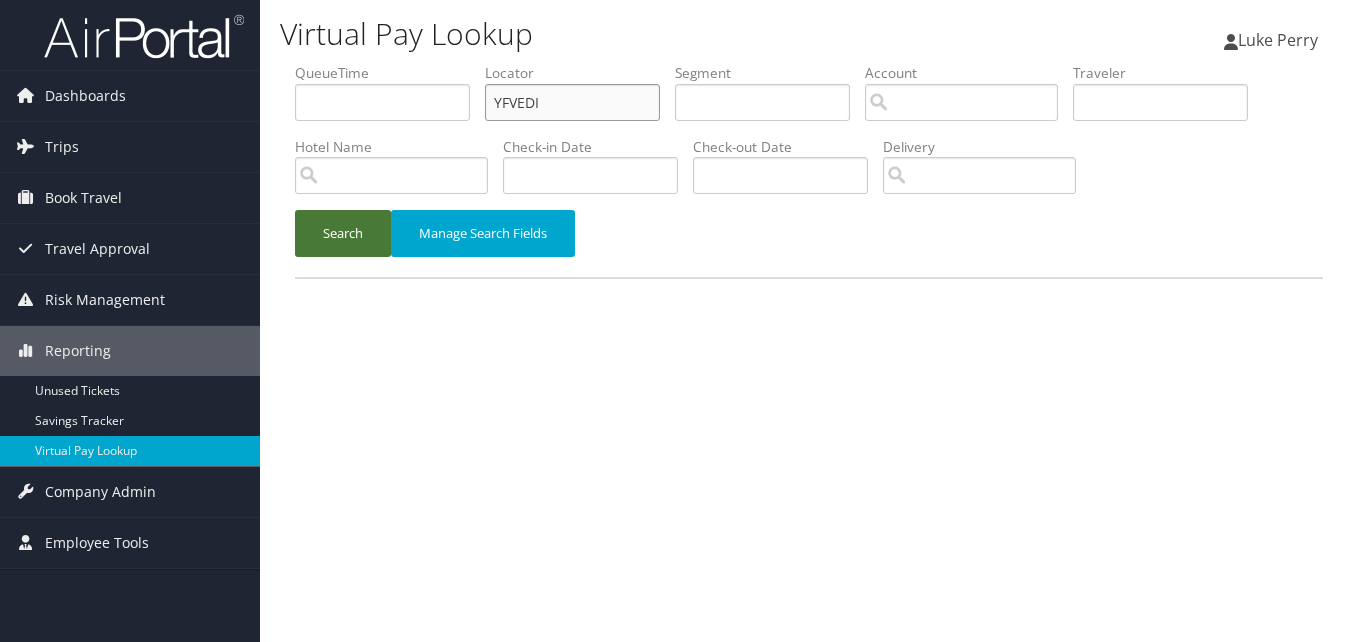 type on "YFVEDI" 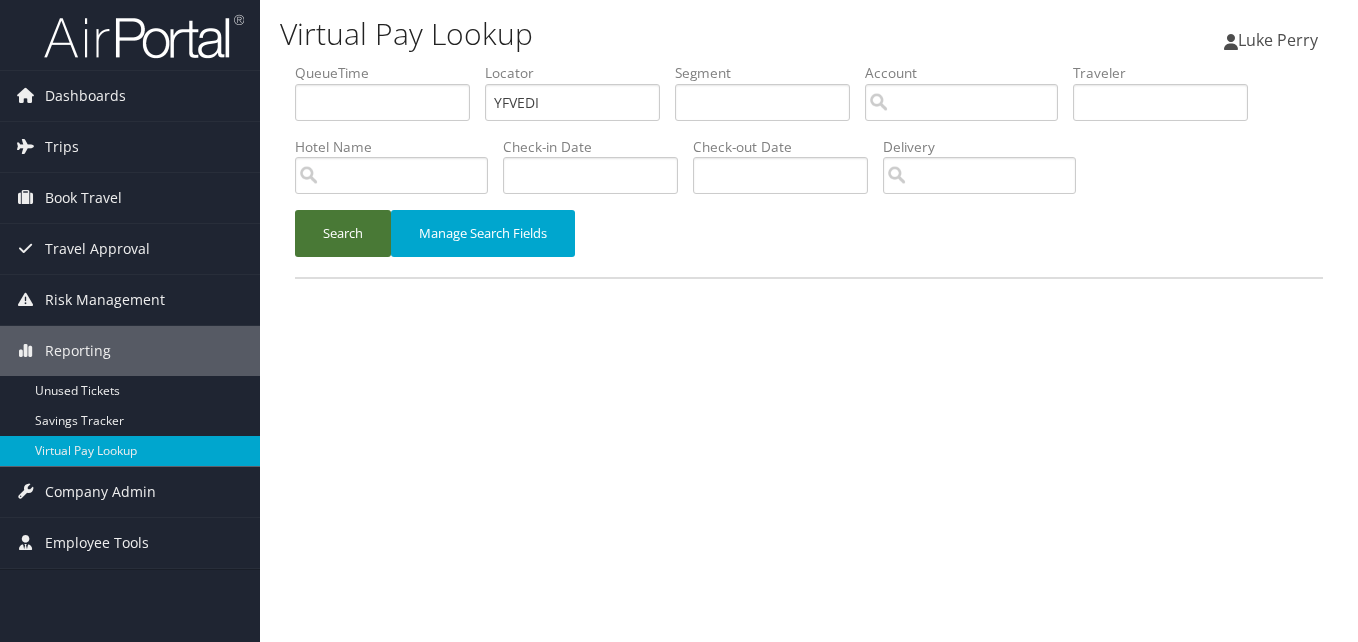 click on "Search" at bounding box center (343, 233) 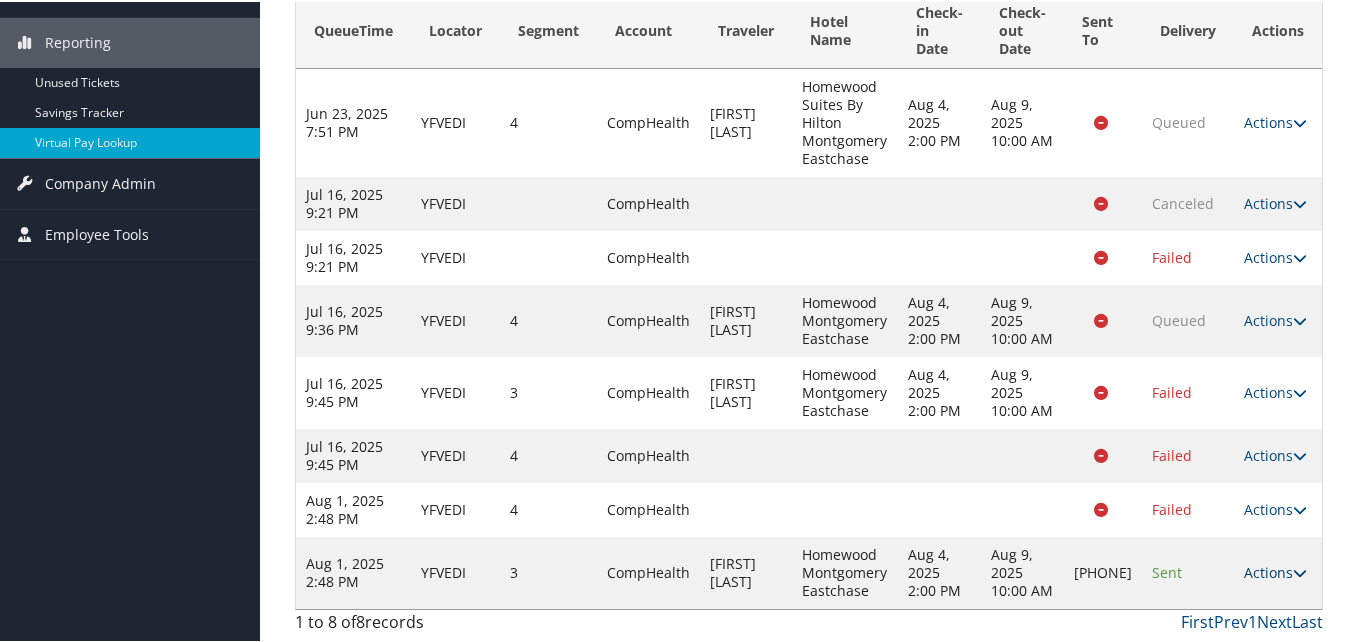 click on "Actions" at bounding box center [1275, 570] 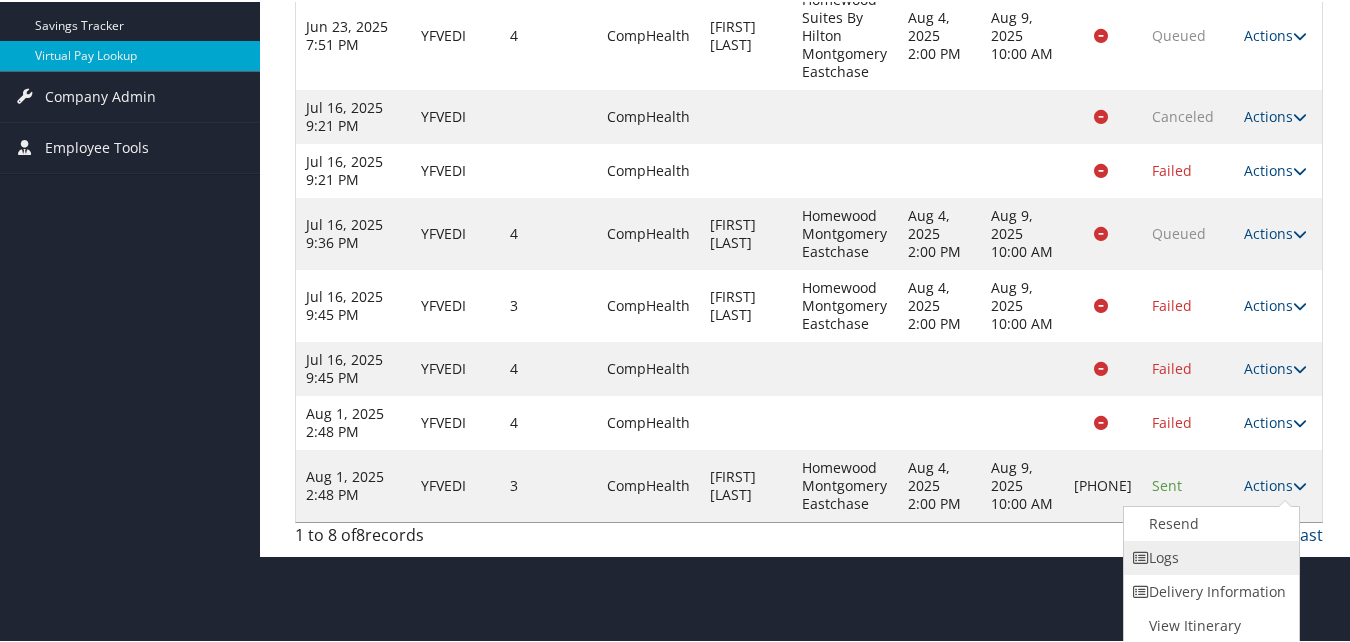 click on "Logs" at bounding box center (1209, 556) 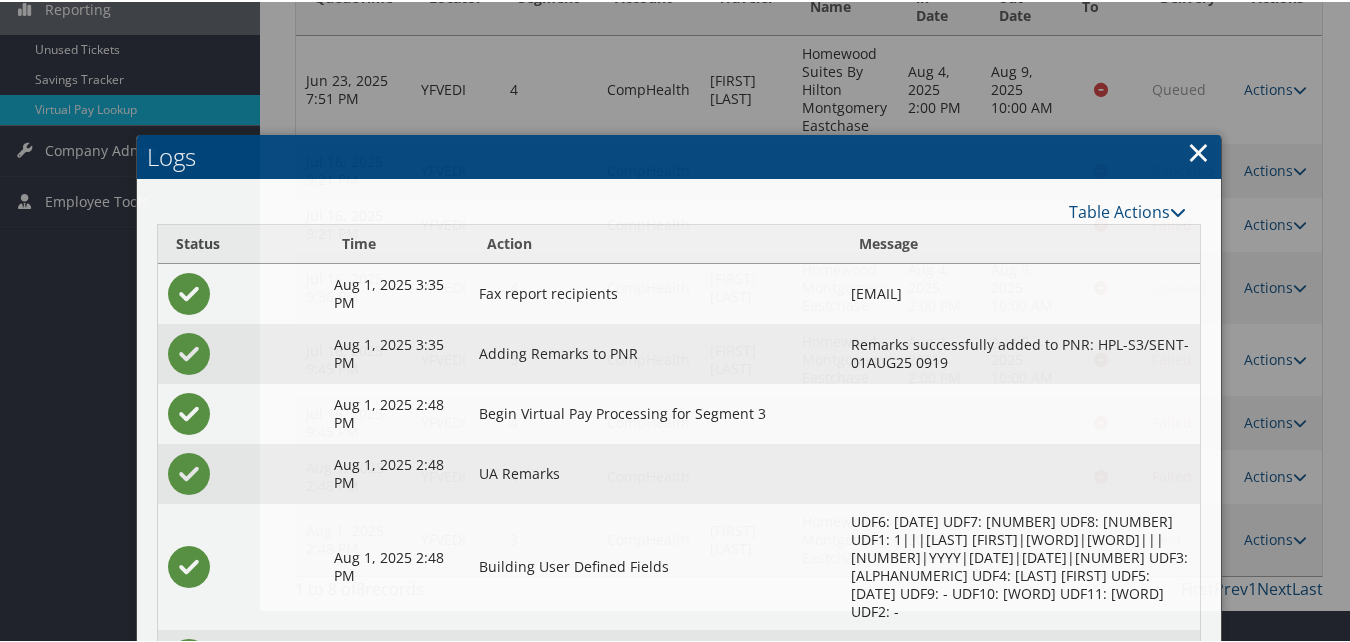 scroll, scrollTop: 550, scrollLeft: 0, axis: vertical 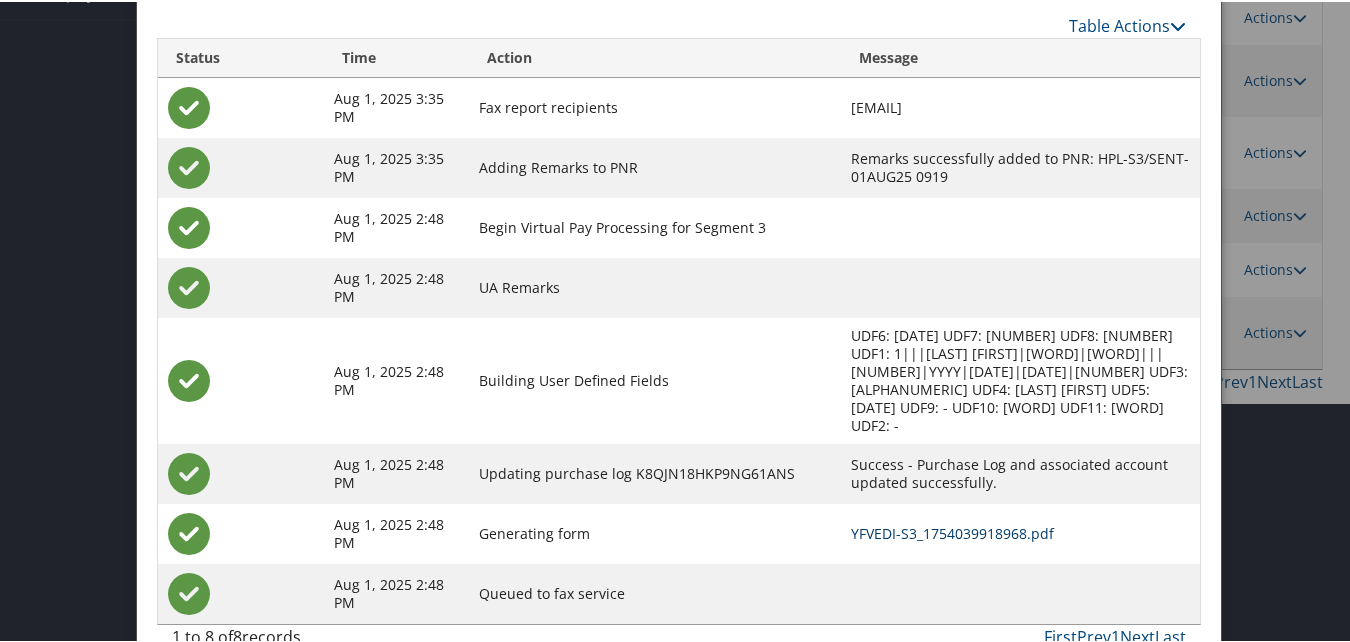 click on "YFVEDI-S3_1754039918968.pdf" at bounding box center [952, 531] 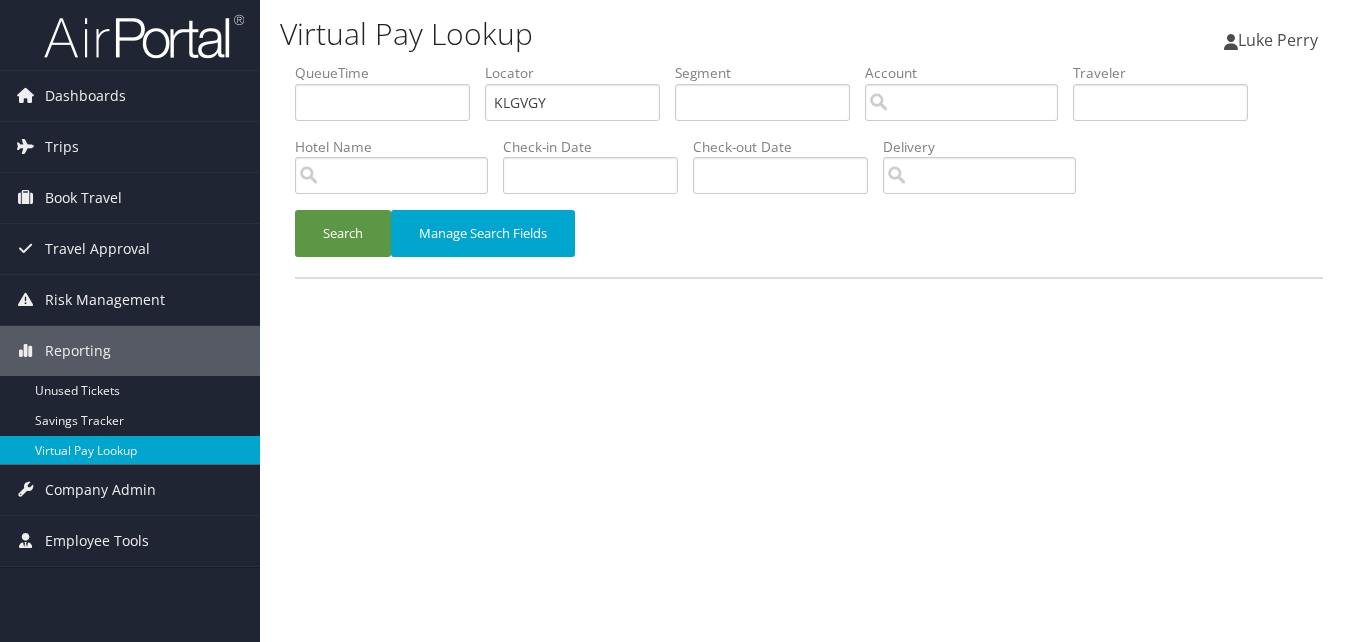 scroll, scrollTop: 0, scrollLeft: 0, axis: both 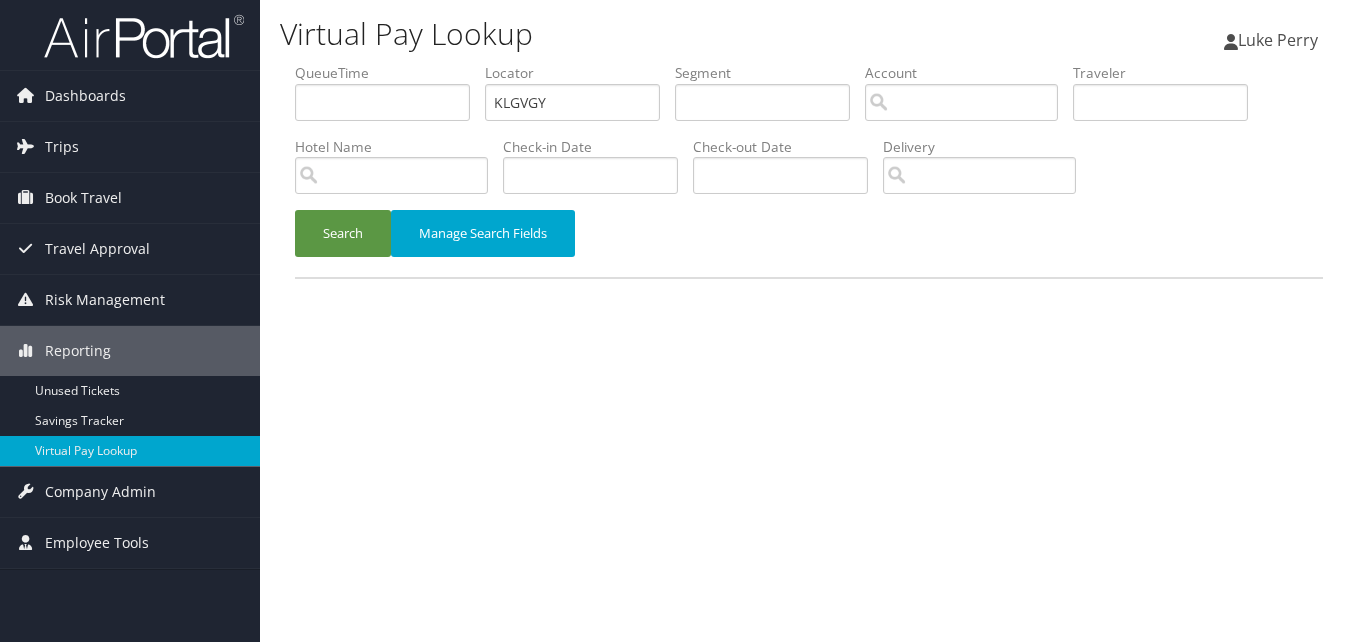 drag, startPoint x: 531, startPoint y: 79, endPoint x: 547, endPoint y: 90, distance: 19.416489 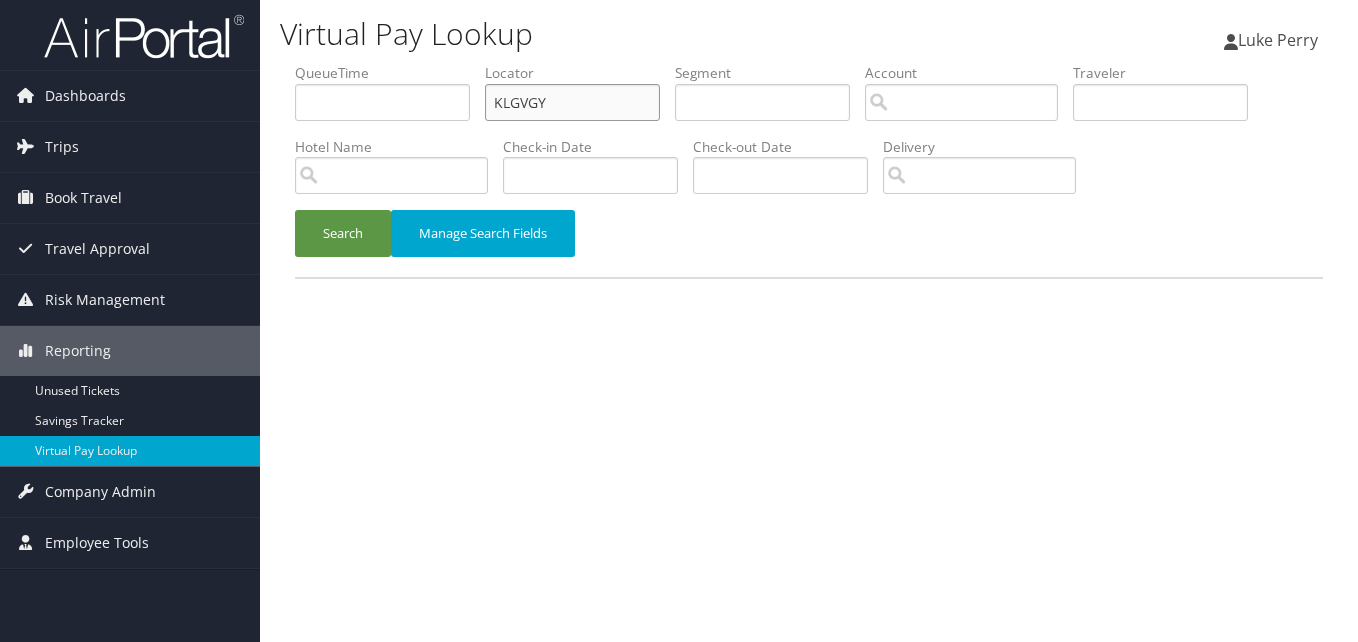 click on "KLGVGY" at bounding box center (572, 102) 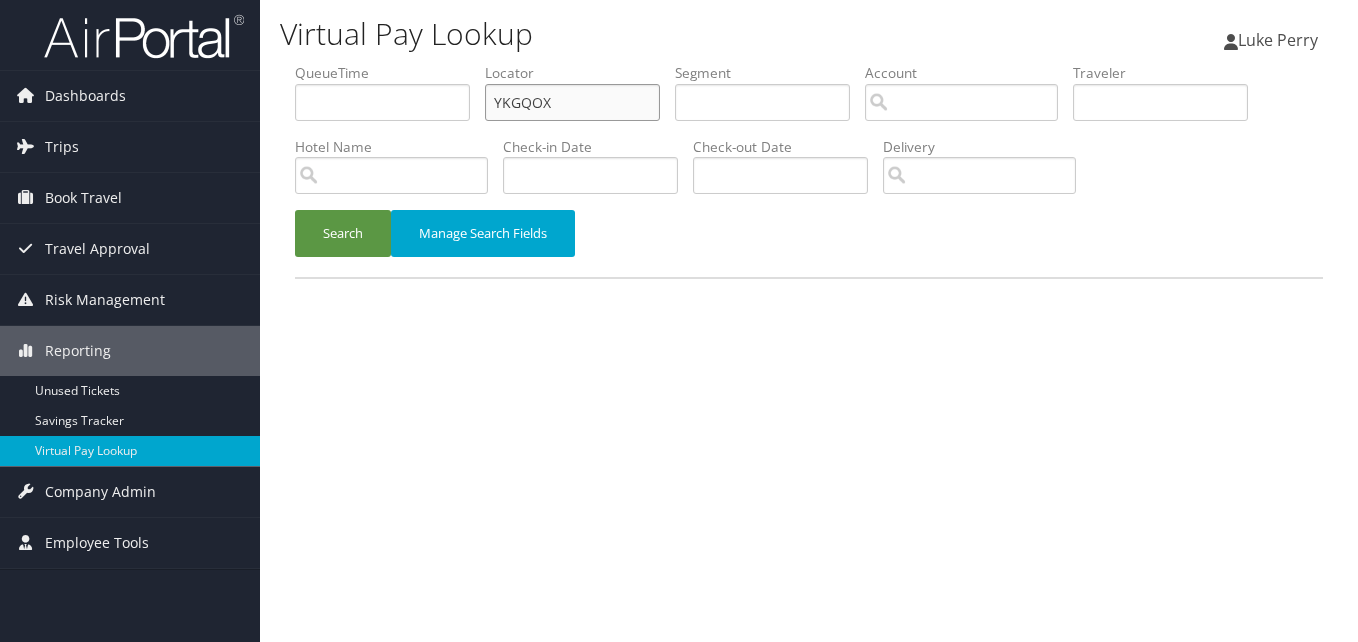 drag, startPoint x: 538, startPoint y: 96, endPoint x: 538, endPoint y: 115, distance: 19 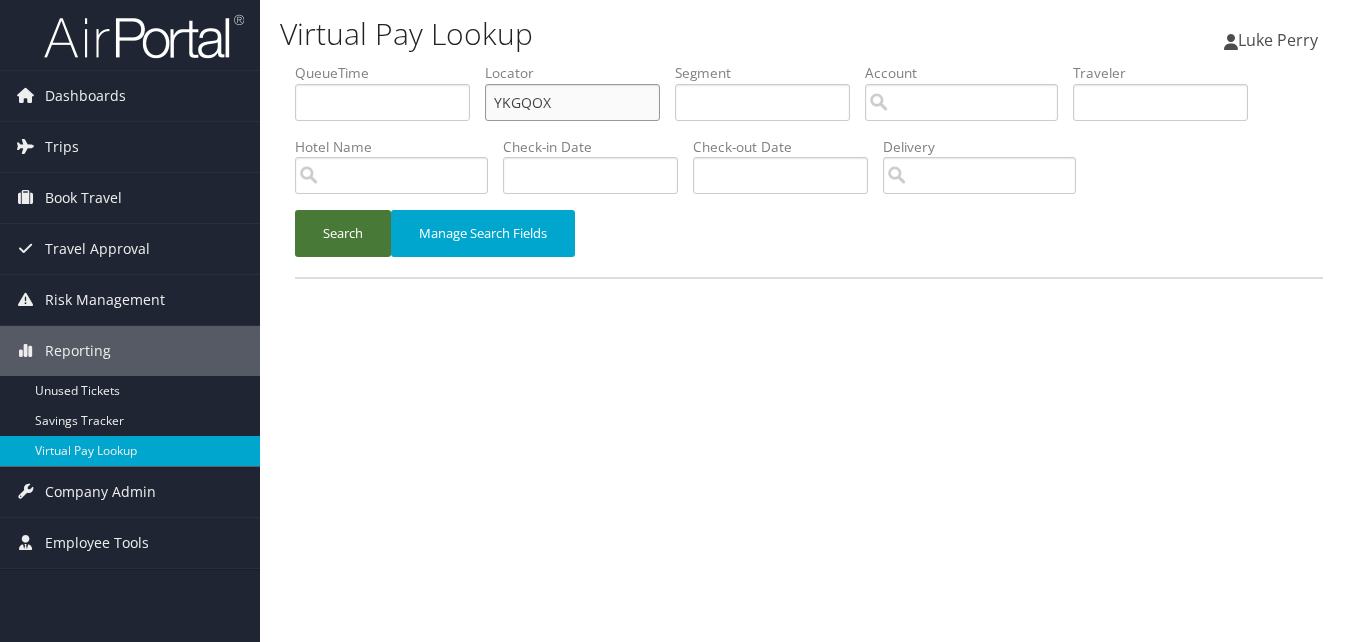 type on "YKGQOX" 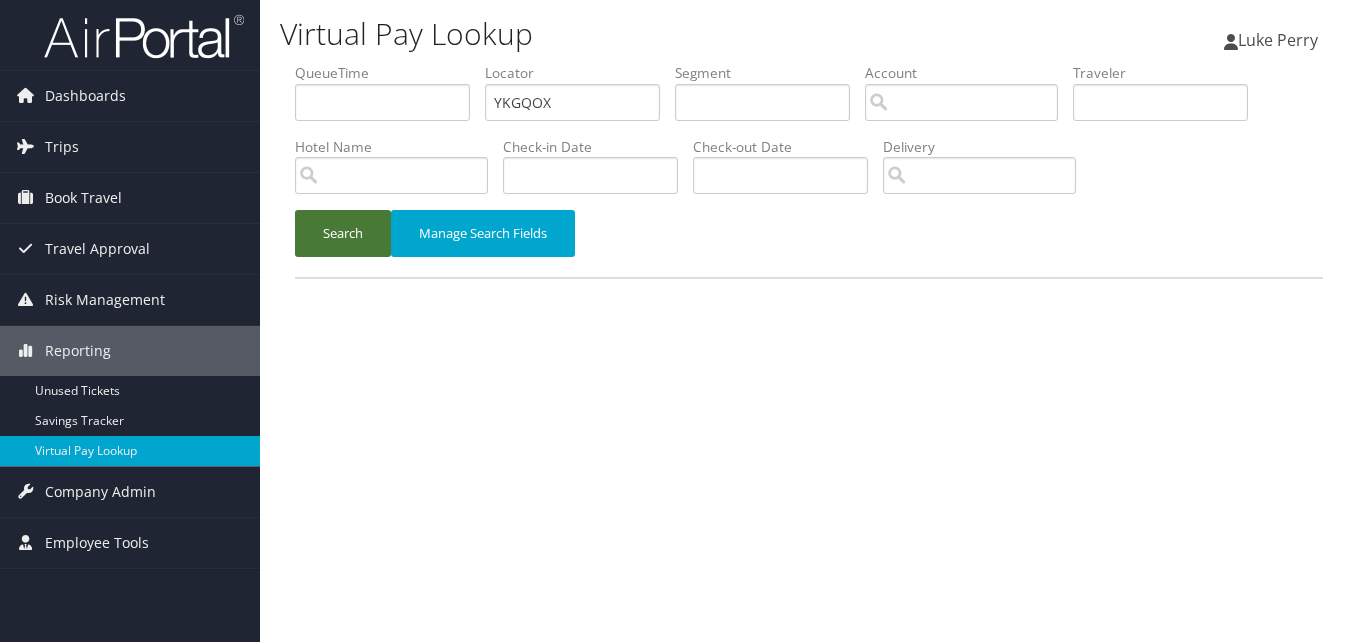click on "Search" at bounding box center [343, 233] 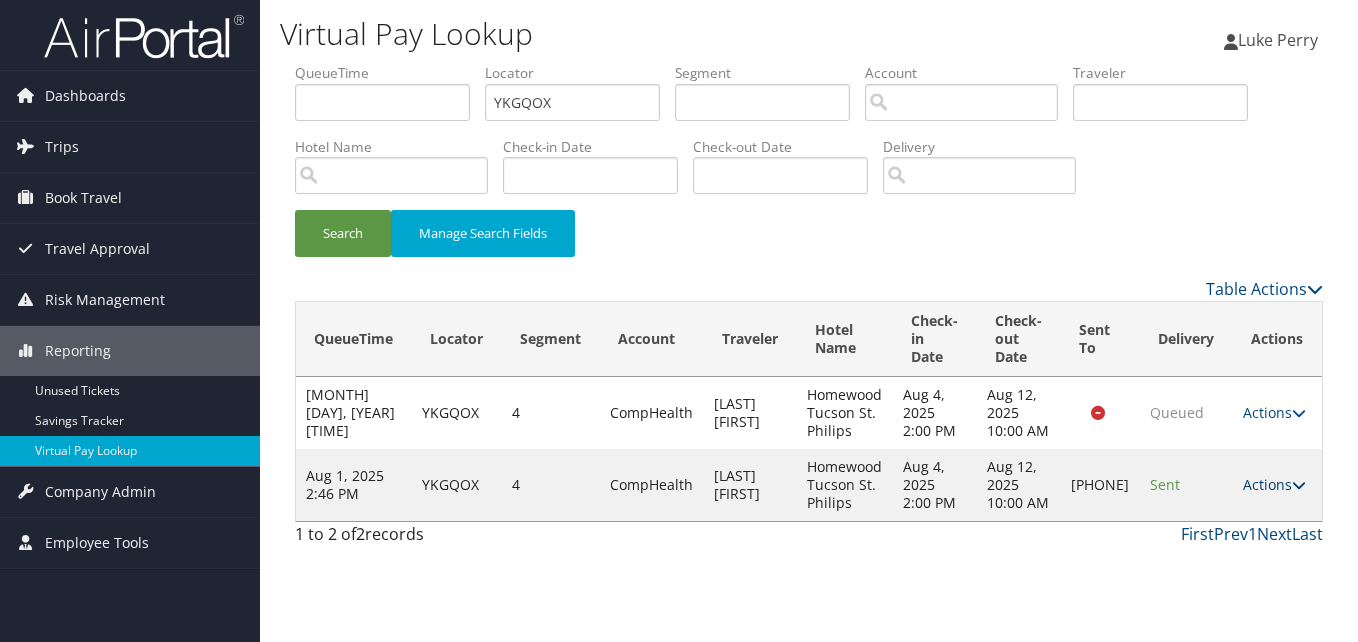 click on "Actions" at bounding box center (1274, 484) 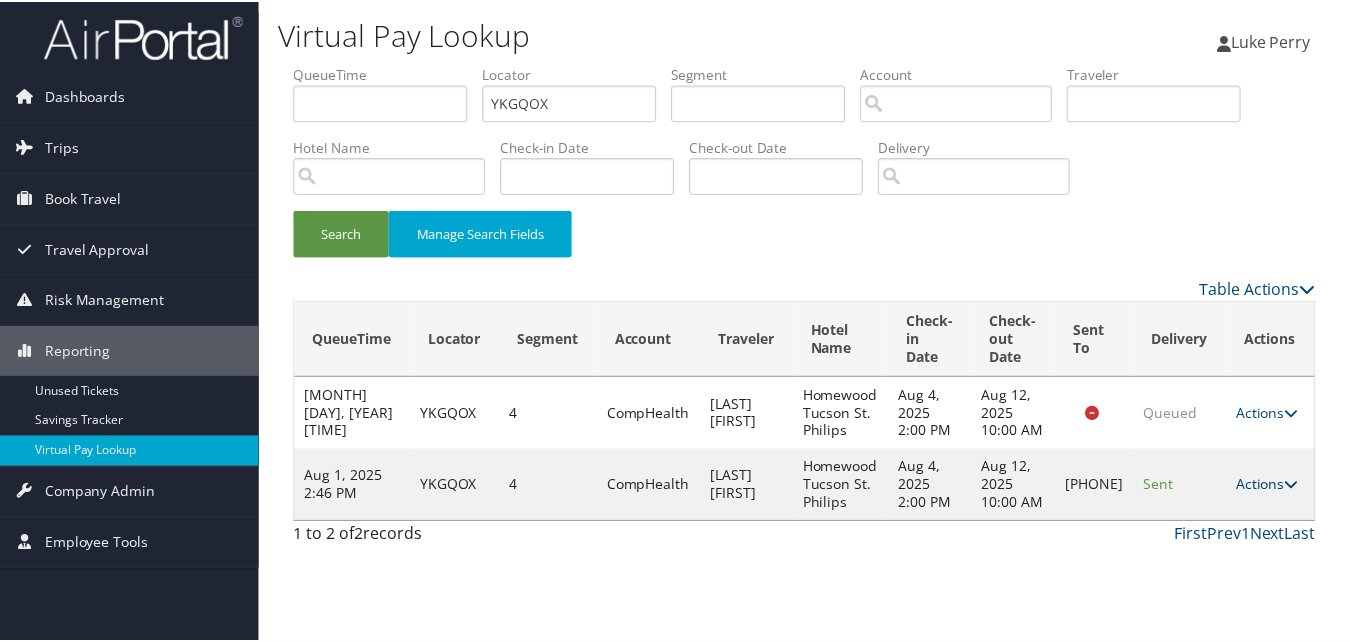 scroll, scrollTop: 1, scrollLeft: 0, axis: vertical 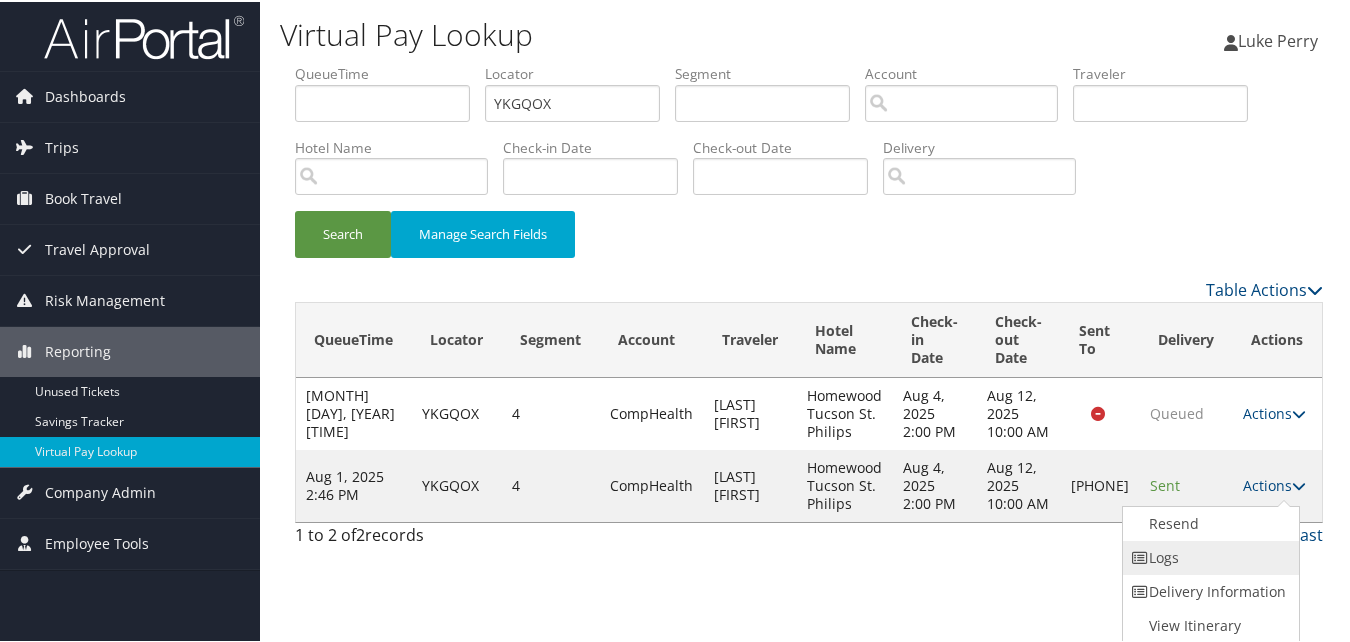 click on "Logs" at bounding box center (1208, 556) 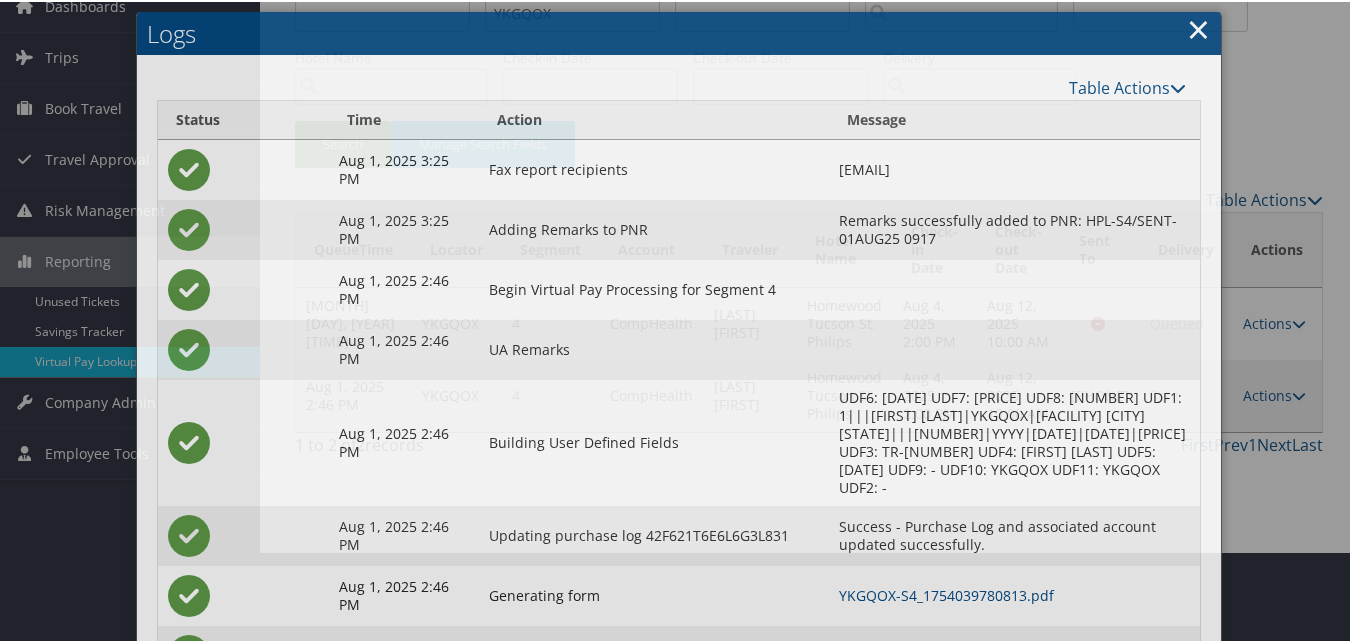 scroll, scrollTop: 172, scrollLeft: 0, axis: vertical 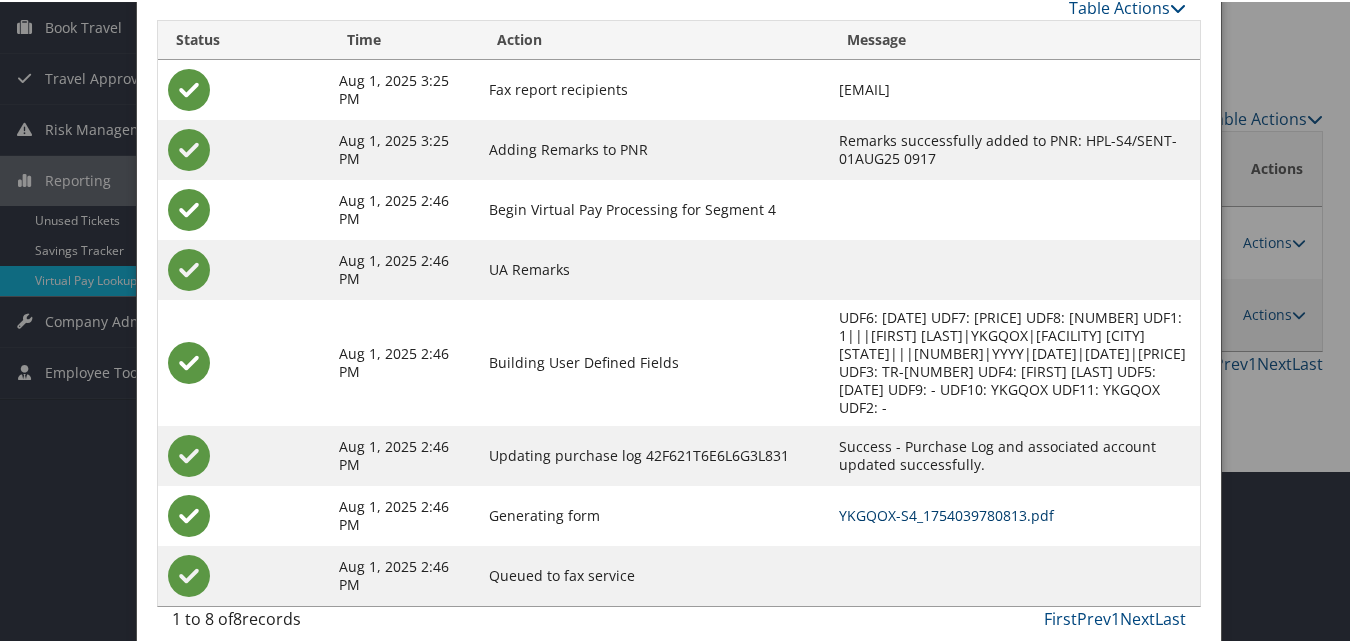 click on "YKGQOX-S4_1754039780813.pdf" at bounding box center [946, 513] 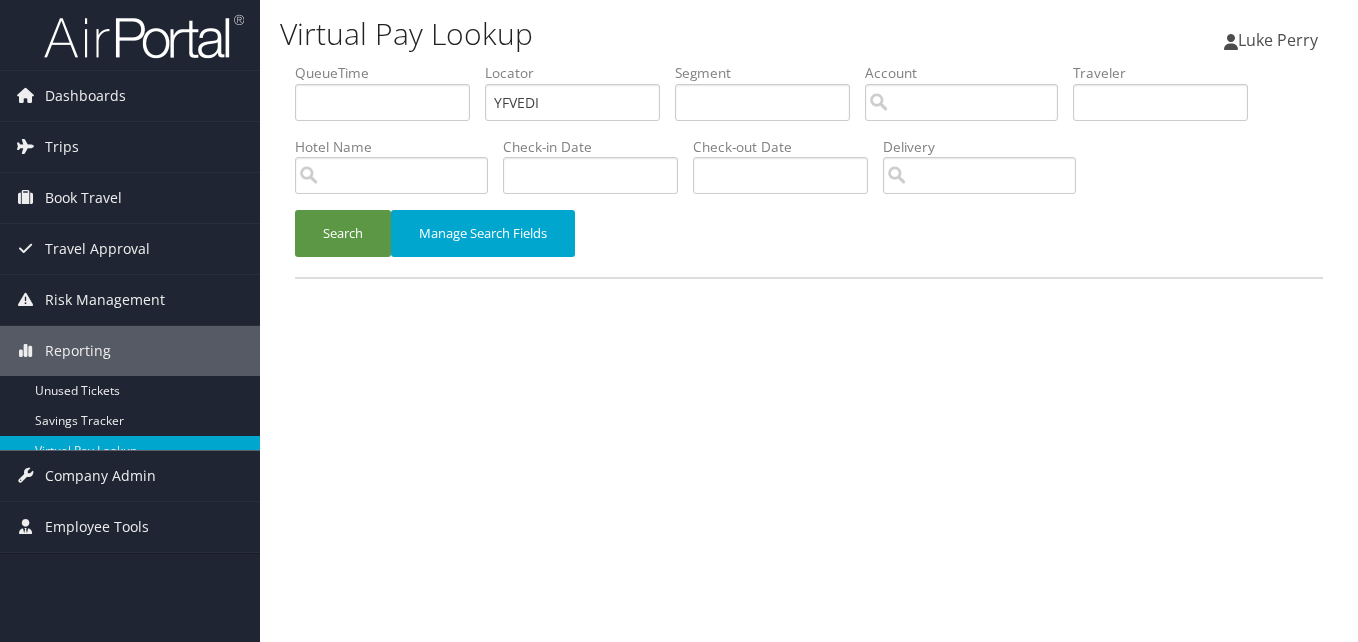 scroll, scrollTop: 0, scrollLeft: 0, axis: both 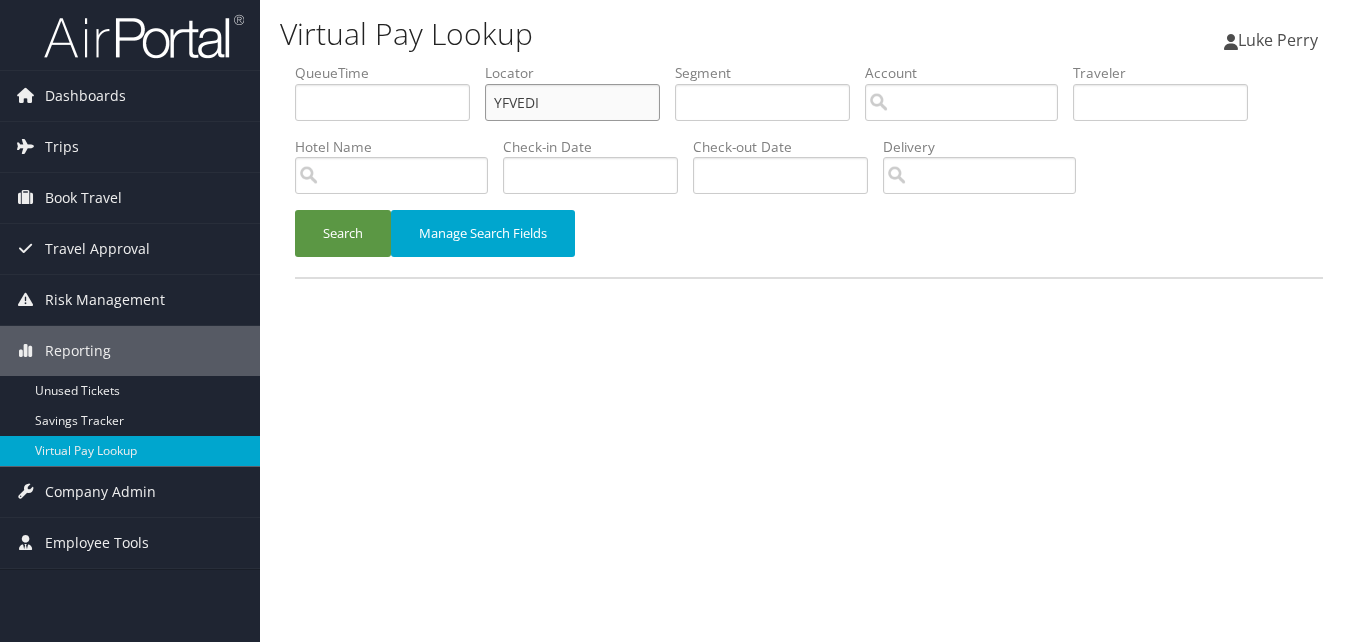 drag, startPoint x: 558, startPoint y: 88, endPoint x: 394, endPoint y: 116, distance: 166.37308 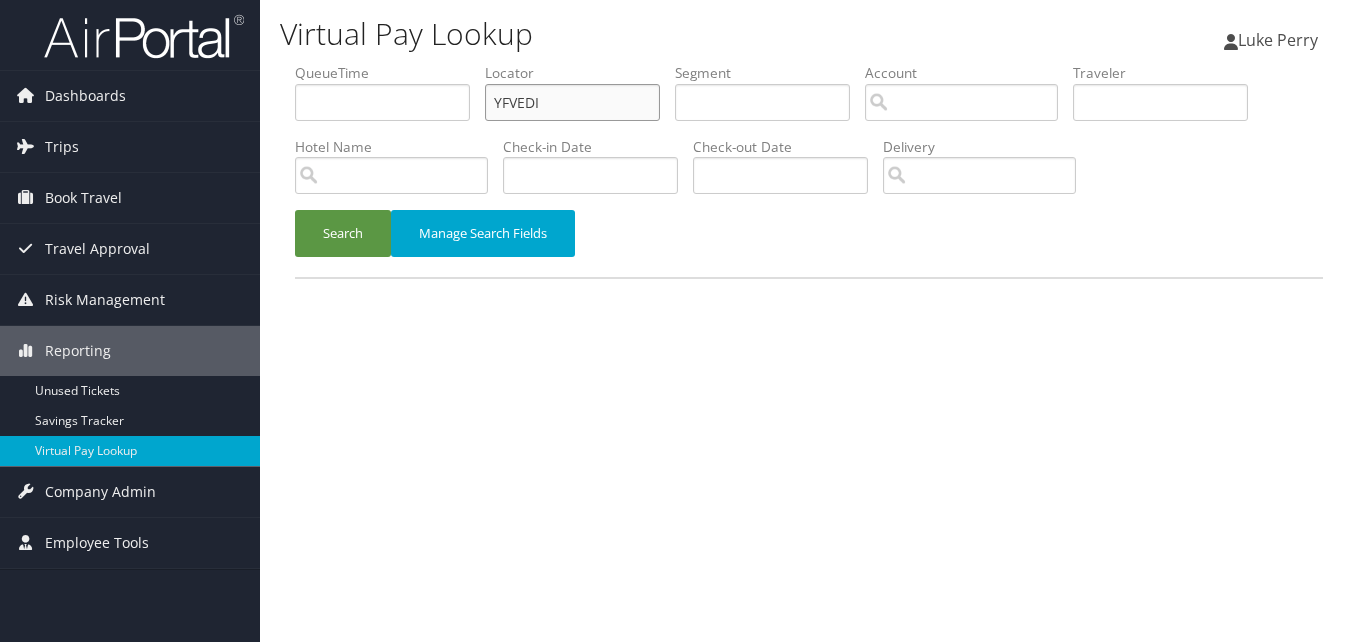 click on "QueueTime Locator YFVEDI Segment Account Traveler Hotel Name Check-in Date Check-out Date Delivery" at bounding box center (809, 63) 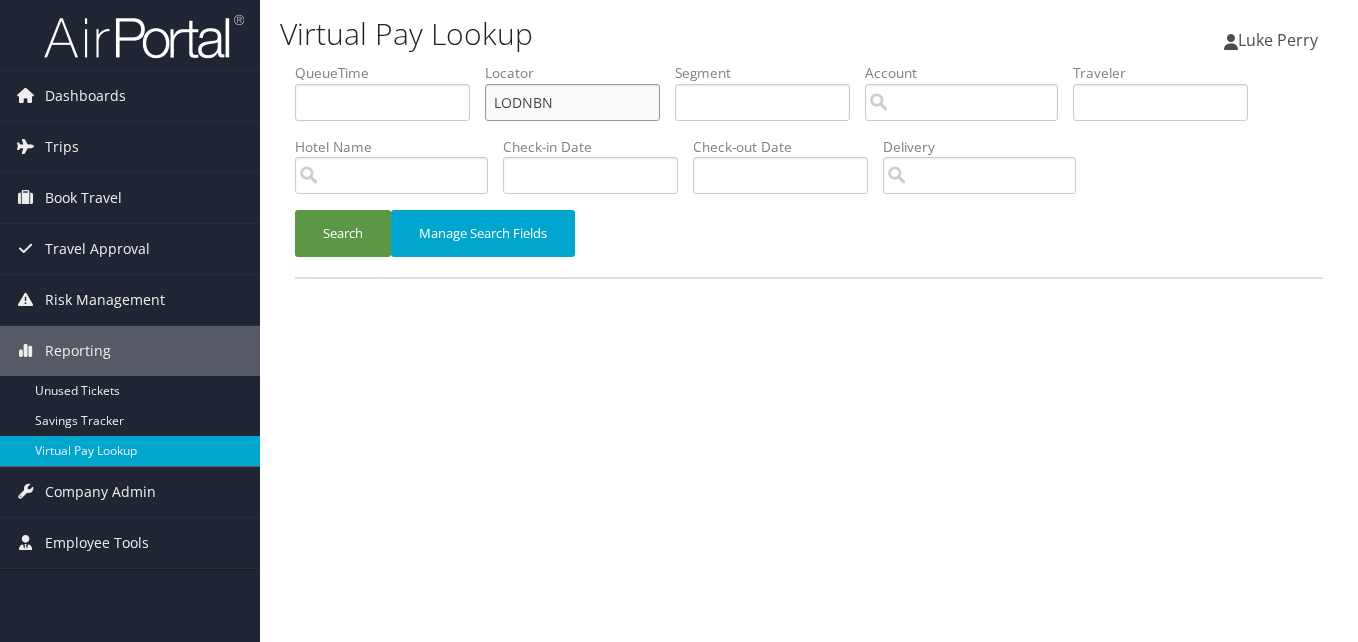 click on "LODNBN" at bounding box center [572, 102] 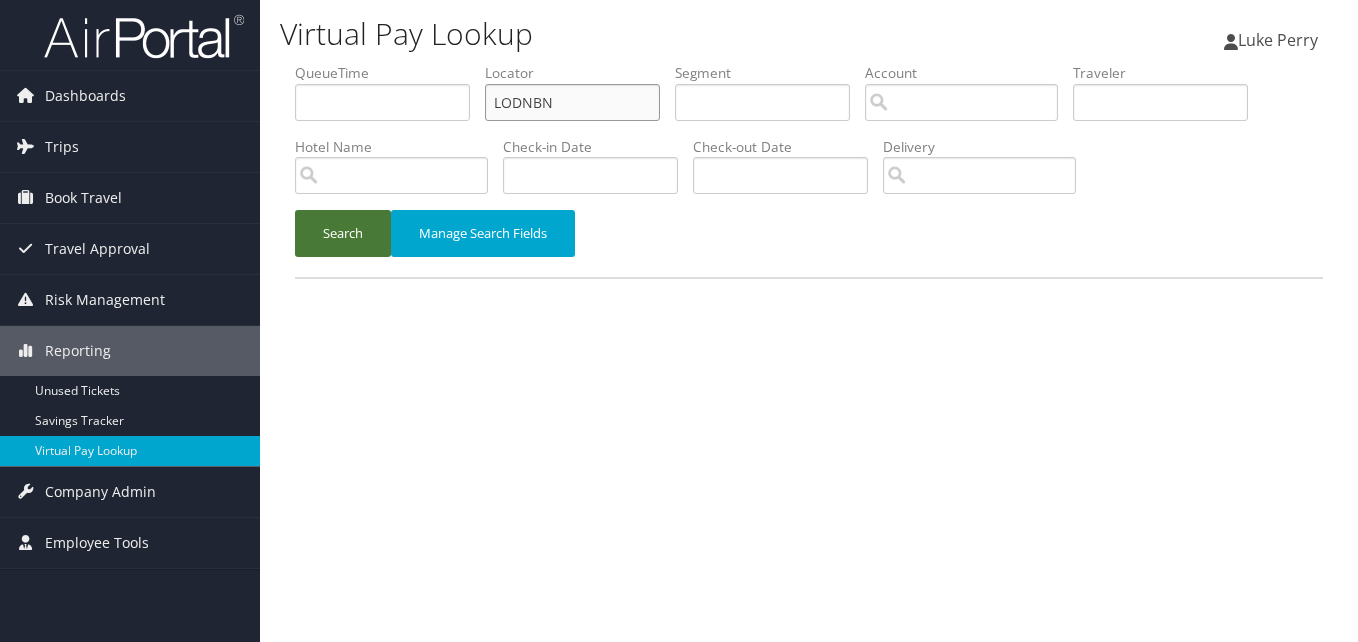 type on "LODNBN" 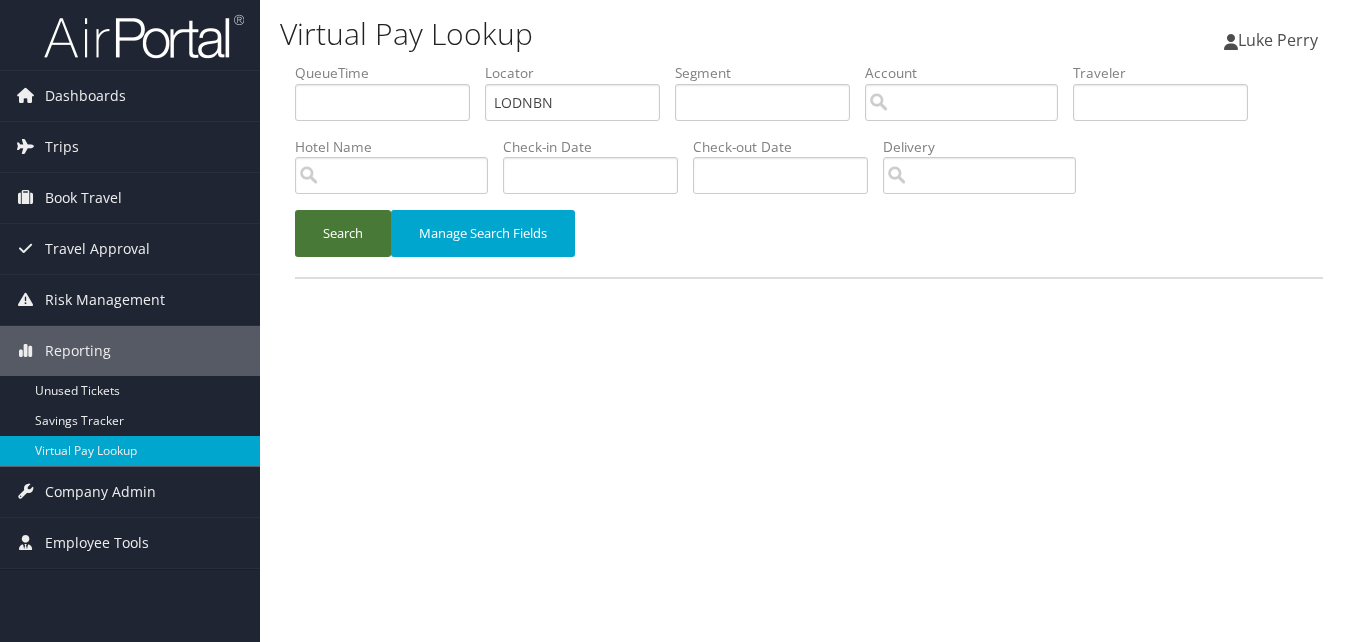 click on "Search" at bounding box center (343, 233) 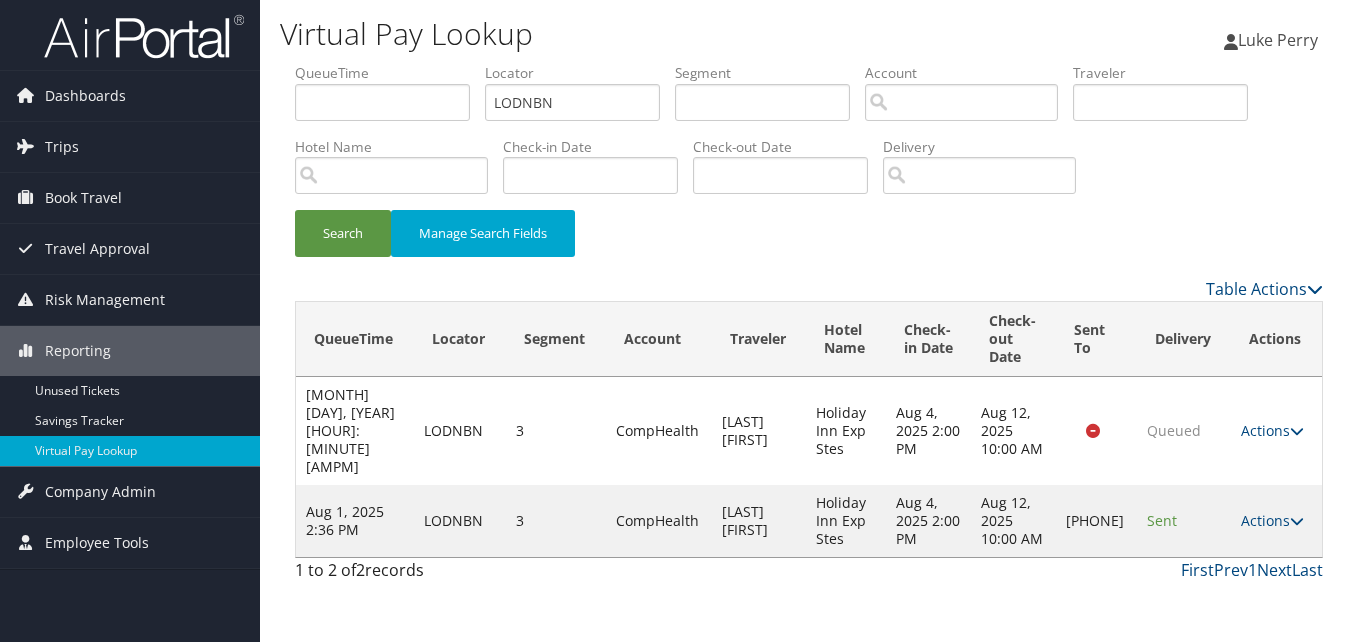 click on "Actions   Resend  Logs  Delivery Information  View Itinerary" at bounding box center (1276, 521) 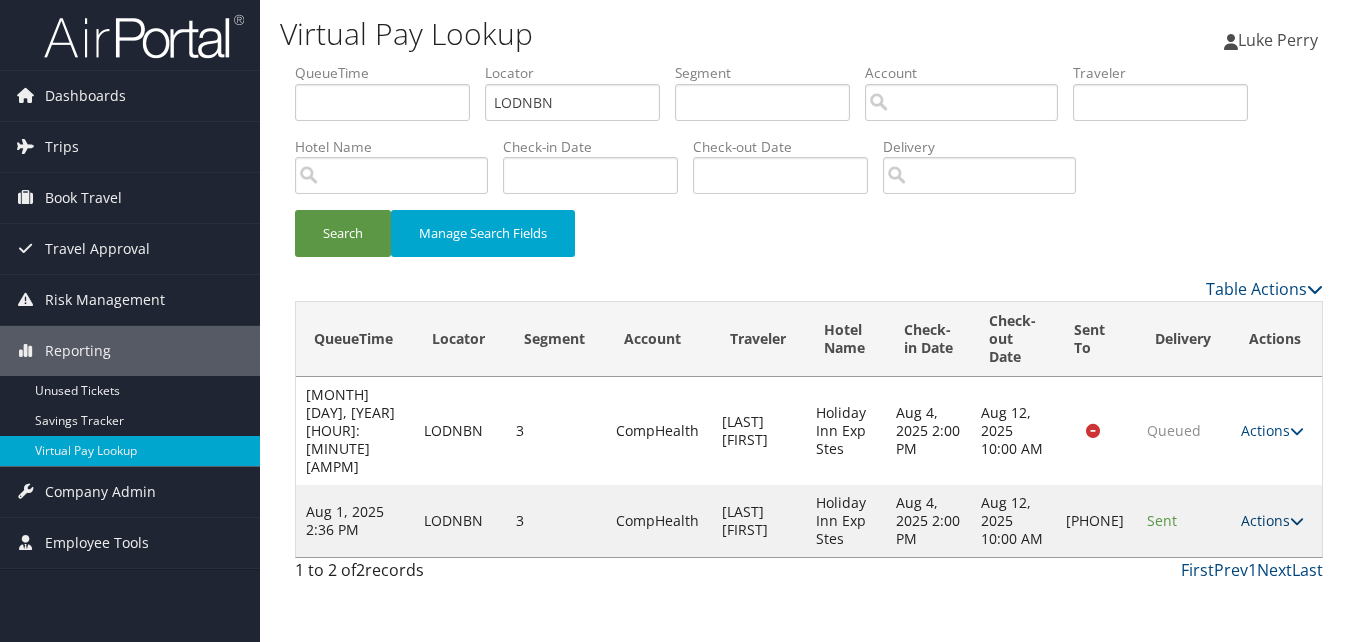 click at bounding box center (1297, 521) 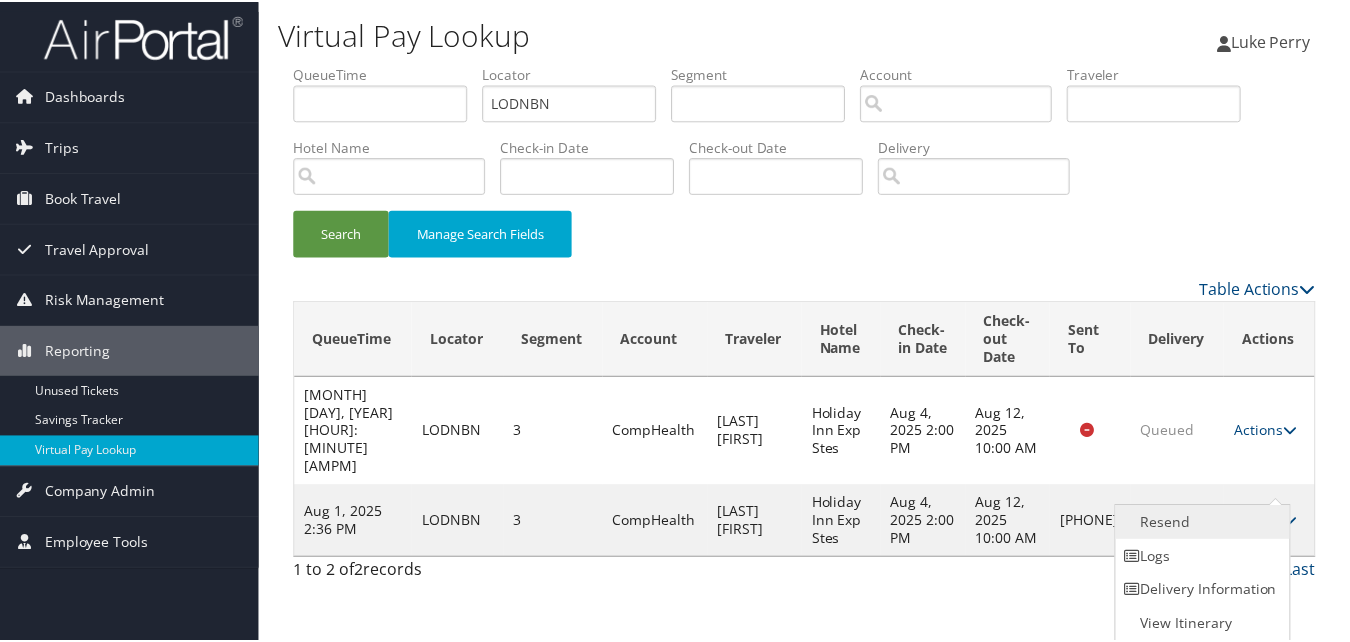 scroll, scrollTop: 1, scrollLeft: 0, axis: vertical 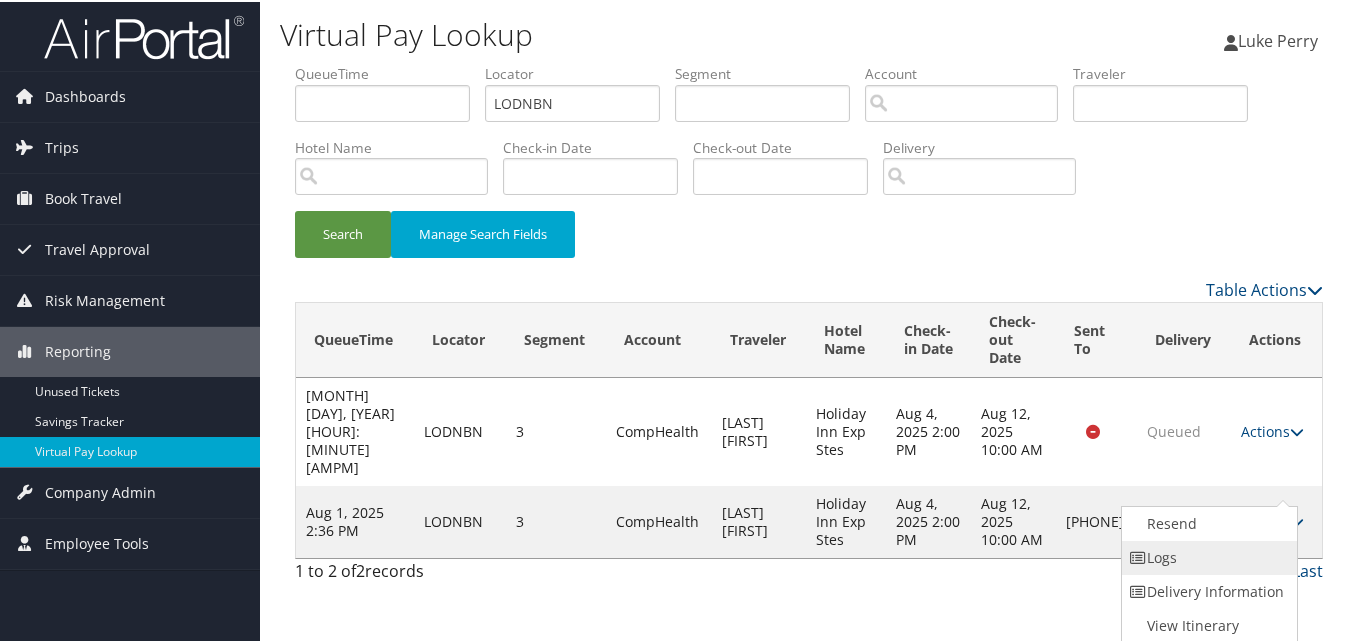 click on "Logs" at bounding box center (1207, 556) 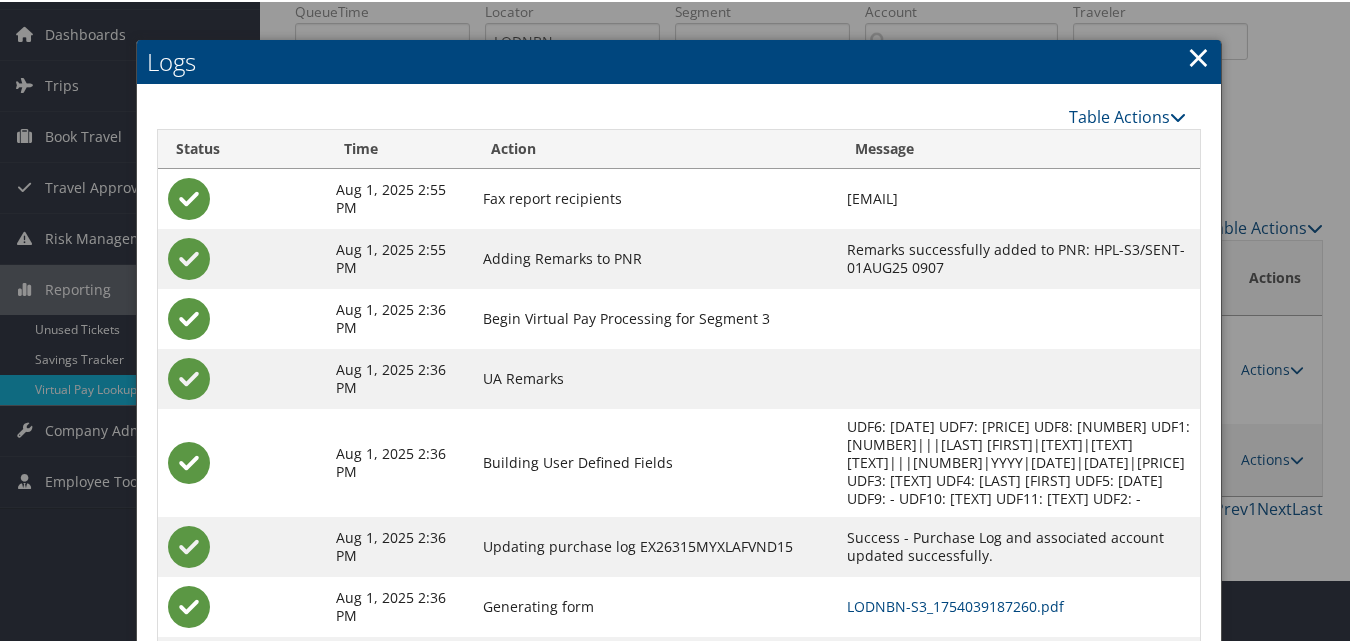 scroll, scrollTop: 172, scrollLeft: 0, axis: vertical 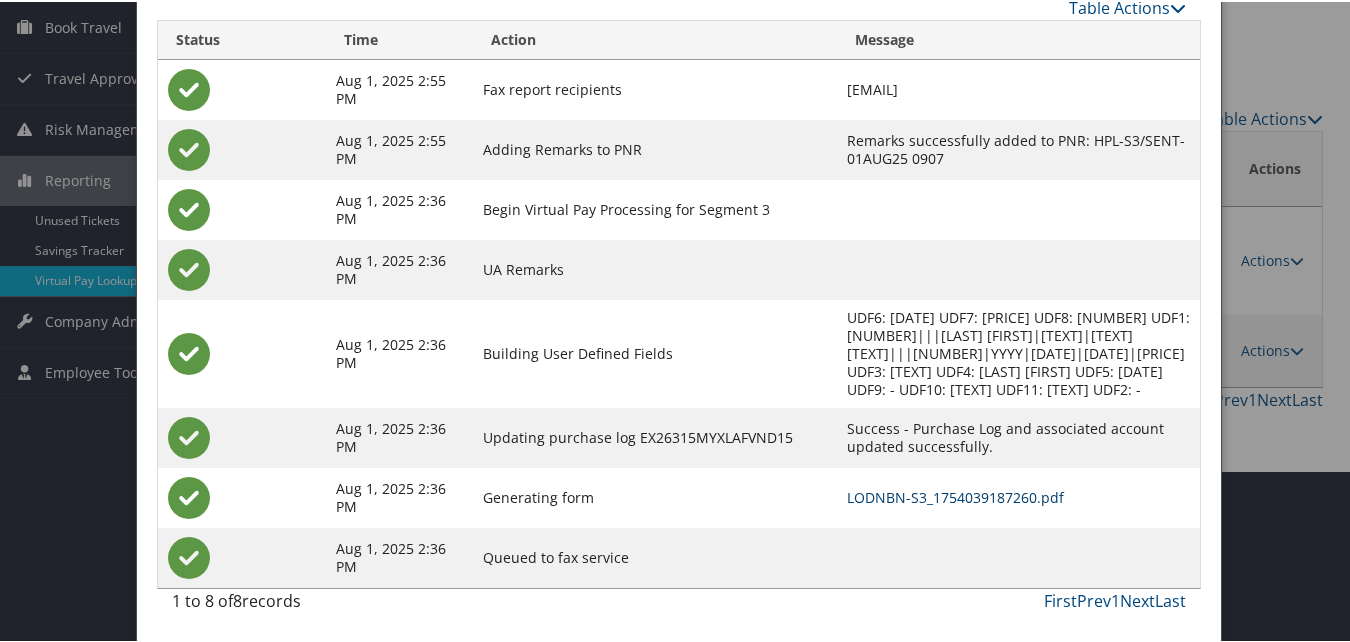 click on "LODNBN-S3_1754039187260.pdf" at bounding box center (955, 495) 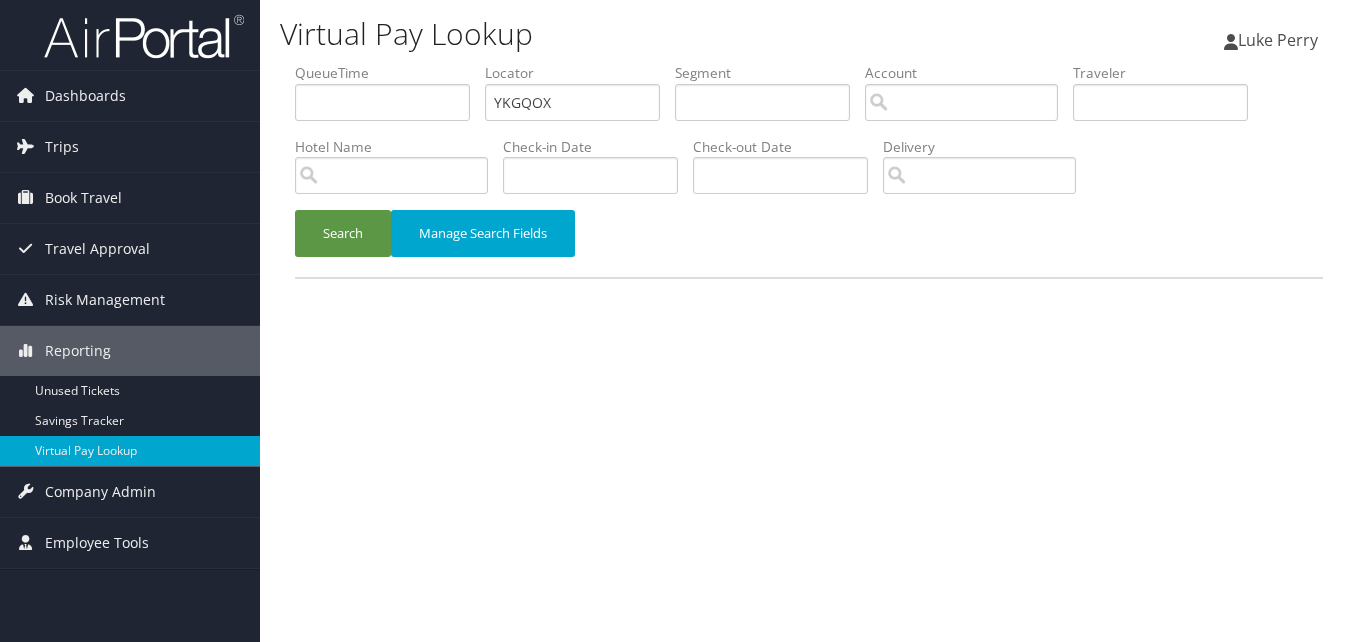 scroll, scrollTop: 0, scrollLeft: 0, axis: both 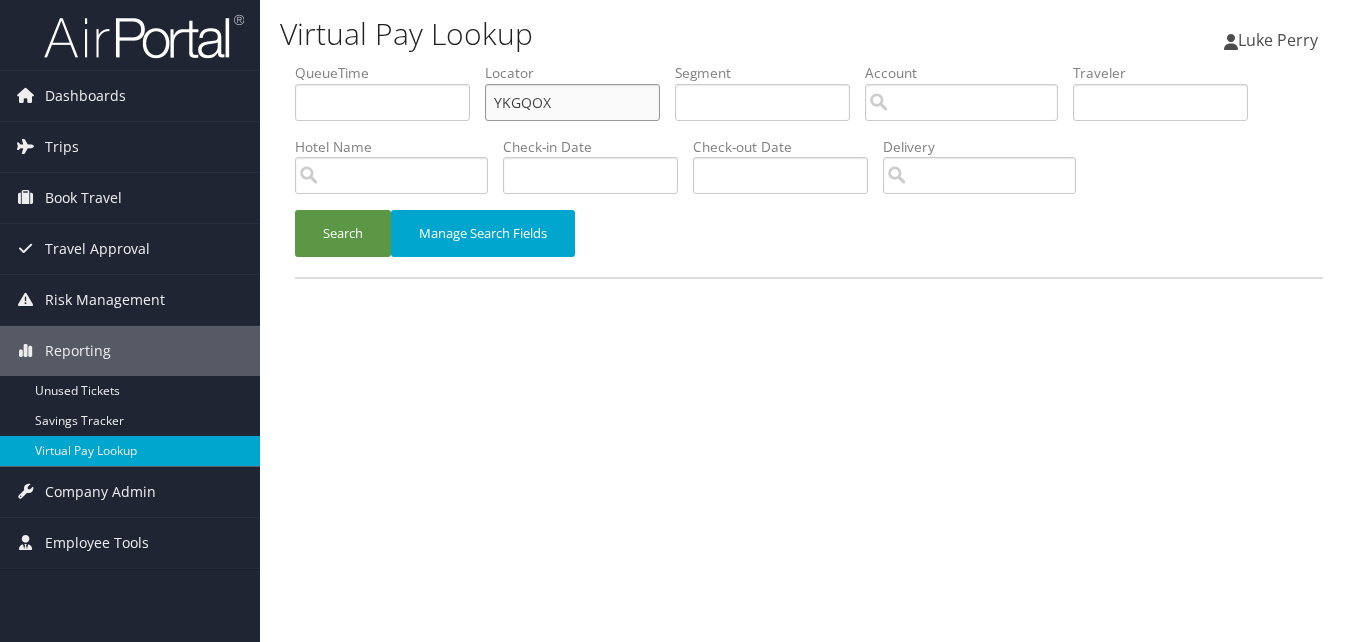 drag, startPoint x: 551, startPoint y: 101, endPoint x: 391, endPoint y: 115, distance: 160.61133 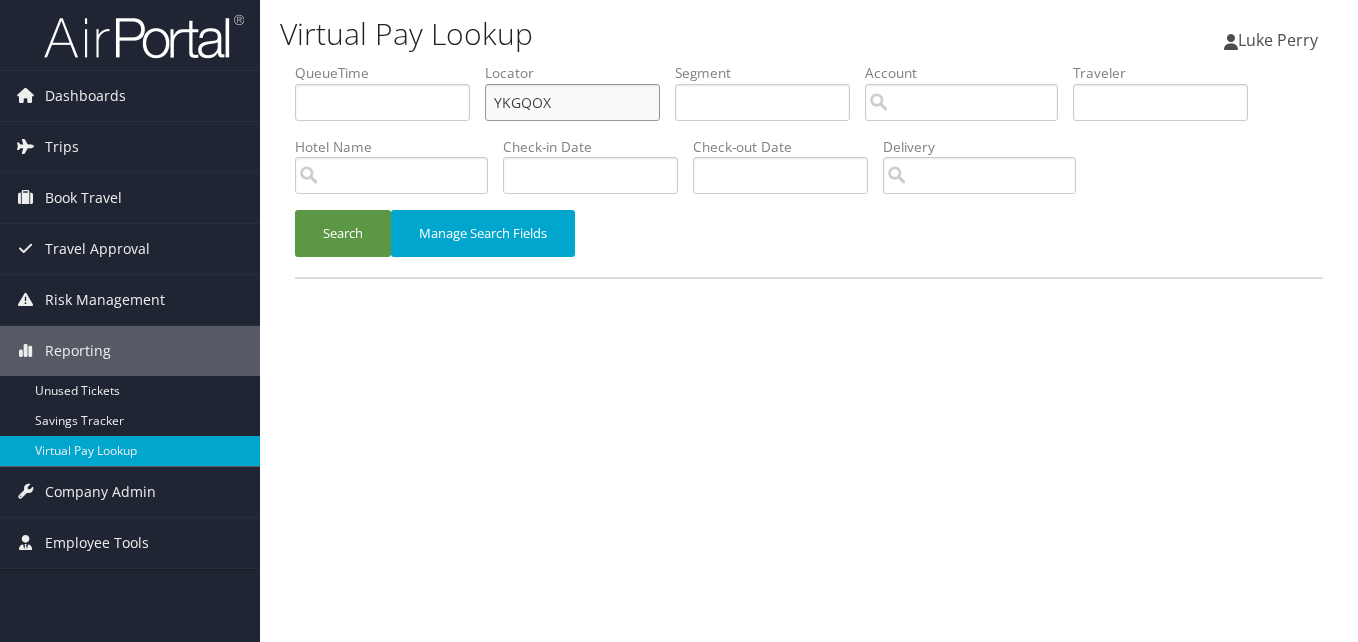 click on "QueueTime Locator YKGQOX Segment Account Traveler Hotel Name Check-in Date Check-out Date Delivery" at bounding box center [809, 63] 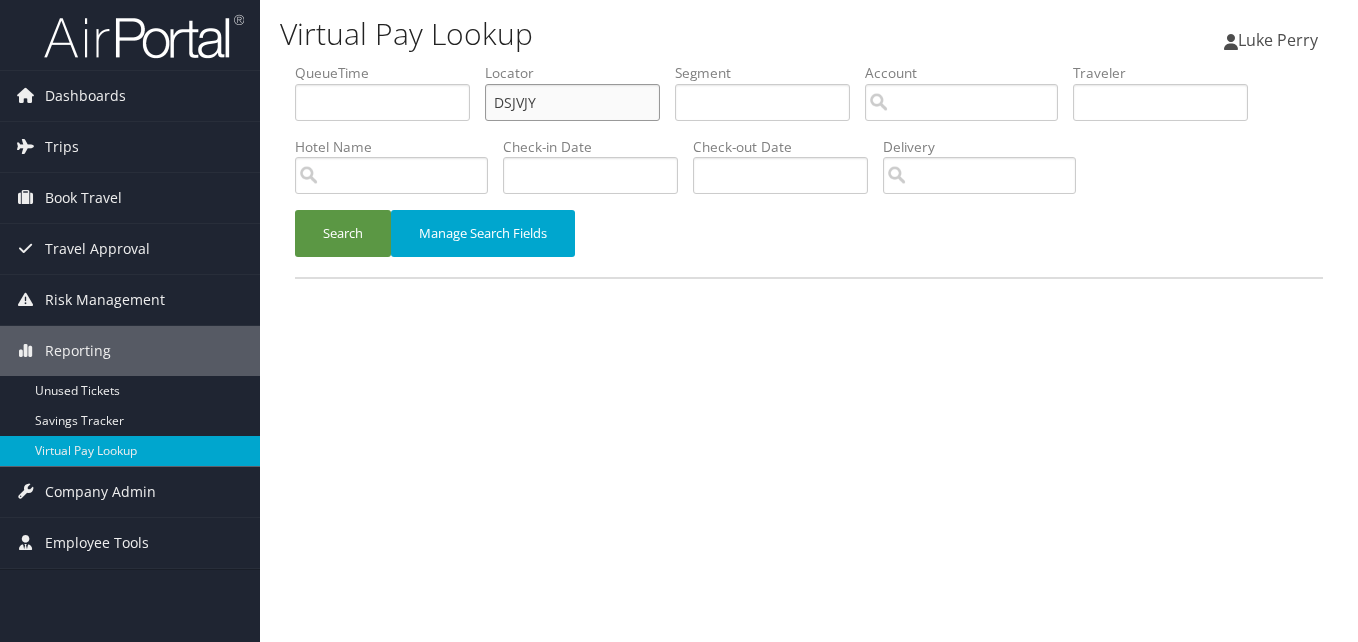 click on "DSJVJY" at bounding box center [572, 102] 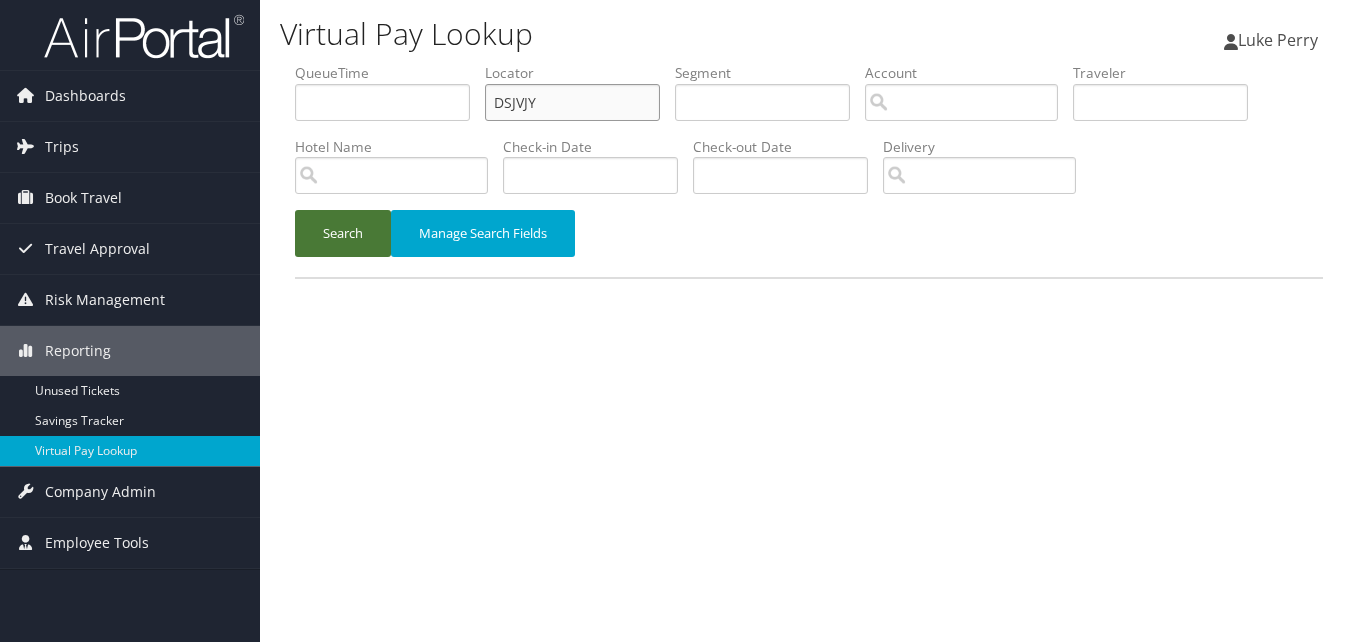 type on "DSJVJY" 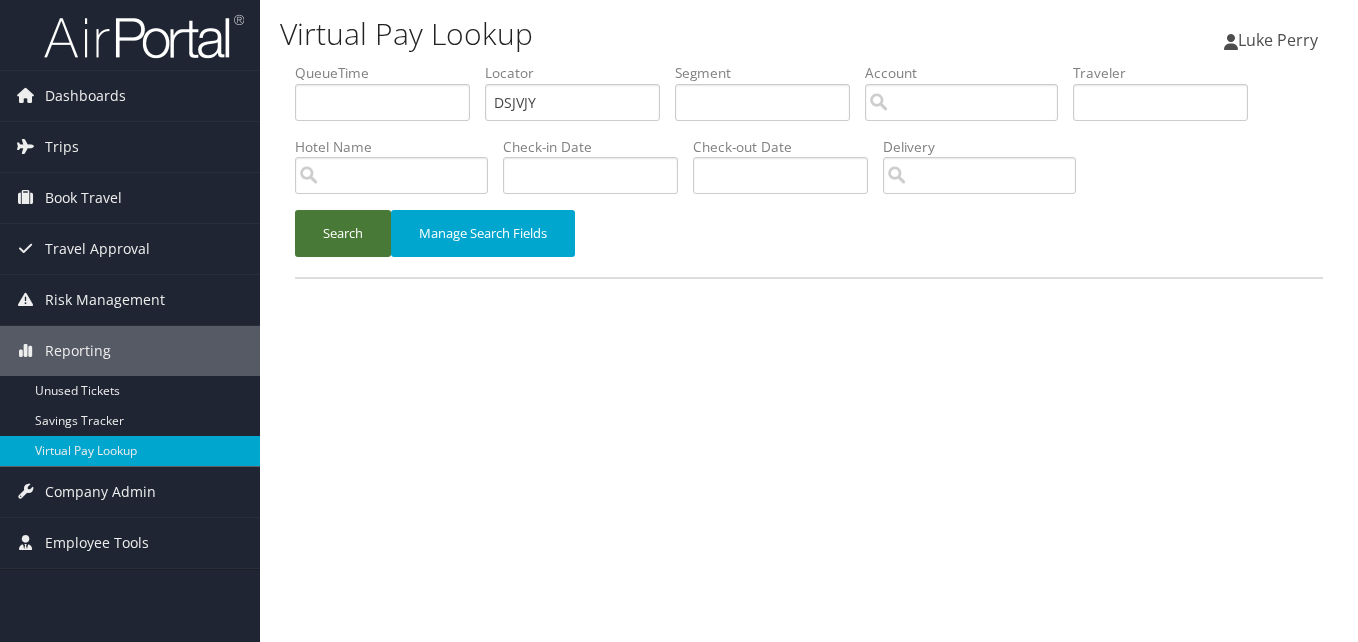 click on "Search" at bounding box center [343, 233] 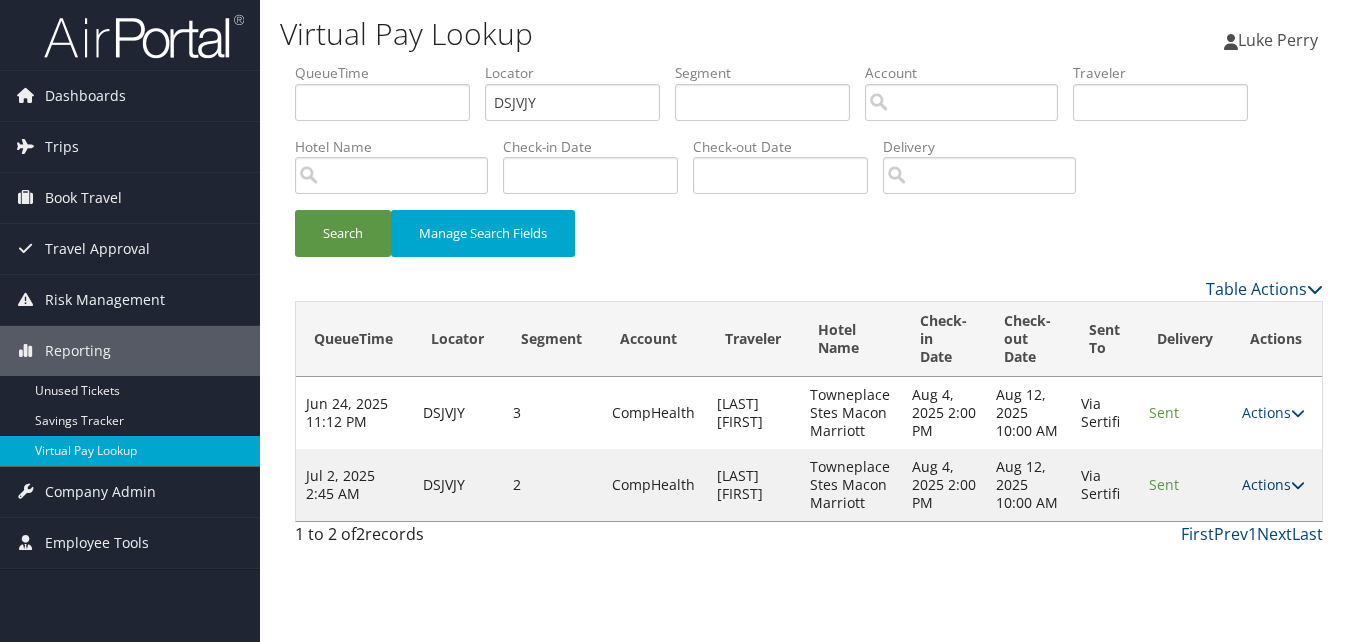 click on "Actions" at bounding box center (1273, 484) 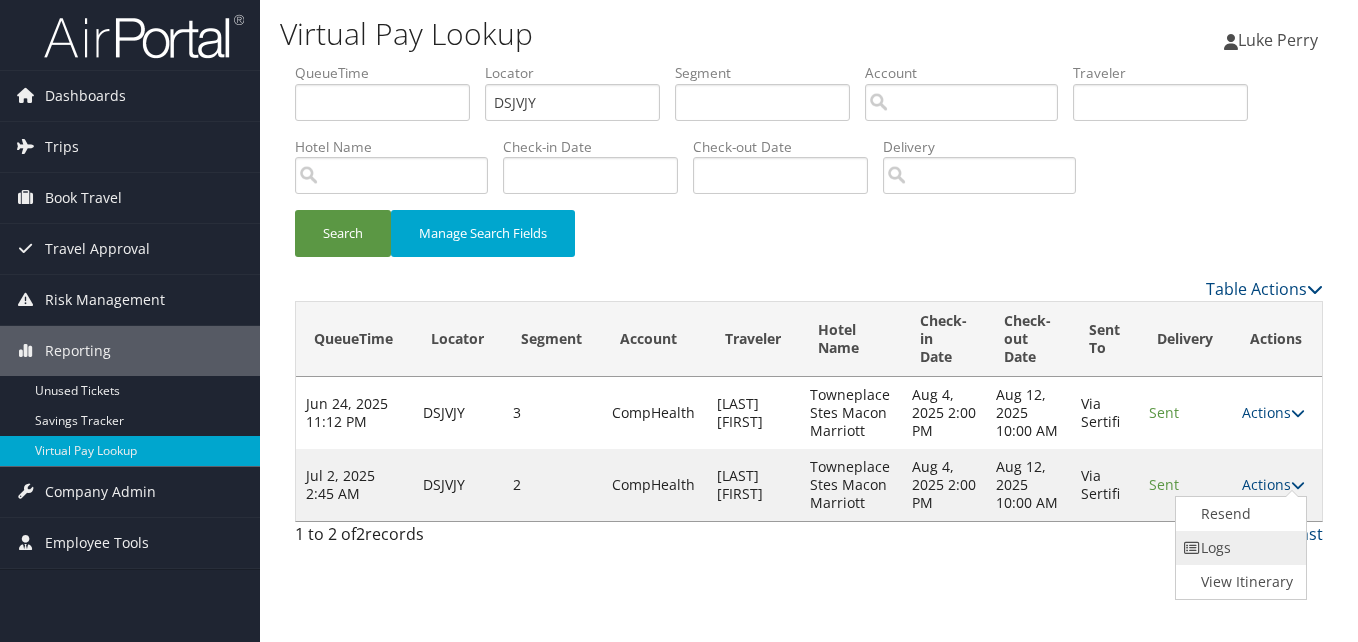 click at bounding box center (1193, 548) 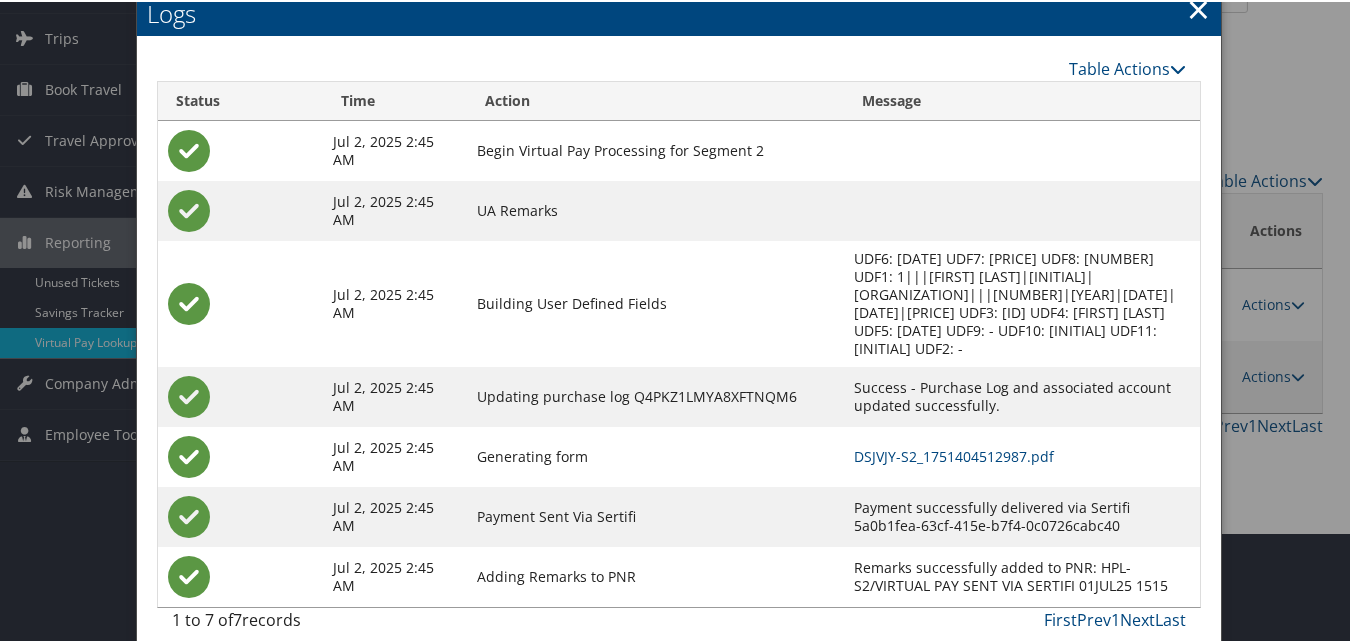 scroll, scrollTop: 111, scrollLeft: 0, axis: vertical 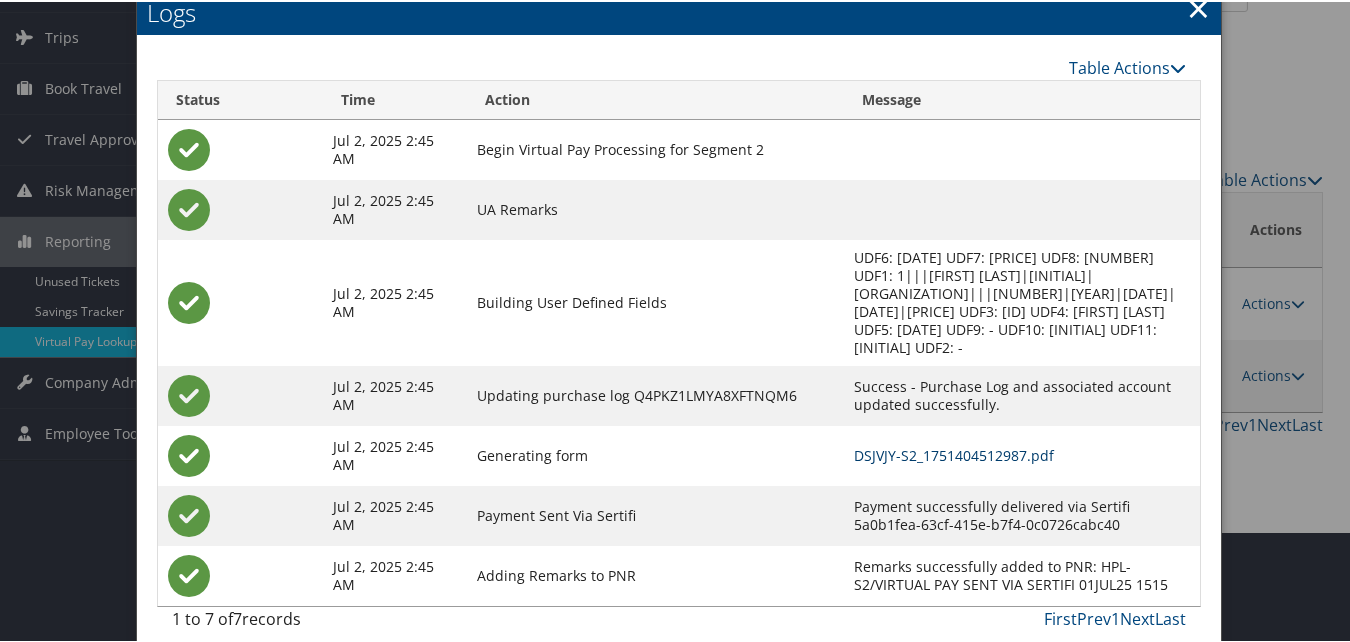 click on "DSJVJY-S2_1751404512987.pdf" at bounding box center (954, 453) 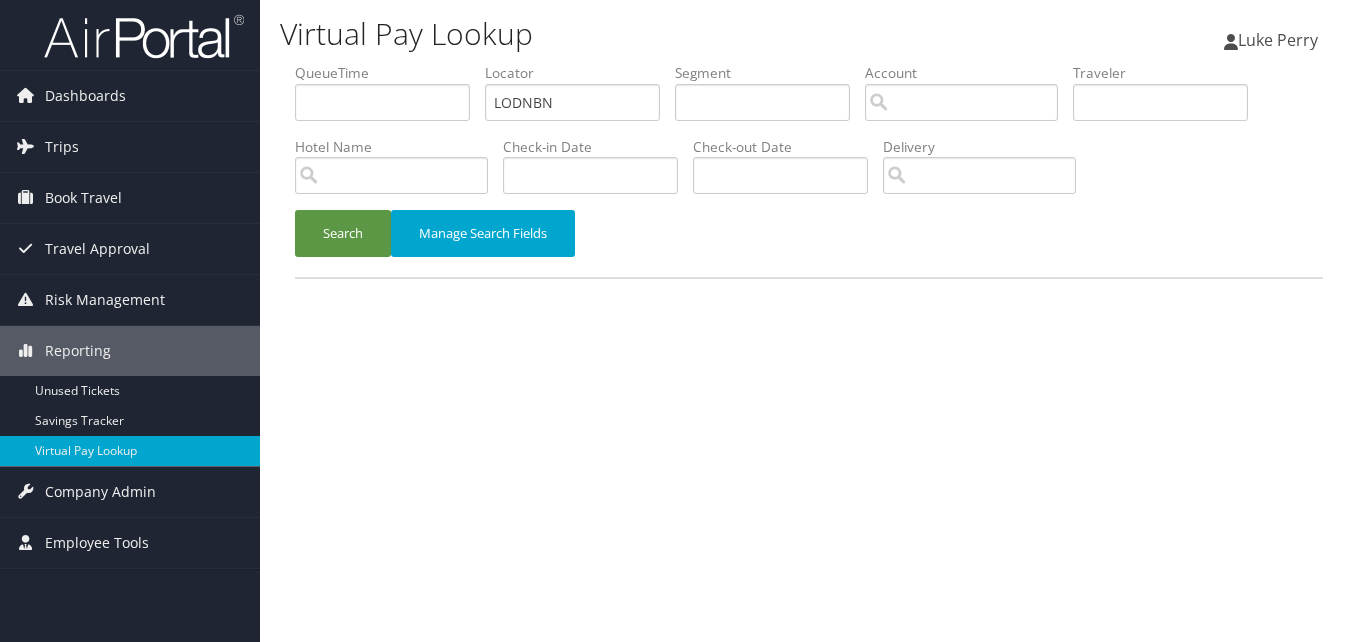 scroll, scrollTop: 0, scrollLeft: 0, axis: both 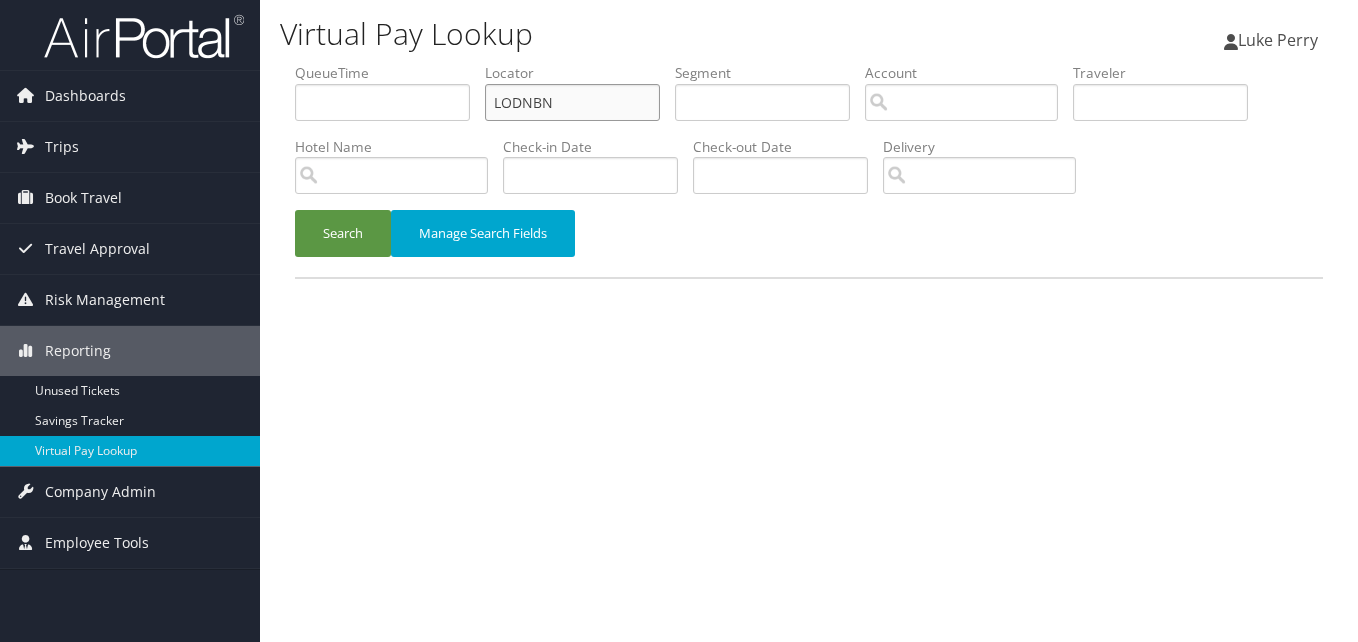 drag, startPoint x: 564, startPoint y: 106, endPoint x: 370, endPoint y: 143, distance: 197.49684 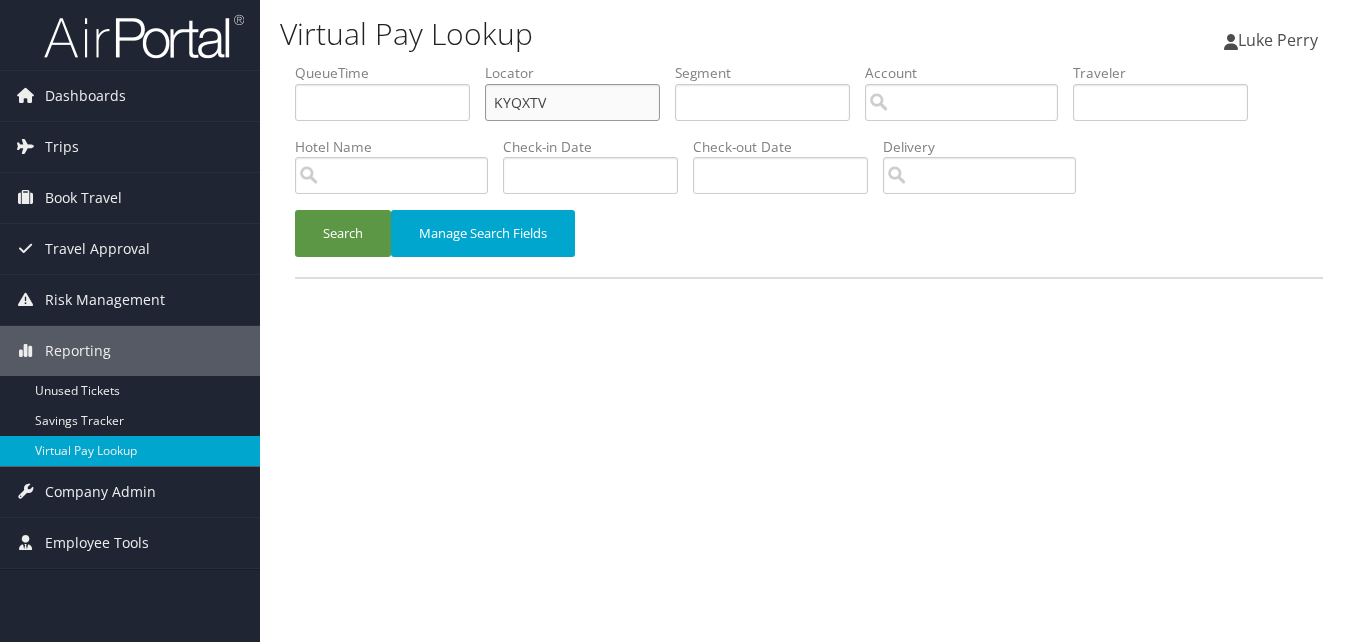 click on "KYQXTV" at bounding box center [572, 102] 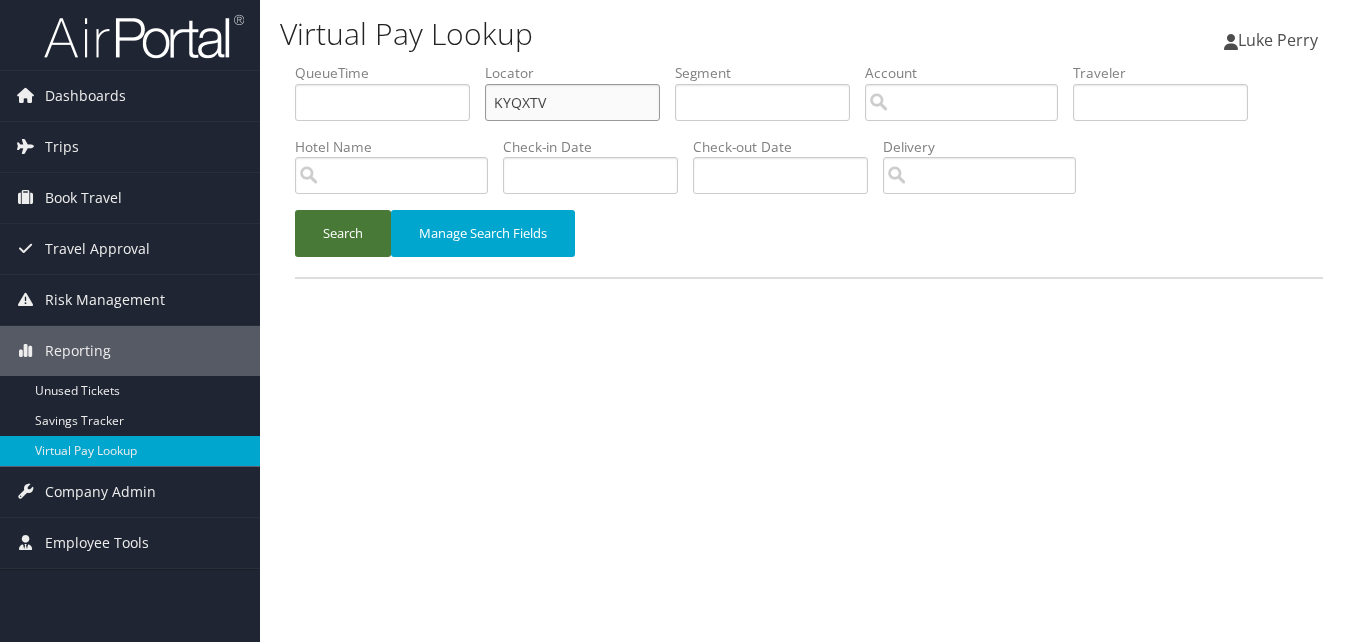 type on "KYQXTV" 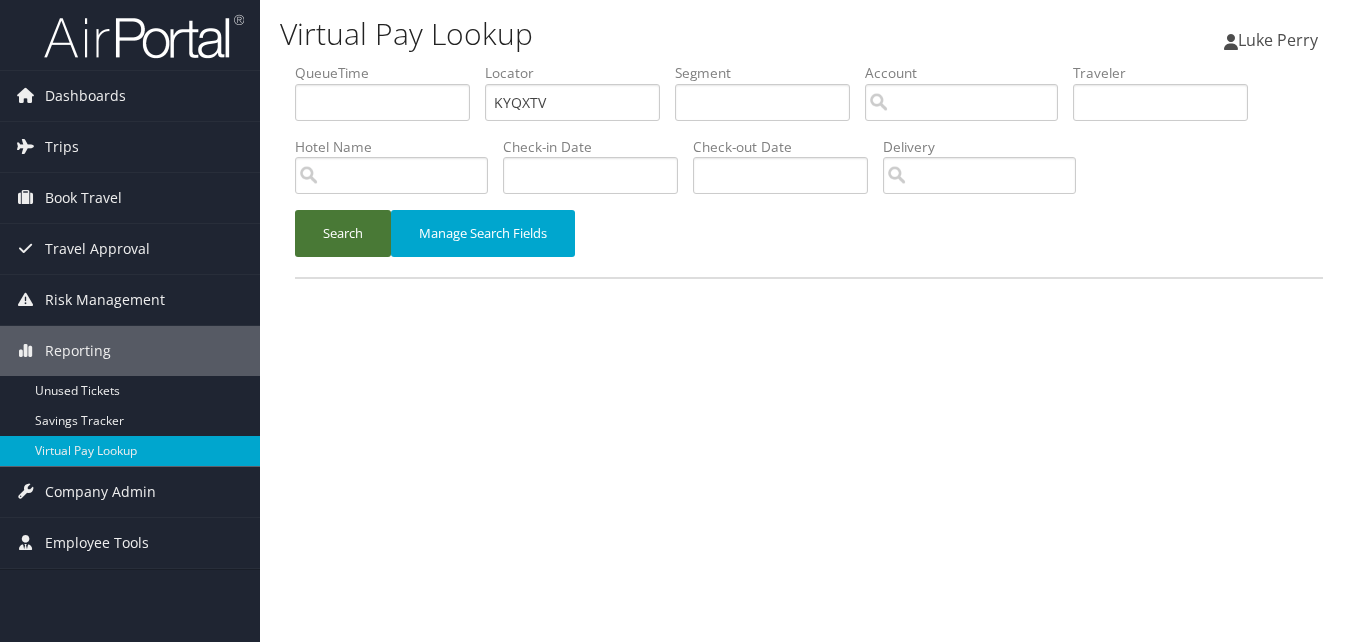 click on "Search" at bounding box center [343, 233] 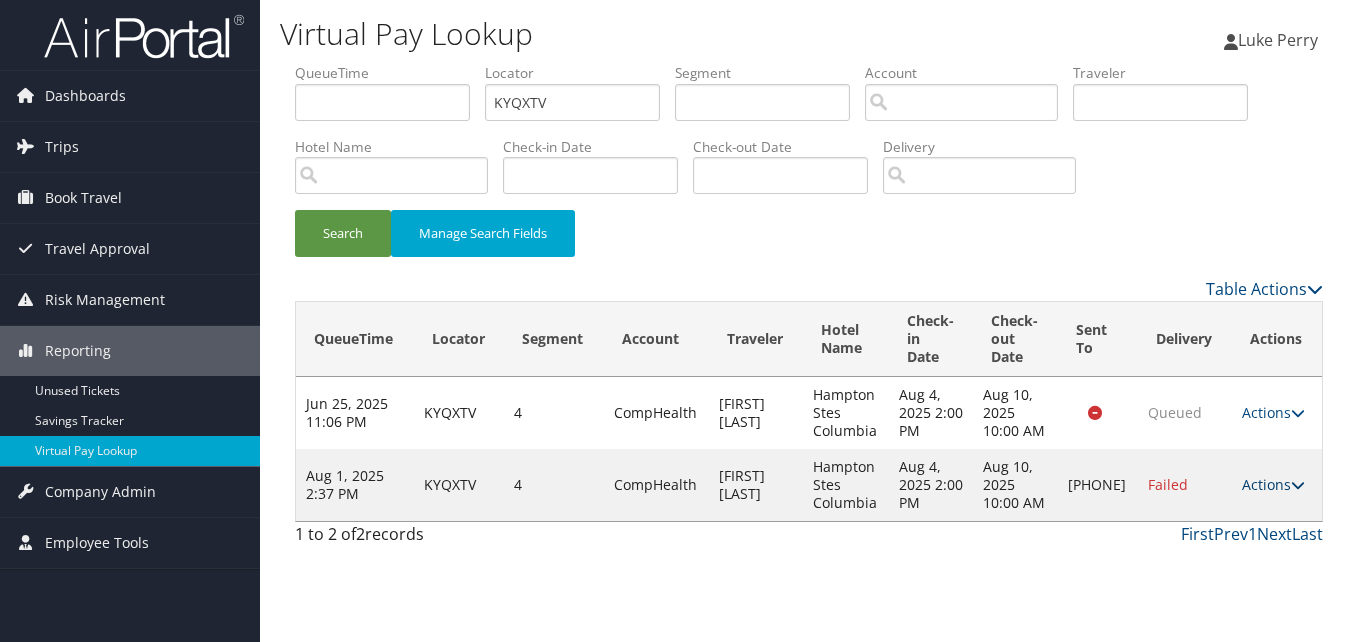 click on "Actions" at bounding box center [1273, 484] 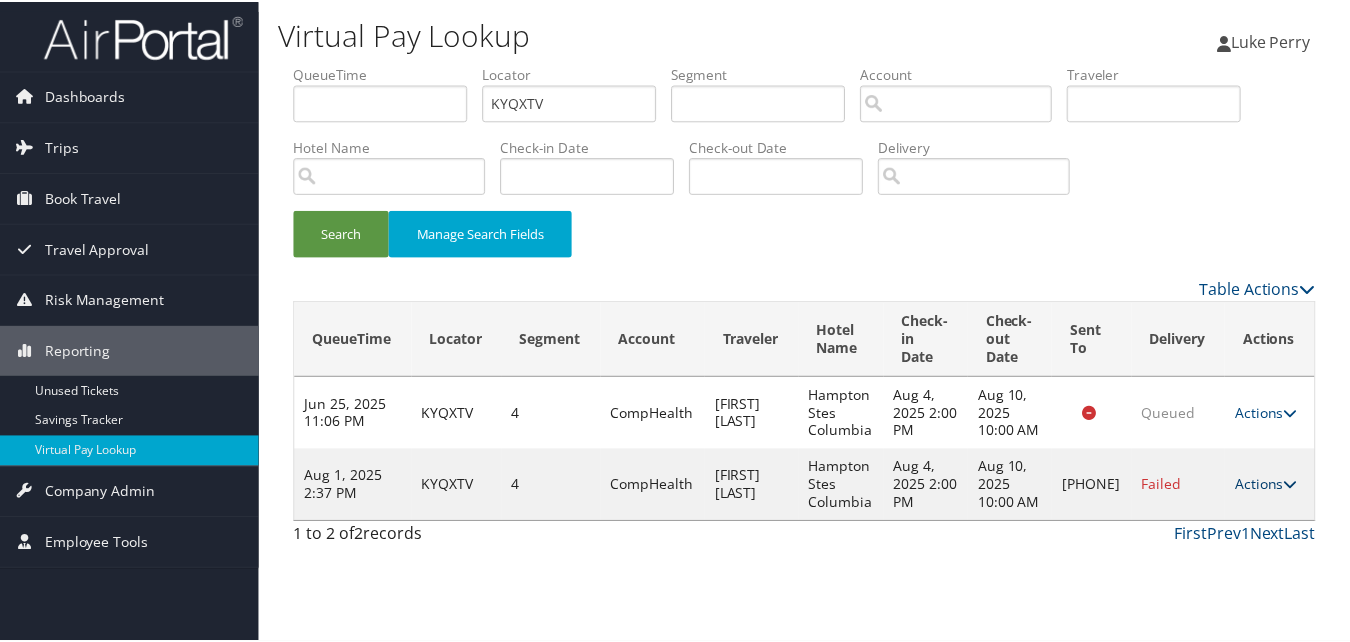 scroll, scrollTop: 1, scrollLeft: 0, axis: vertical 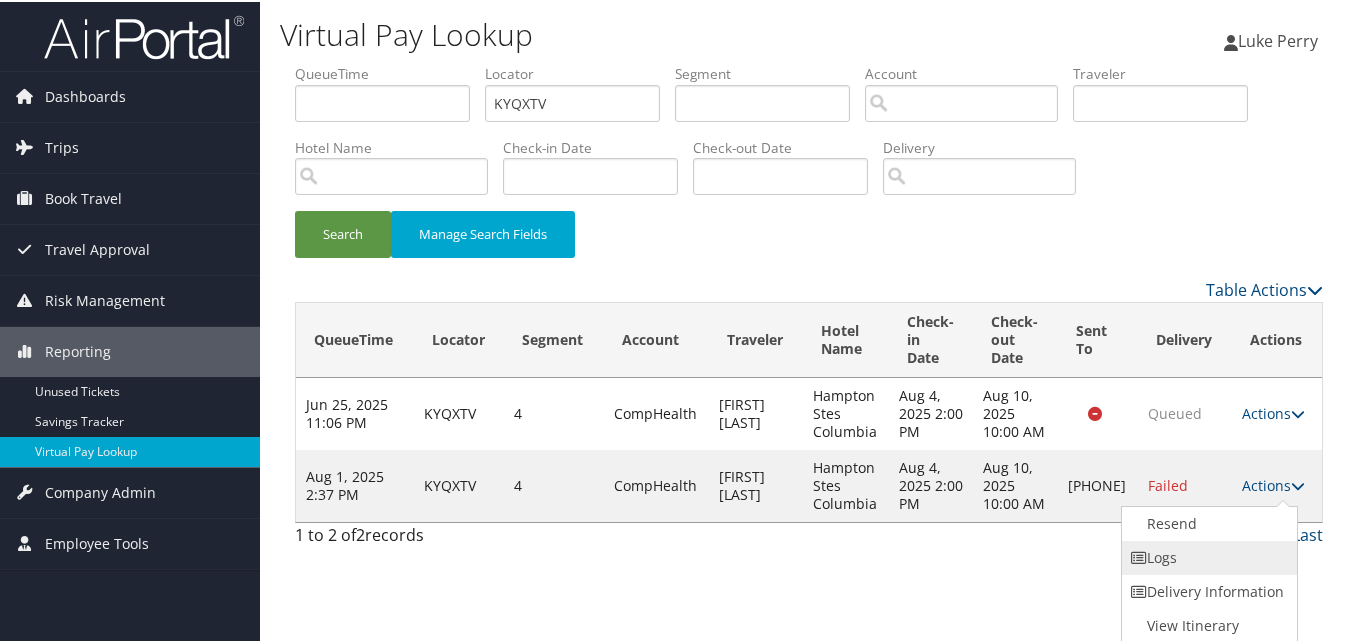 click on "Logs" at bounding box center [1207, 556] 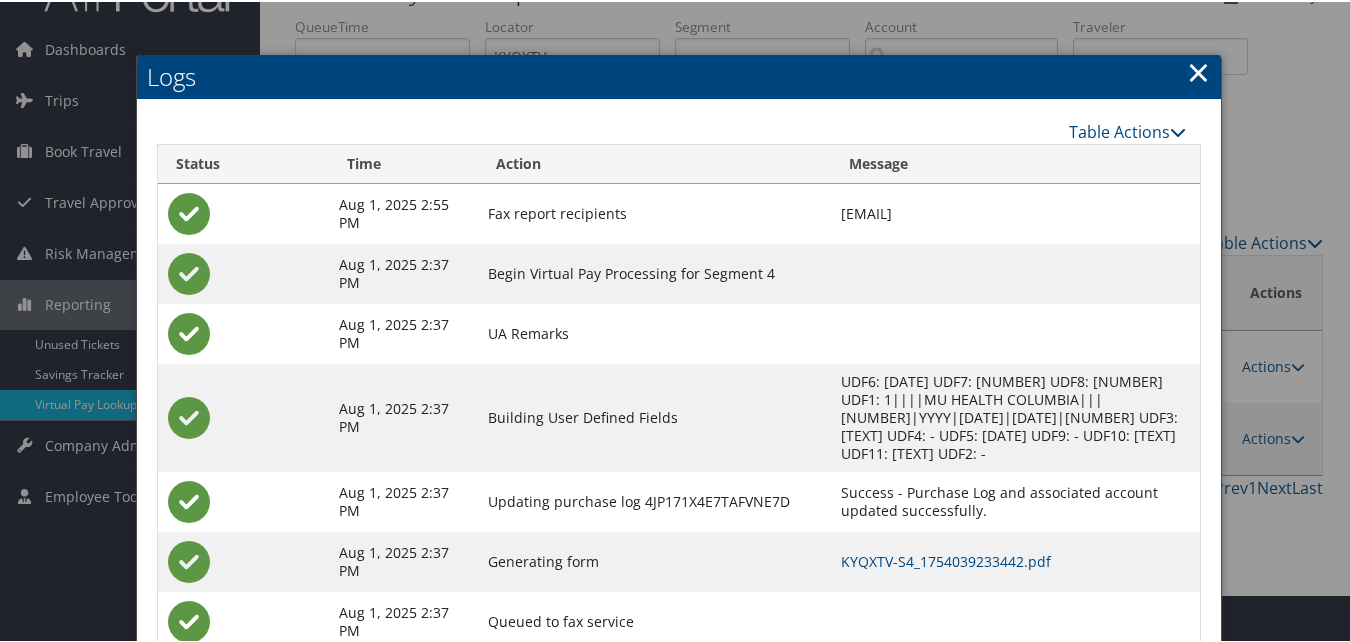 scroll, scrollTop: 94, scrollLeft: 0, axis: vertical 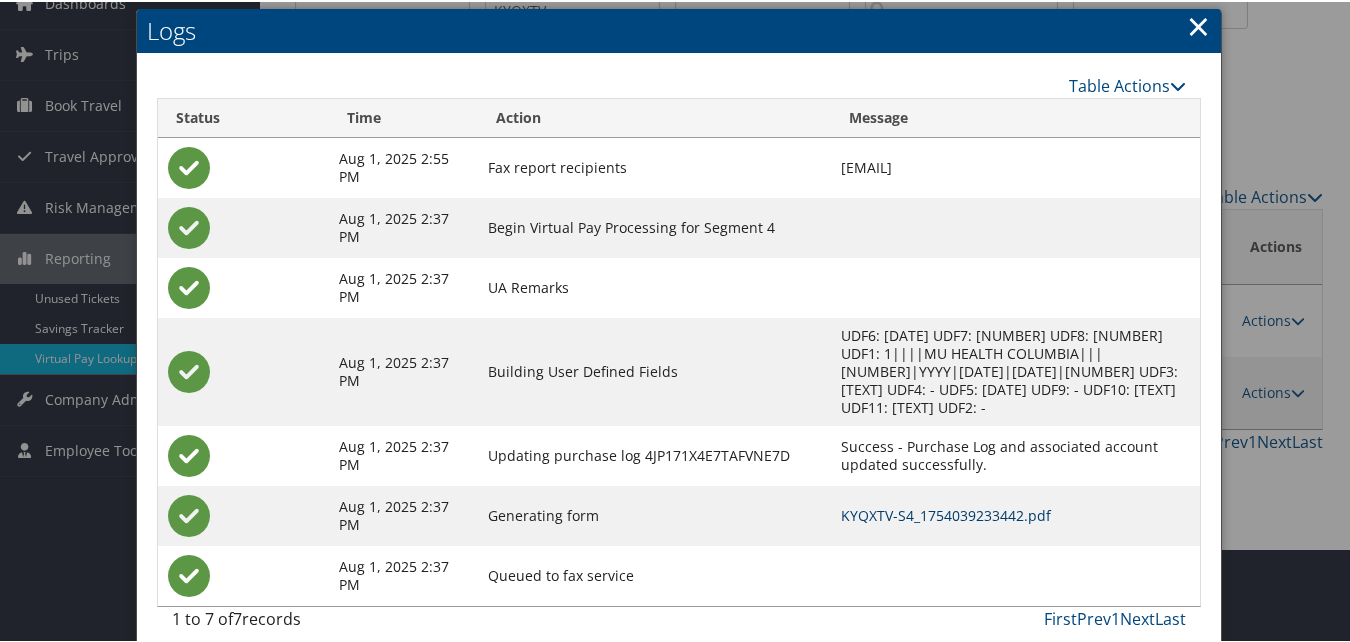 click on "KYQXTV-S4_1754039233442.pdf" at bounding box center (946, 513) 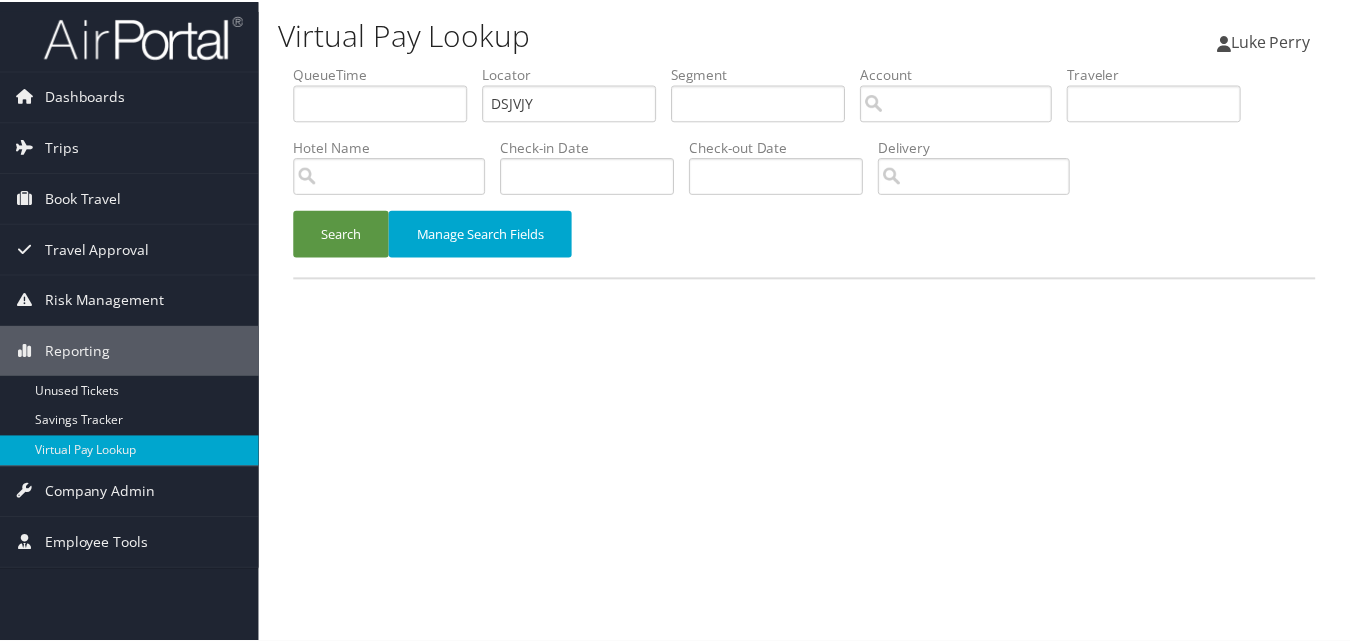 scroll, scrollTop: 0, scrollLeft: 0, axis: both 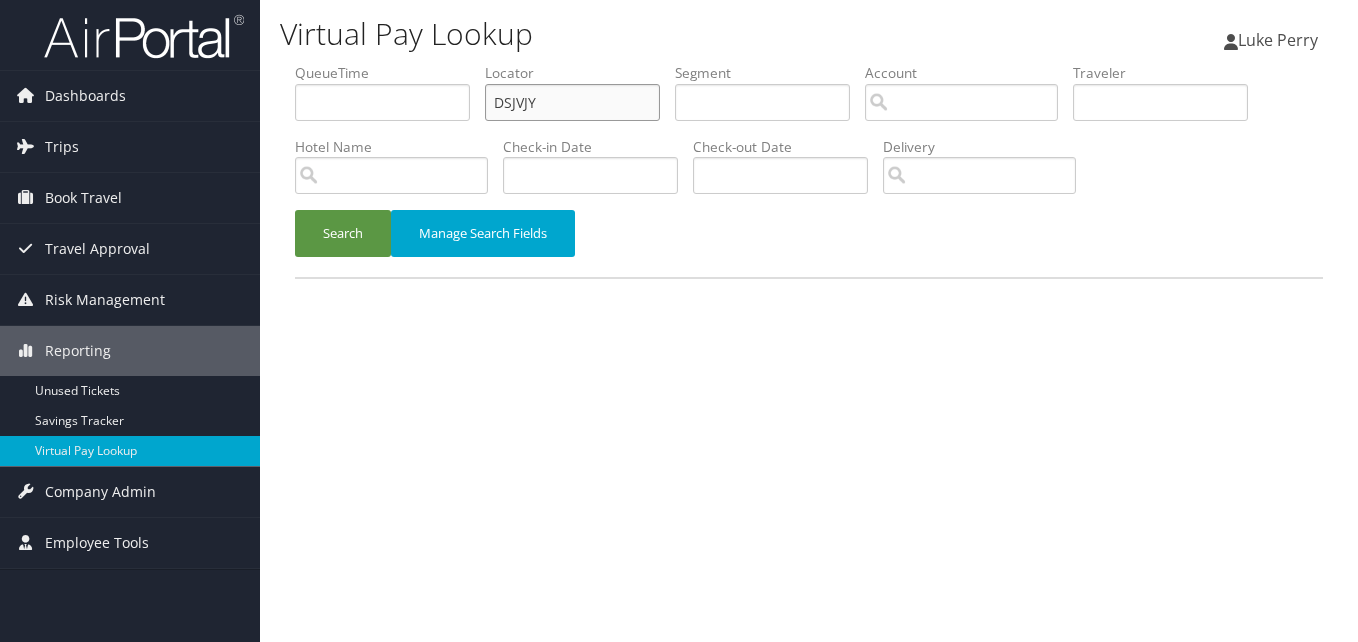 drag, startPoint x: 570, startPoint y: 109, endPoint x: 413, endPoint y: 115, distance: 157.11461 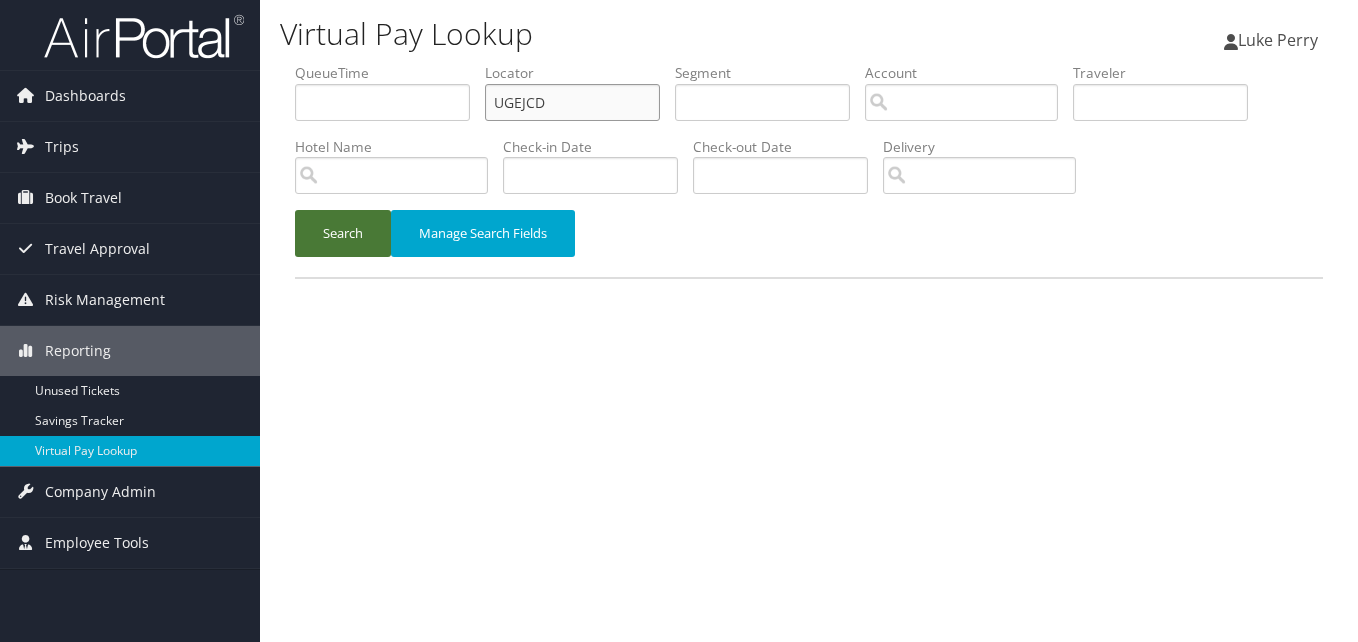 type on "UGEJCD" 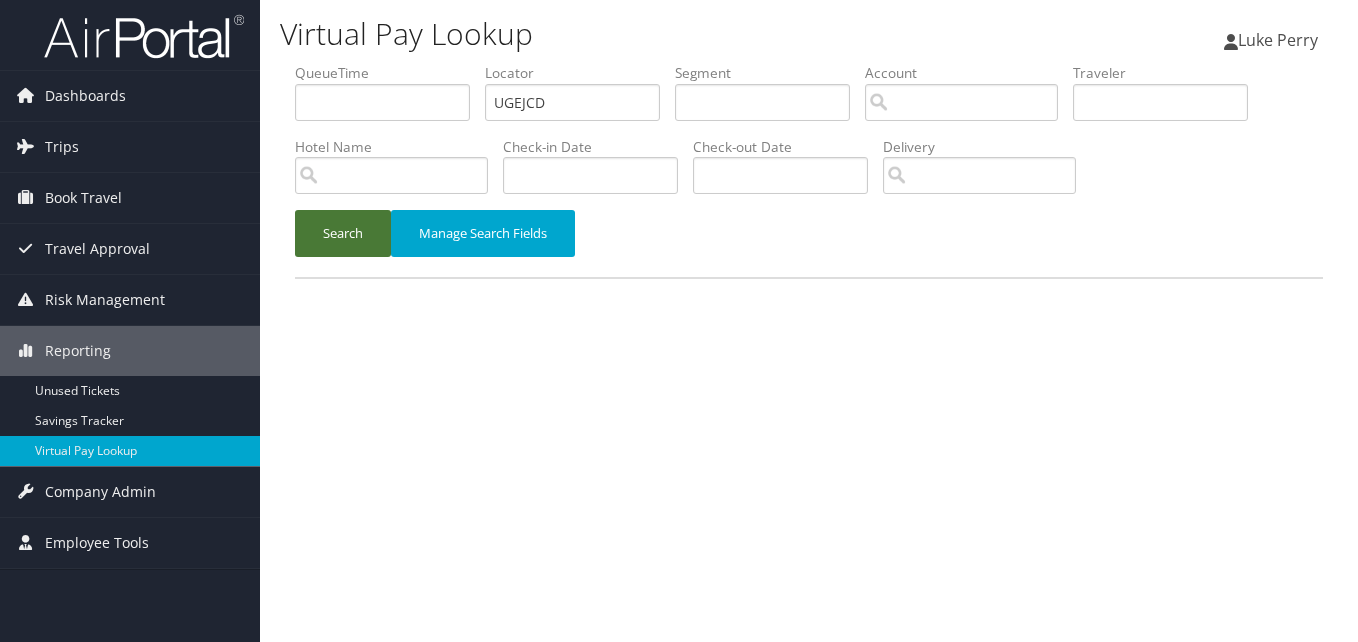 click on "Search" at bounding box center [343, 233] 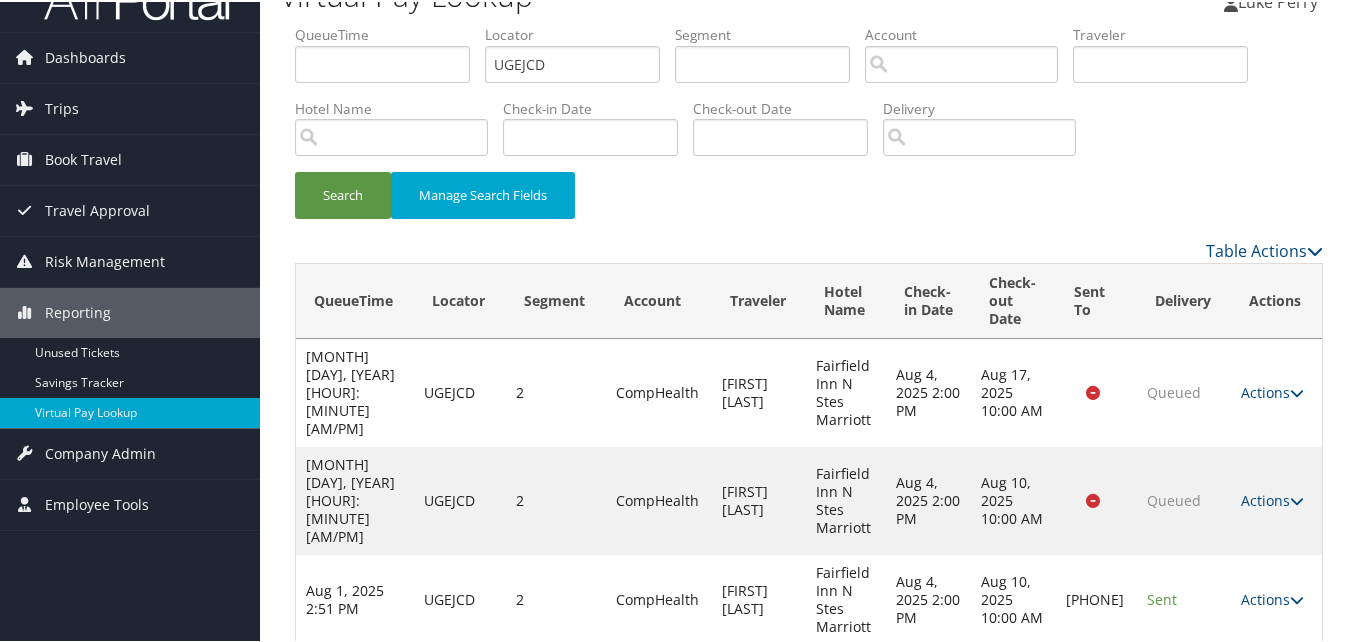 click on "Actions" at bounding box center (1272, 597) 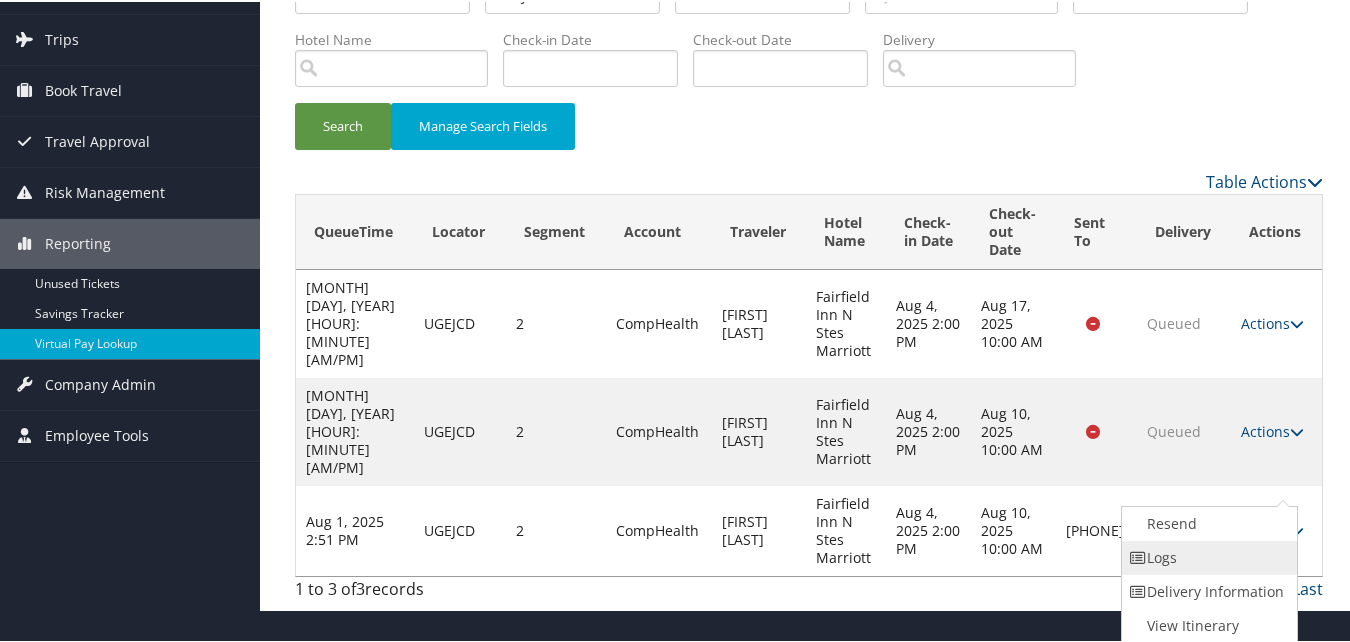 click on "Logs" at bounding box center (1207, 556) 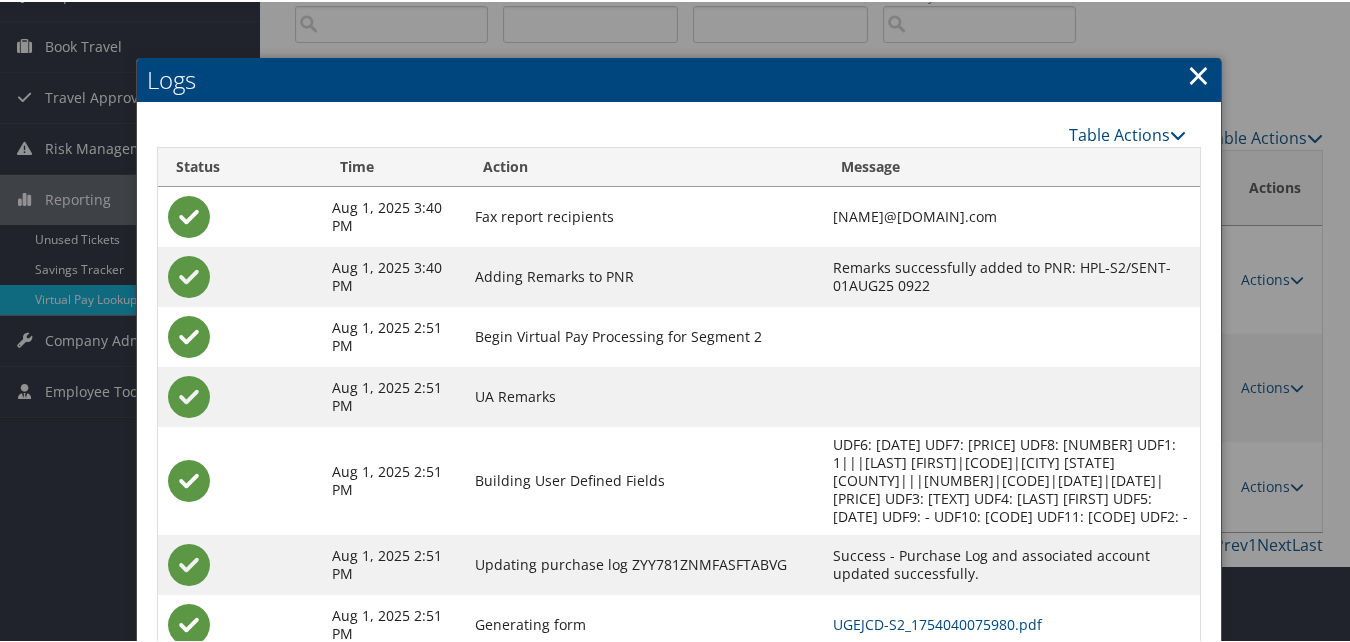 scroll, scrollTop: 280, scrollLeft: 0, axis: vertical 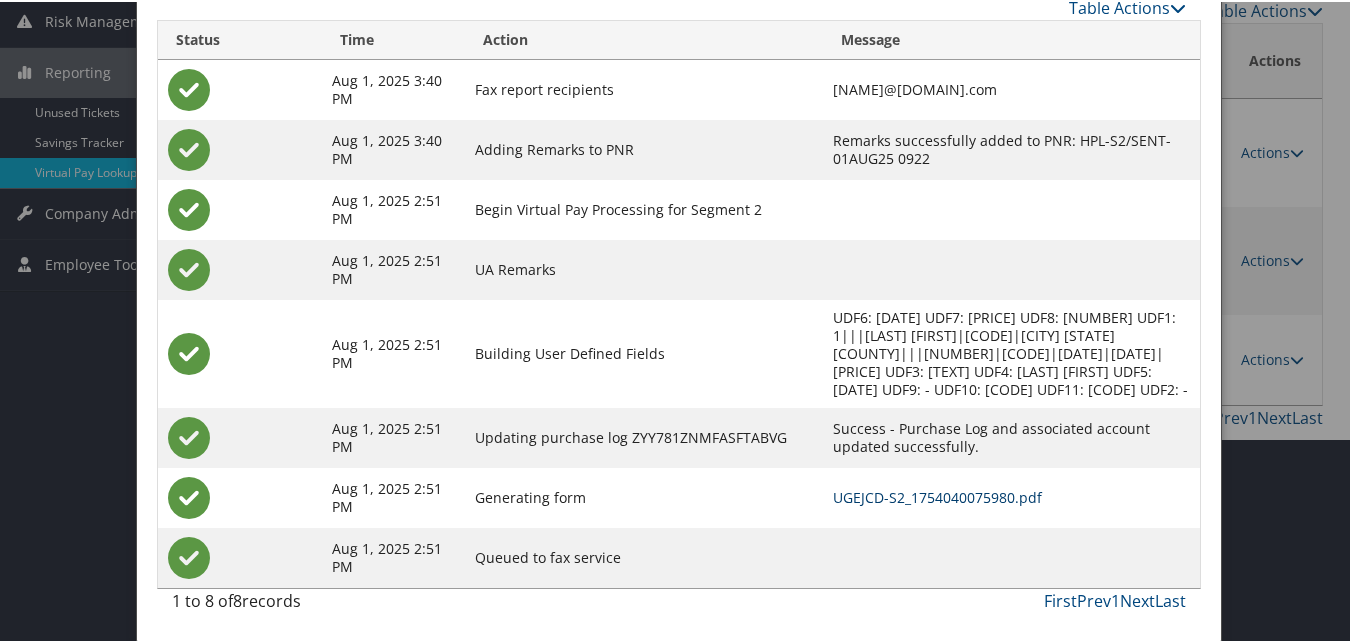 click on "UGEJCD-S2_1754040075980.pdf" at bounding box center [937, 495] 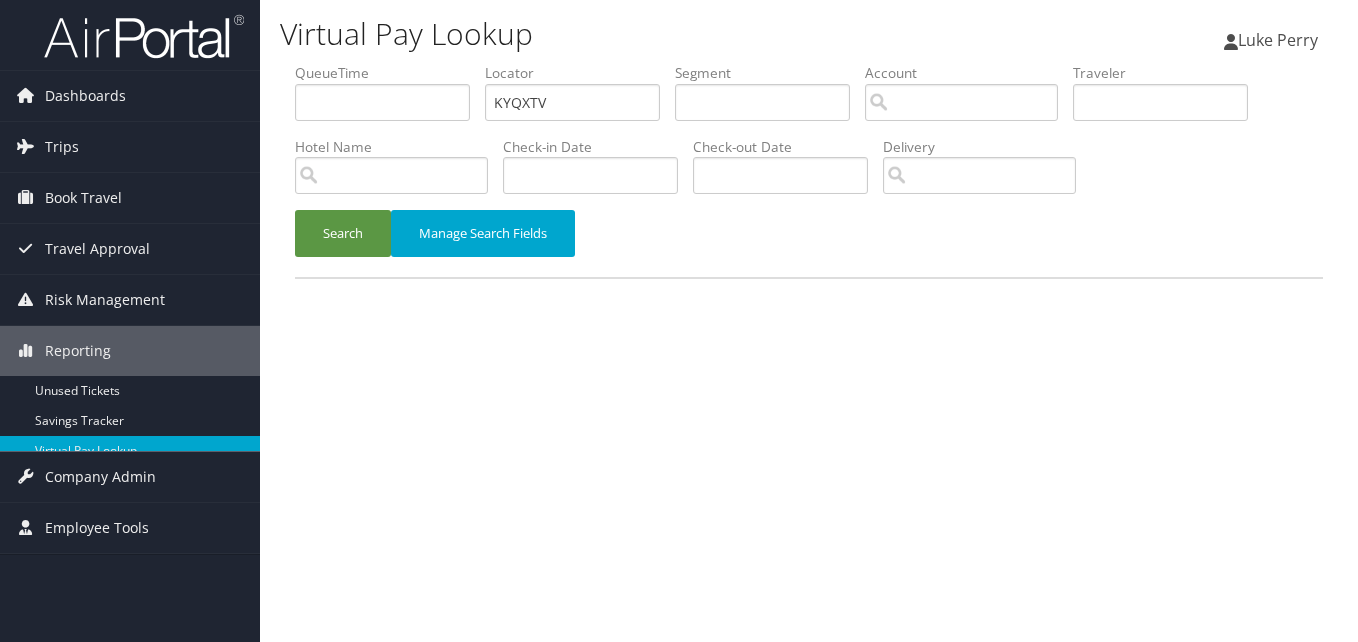 scroll, scrollTop: 0, scrollLeft: 0, axis: both 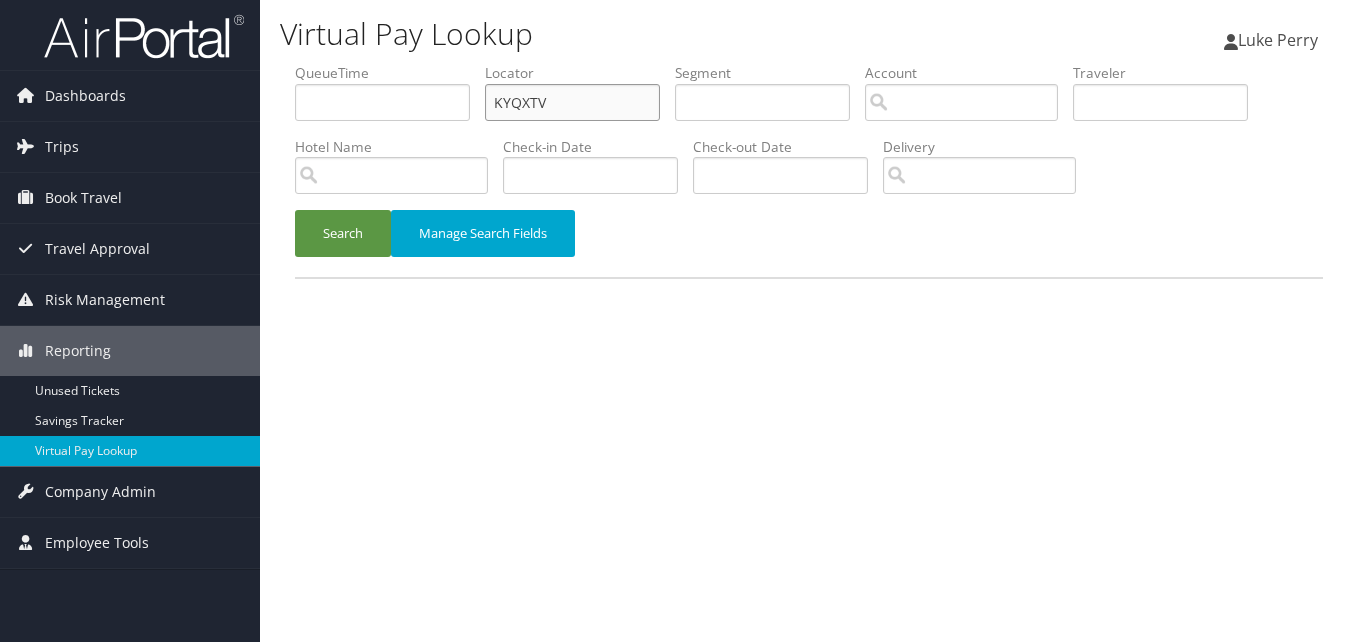drag, startPoint x: 503, startPoint y: 116, endPoint x: 428, endPoint y: 128, distance: 75.95393 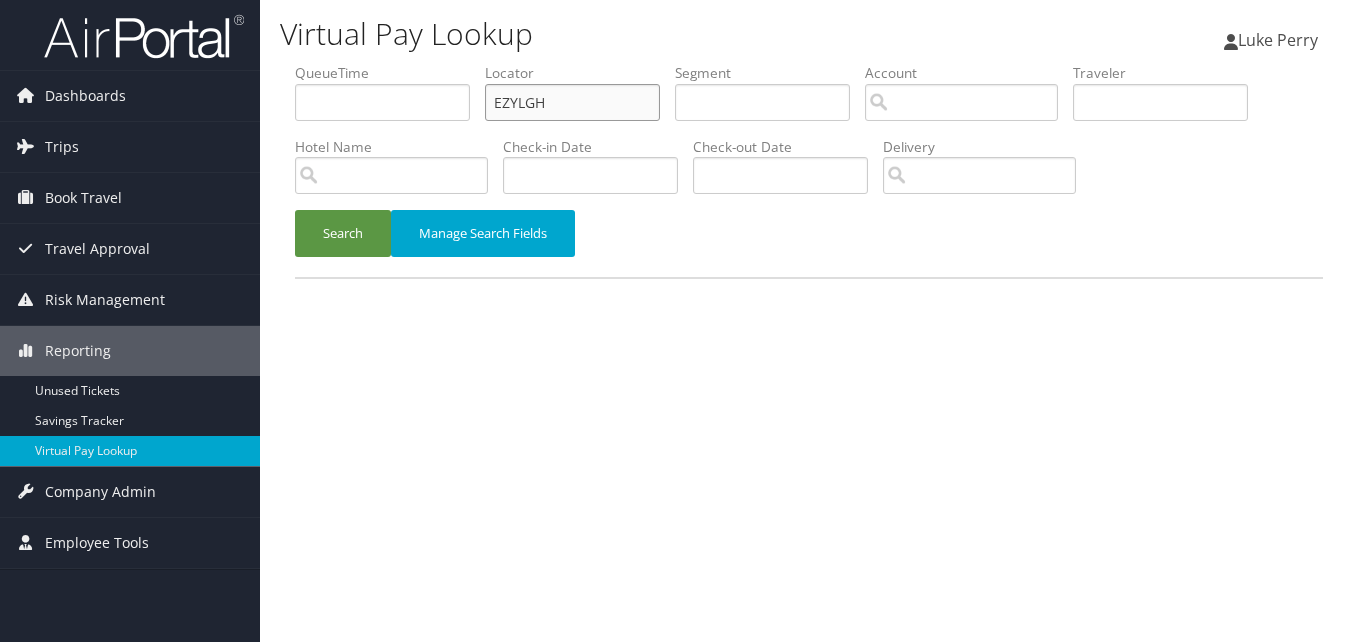 click on "EZYLGH" 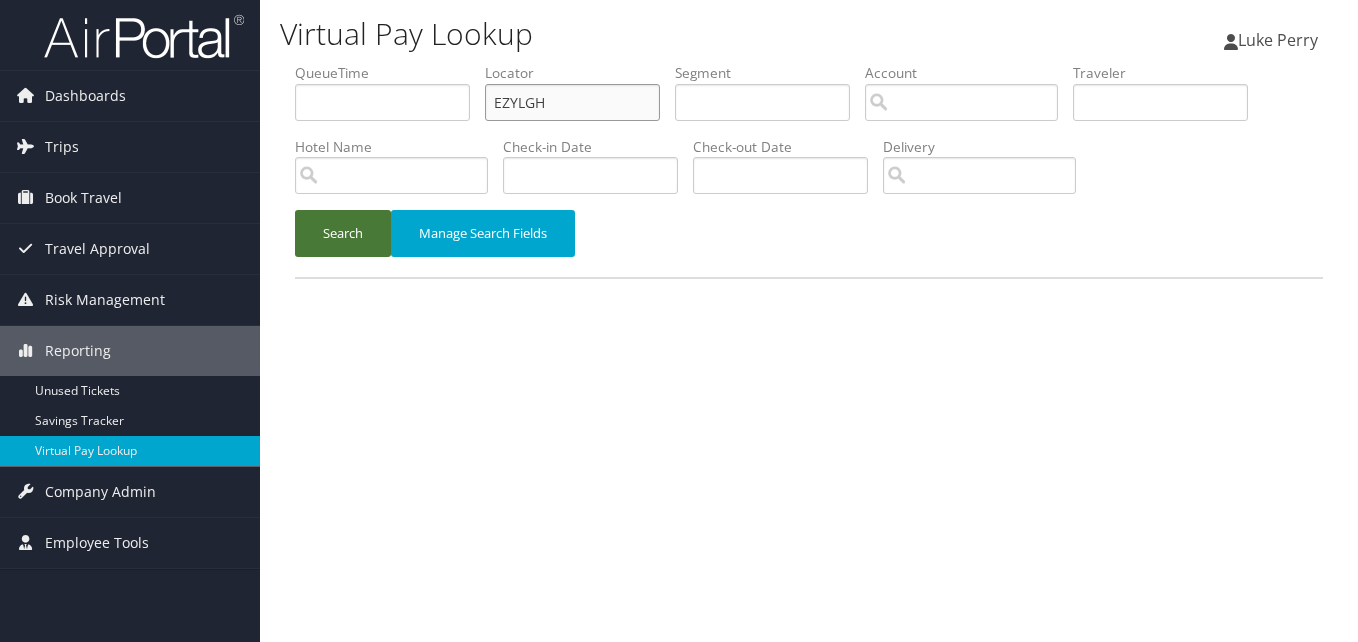type on "EZYLGH" 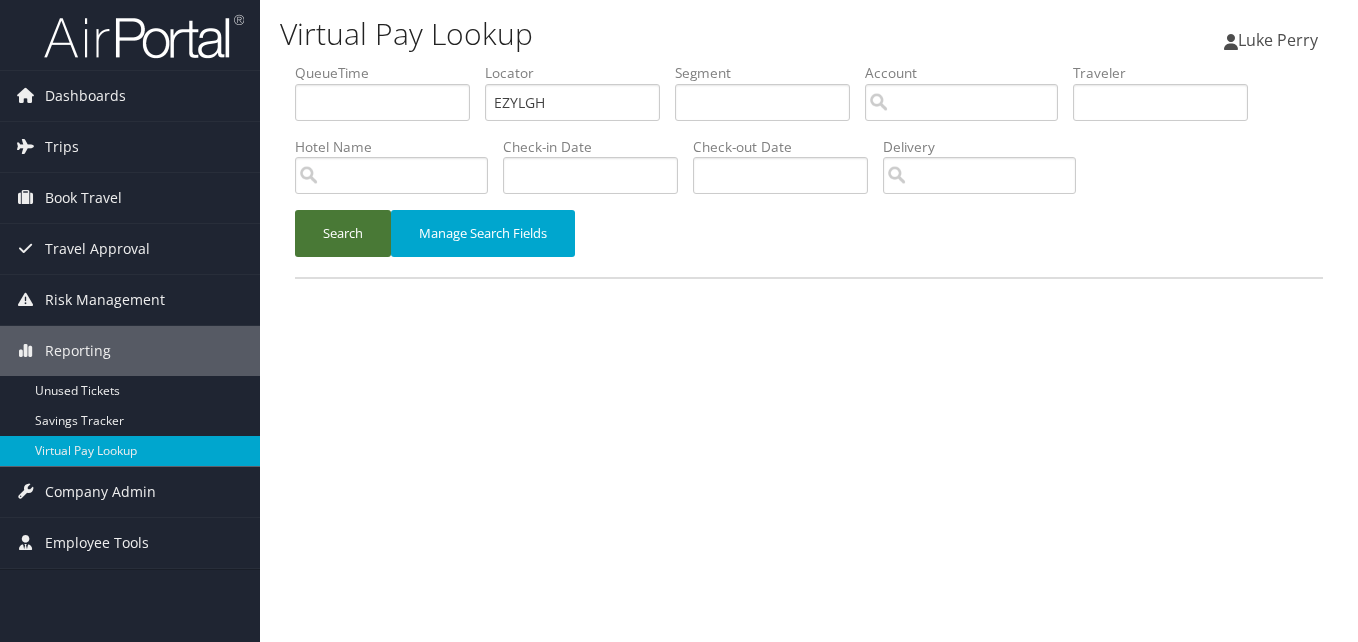 click on "Search" 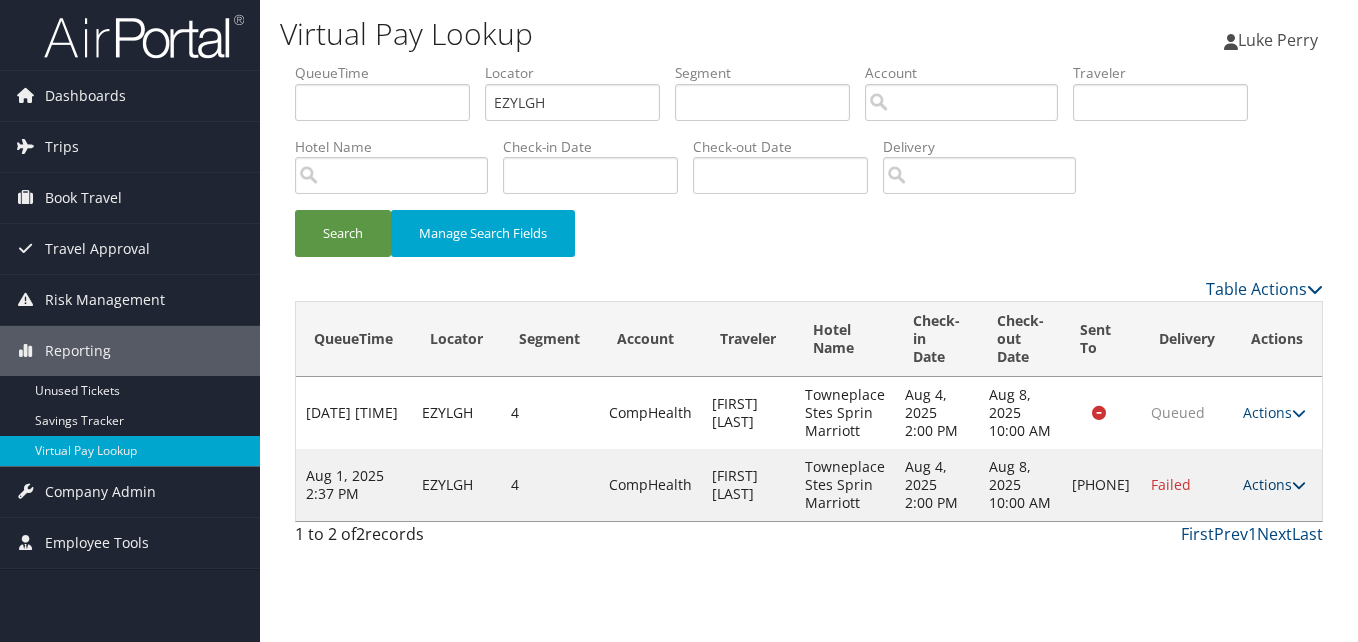 click on "Actions" 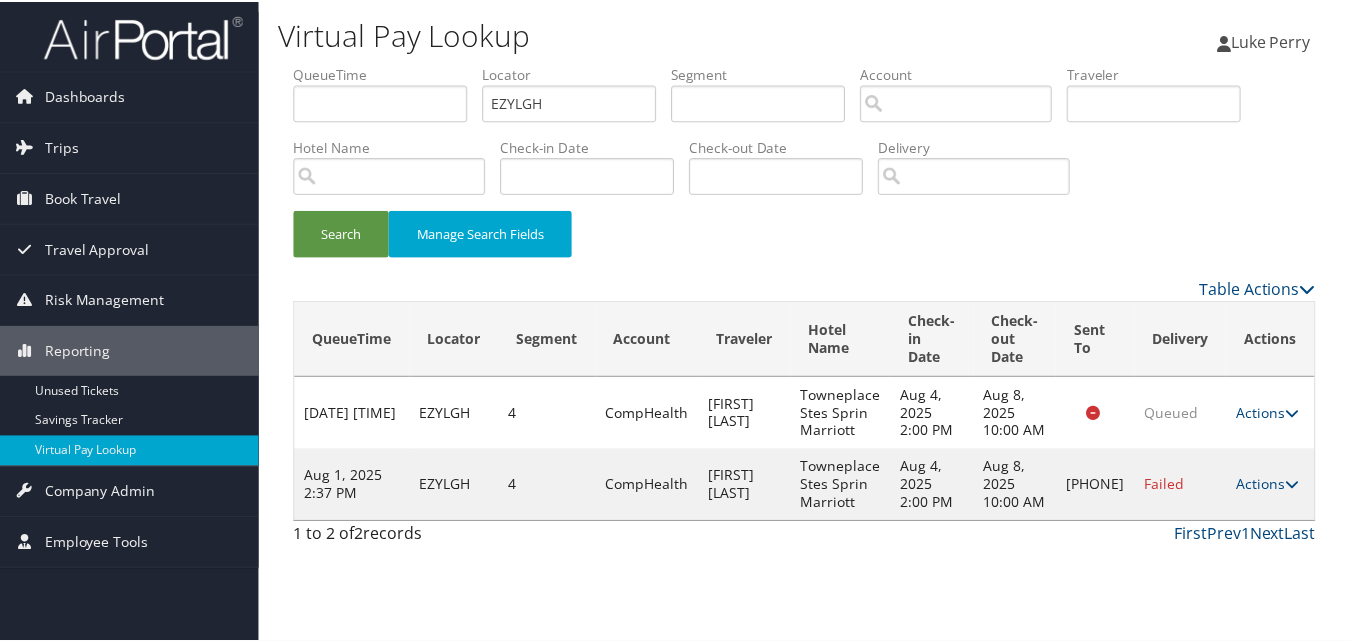 scroll, scrollTop: 1, scrollLeft: 0, axis: vertical 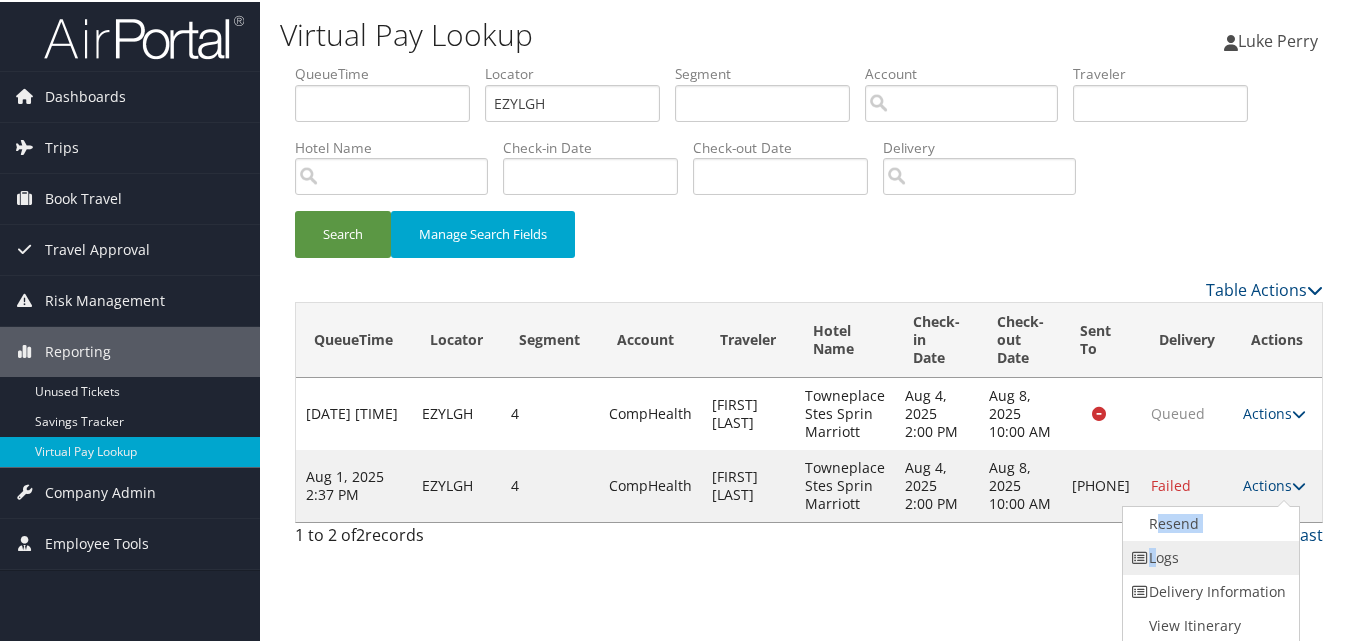 click on "Resend  Logs  Delivery Information  View Itinerary" 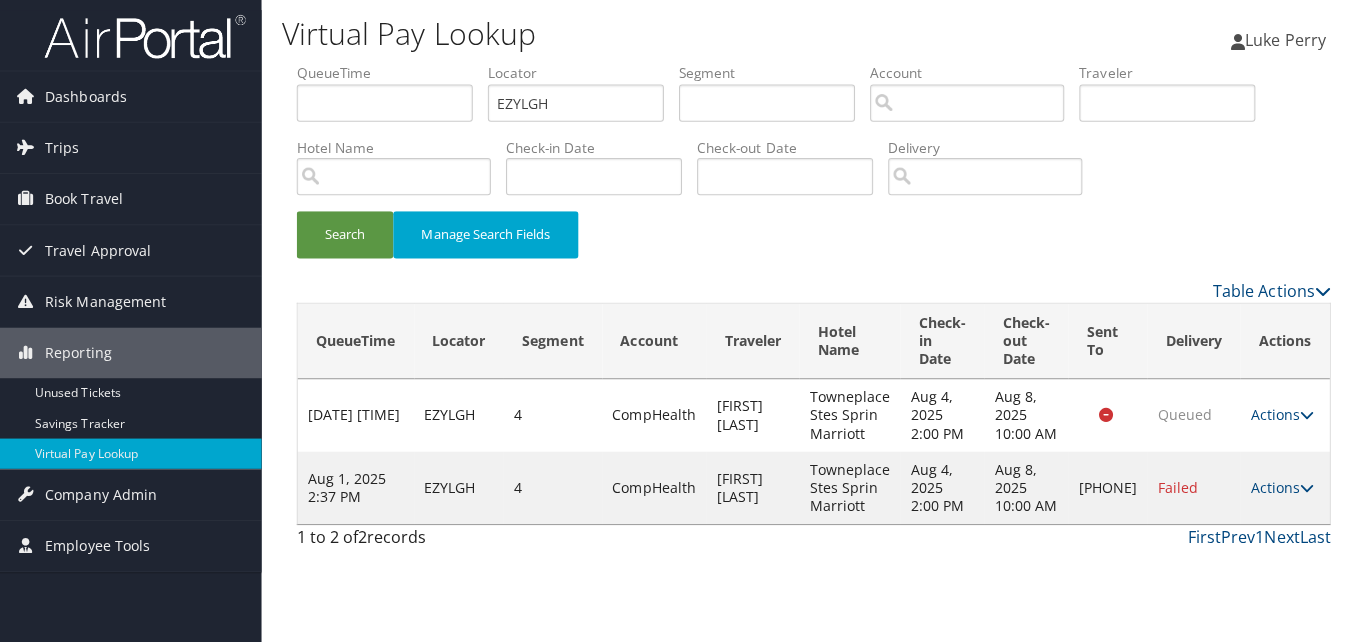 scroll, scrollTop: 0, scrollLeft: 0, axis: both 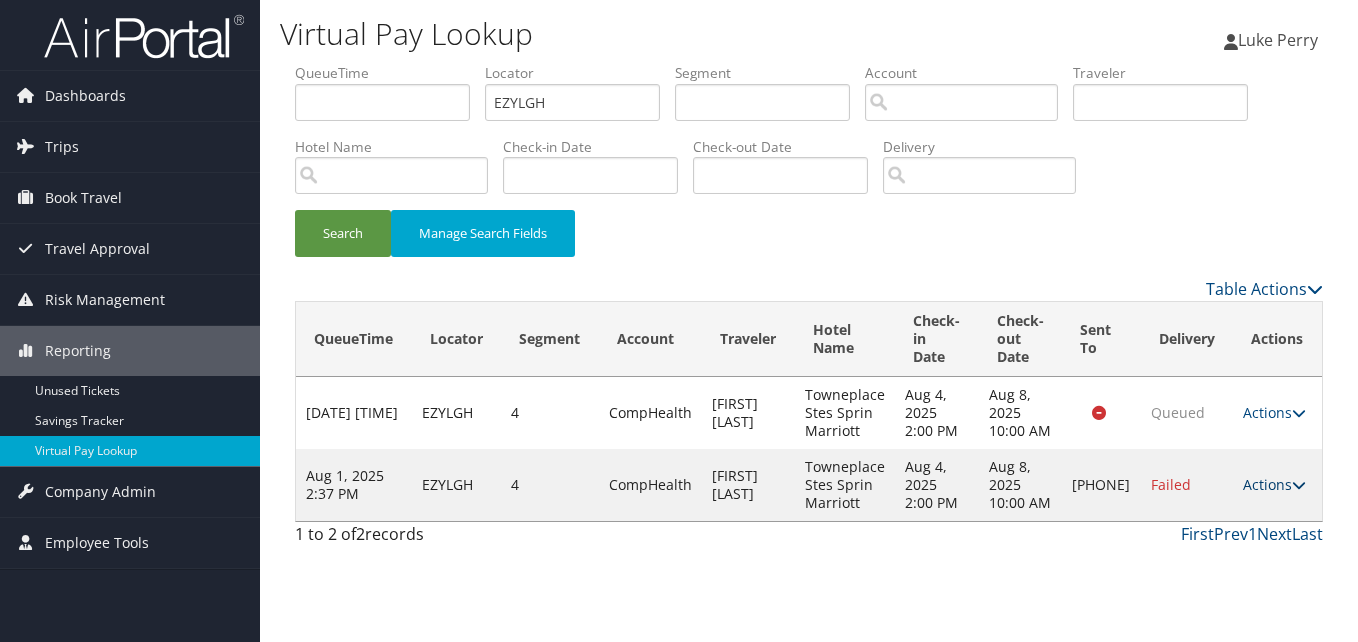 click on "Actions" 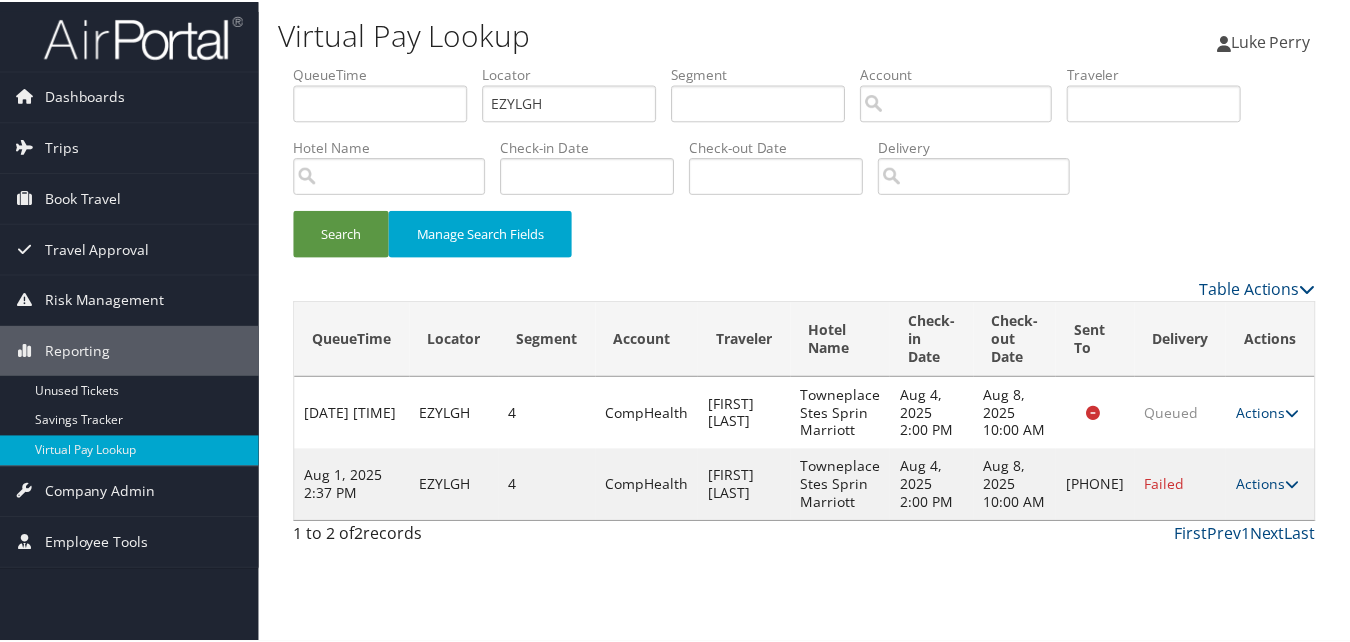 scroll, scrollTop: 1, scrollLeft: 0, axis: vertical 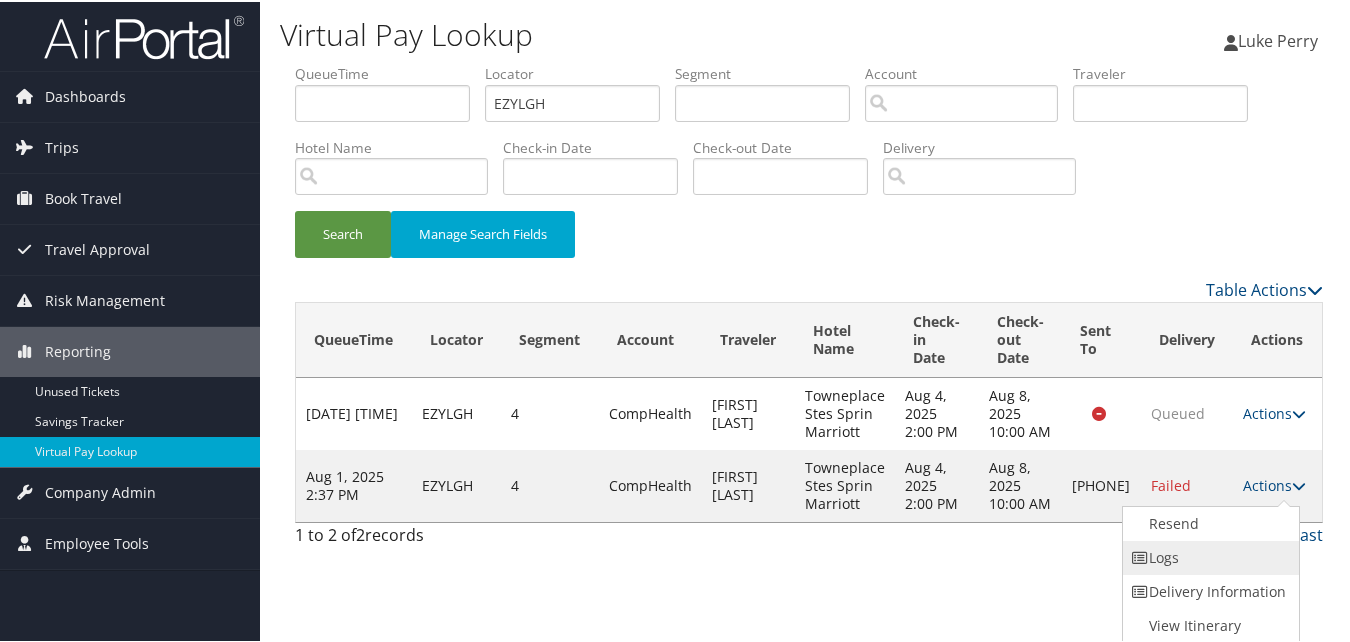 click on "Logs" 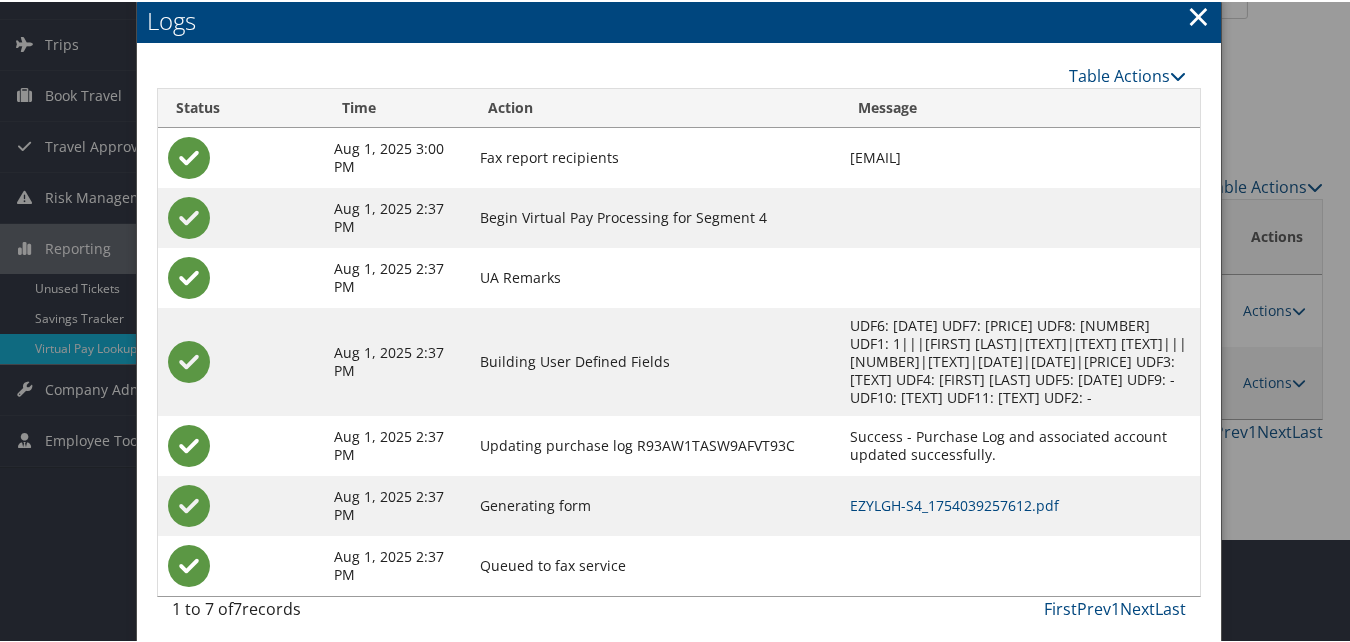 scroll, scrollTop: 112, scrollLeft: 0, axis: vertical 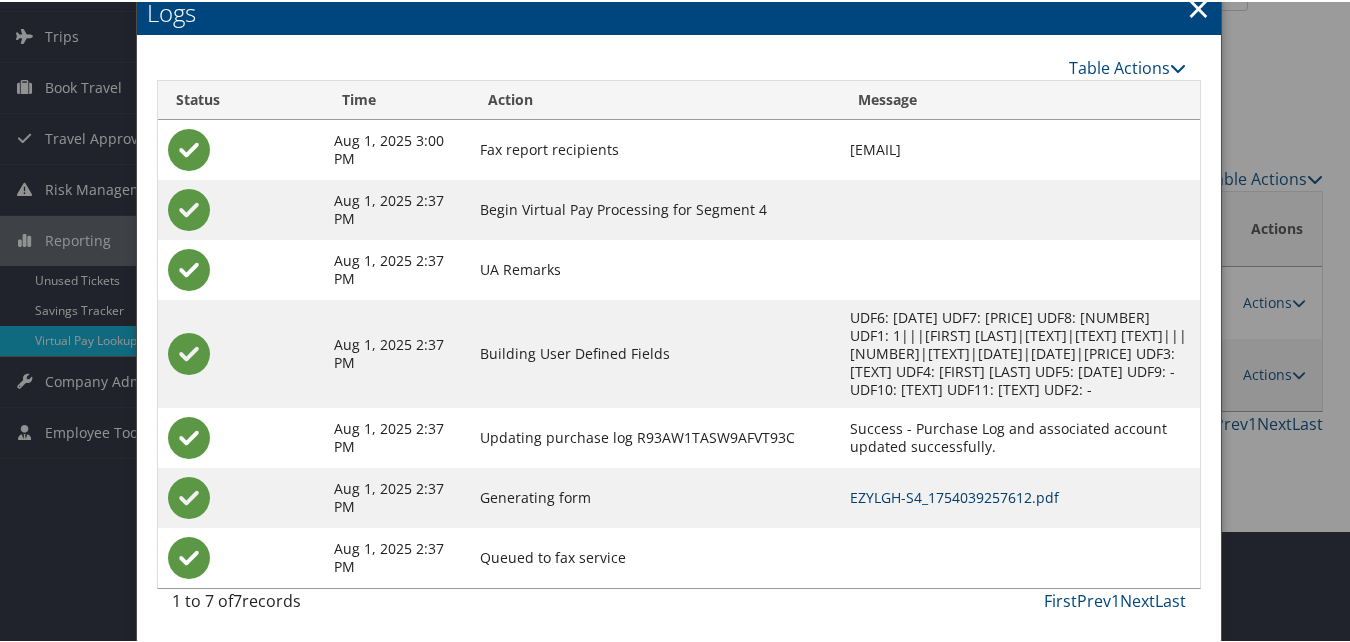 click on "EZYLGH-S4_1754039257612.pdf" 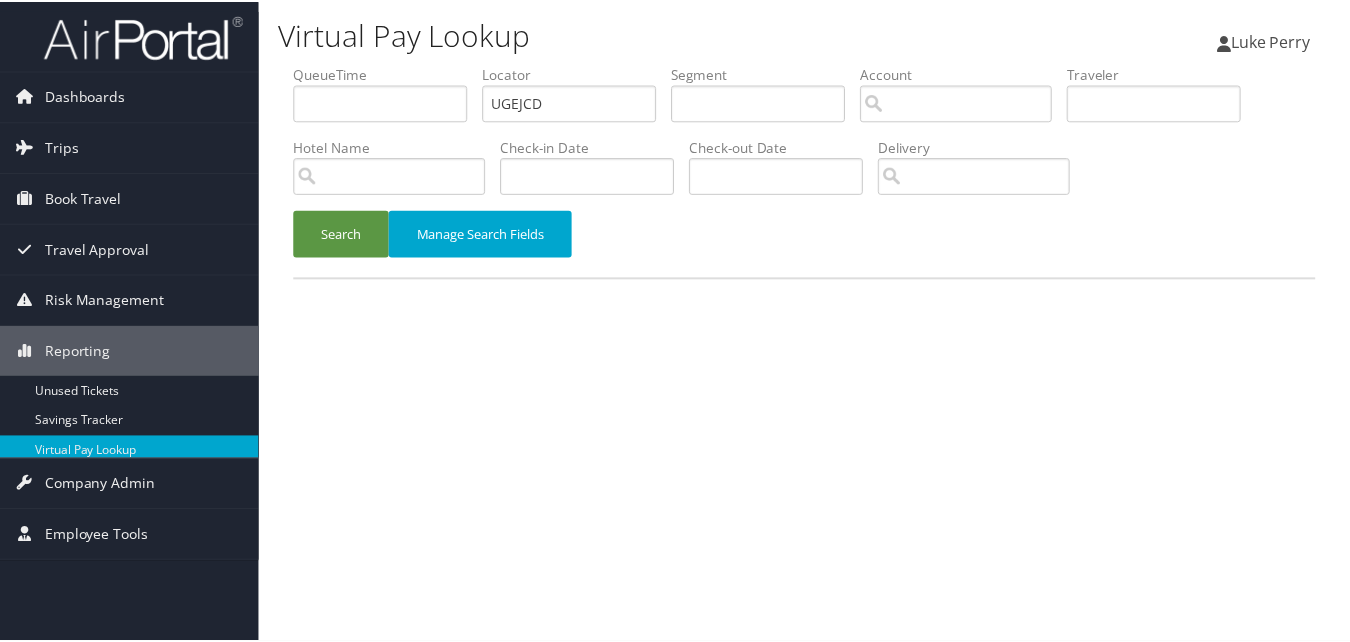 scroll, scrollTop: 0, scrollLeft: 0, axis: both 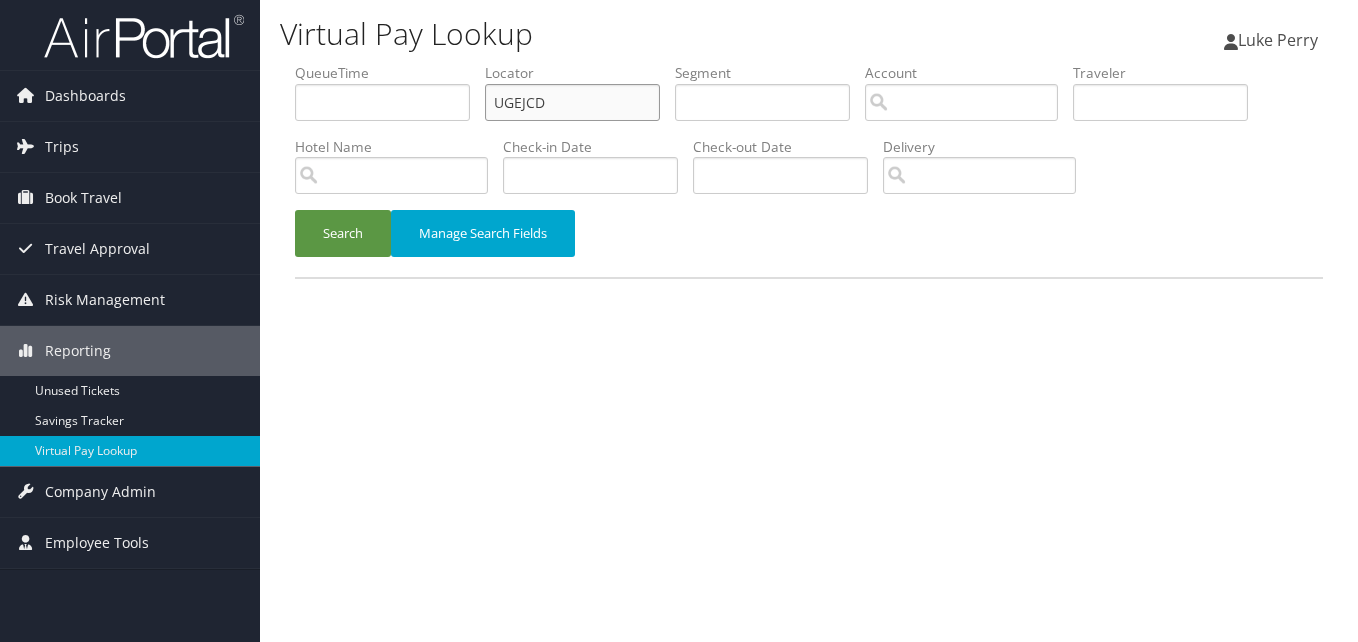 drag, startPoint x: 592, startPoint y: 91, endPoint x: 409, endPoint y: 97, distance: 183.09833 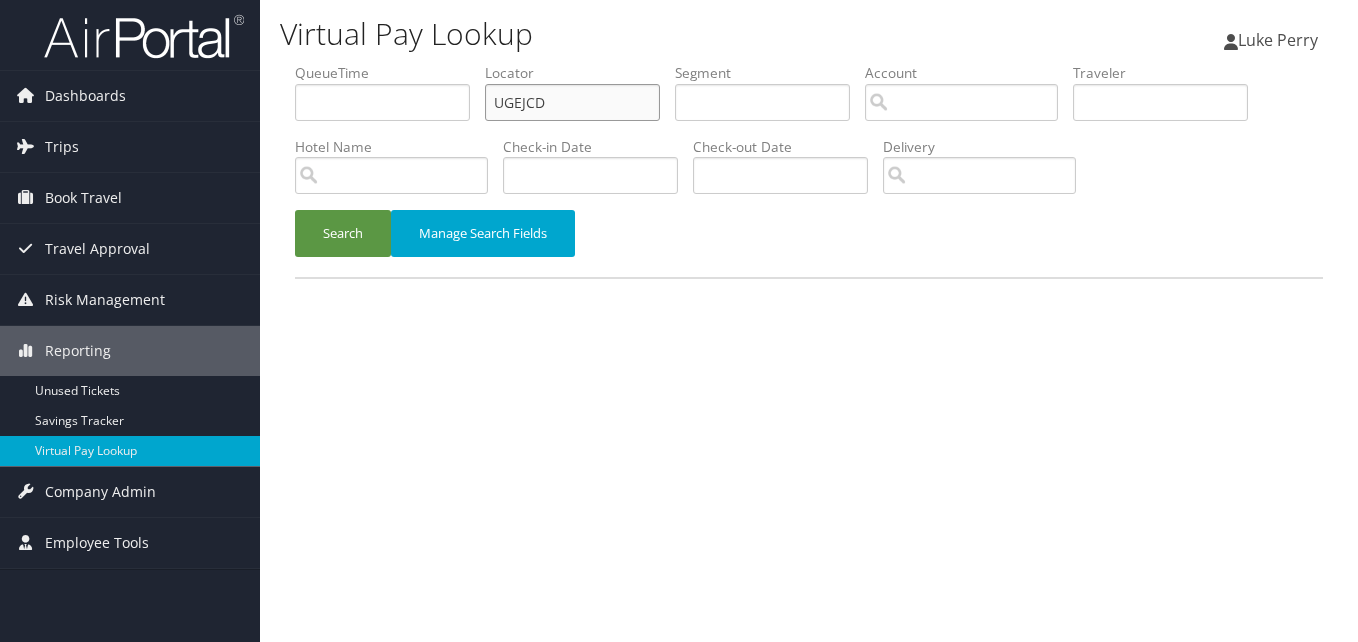 click on "QueueTime Locator UGEJCD Segment Account Traveler Hotel Name Check-in Date Check-out Date Delivery" at bounding box center (809, 63) 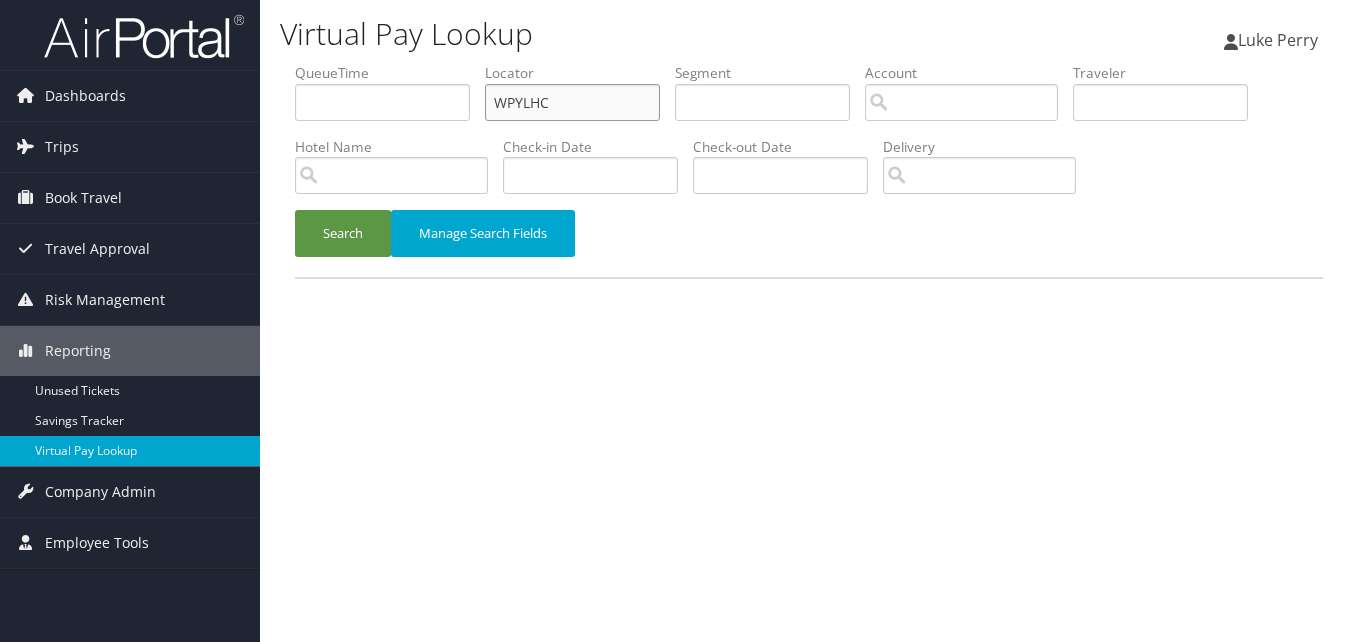 click on "WPYLHC" at bounding box center [572, 102] 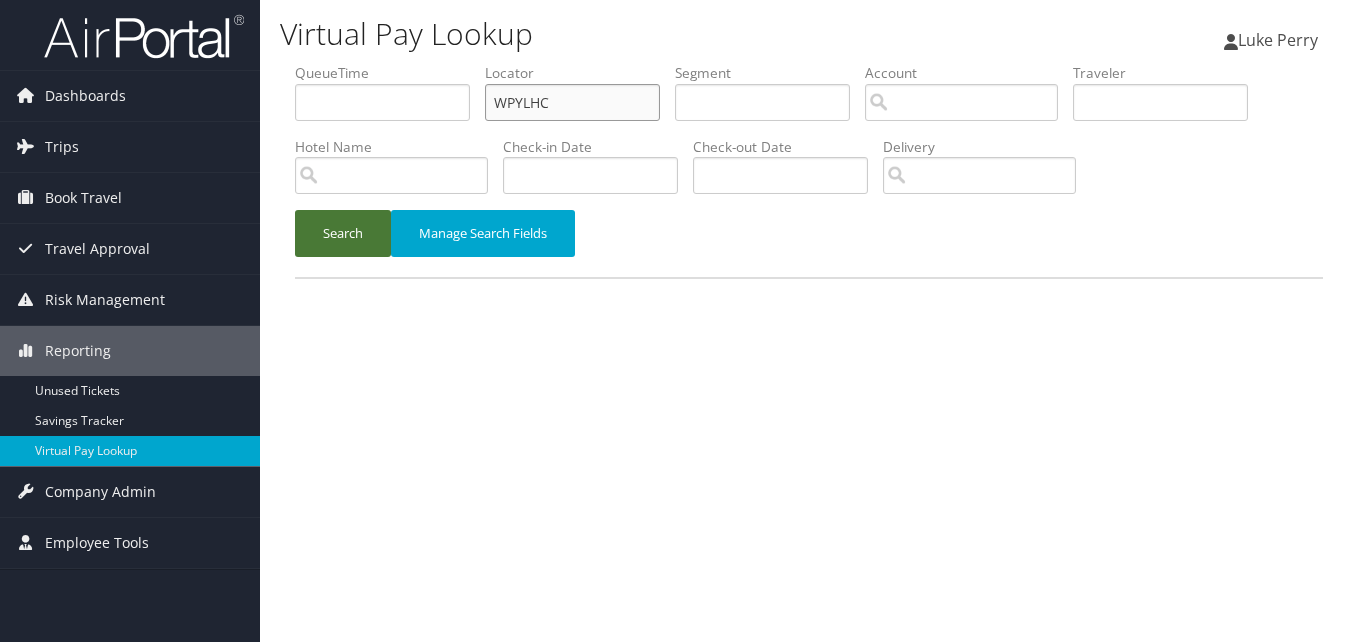 type on "WPYLHC" 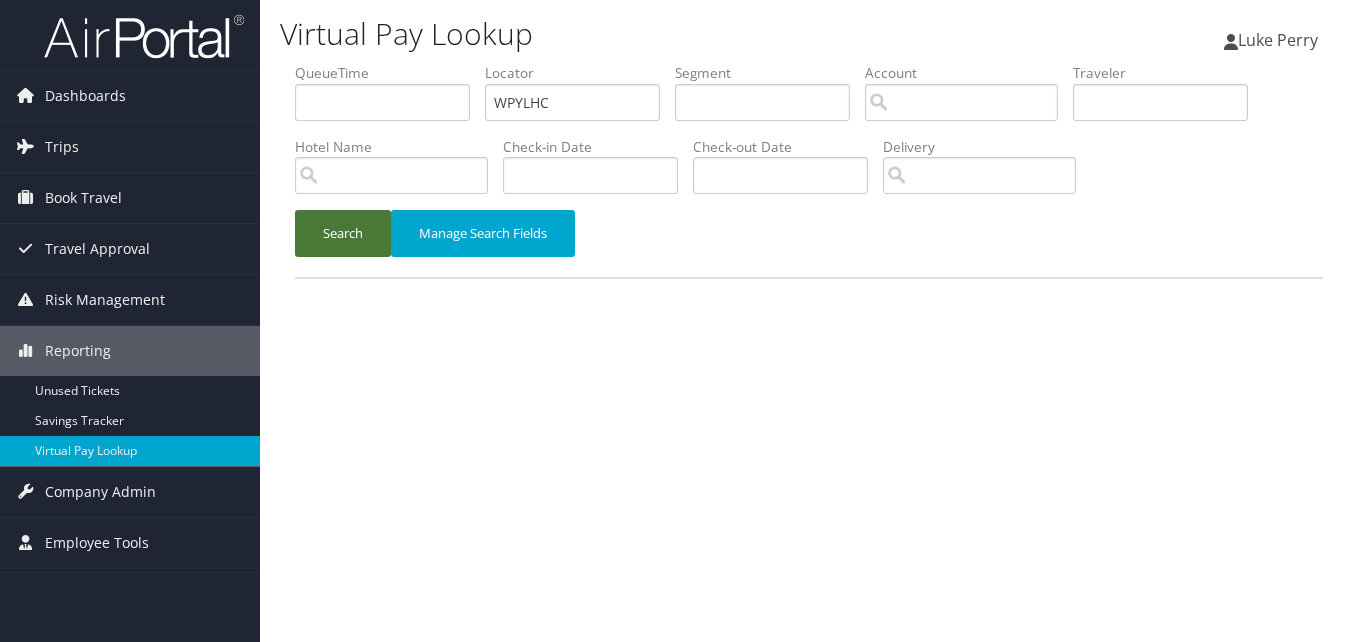 click on "Search" at bounding box center [343, 233] 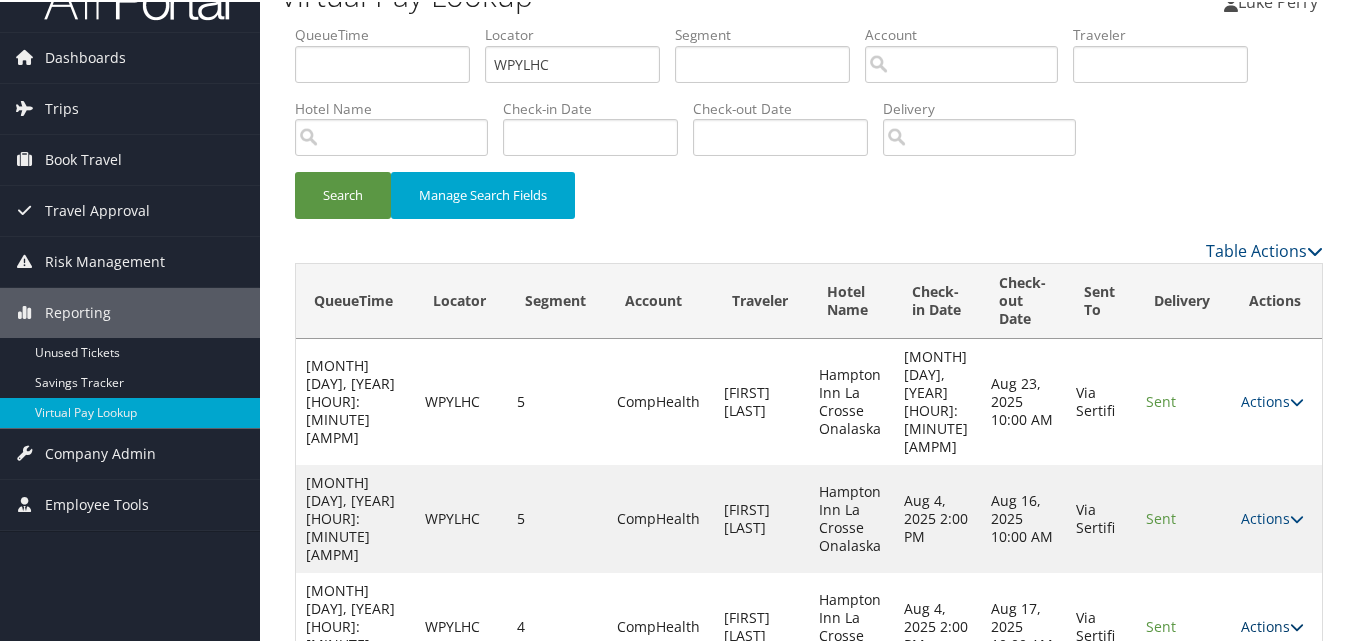 click on "Actions" at bounding box center [1272, 624] 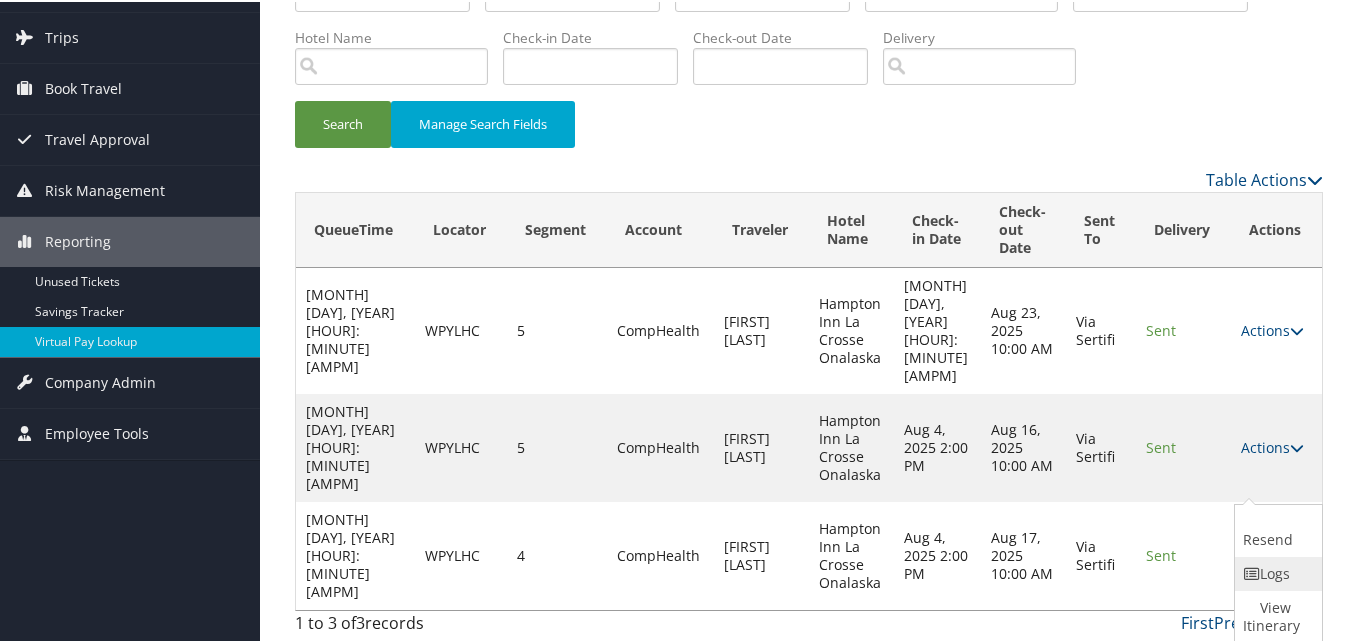 click on "Logs" at bounding box center [1276, 572] 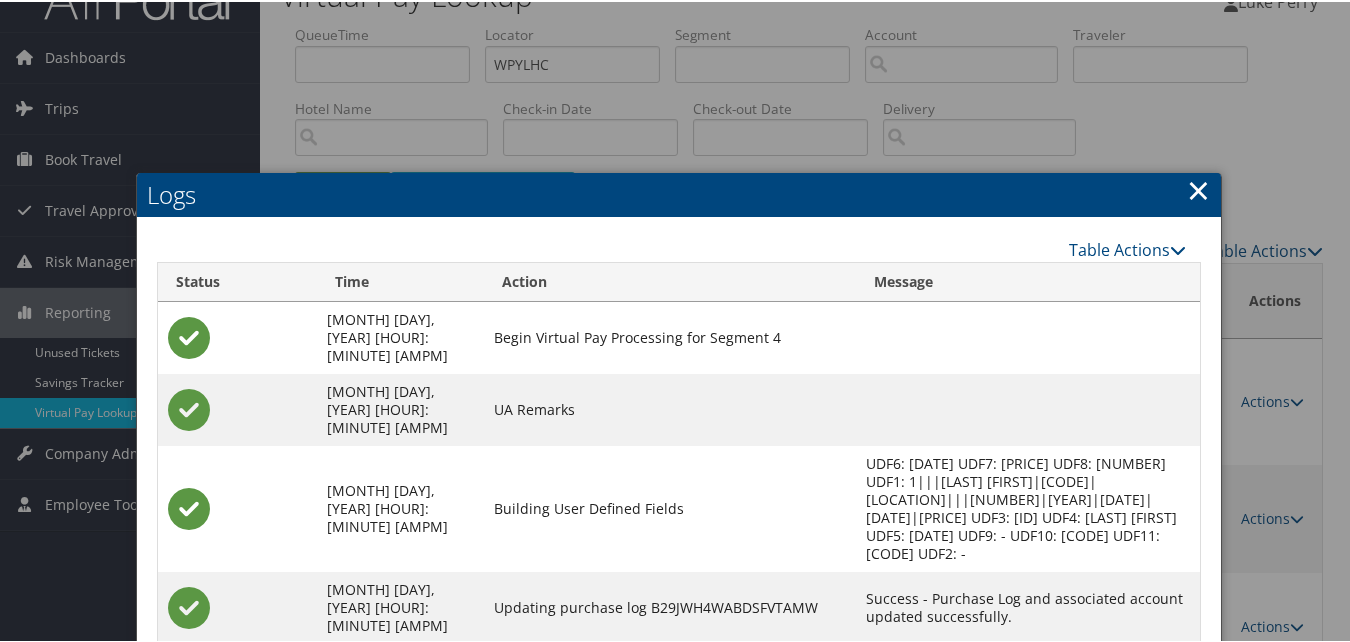 scroll, scrollTop: 282, scrollLeft: 0, axis: vertical 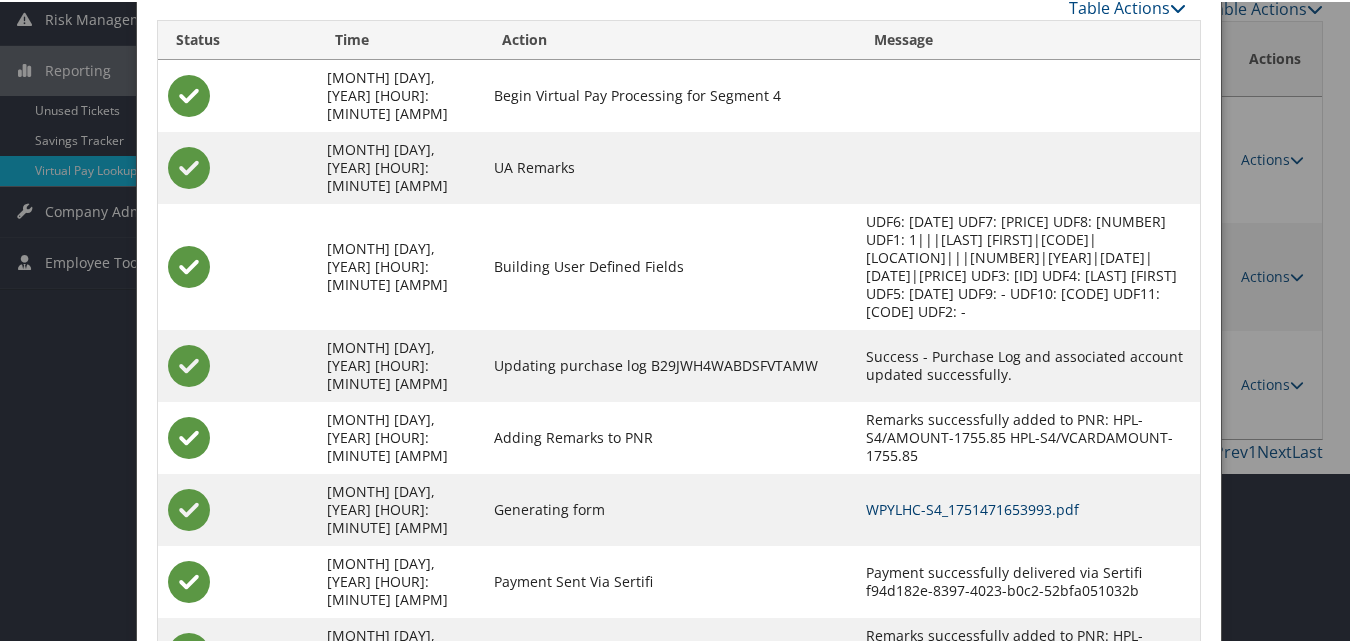 click on "WPYLHC-S4_1751471653993.pdf" at bounding box center (972, 507) 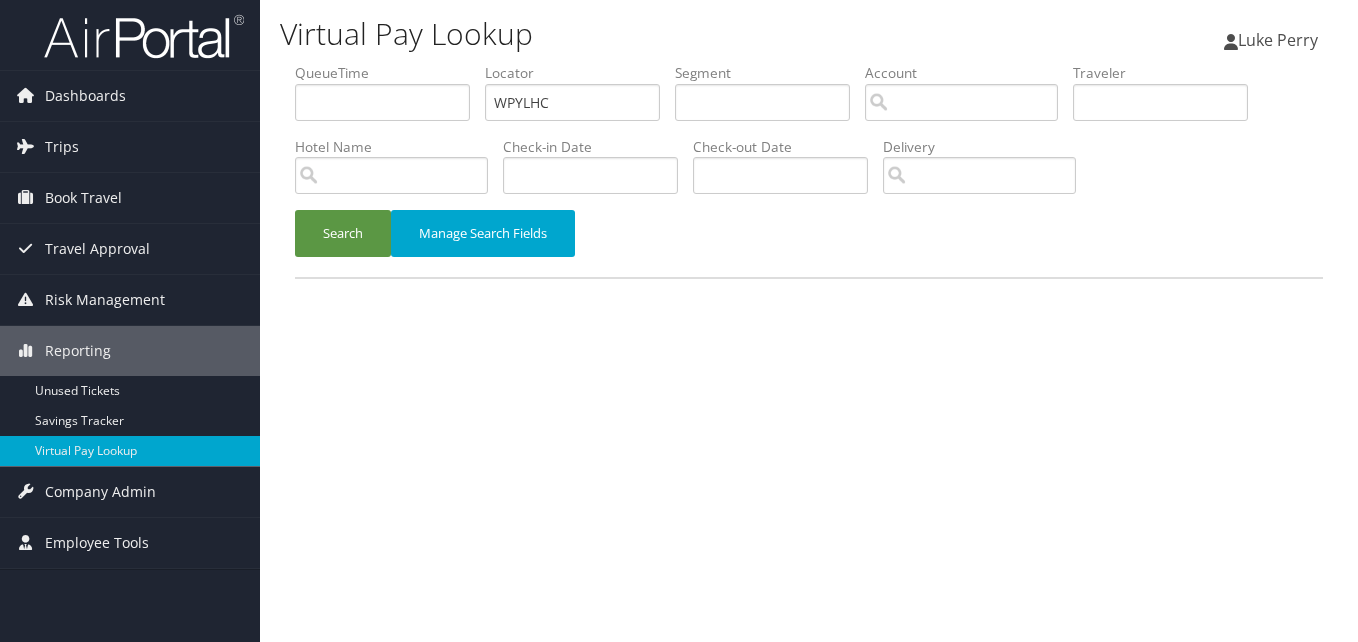 scroll, scrollTop: 0, scrollLeft: 0, axis: both 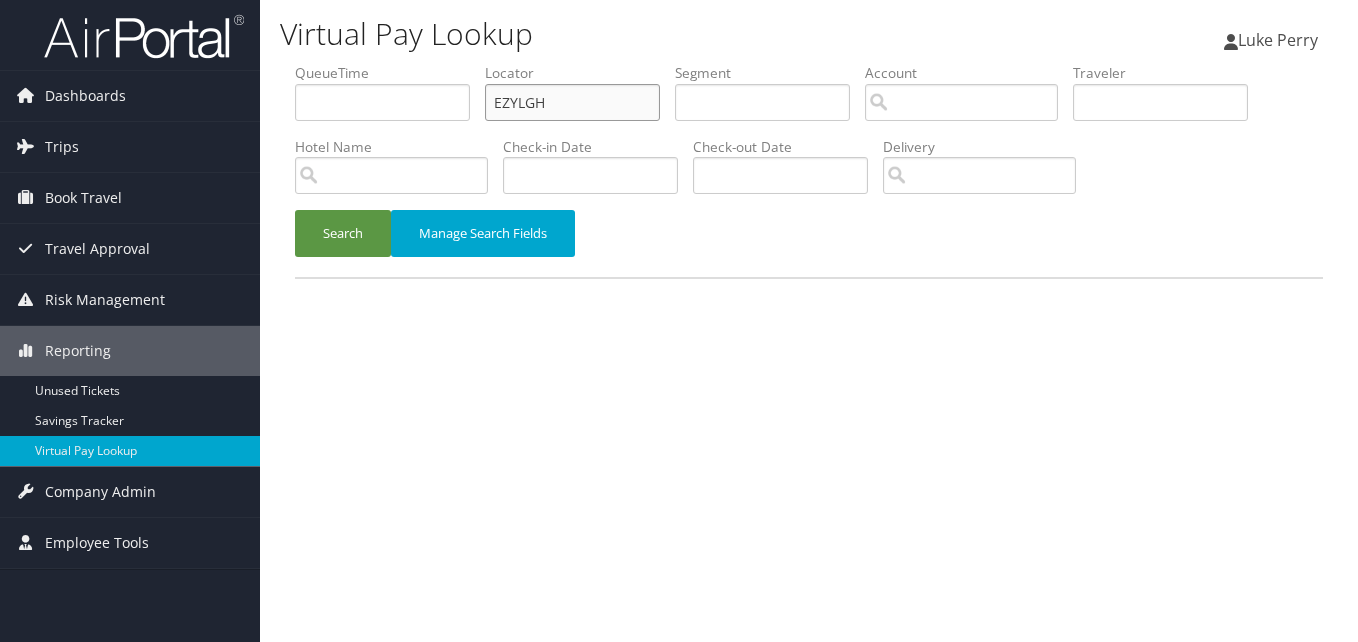 paste on "MNEXLW" 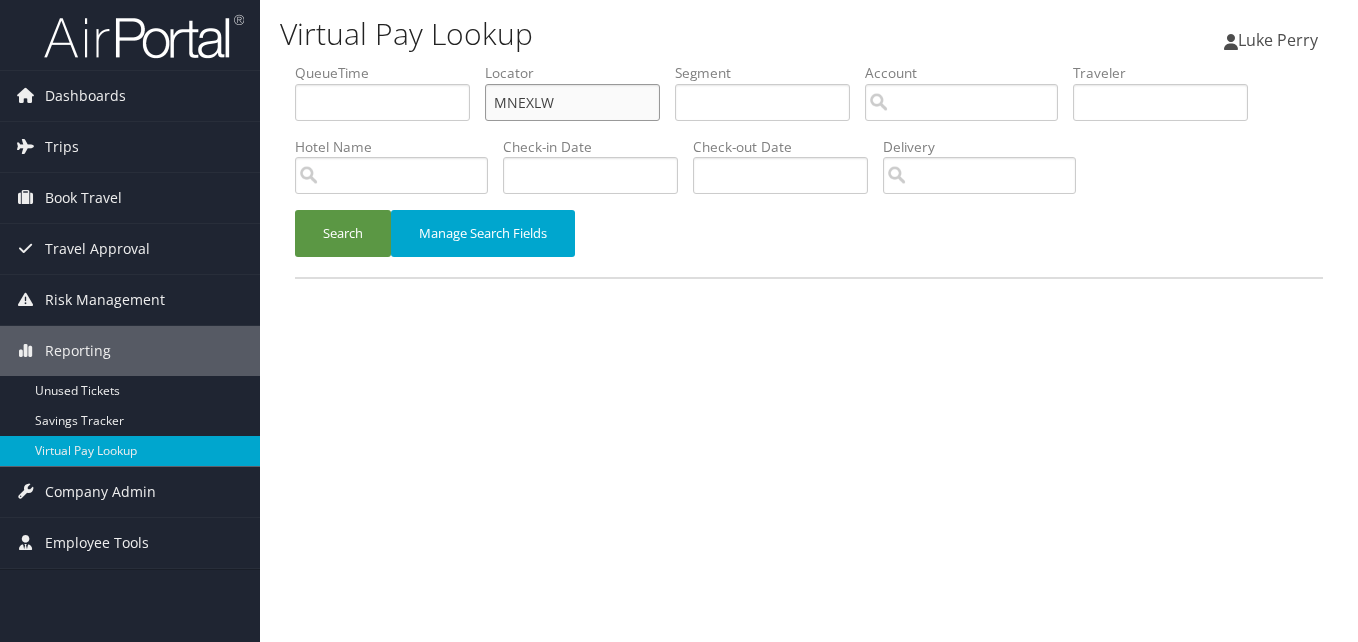 click on "MNEXLW" at bounding box center [572, 102] 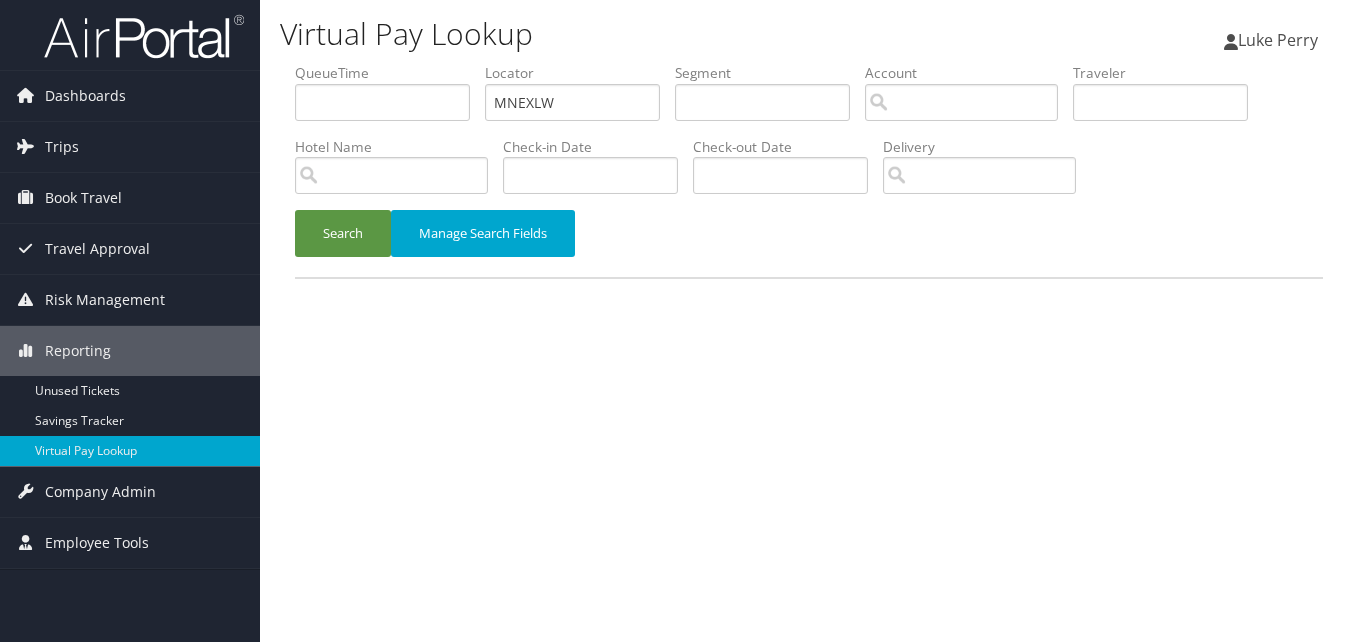 click on "Search Manage Search Fields" at bounding box center (809, 243) 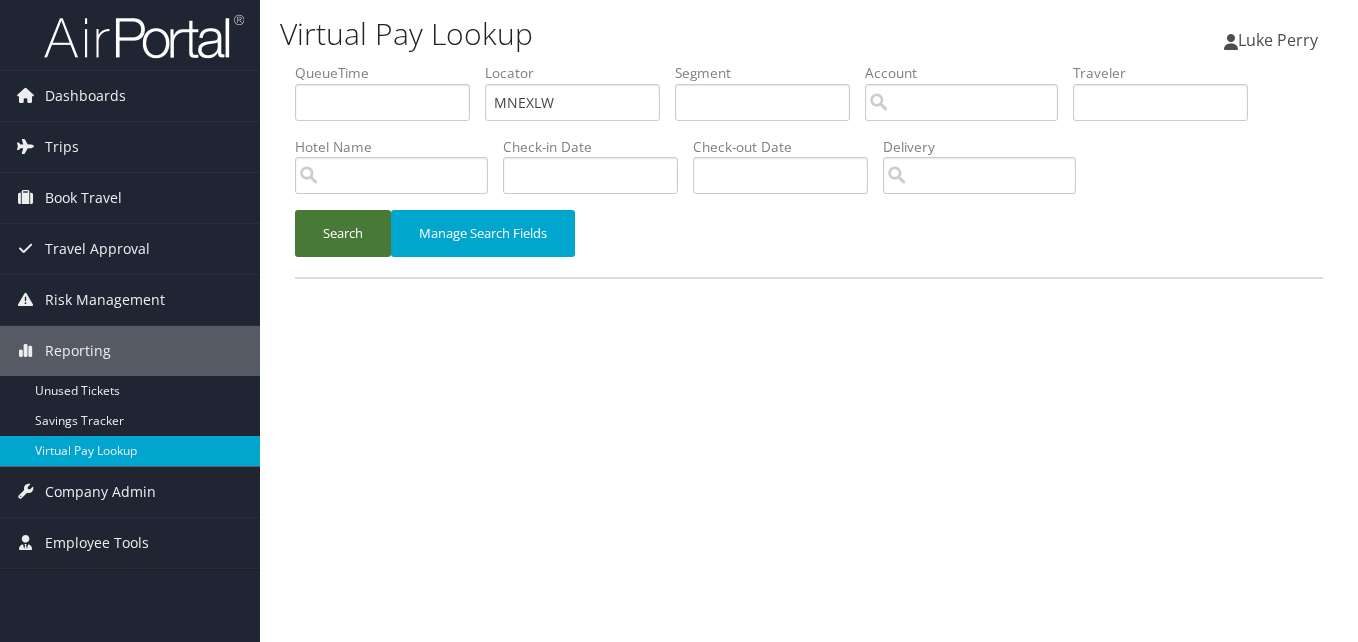 click on "Search" at bounding box center (343, 233) 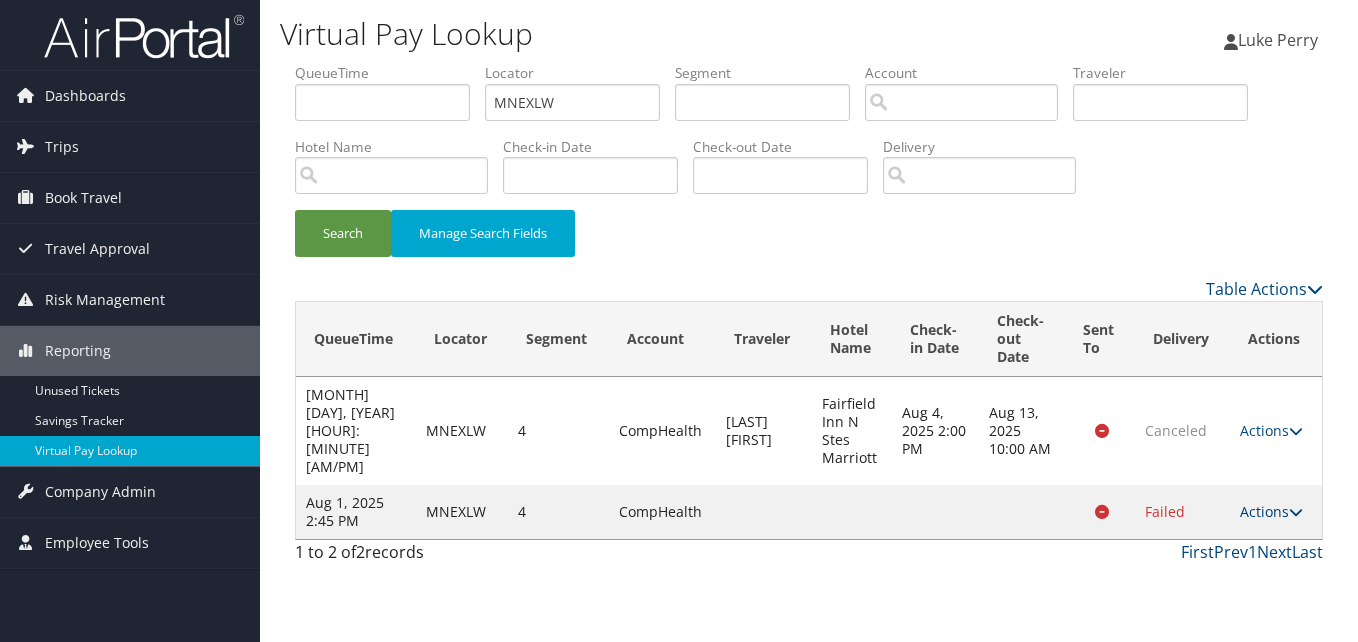 click on "Actions" at bounding box center [1271, 511] 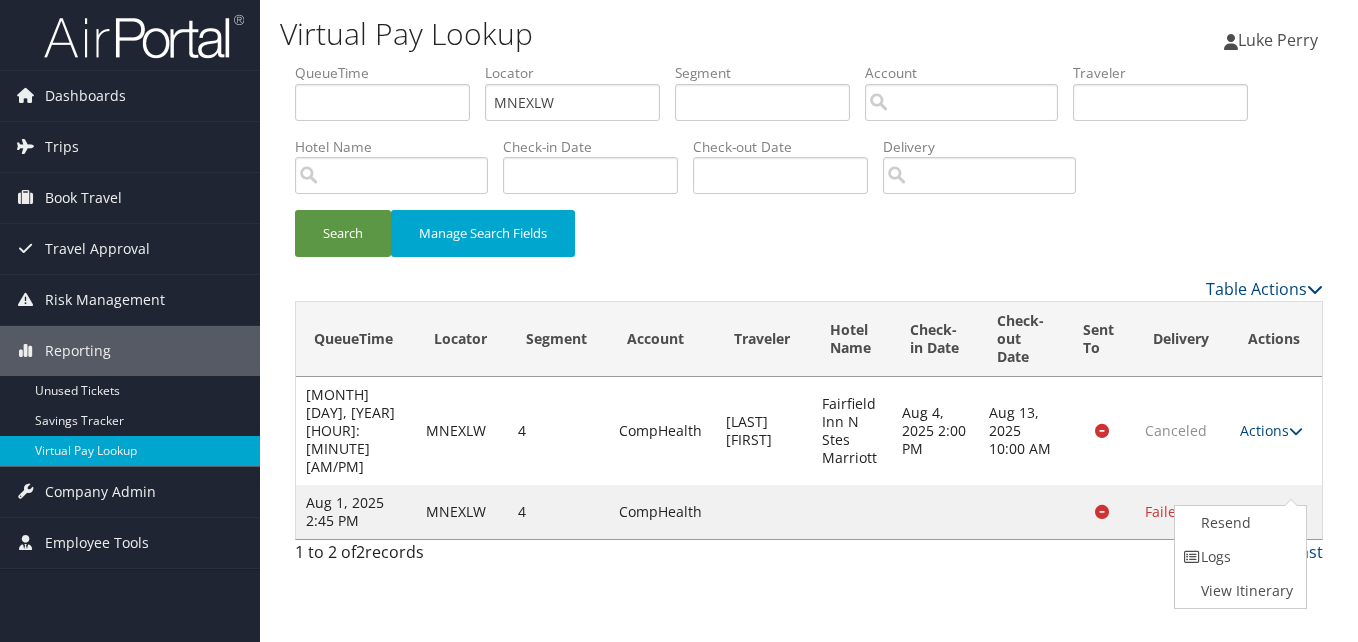 click on "Virtual Pay Lookup
[FIRST] [LAST]
[FIRST] [LAST]
My Settings
Travel Agency Contacts
View Travel Profile
Give Feedback
Sign Out
4" at bounding box center [809, 321] 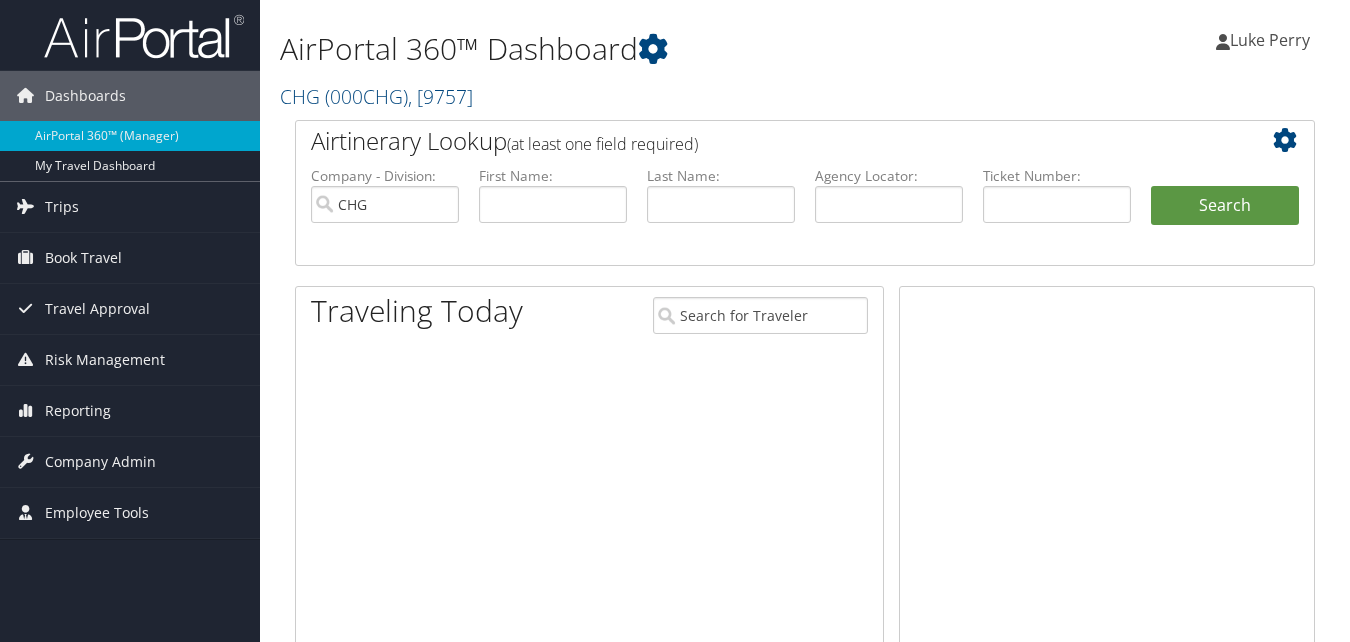 scroll, scrollTop: 0, scrollLeft: 0, axis: both 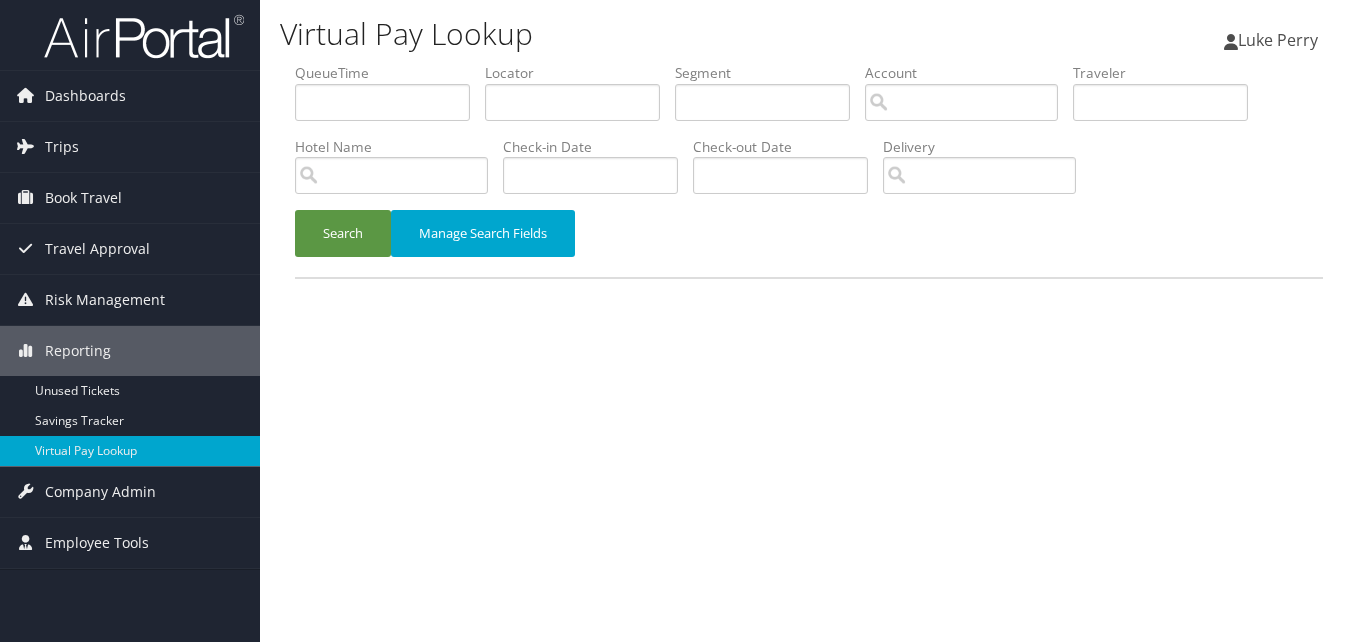 click on "Virtual Pay Lookup
[FIRST] [LAST]
[FIRST] [LAST]
My Settings
Travel Agency Contacts
View Travel Profile
Give Feedback
Sign Out" at bounding box center (809, 321) 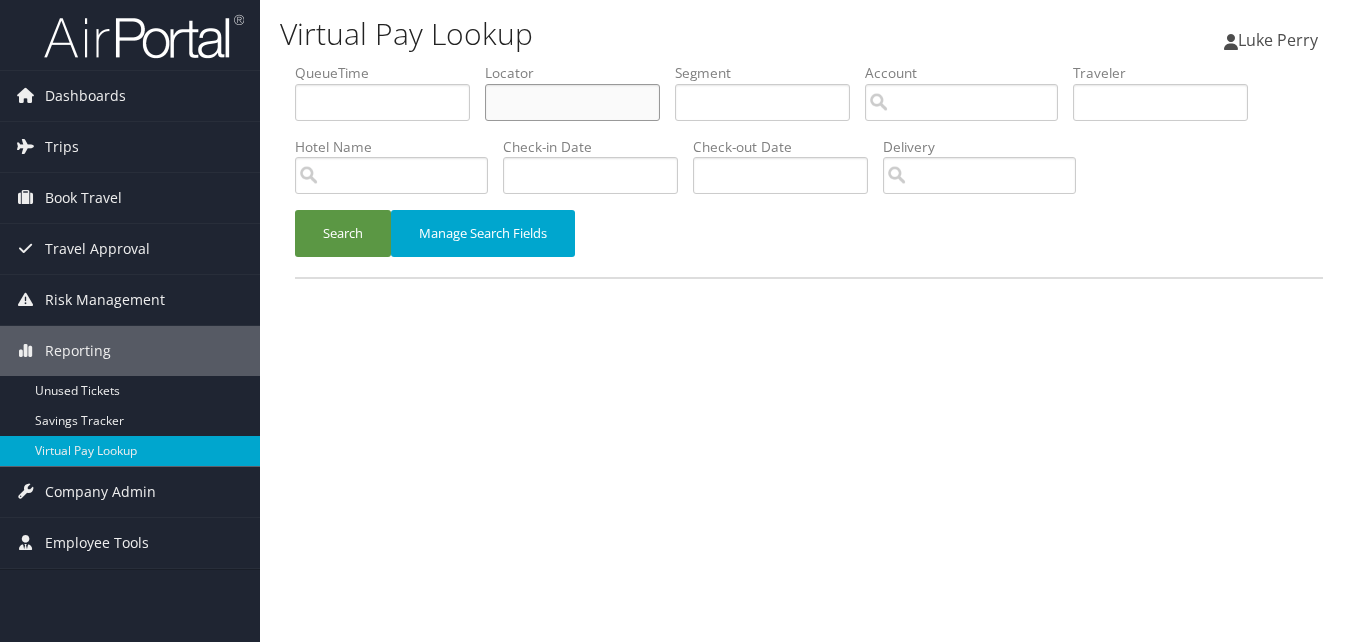 click at bounding box center [572, 102] 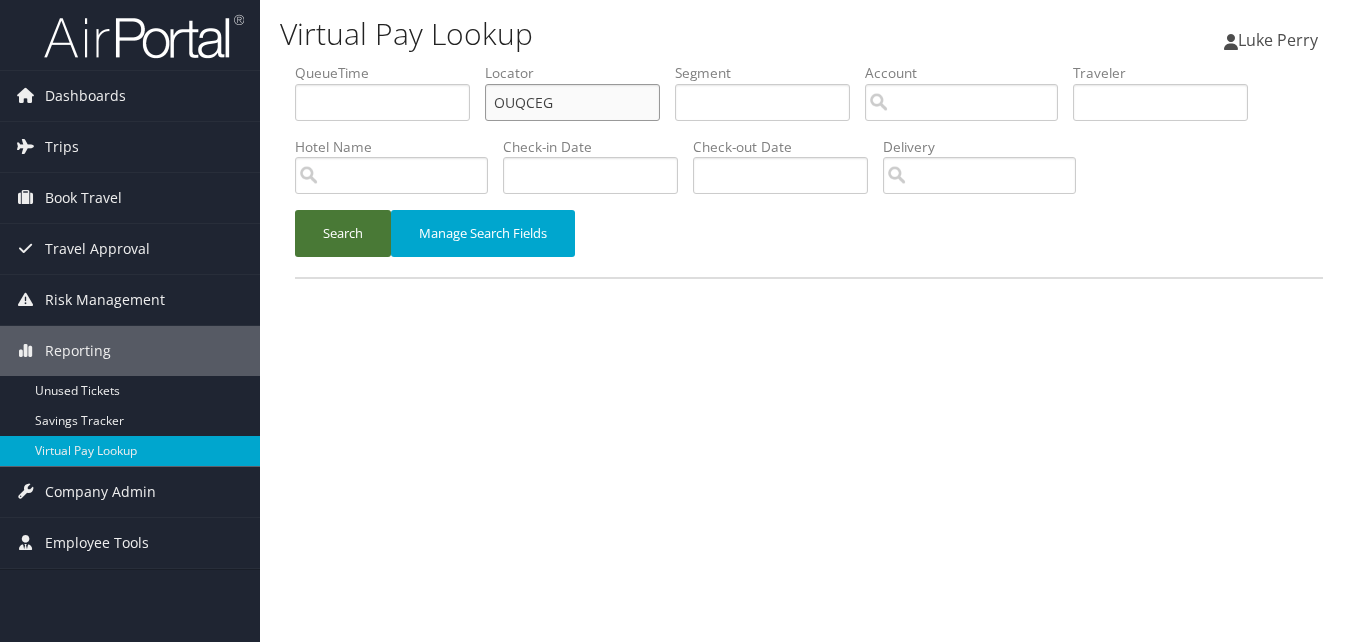 type on "OUQCEG" 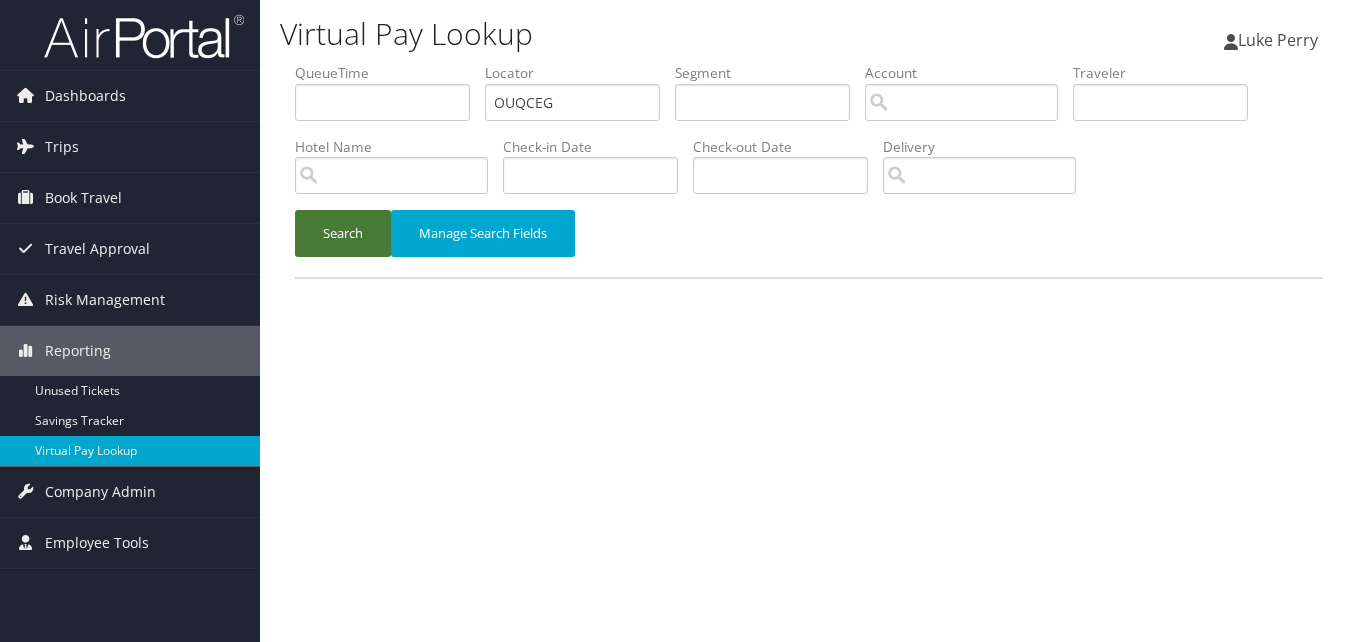 click on "Search" at bounding box center (343, 233) 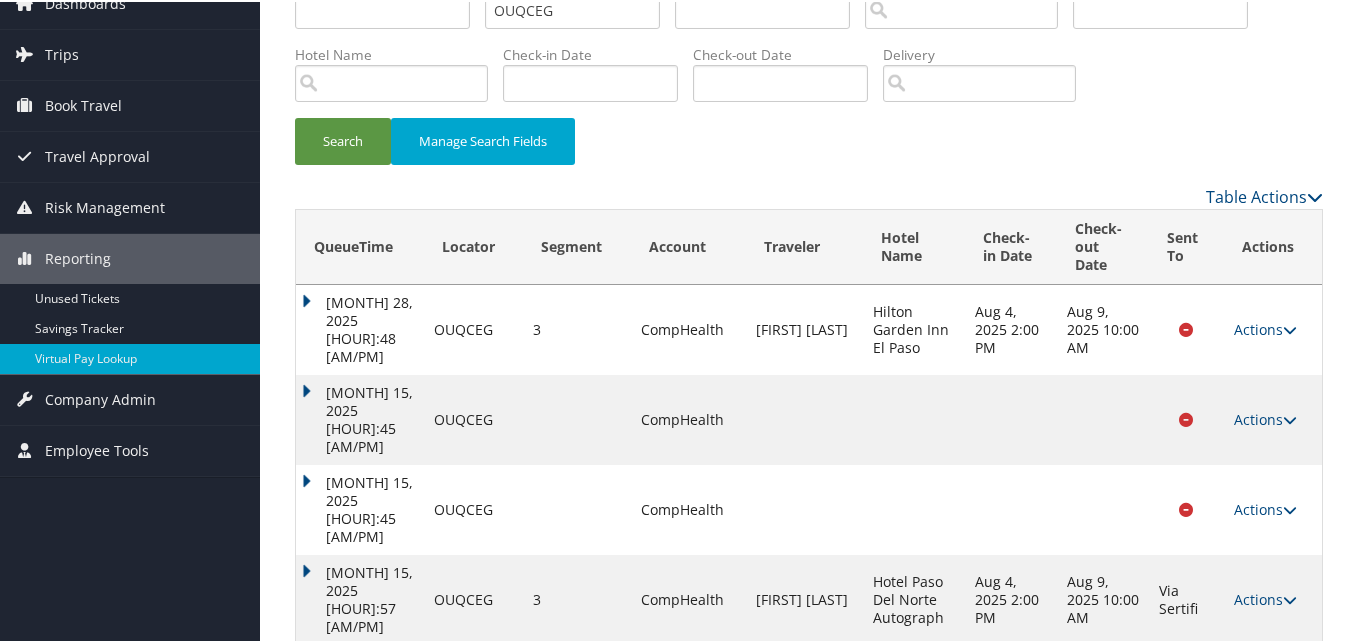 click on "Actions" at bounding box center [1265, 678] 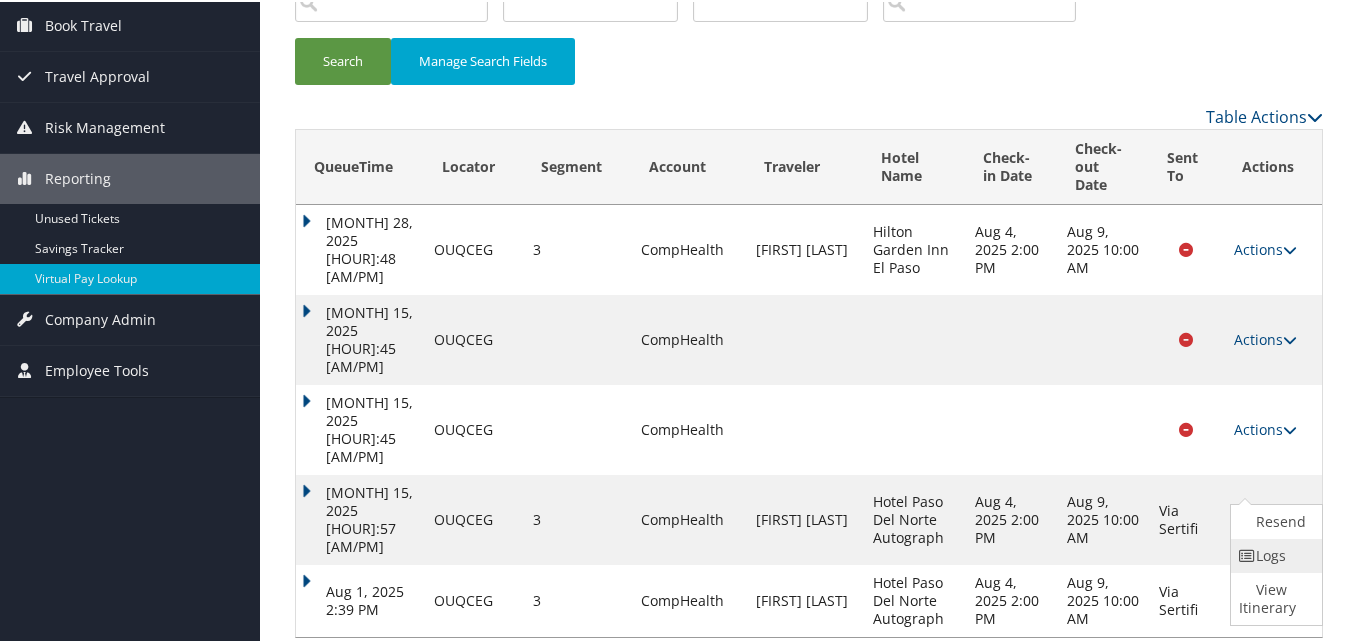 click at bounding box center (1248, 554) 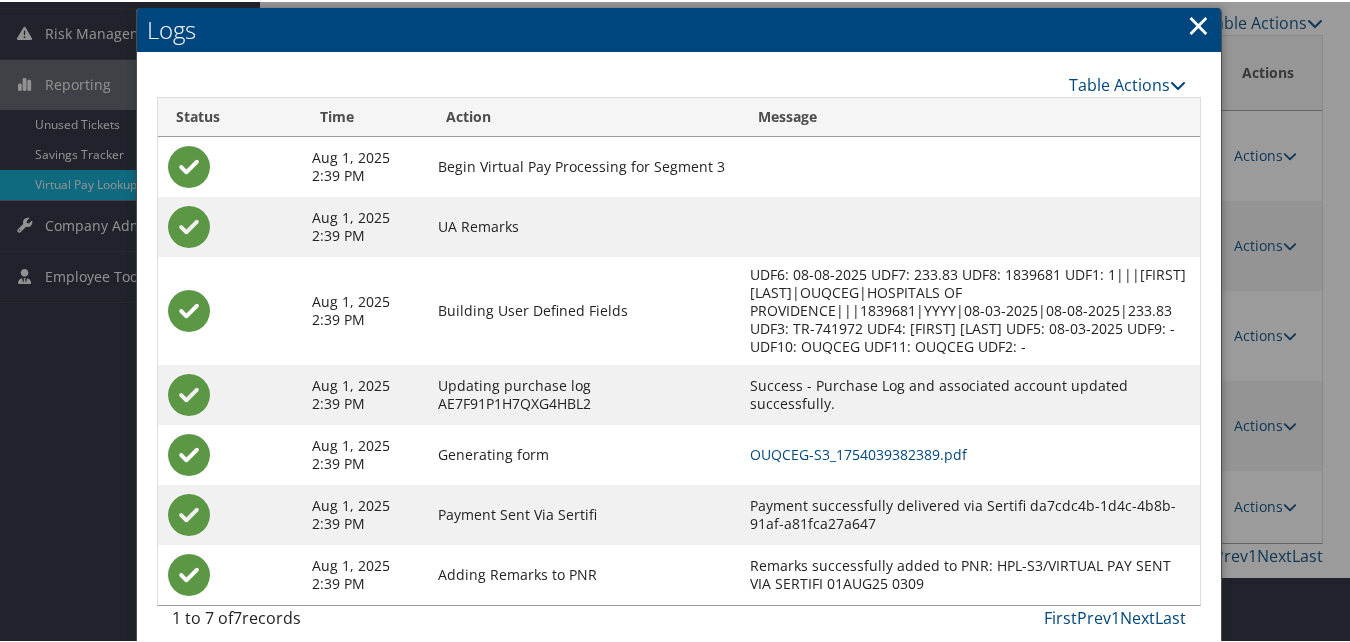 scroll, scrollTop: 285, scrollLeft: 0, axis: vertical 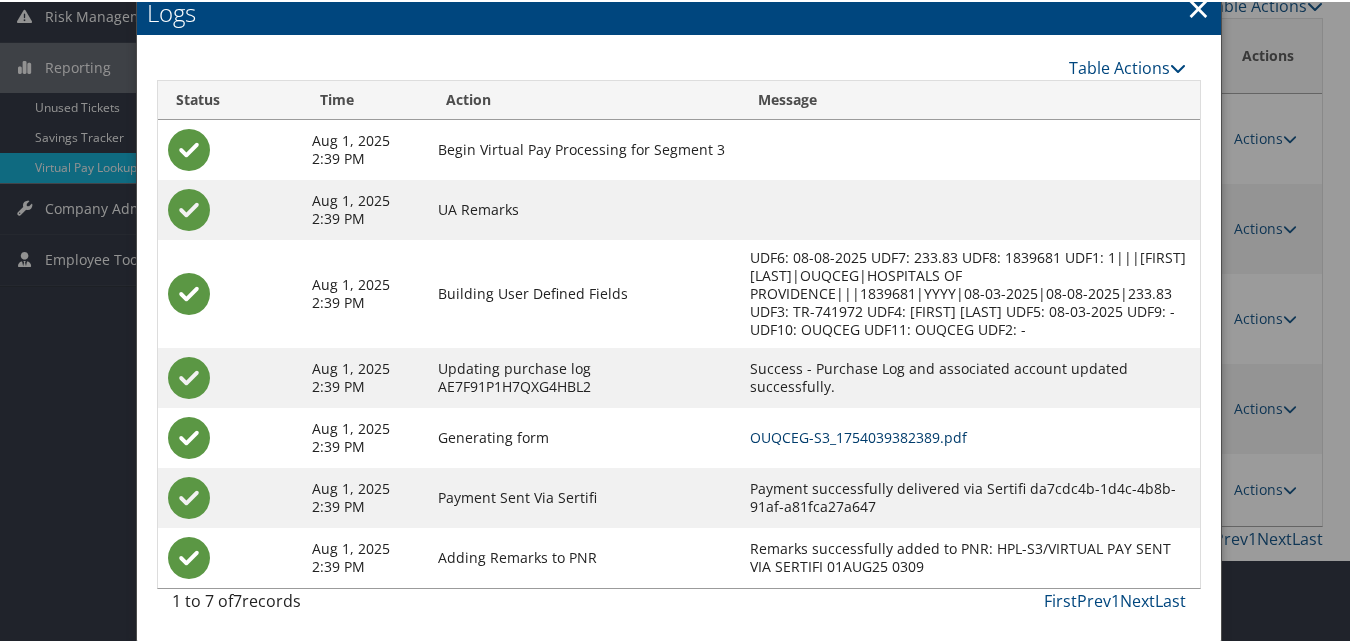 click on "OUQCEG-S3_1754039382389.pdf" at bounding box center (858, 435) 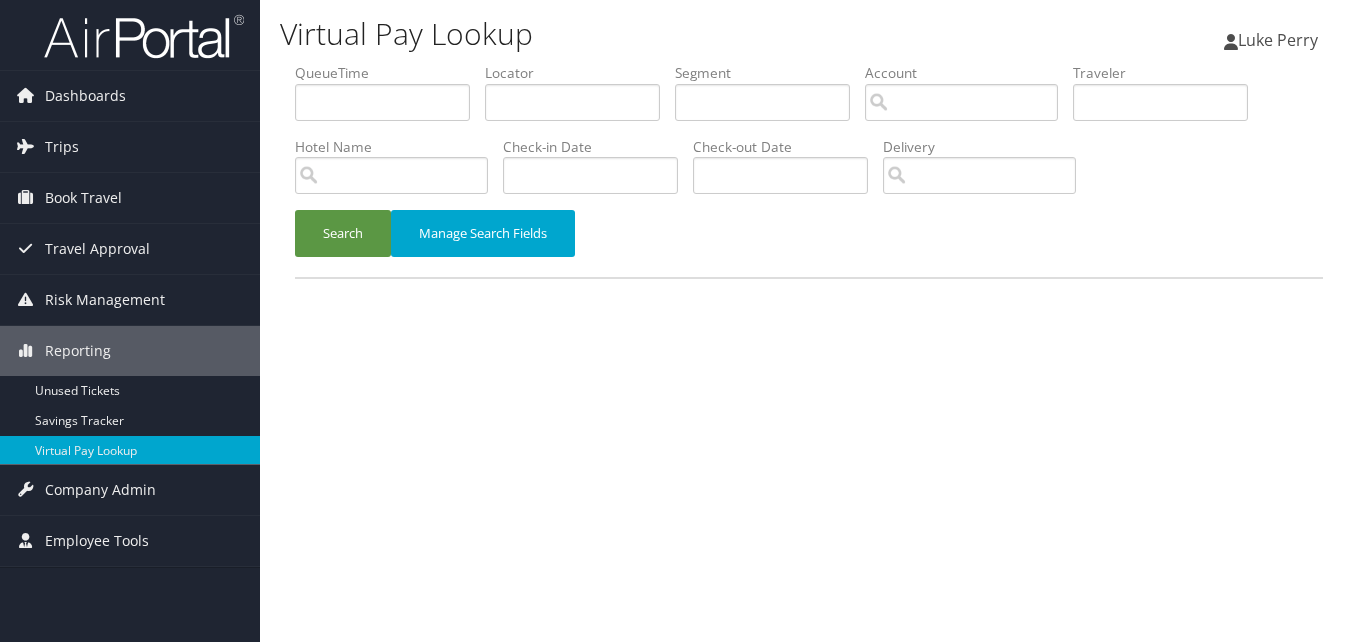 scroll, scrollTop: 0, scrollLeft: 0, axis: both 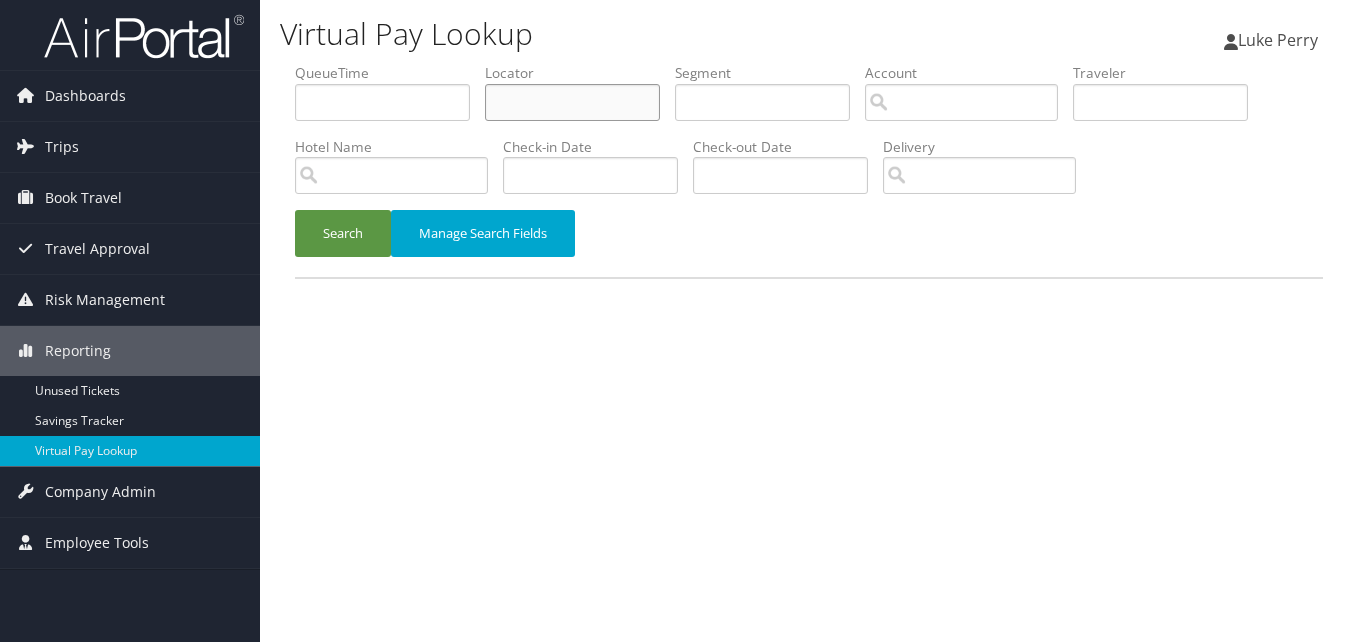 click at bounding box center [572, 102] 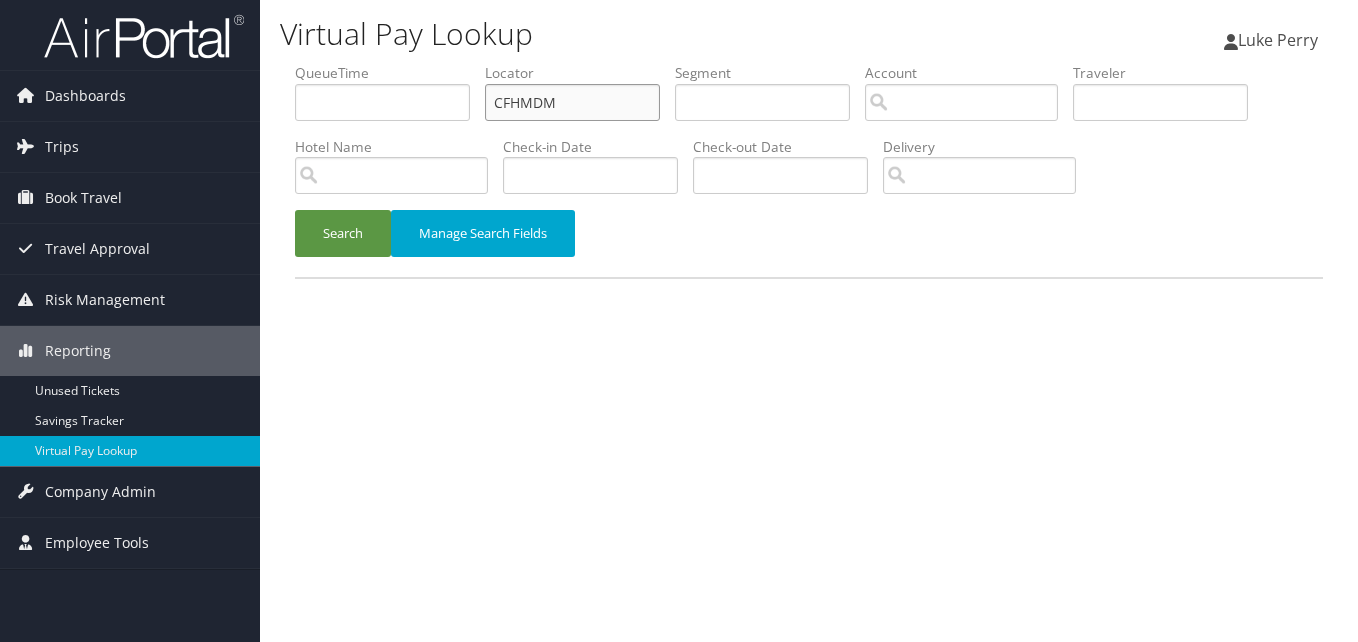 click on "CFHMDM" at bounding box center (572, 102) 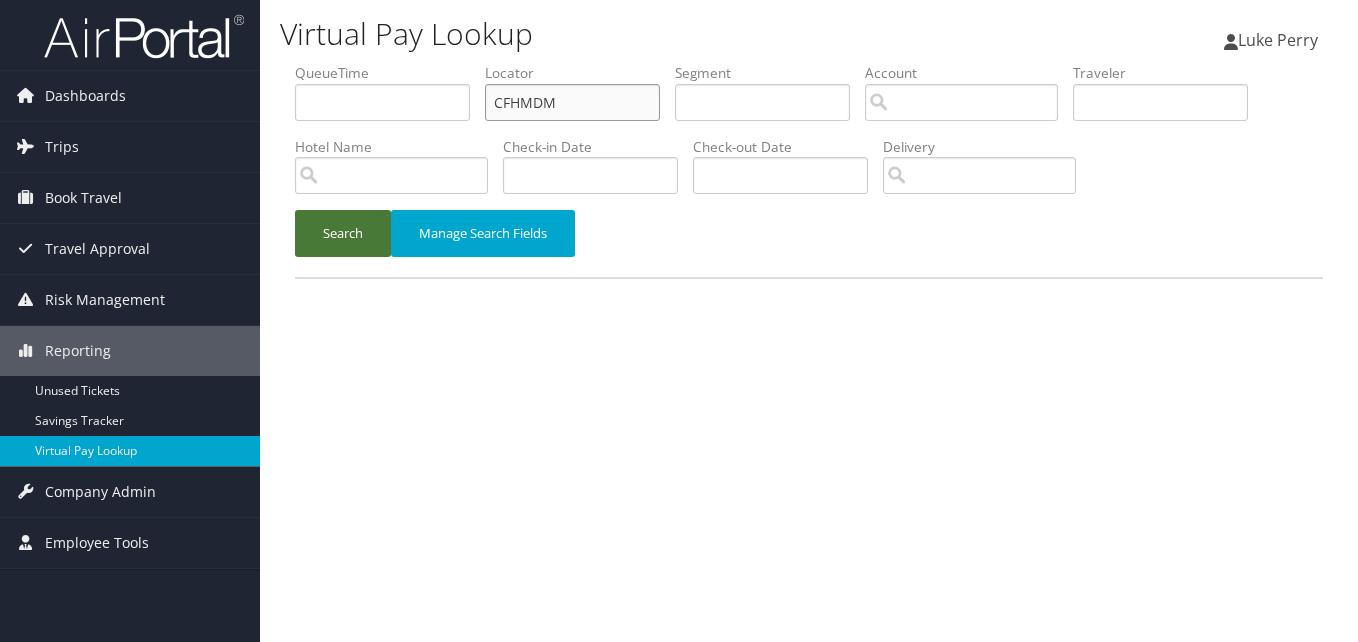 type on "CFHMDM" 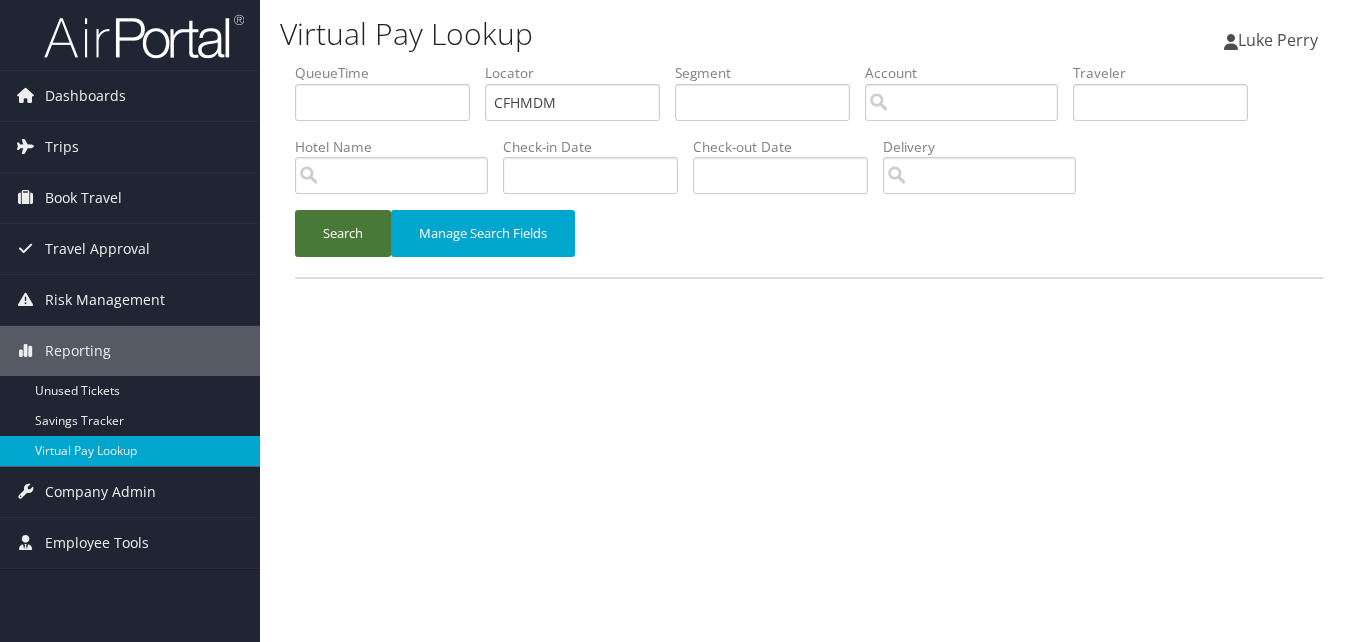 click on "Search" at bounding box center (343, 233) 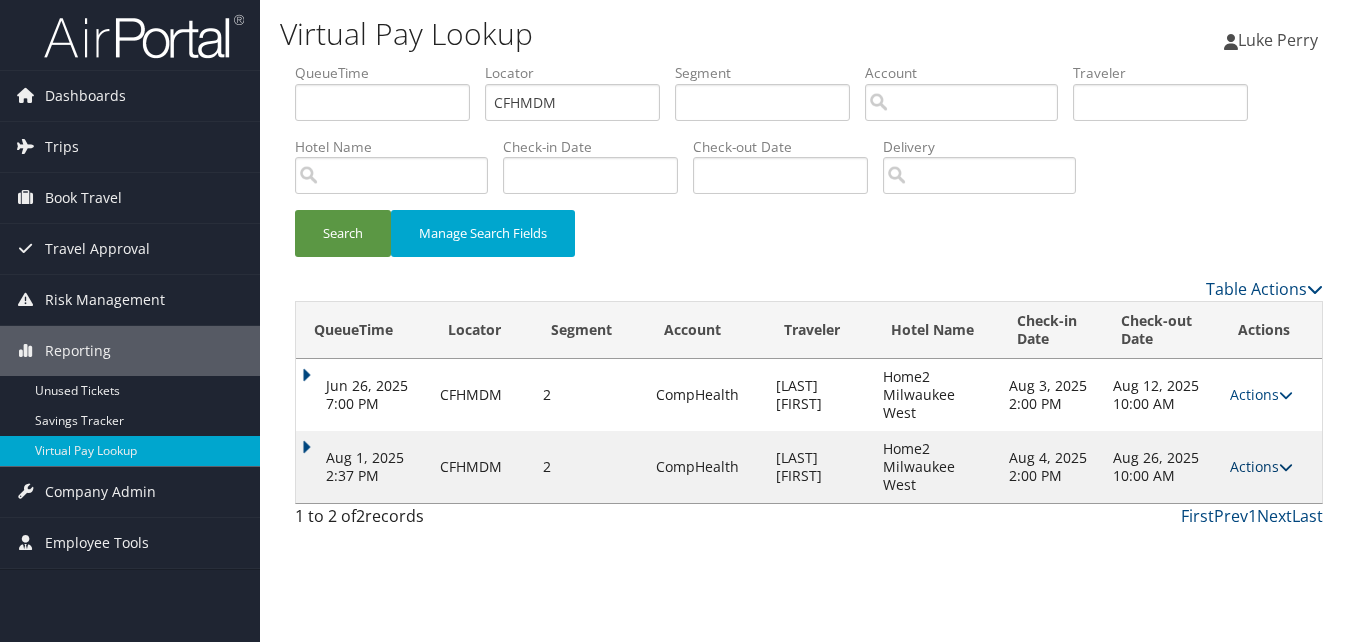 click on "Actions" at bounding box center (1261, 466) 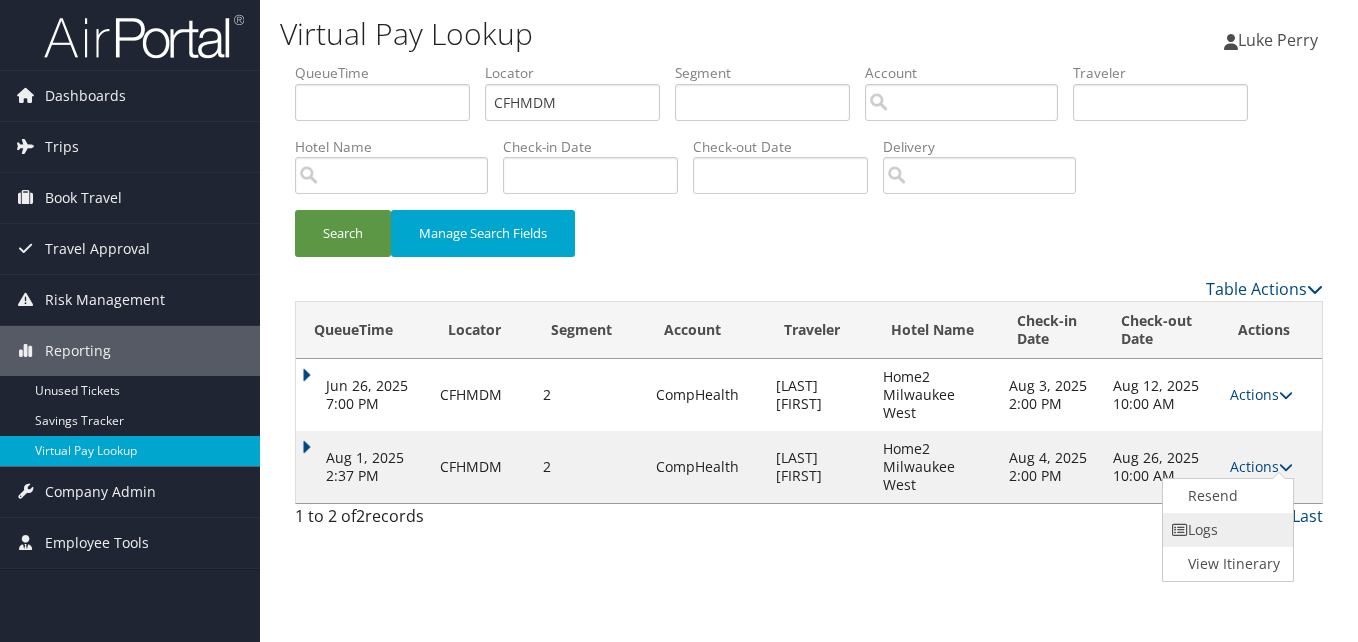 click on "Logs" at bounding box center (1226, 530) 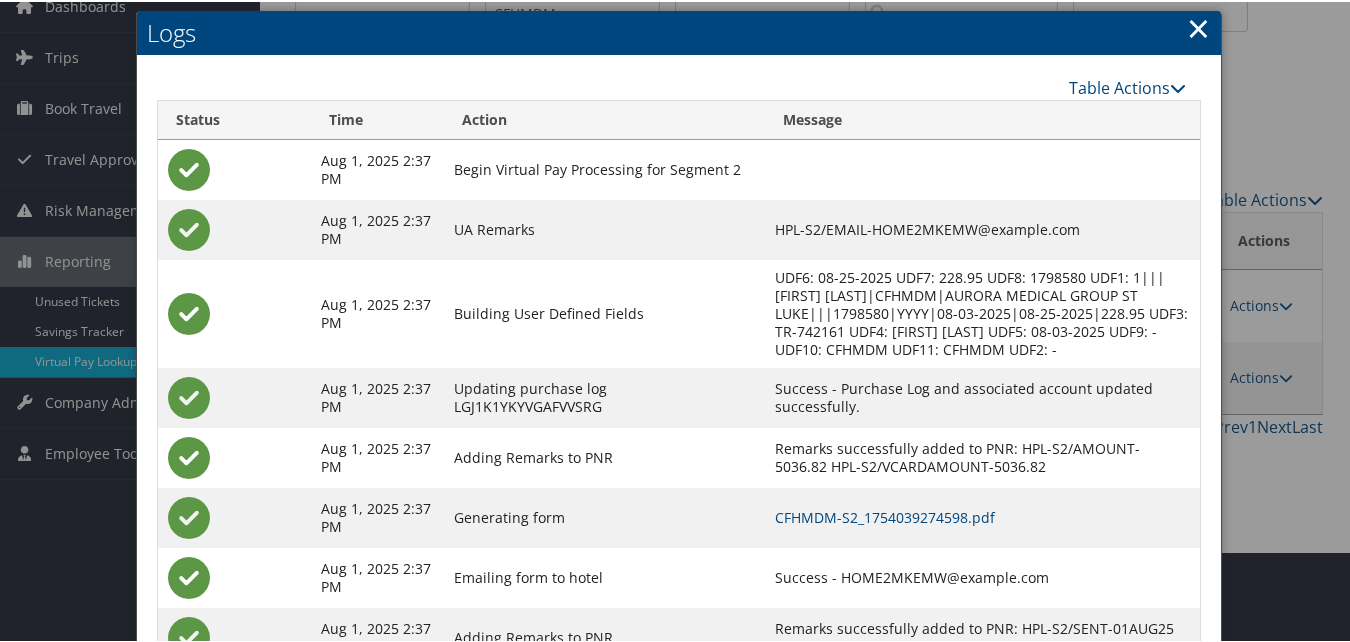scroll, scrollTop: 171, scrollLeft: 0, axis: vertical 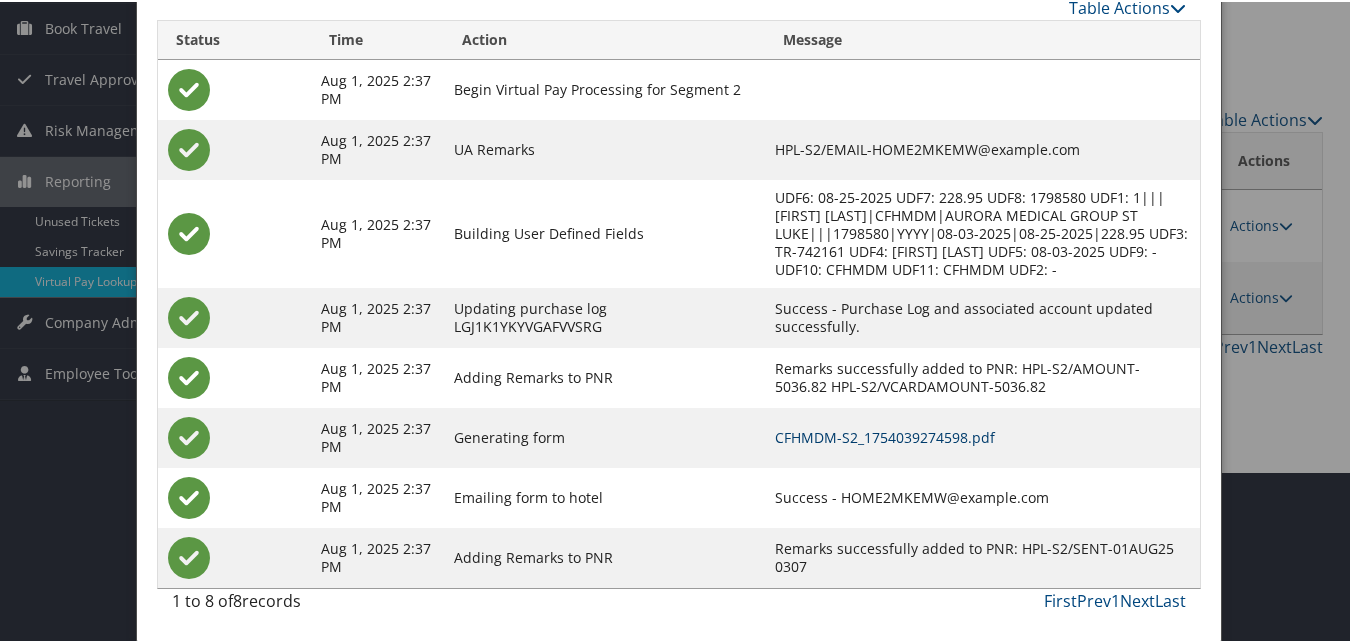 click on "CFHMDM-S2_1754039274598.pdf" at bounding box center (885, 435) 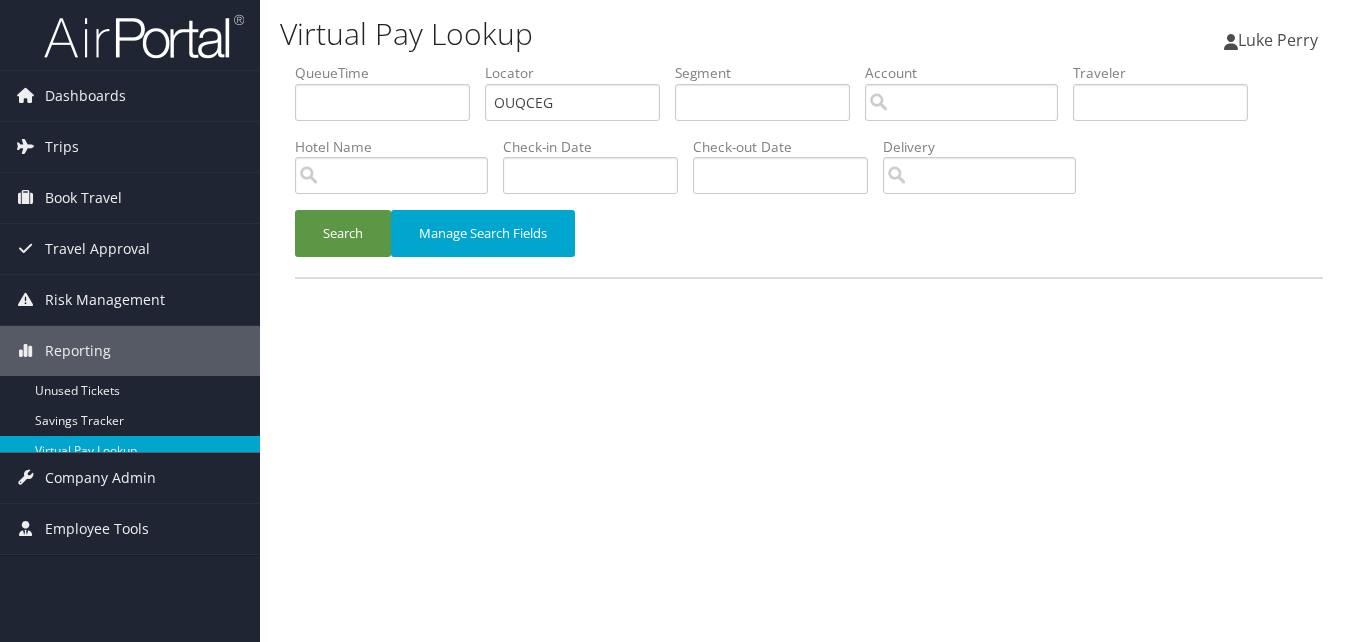 scroll, scrollTop: 0, scrollLeft: 0, axis: both 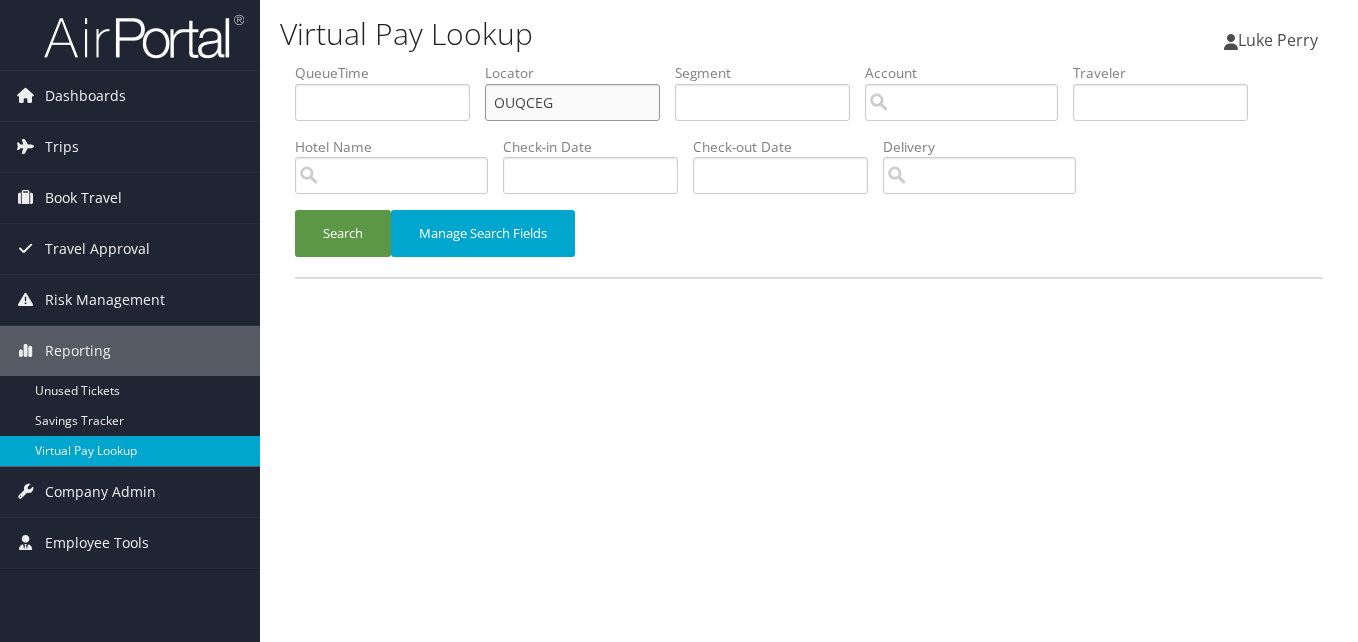 drag, startPoint x: 568, startPoint y: 117, endPoint x: 362, endPoint y: 122, distance: 206.06067 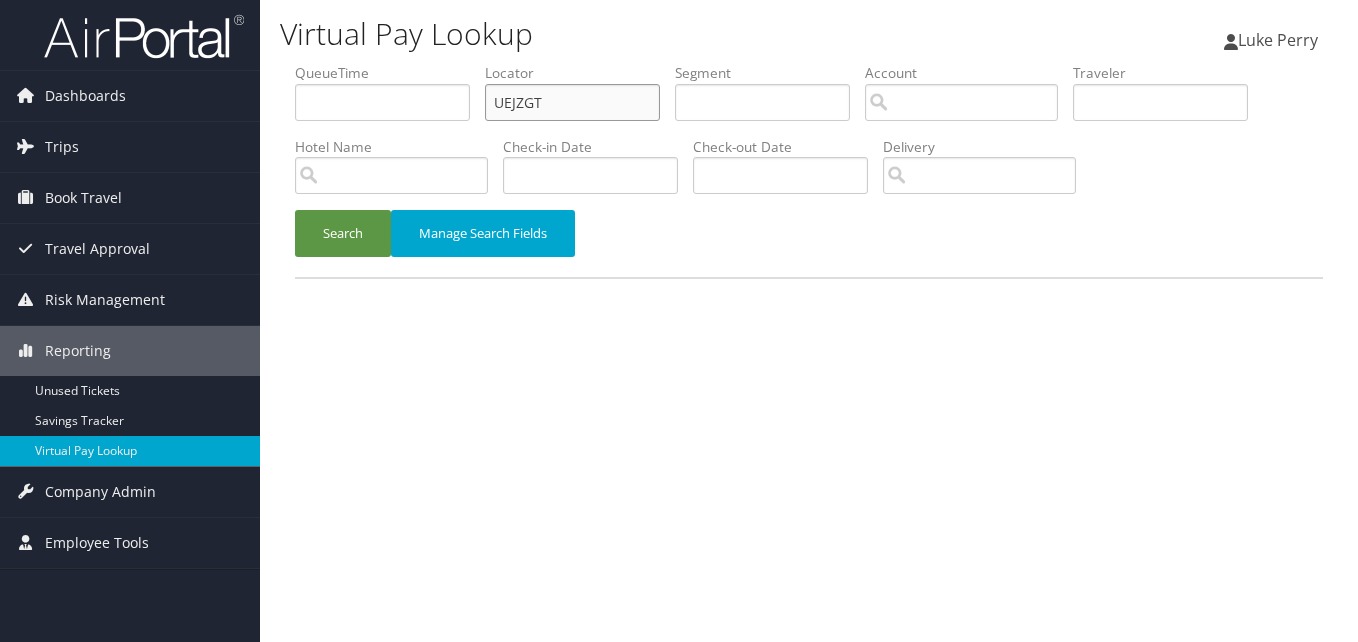 click on "UEJZGT" at bounding box center [572, 102] 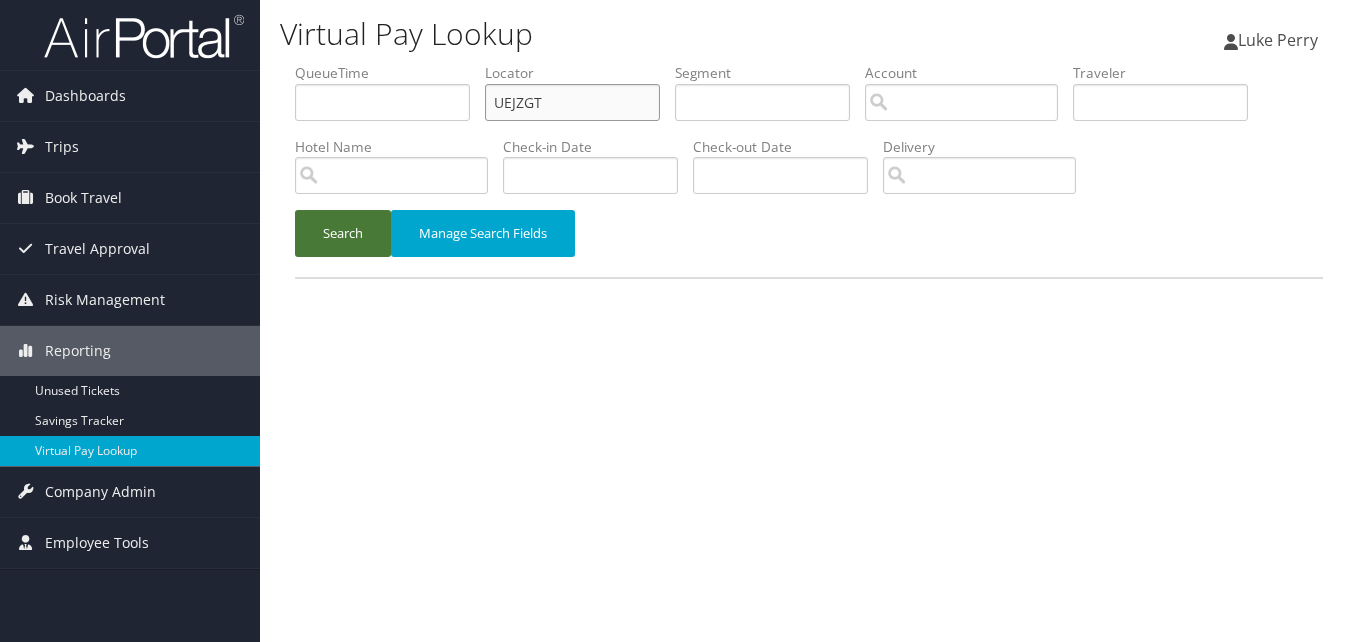 type on "UEJZGT" 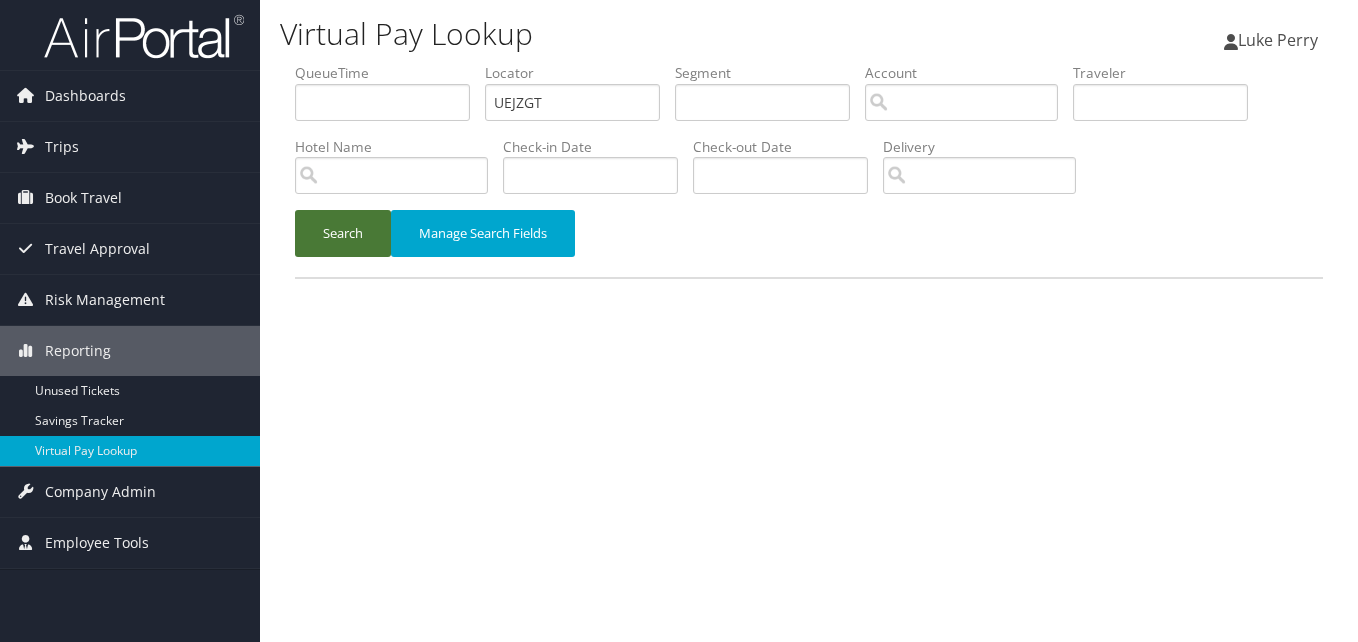 click on "Search" at bounding box center (343, 233) 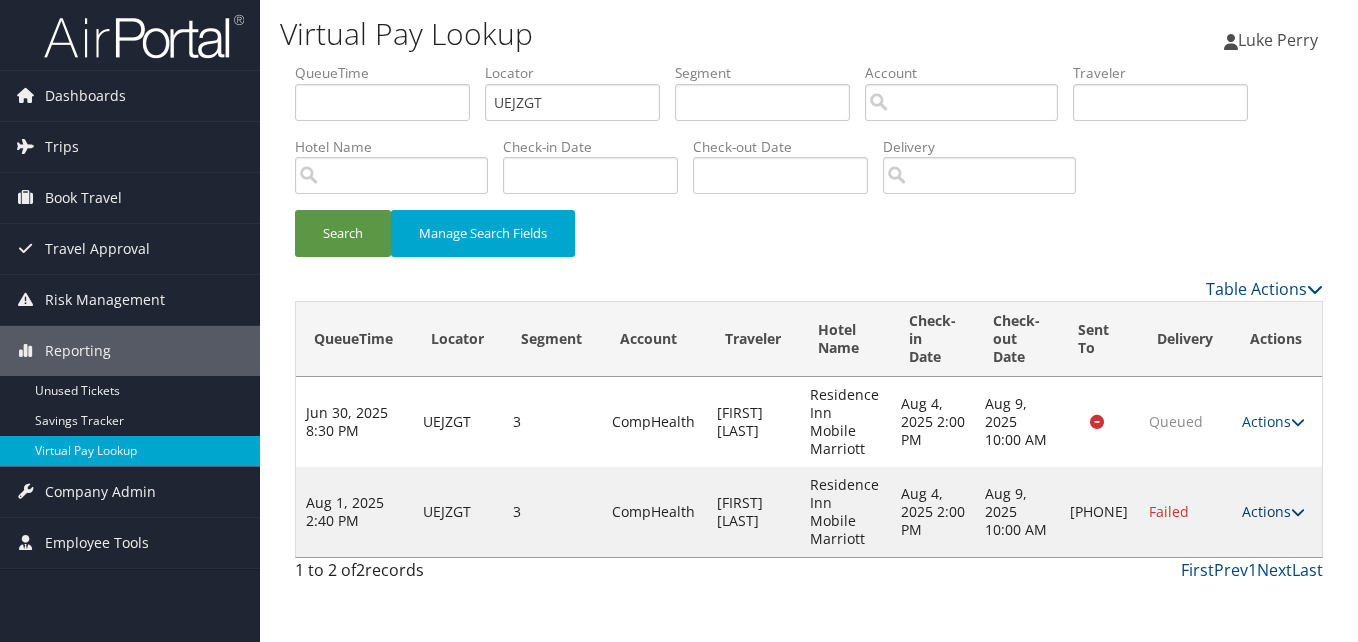 click on "Actions" at bounding box center [1273, 511] 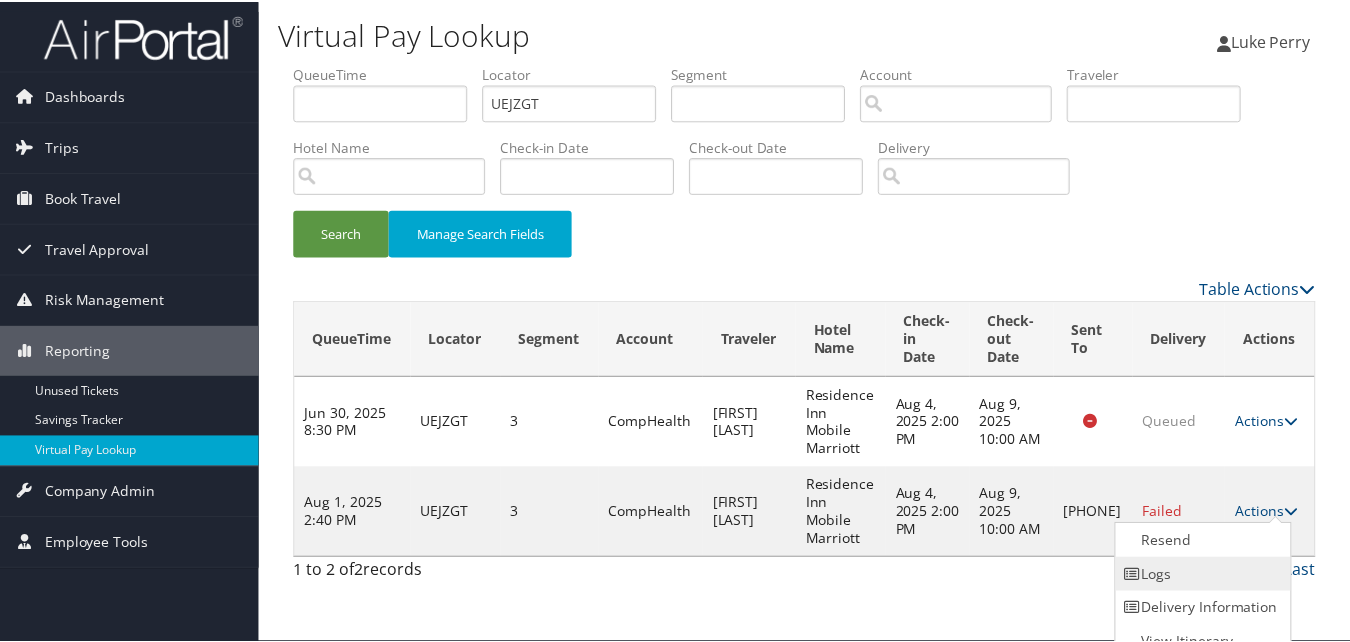 scroll, scrollTop: 19, scrollLeft: 0, axis: vertical 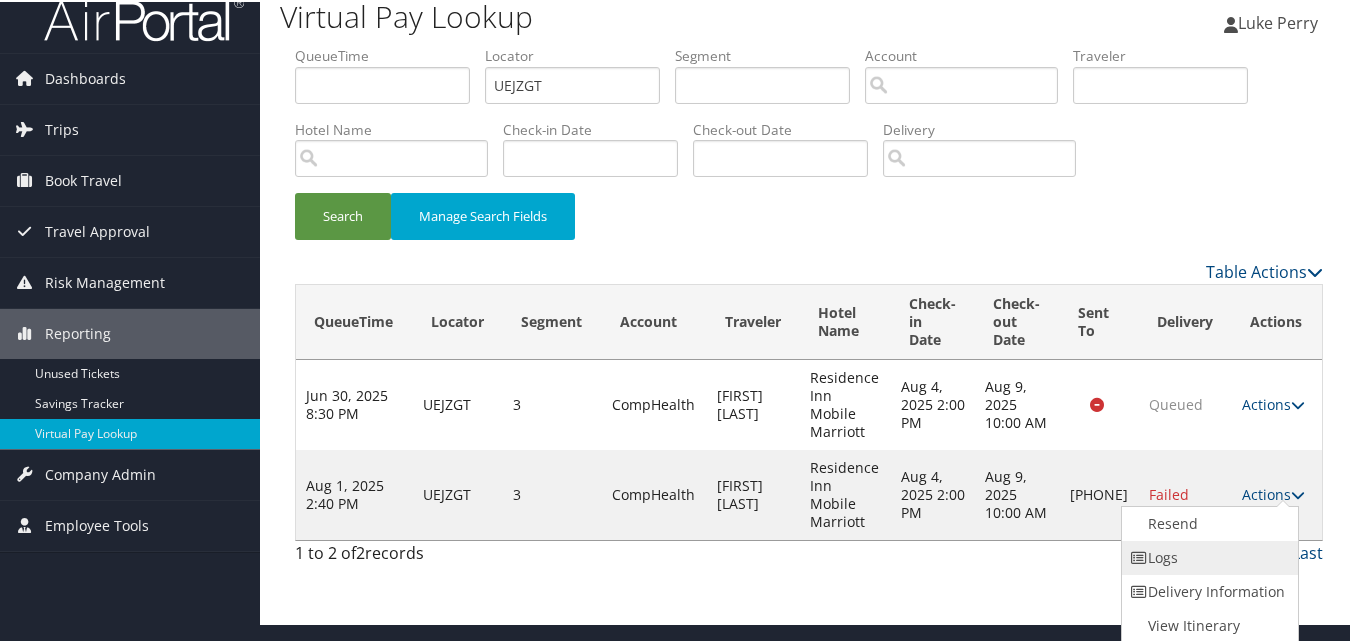click on "Logs" at bounding box center [1207, 556] 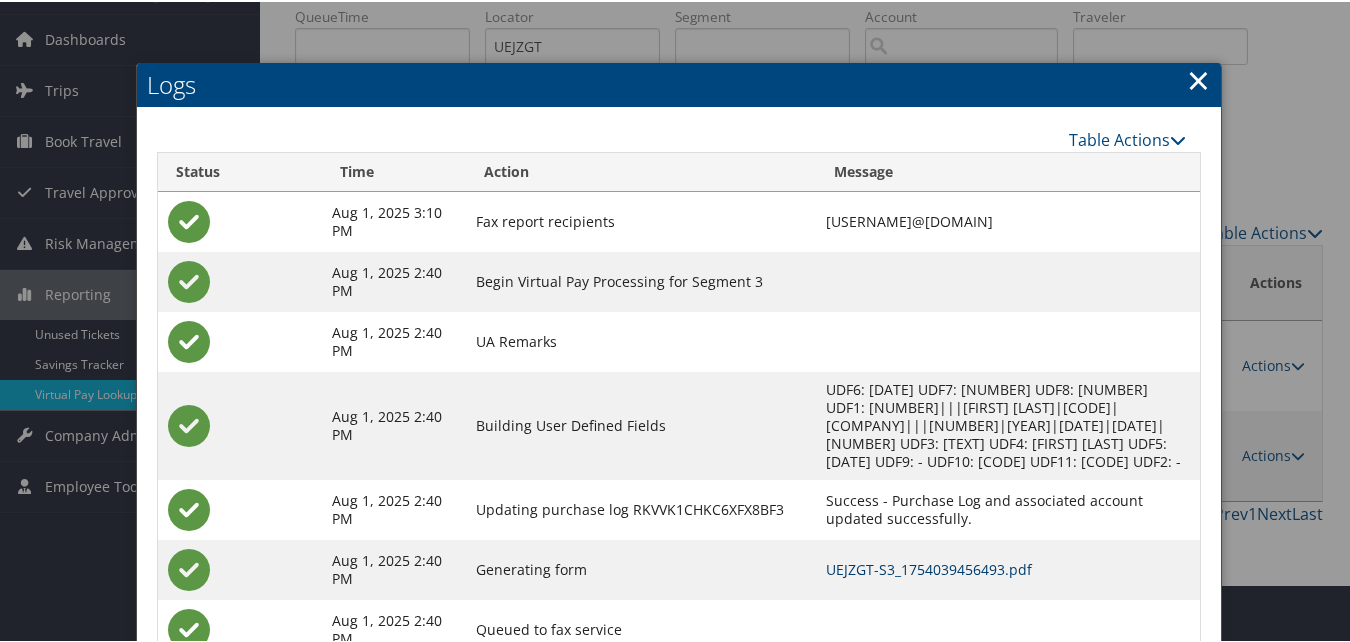 scroll, scrollTop: 112, scrollLeft: 0, axis: vertical 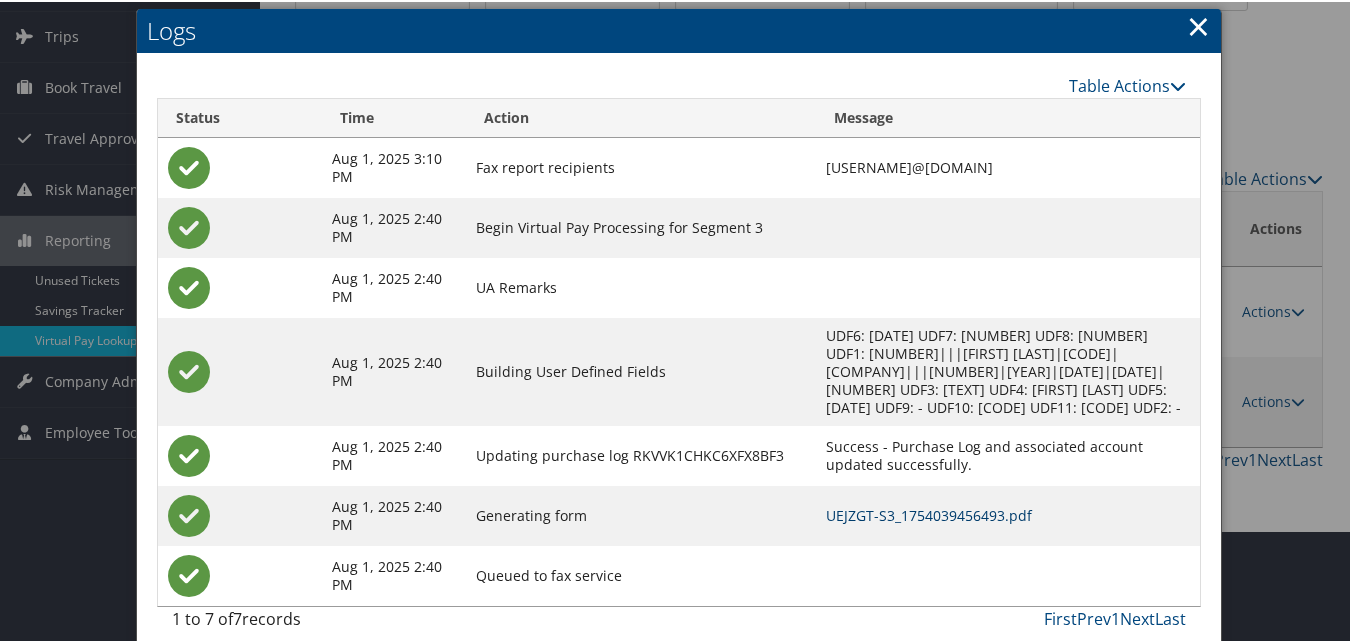 click on "UEJZGT-S3_1754039456493.pdf" at bounding box center [929, 513] 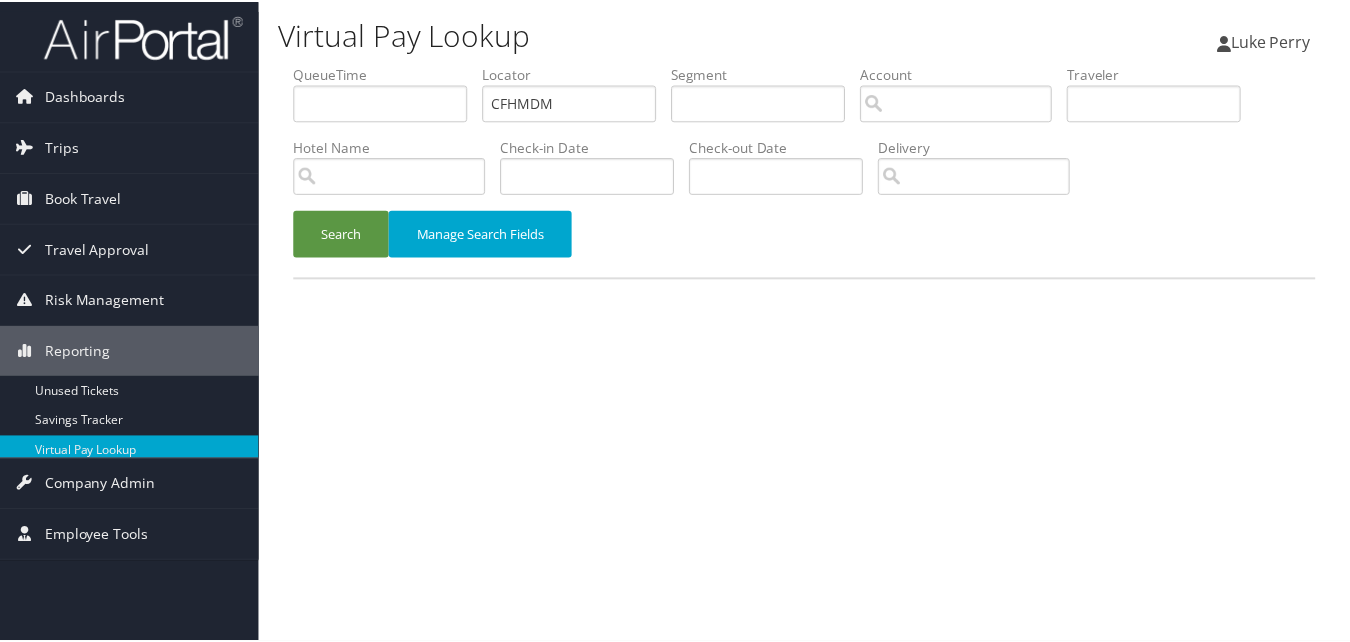 scroll, scrollTop: 0, scrollLeft: 0, axis: both 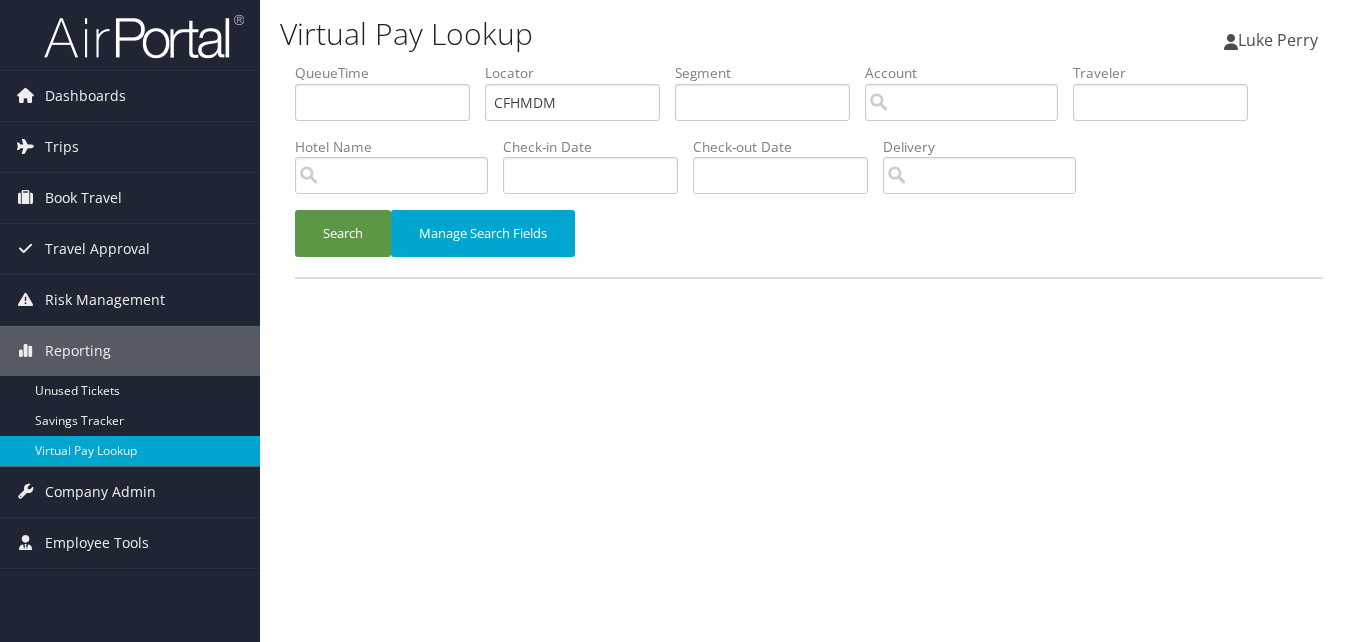 click on "Search Manage Search Fields" at bounding box center (809, 243) 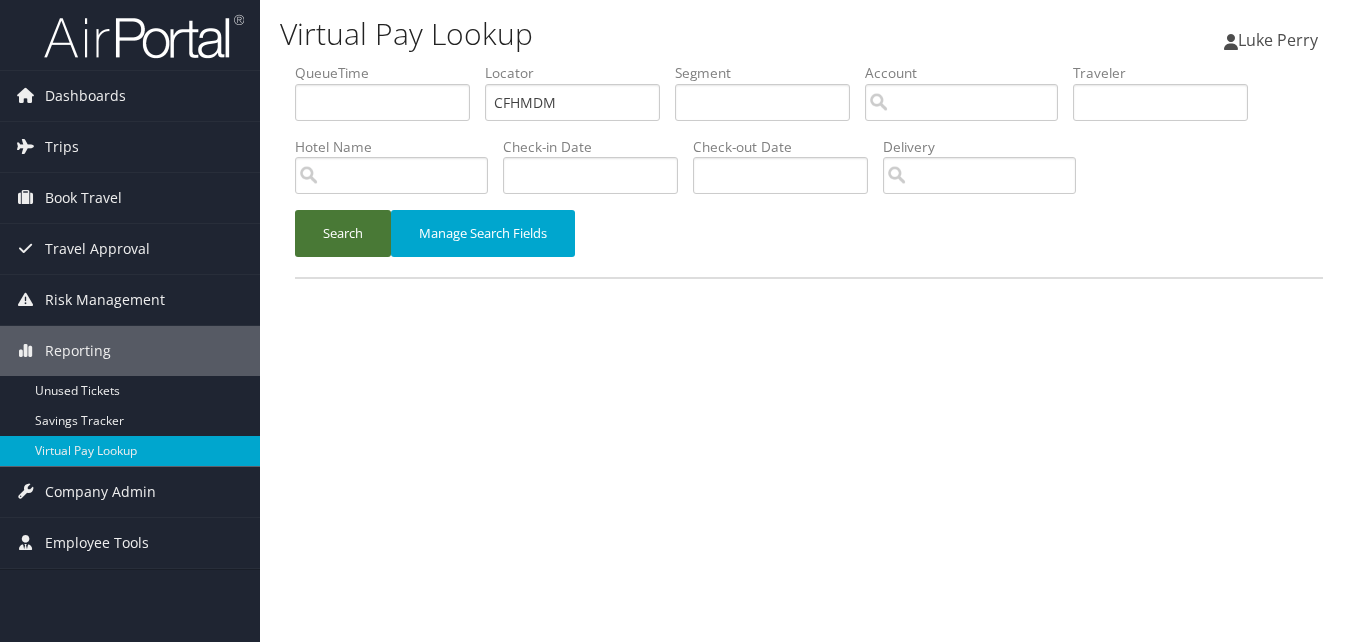 click on "Search" at bounding box center (343, 233) 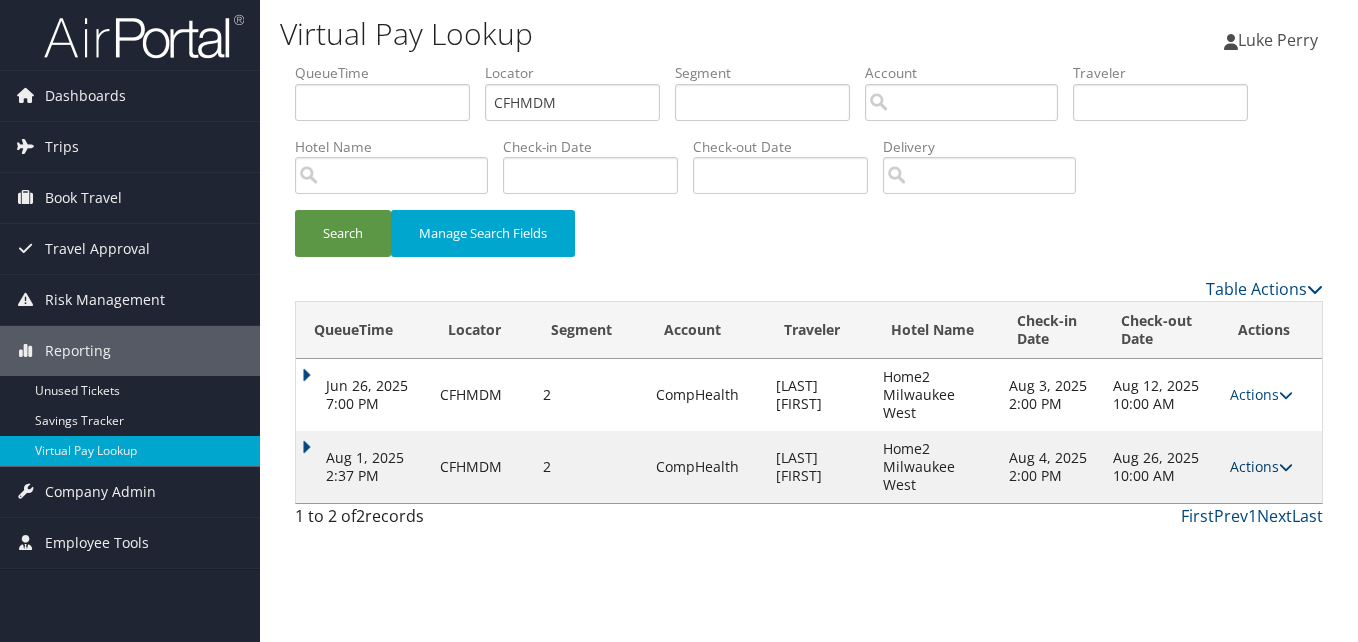 click on "Actions" at bounding box center [1261, 466] 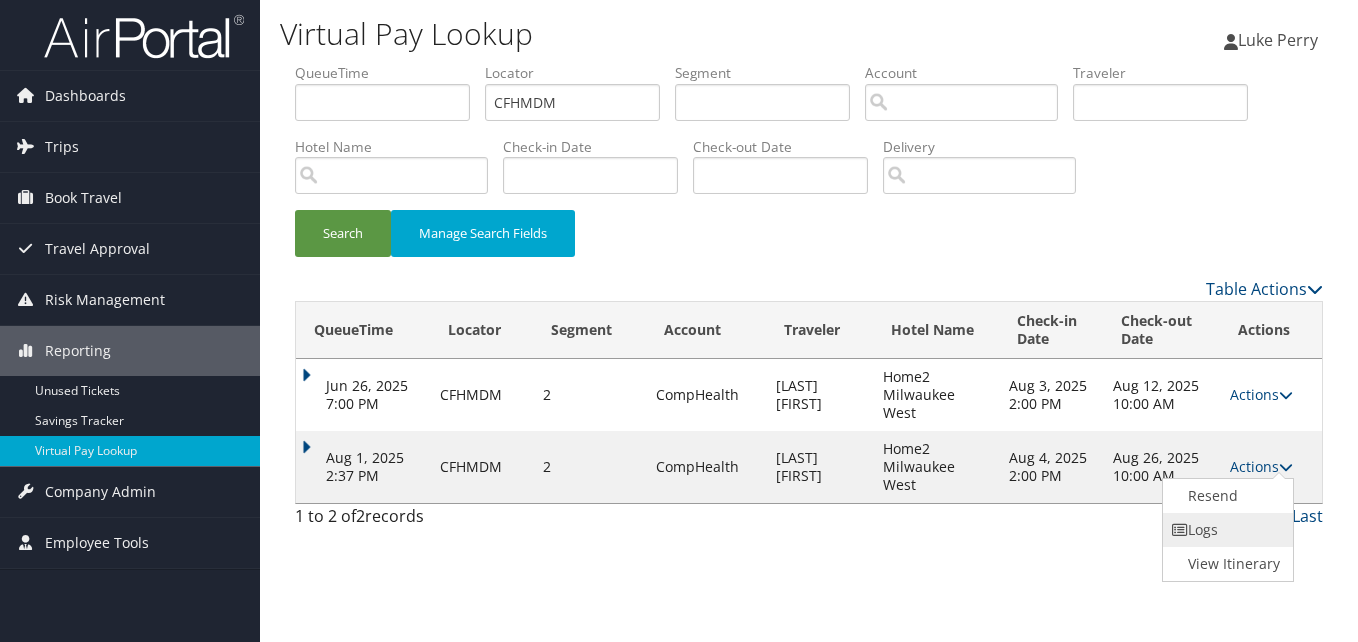 click on "Logs" at bounding box center (1226, 530) 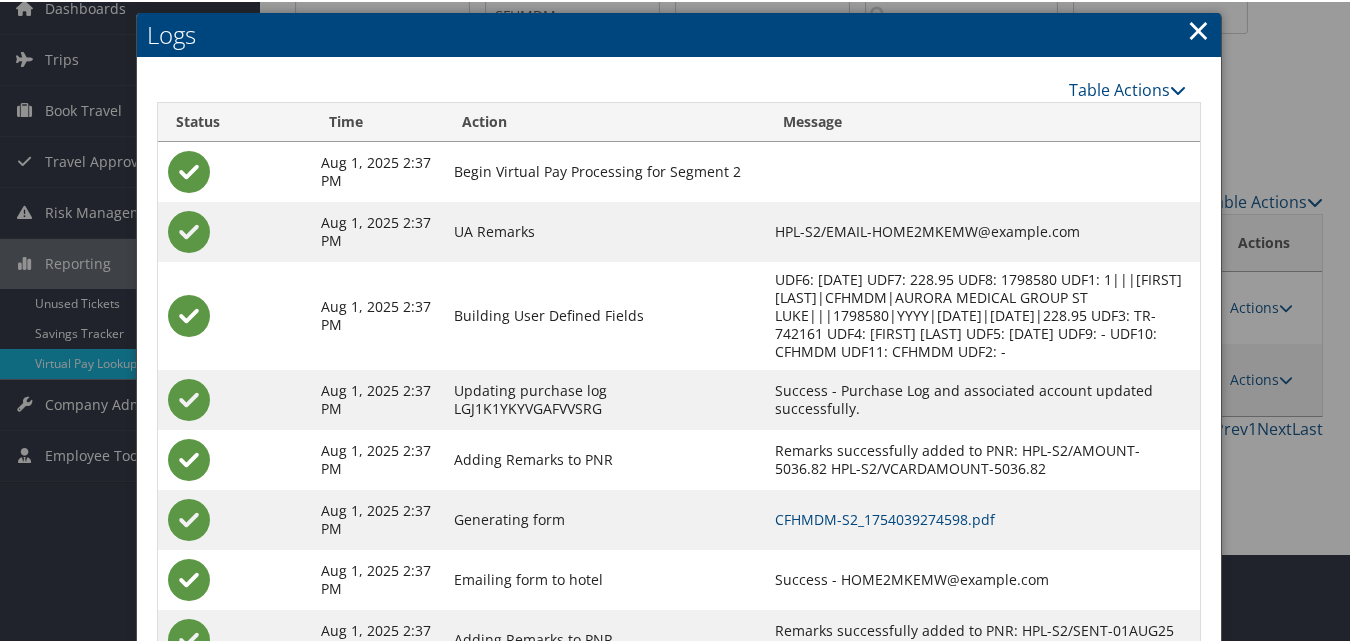 scroll, scrollTop: 171, scrollLeft: 0, axis: vertical 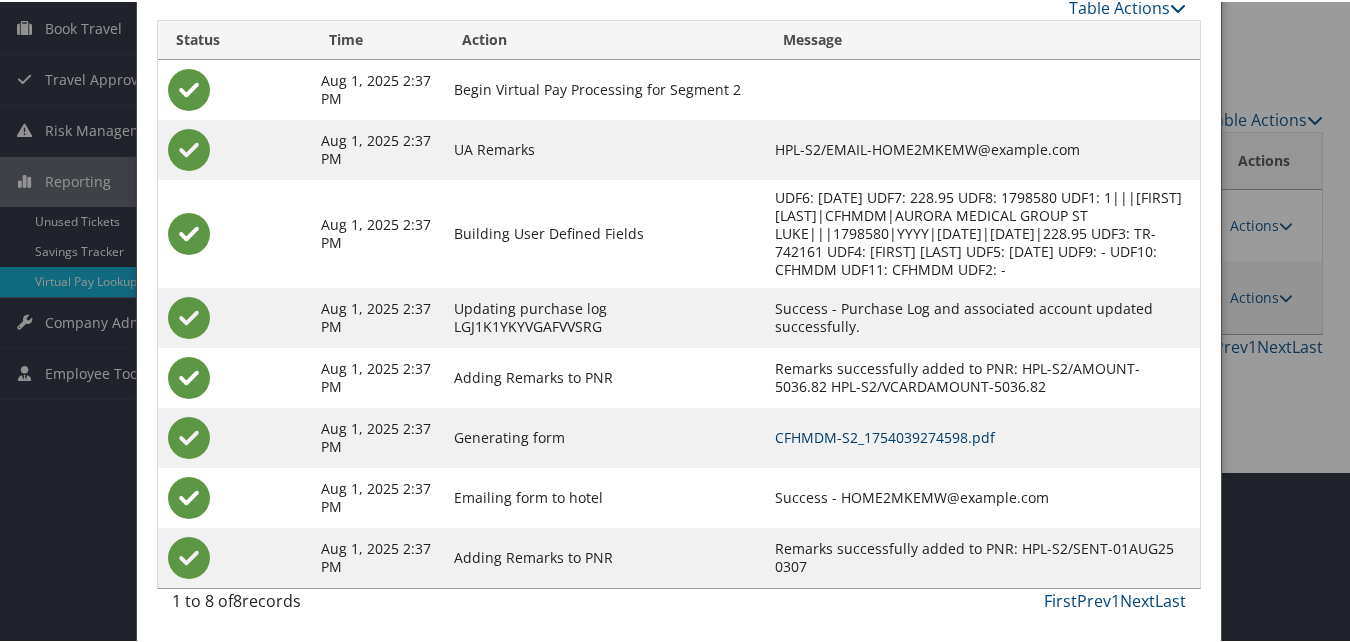 click on "CFHMDM-S2_1754039274598.pdf" at bounding box center [885, 435] 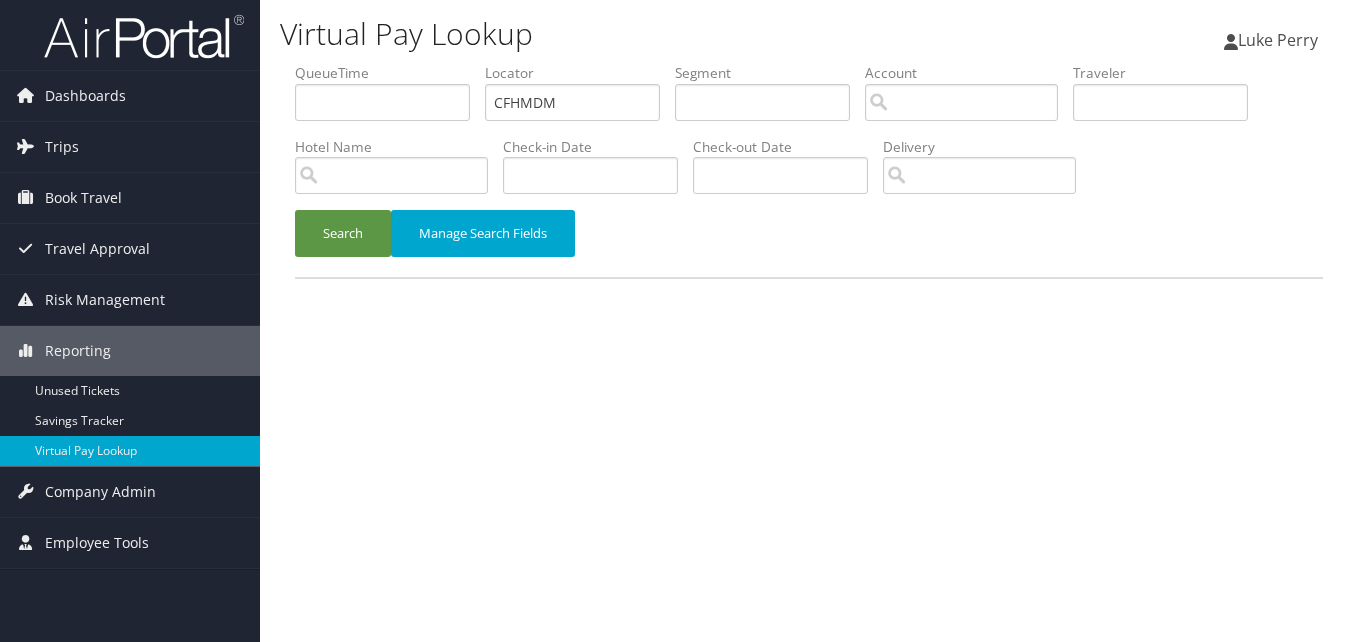 scroll, scrollTop: 0, scrollLeft: 0, axis: both 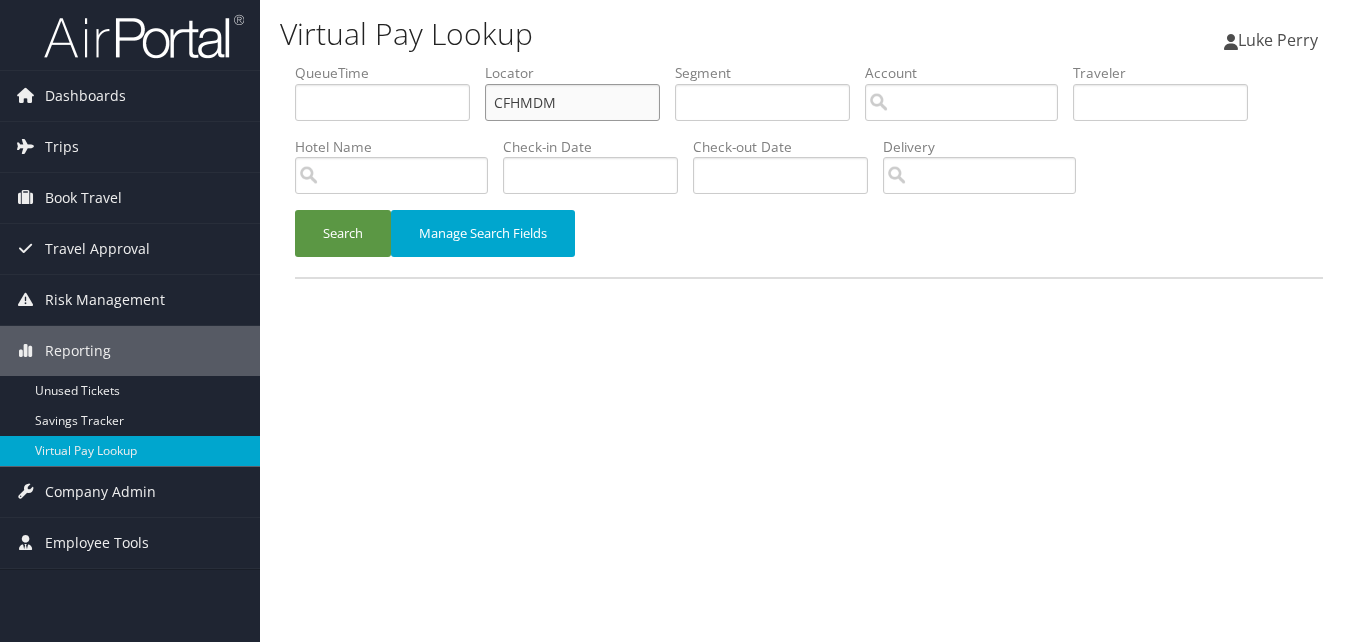 paste on "JLYGVN" 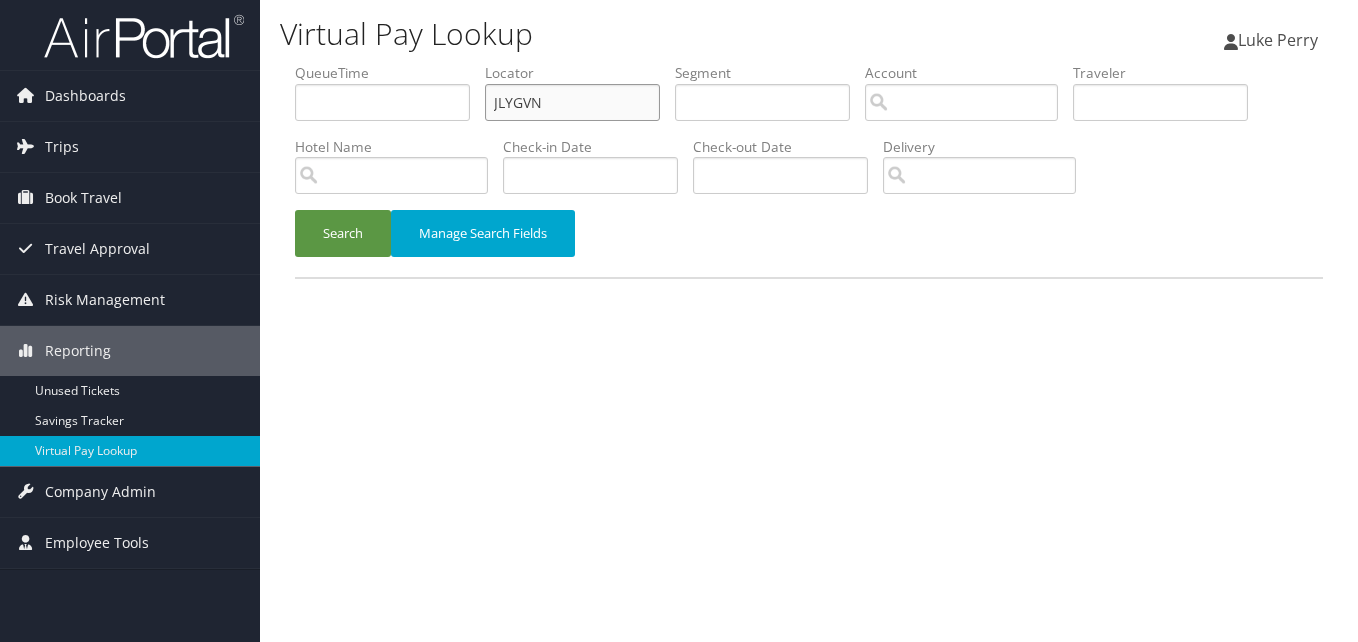 drag, startPoint x: 564, startPoint y: 87, endPoint x: 412, endPoint y: 105, distance: 153.06207 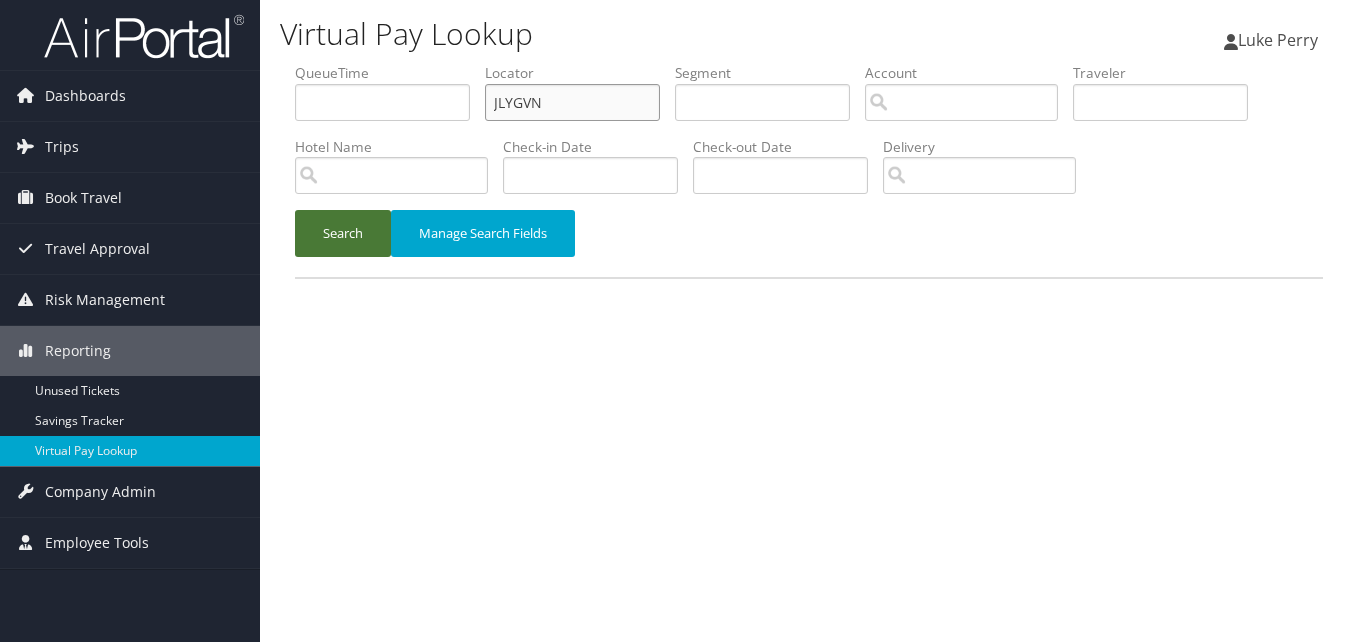 type on "JLYGVN" 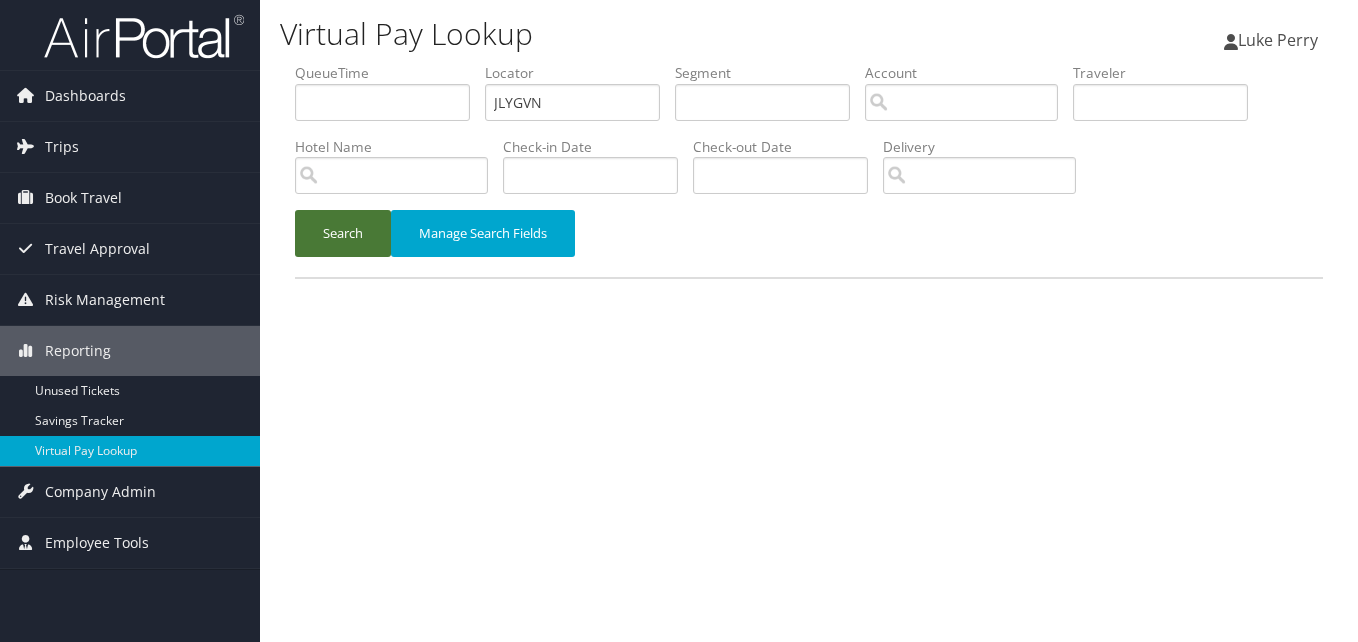 click on "Search" at bounding box center (343, 233) 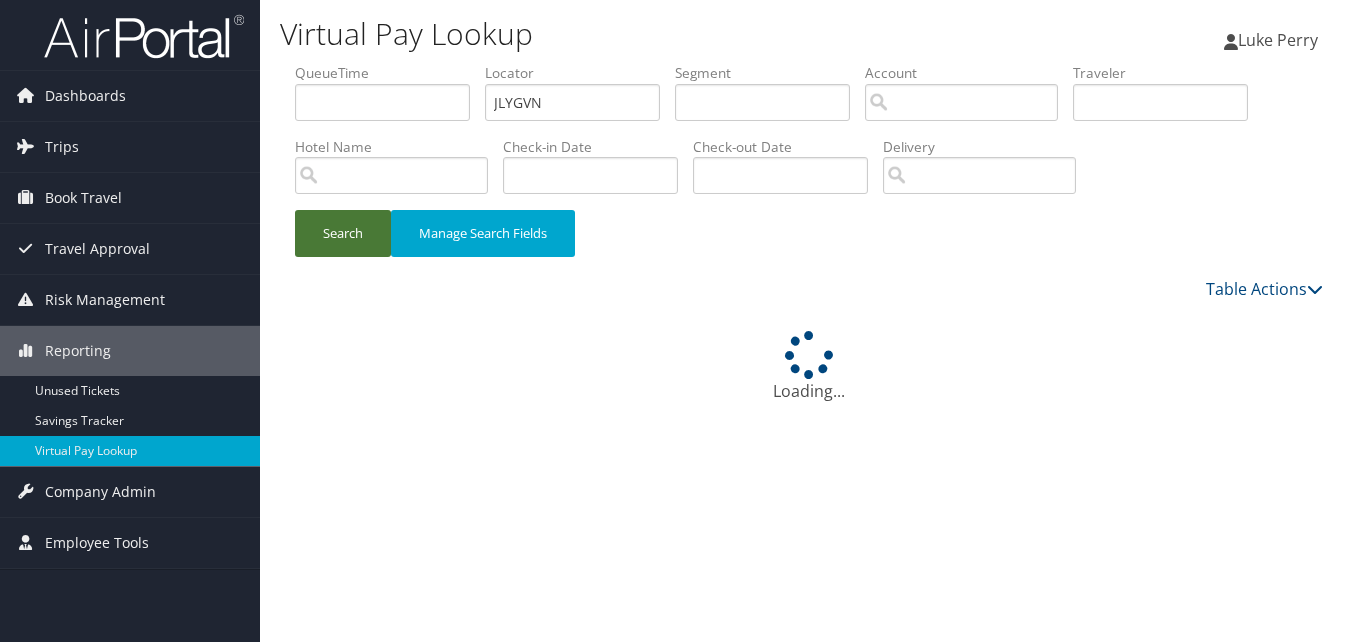 click on "Search" at bounding box center [343, 233] 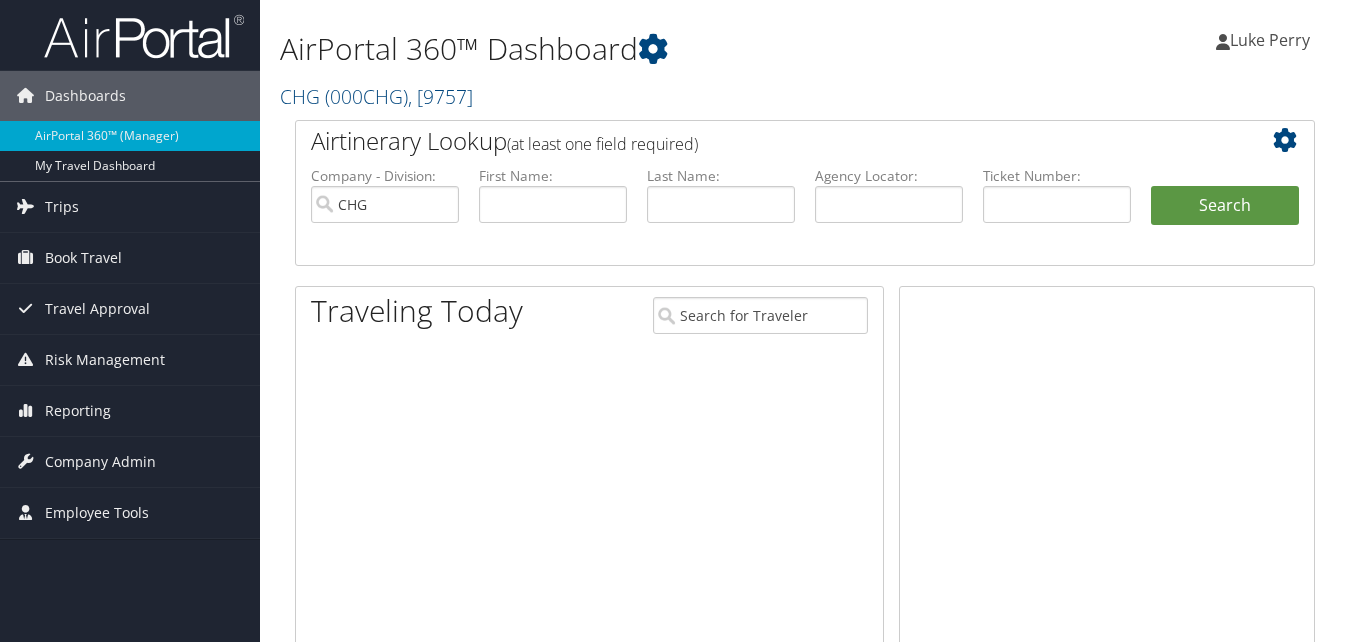 scroll, scrollTop: 0, scrollLeft: 0, axis: both 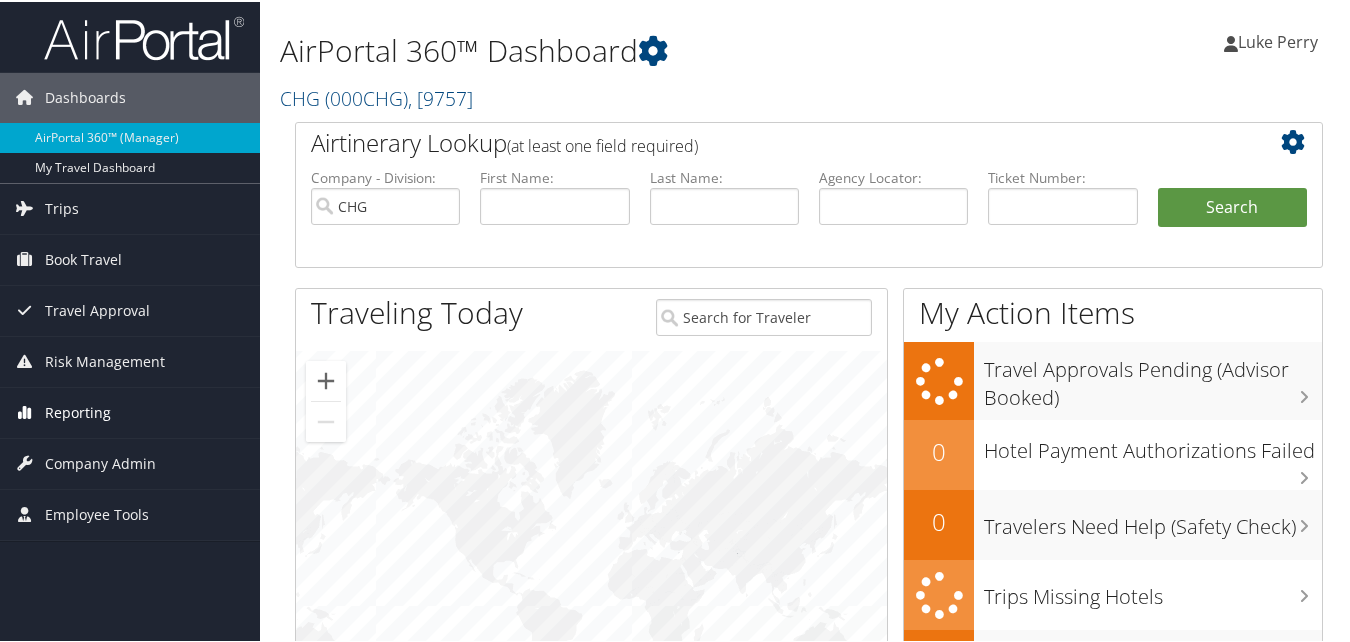 click on "Reporting" at bounding box center [130, 411] 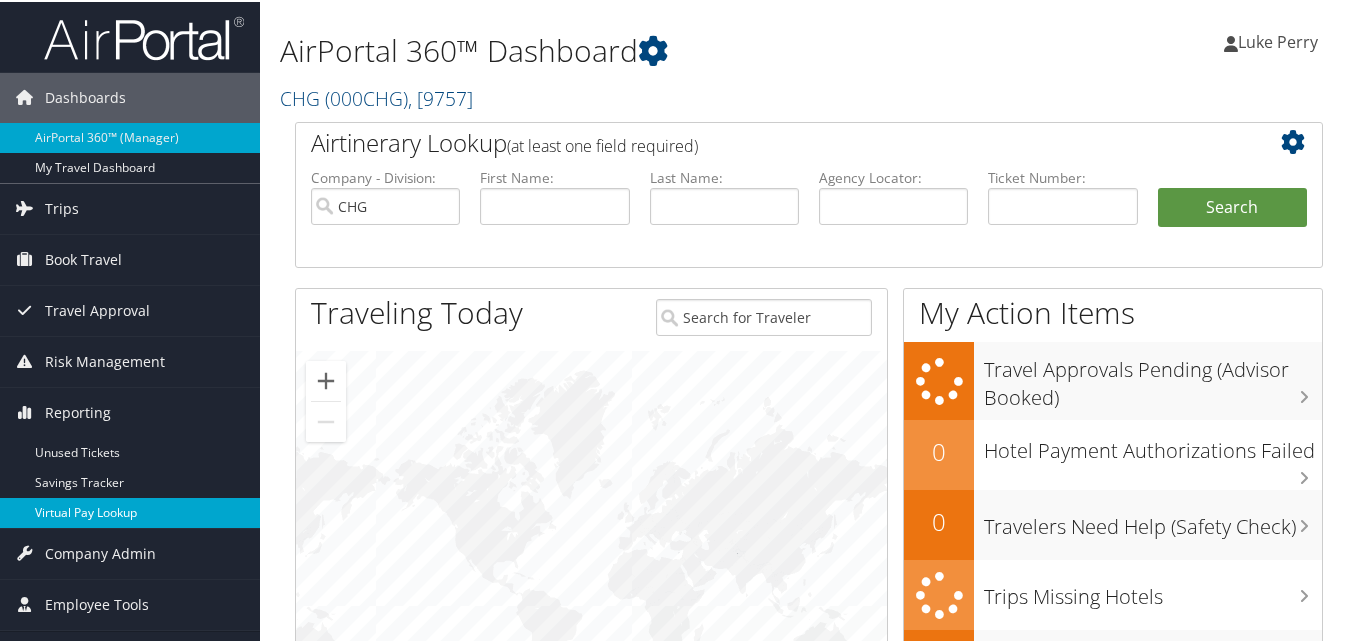 click on "Virtual Pay Lookup" at bounding box center [130, 511] 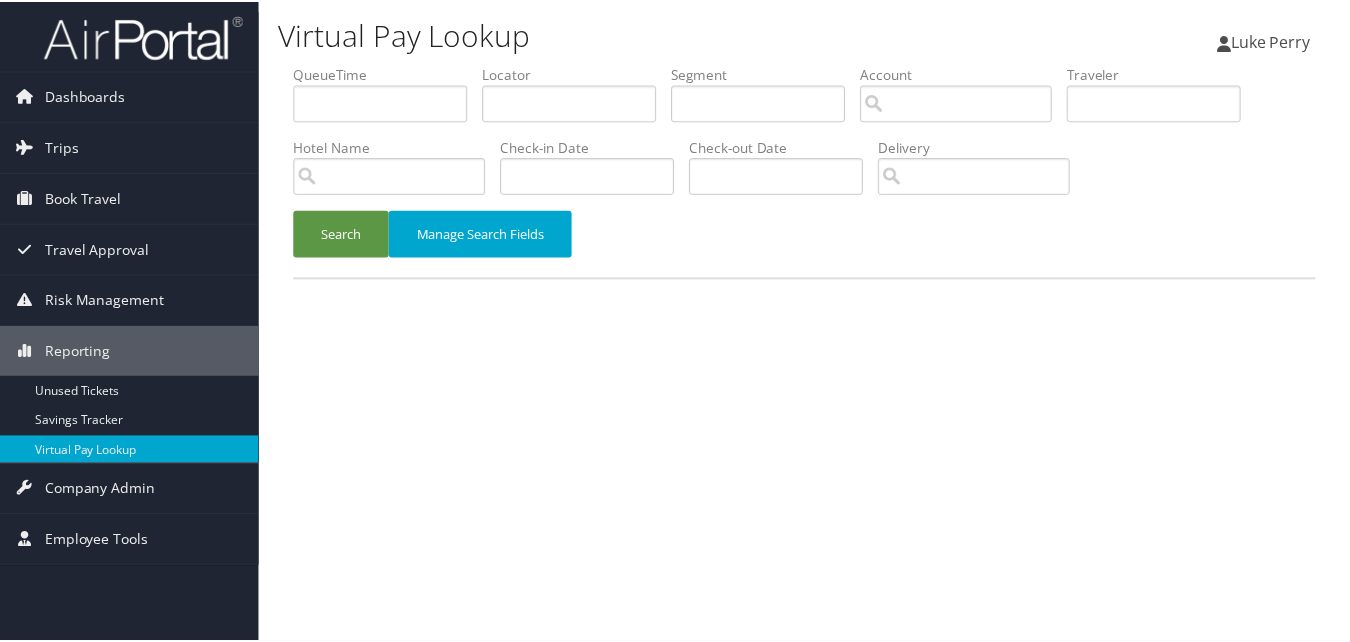 scroll, scrollTop: 0, scrollLeft: 0, axis: both 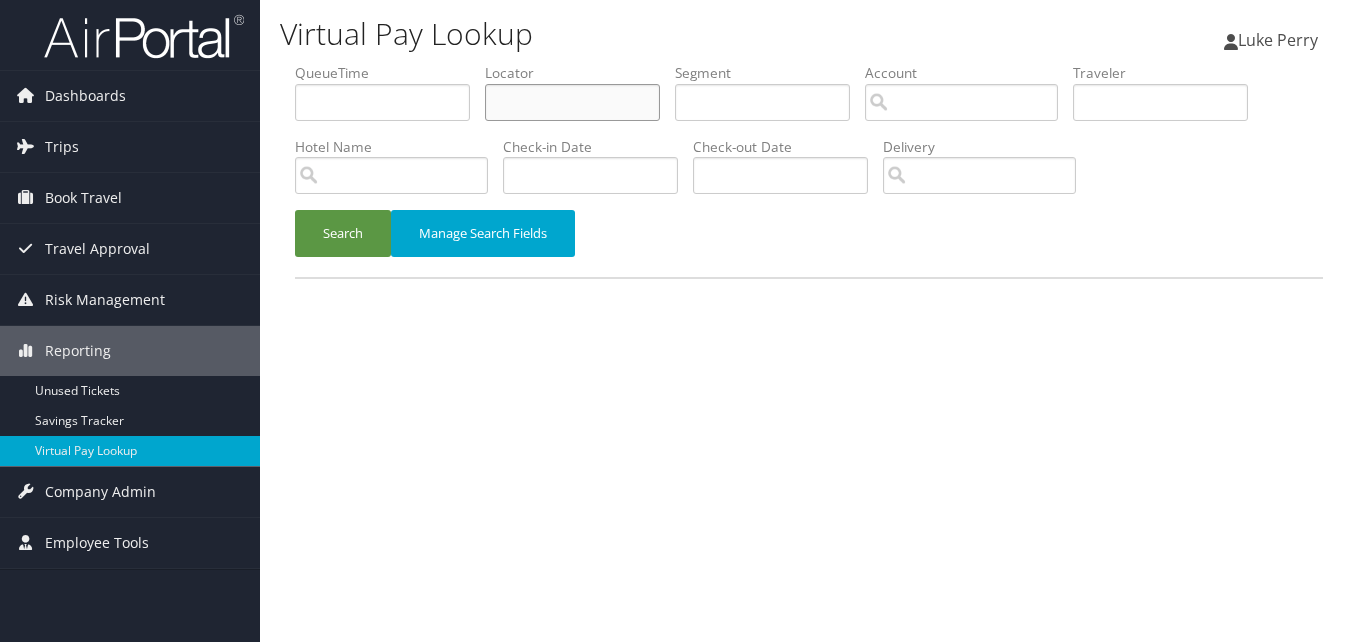 click at bounding box center (572, 102) 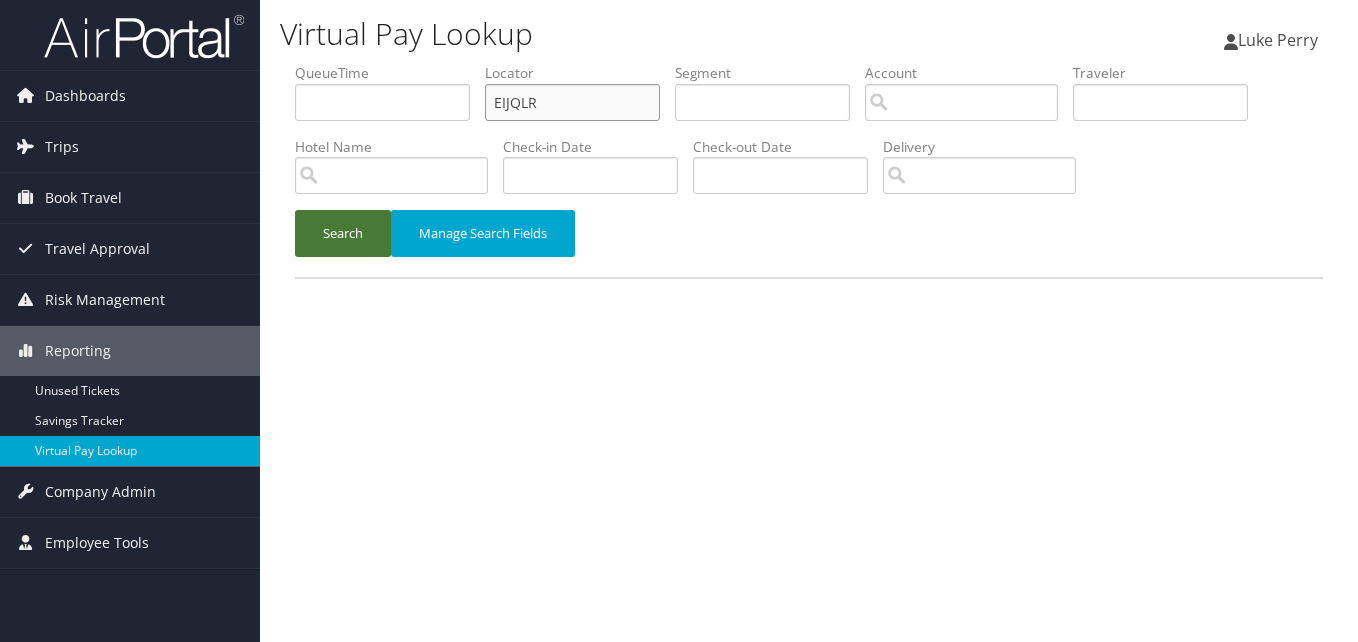 type on "EIJQLR" 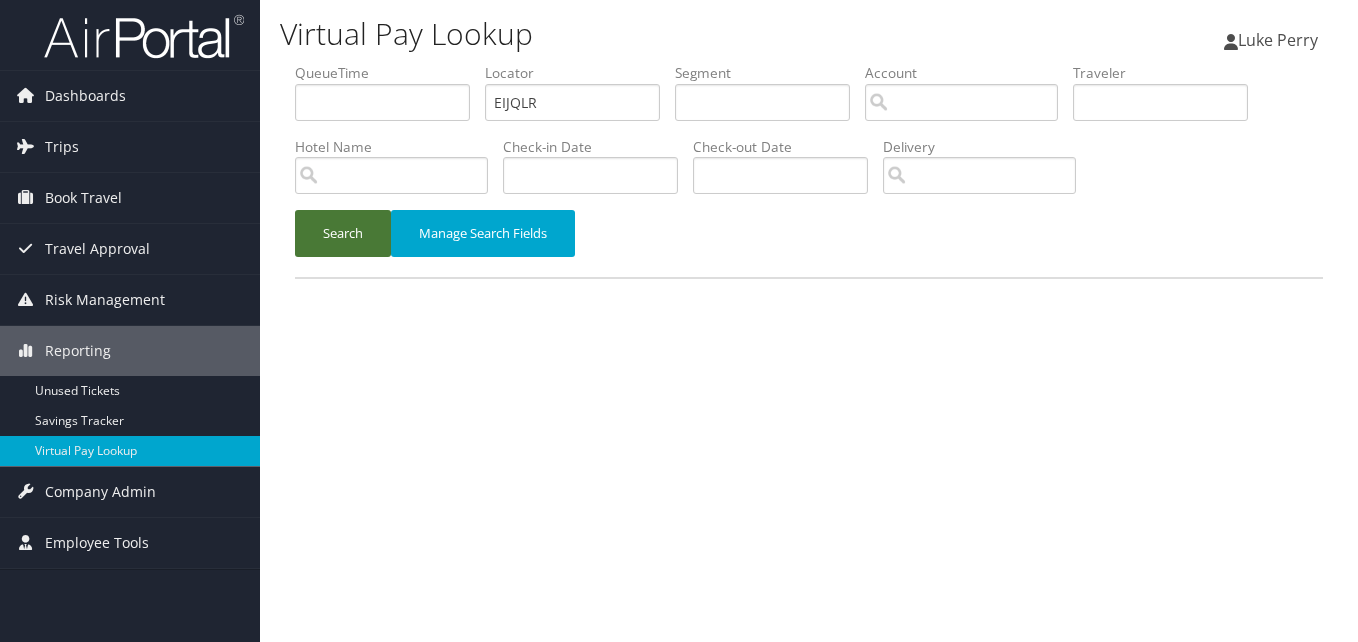 click on "Search" at bounding box center (343, 233) 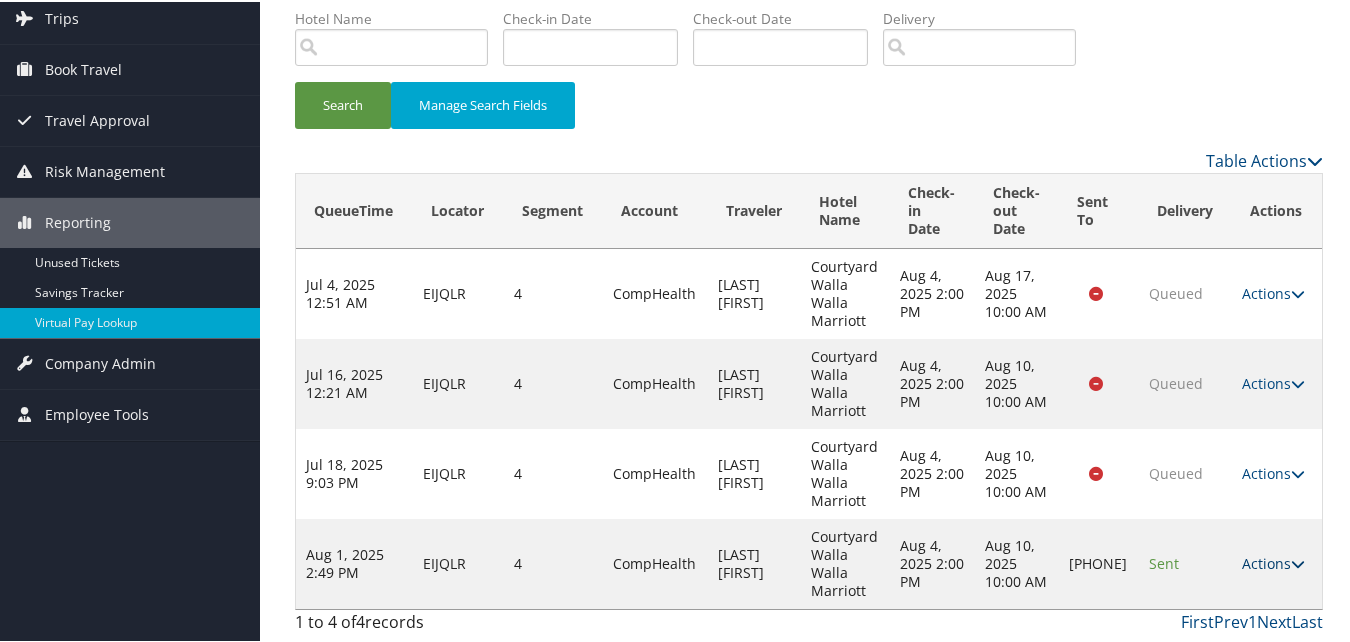 click on "Actions" at bounding box center [1273, 561] 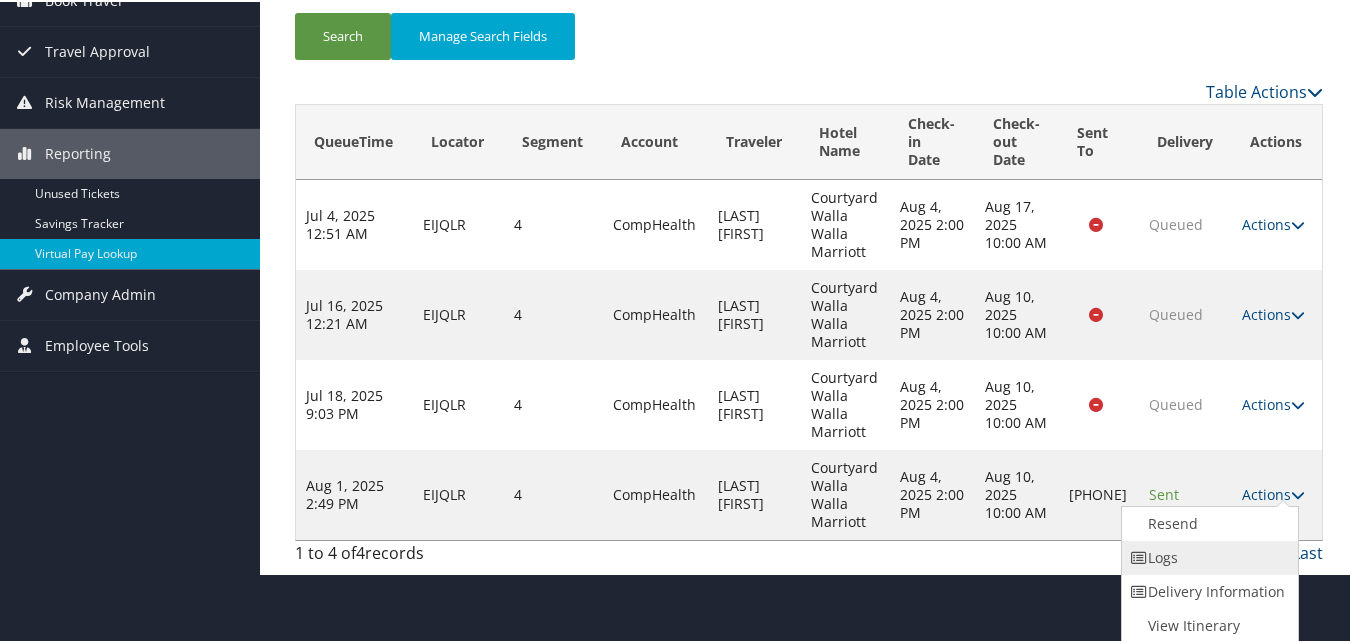 click on "Logs" at bounding box center [1207, 556] 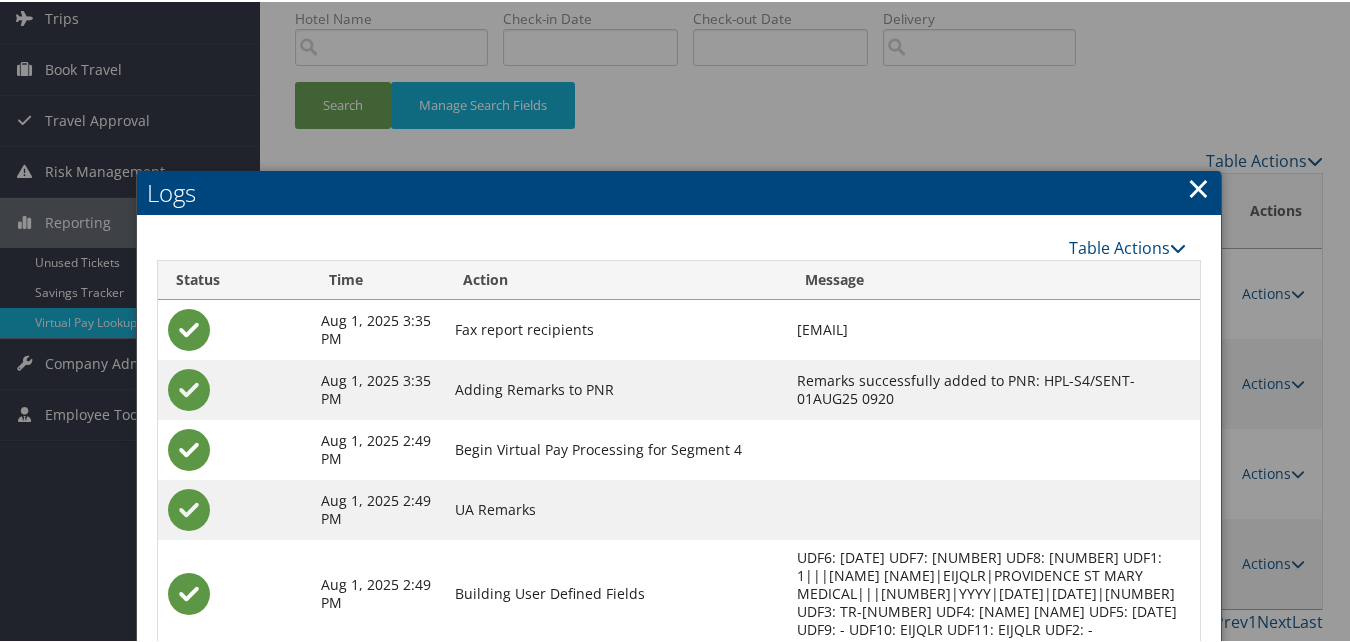 scroll, scrollTop: 370, scrollLeft: 0, axis: vertical 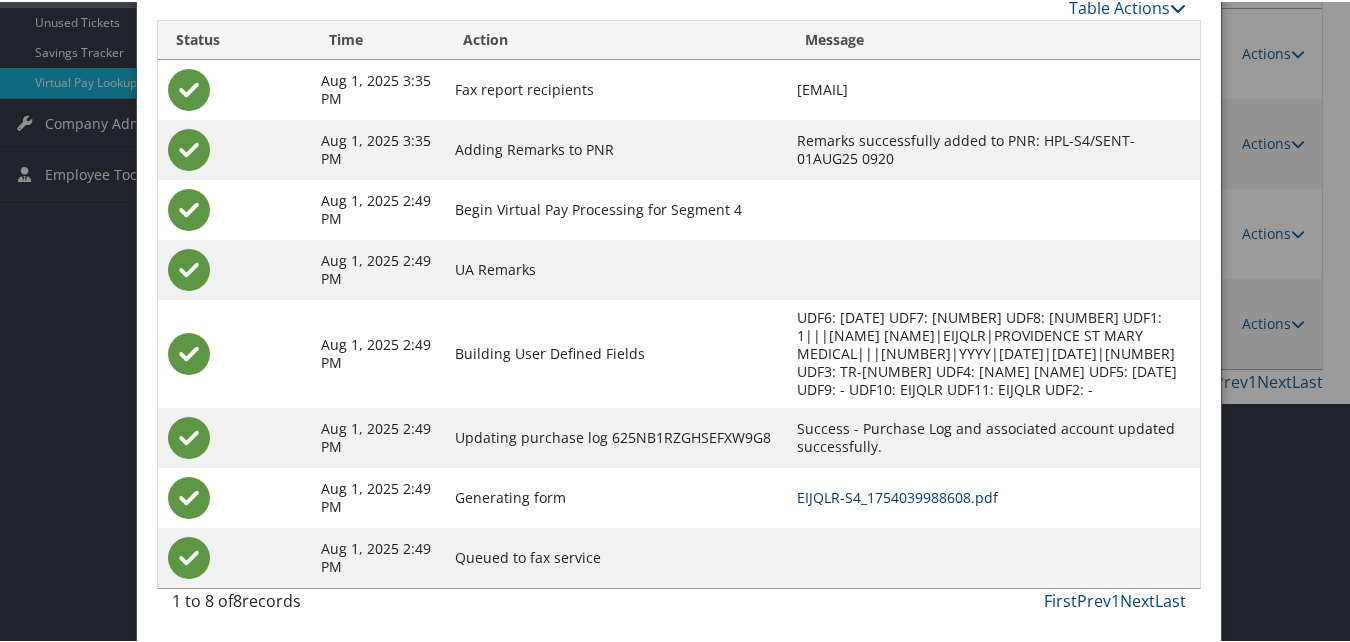 click on "EIJQLR-S4_1754039988608.pdf" at bounding box center (897, 495) 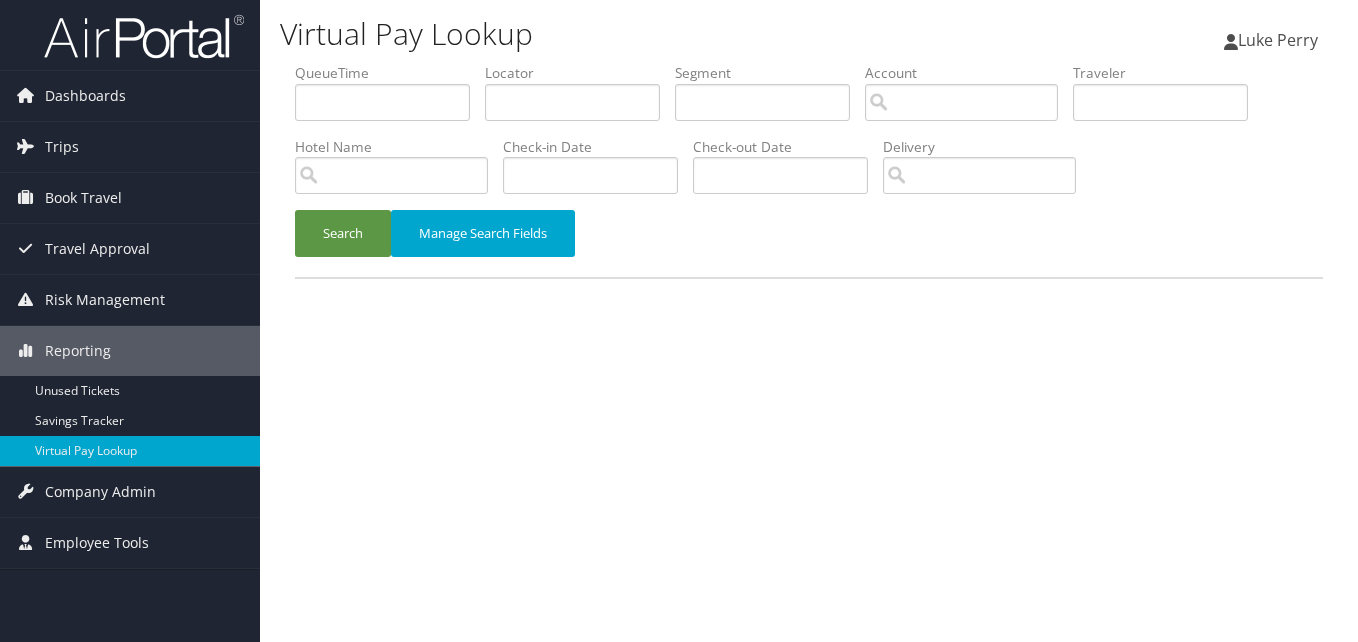 scroll, scrollTop: 0, scrollLeft: 0, axis: both 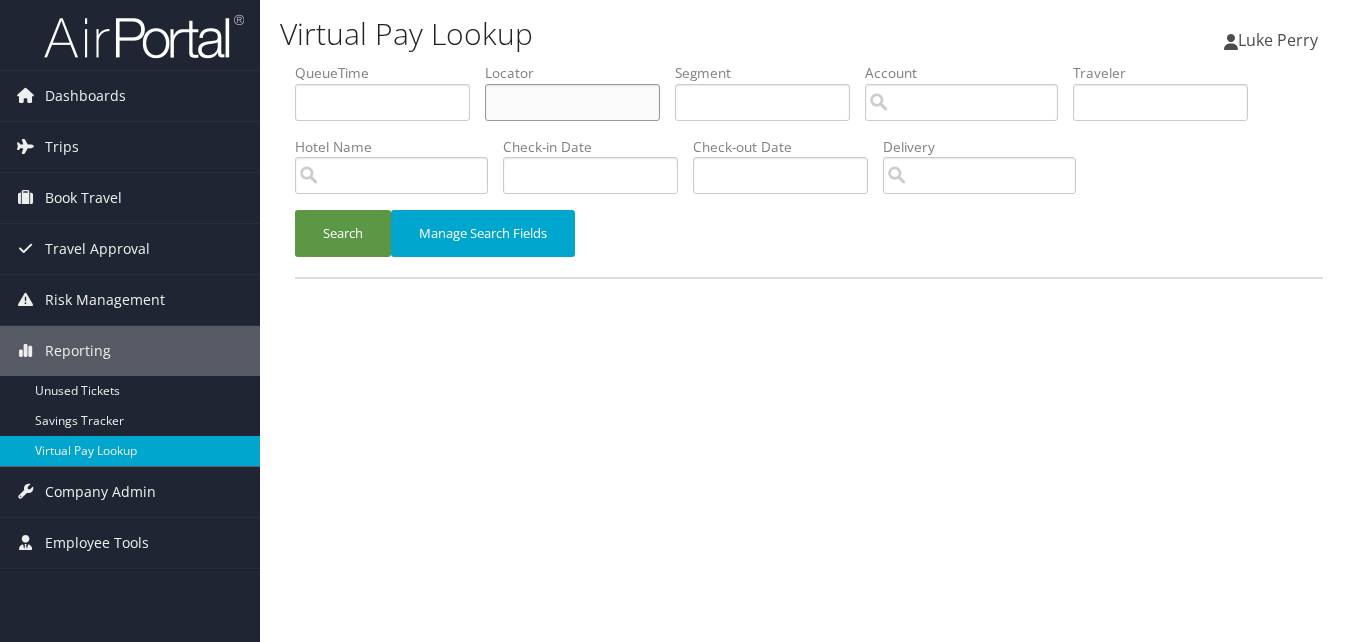 click at bounding box center [572, 102] 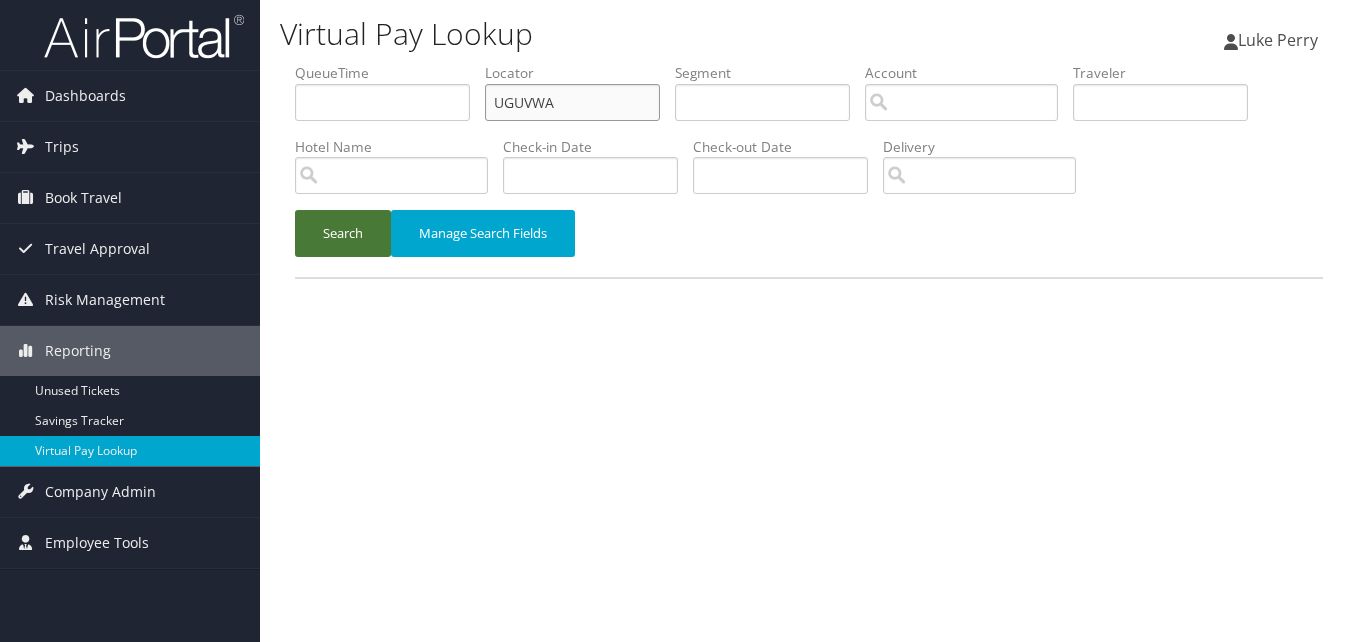 type on "UGUVWA" 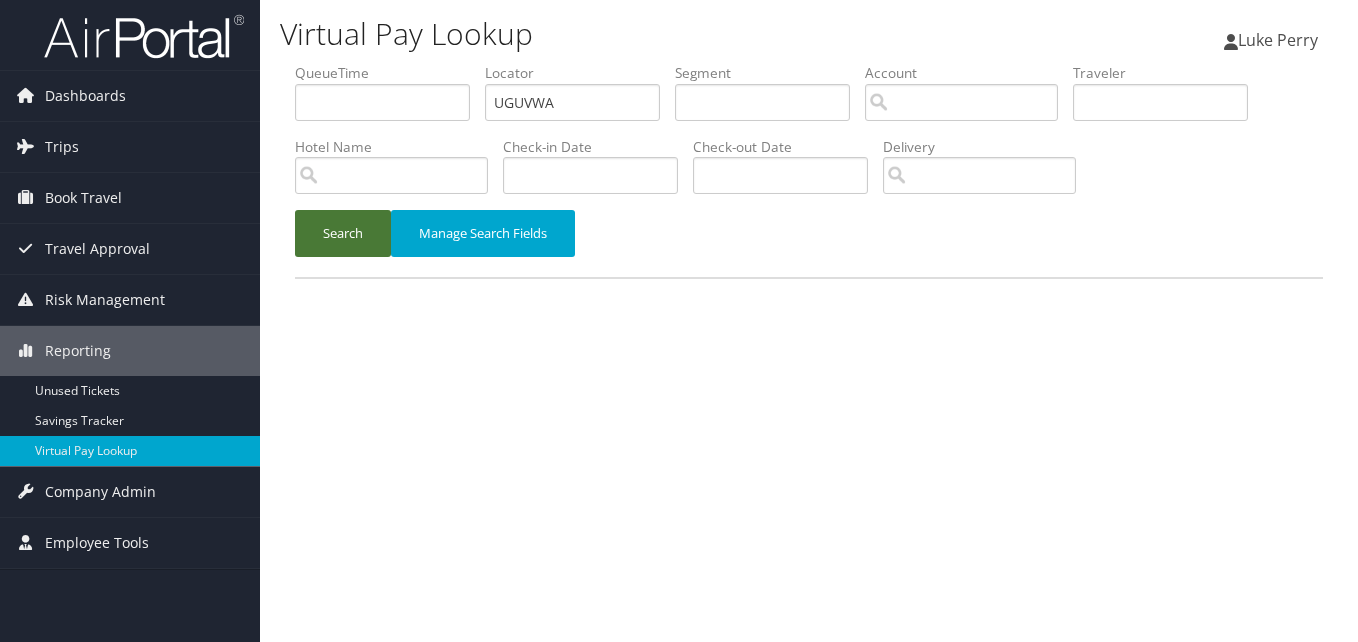 click on "Search" at bounding box center [343, 233] 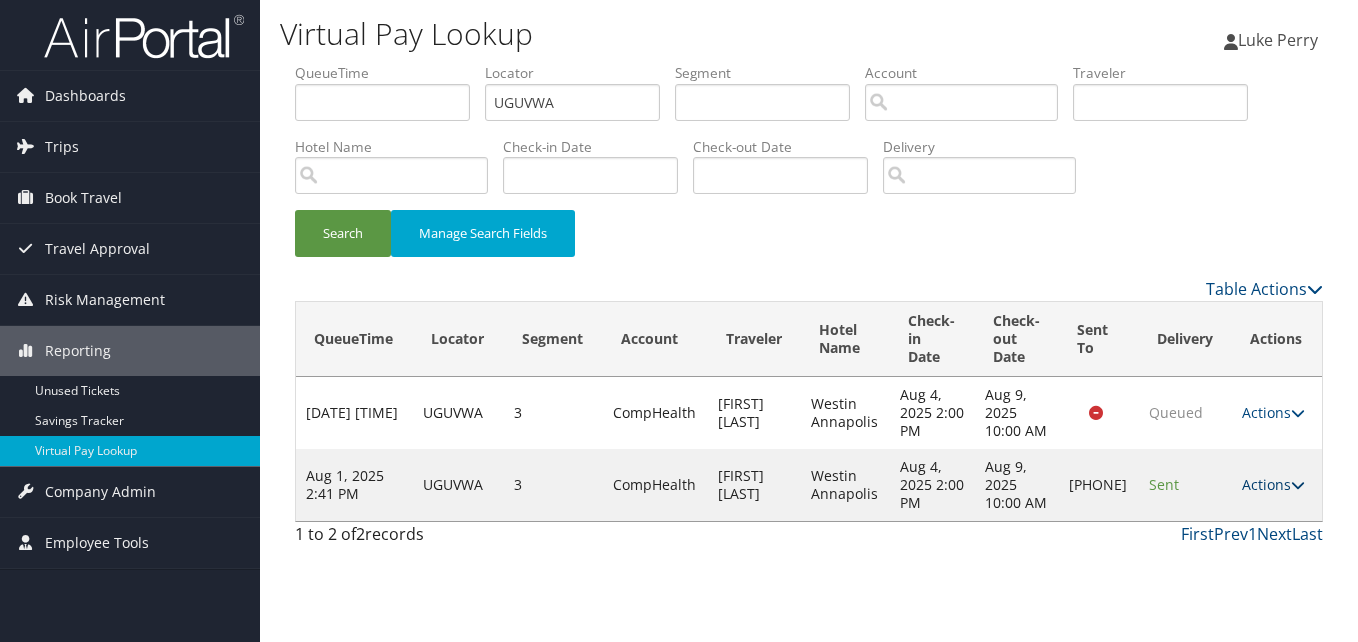 click on "Actions" at bounding box center (1273, 484) 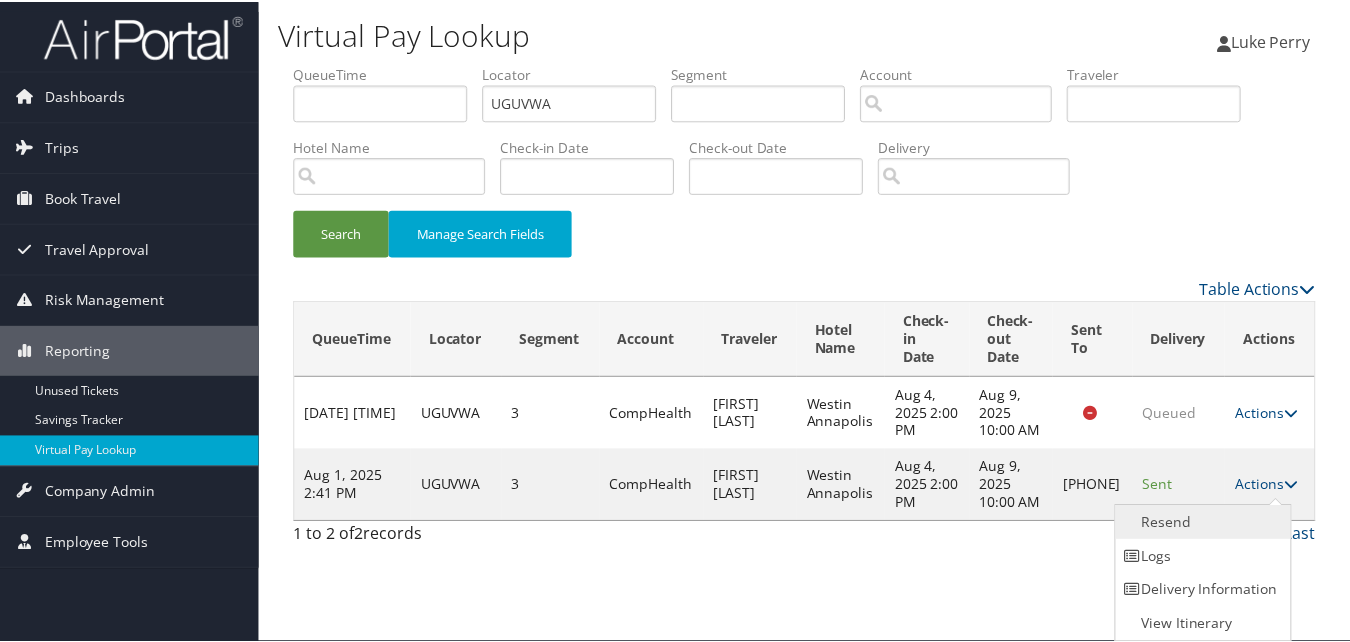 scroll, scrollTop: 1, scrollLeft: 0, axis: vertical 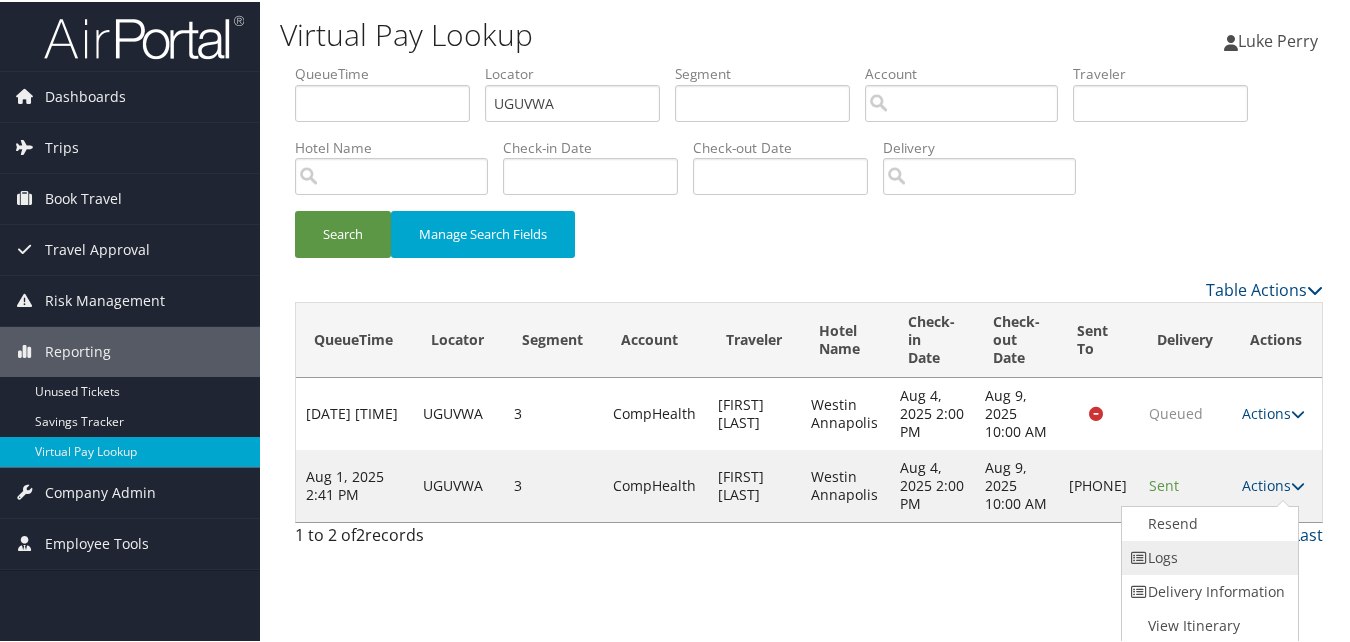 click on "Logs" at bounding box center [1207, 556] 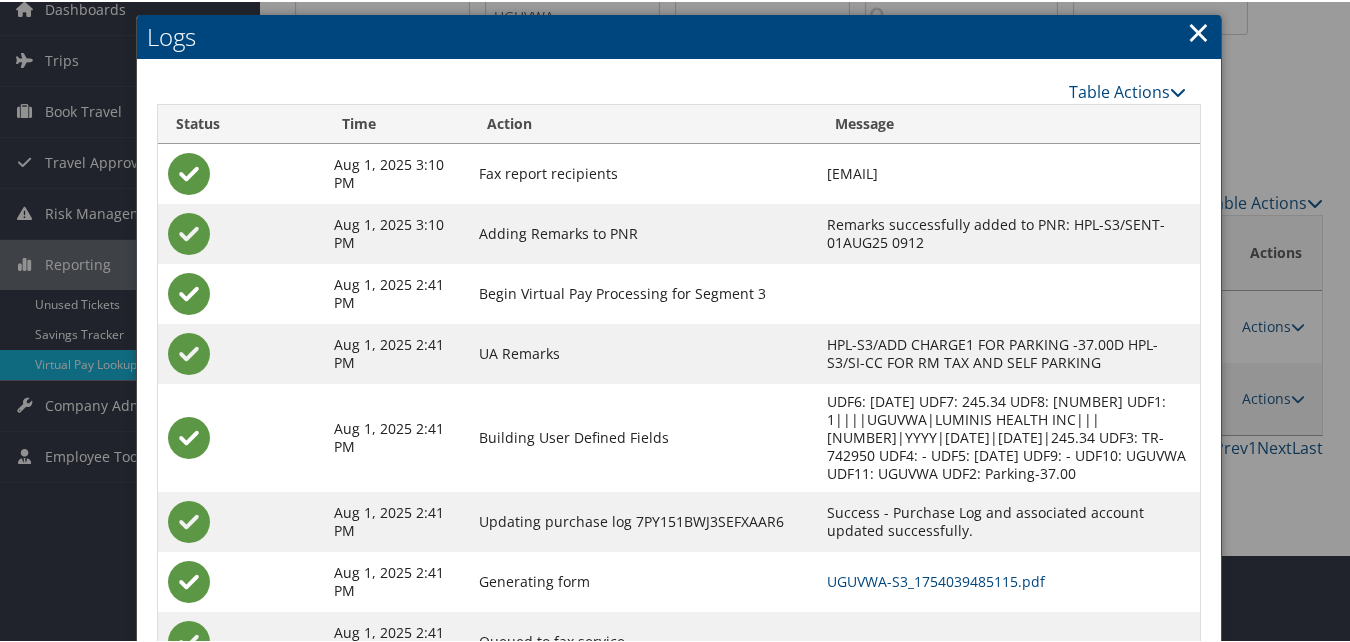 scroll, scrollTop: 172, scrollLeft: 0, axis: vertical 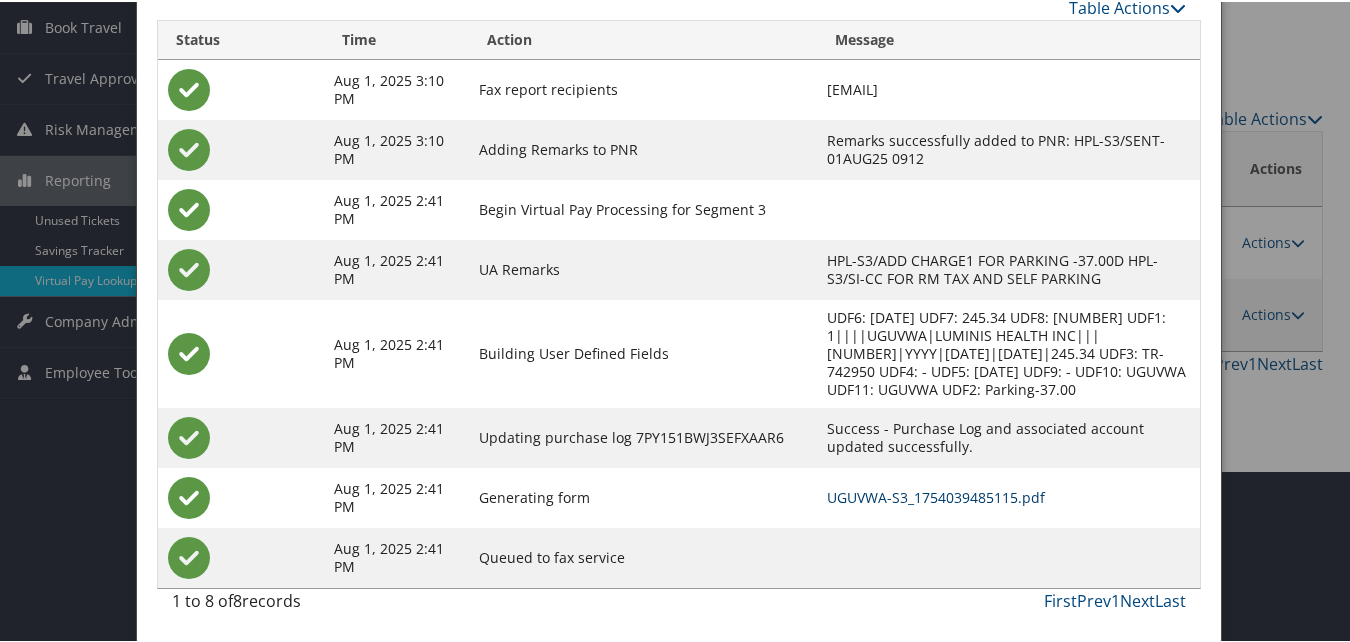 click on "UGUVWA-S3_1754039485115.pdf" at bounding box center (936, 495) 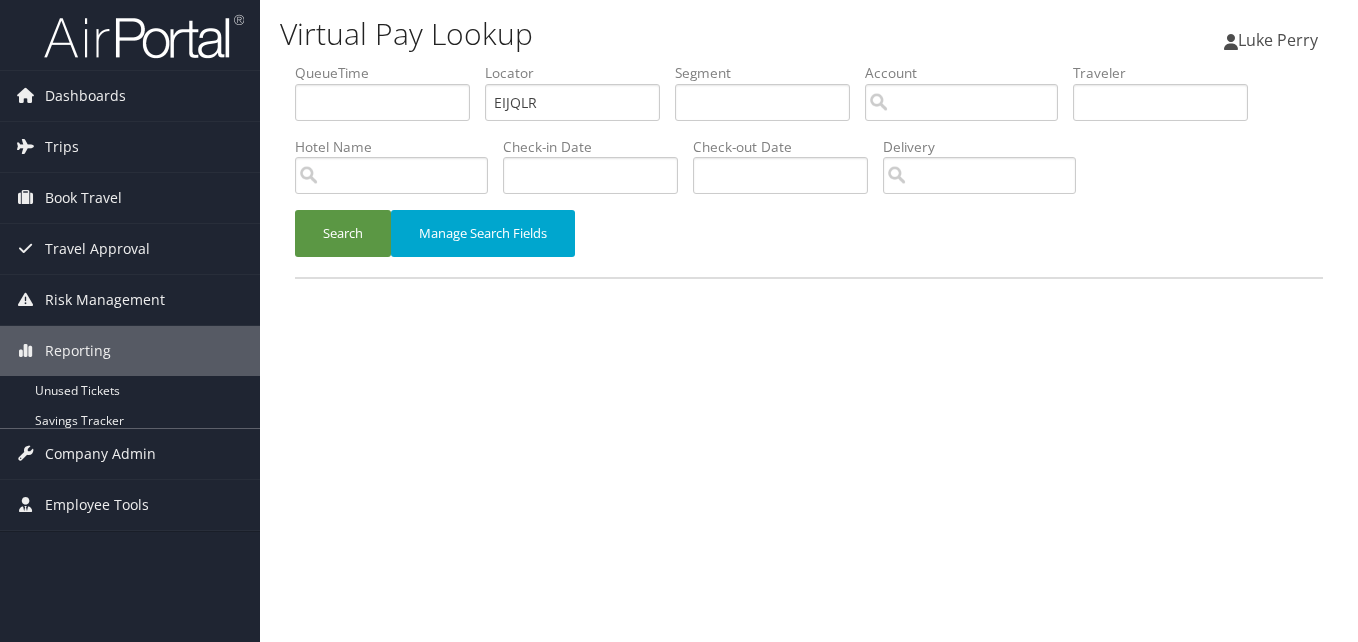 scroll, scrollTop: 0, scrollLeft: 0, axis: both 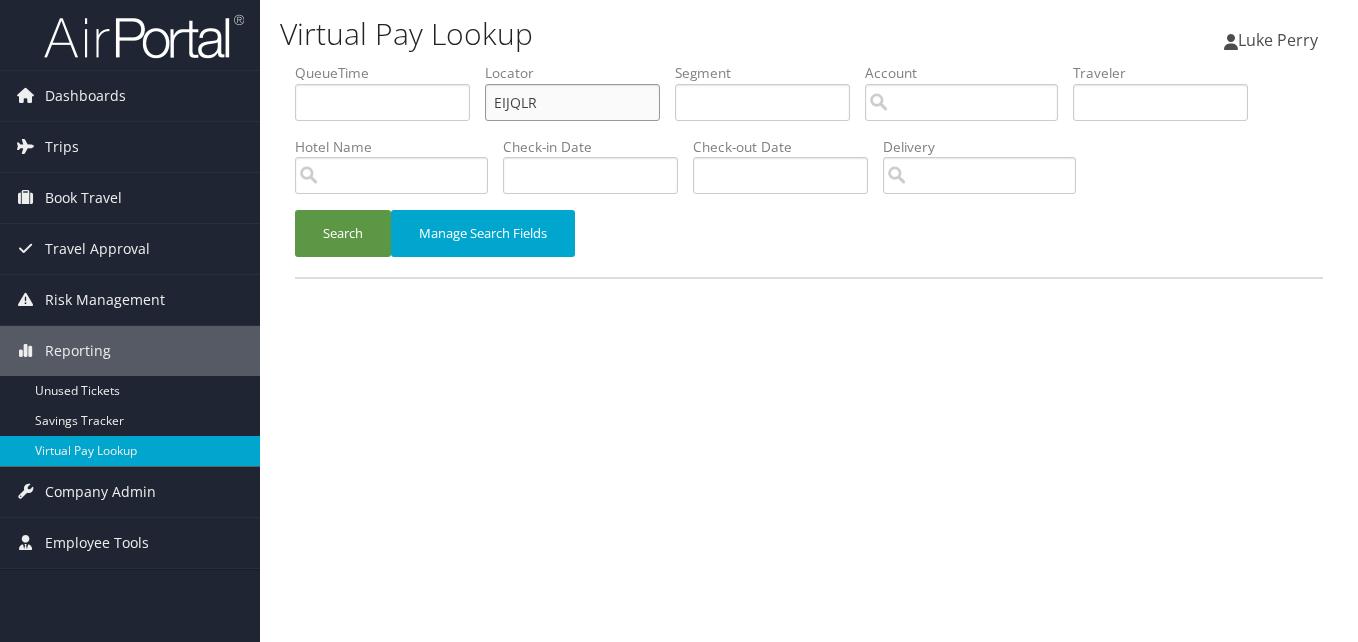 paste on "CXPBSD" 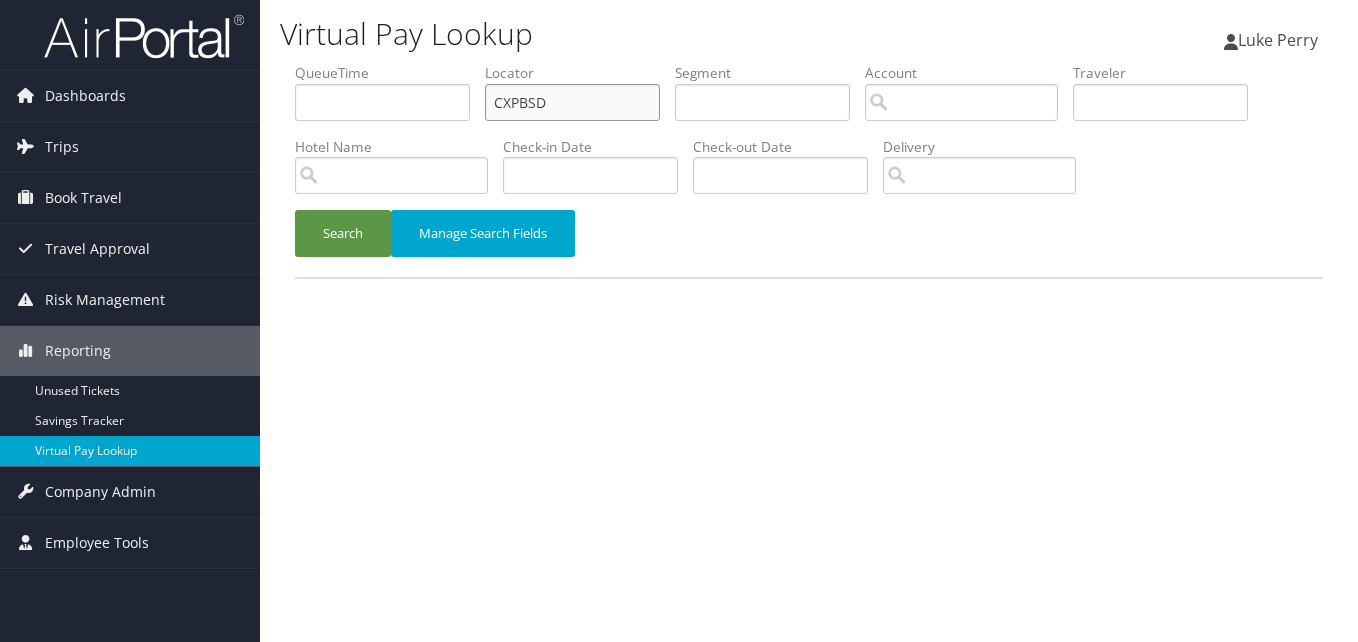 drag, startPoint x: 556, startPoint y: 103, endPoint x: 406, endPoint y: 112, distance: 150.26976 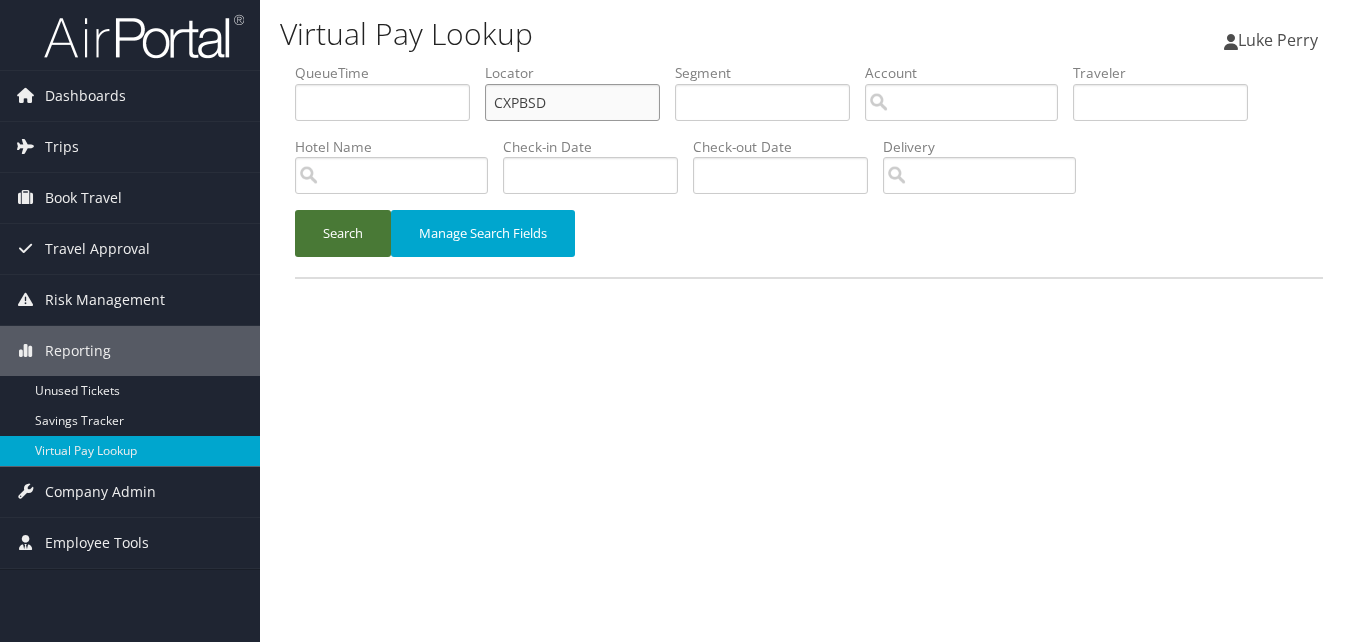type on "CXPBSD" 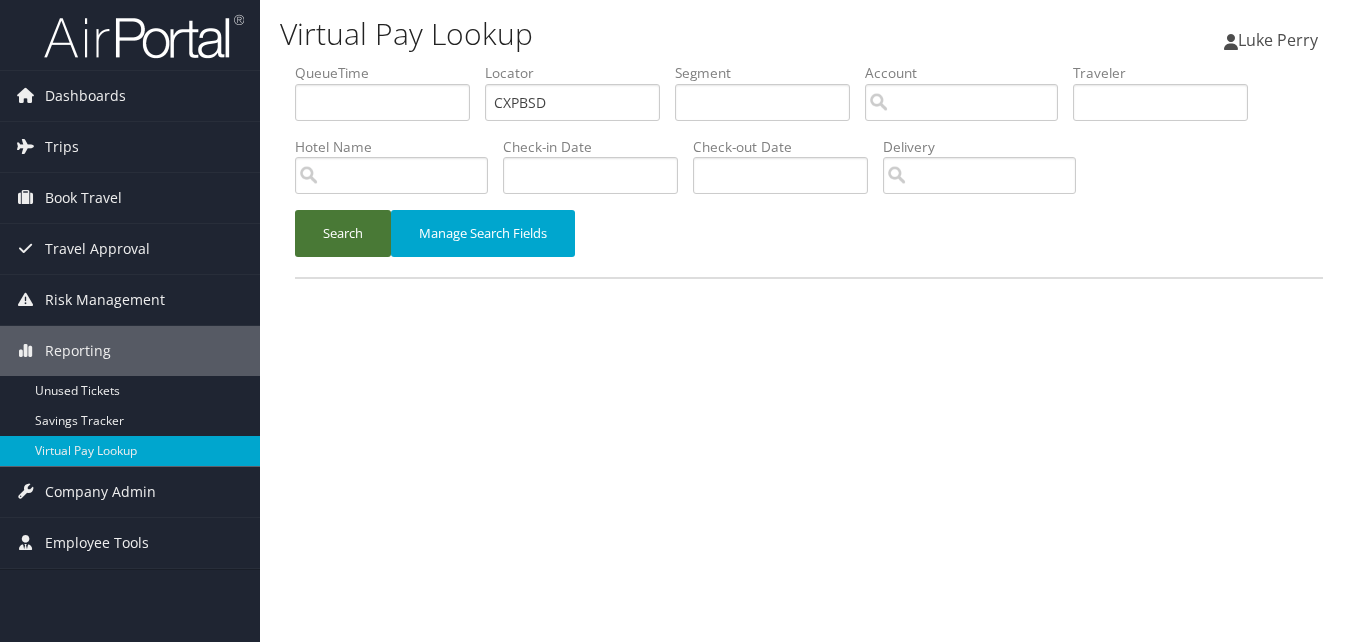click on "Search" at bounding box center [343, 233] 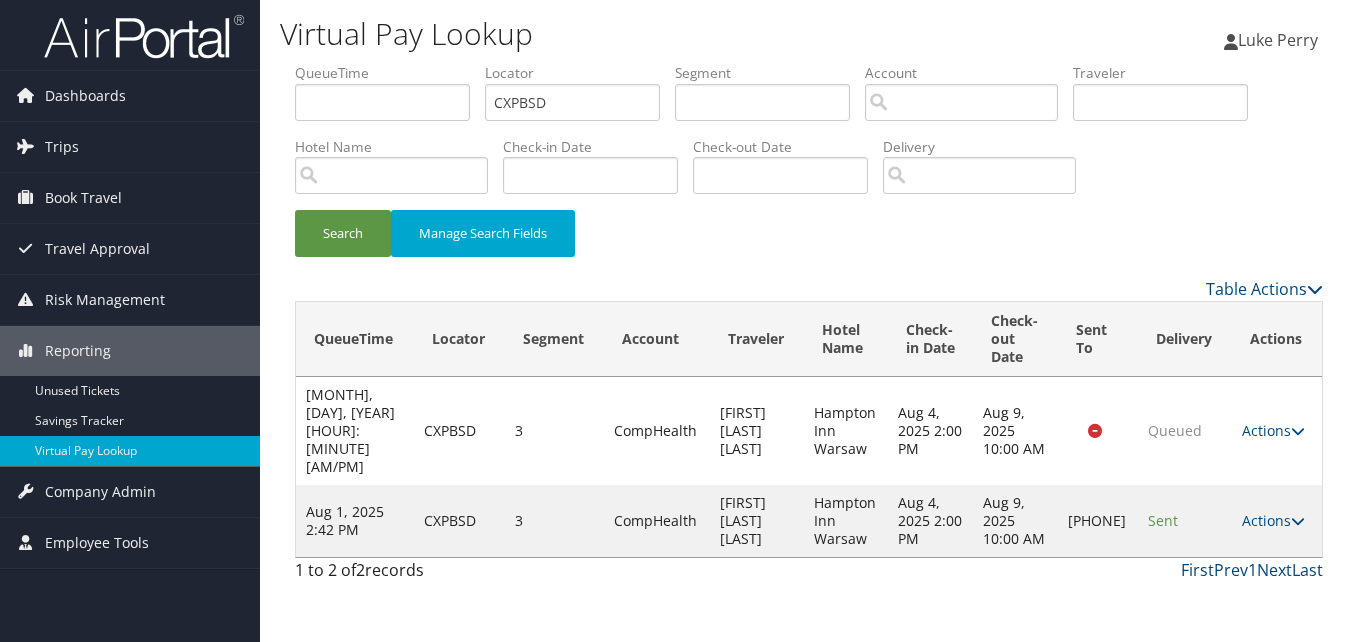 click on "Sent" at bounding box center (1185, 521) 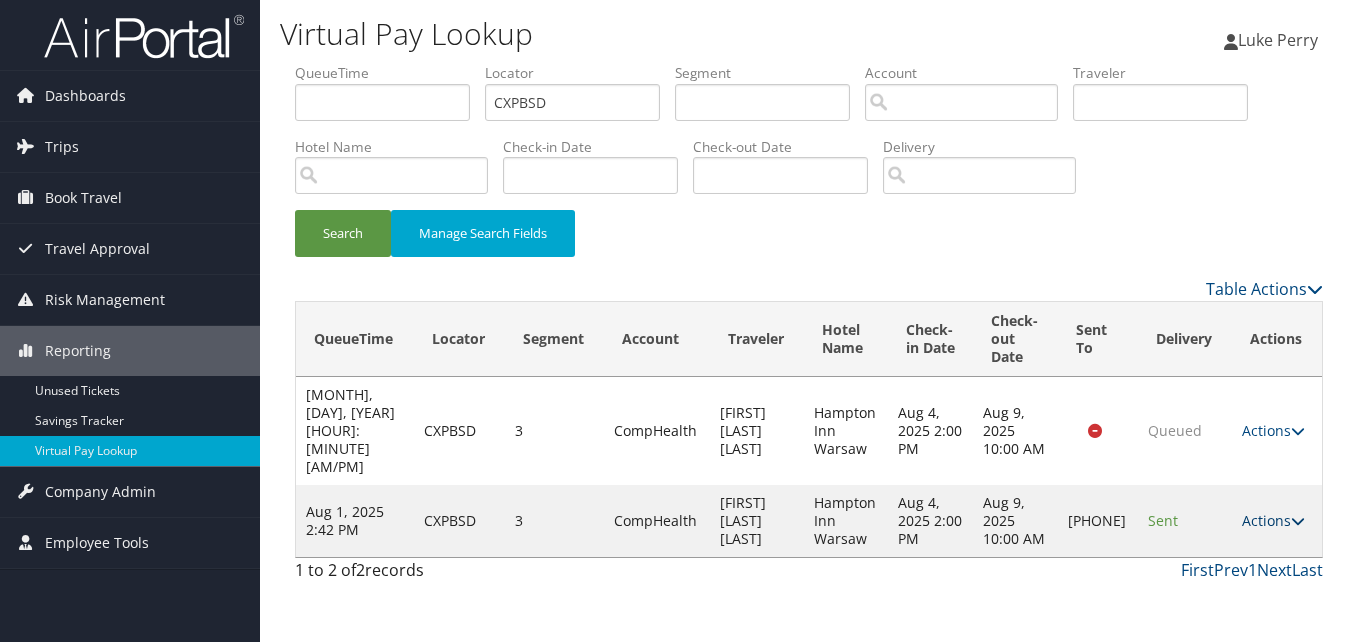 click on "Actions" at bounding box center (1273, 520) 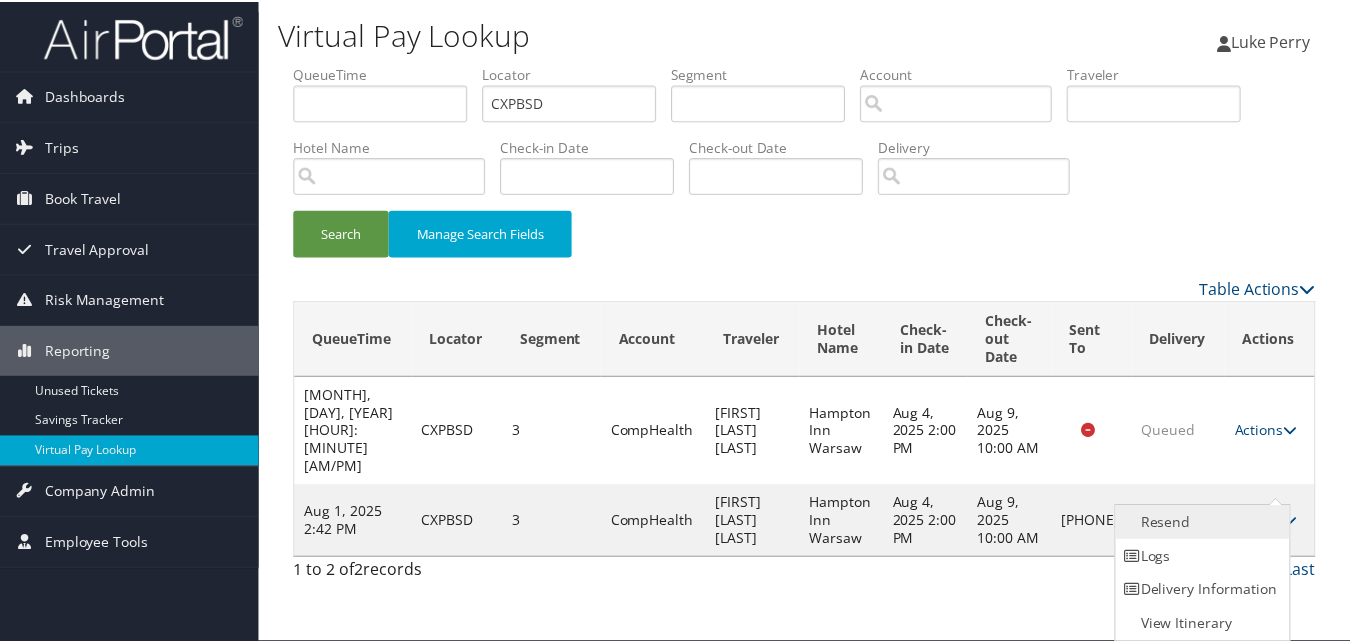 scroll, scrollTop: 1, scrollLeft: 0, axis: vertical 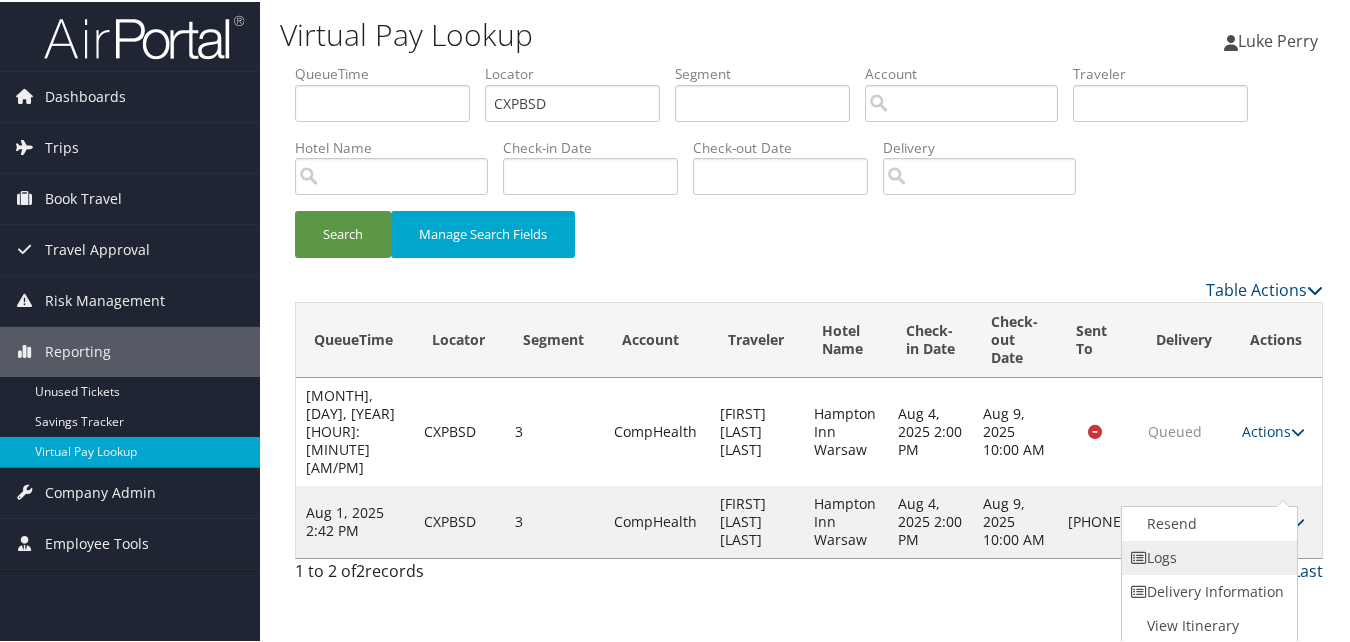 click on "Logs" at bounding box center (1207, 556) 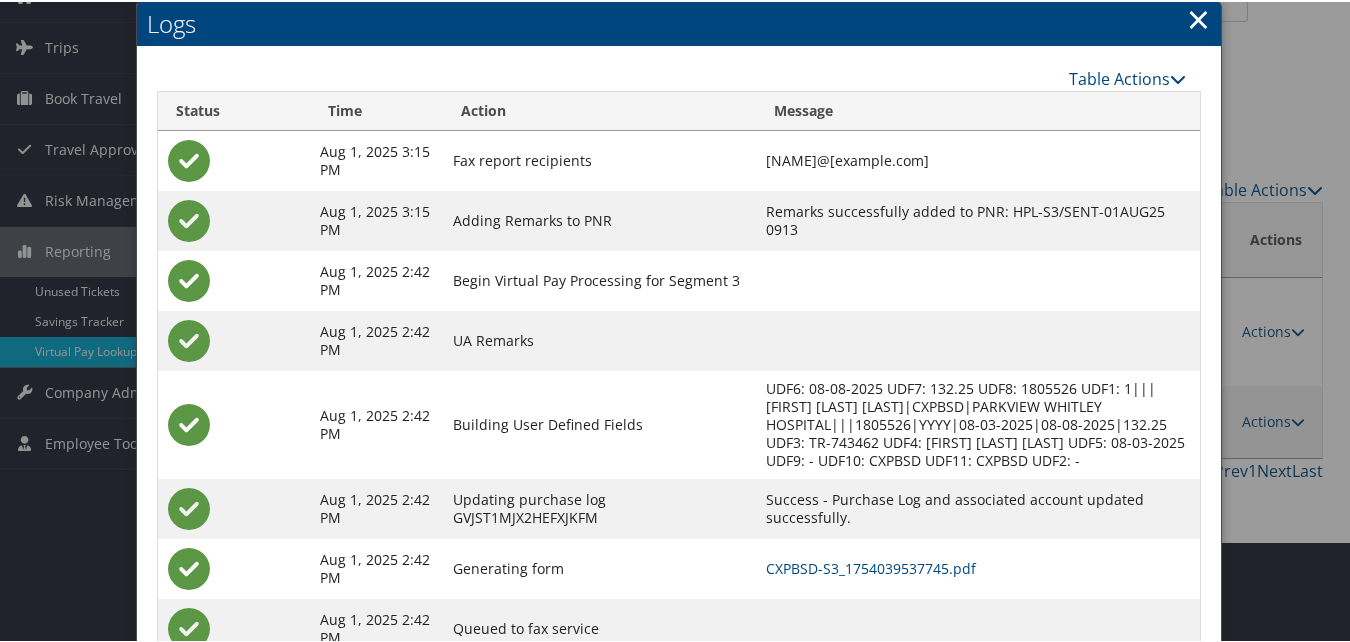 scroll, scrollTop: 172, scrollLeft: 0, axis: vertical 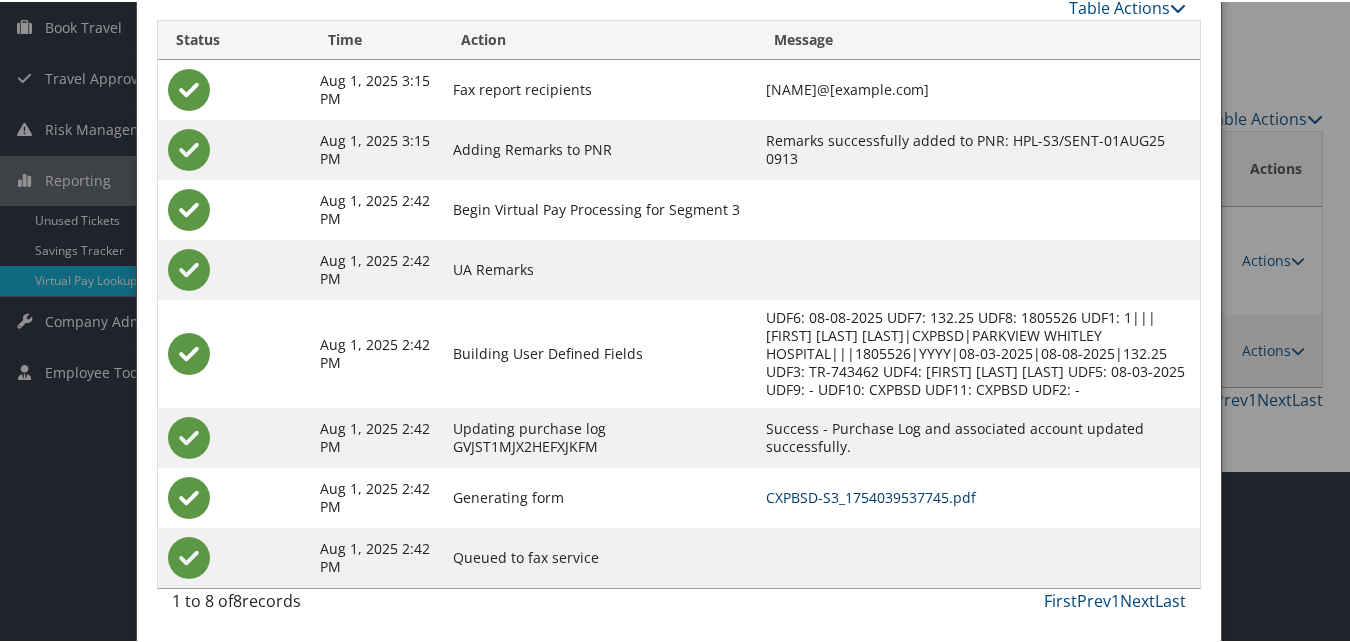 click on "CXPBSD-S3_1754039537745.pdf" at bounding box center (871, 495) 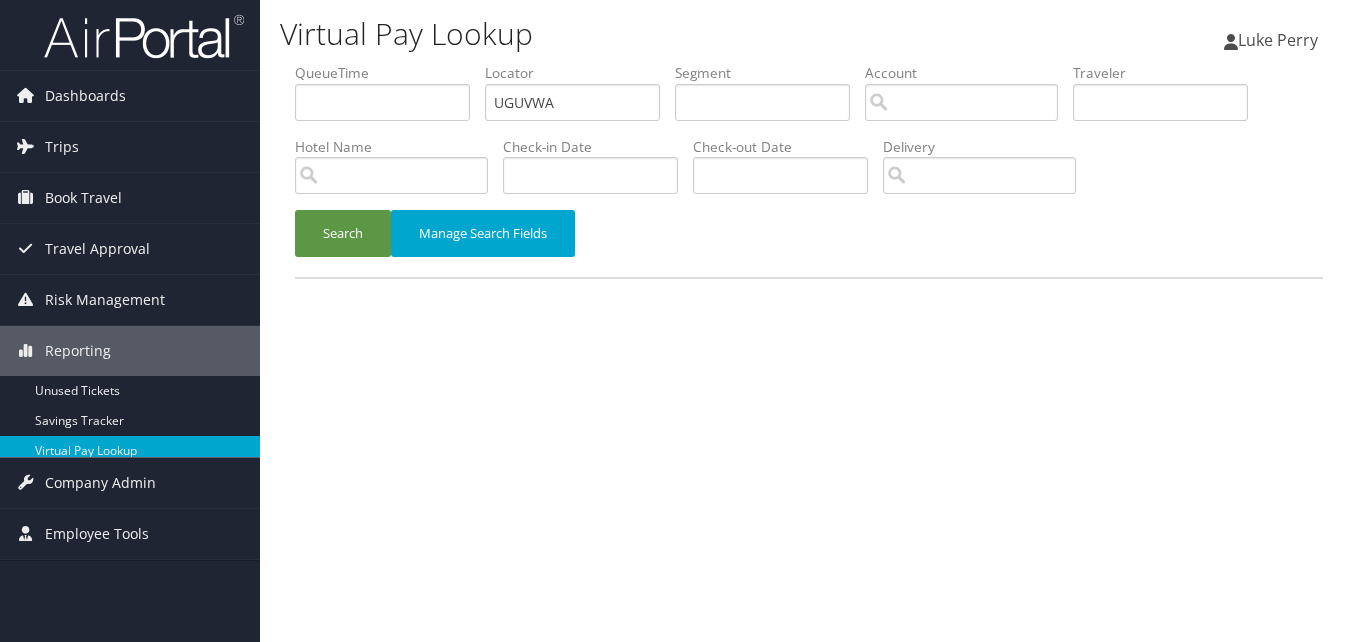 scroll, scrollTop: 0, scrollLeft: 0, axis: both 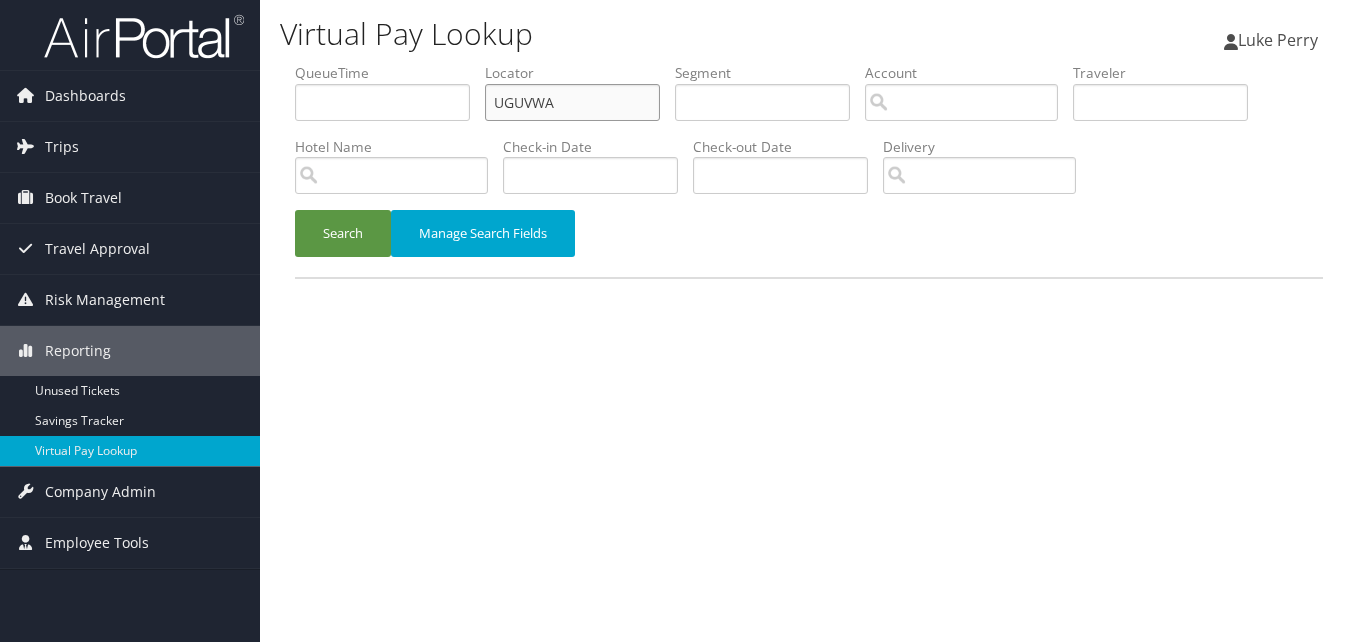 paste on "DAKARV" 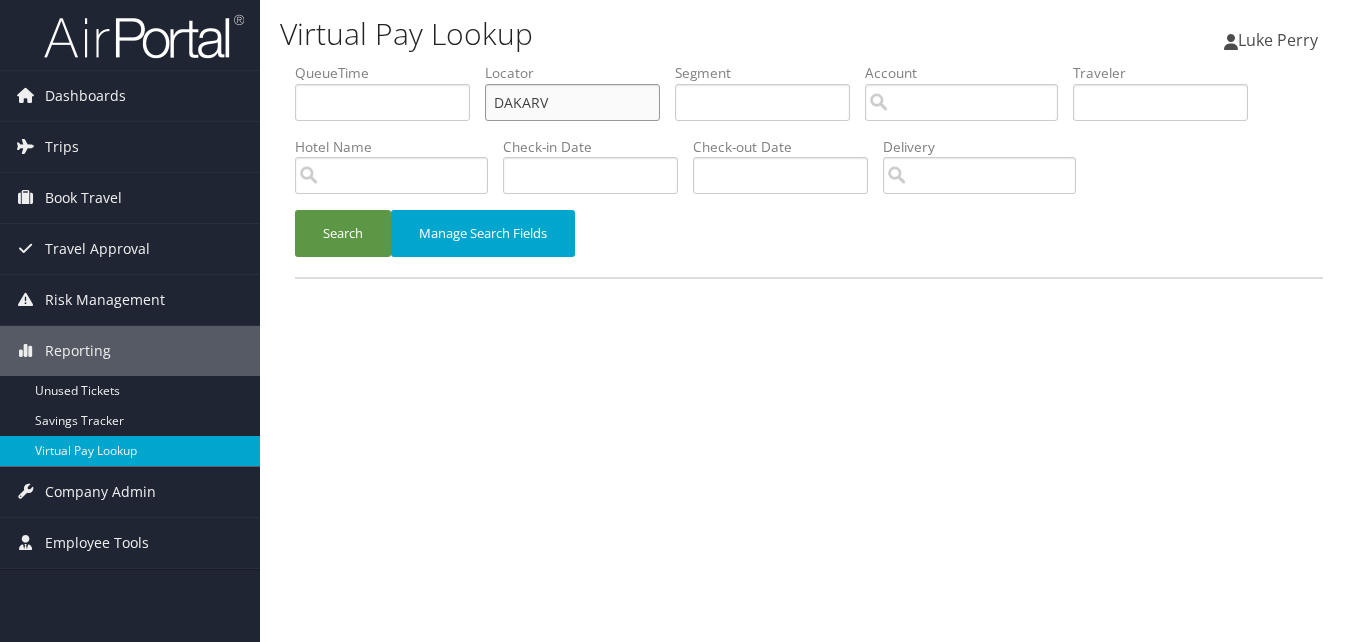 drag, startPoint x: 541, startPoint y: 113, endPoint x: 409, endPoint y: 116, distance: 132.03409 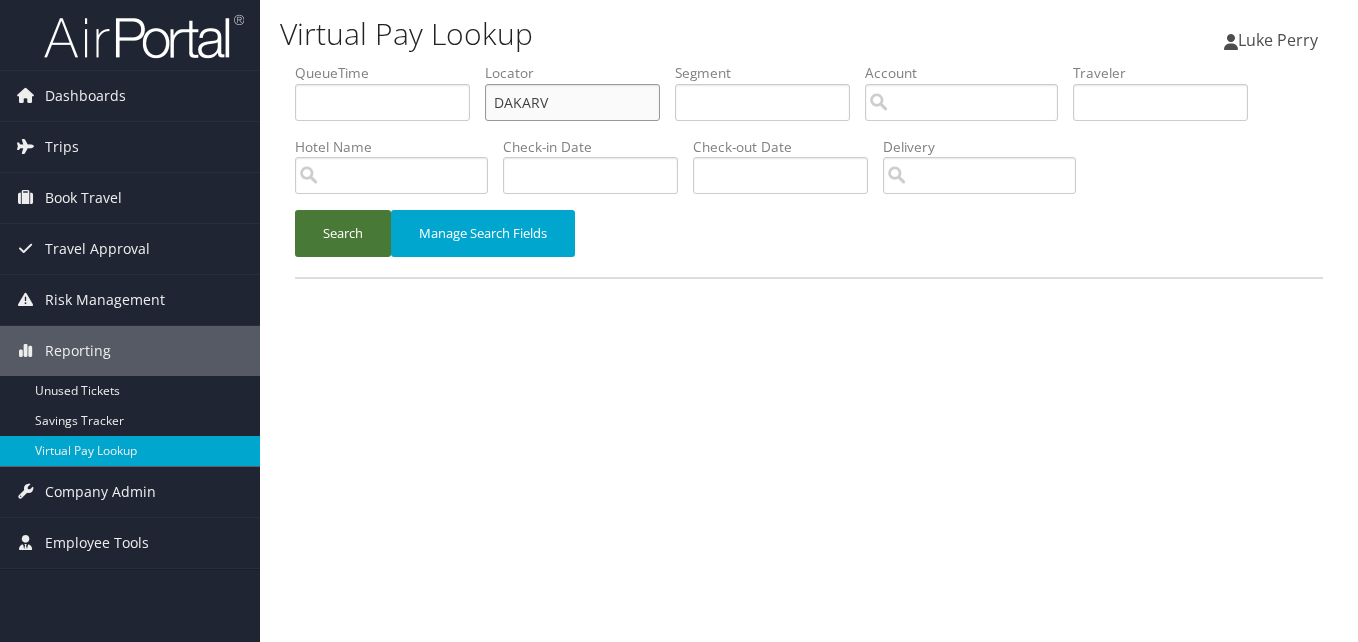type on "DAKARV" 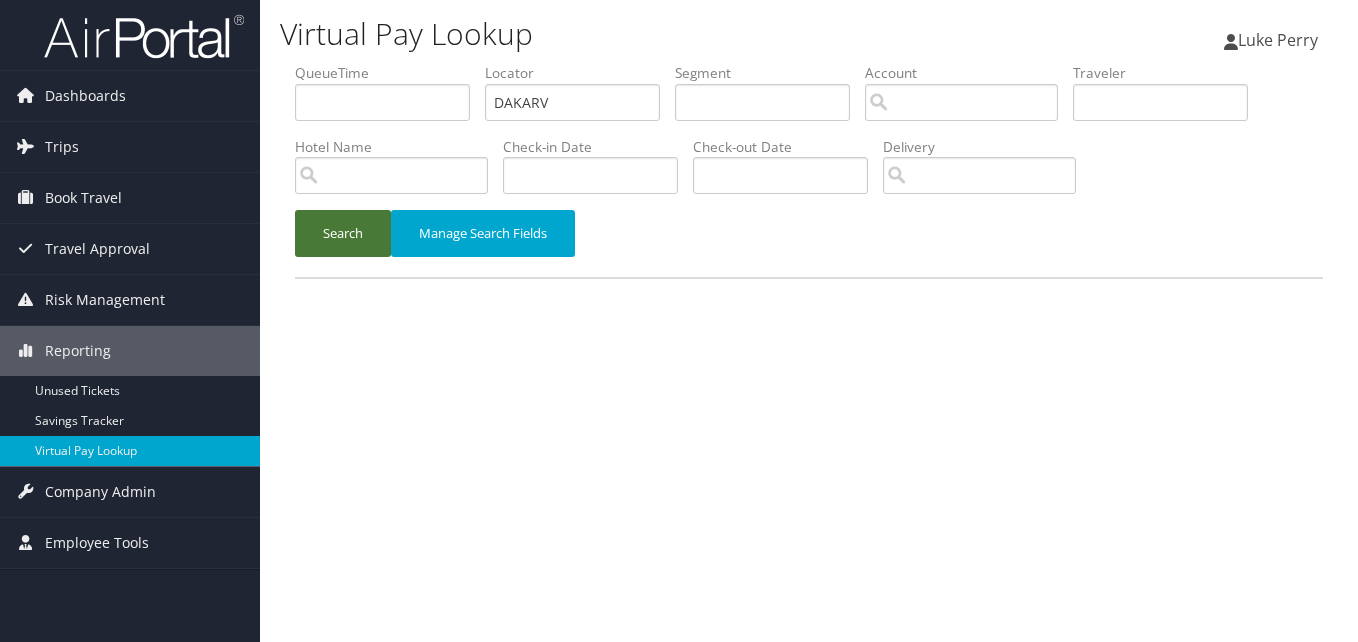 click on "Search" at bounding box center (343, 233) 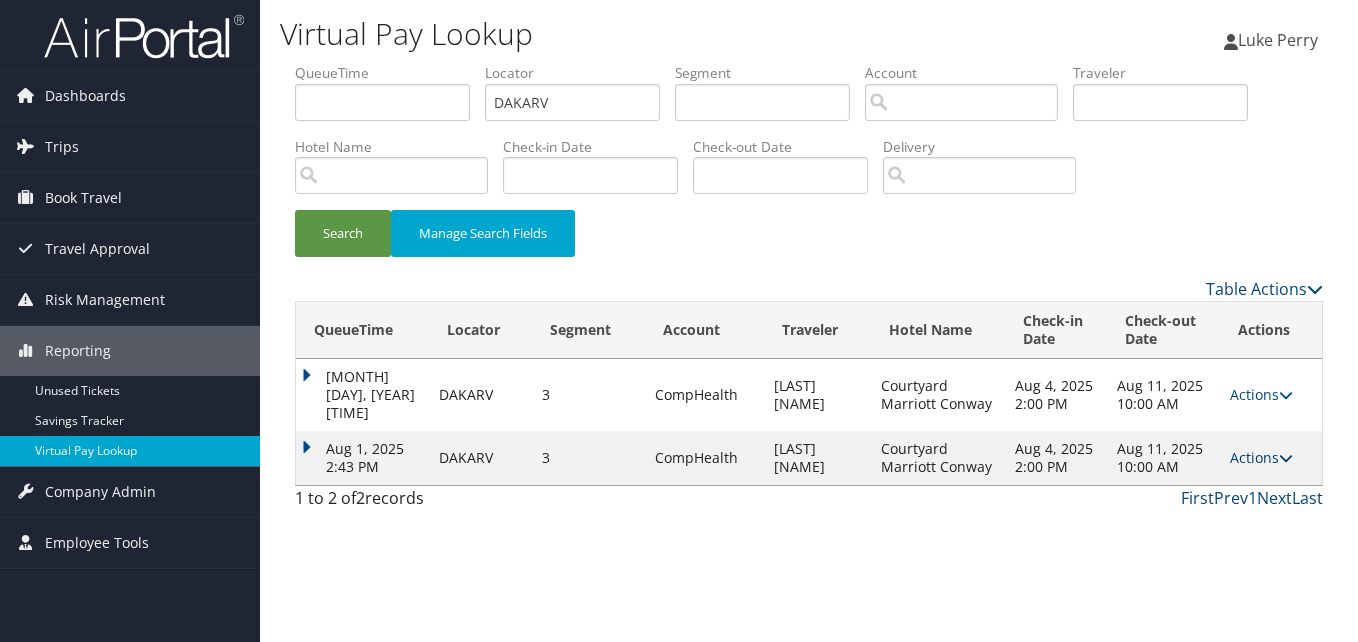click on "Actions" at bounding box center (1261, 457) 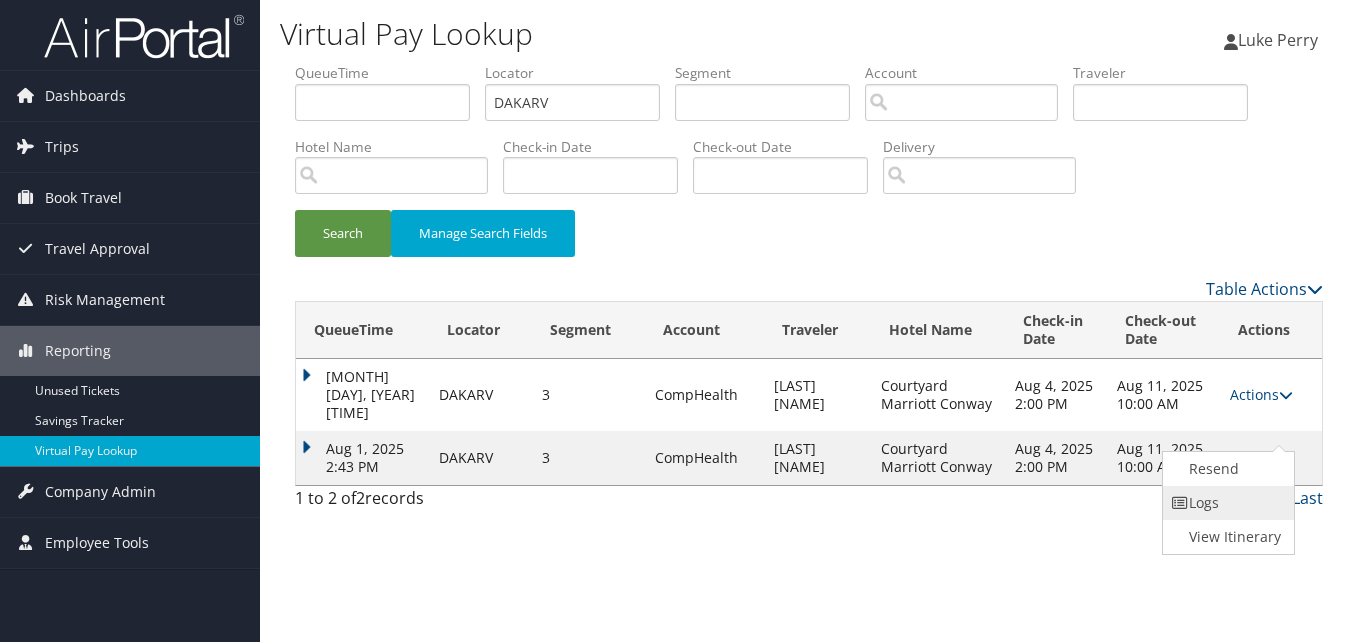 click on "Logs" at bounding box center [1226, 503] 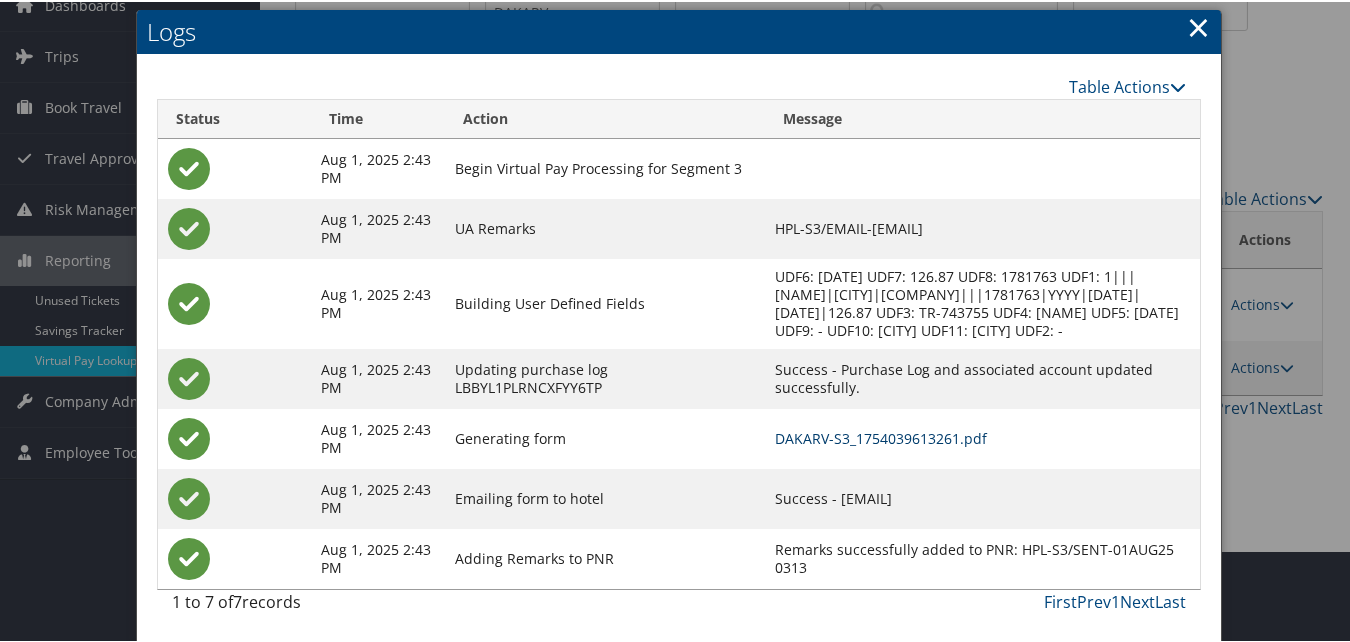 scroll, scrollTop: 93, scrollLeft: 0, axis: vertical 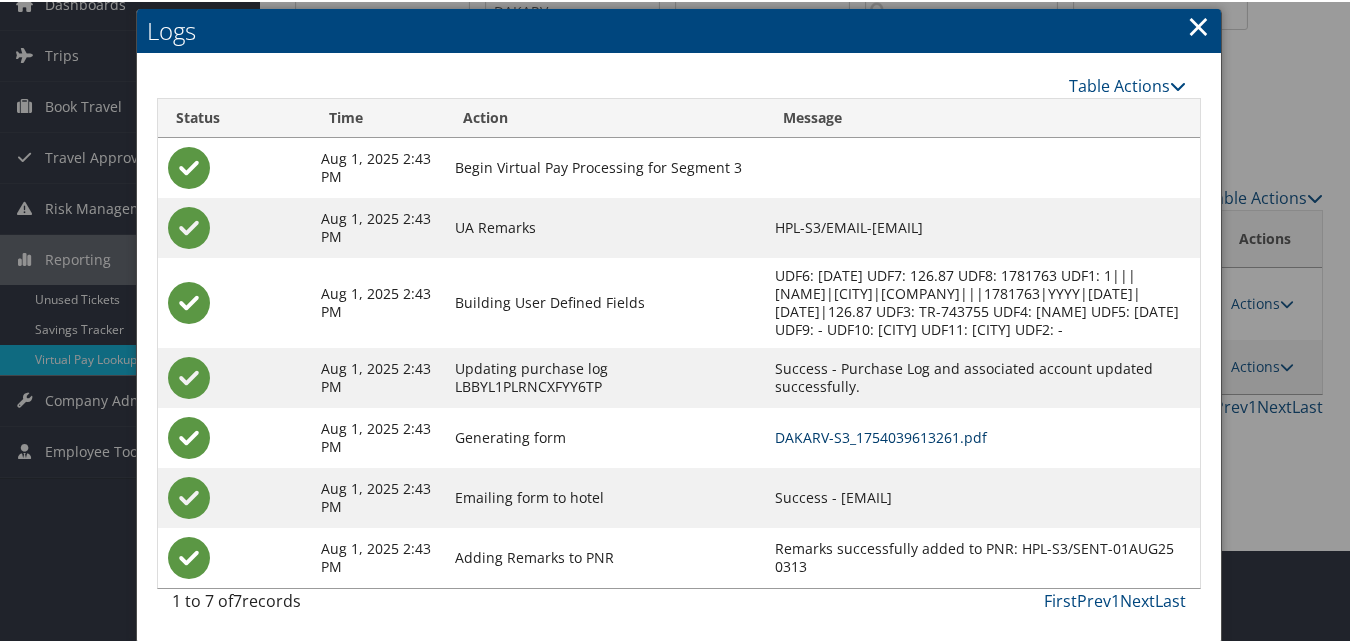 click on "DAKARV-S3_1754039613261.pdf" at bounding box center (881, 435) 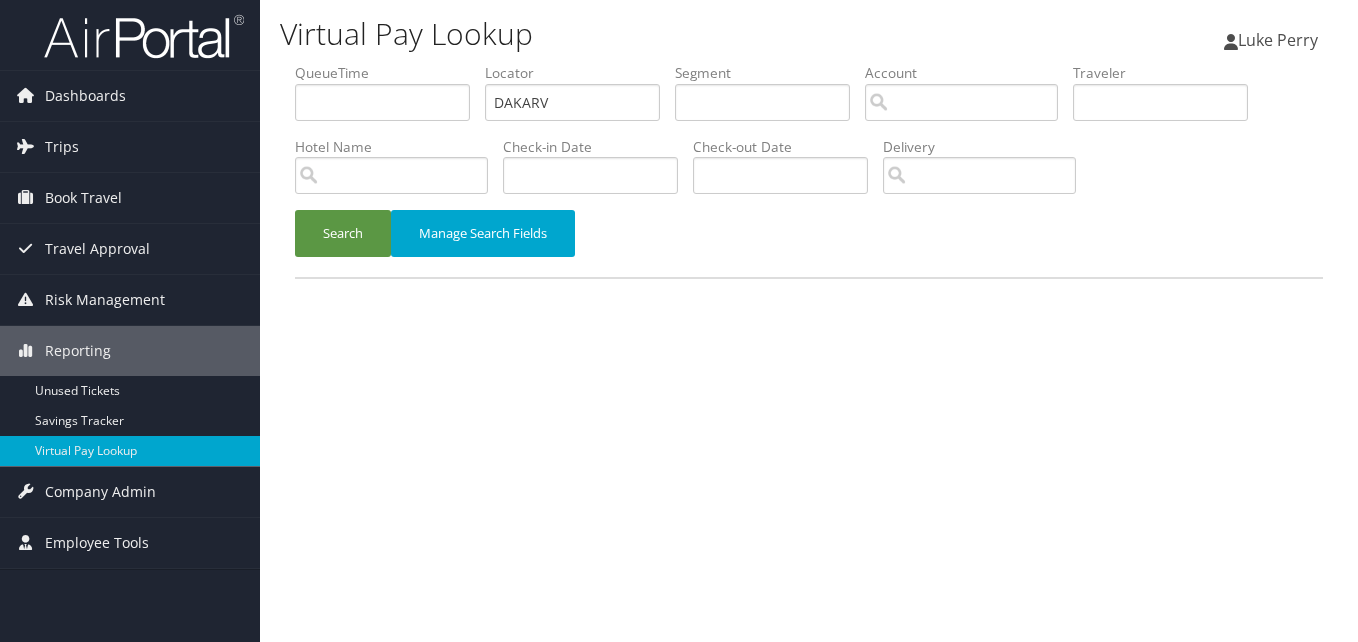 scroll, scrollTop: 0, scrollLeft: 0, axis: both 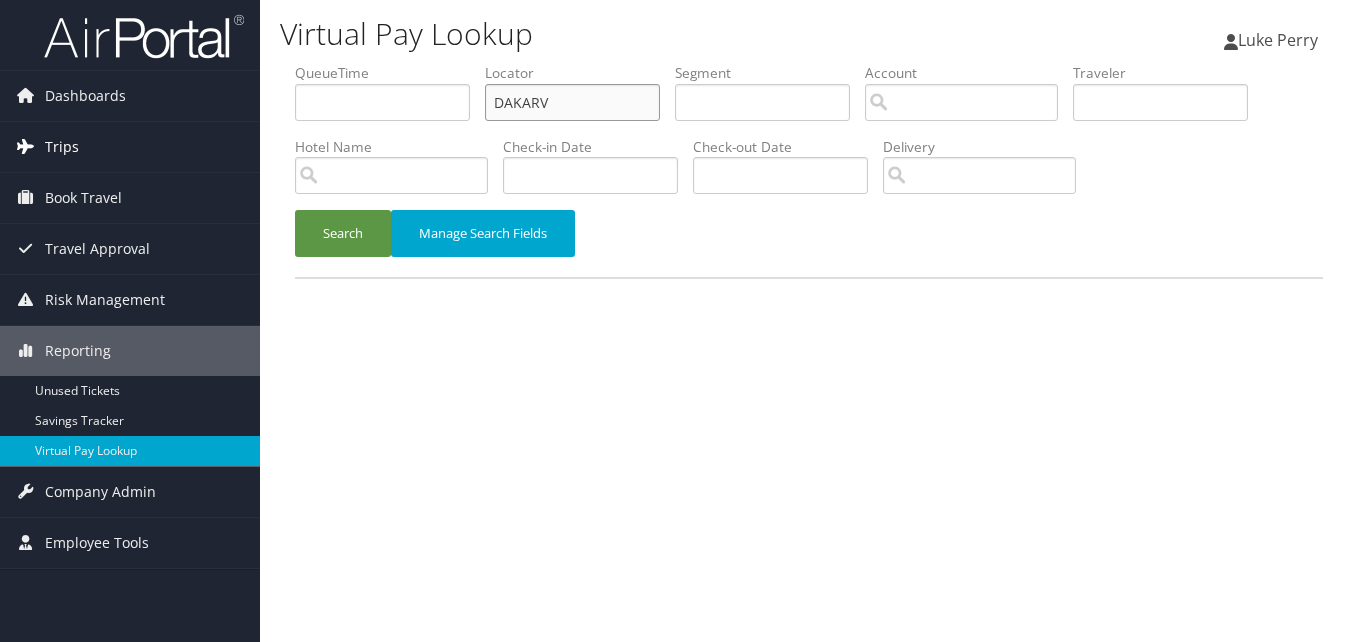 paste on "MSXYSQ" 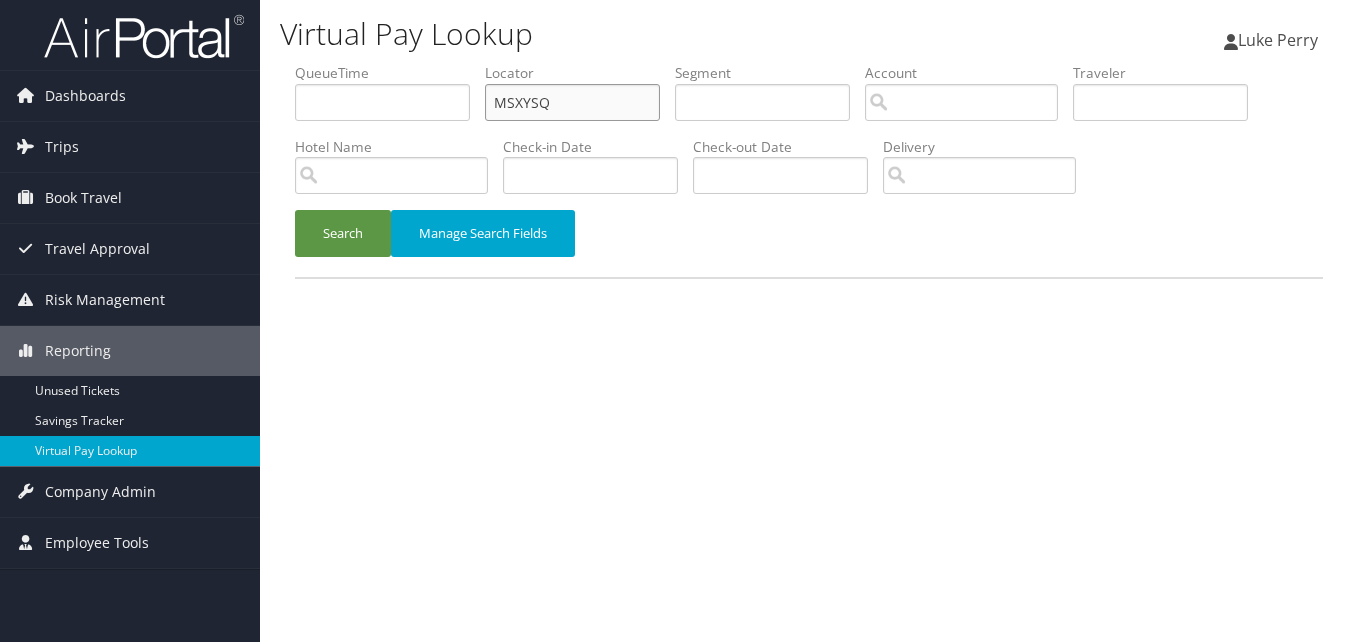 drag, startPoint x: 535, startPoint y: 101, endPoint x: 554, endPoint y: 134, distance: 38.078865 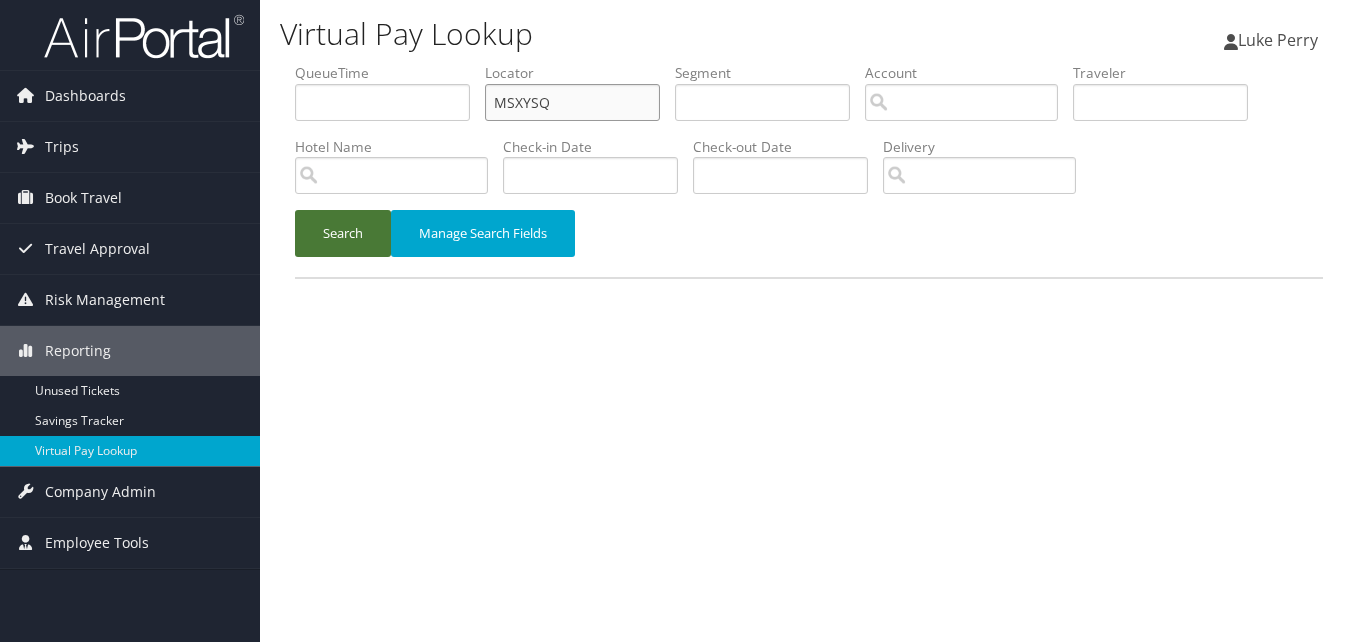 type on "MSXYSQ" 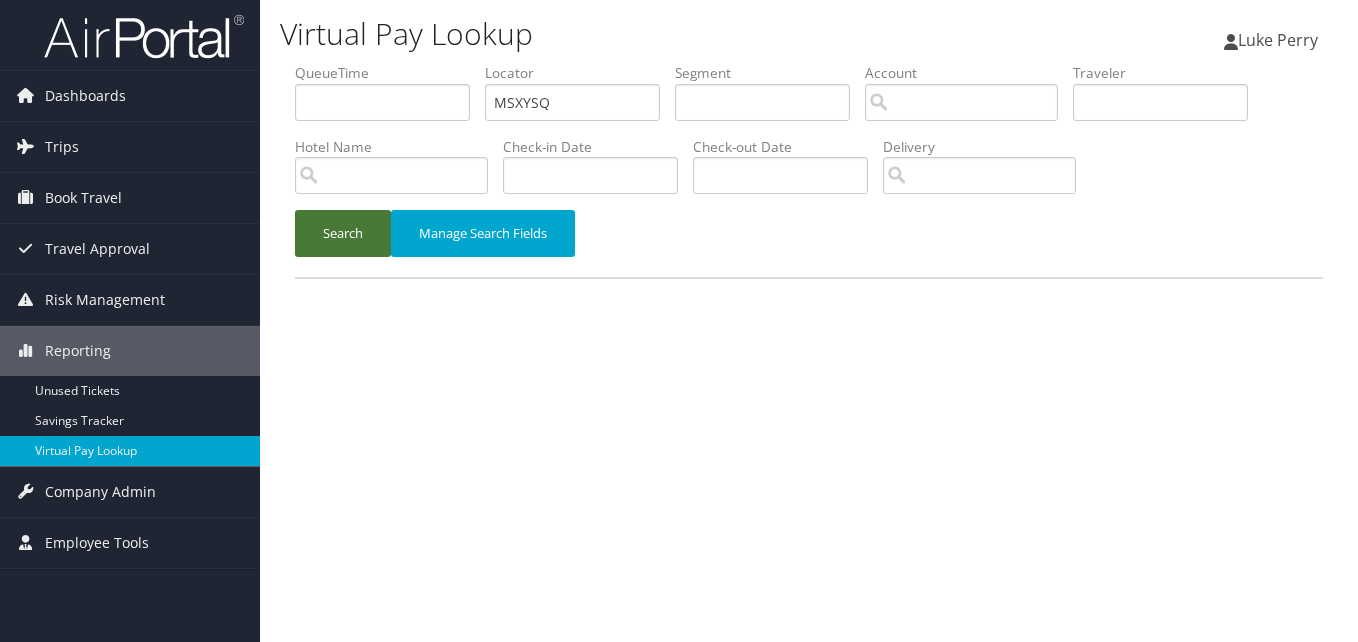 click on "Search" at bounding box center (343, 233) 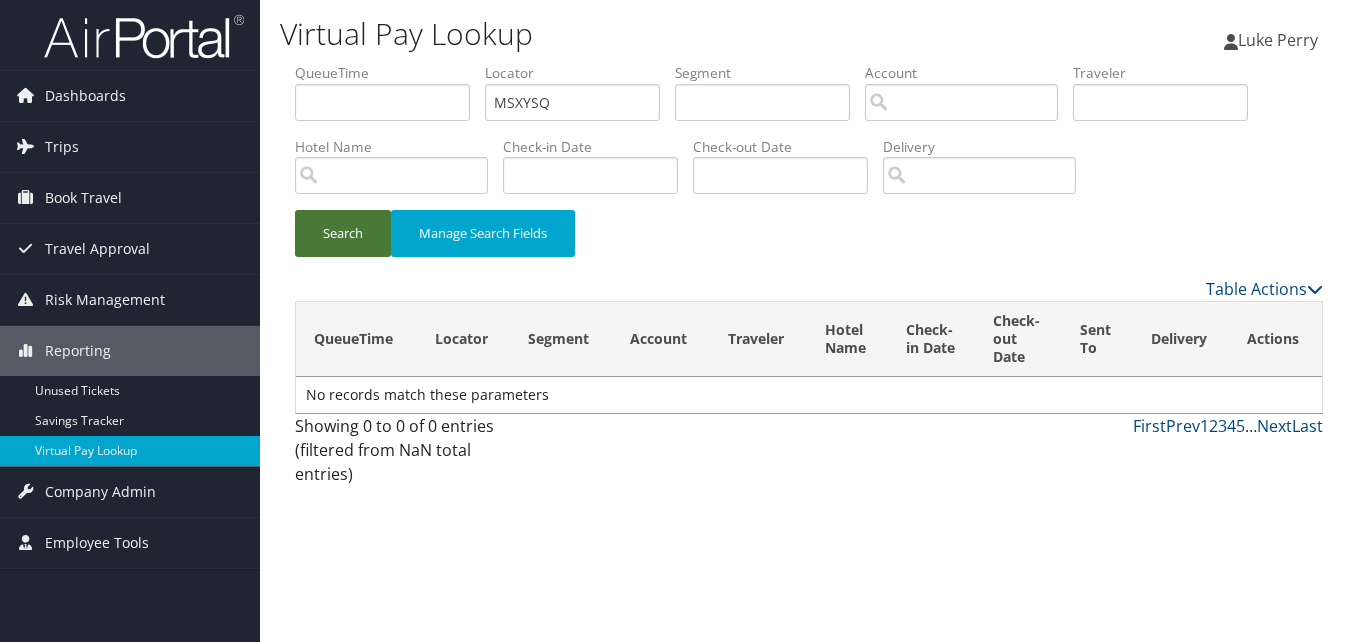 type 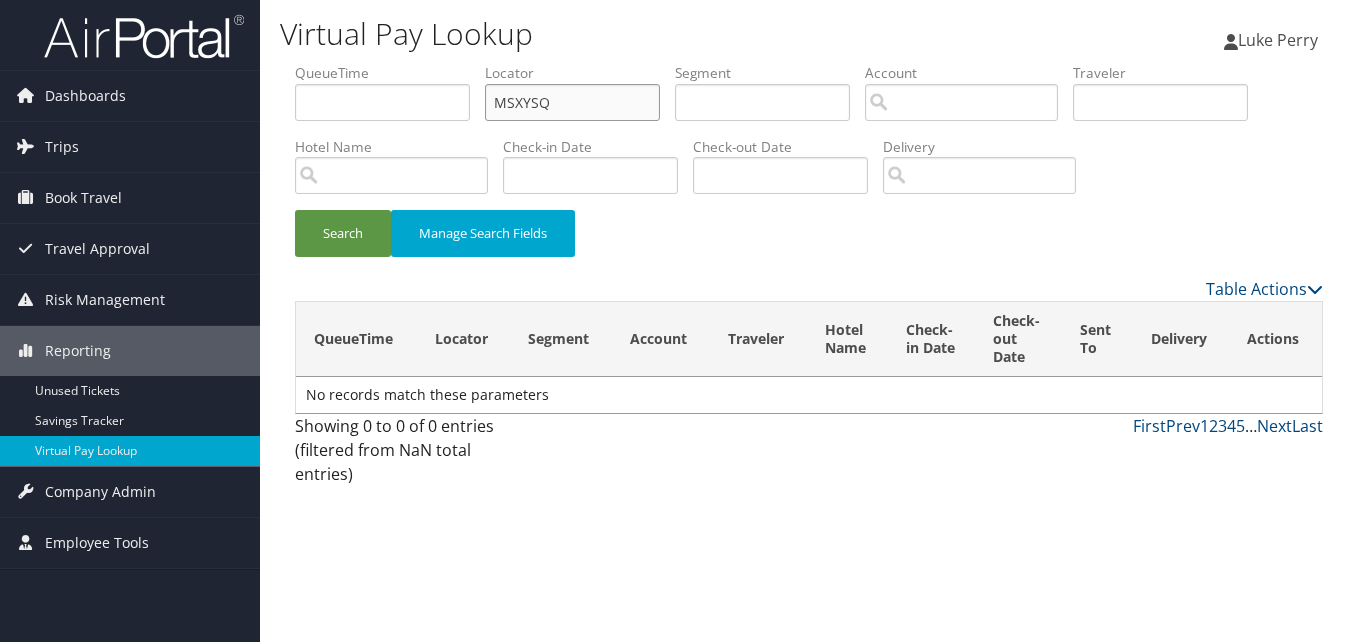 paste on "OGKCIG" 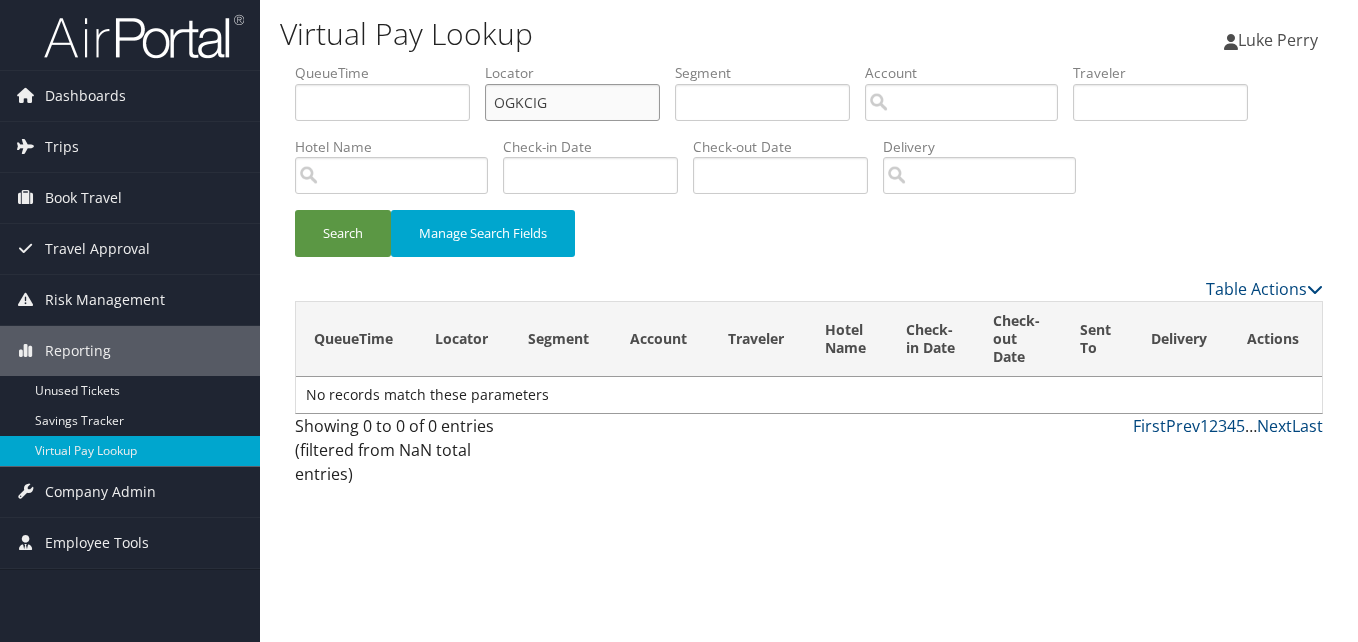 drag, startPoint x: 515, startPoint y: 105, endPoint x: 420, endPoint y: 119, distance: 96.02604 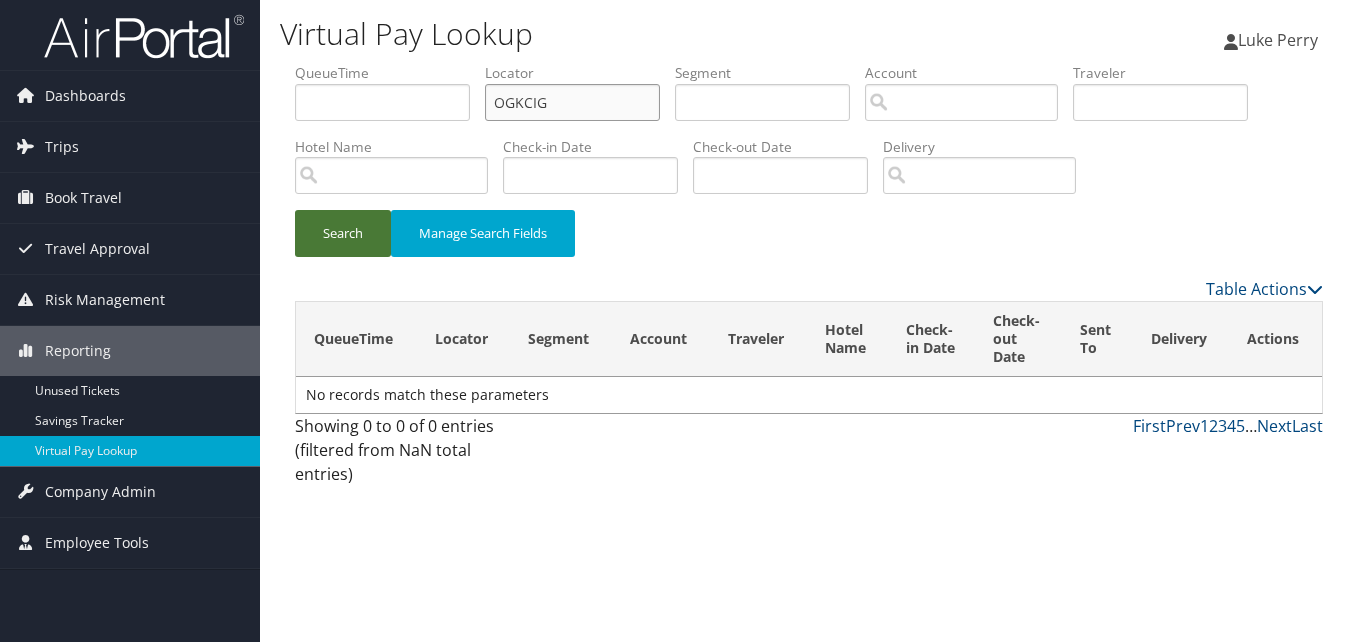 type on "OGKCIG" 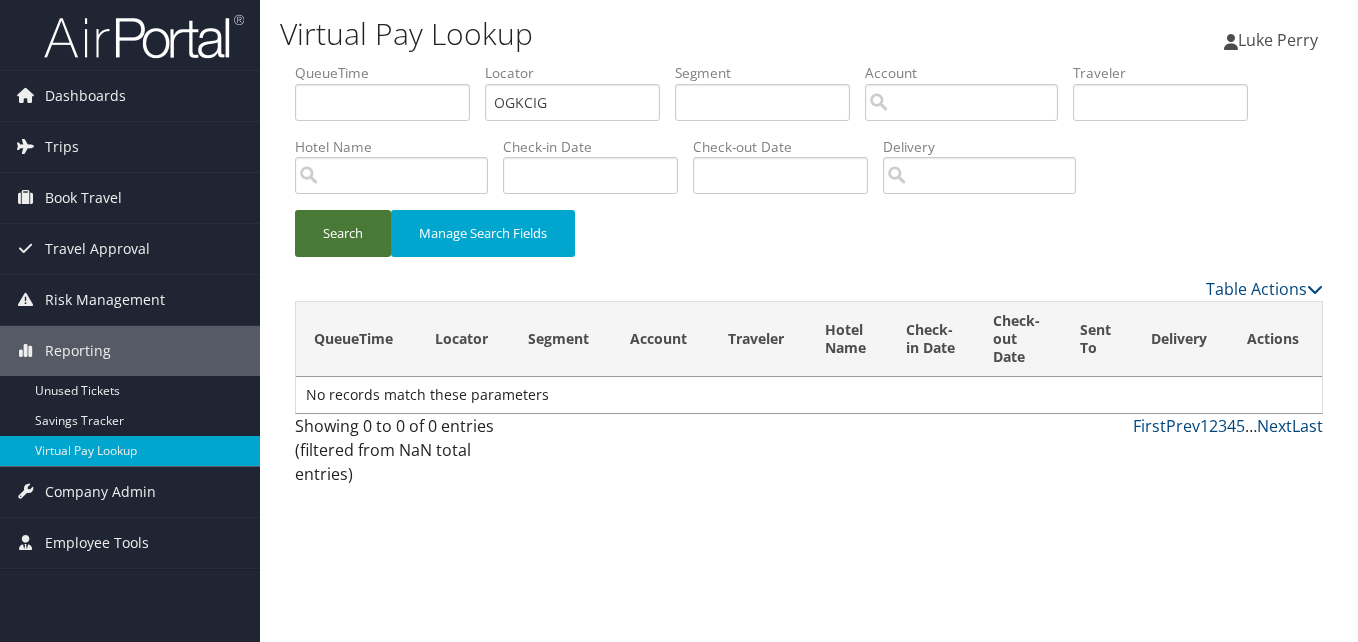 click on "Search" at bounding box center [343, 233] 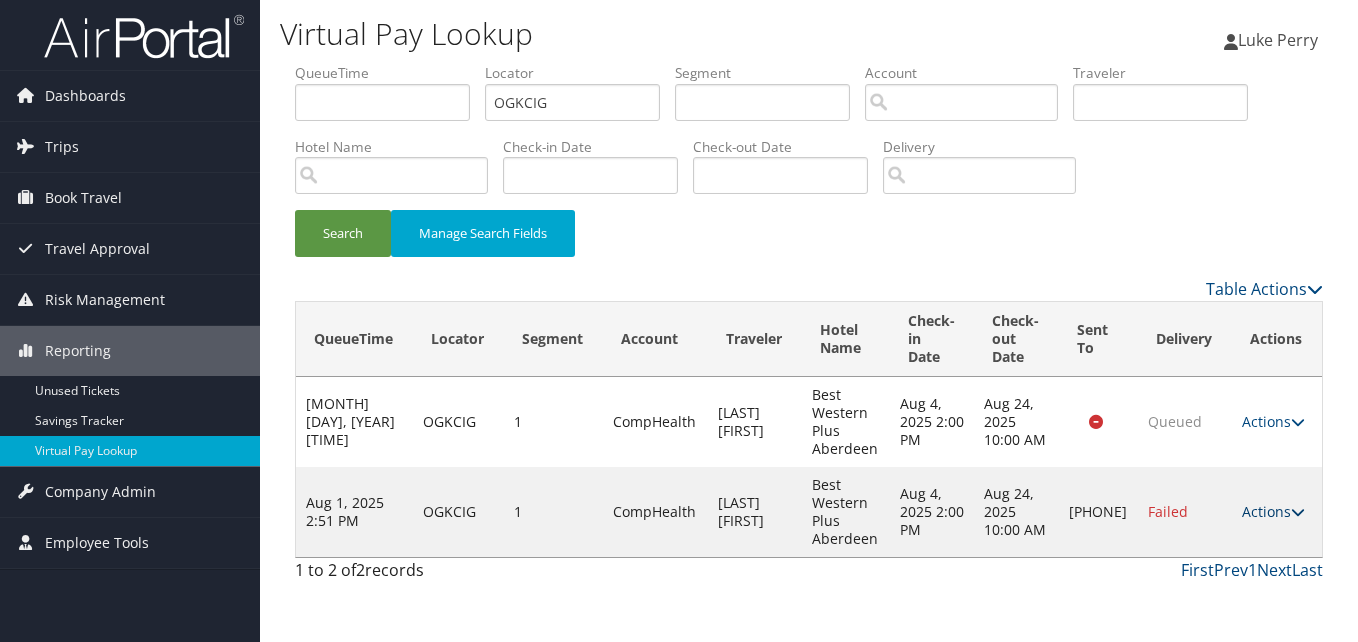 click on "Actions" at bounding box center (1273, 511) 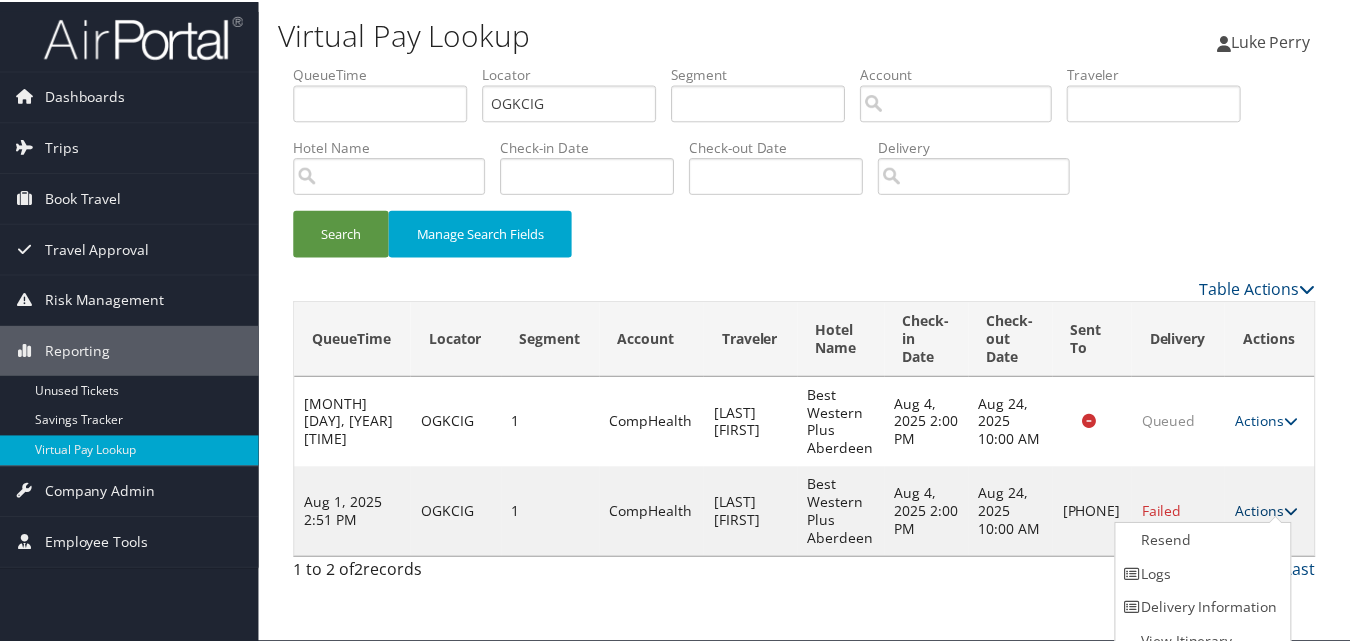 scroll, scrollTop: 19, scrollLeft: 0, axis: vertical 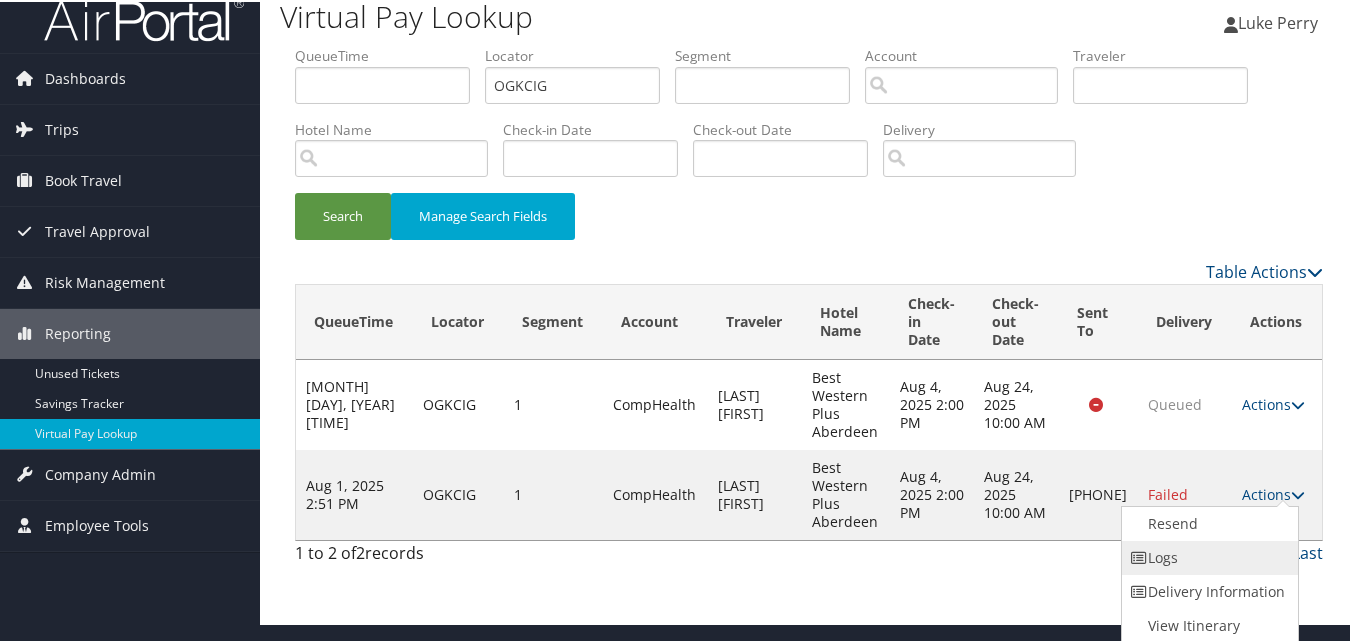 click on "Logs" at bounding box center [1207, 556] 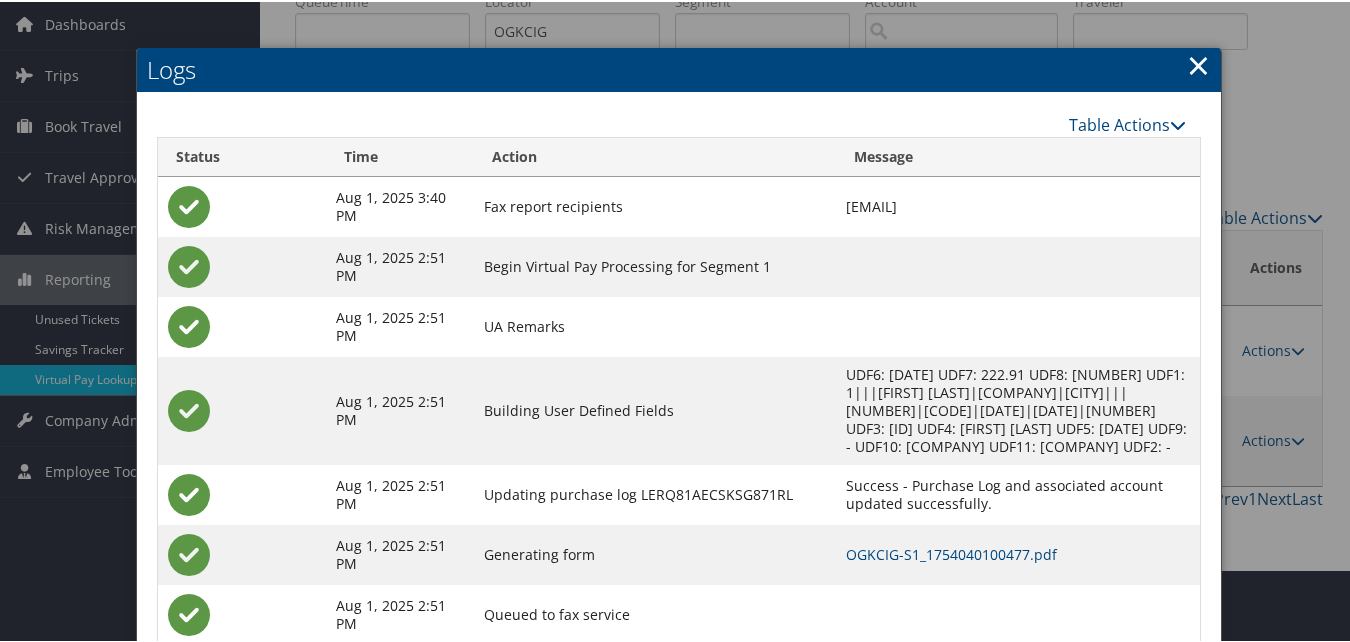 scroll, scrollTop: 130, scrollLeft: 0, axis: vertical 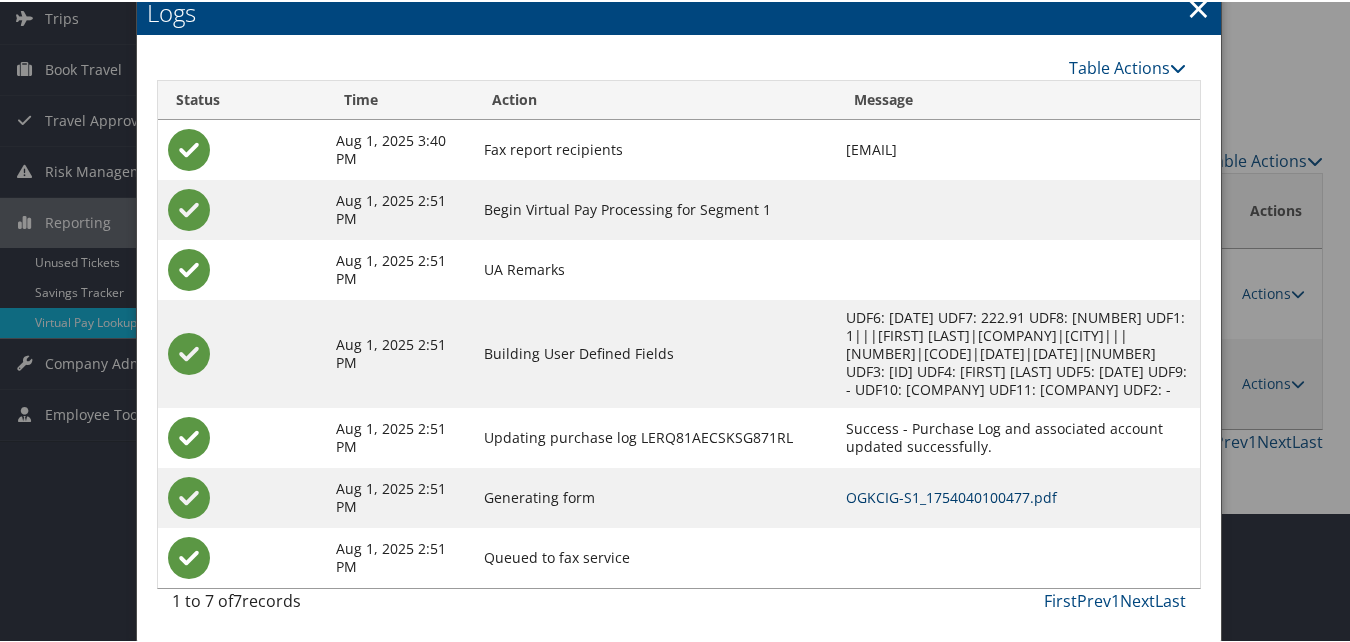 click on "OGKCIG-S1_1754040100477.pdf" at bounding box center (951, 495) 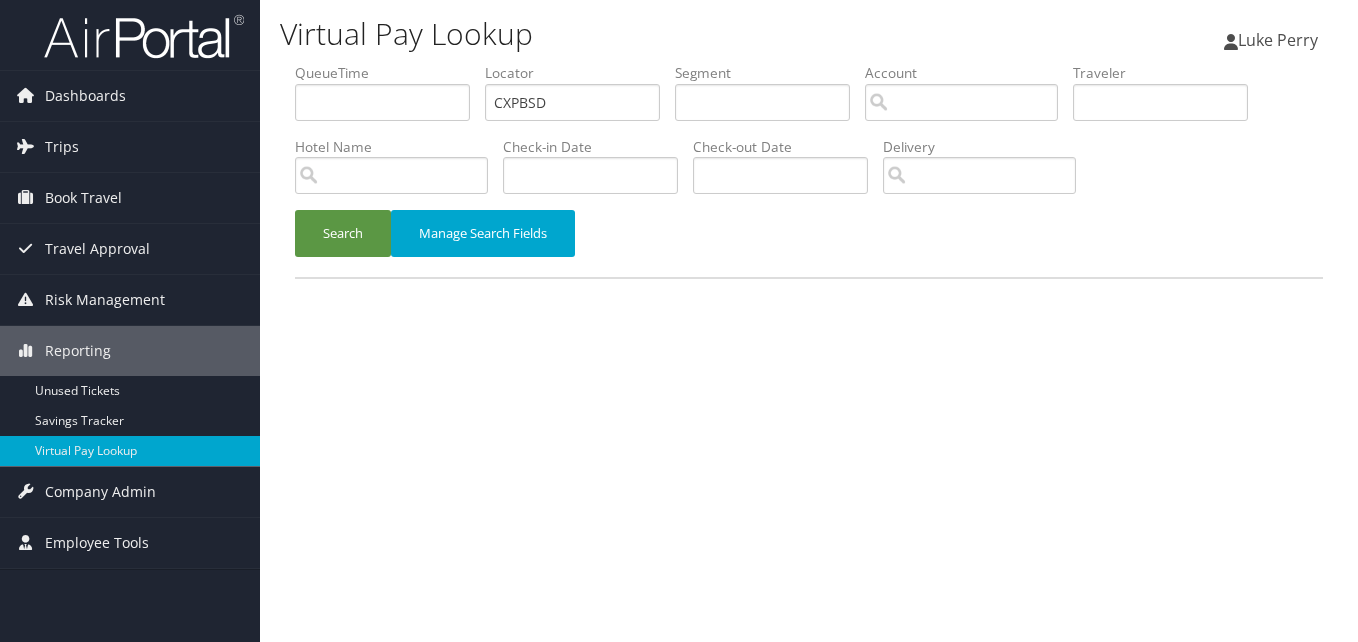 scroll, scrollTop: 0, scrollLeft: 0, axis: both 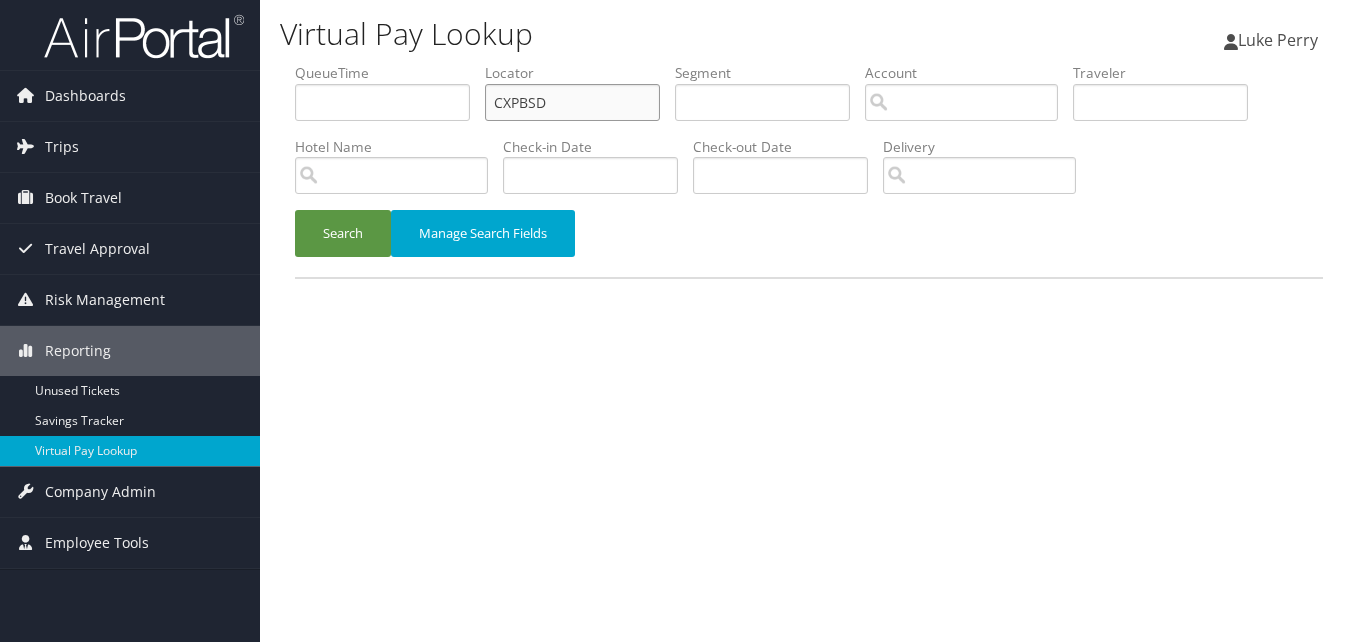 drag, startPoint x: 572, startPoint y: 85, endPoint x: 335, endPoint y: 159, distance: 248.28412 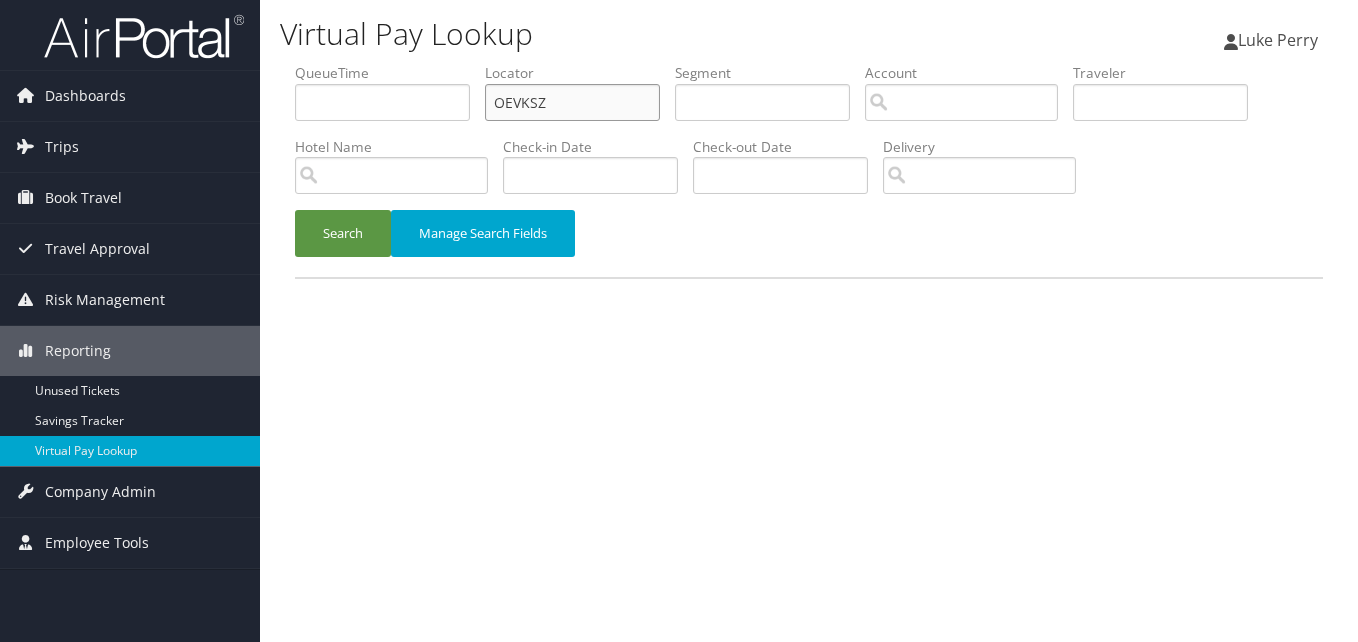 type on "OEVKSZ" 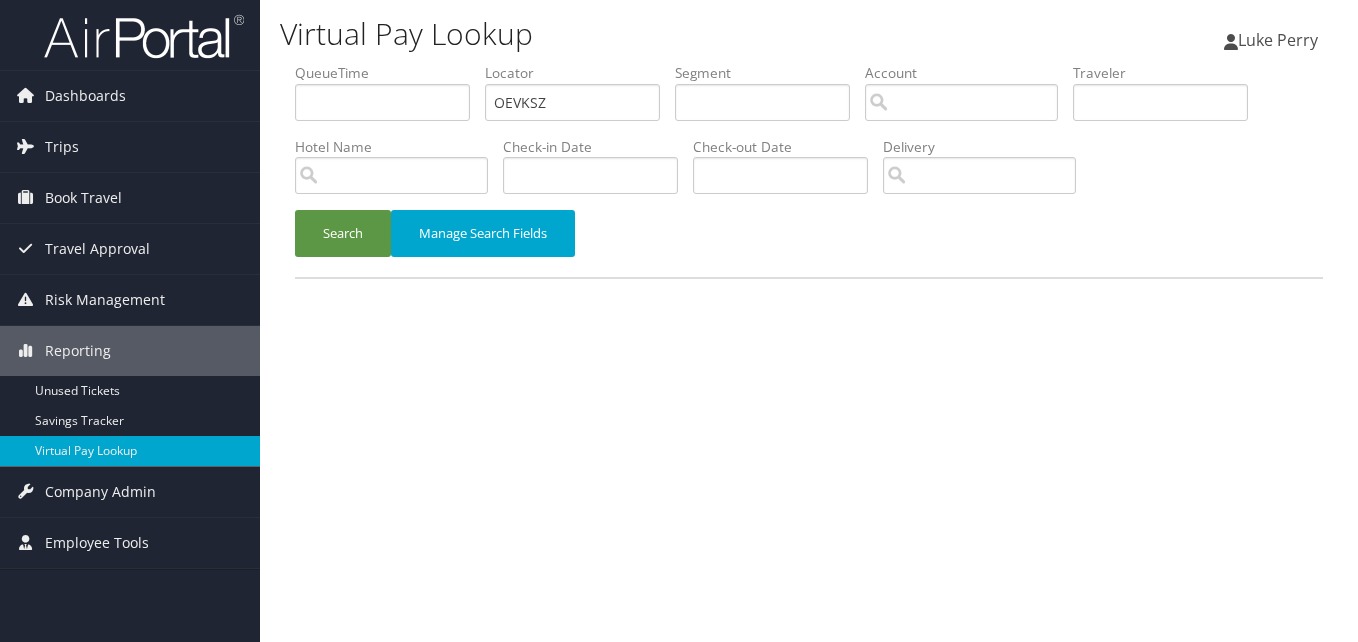 click on "Search Manage Search Fields" at bounding box center (809, 243) 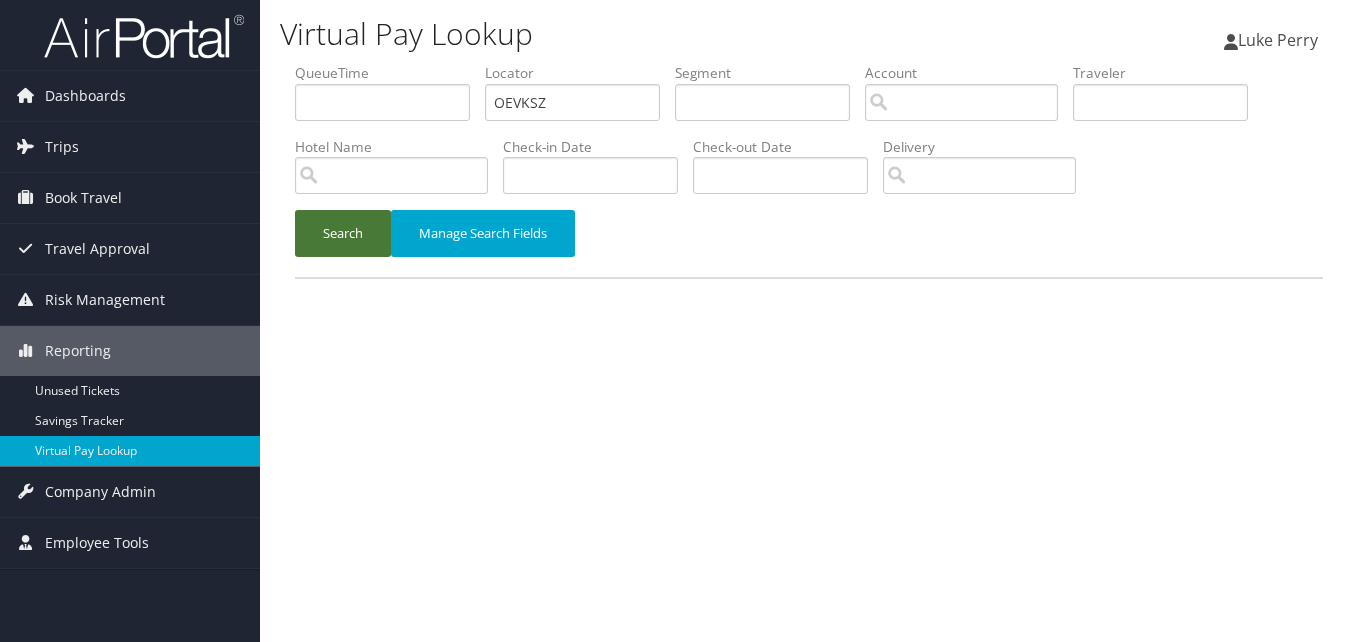 click on "Search" at bounding box center [343, 233] 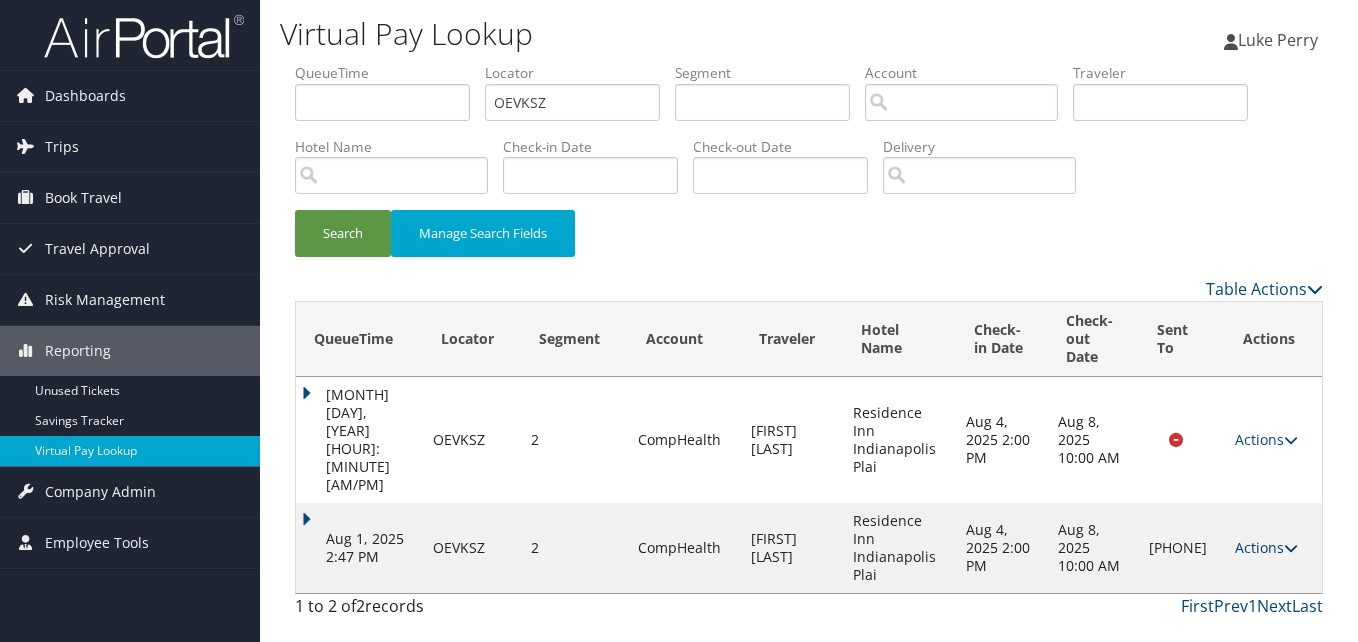 click at bounding box center [1291, 548] 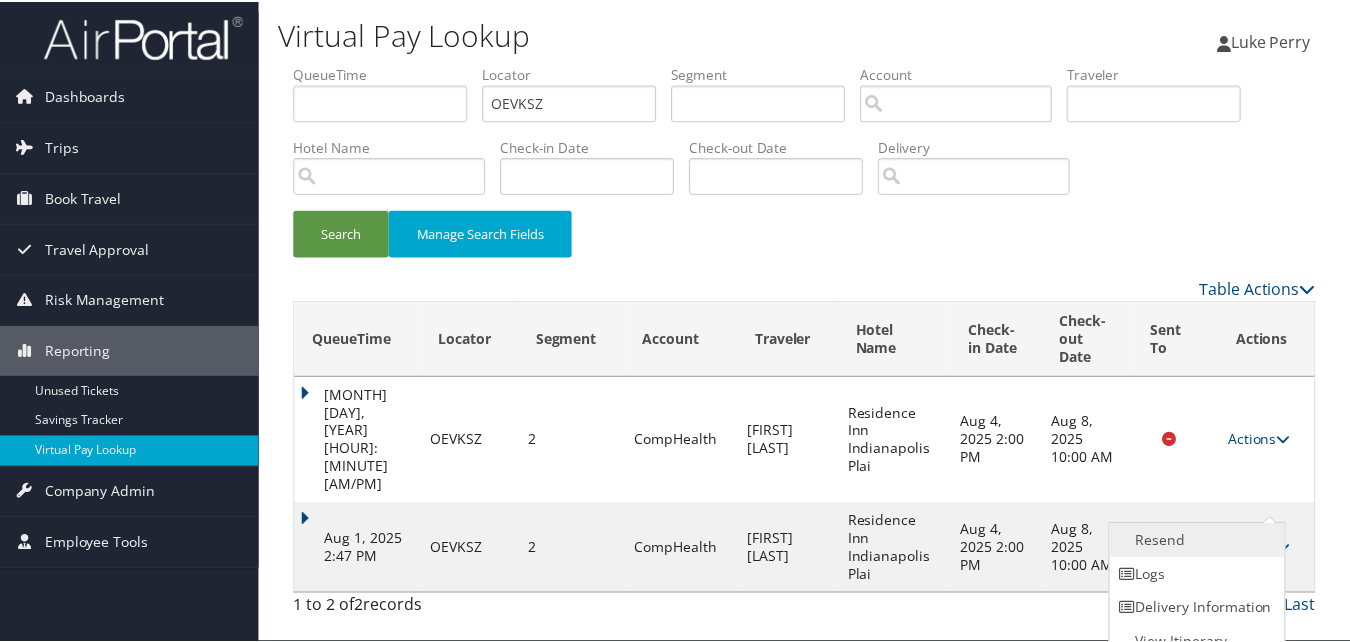 scroll, scrollTop: 19, scrollLeft: 0, axis: vertical 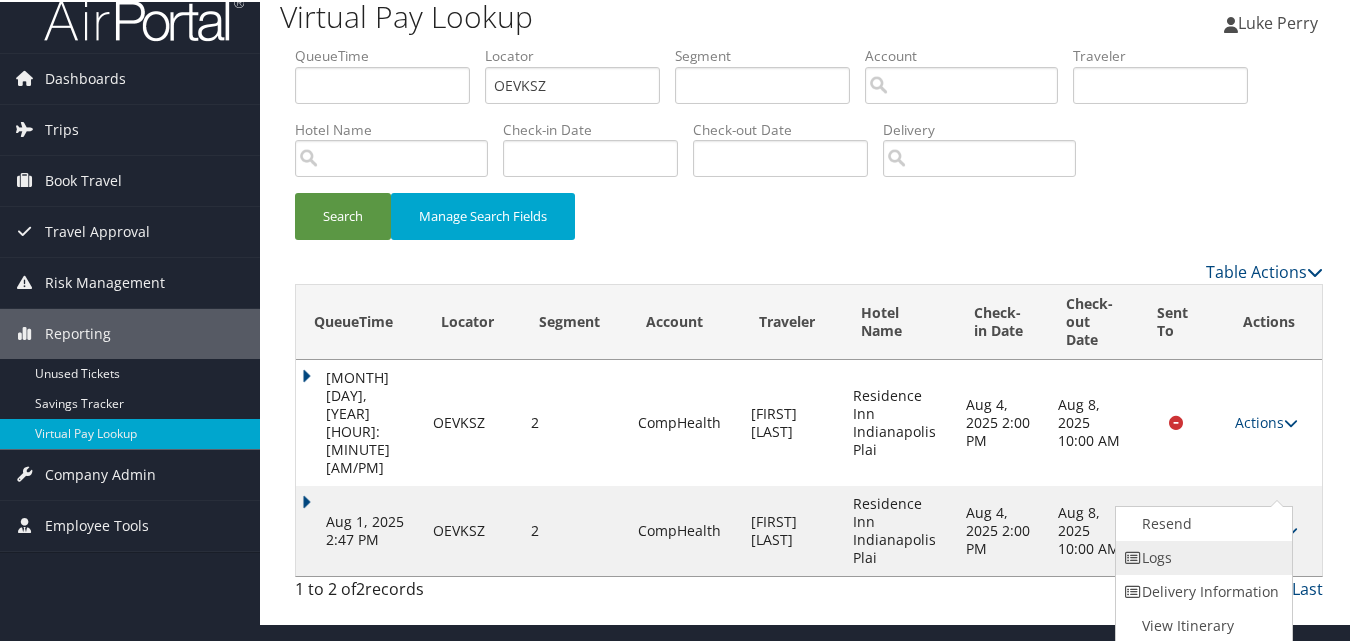 click on "Logs" at bounding box center [1201, 556] 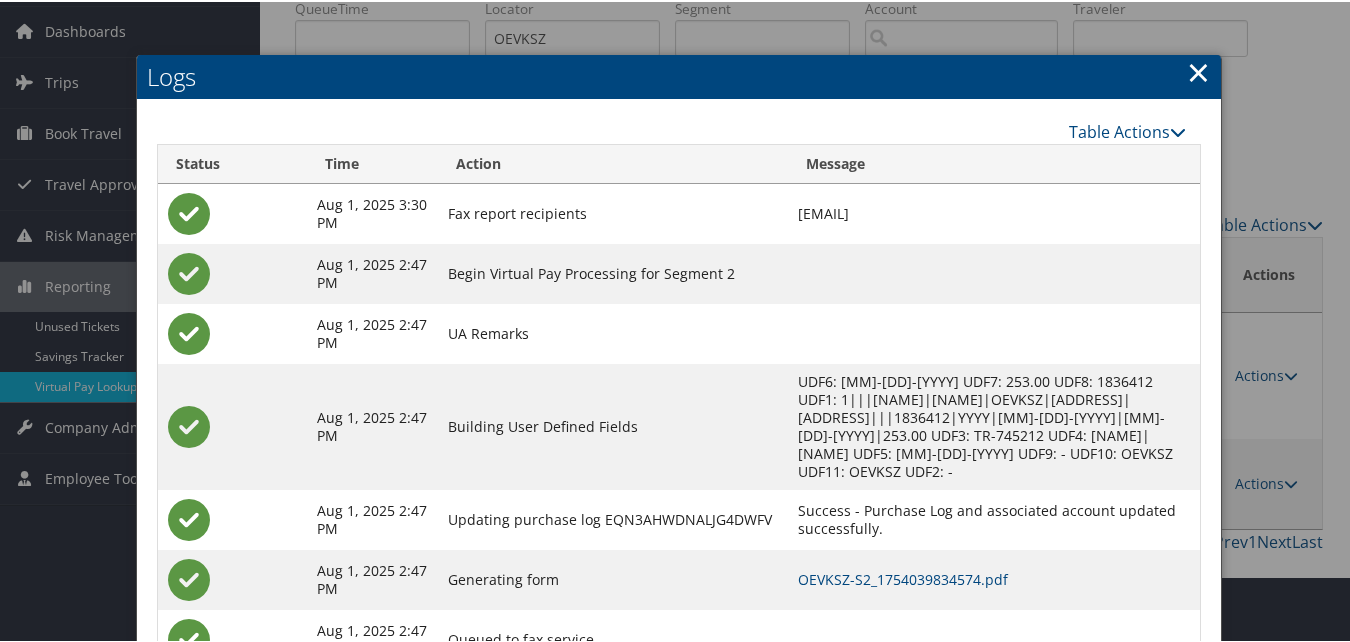 scroll, scrollTop: 130, scrollLeft: 0, axis: vertical 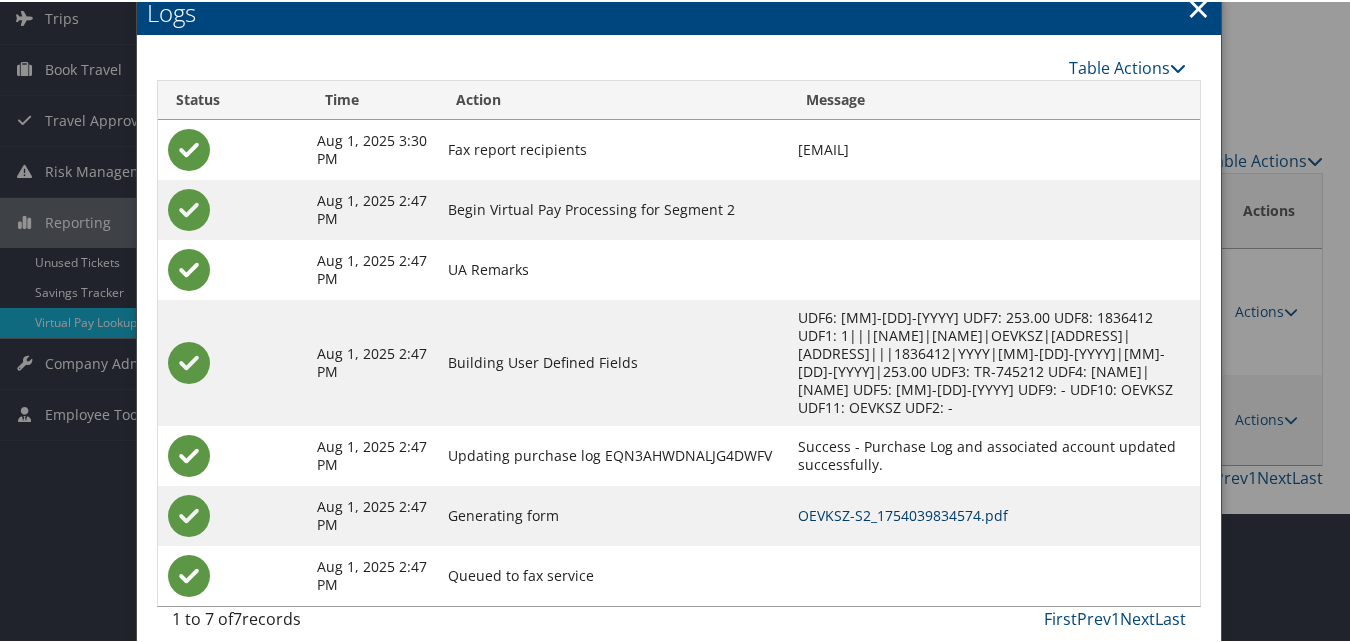 click on "OEVKSZ-S2_1754039834574.pdf" at bounding box center [903, 513] 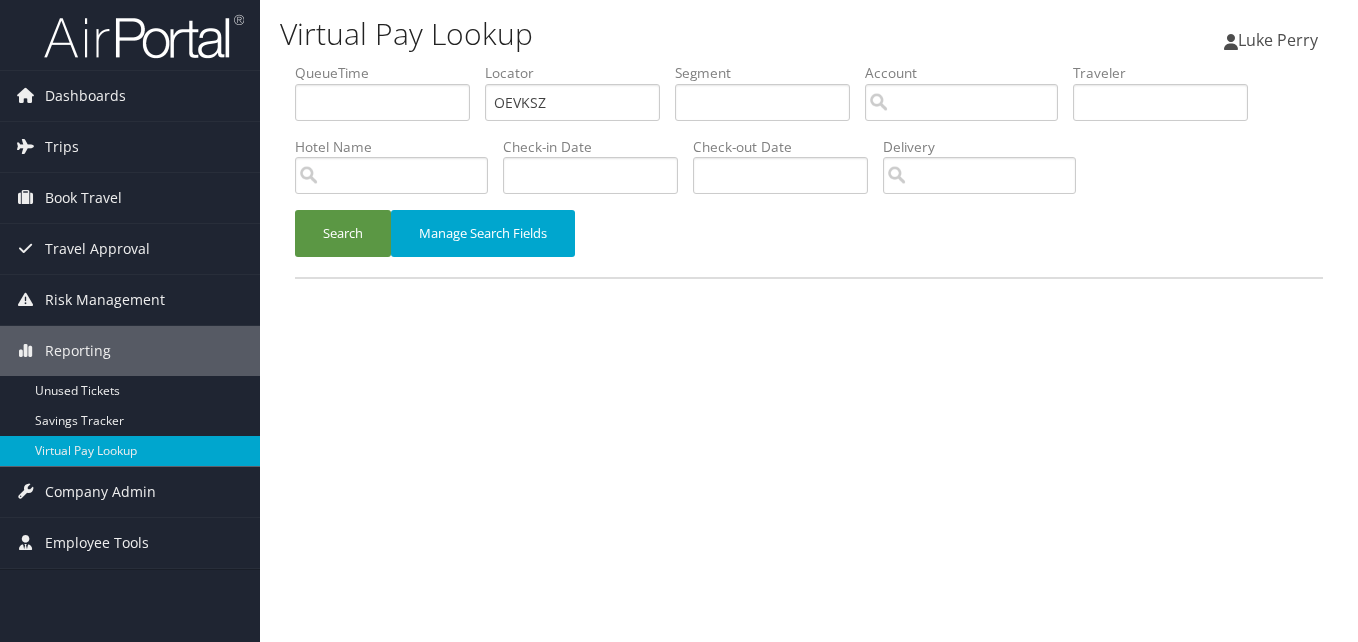 scroll, scrollTop: 0, scrollLeft: 0, axis: both 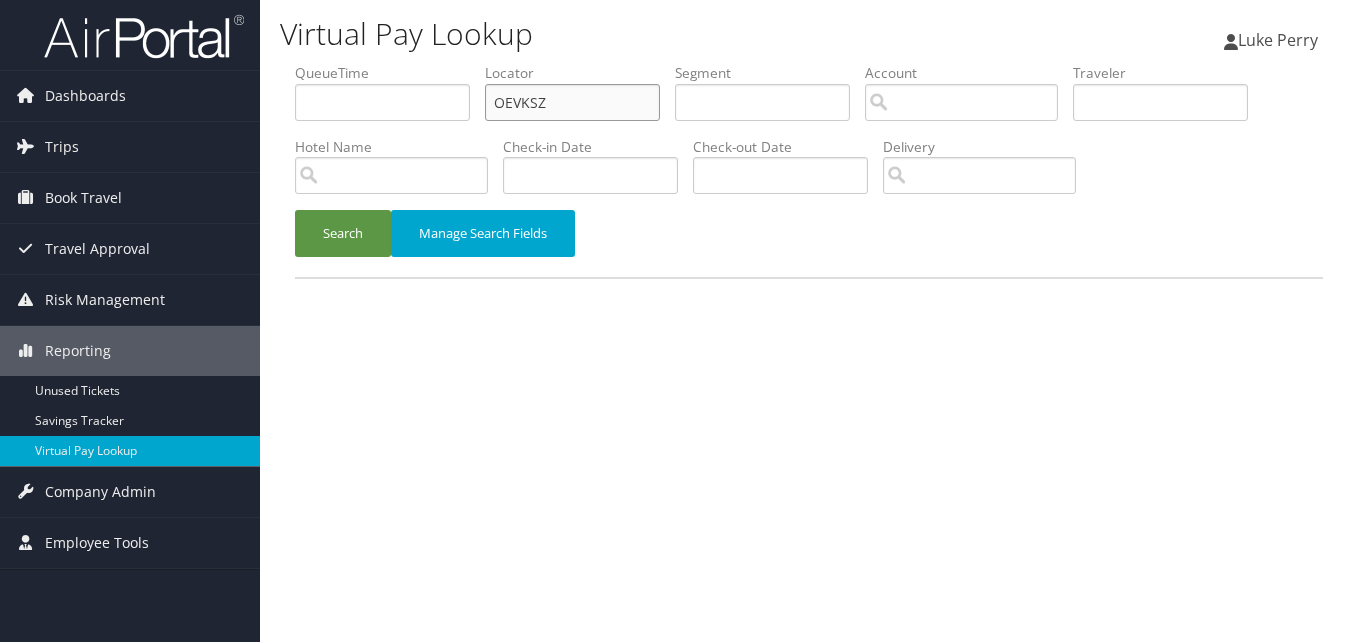 drag, startPoint x: 565, startPoint y: 98, endPoint x: 407, endPoint y: 158, distance: 169.00888 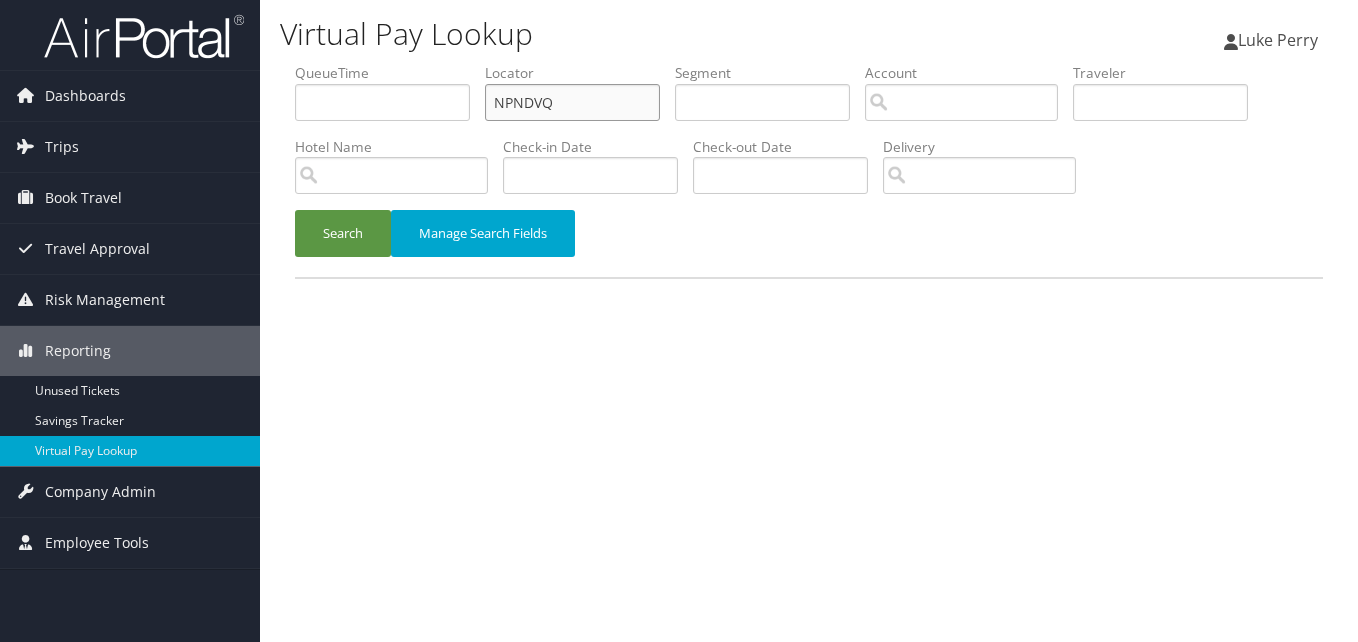 click on "NPNDVQ" at bounding box center [572, 102] 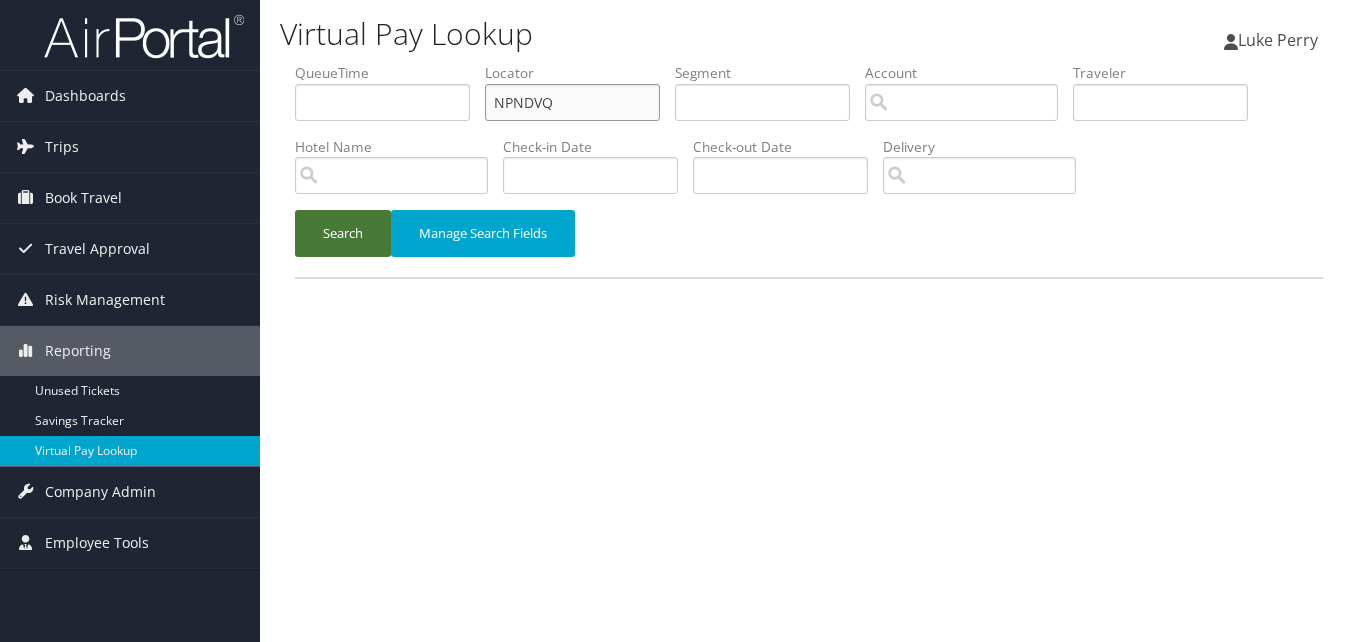 type on "NPNDVQ" 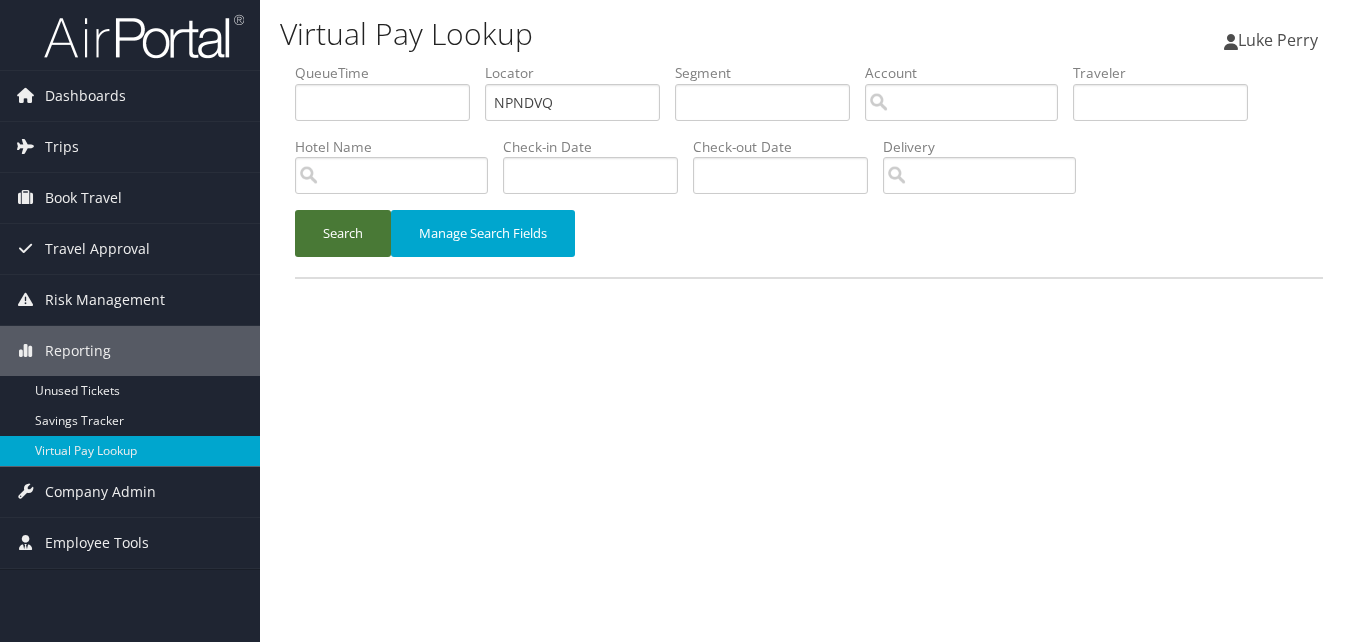 click on "Search" at bounding box center (343, 233) 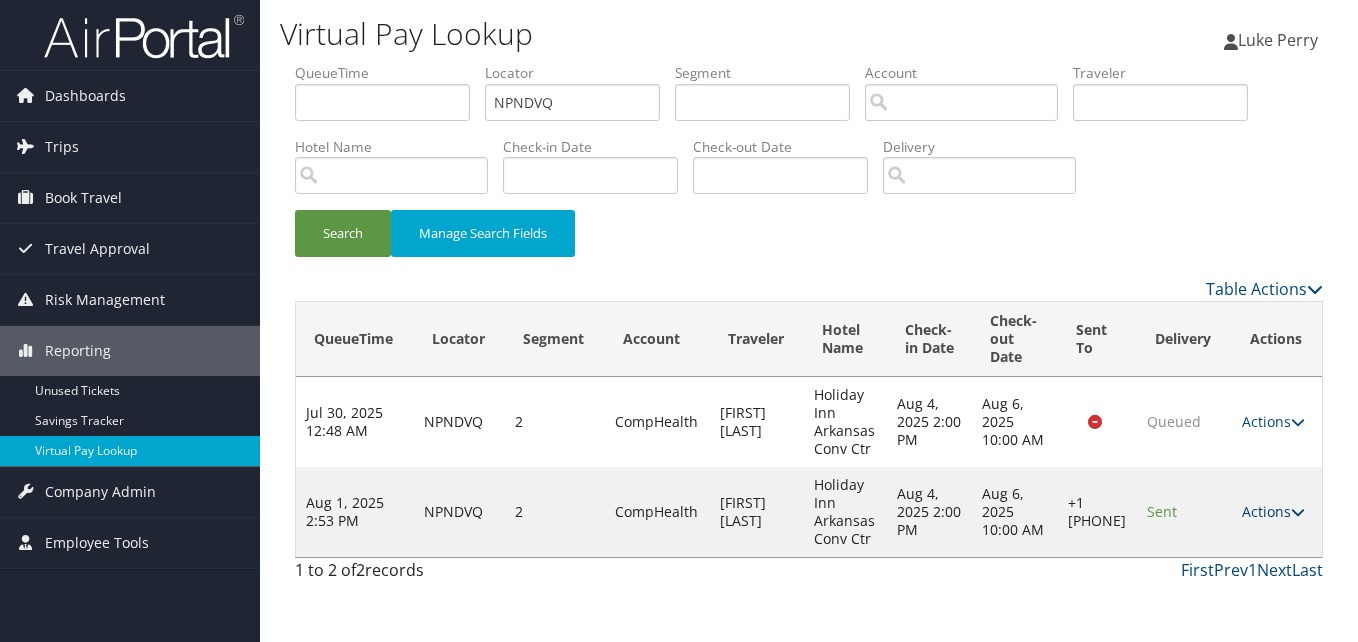 click on "Actions" at bounding box center [1273, 511] 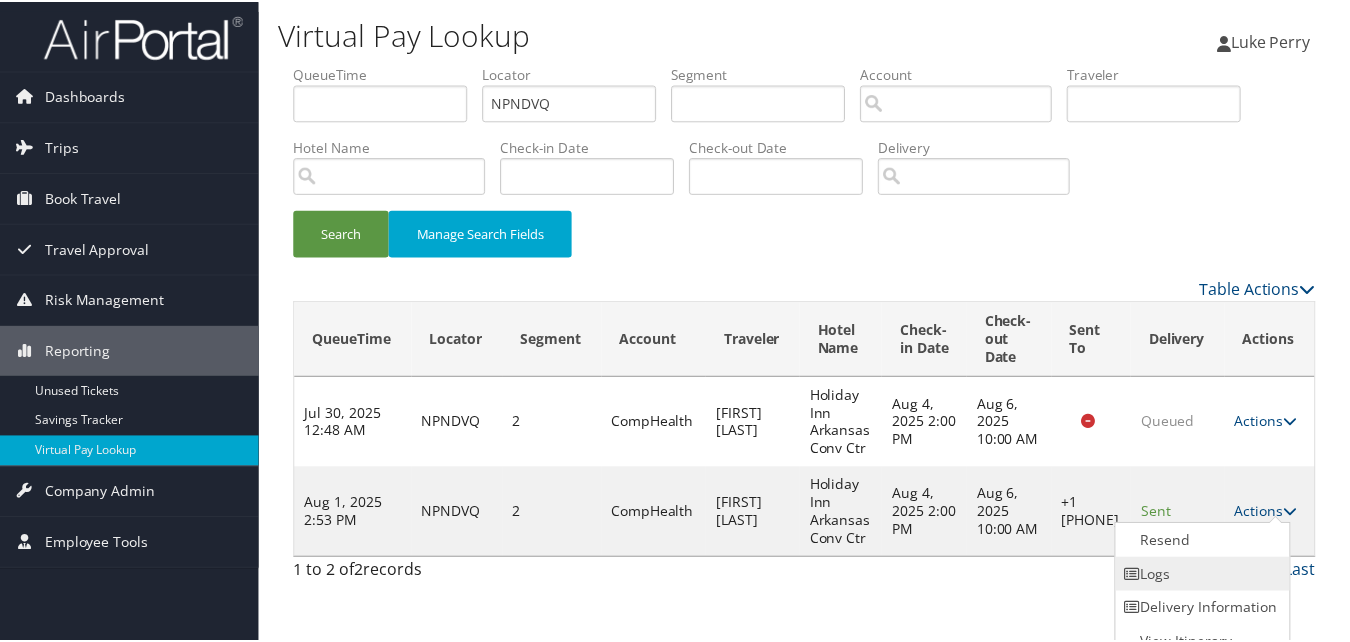scroll, scrollTop: 19, scrollLeft: 0, axis: vertical 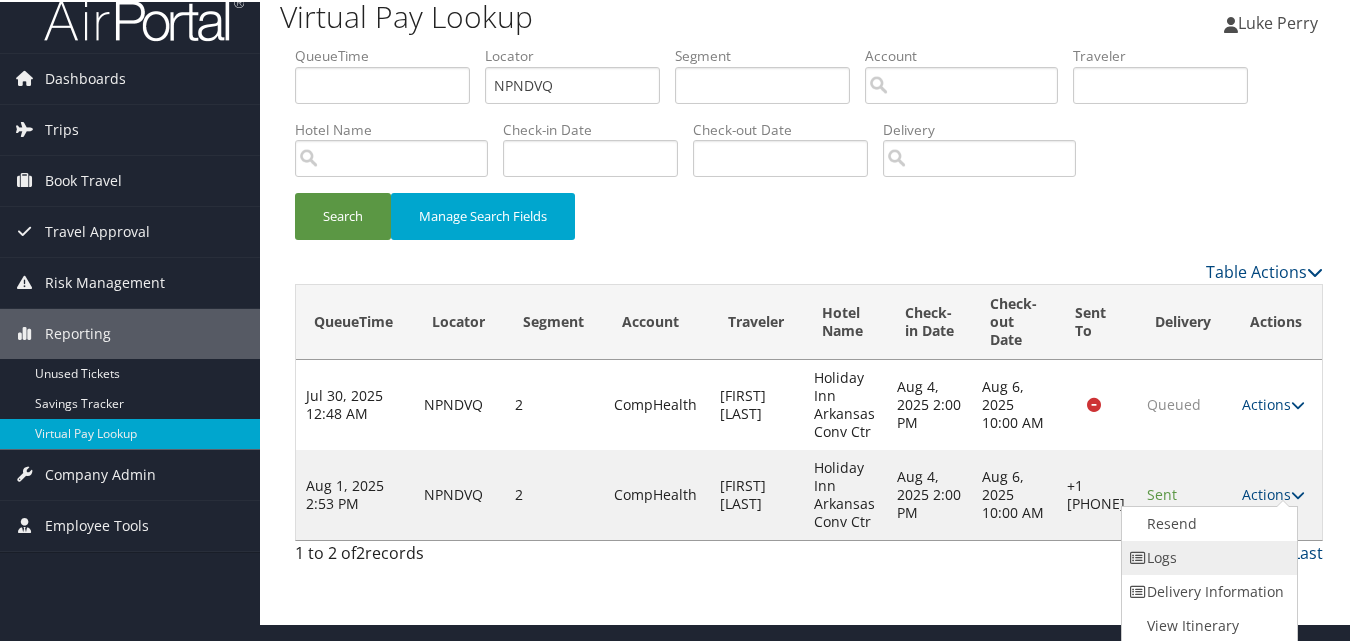 click on "Logs" at bounding box center [1207, 556] 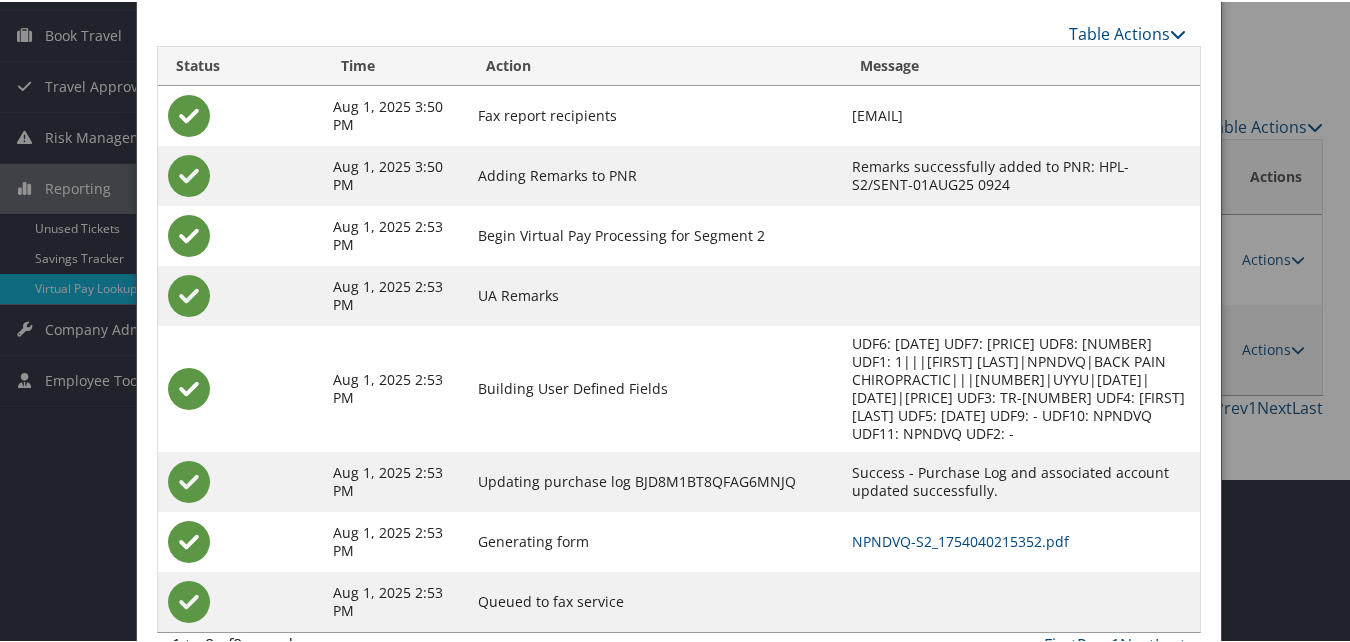 scroll, scrollTop: 172, scrollLeft: 0, axis: vertical 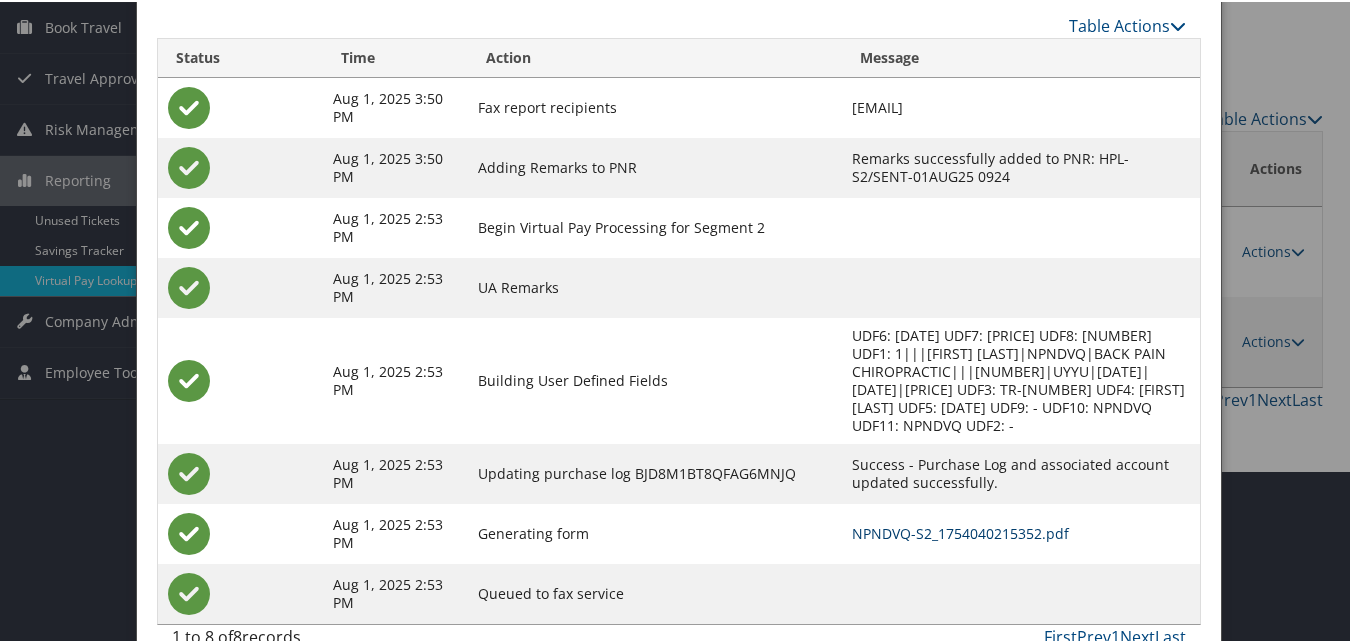 click on "NPNDVQ-S2_1754040215352.pdf" at bounding box center [960, 531] 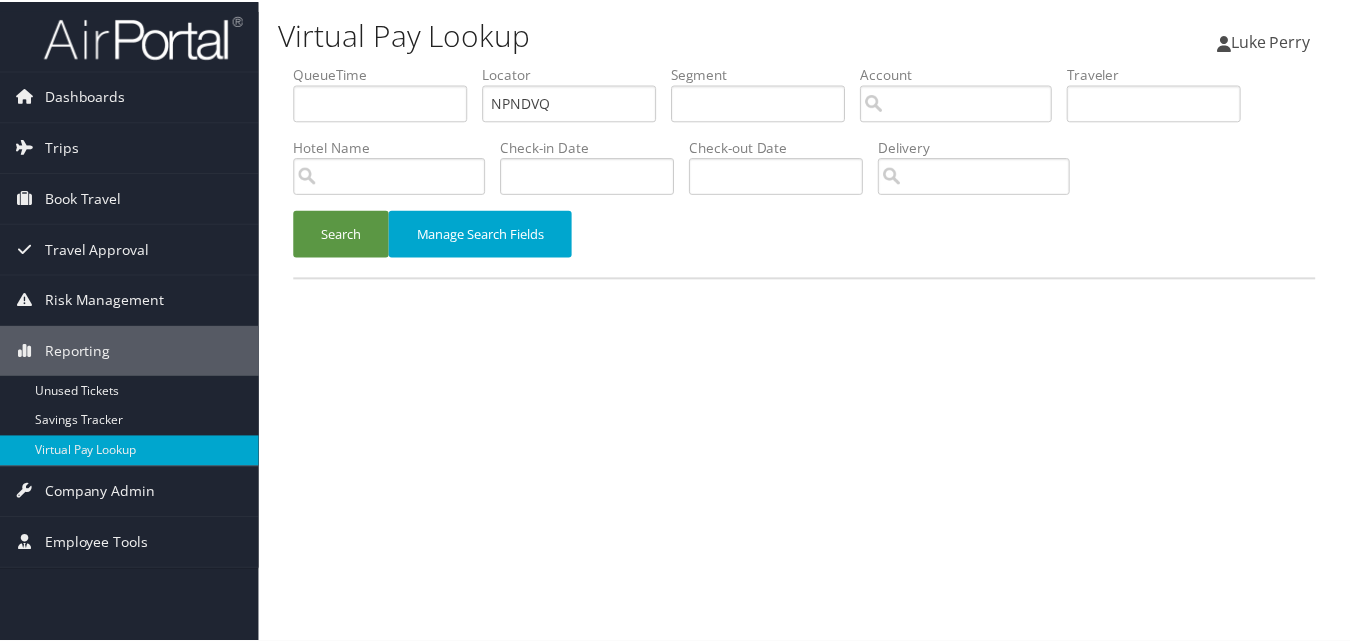 scroll, scrollTop: 0, scrollLeft: 0, axis: both 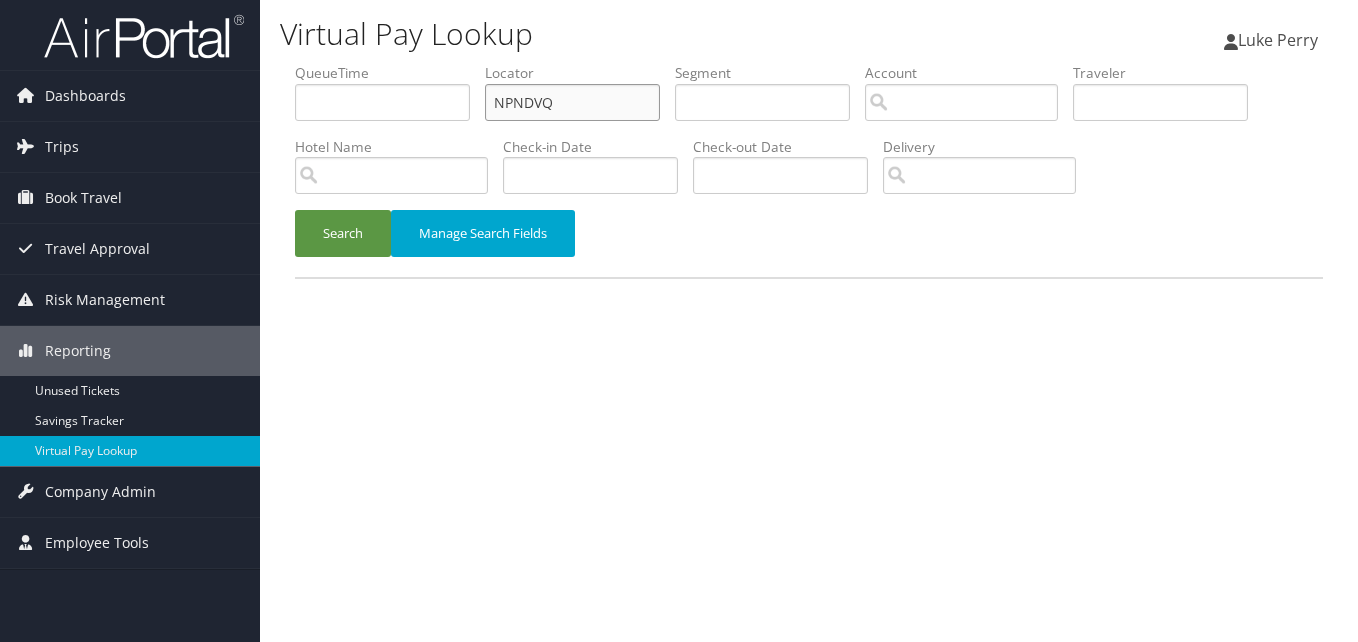 drag, startPoint x: 586, startPoint y: 109, endPoint x: 369, endPoint y: 115, distance: 217.08293 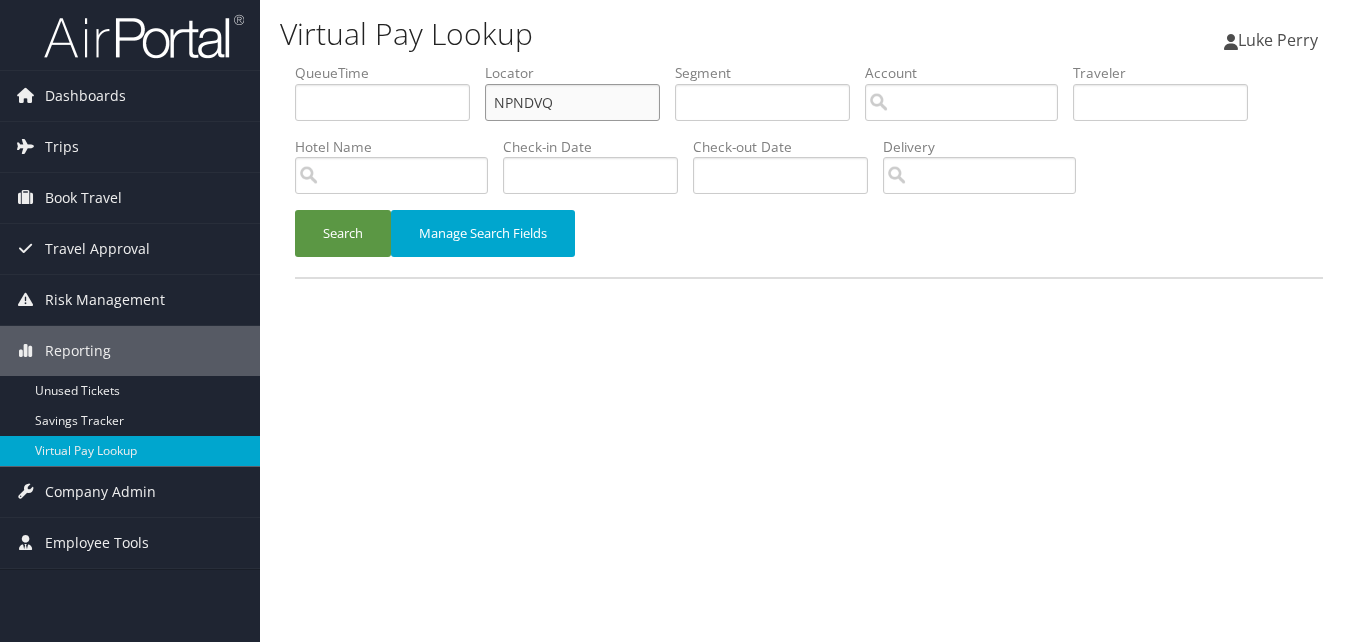 click on "QueueTime Locator NPNDVQ Segment Account Traveler Hotel Name Check-in Date Check-out Date Delivery" at bounding box center (809, 63) 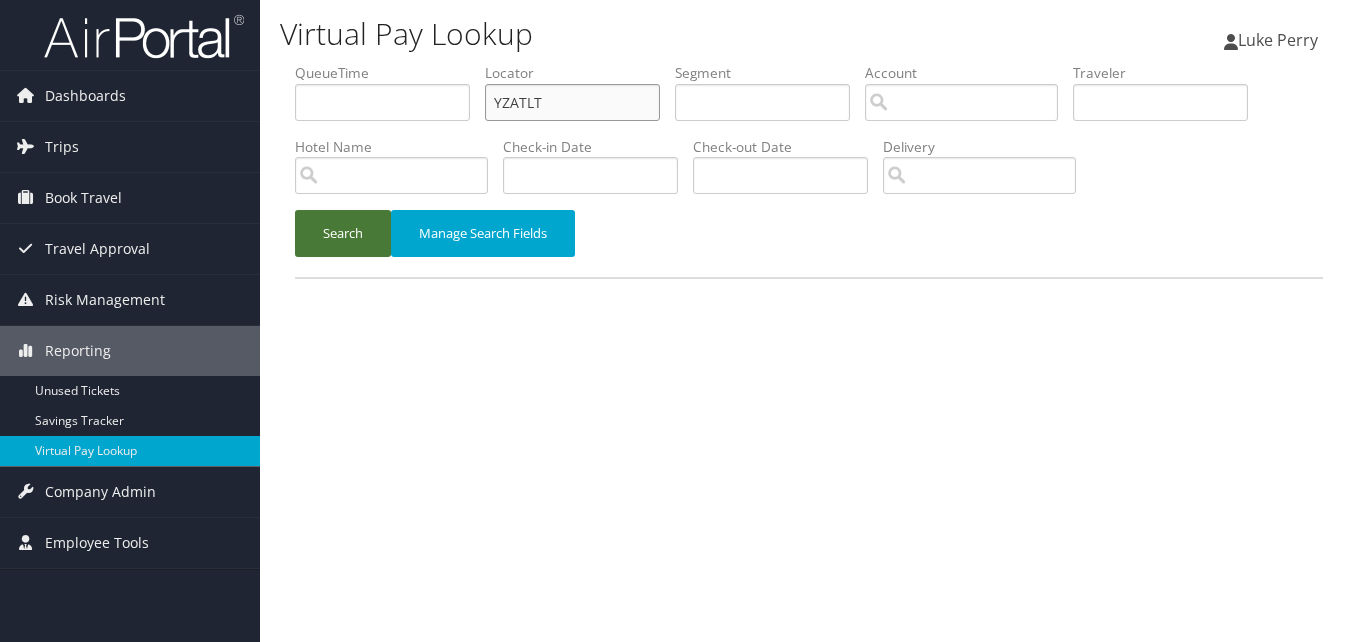 type on "YZATLT" 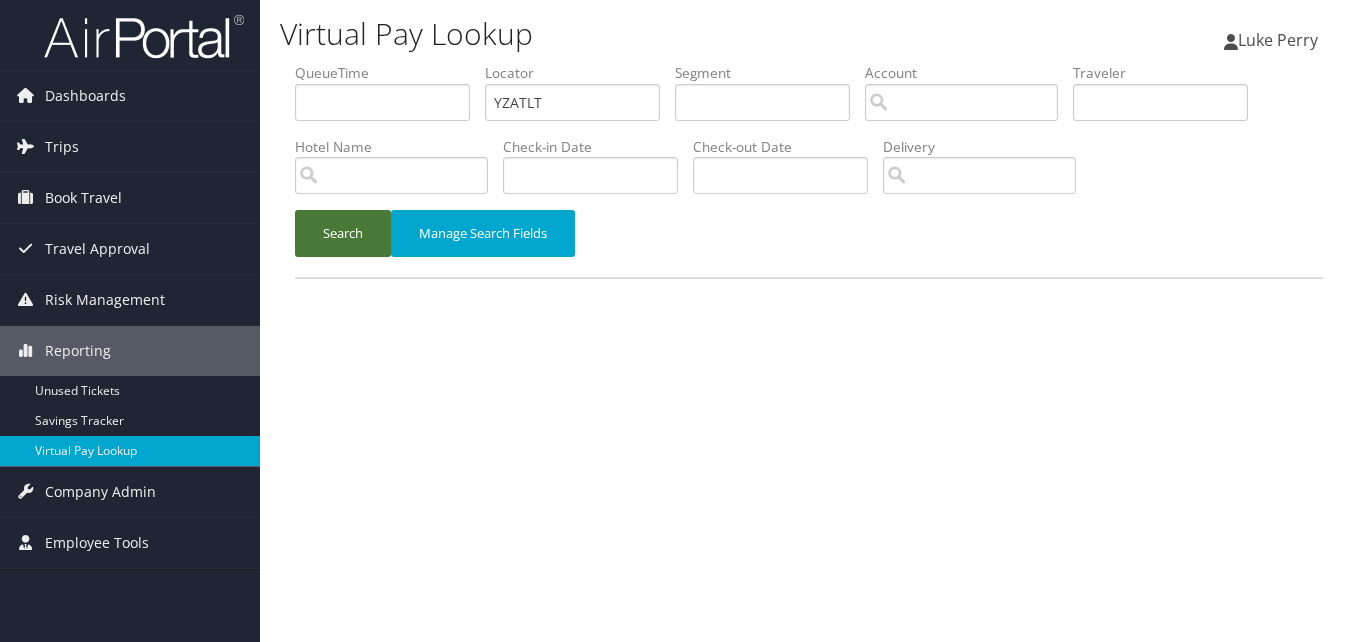 click on "Search" at bounding box center [343, 233] 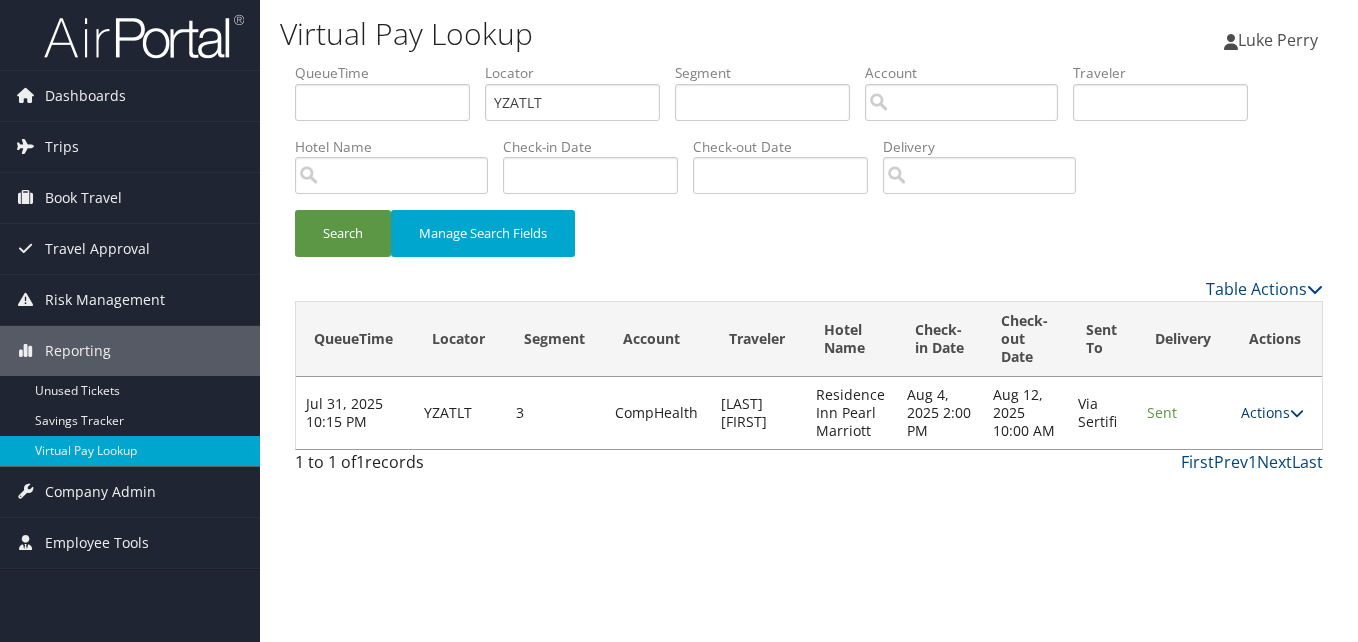 click on "Actions" at bounding box center (1272, 412) 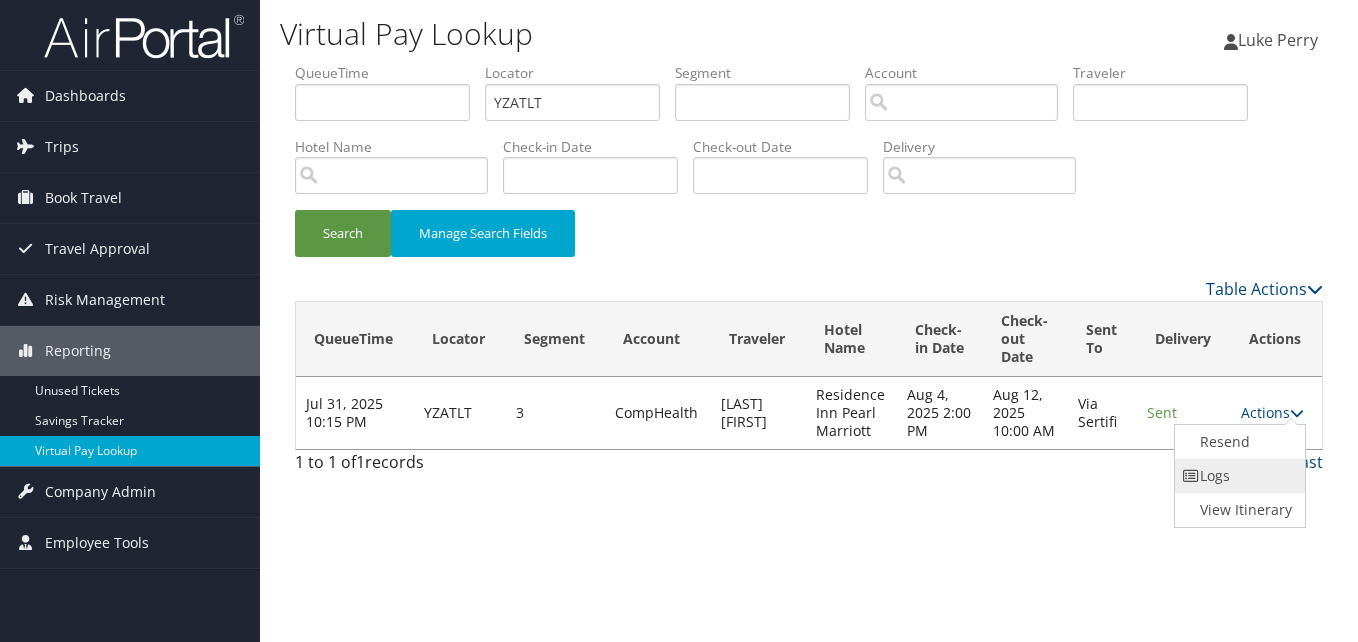 click on "Logs" at bounding box center (1238, 476) 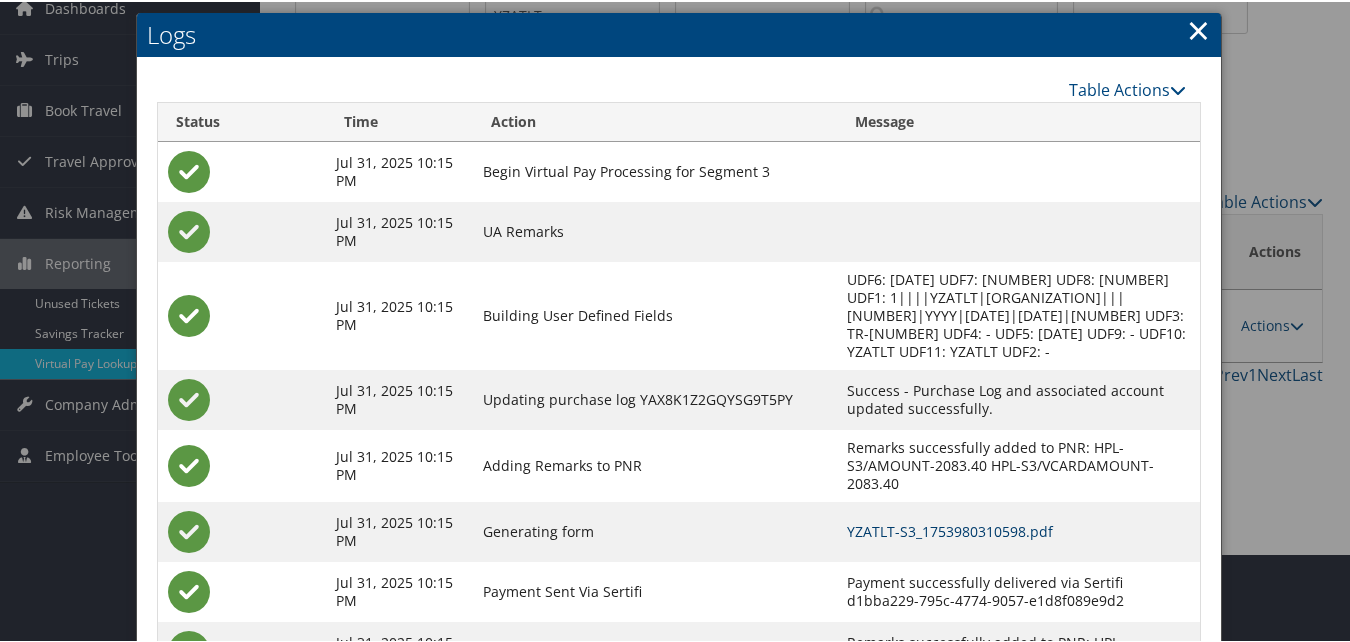 scroll, scrollTop: 171, scrollLeft: 0, axis: vertical 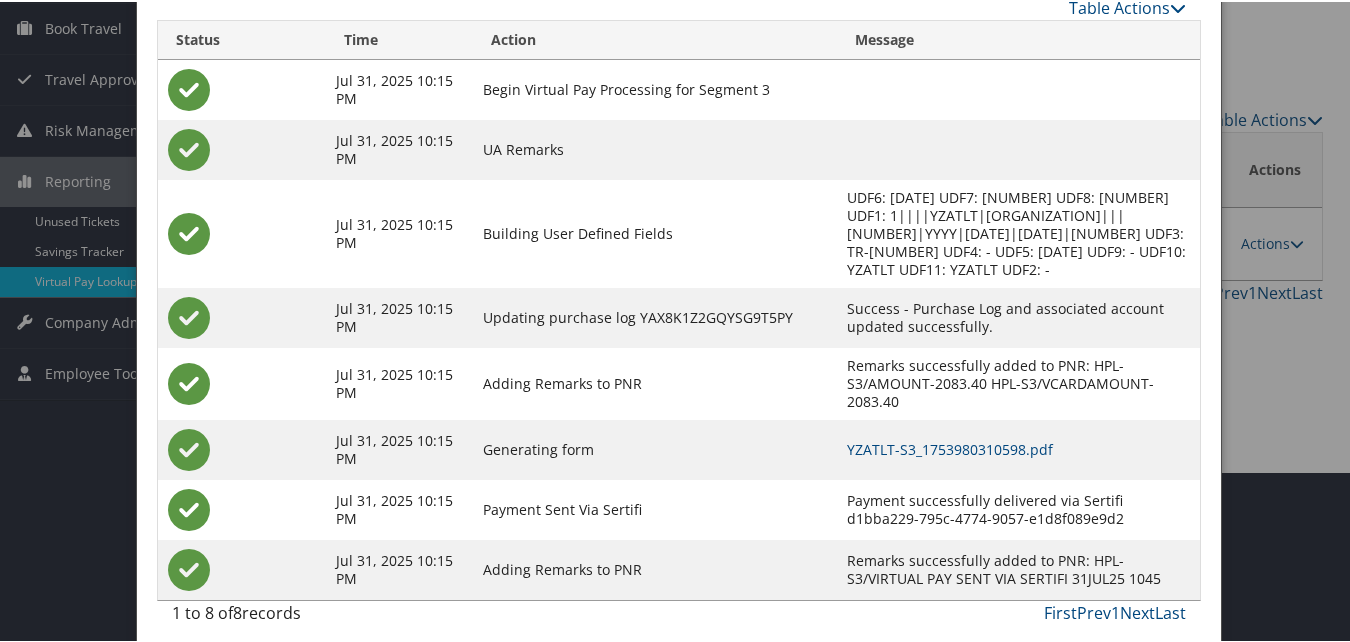 click on "YZATLT-S3_1753980310598.pdf" at bounding box center (1019, 448) 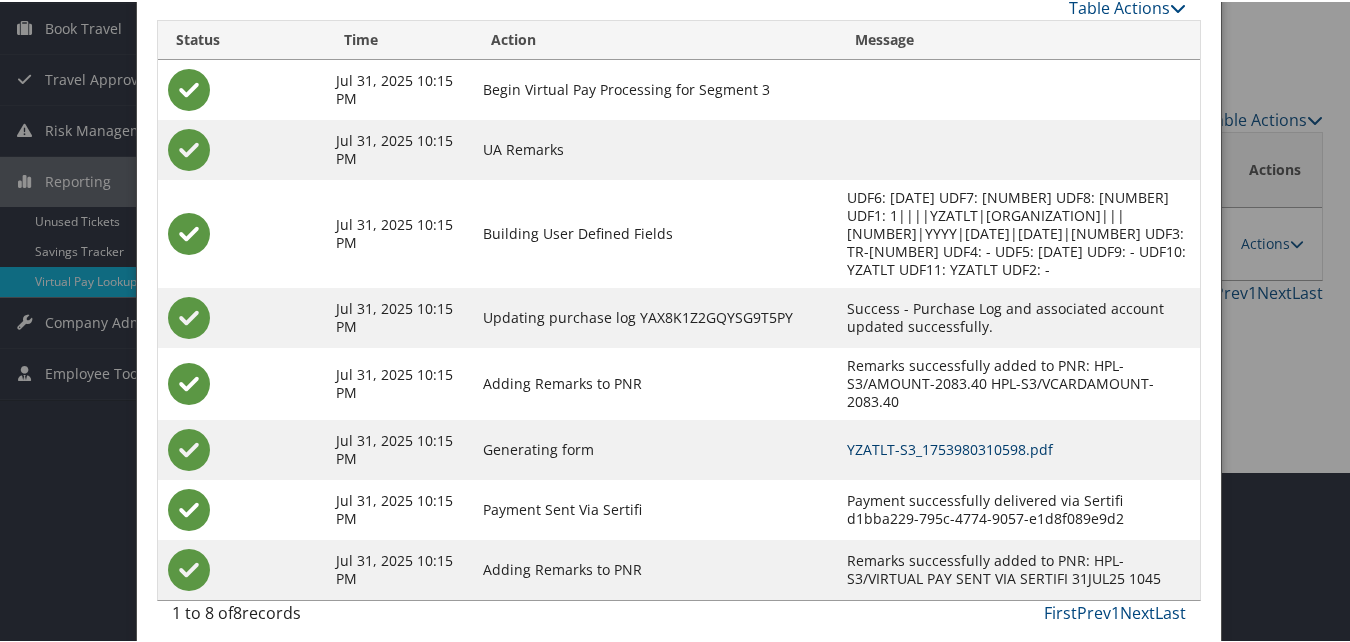 click on "YZATLT-S3_1753980310598.pdf" at bounding box center (950, 447) 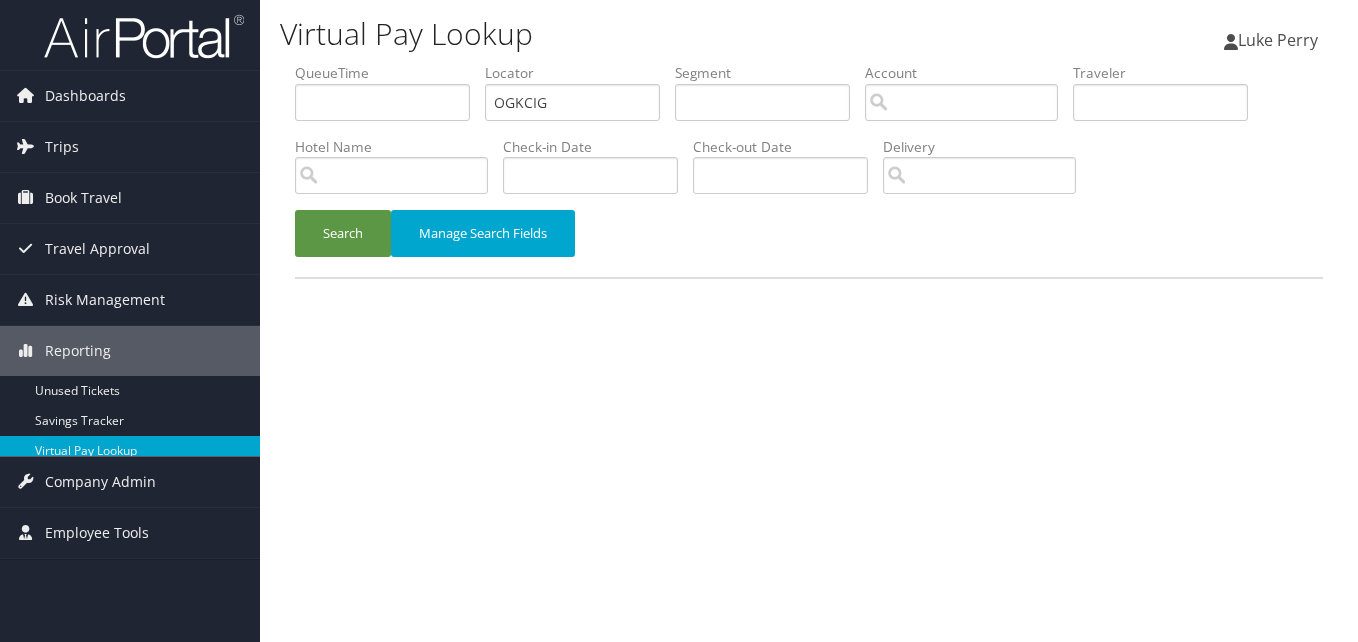 scroll, scrollTop: 0, scrollLeft: 0, axis: both 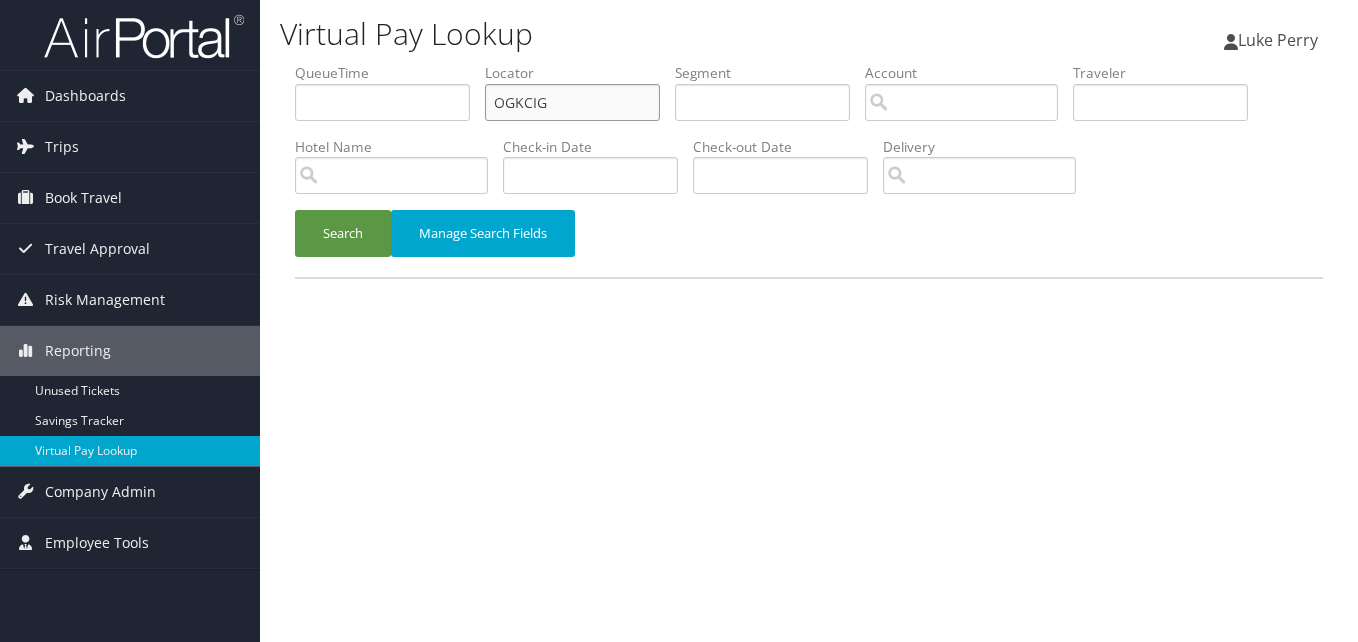 paste on "QLEXIR ARTS - Progress of Requests	 ARTS-582649" 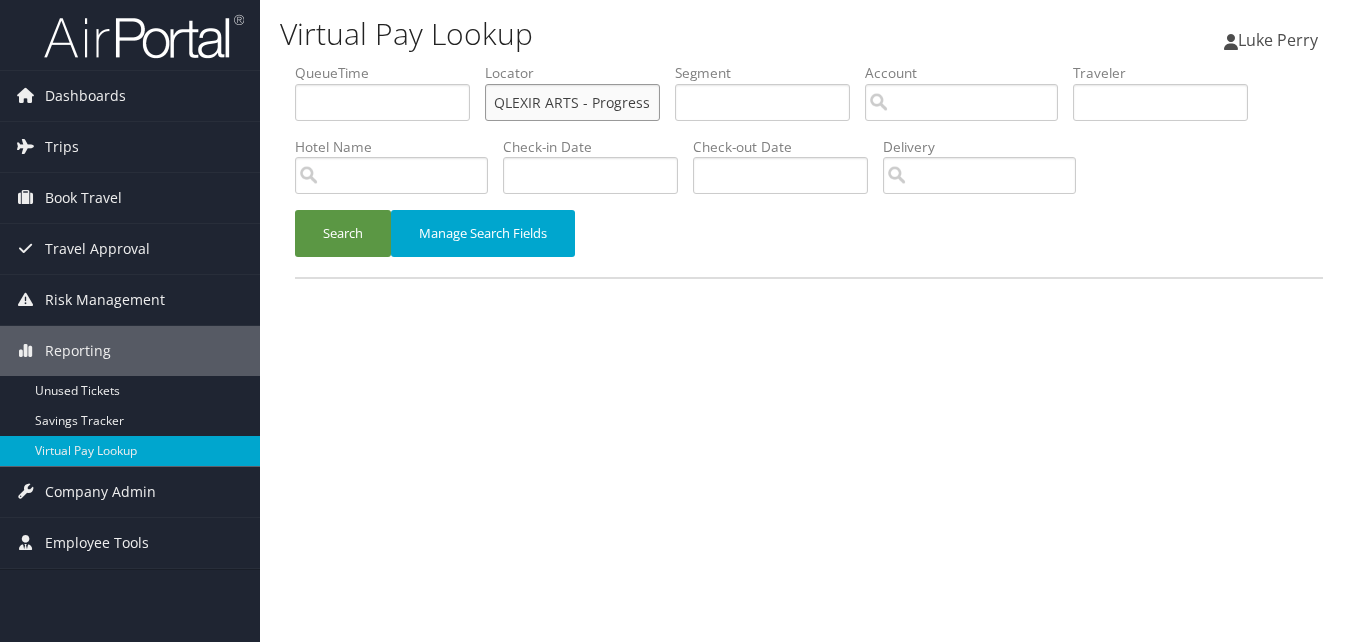 drag, startPoint x: 596, startPoint y: 98, endPoint x: 430, endPoint y: 128, distance: 168.68906 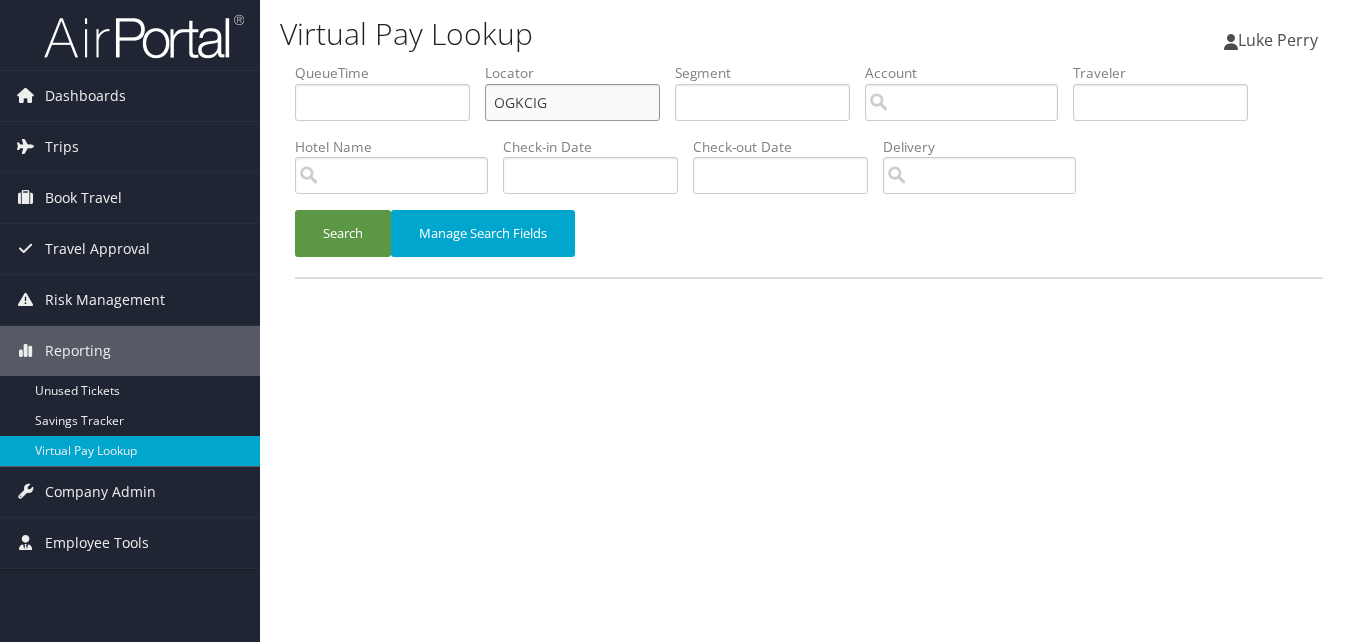 scroll, scrollTop: 0, scrollLeft: 0, axis: both 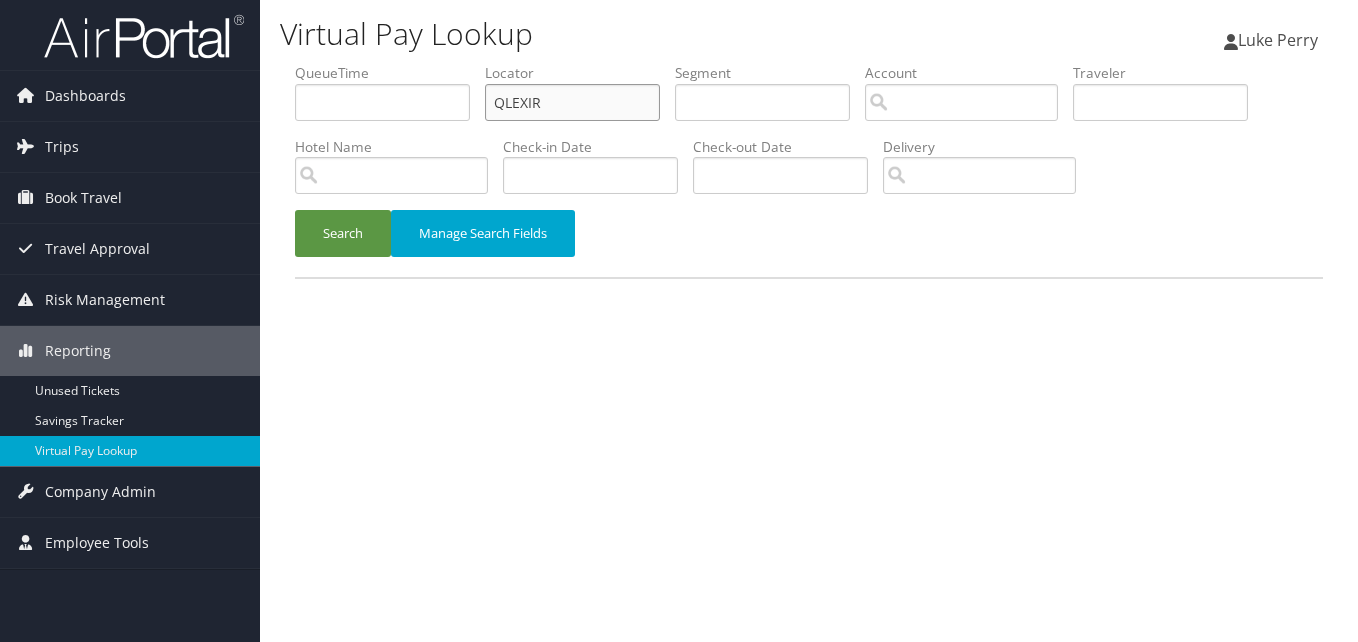 click on "QLEXIR" at bounding box center (572, 102) 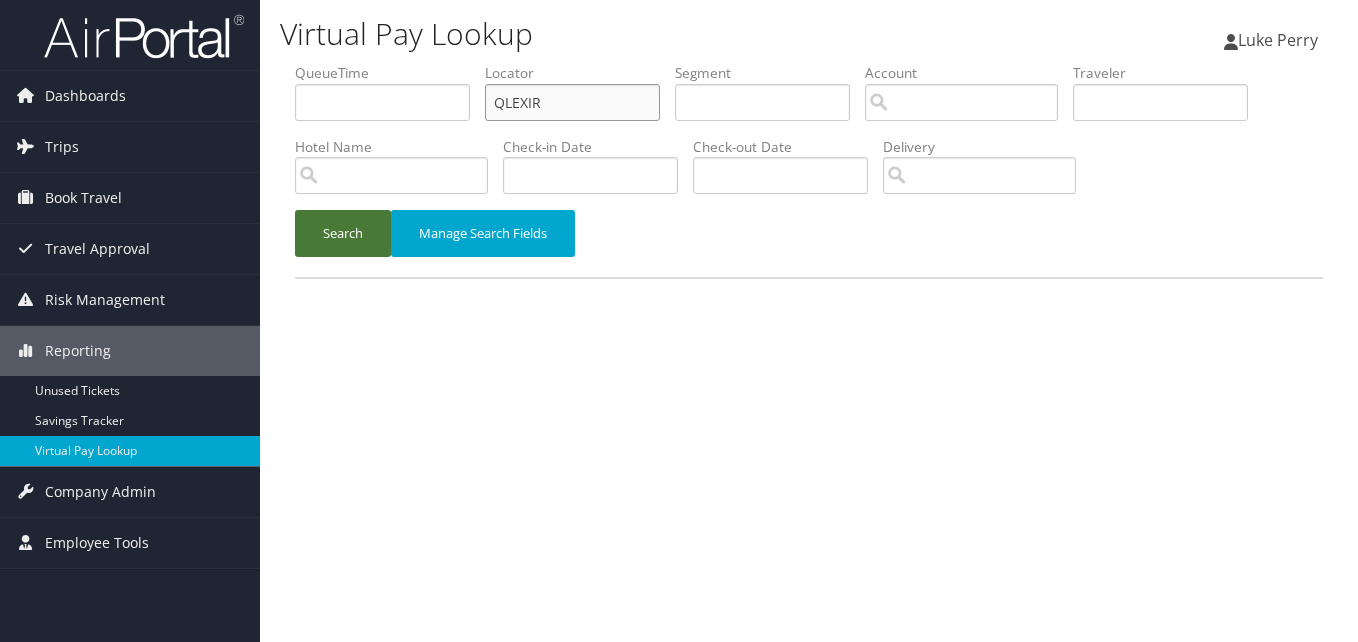 type on "QLEXIR" 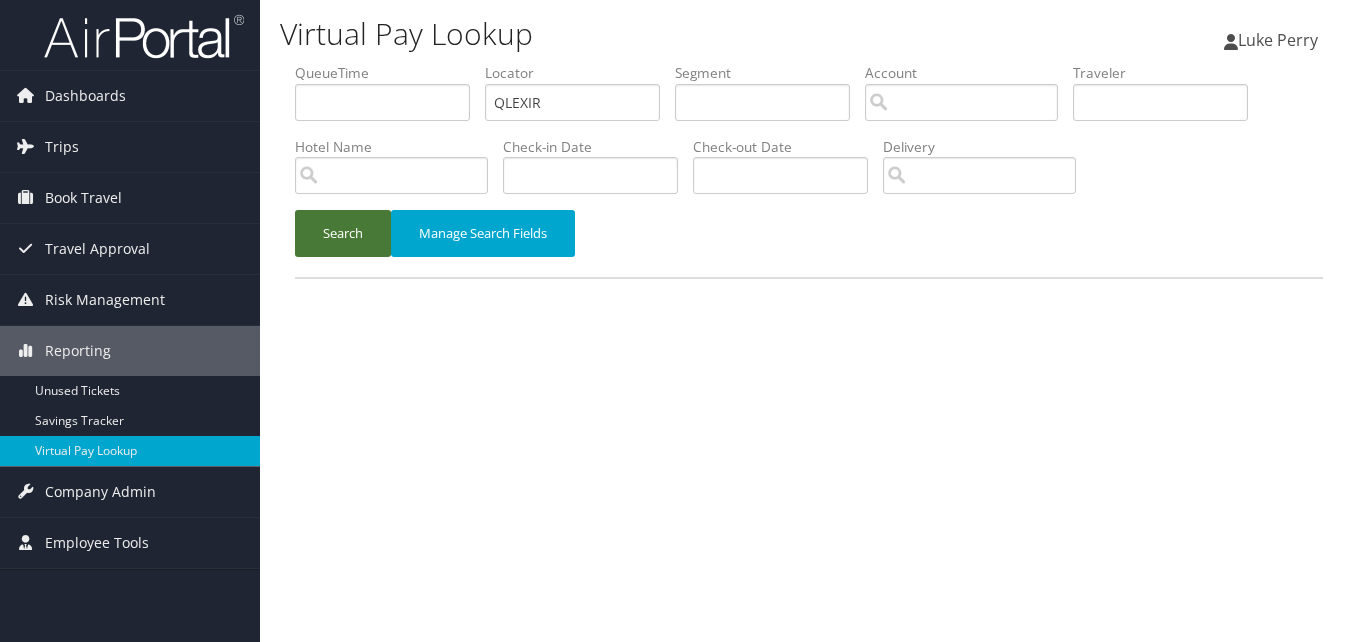 click on "Search" at bounding box center [343, 233] 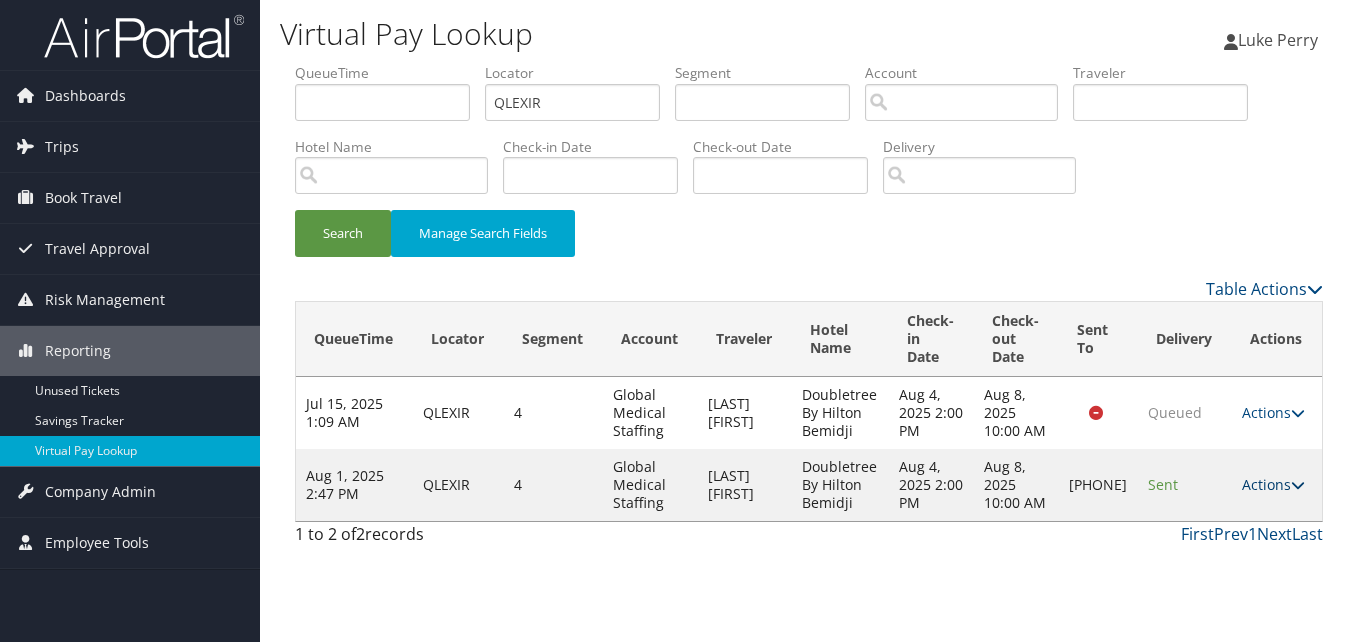 drag, startPoint x: 1268, startPoint y: 496, endPoint x: 1254, endPoint y: 498, distance: 14.142136 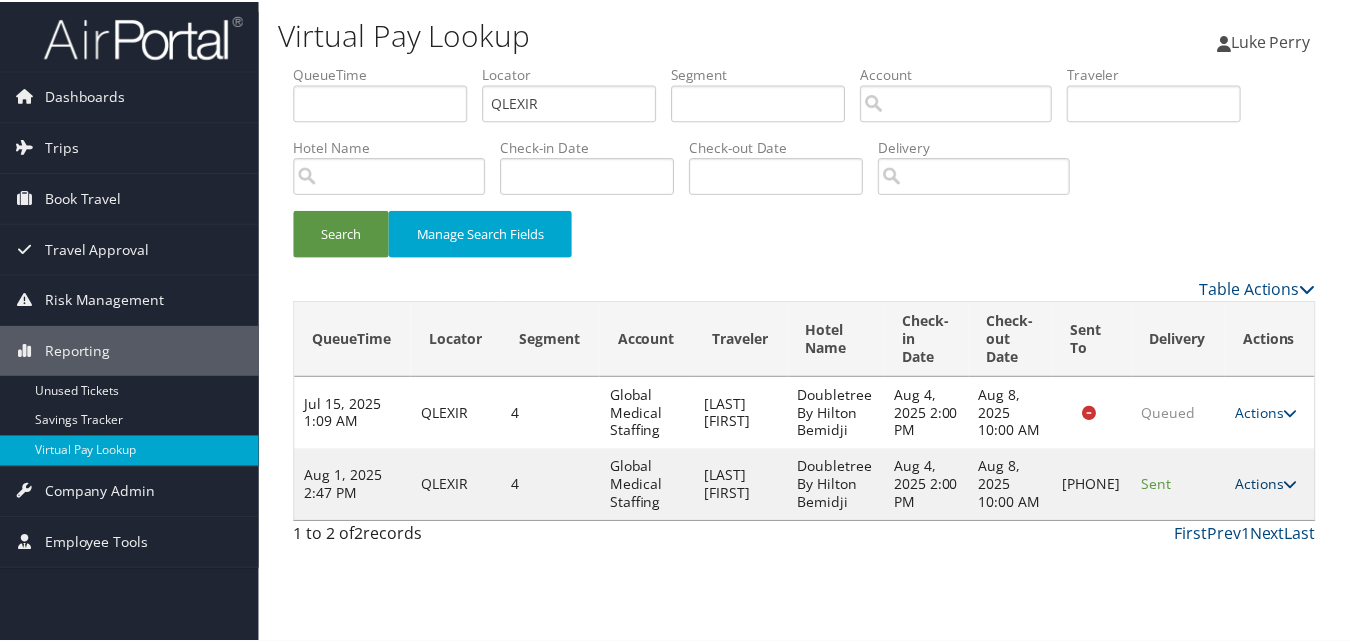 scroll, scrollTop: 1, scrollLeft: 0, axis: vertical 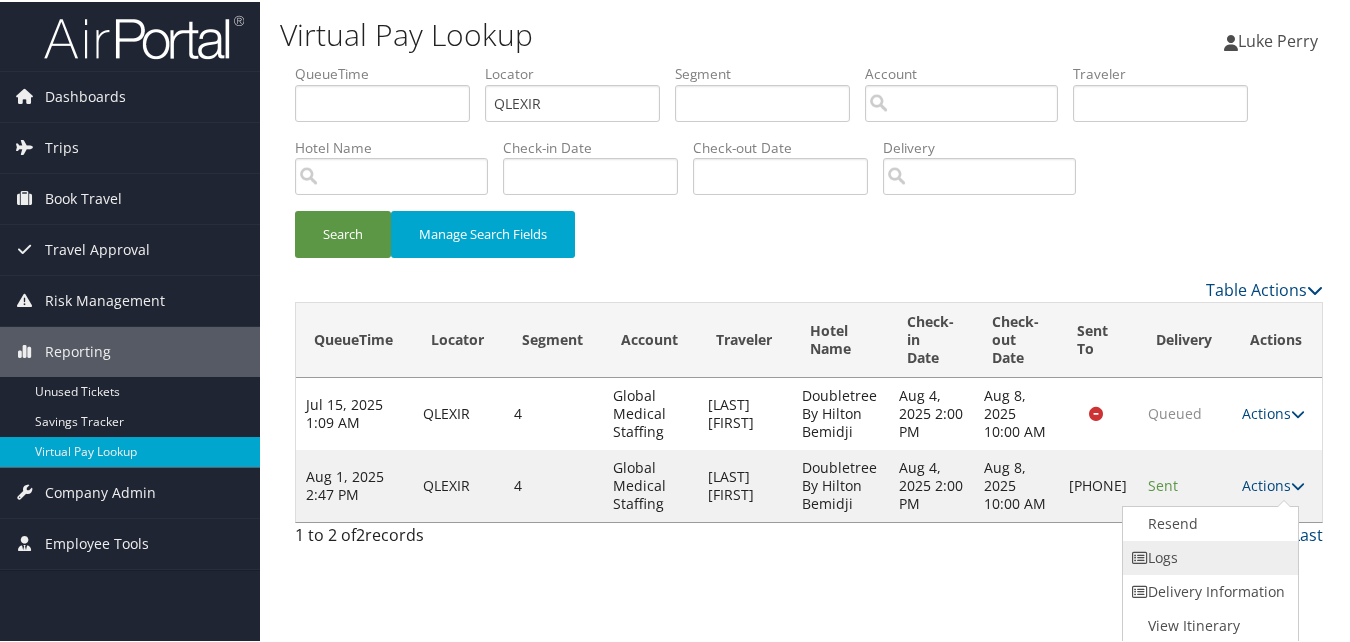 click on "Logs" at bounding box center (1208, 556) 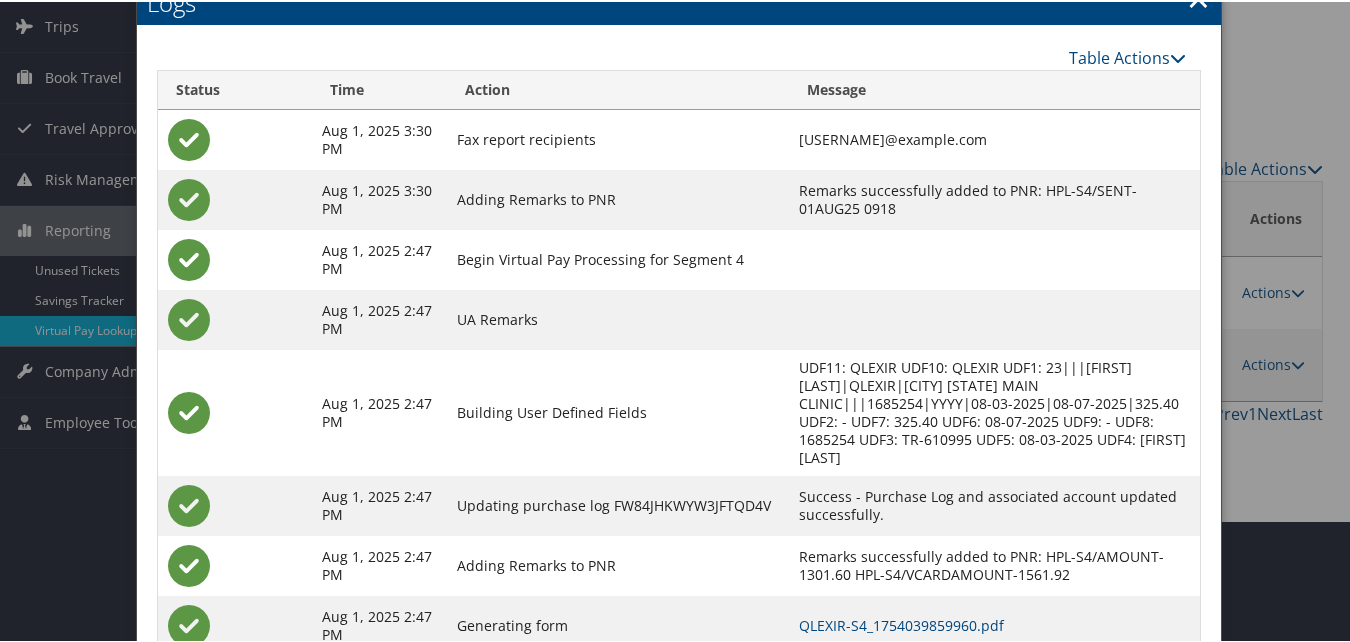 scroll, scrollTop: 232, scrollLeft: 0, axis: vertical 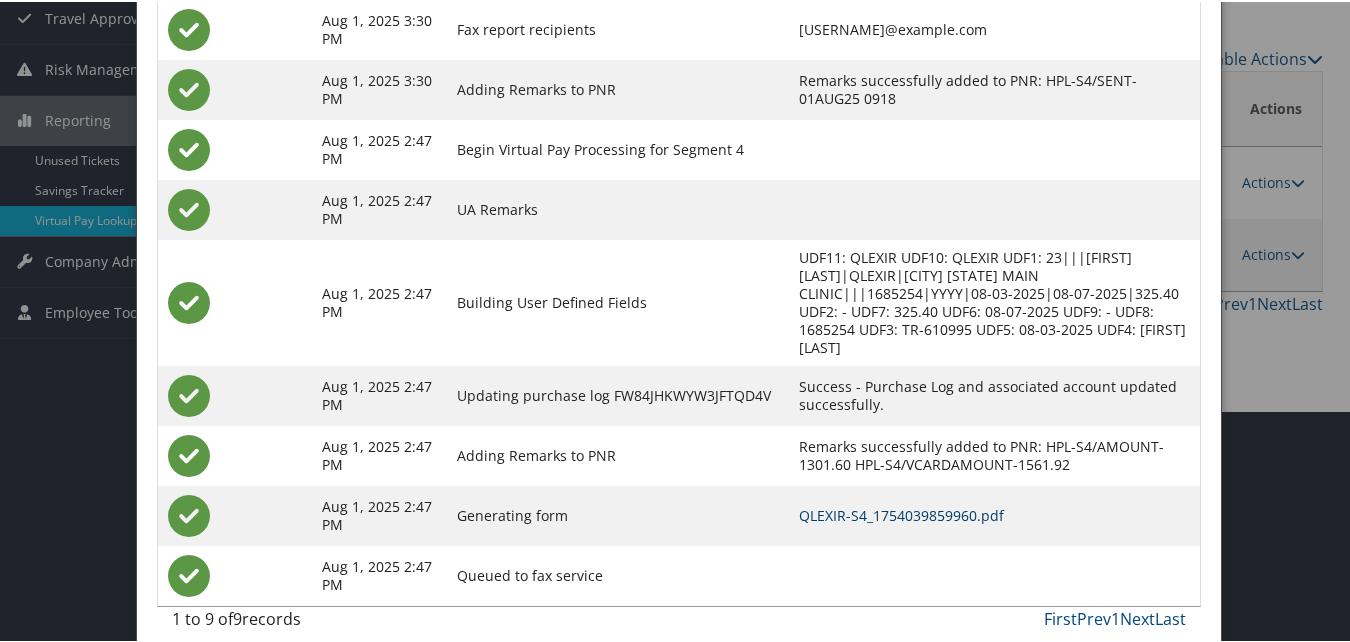 click on "QLEXIR-S4_1754039859960.pdf" at bounding box center [901, 513] 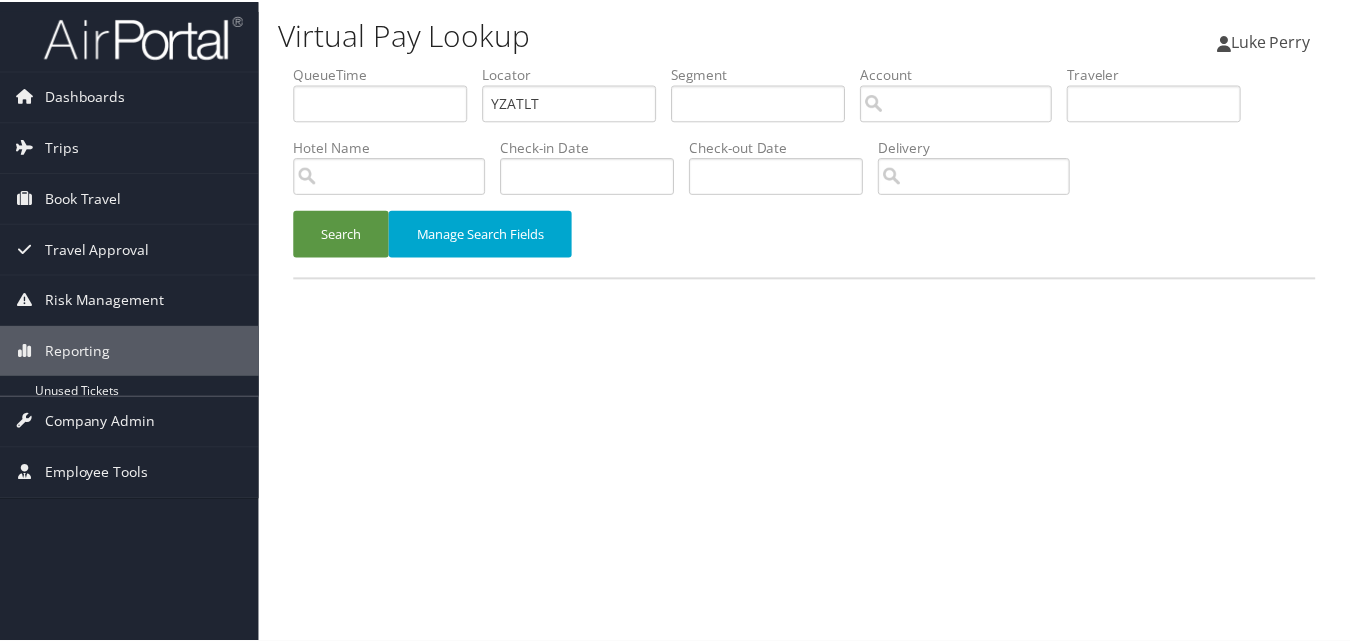 scroll, scrollTop: 0, scrollLeft: 0, axis: both 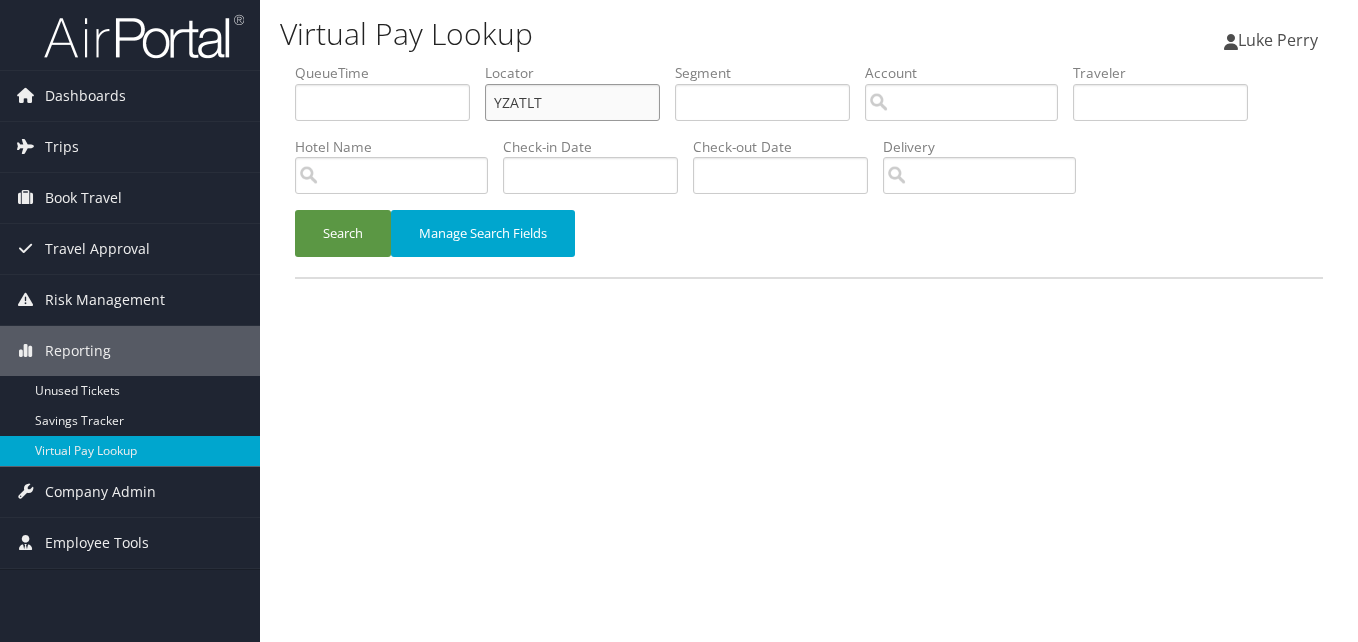 drag, startPoint x: 497, startPoint y: 113, endPoint x: 454, endPoint y: 113, distance: 43 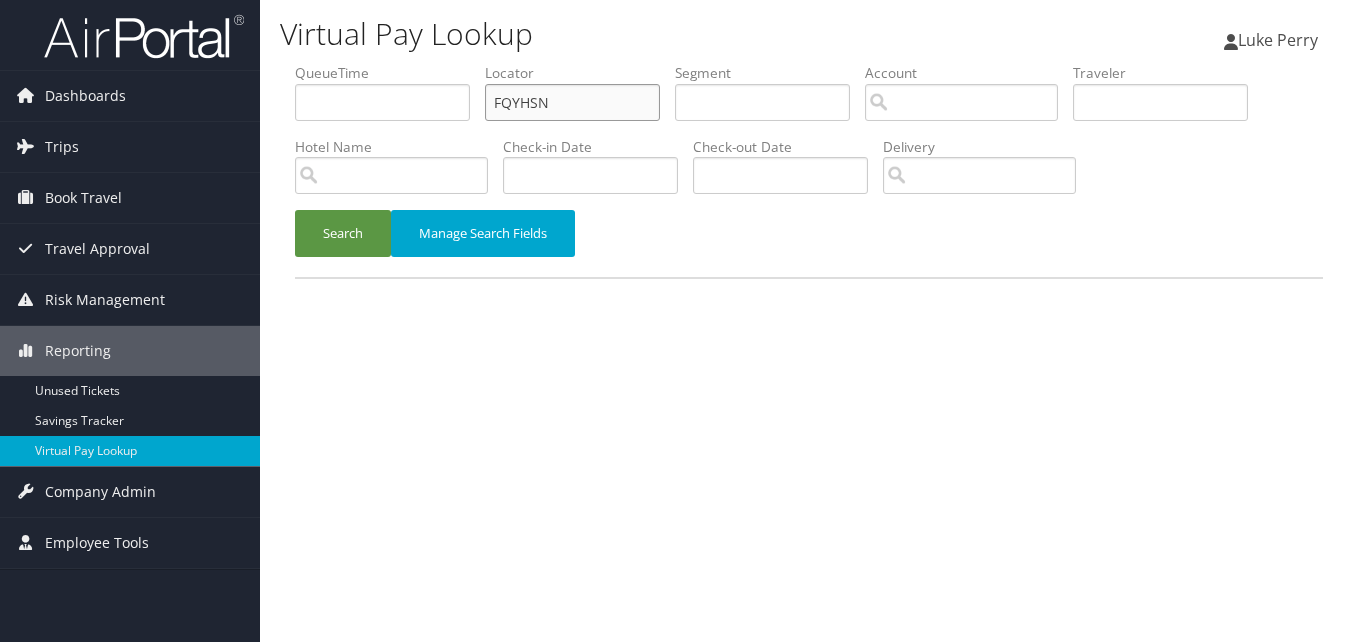click on "FQYHSN" at bounding box center (572, 102) 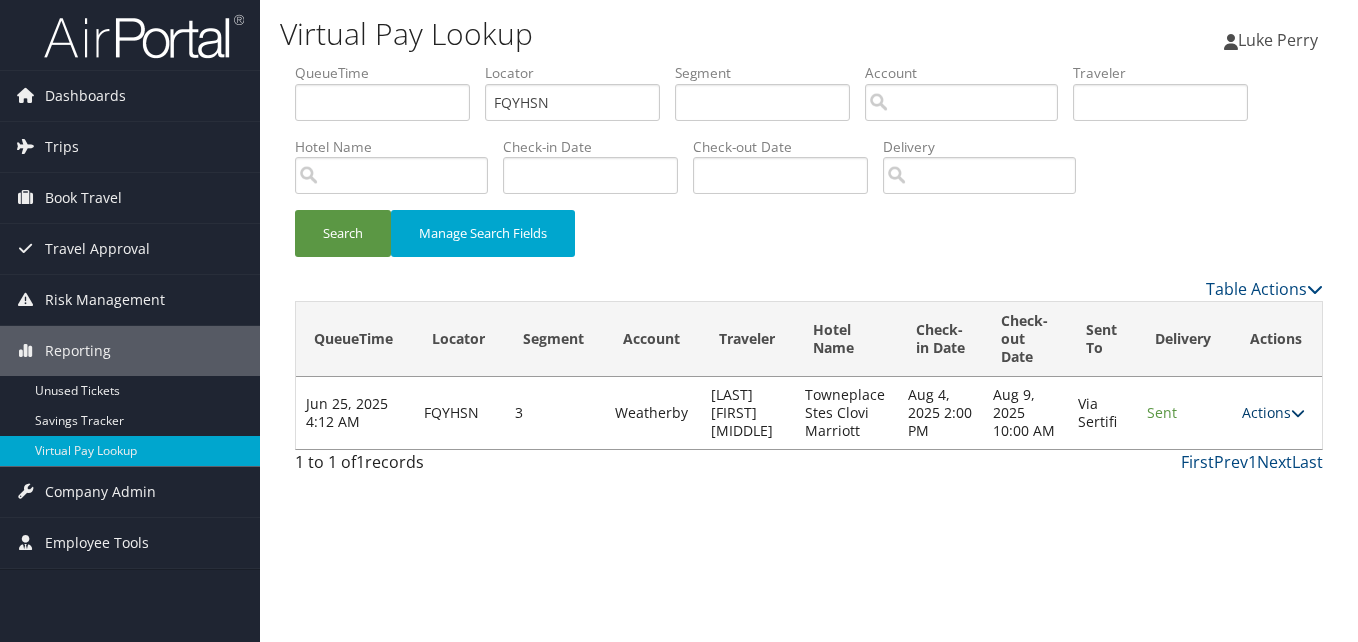 click on "Actions" at bounding box center [1273, 412] 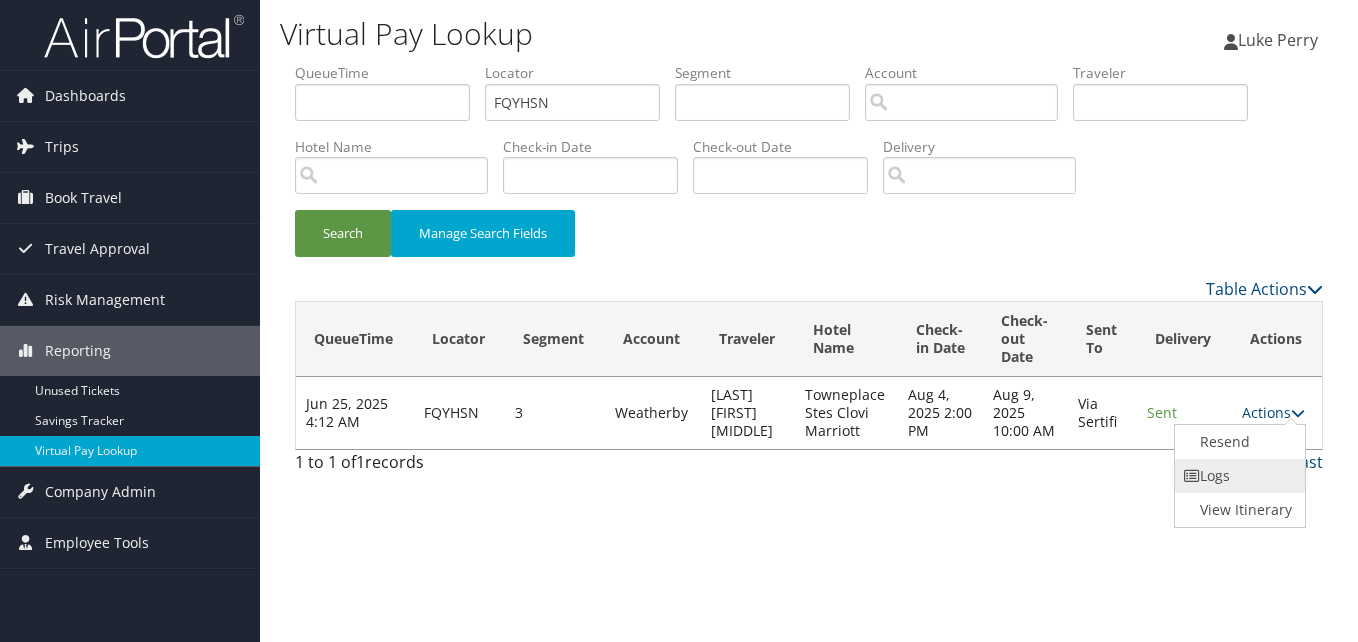 click on "Logs" at bounding box center [1238, 476] 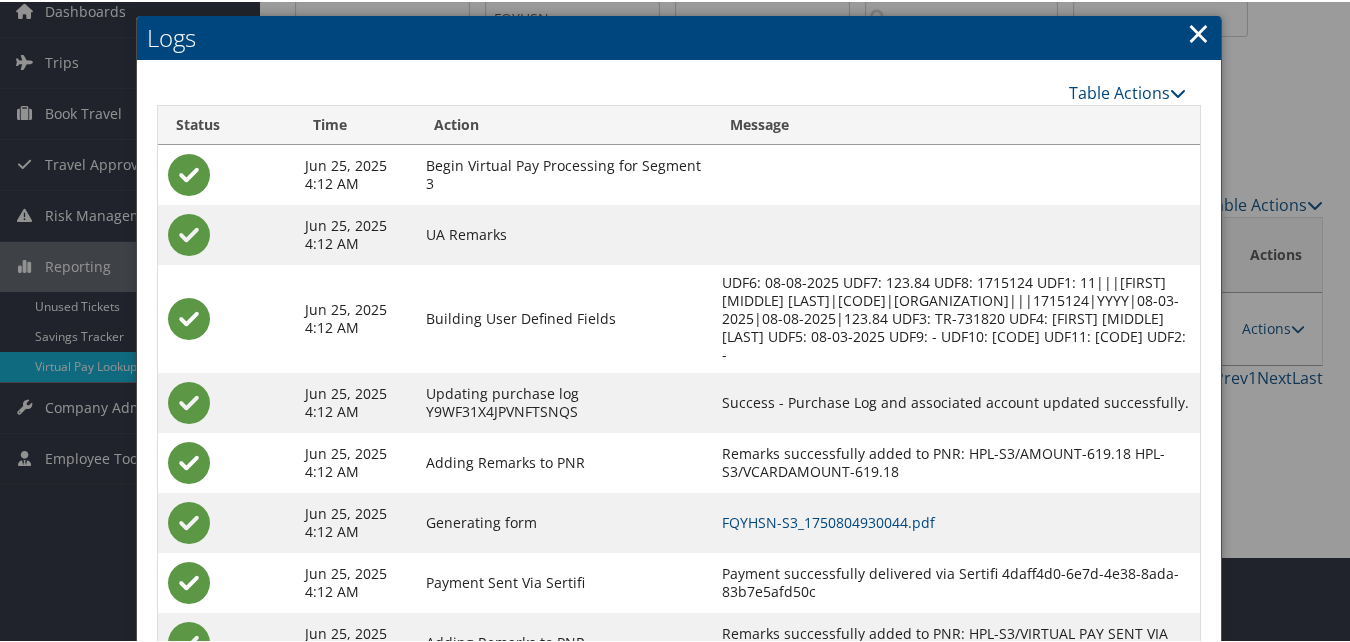 scroll, scrollTop: 171, scrollLeft: 0, axis: vertical 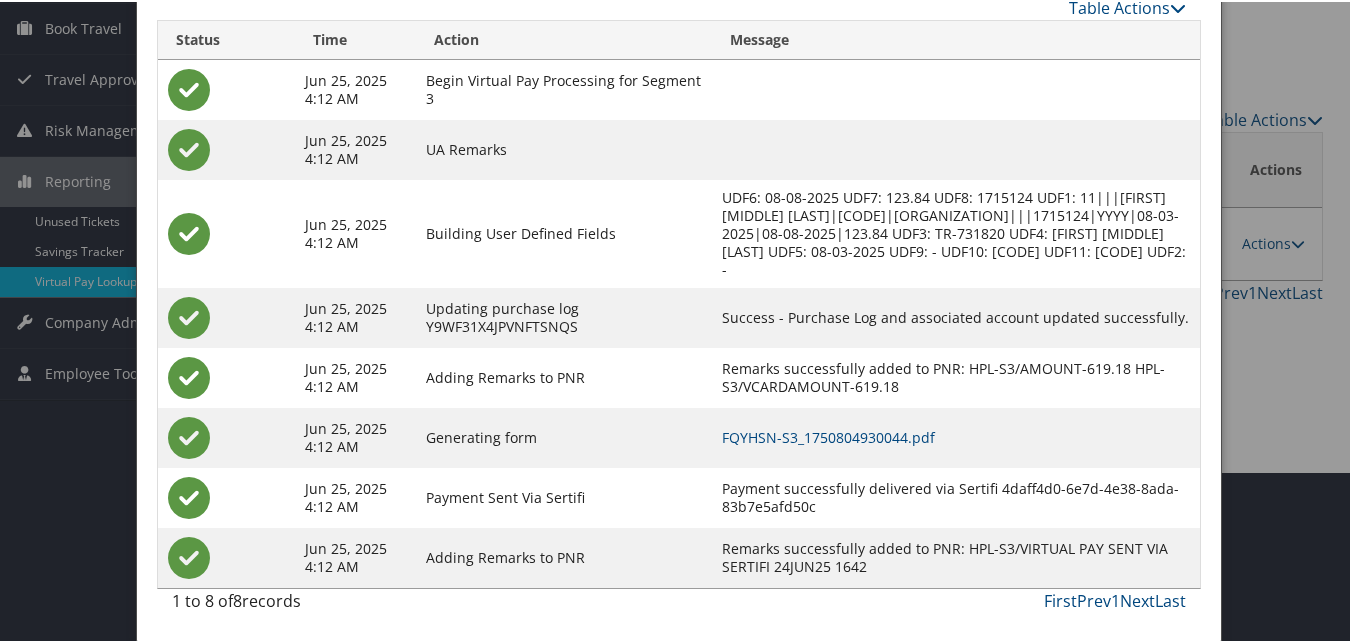 click on "FQYHSN-S3_1750804930044.pdf" at bounding box center (956, 436) 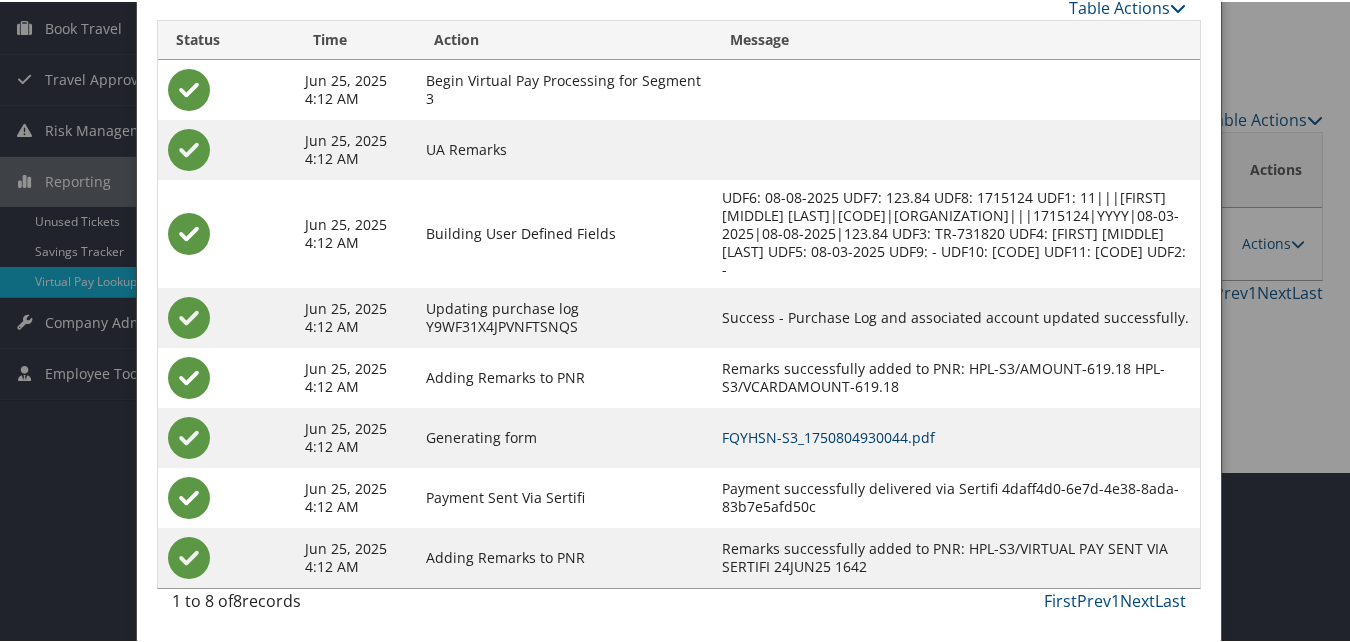 click on "FQYHSN-S3_1750804930044.pdf" at bounding box center (828, 435) 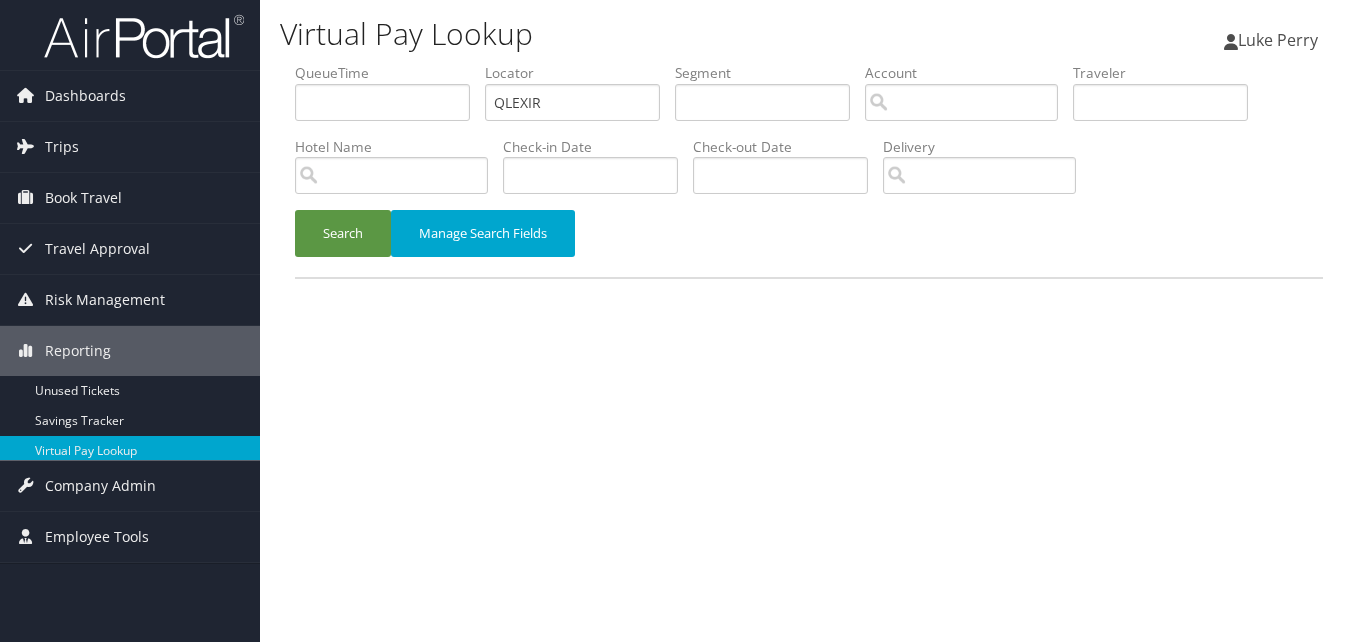 scroll, scrollTop: 0, scrollLeft: 0, axis: both 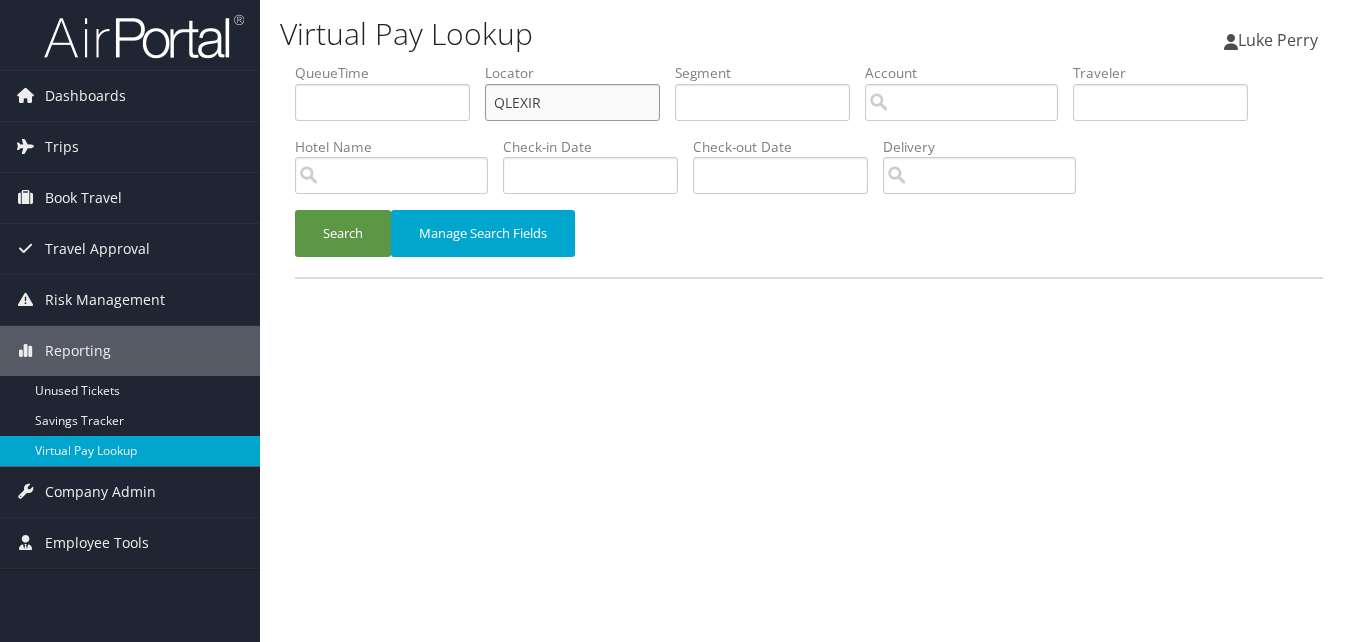 drag, startPoint x: 552, startPoint y: 102, endPoint x: 360, endPoint y: 119, distance: 192.75113 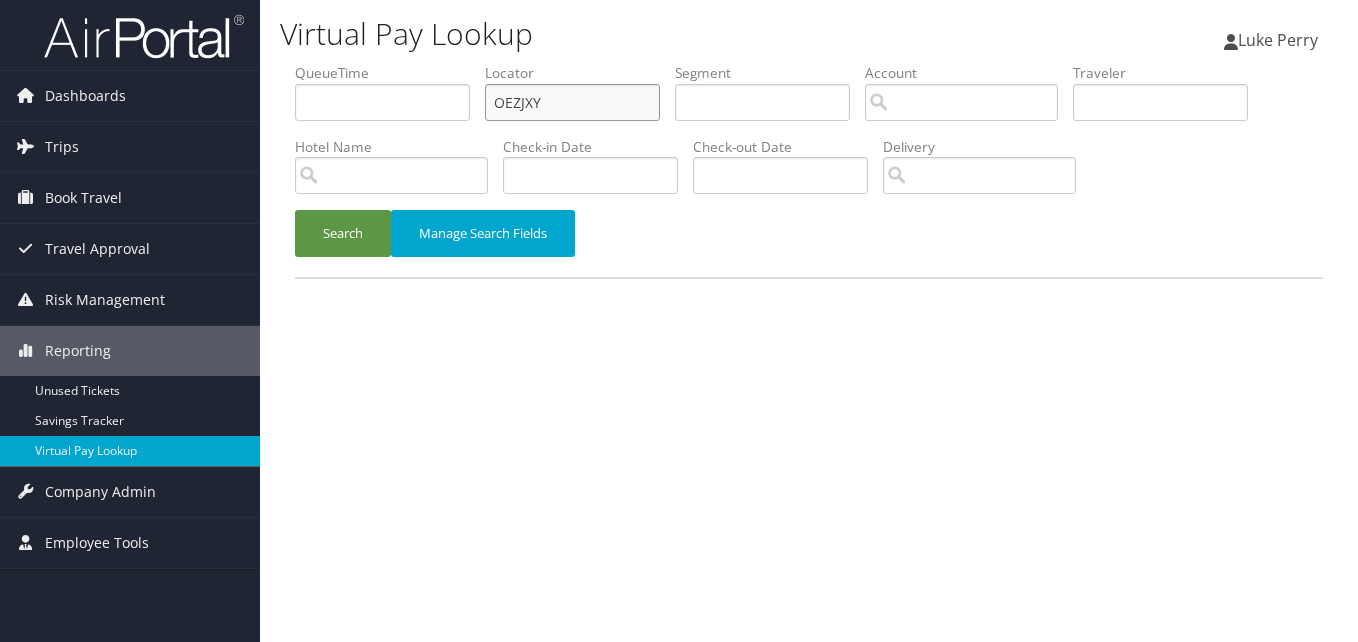 click on "OEZJXY" at bounding box center (572, 102) 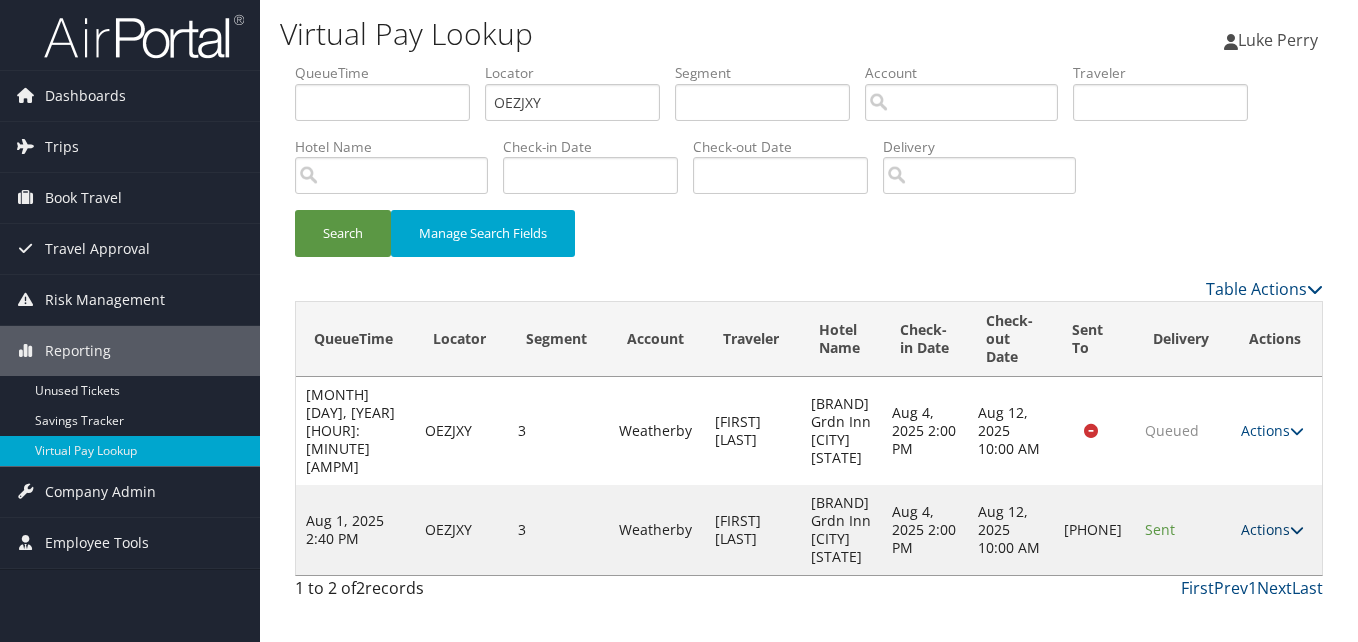 click at bounding box center [1297, 530] 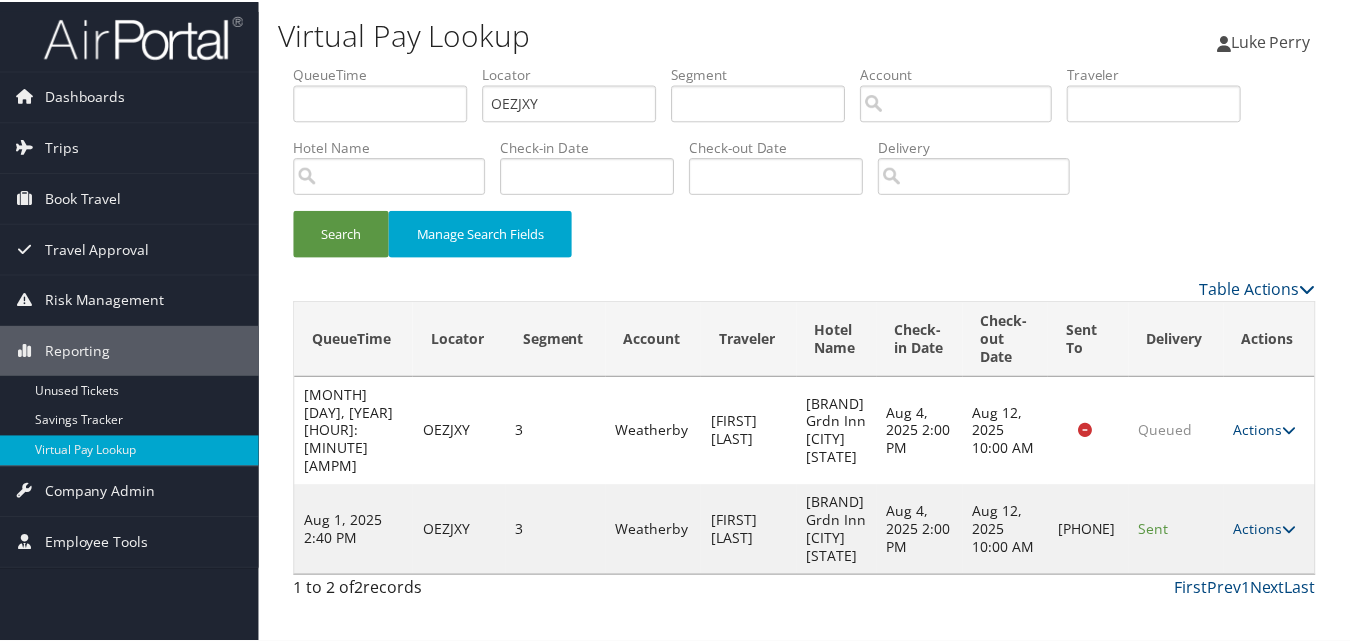 scroll, scrollTop: 19, scrollLeft: 0, axis: vertical 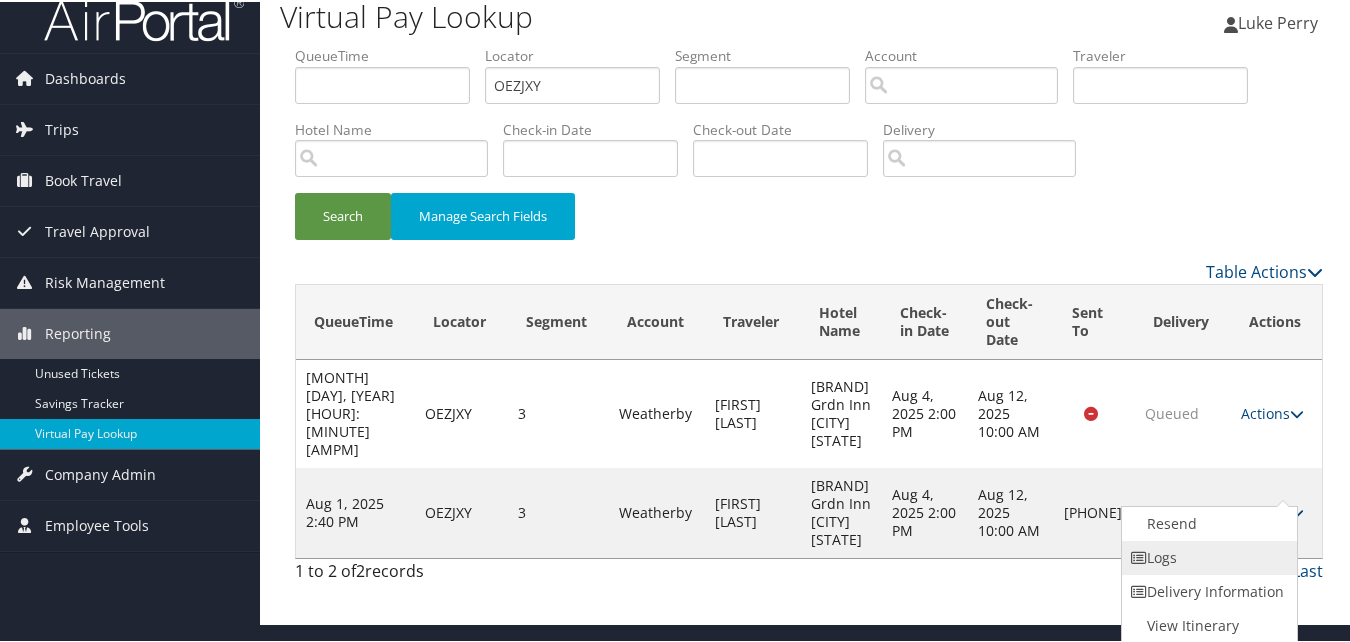 click on "Logs" at bounding box center [1207, 556] 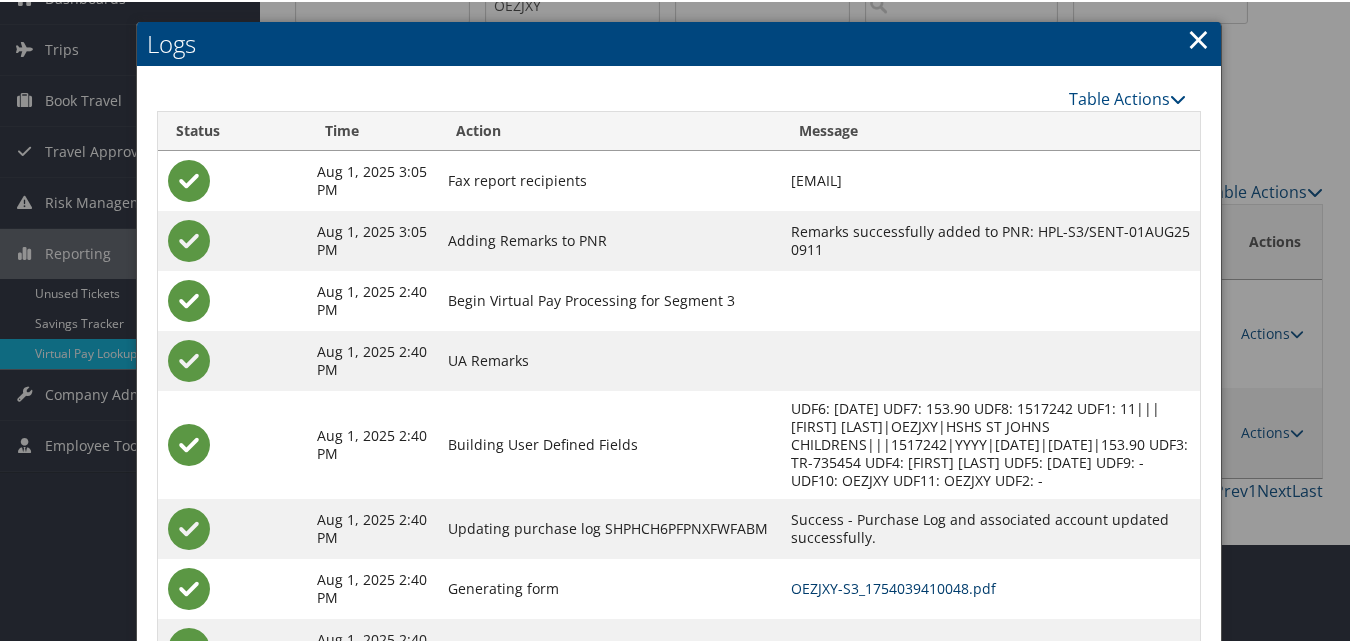 scroll, scrollTop: 190, scrollLeft: 0, axis: vertical 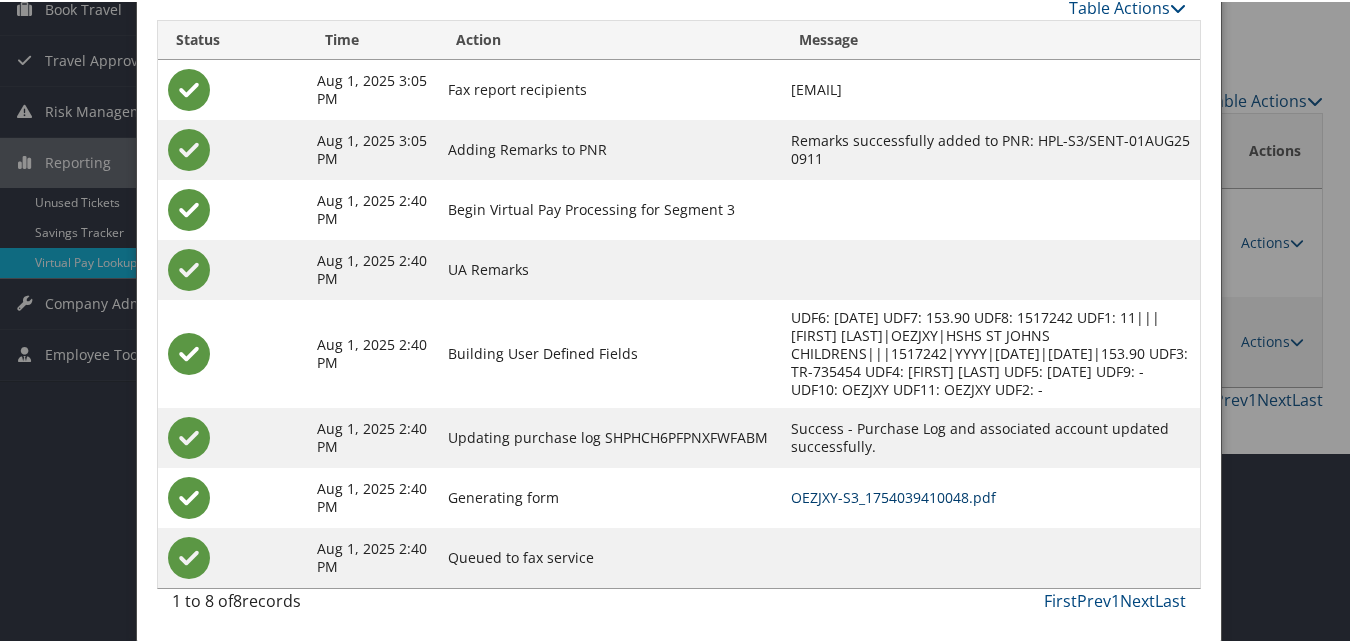 click on "OEZJXY-S3_1754039410048.pdf" at bounding box center [893, 495] 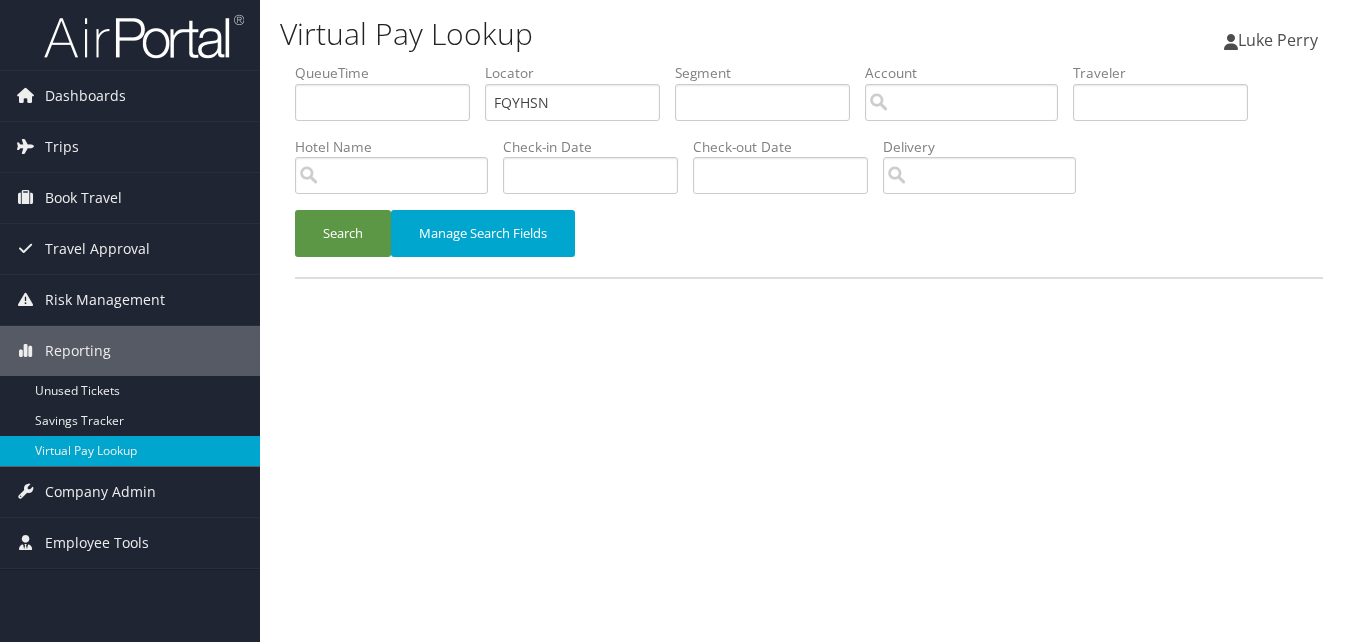 scroll, scrollTop: 0, scrollLeft: 0, axis: both 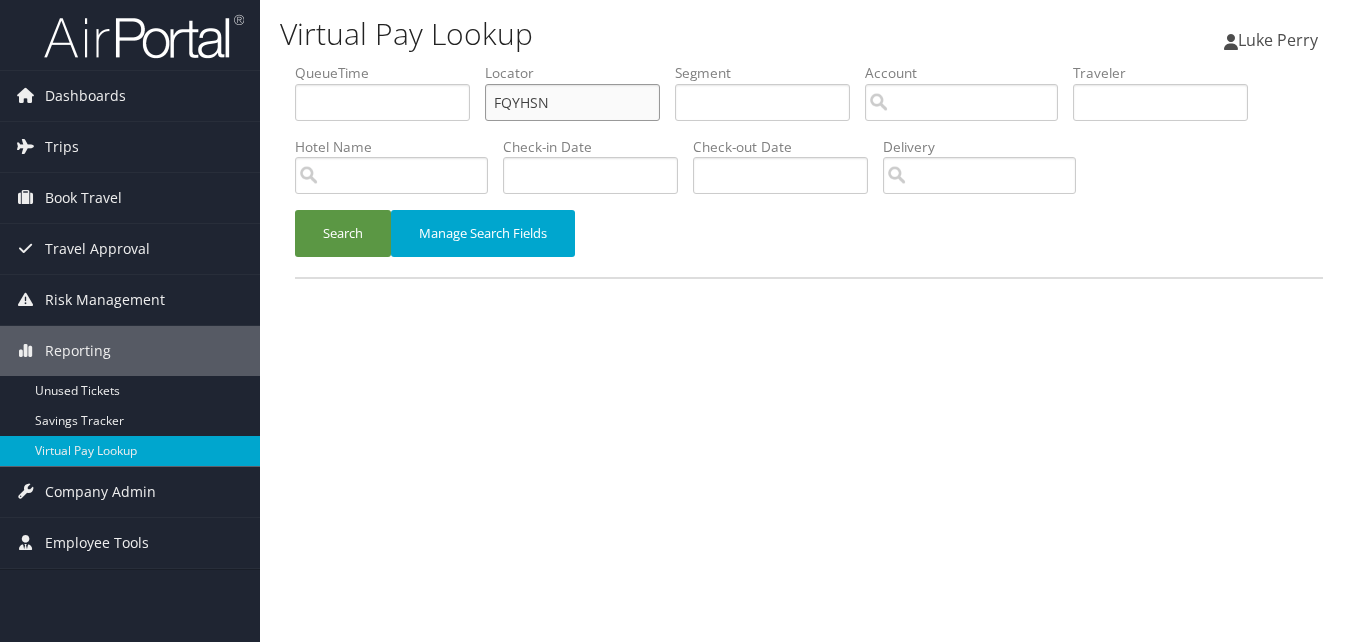 drag, startPoint x: 544, startPoint y: 103, endPoint x: 393, endPoint y: 125, distance: 152.59424 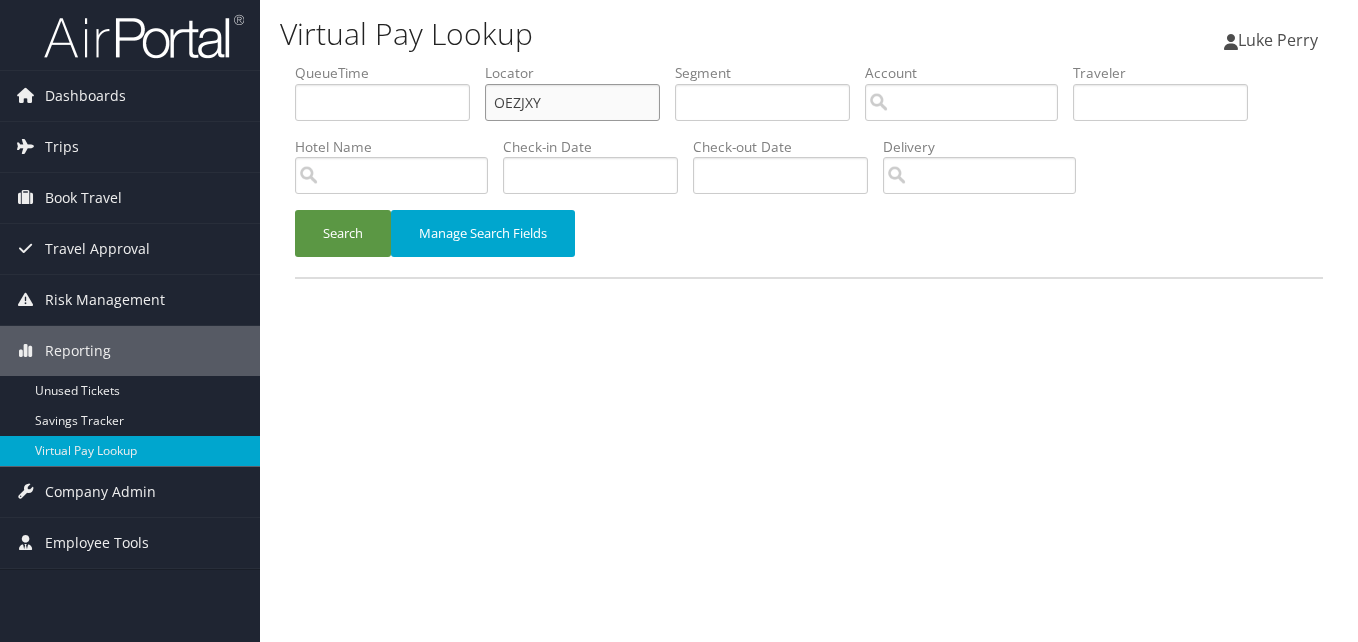 drag, startPoint x: 552, startPoint y: 104, endPoint x: 369, endPoint y: 119, distance: 183.61372 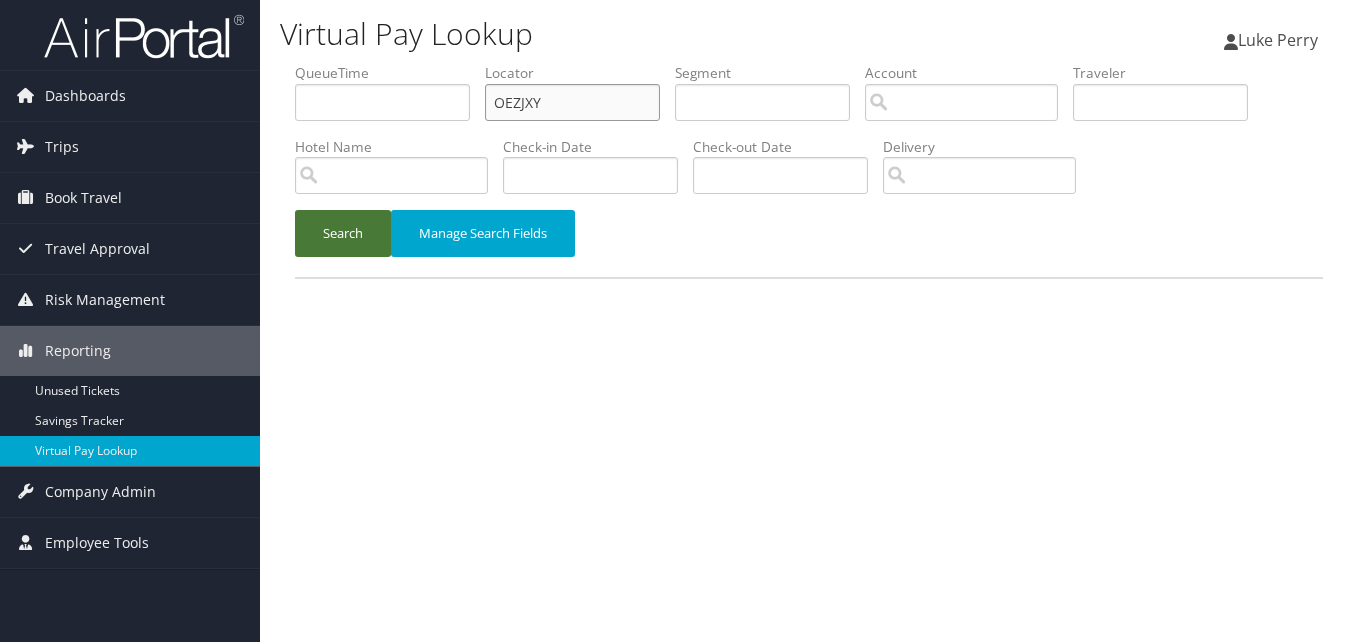 type on "OEZJXY" 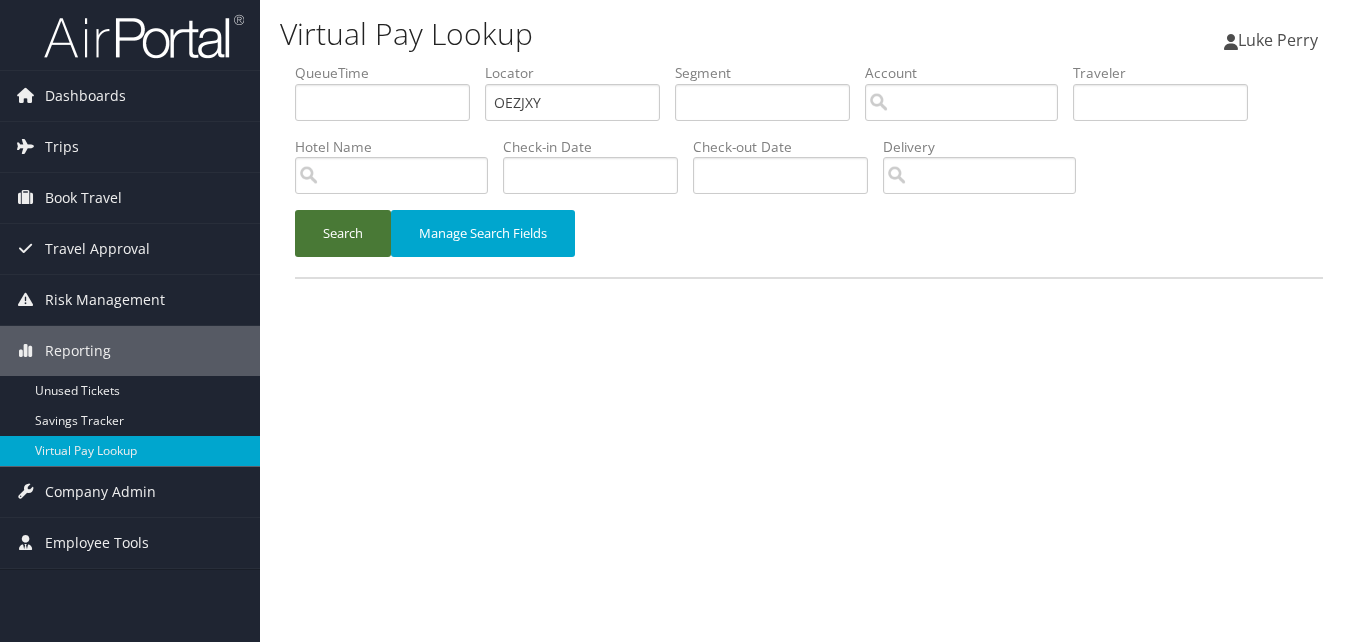 click on "Search" at bounding box center [343, 233] 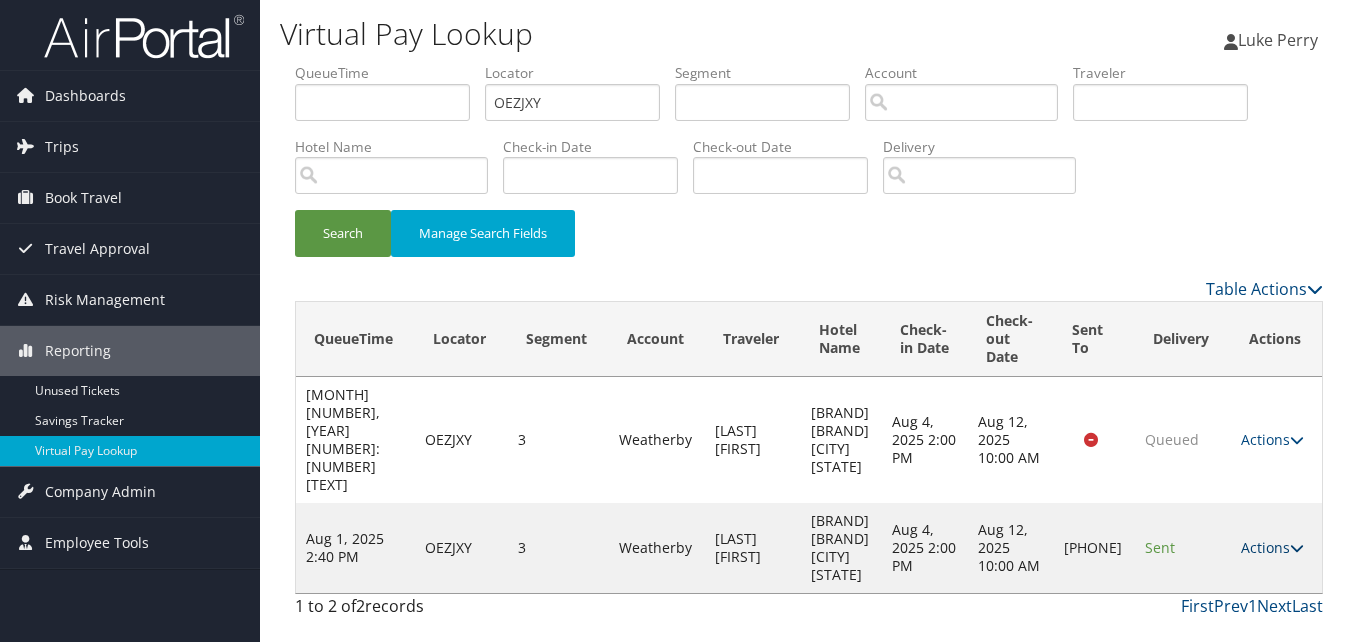 click on "Actions" at bounding box center [1272, 547] 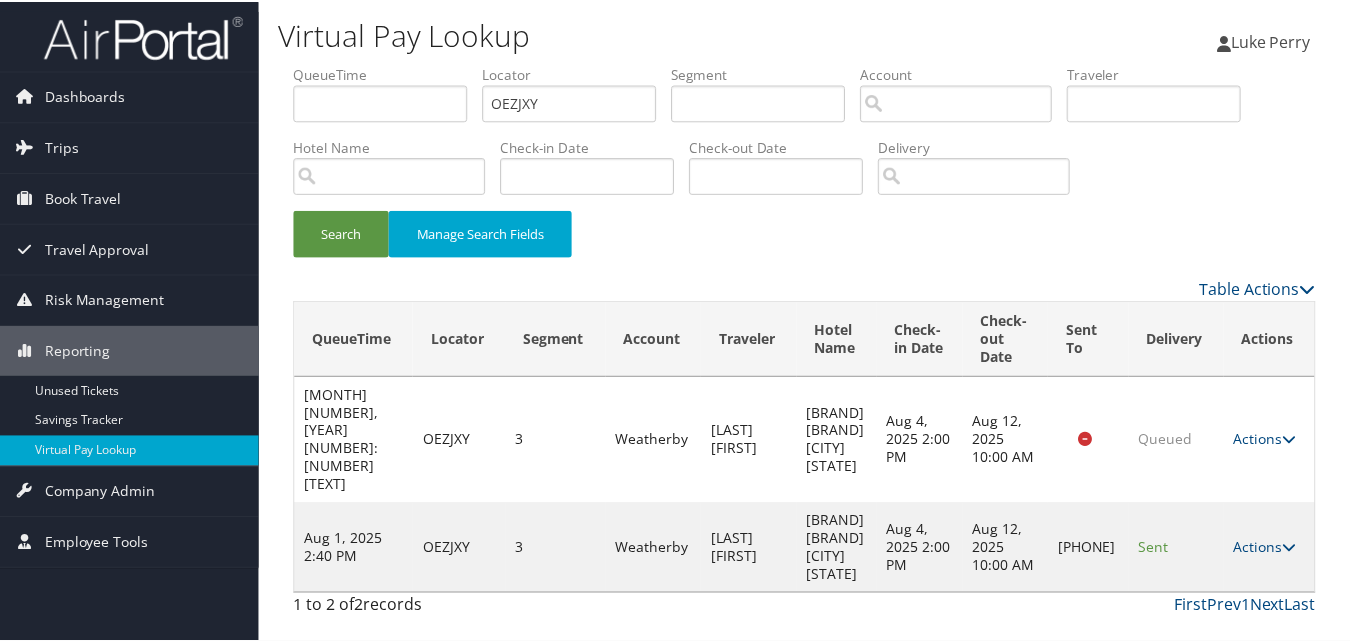 scroll, scrollTop: 19, scrollLeft: 0, axis: vertical 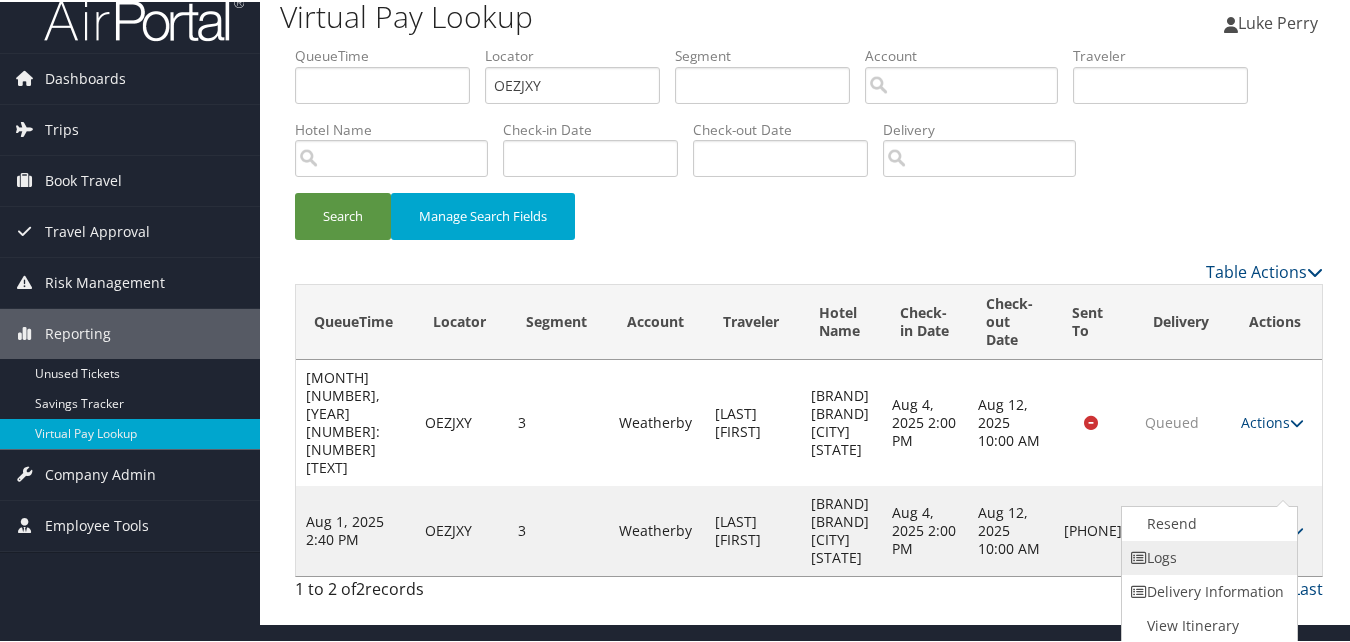 click on "Logs" at bounding box center [1207, 556] 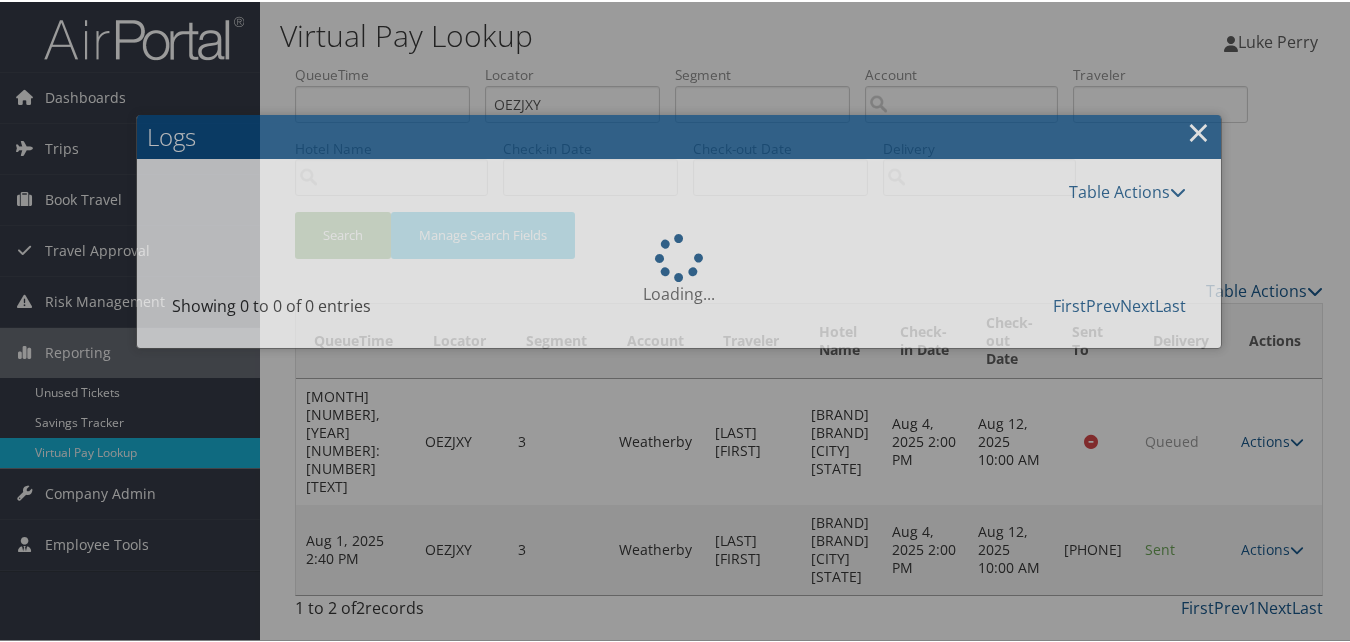 scroll, scrollTop: 188, scrollLeft: 0, axis: vertical 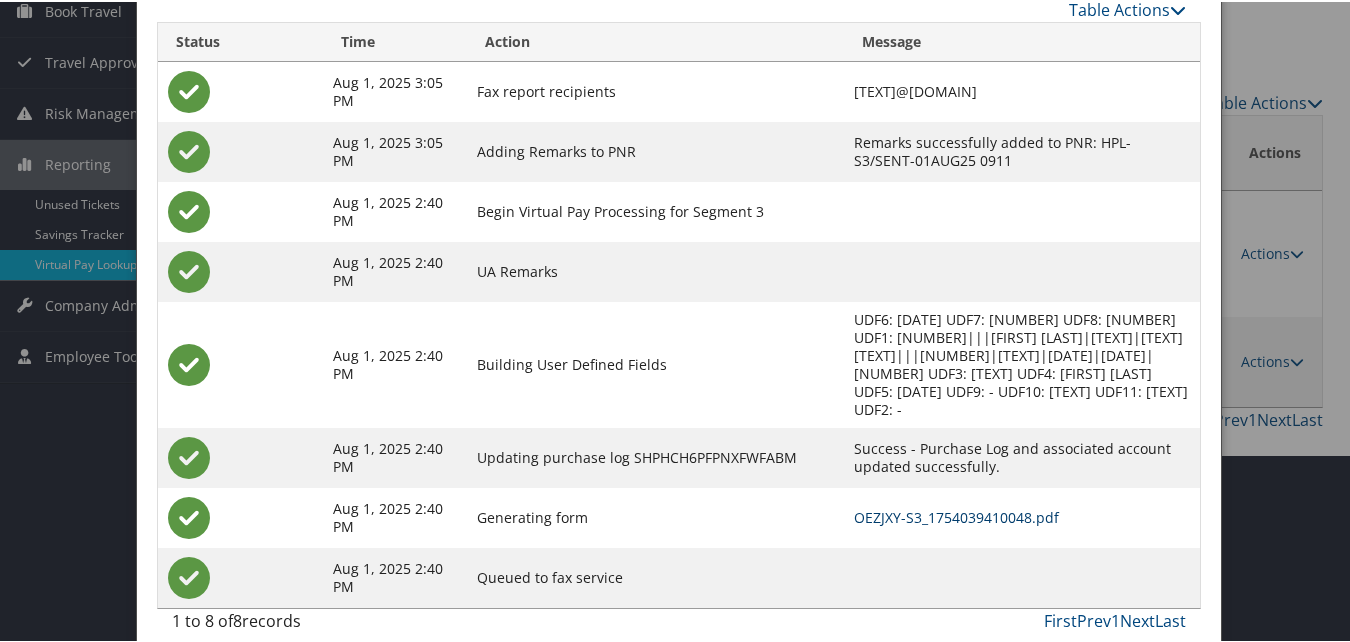 click on "OEZJXY-S3_1754039410048.pdf" at bounding box center (956, 515) 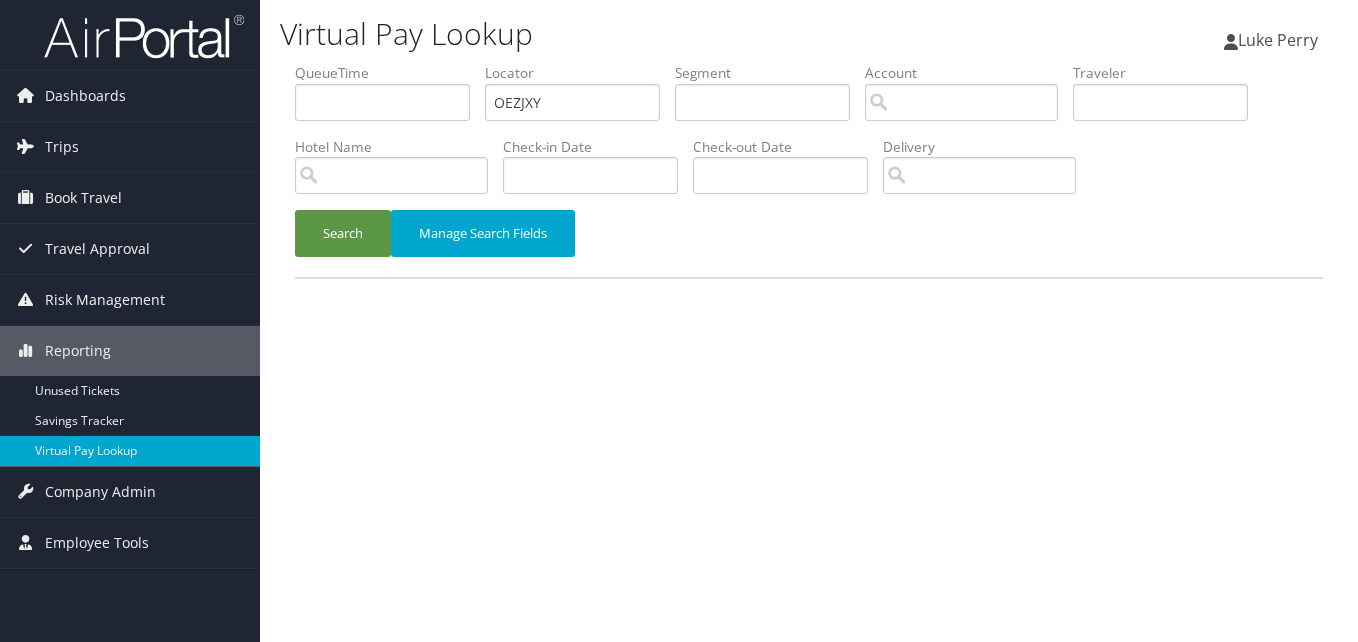 scroll, scrollTop: 0, scrollLeft: 0, axis: both 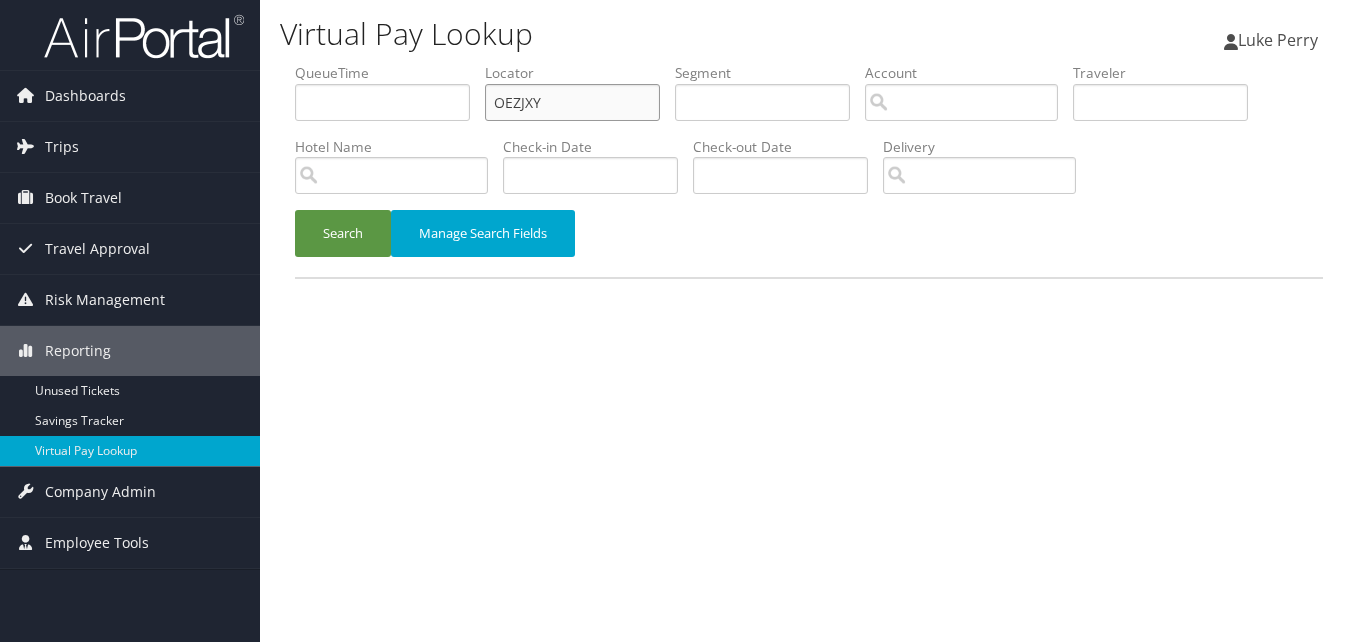 drag, startPoint x: 387, startPoint y: 131, endPoint x: 271, endPoint y: 133, distance: 116.01724 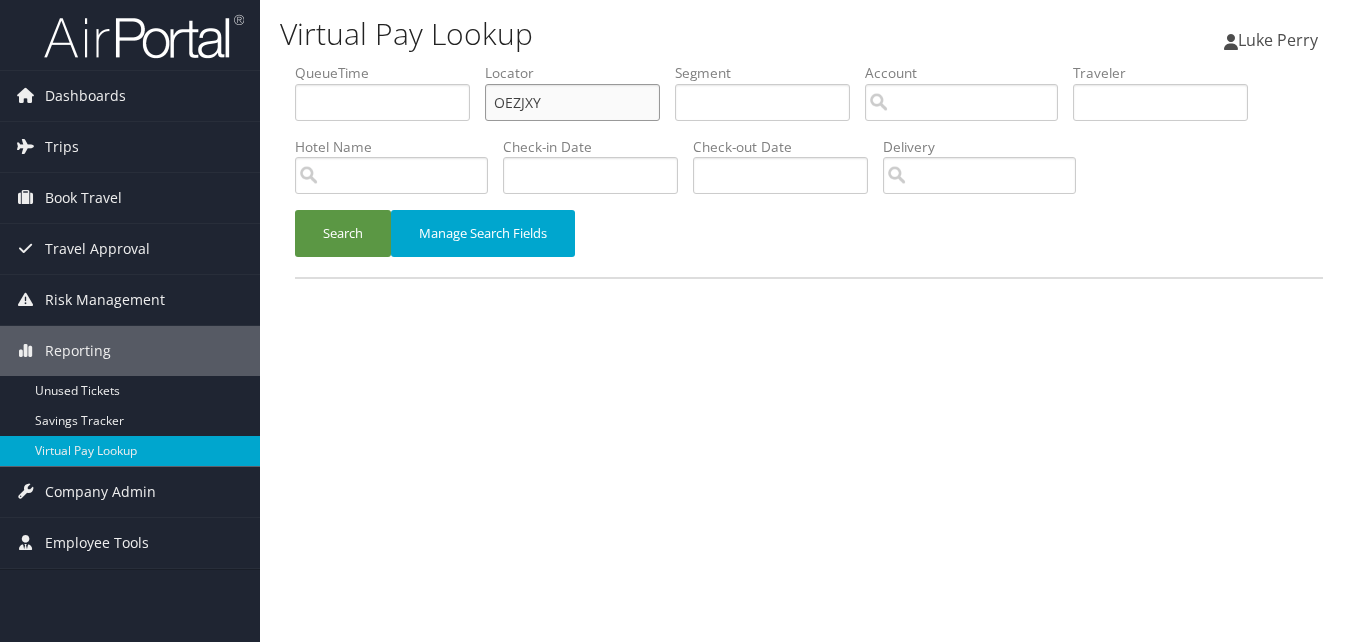 click on "Virtual Pay Lookup
[FIRST] [LAST]
[FIRST] [LAST]
My Settings
Travel Agency Contacts
View Travel Profile
Give Feedback
Sign Out" at bounding box center [809, 321] 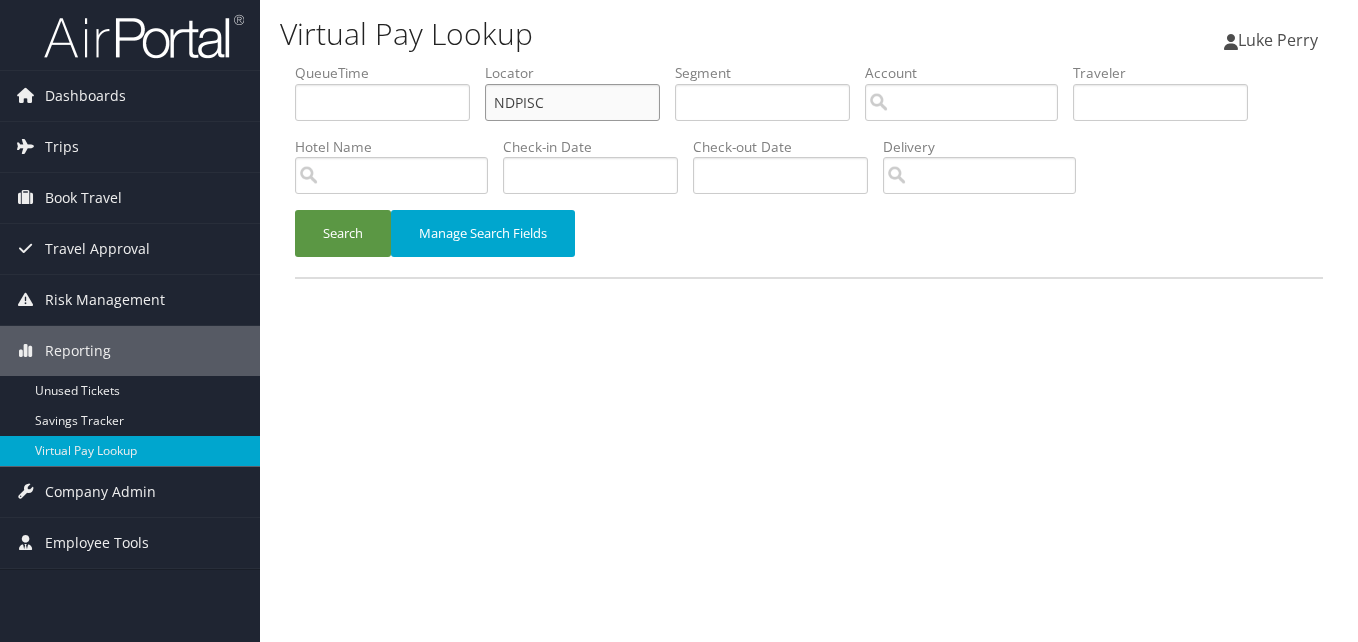 click on "NDPISC" at bounding box center [572, 102] 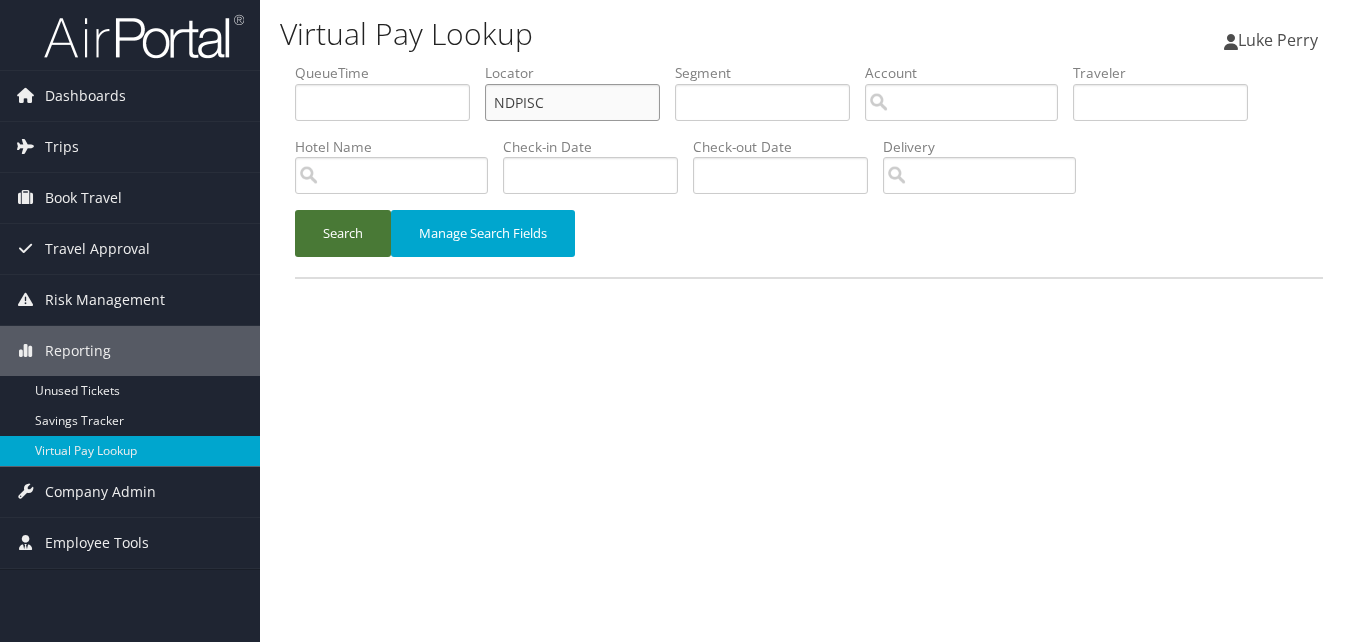 type on "NDPISC" 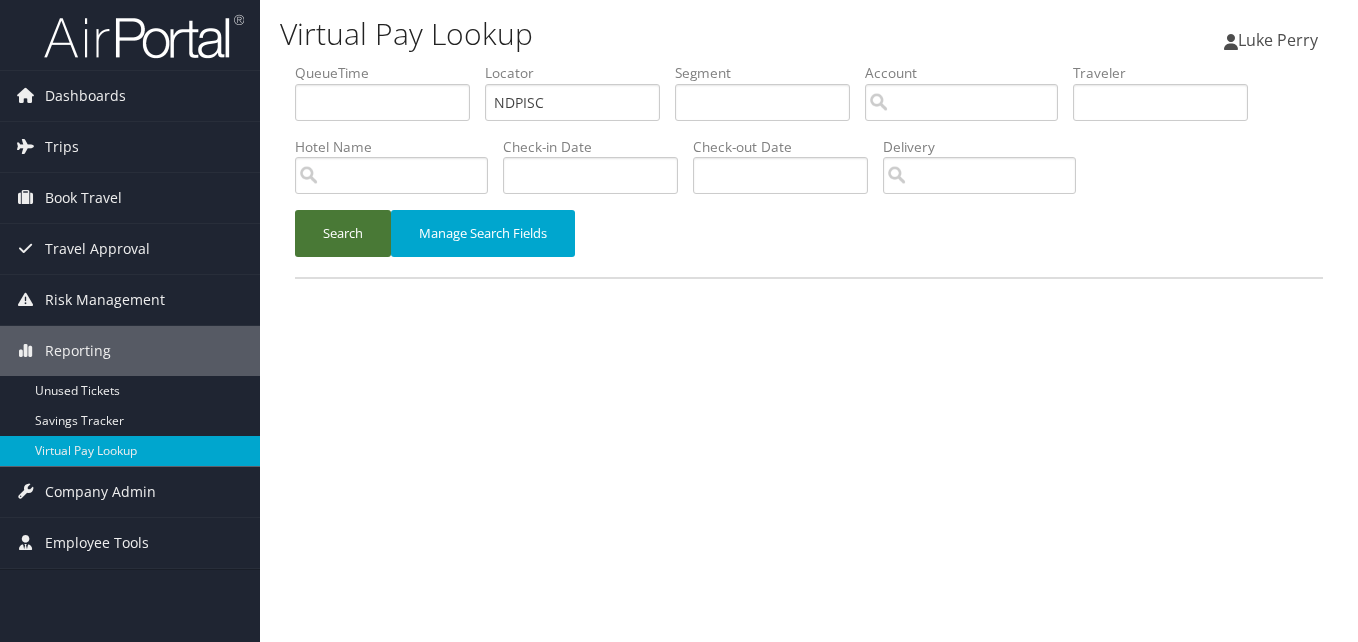 click on "Search" at bounding box center [343, 233] 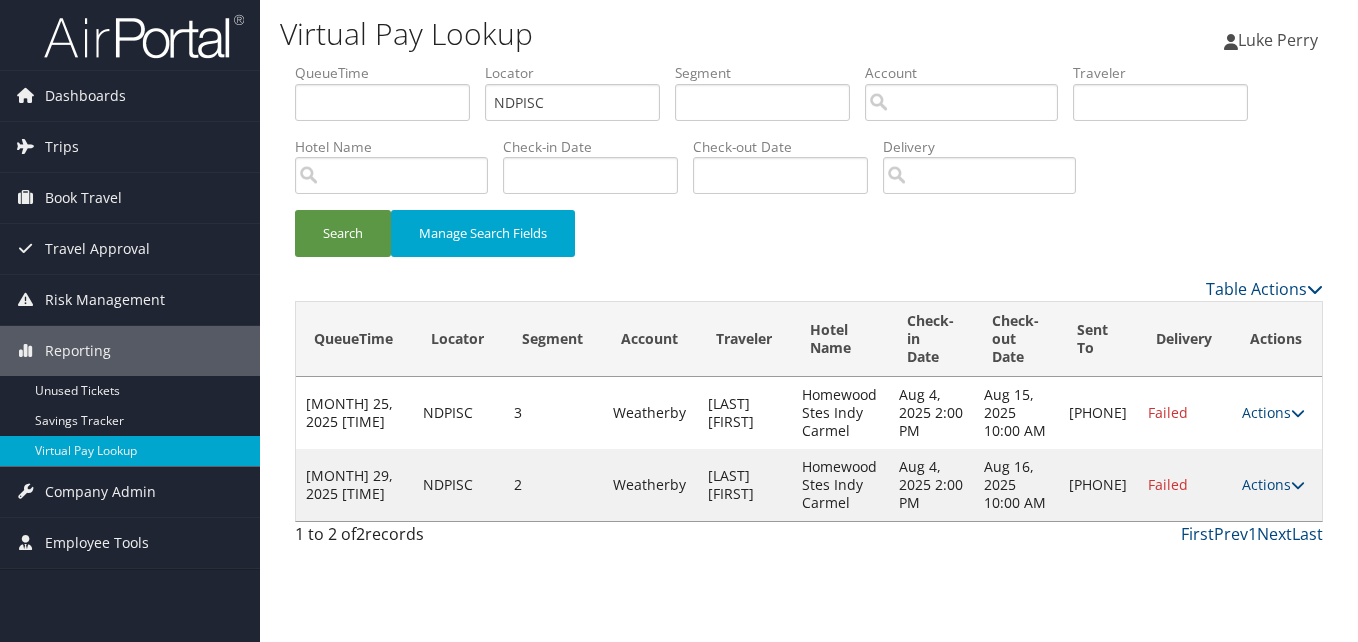drag, startPoint x: 1305, startPoint y: 510, endPoint x: 1267, endPoint y: 531, distance: 43.416588 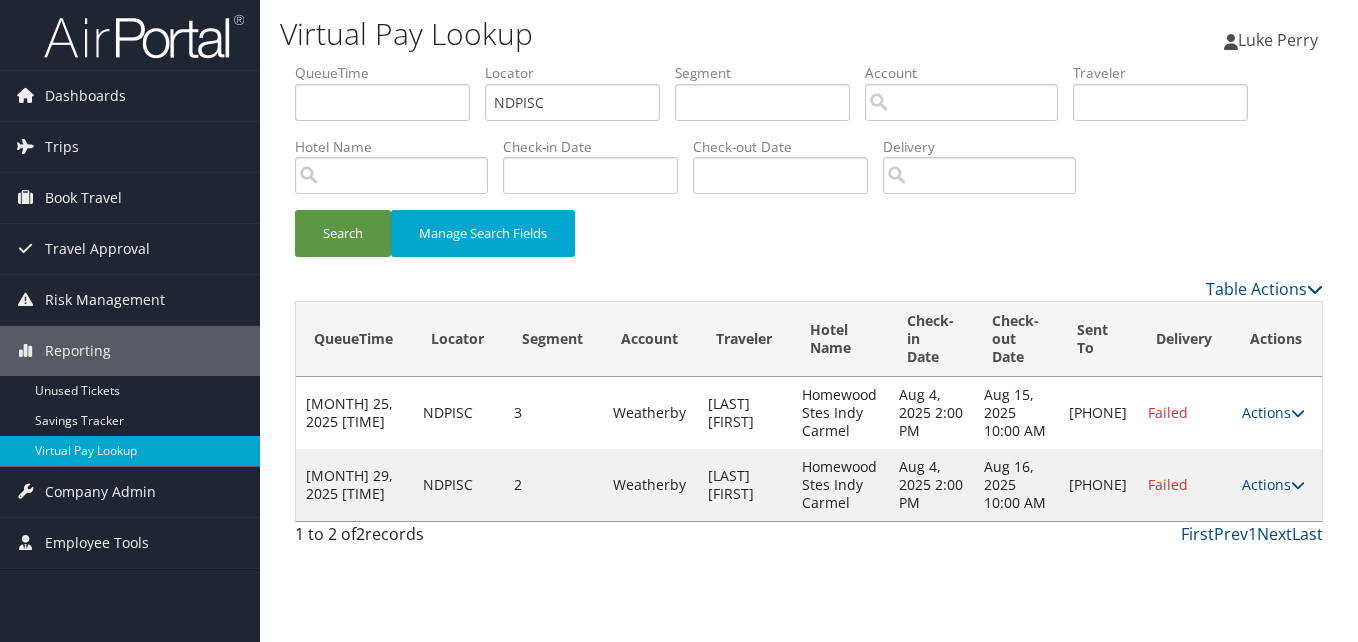 click at bounding box center (1298, 485) 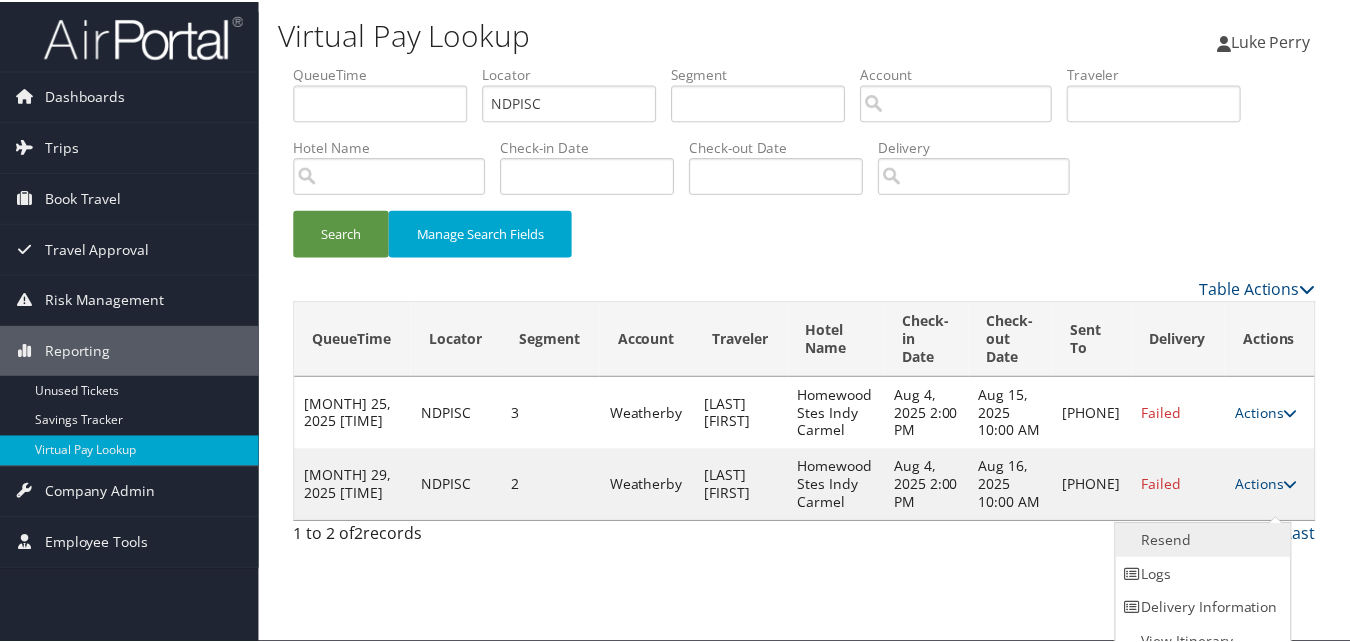 scroll, scrollTop: 19, scrollLeft: 0, axis: vertical 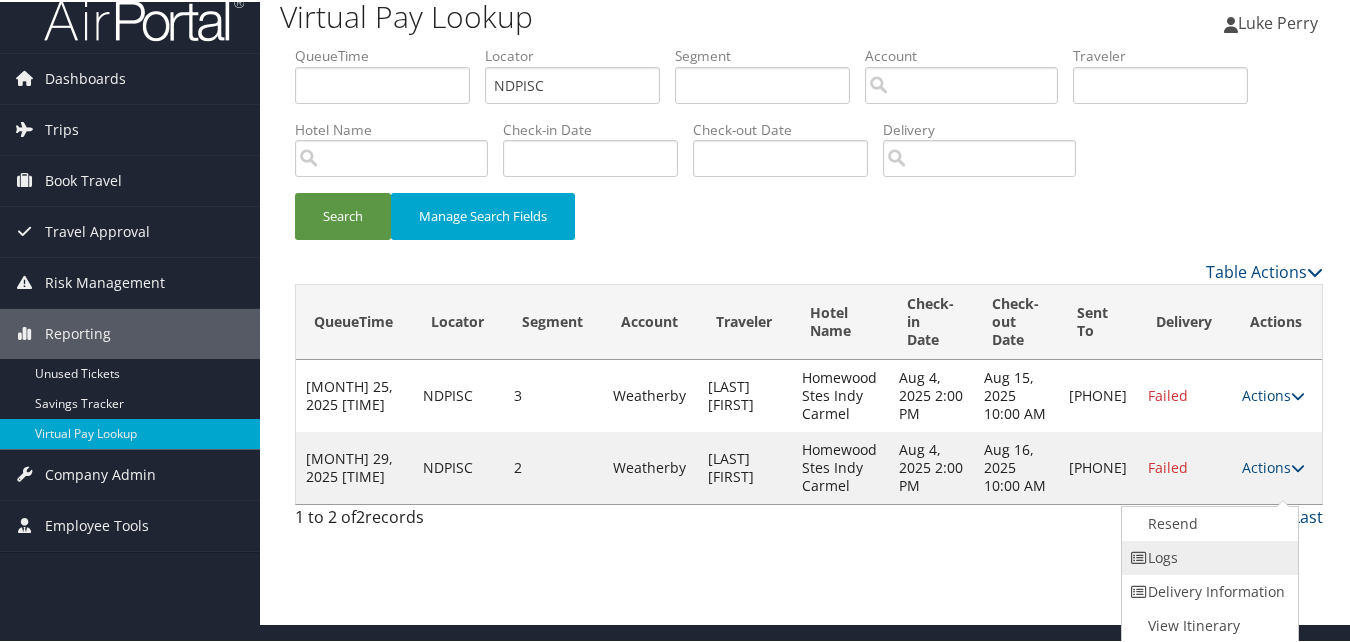 click on "Logs" at bounding box center [1207, 556] 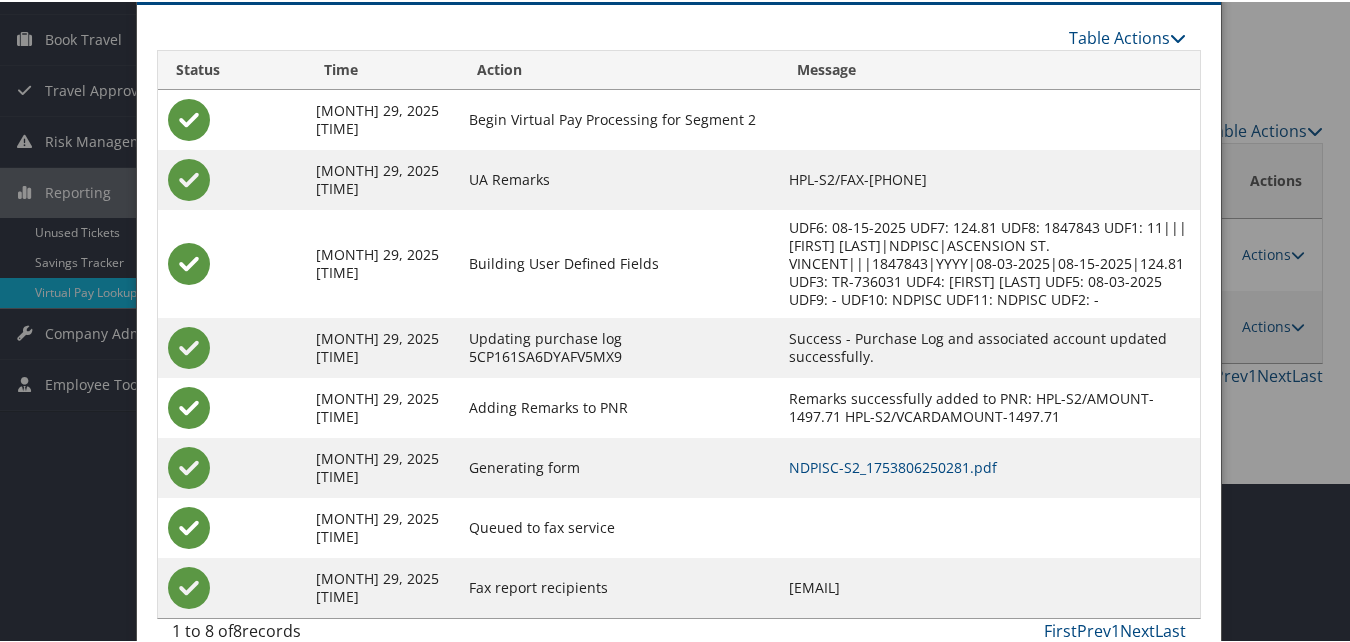 scroll, scrollTop: 172, scrollLeft: 0, axis: vertical 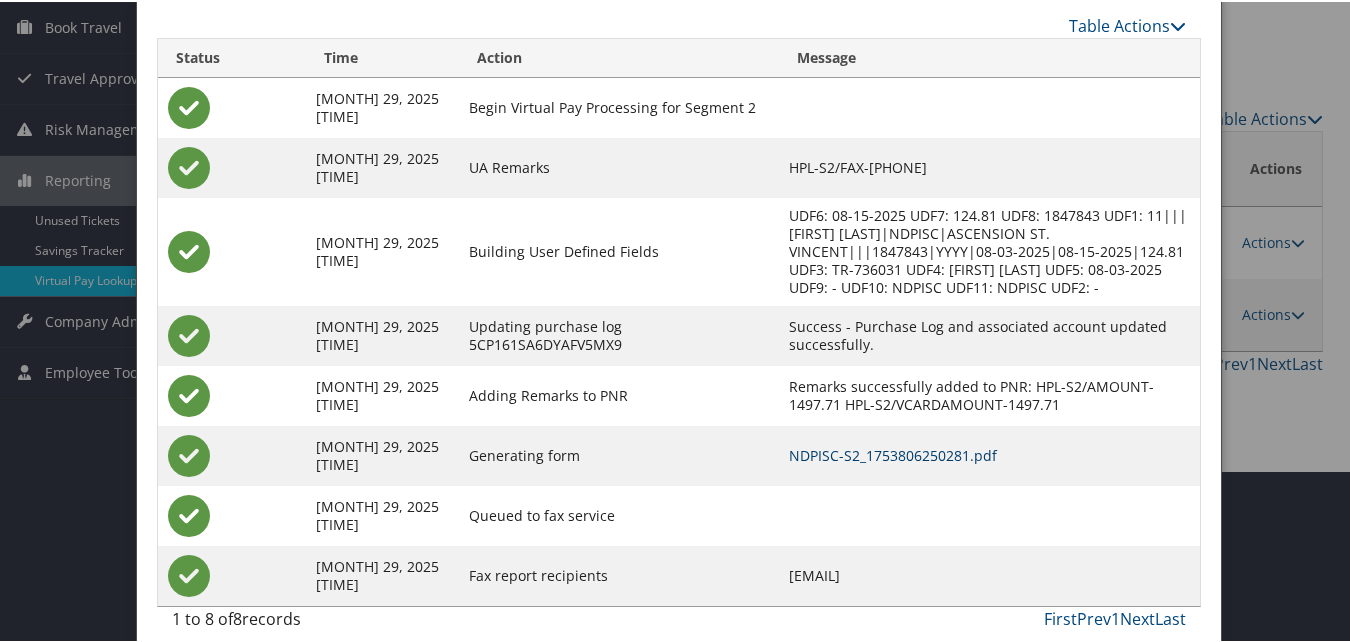 click on "NDPISC-S2_1753806250281.pdf" at bounding box center [893, 453] 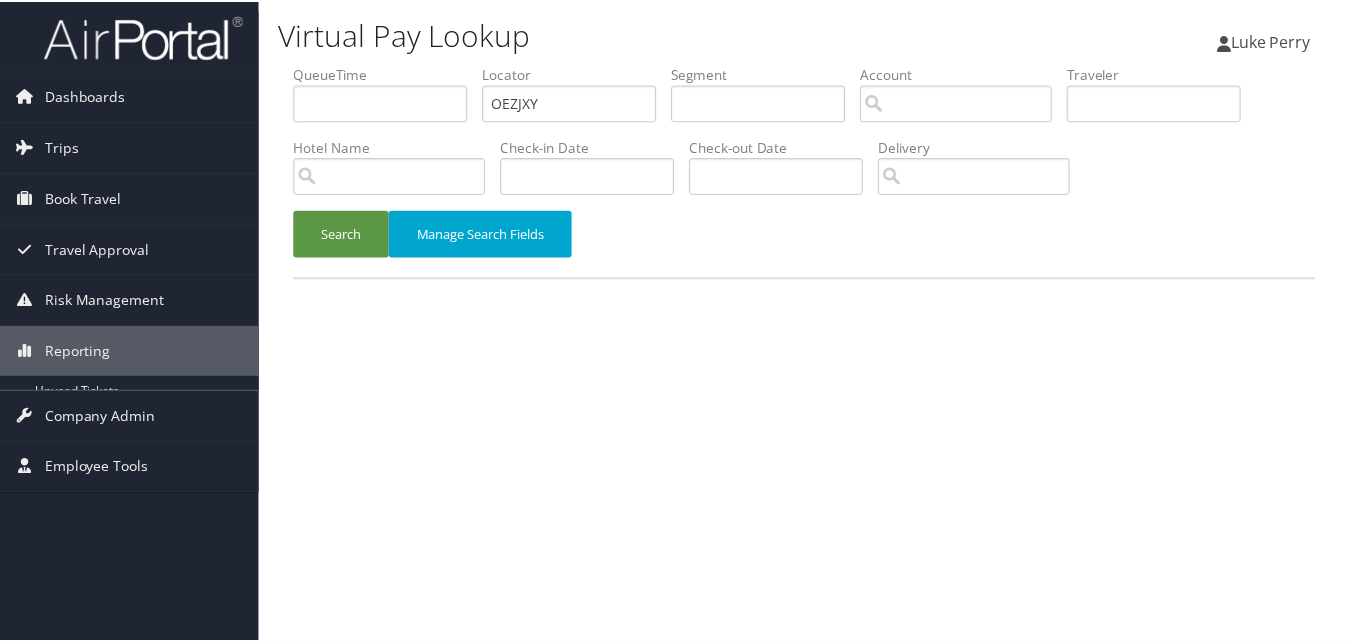 scroll, scrollTop: 0, scrollLeft: 0, axis: both 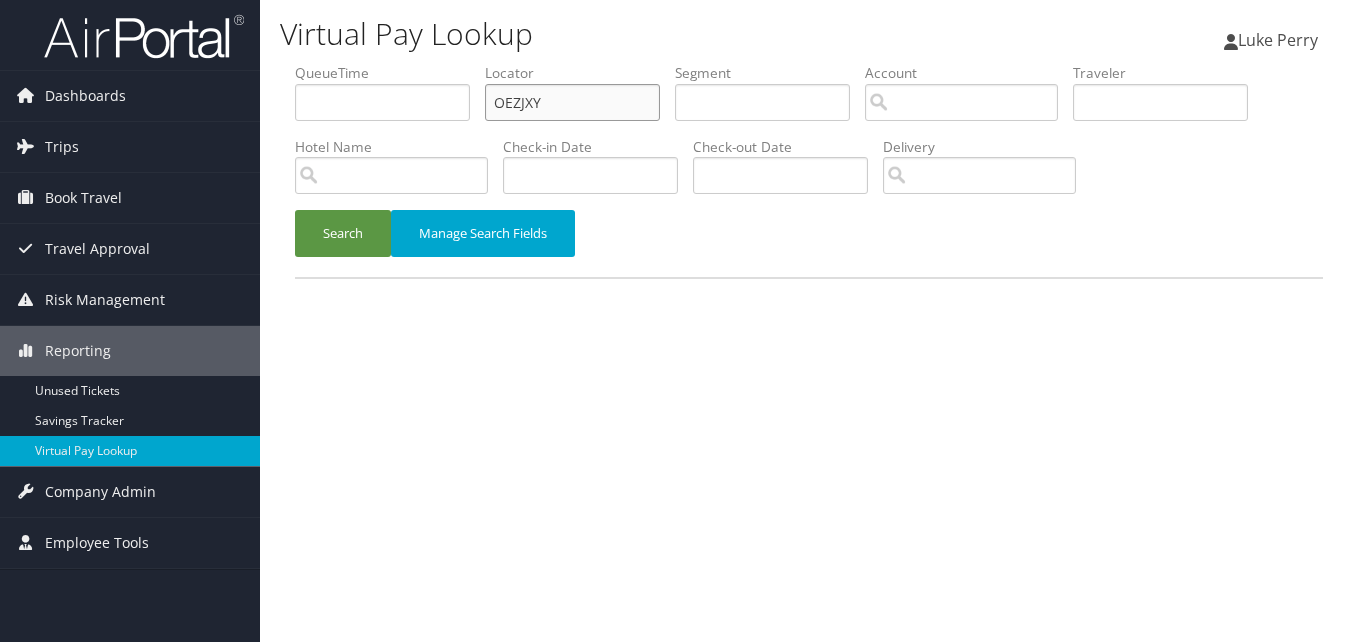 drag, startPoint x: 553, startPoint y: 109, endPoint x: 372, endPoint y: 111, distance: 181.01105 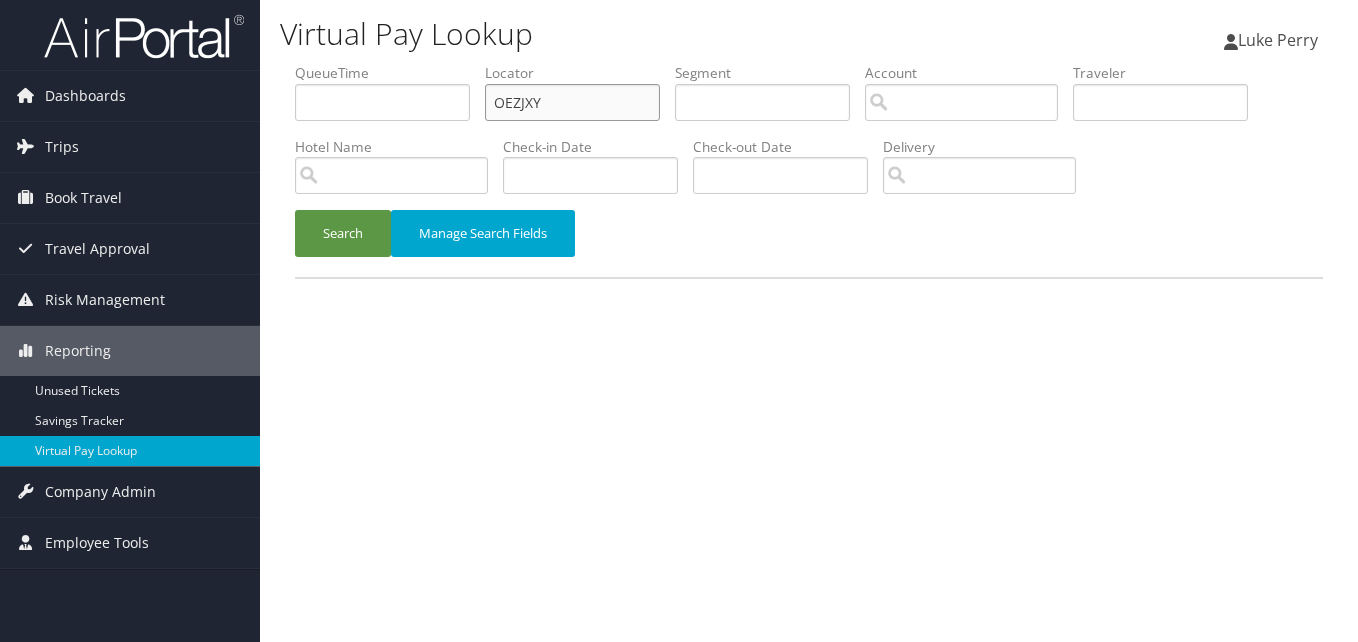 click on "QueueTime Locator OEZJXY Segment Account Traveler Hotel Name Check-in Date Check-out Date Delivery" at bounding box center [809, 63] 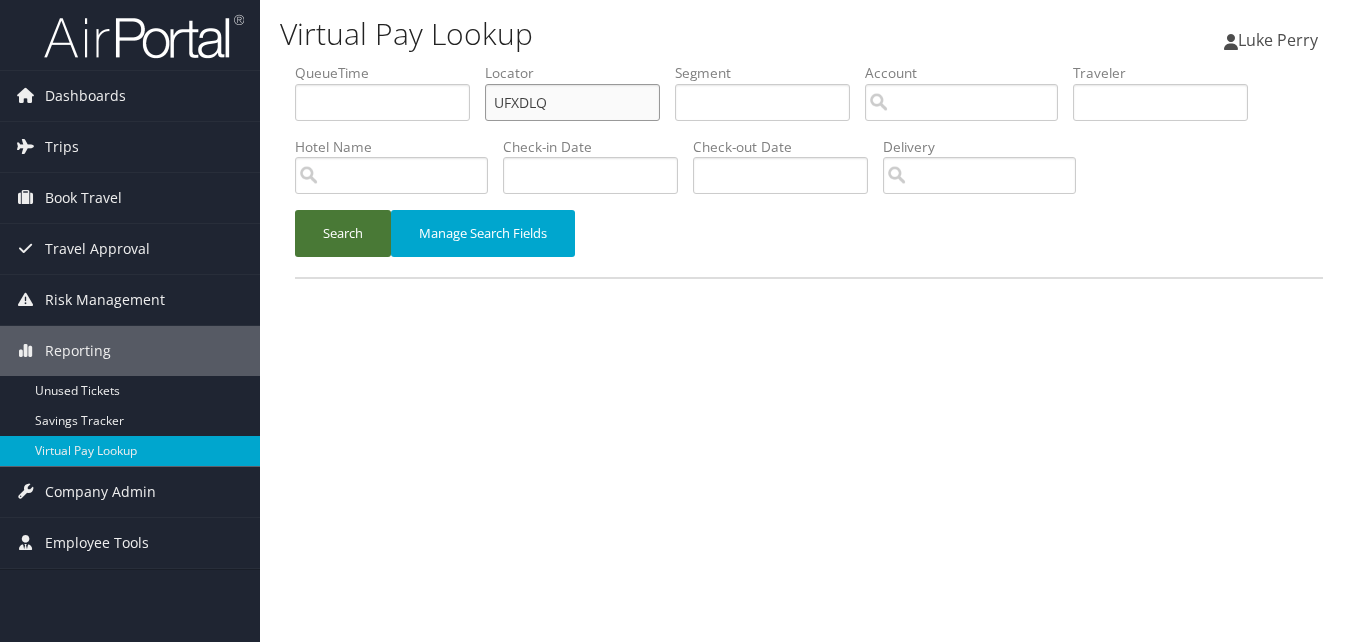 type on "UFXDLQ" 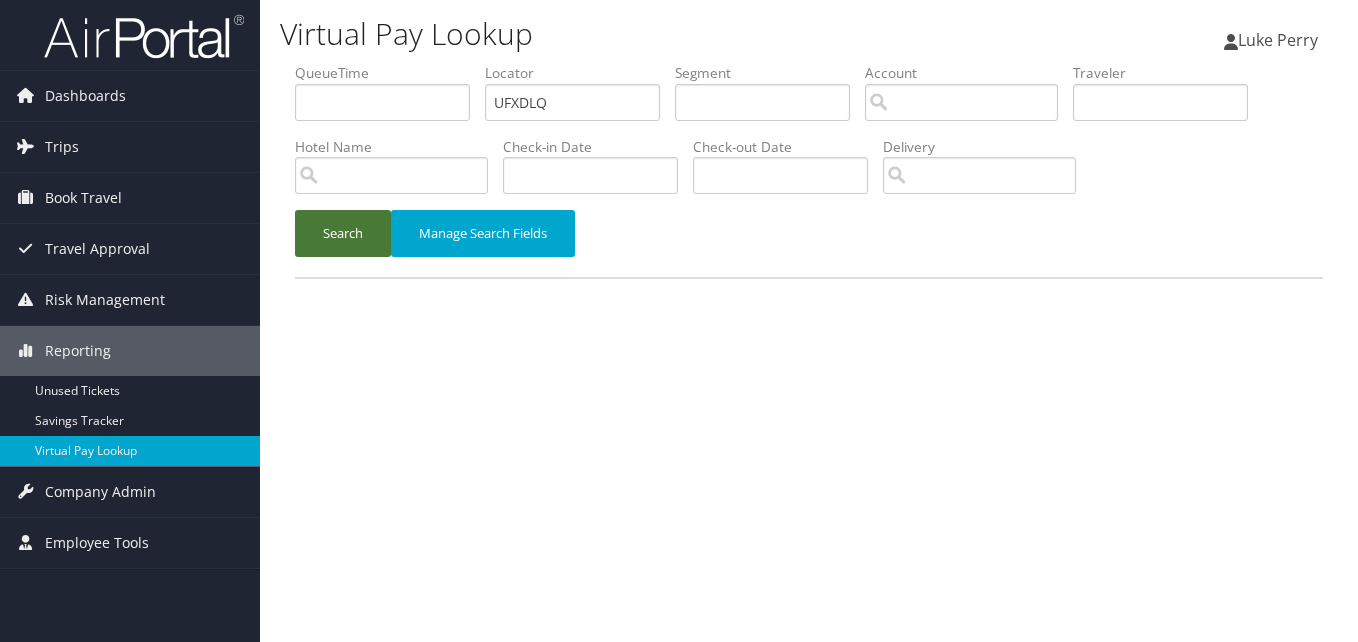 click on "Search" at bounding box center (343, 233) 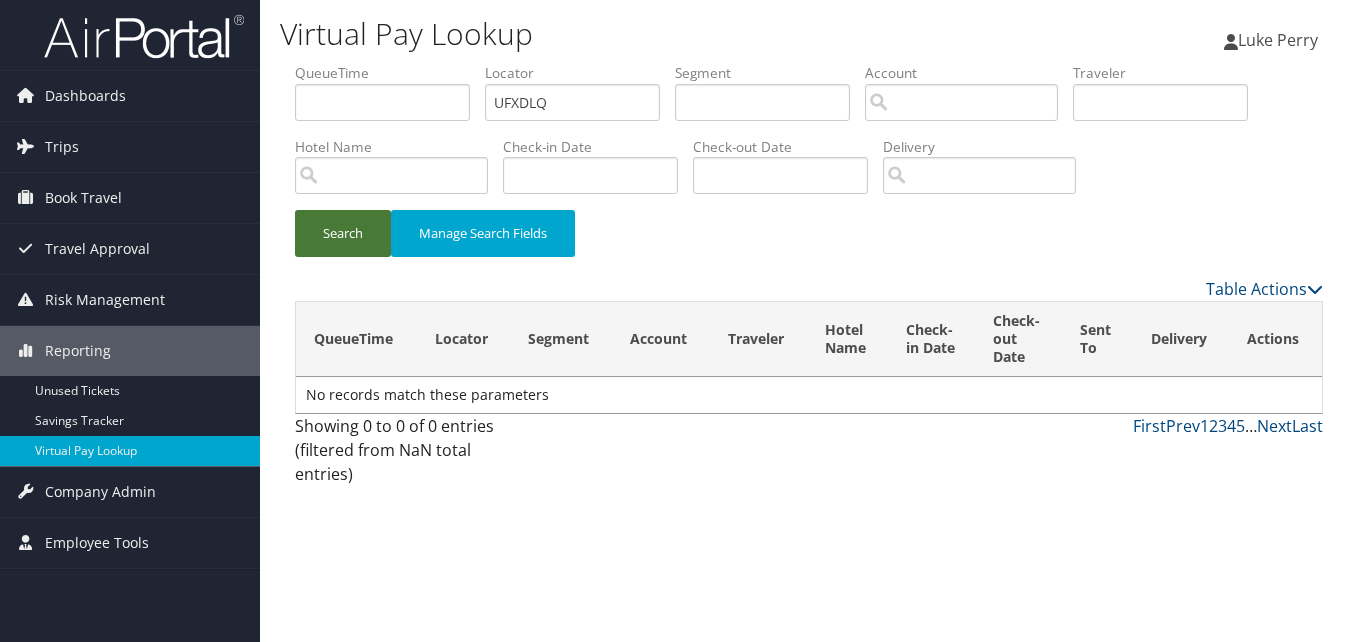 type 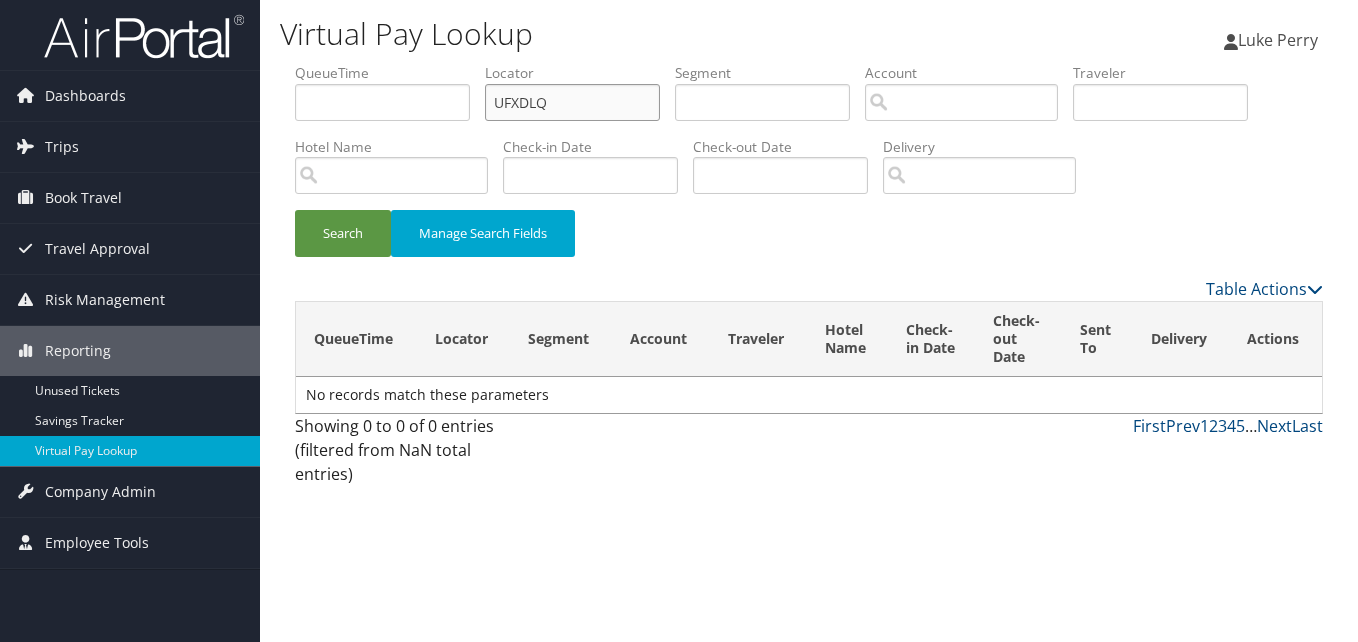 paste on "NLKZXH" 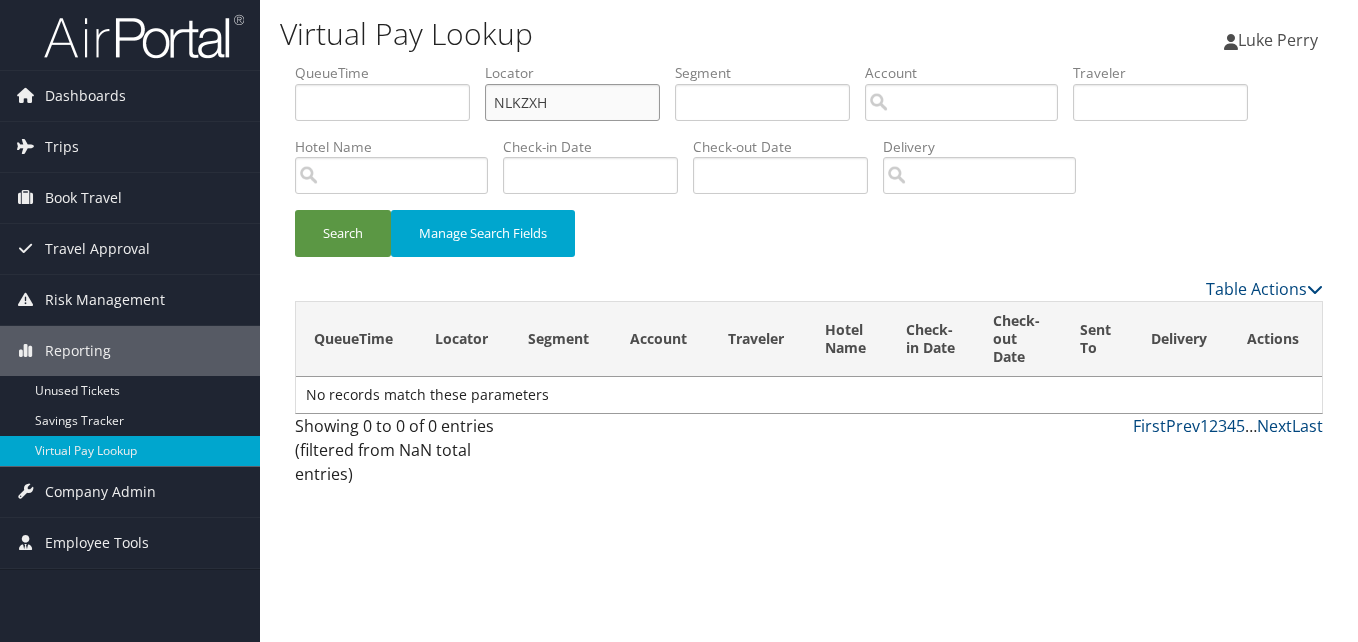 drag, startPoint x: 571, startPoint y: 102, endPoint x: 351, endPoint y: 141, distance: 223.43008 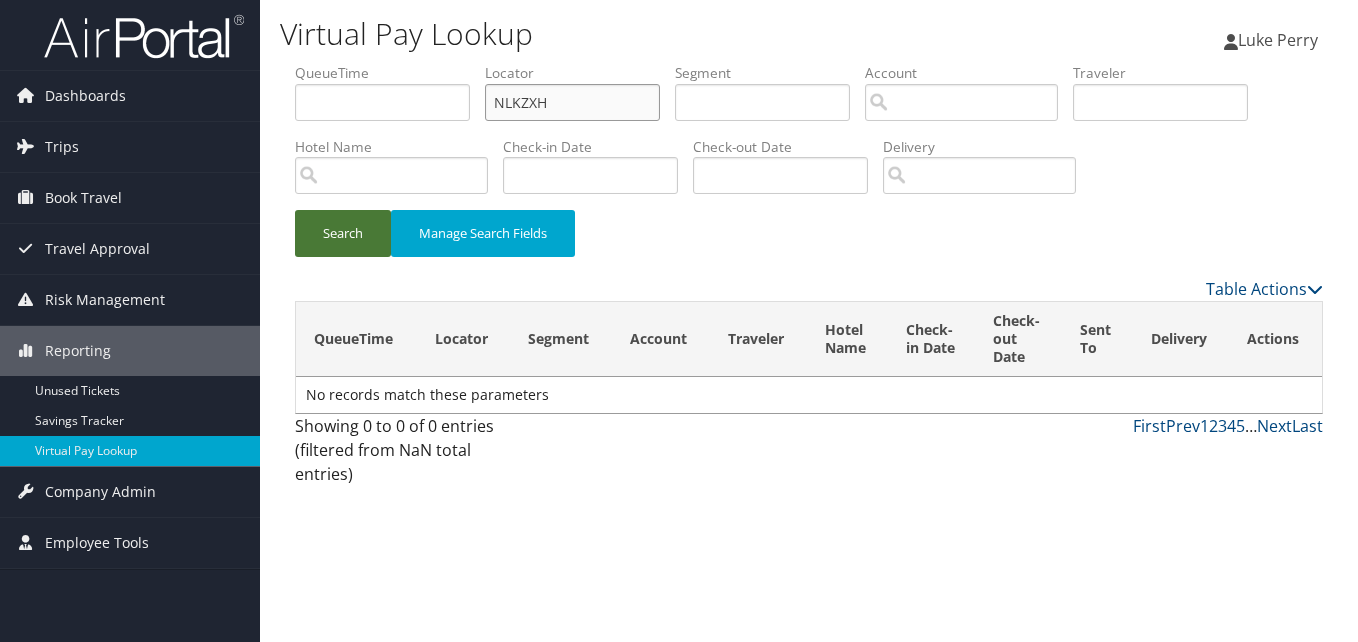 type on "NLKZXH" 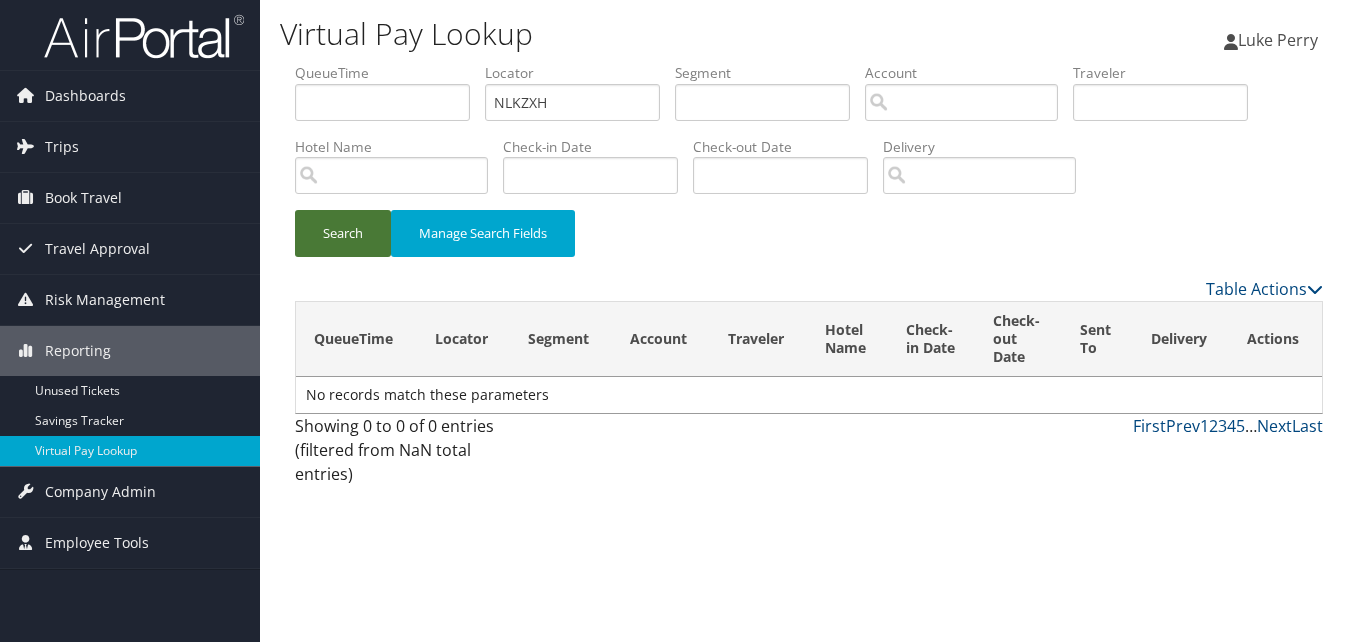 click on "Search" at bounding box center [343, 233] 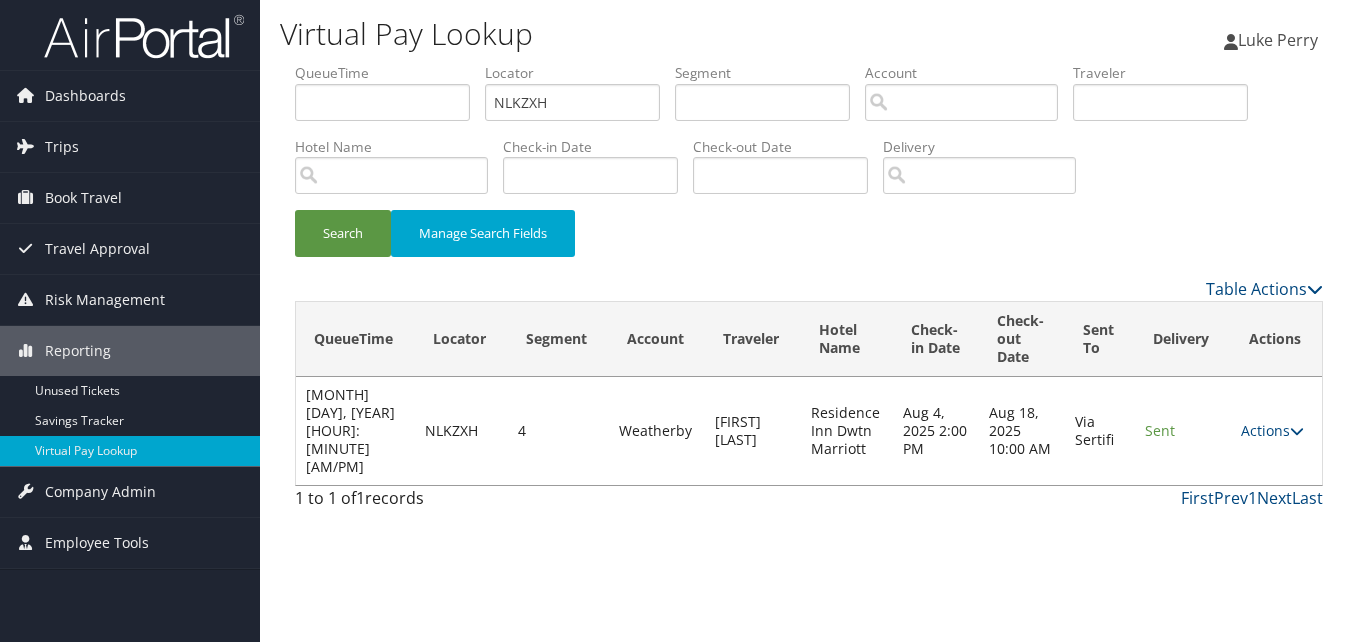 click on "Actions   Resend  Logs  View Itinerary" at bounding box center (1276, 431) 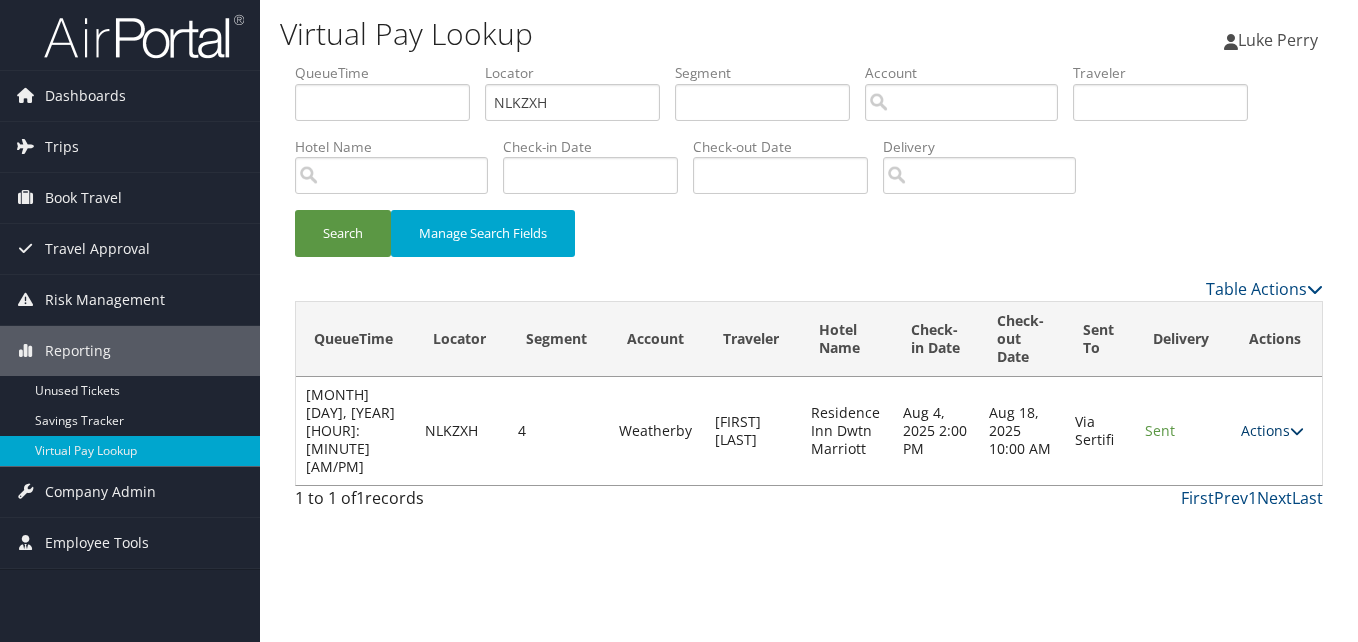 click on "Actions" at bounding box center (1272, 430) 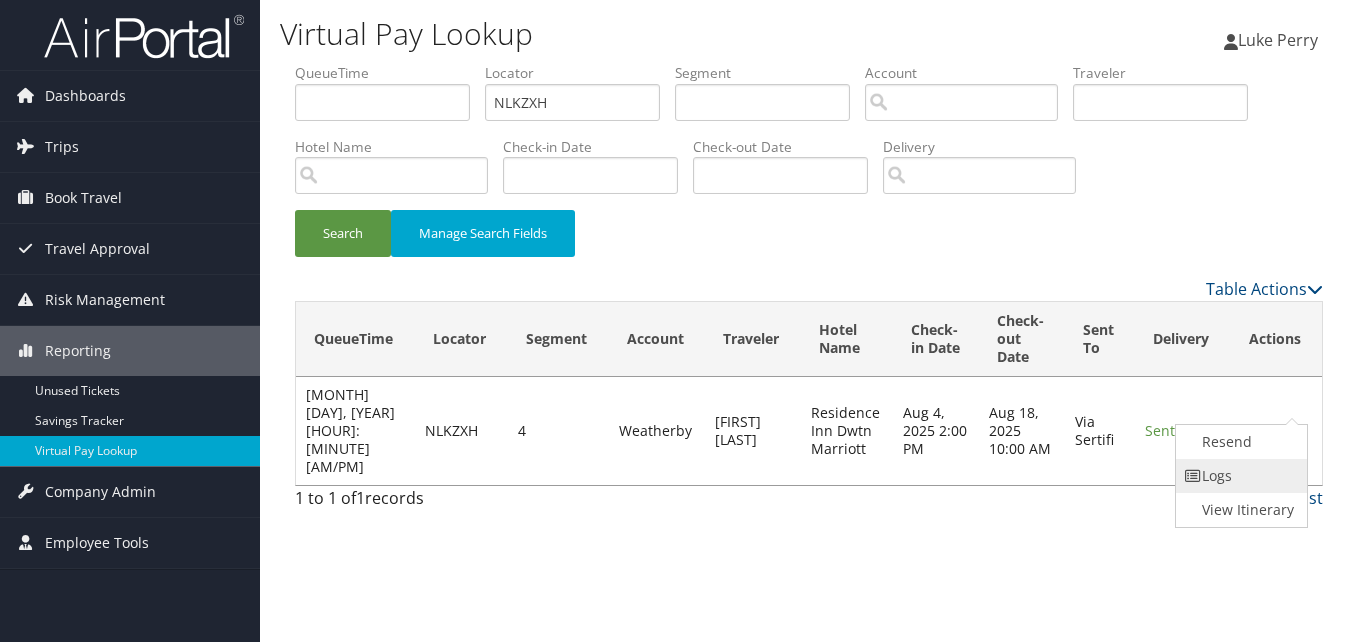 click on "Logs" at bounding box center (1239, 476) 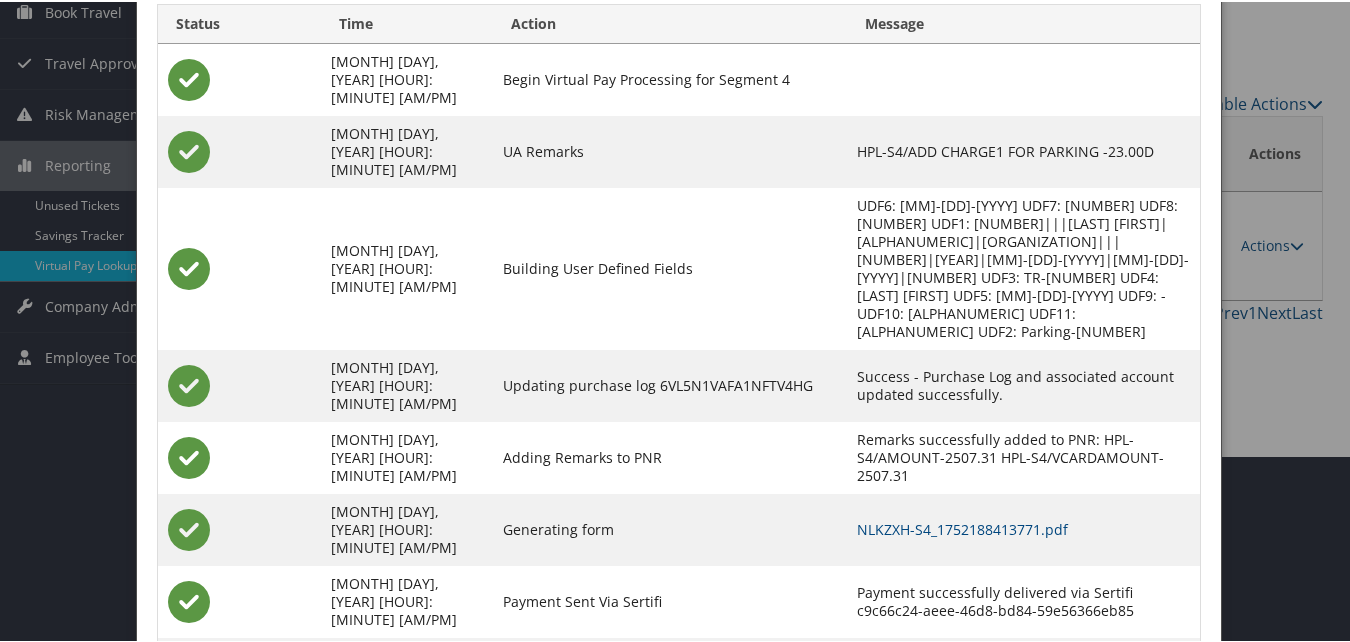 scroll, scrollTop: 189, scrollLeft: 0, axis: vertical 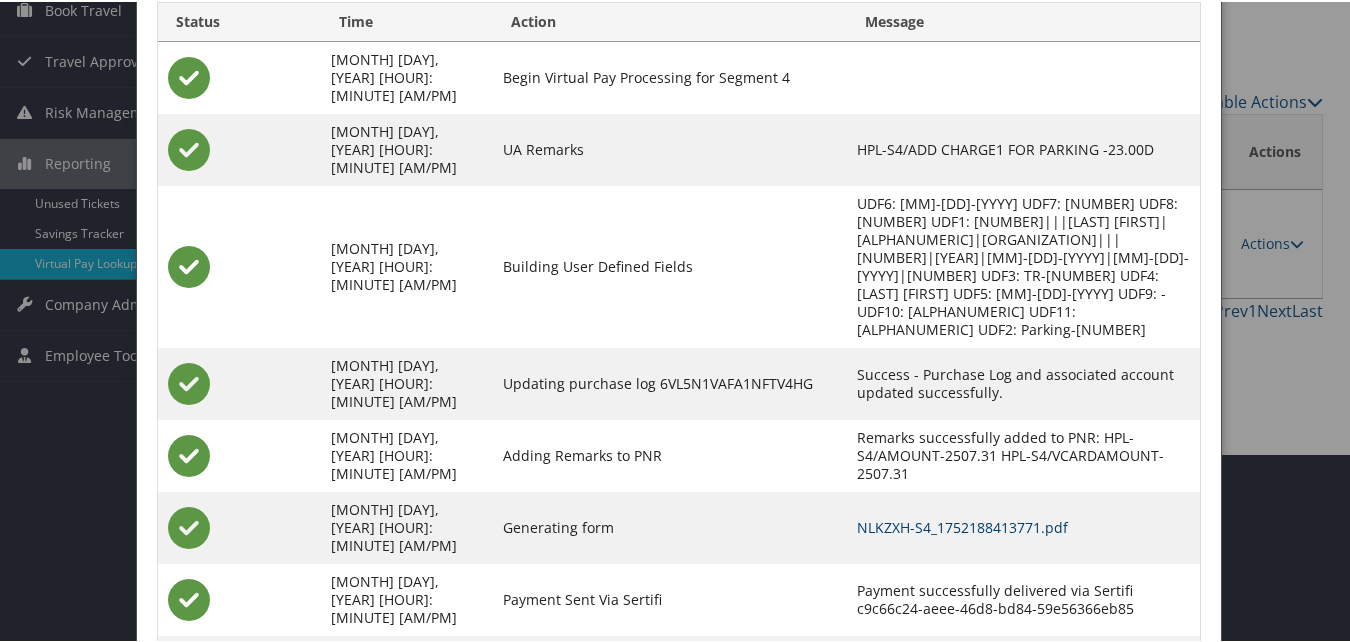 click on "NLKZXH-S4_1752188413771.pdf" at bounding box center [962, 525] 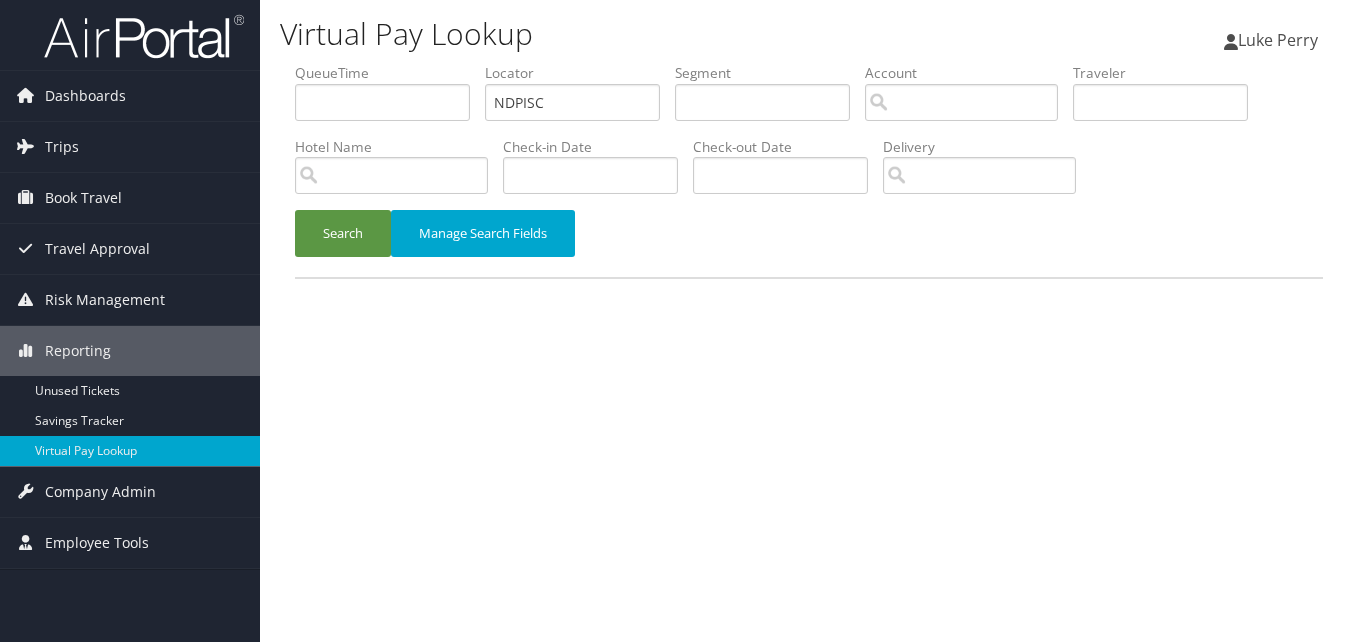 scroll, scrollTop: 0, scrollLeft: 0, axis: both 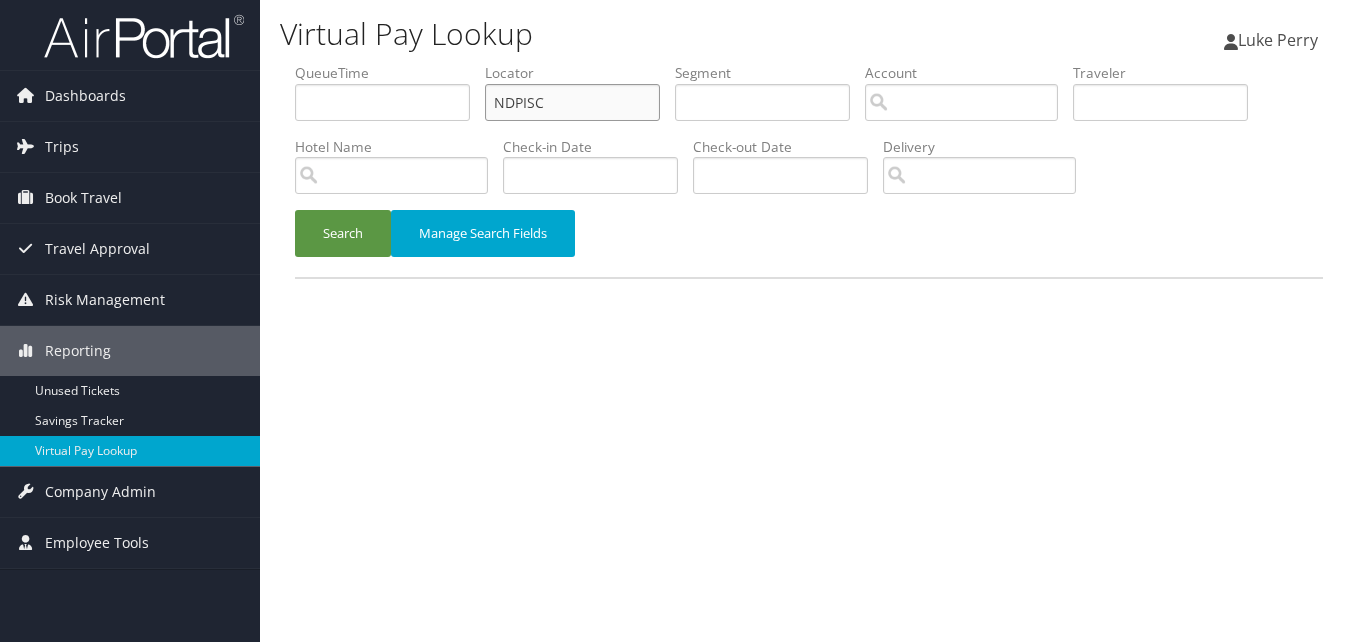 drag, startPoint x: 558, startPoint y: 100, endPoint x: 331, endPoint y: 109, distance: 227.17834 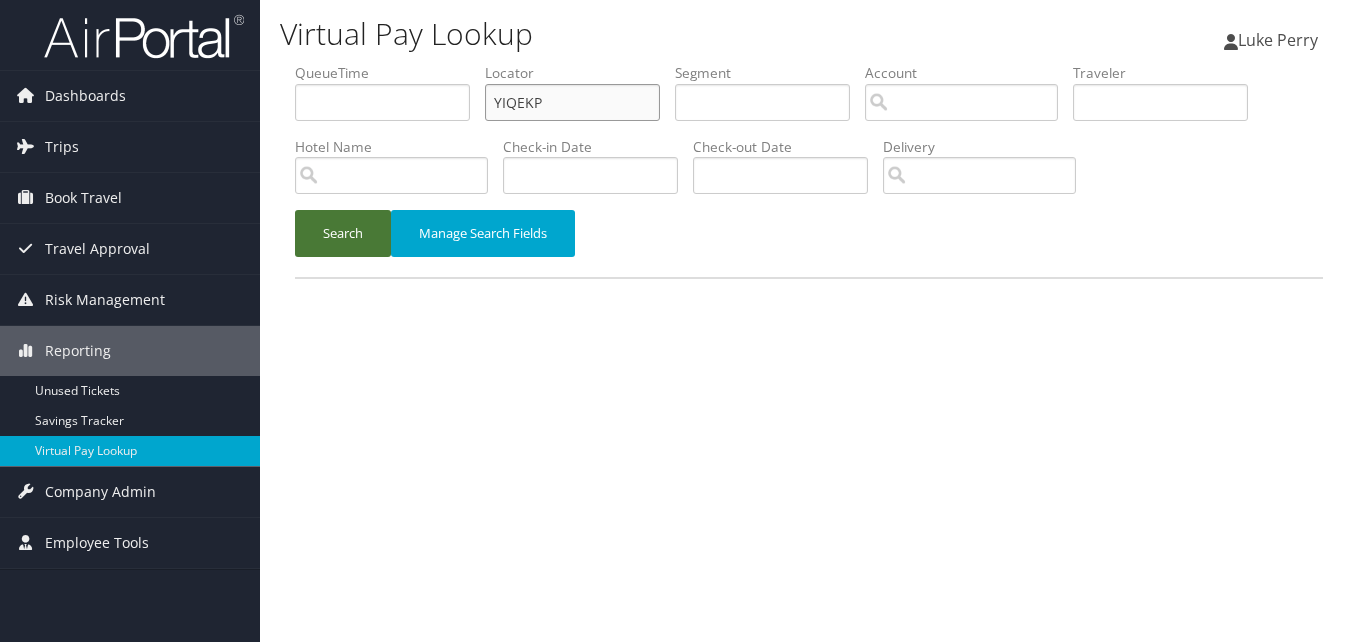 type on "YIQEKP" 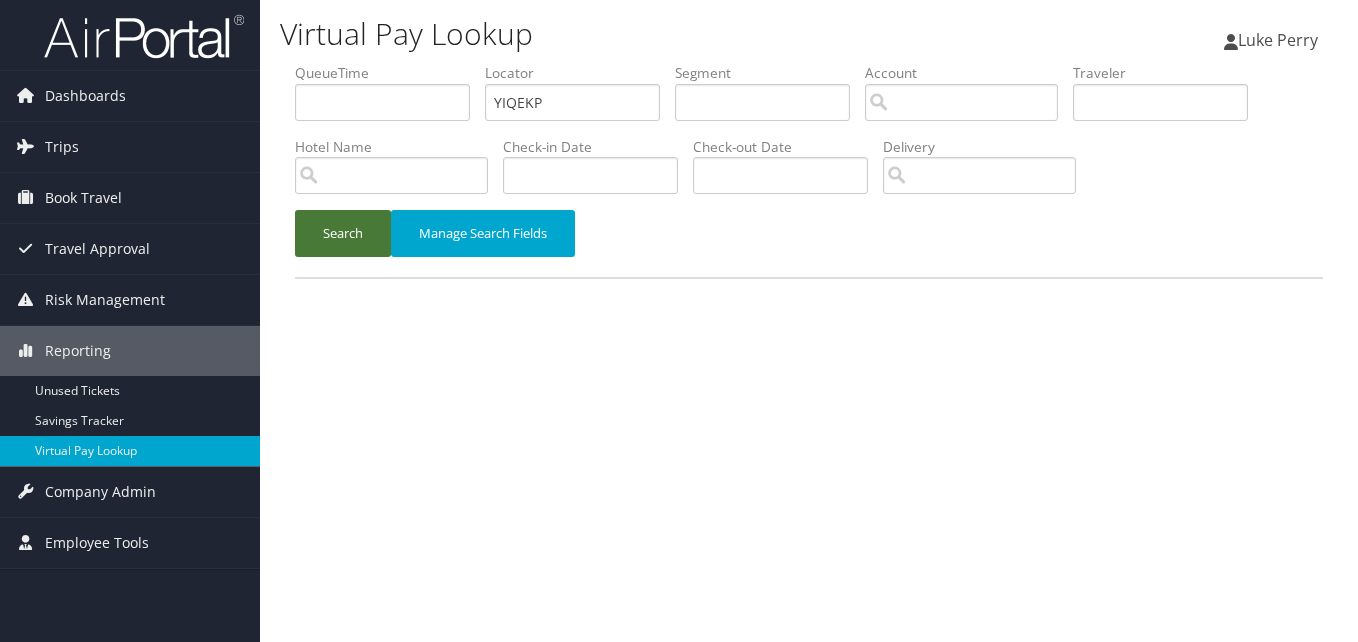 click on "Search" at bounding box center (343, 233) 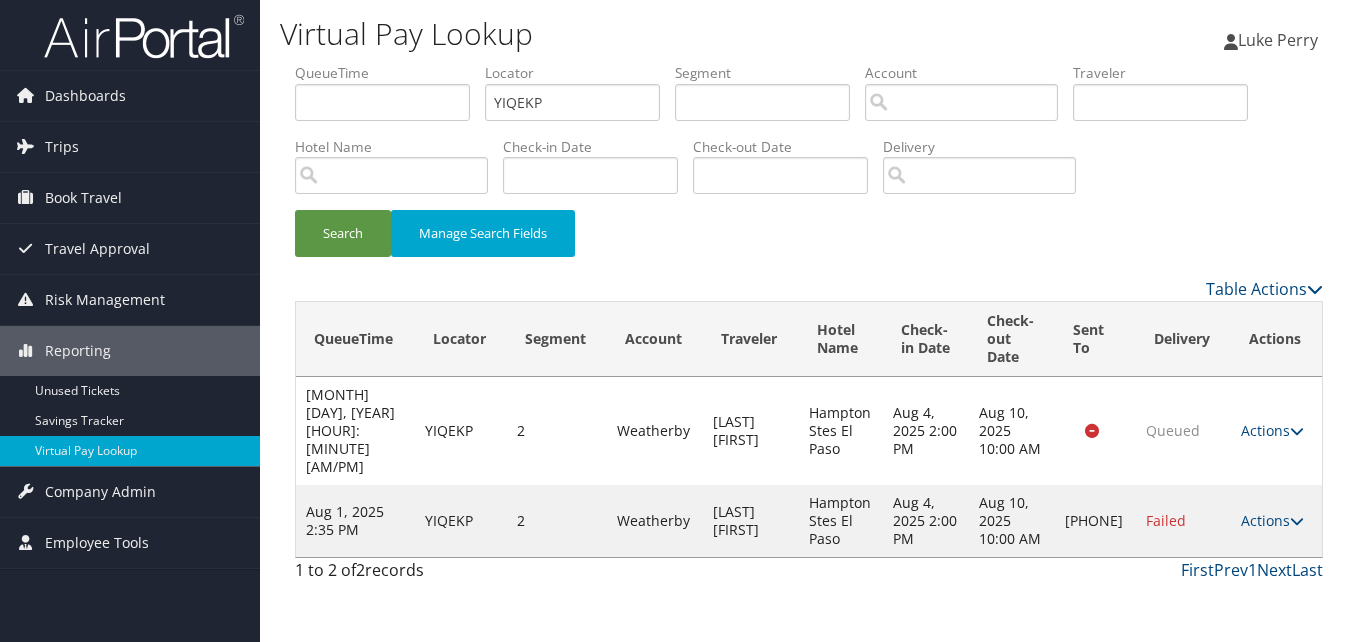 click on "Actions   Resend  Logs  Delivery Information  View Itinerary" at bounding box center [1276, 521] 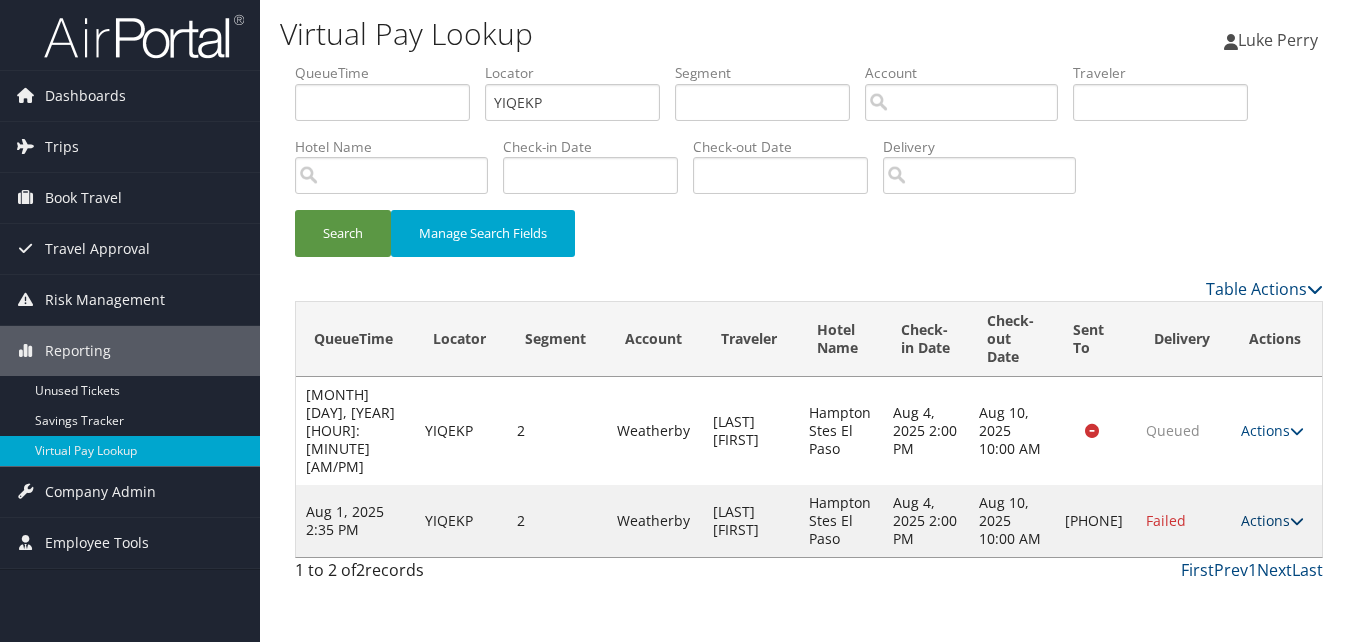 click on "Actions" at bounding box center (1272, 520) 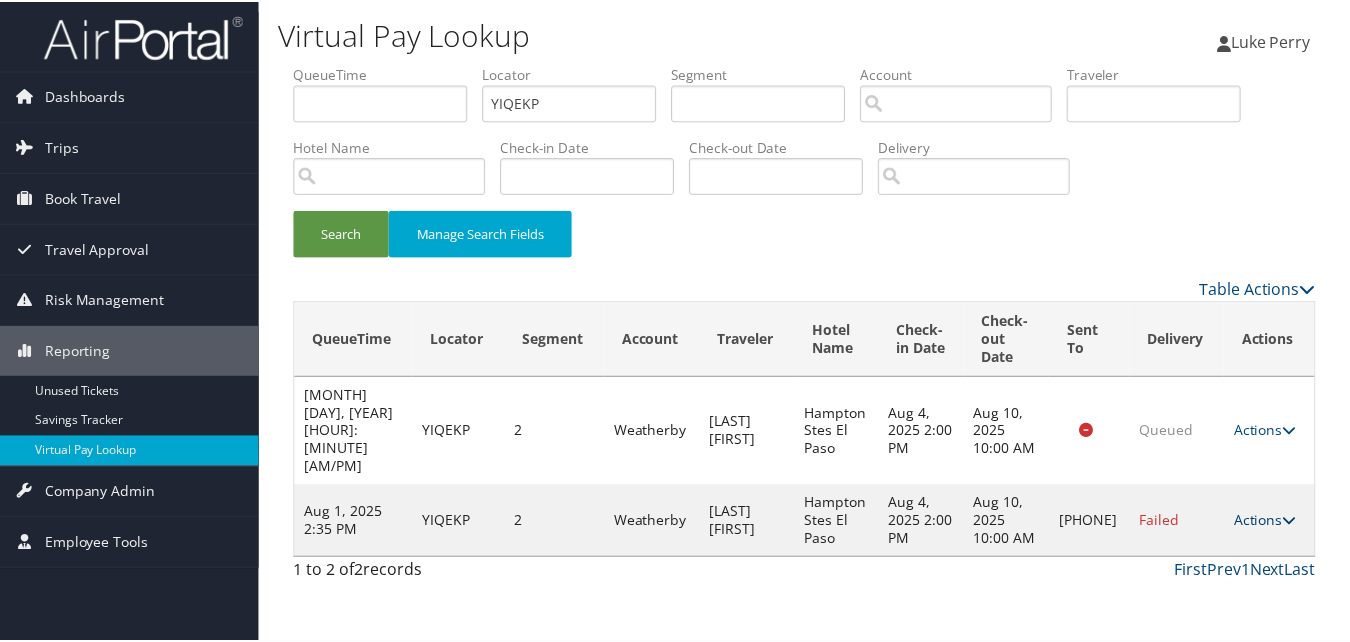 scroll, scrollTop: 1, scrollLeft: 0, axis: vertical 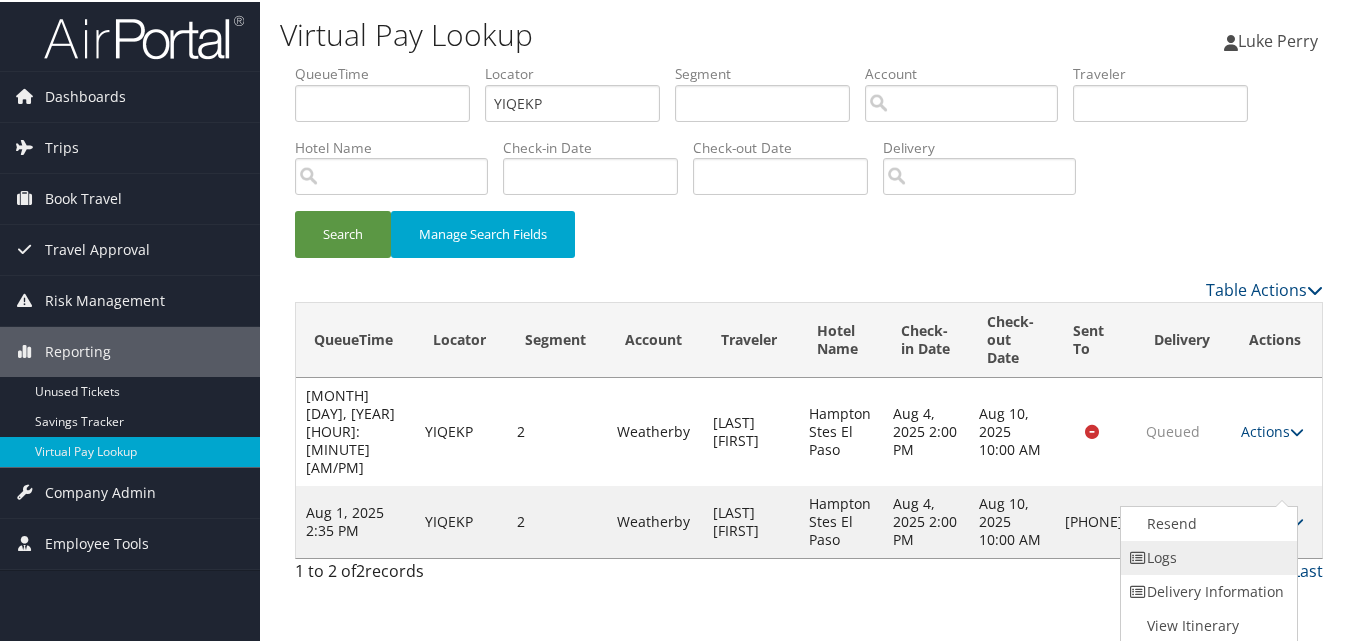 drag, startPoint x: 1252, startPoint y: 485, endPoint x: 1185, endPoint y: 556, distance: 97.62172 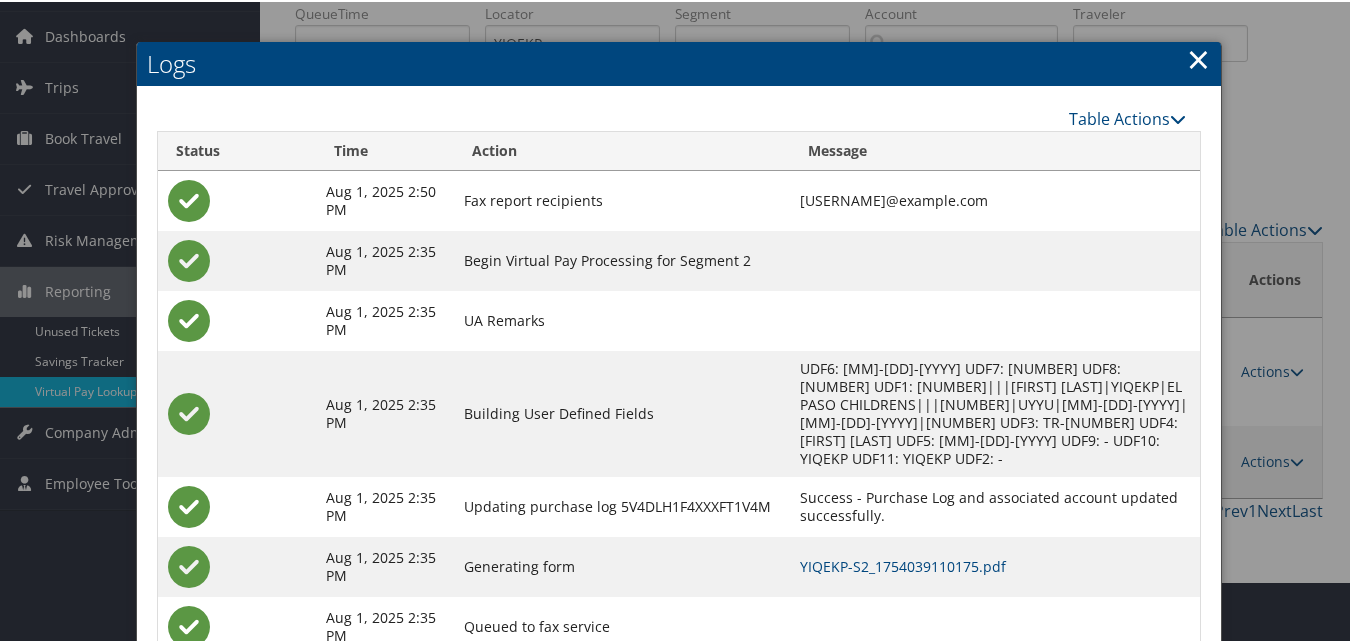scroll, scrollTop: 94, scrollLeft: 0, axis: vertical 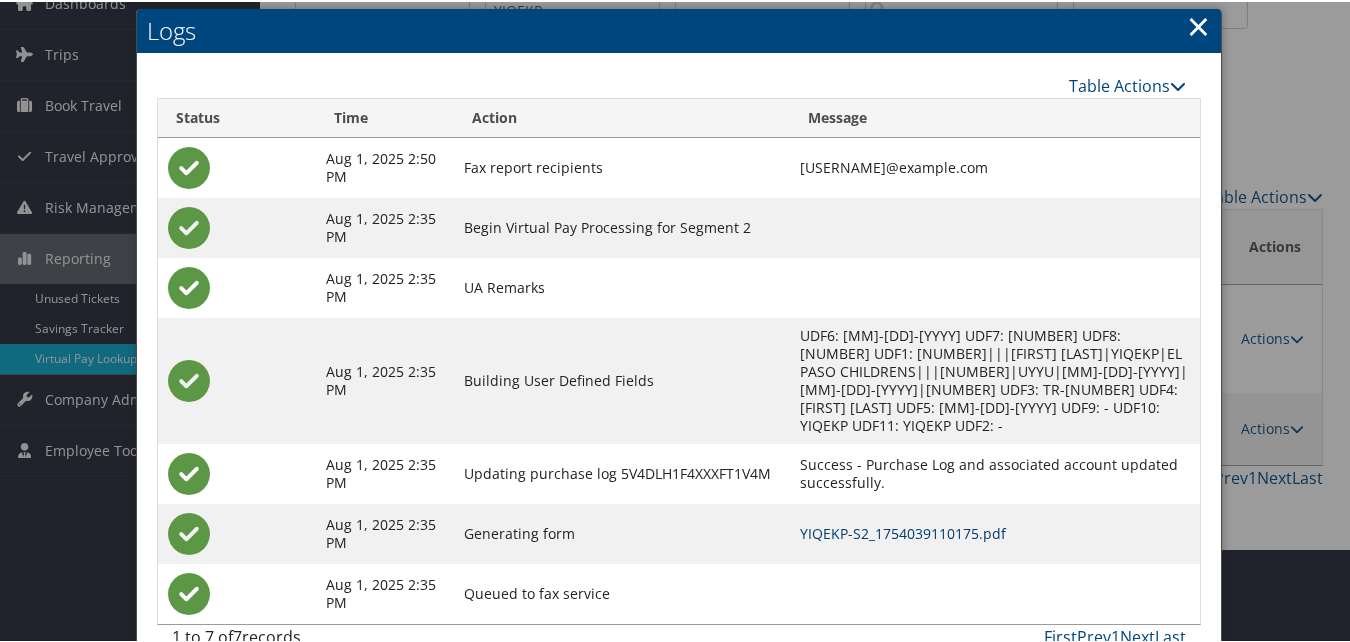 click on "YIQEKP-S2_1754039110175.pdf" at bounding box center [903, 531] 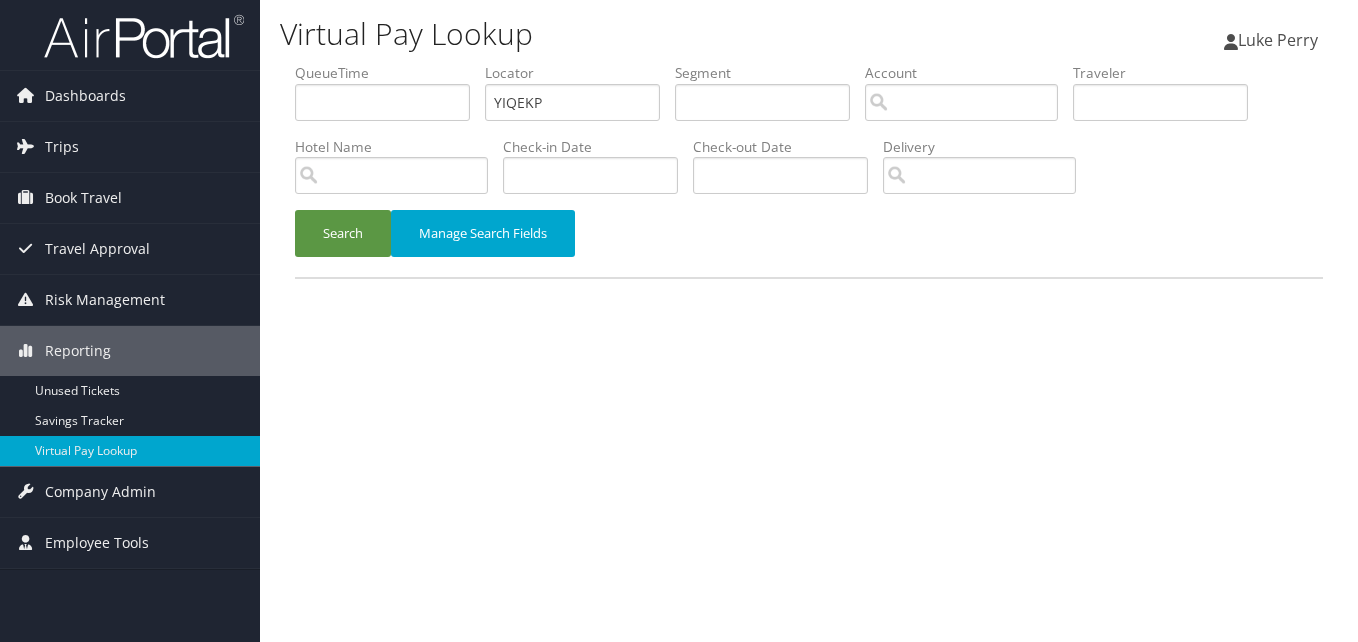 scroll, scrollTop: 0, scrollLeft: 0, axis: both 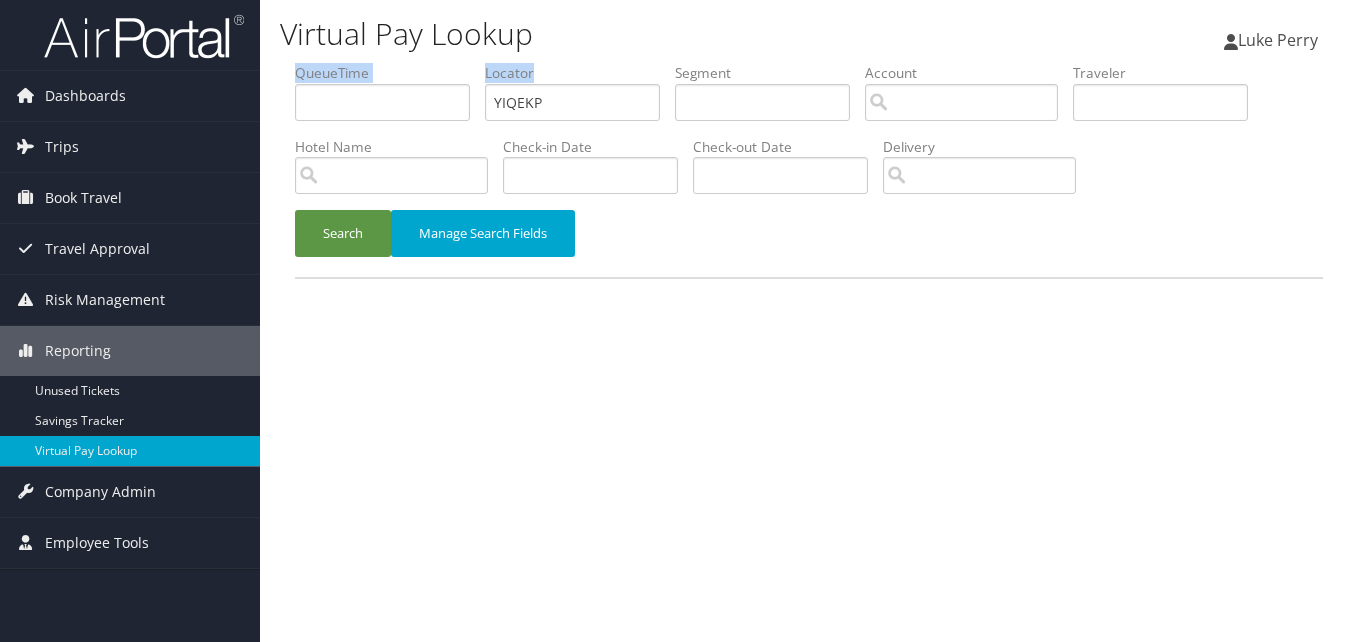 drag, startPoint x: 581, startPoint y: 82, endPoint x: 463, endPoint y: 105, distance: 120.22063 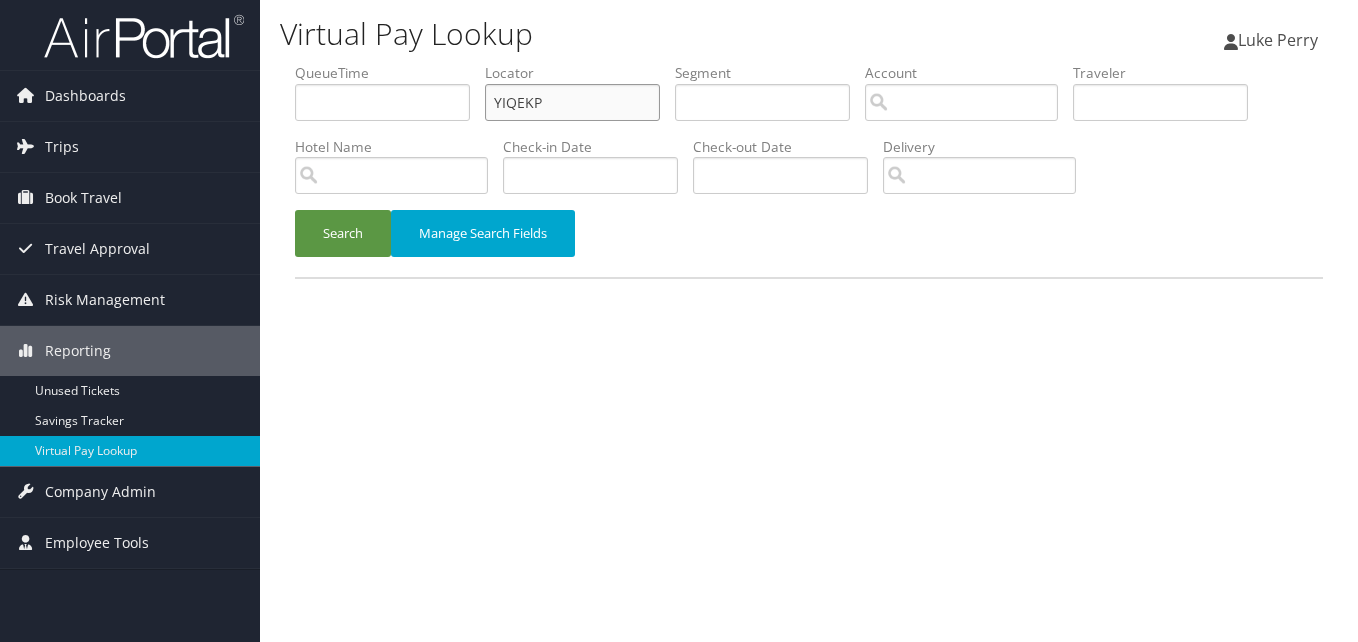 drag, startPoint x: 562, startPoint y: 106, endPoint x: 447, endPoint y: 130, distance: 117.47766 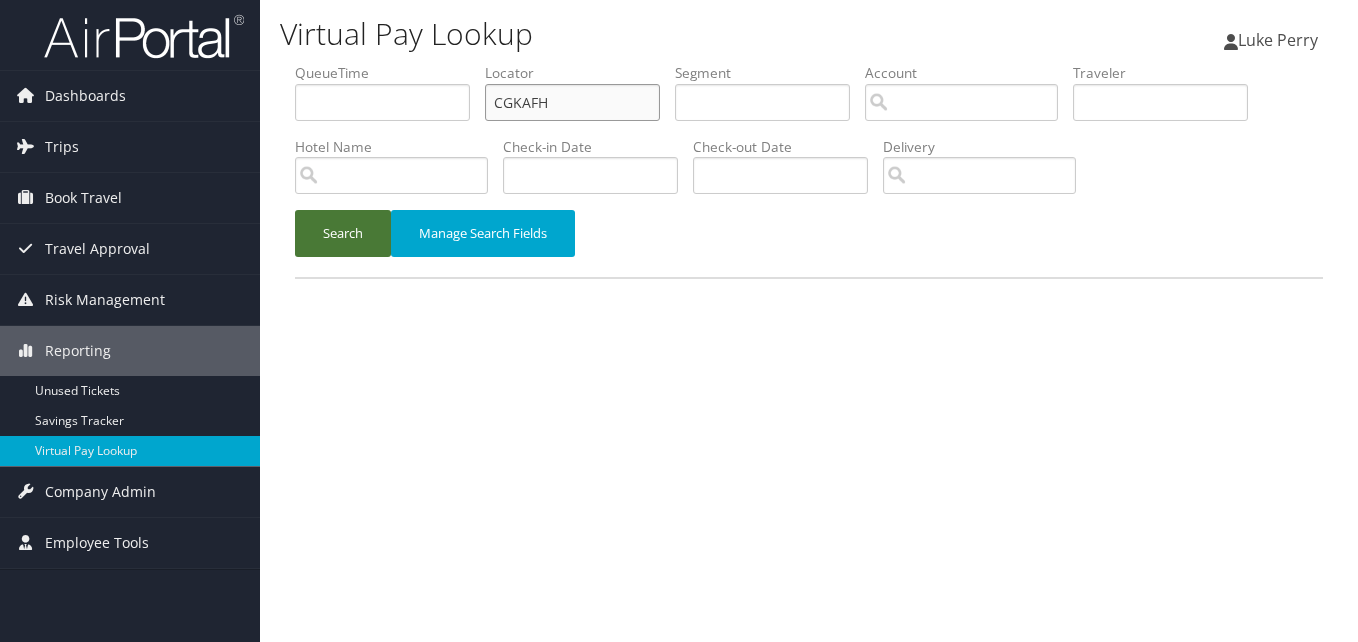 type on "CGKAFH" 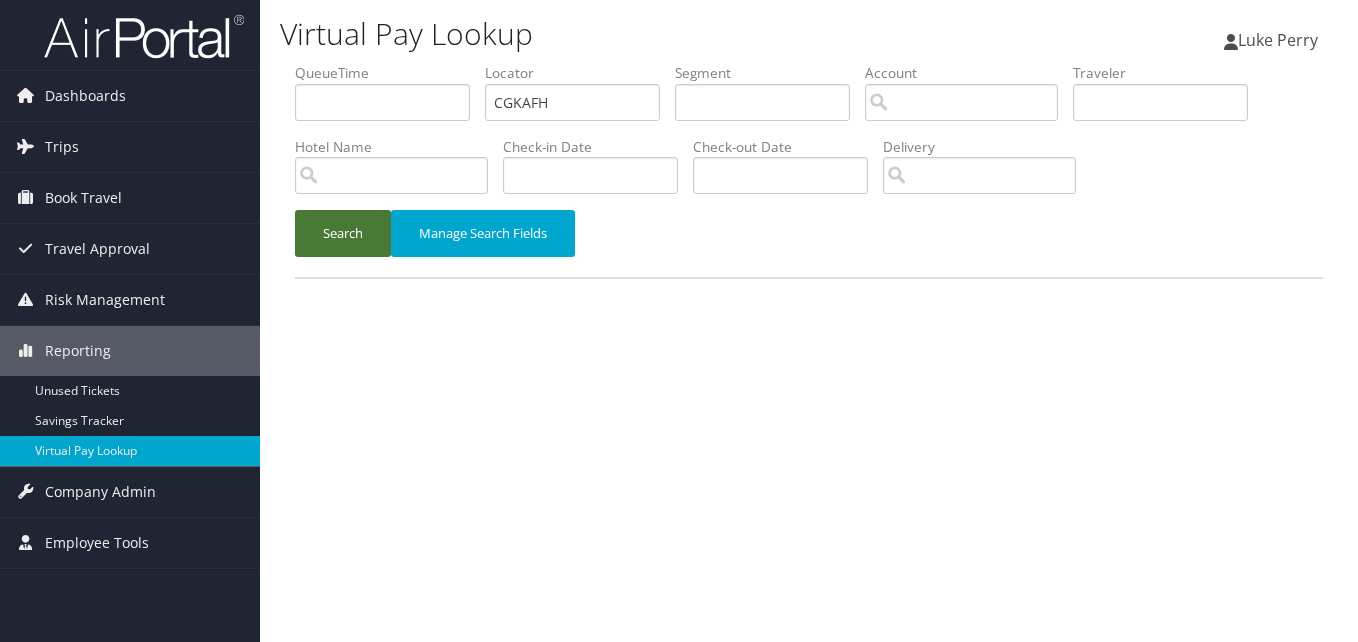 click on "Search" at bounding box center [343, 233] 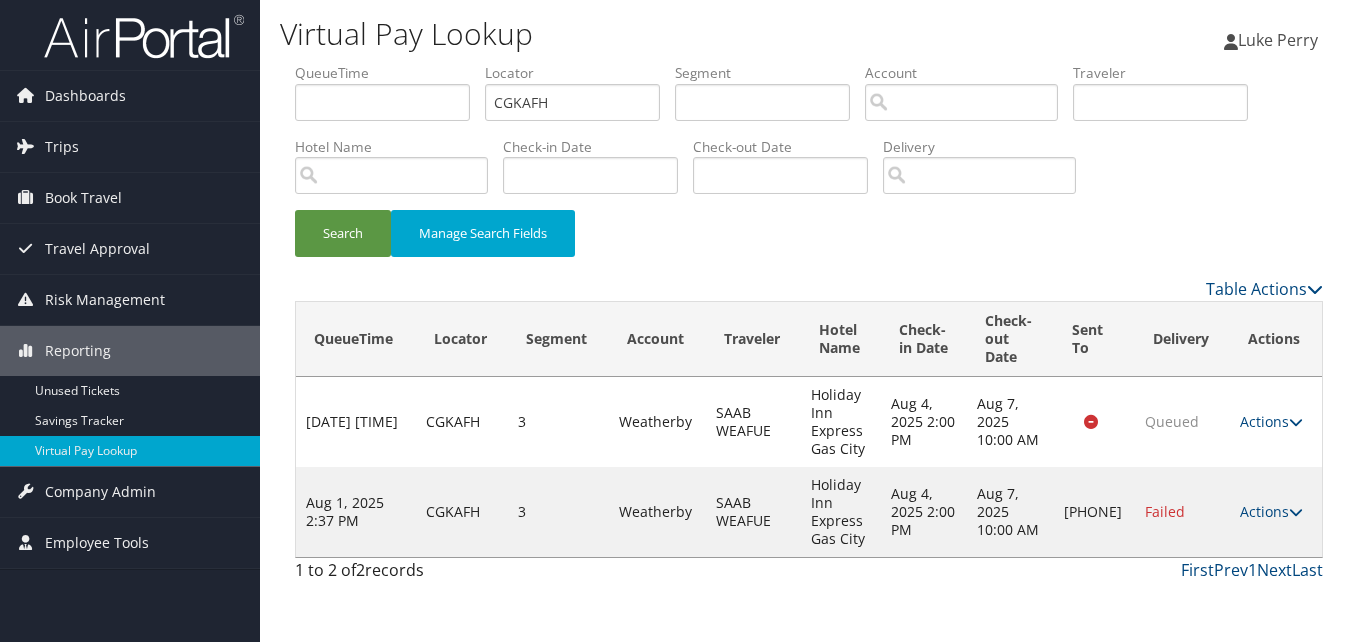 click on "Actions" at bounding box center [1271, 511] 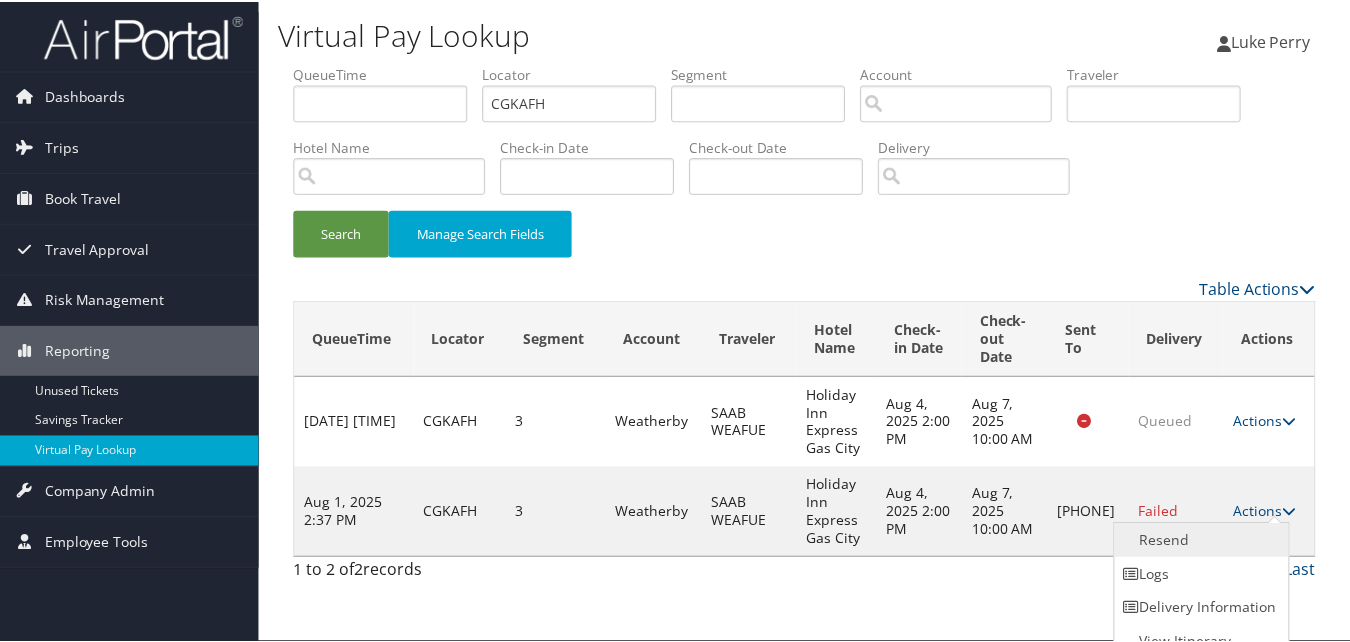 scroll, scrollTop: 19, scrollLeft: 0, axis: vertical 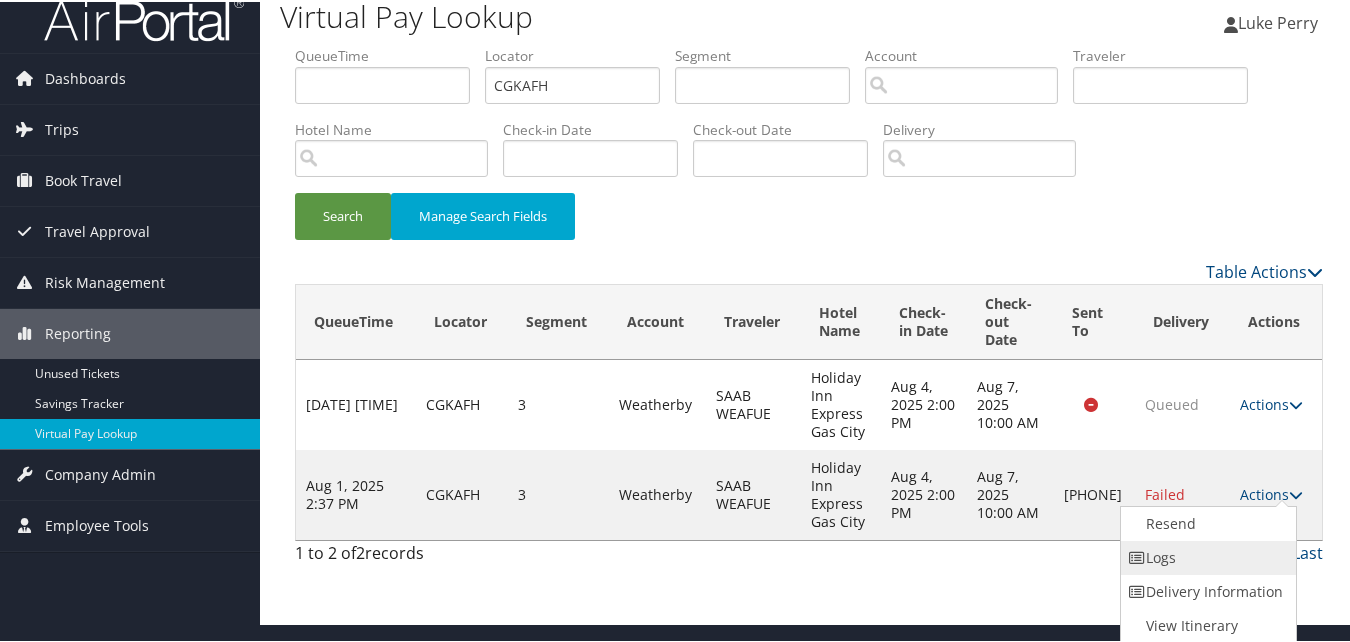 click on "Logs" at bounding box center (1206, 556) 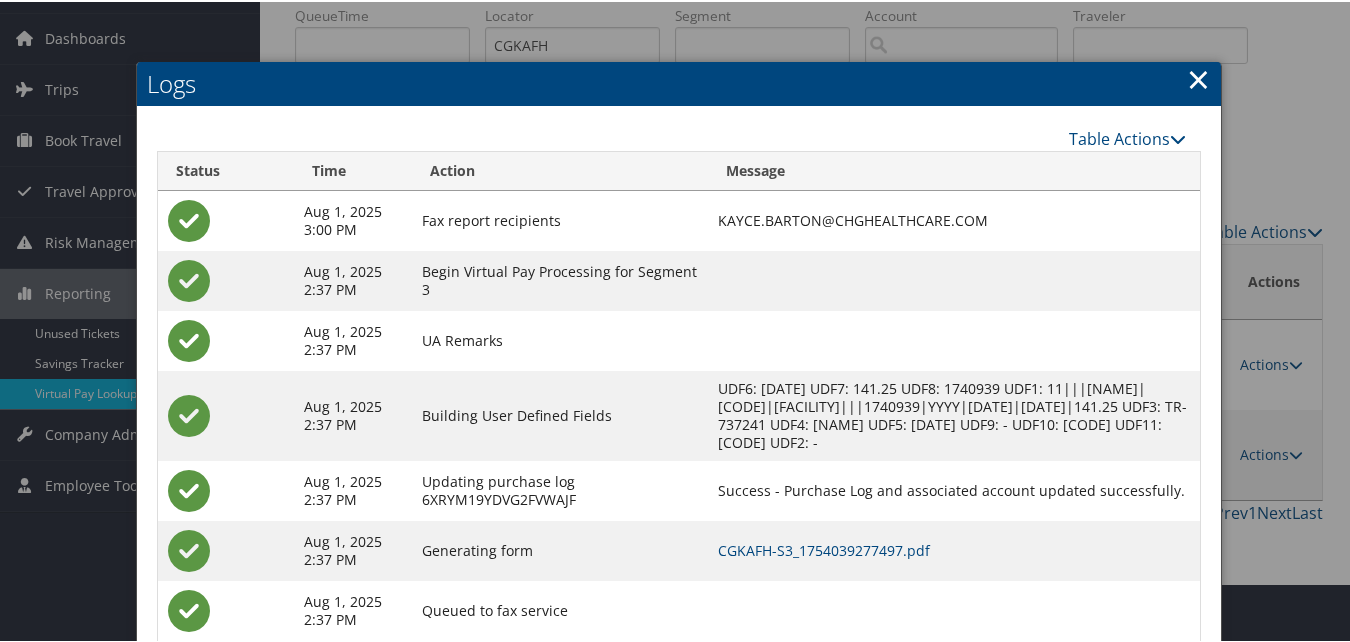 scroll, scrollTop: 112, scrollLeft: 0, axis: vertical 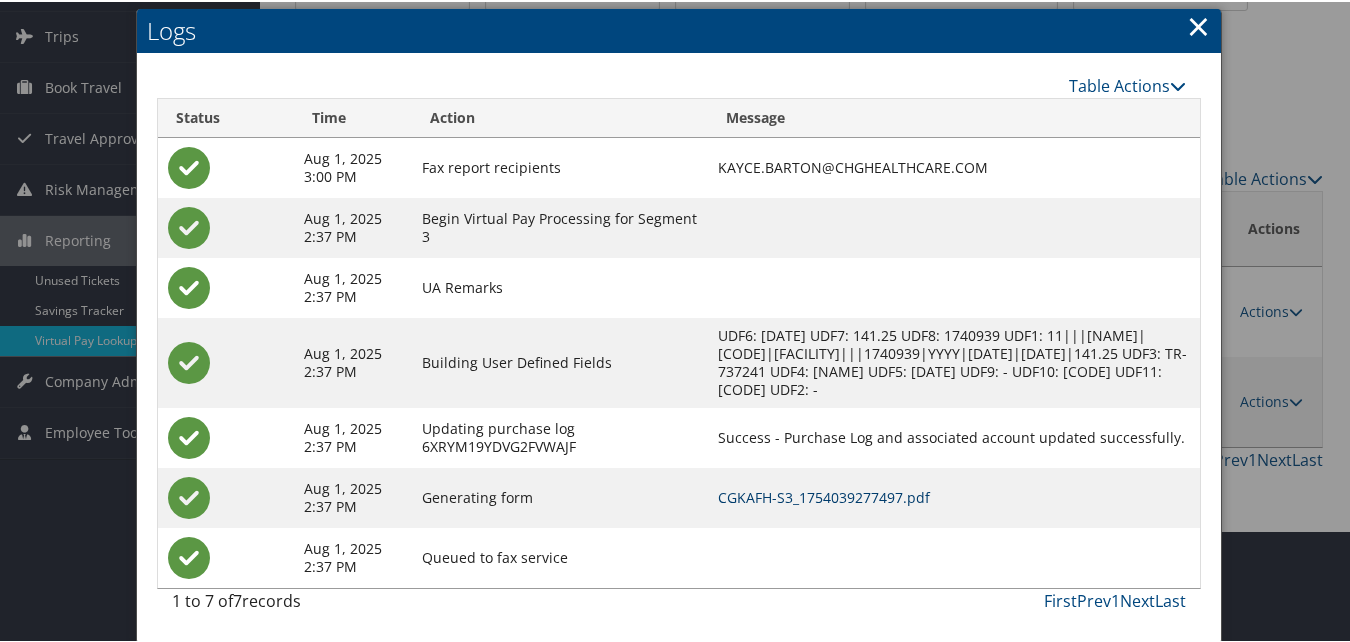 click on "CGKAFH-S3_1754039277497.pdf" at bounding box center (824, 495) 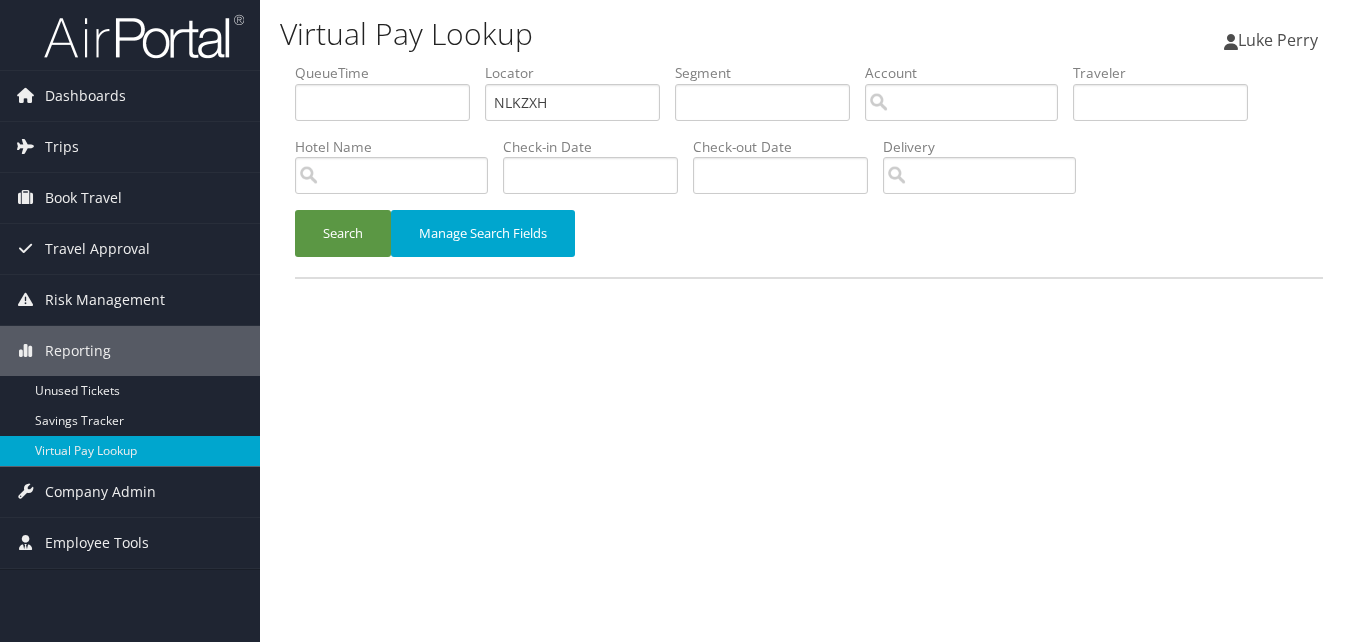 scroll, scrollTop: 0, scrollLeft: 0, axis: both 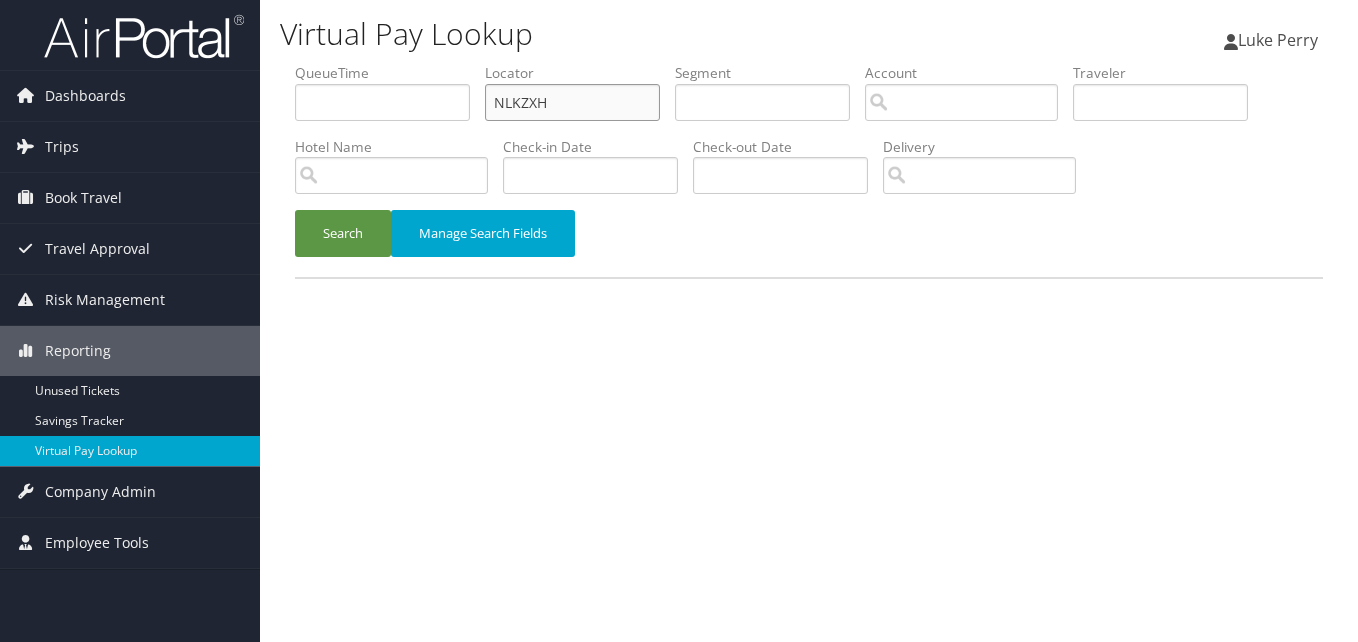 paste on "IYEVNQ" 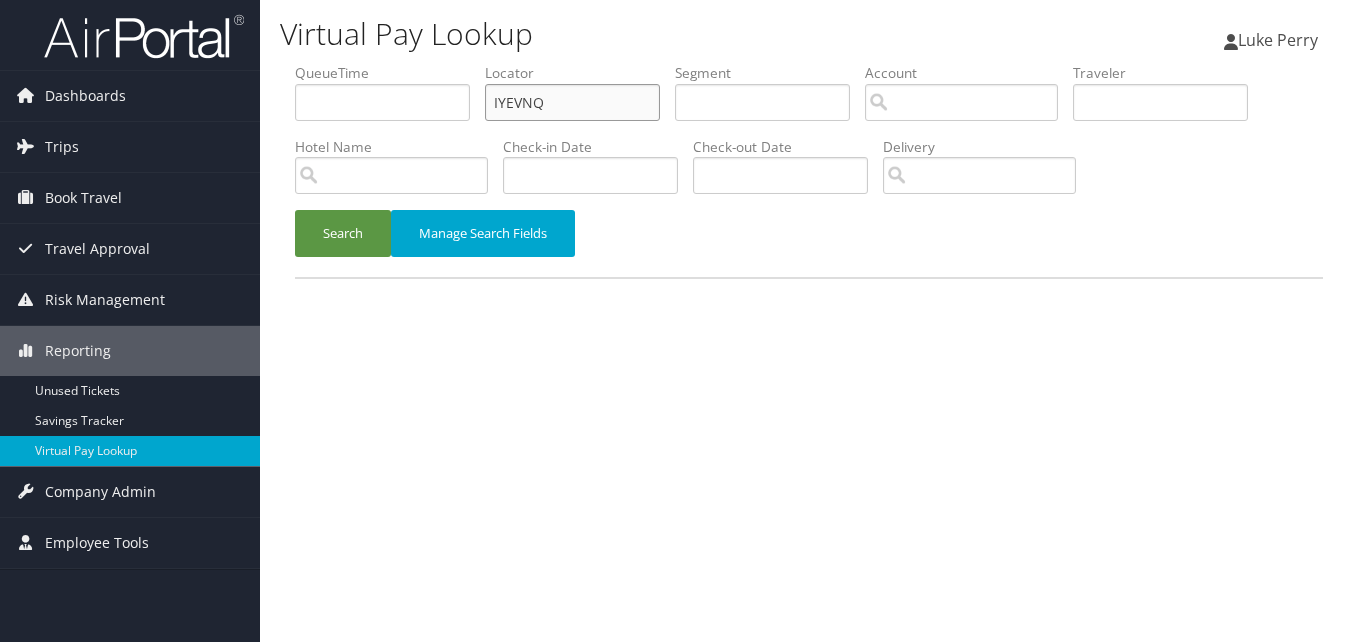 drag, startPoint x: 567, startPoint y: 95, endPoint x: 368, endPoint y: 105, distance: 199.2511 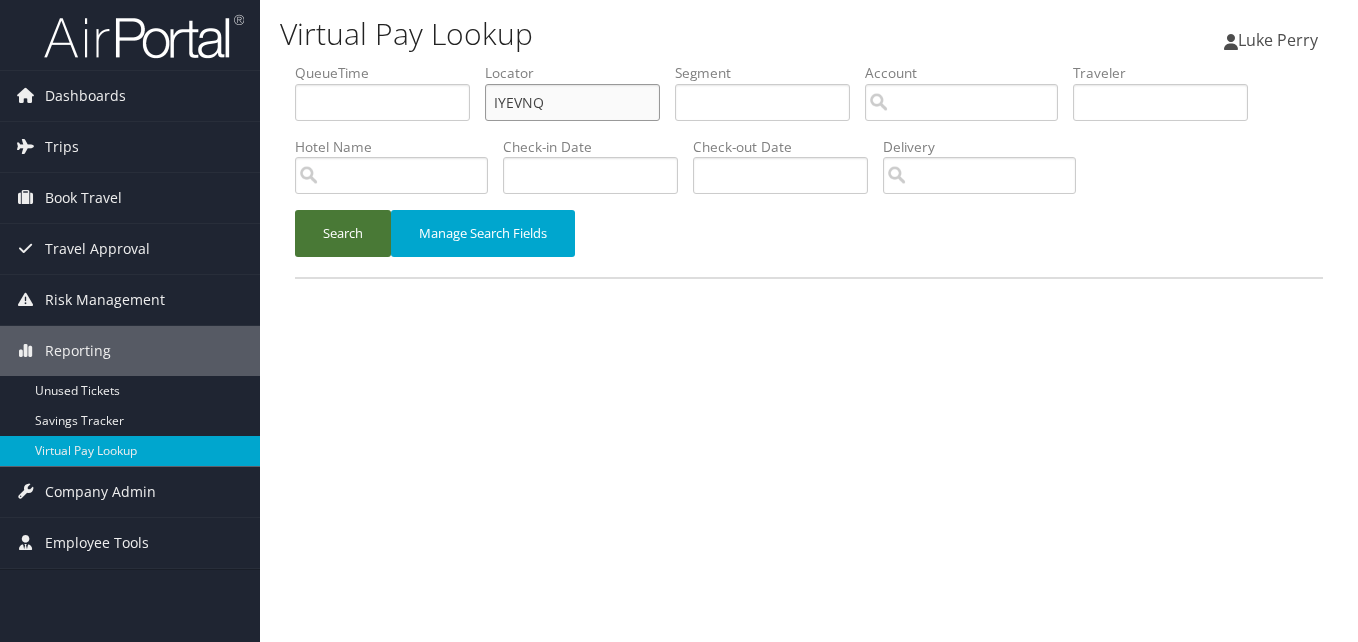 type on "IYEVNQ" 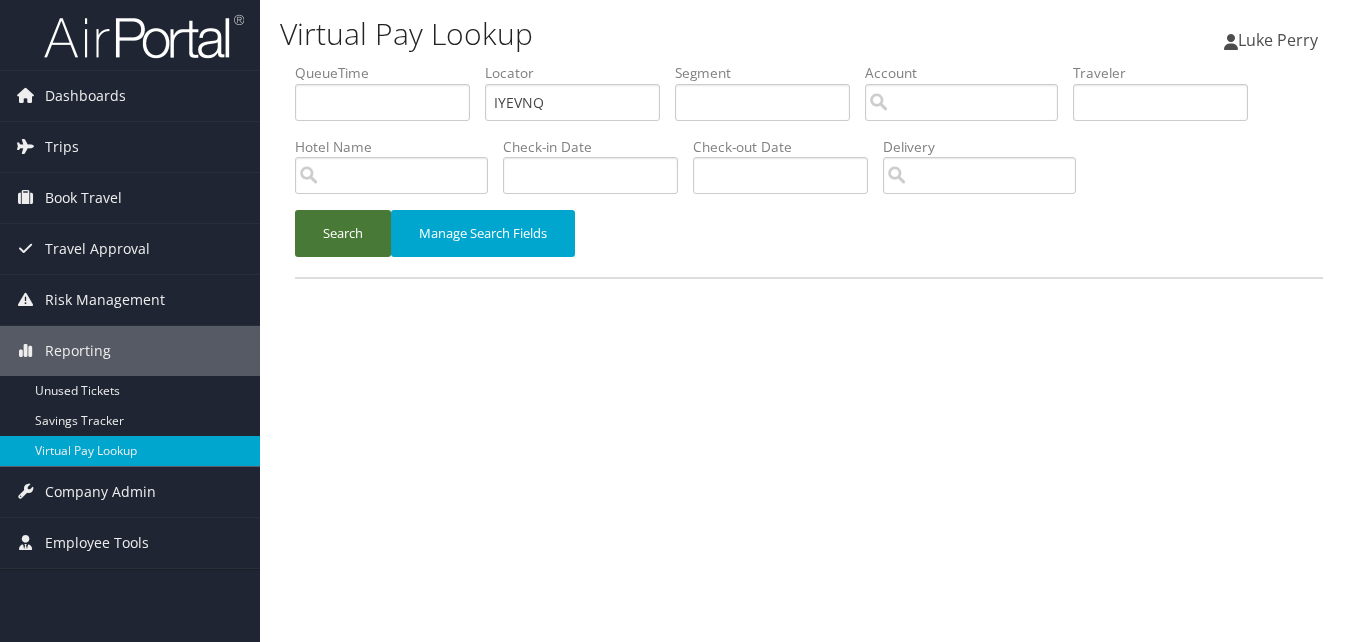 click on "Search" at bounding box center [343, 233] 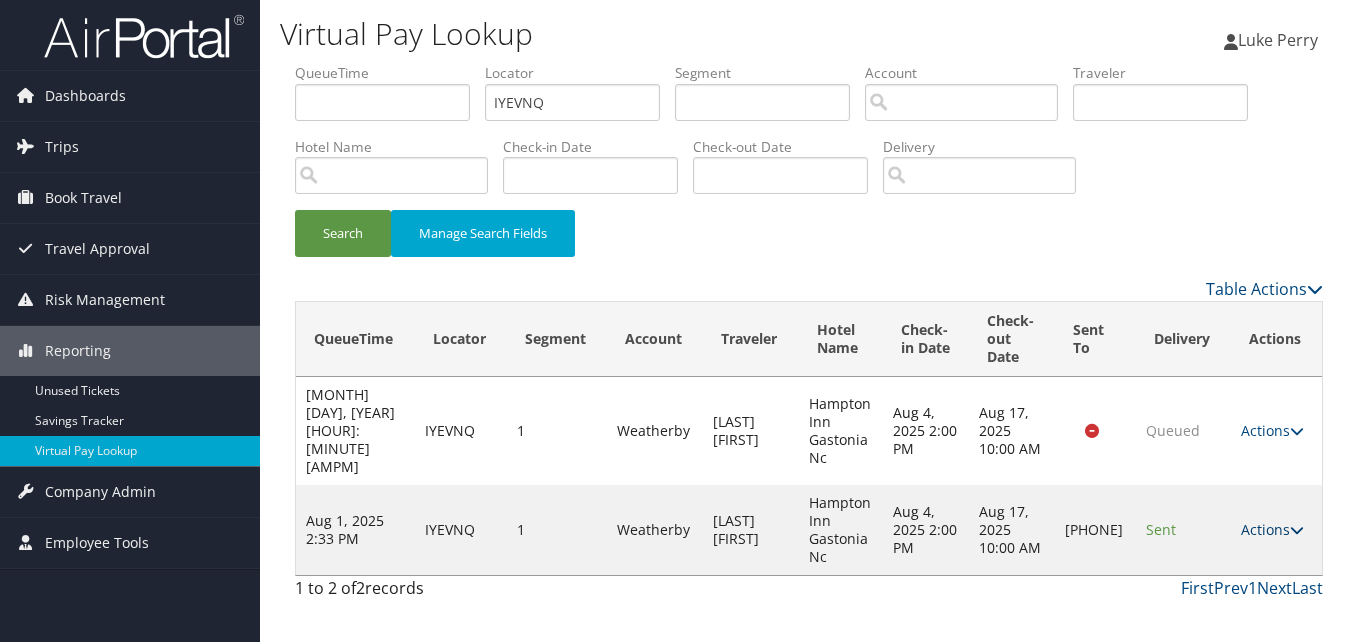 click on "Actions" at bounding box center (1272, 529) 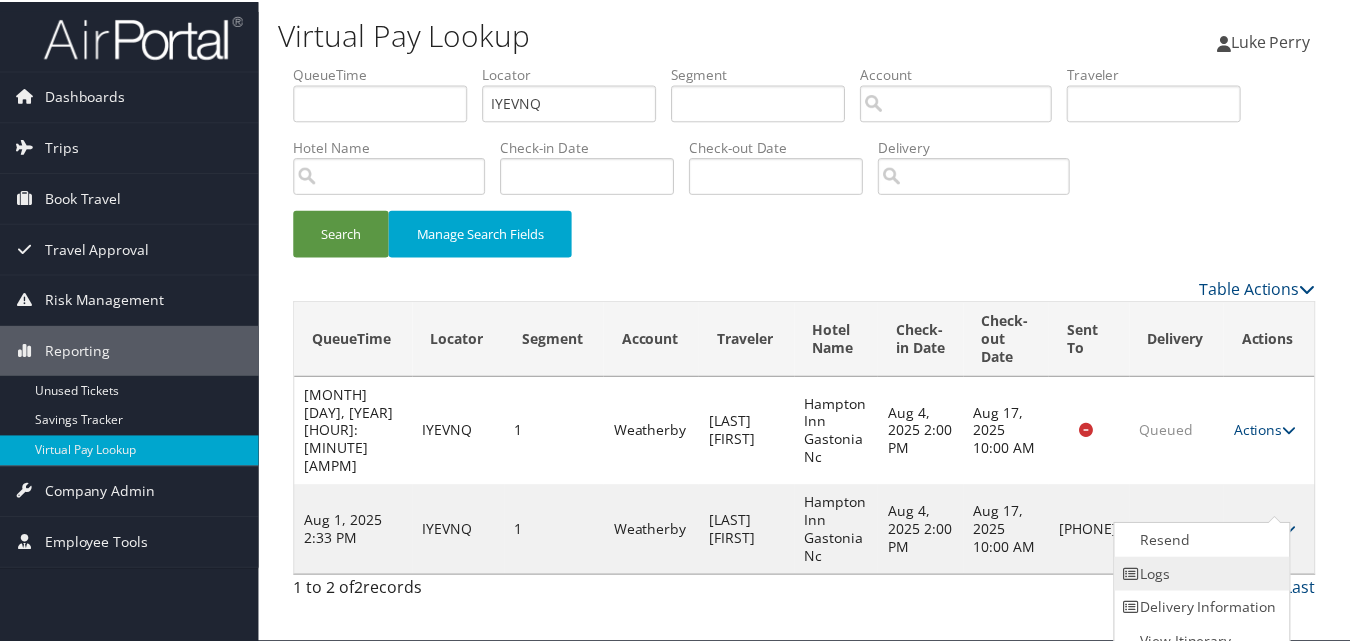 scroll, scrollTop: 19, scrollLeft: 0, axis: vertical 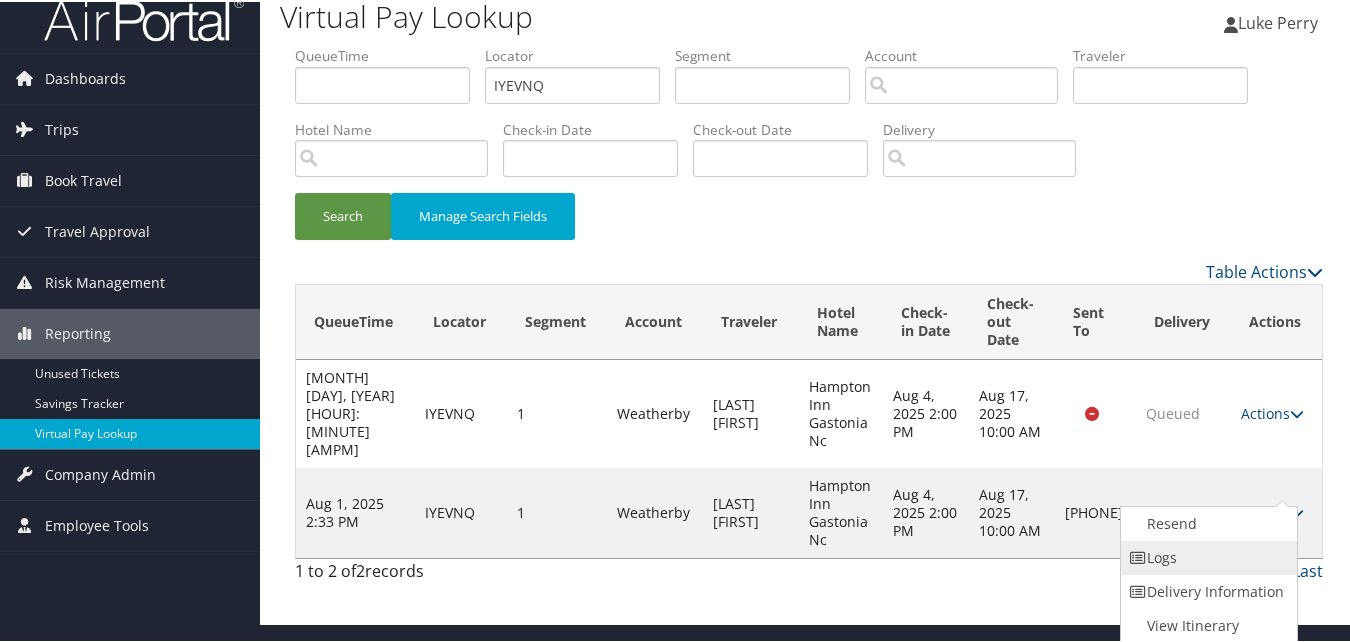 click on "Logs" at bounding box center (1206, 556) 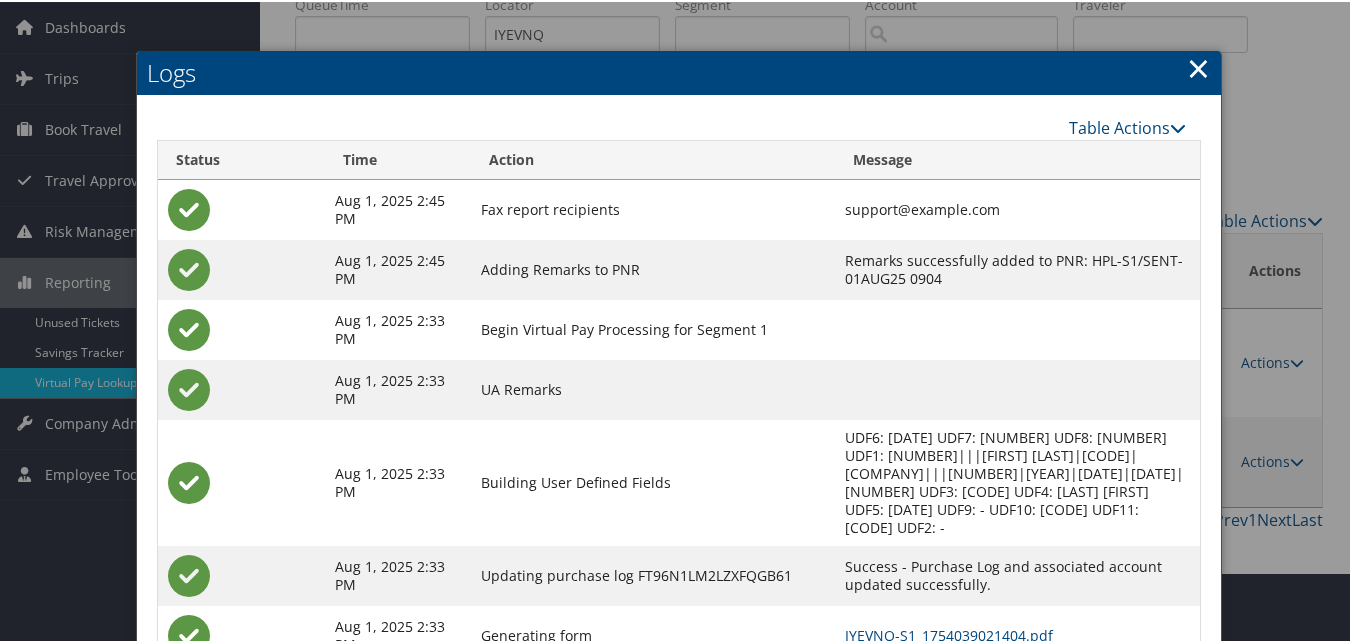 scroll, scrollTop: 190, scrollLeft: 0, axis: vertical 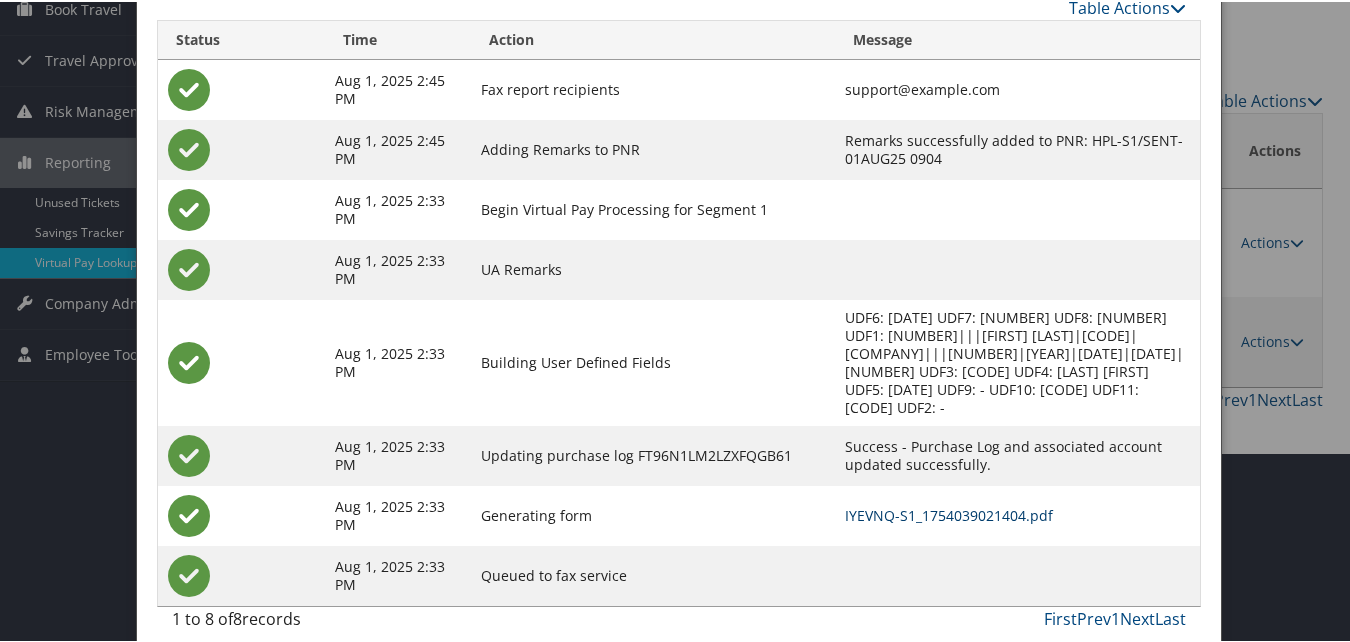 click on "IYEVNQ-S1_1754039021404.pdf" at bounding box center (949, 513) 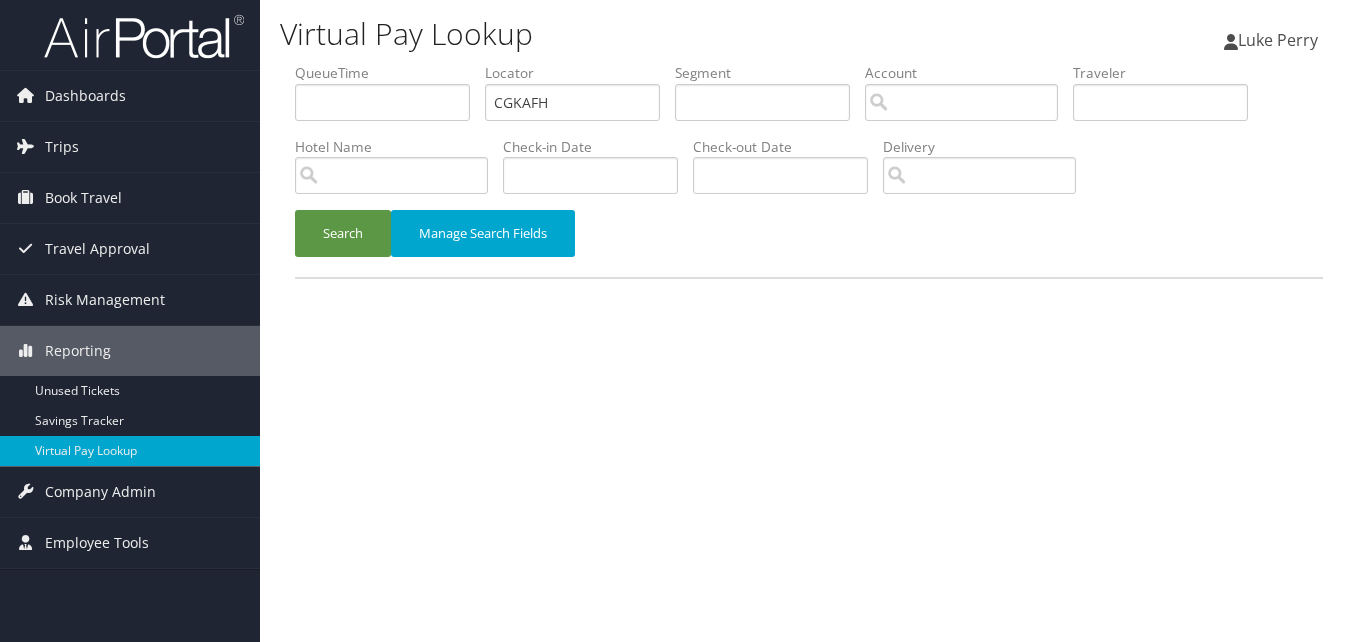 scroll, scrollTop: 0, scrollLeft: 0, axis: both 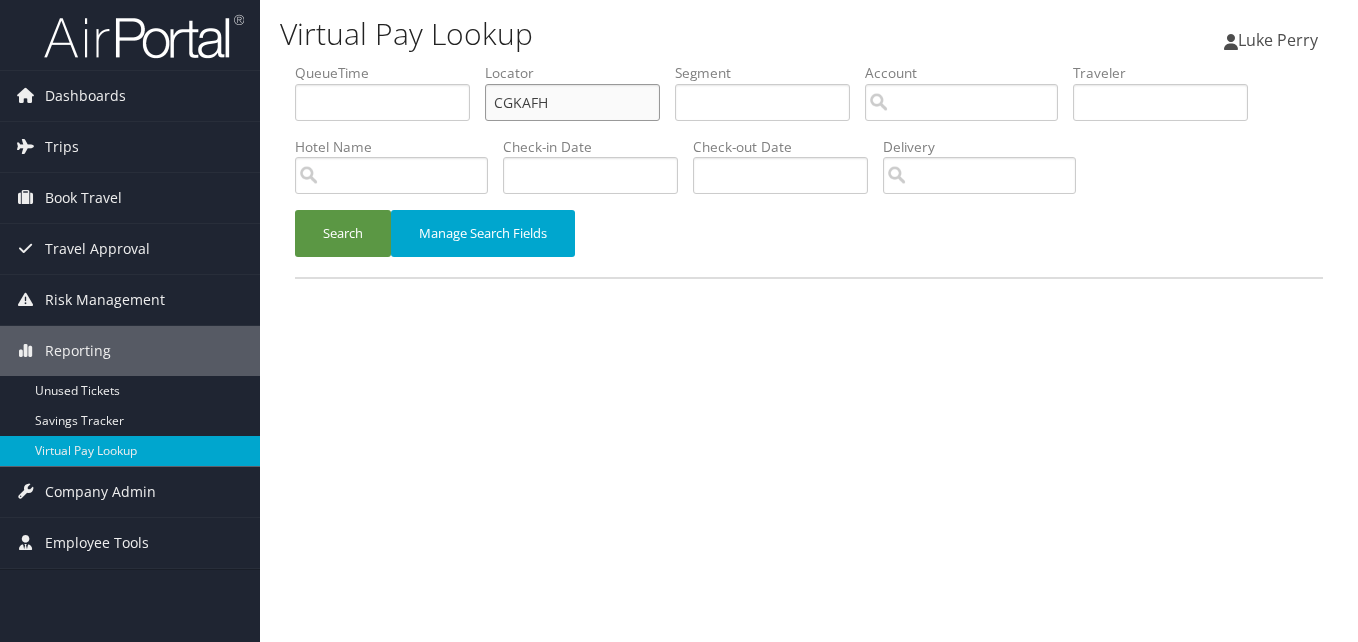 drag, startPoint x: 559, startPoint y: 104, endPoint x: 390, endPoint y: 126, distance: 170.42593 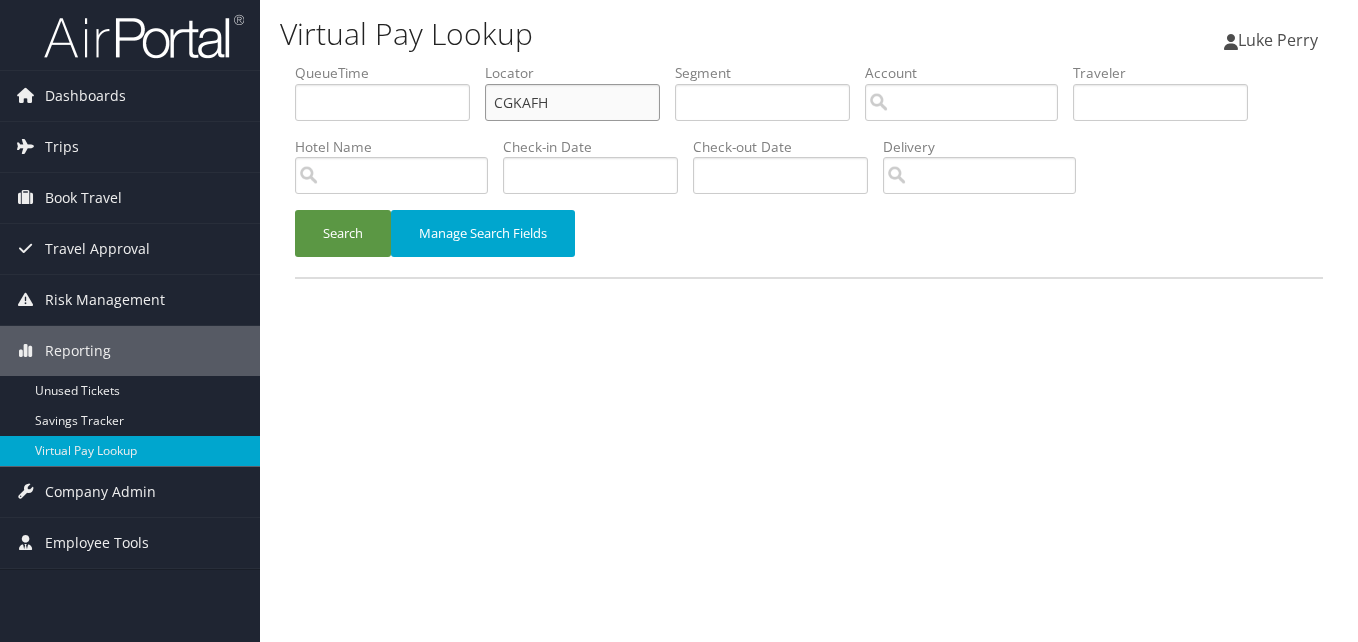click on "QueueTime Locator CGKAFH Segment Account Traveler Hotel Name Check-in Date Check-out Date Delivery" at bounding box center [809, 63] 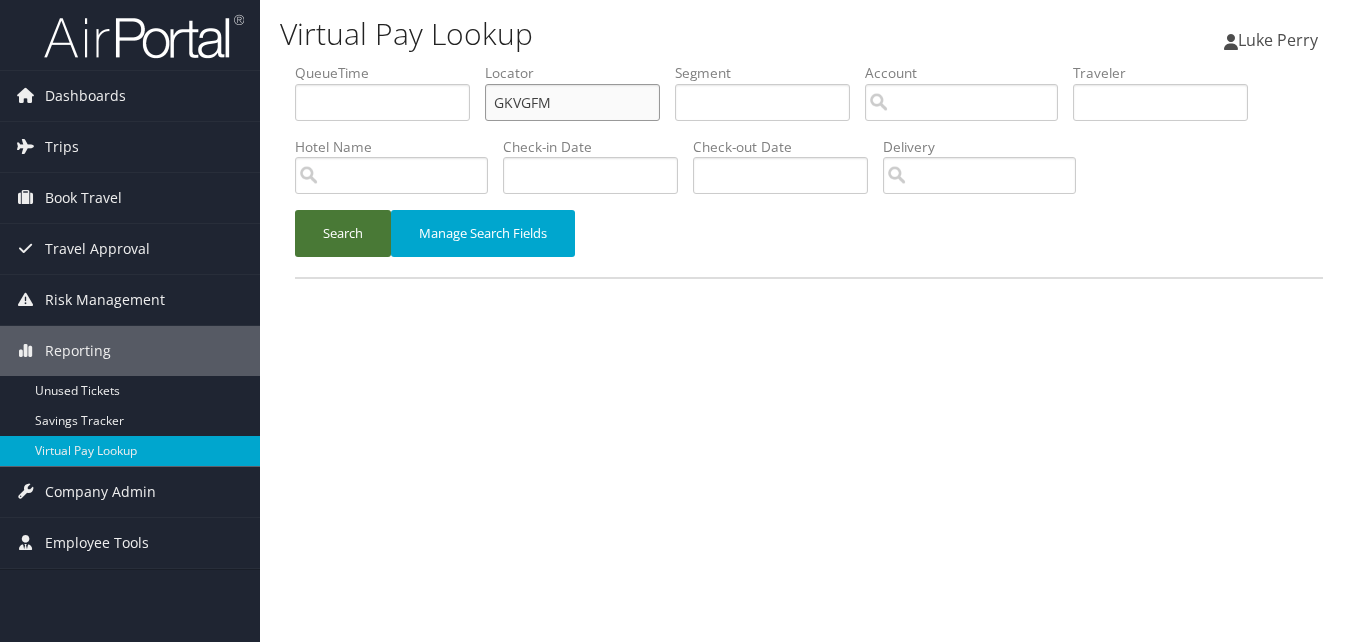 type on "GKVGFM" 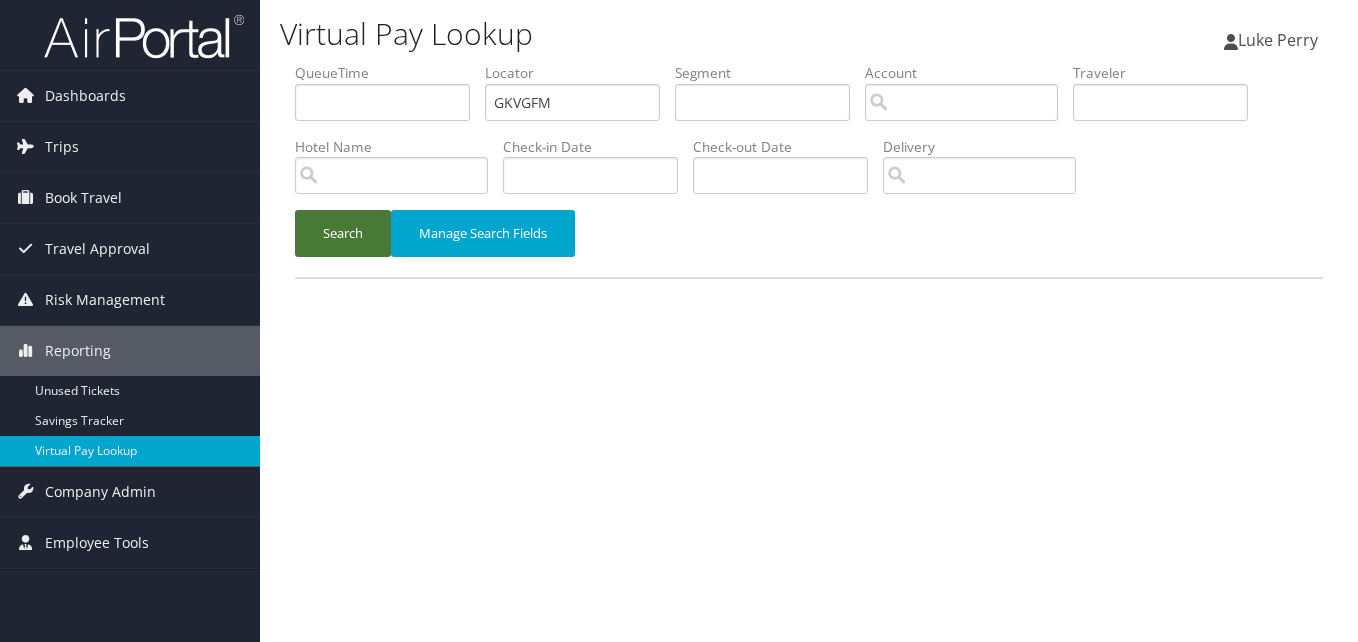 click on "Search" at bounding box center [343, 233] 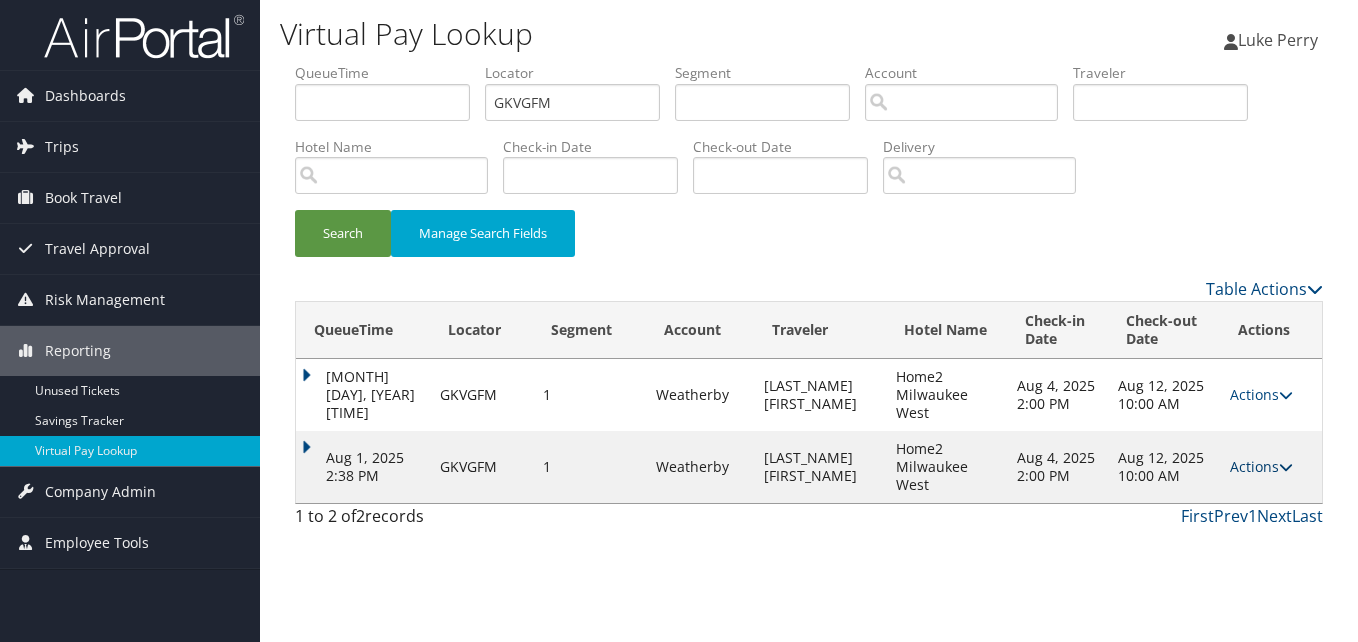 click on "Actions" at bounding box center [1261, 466] 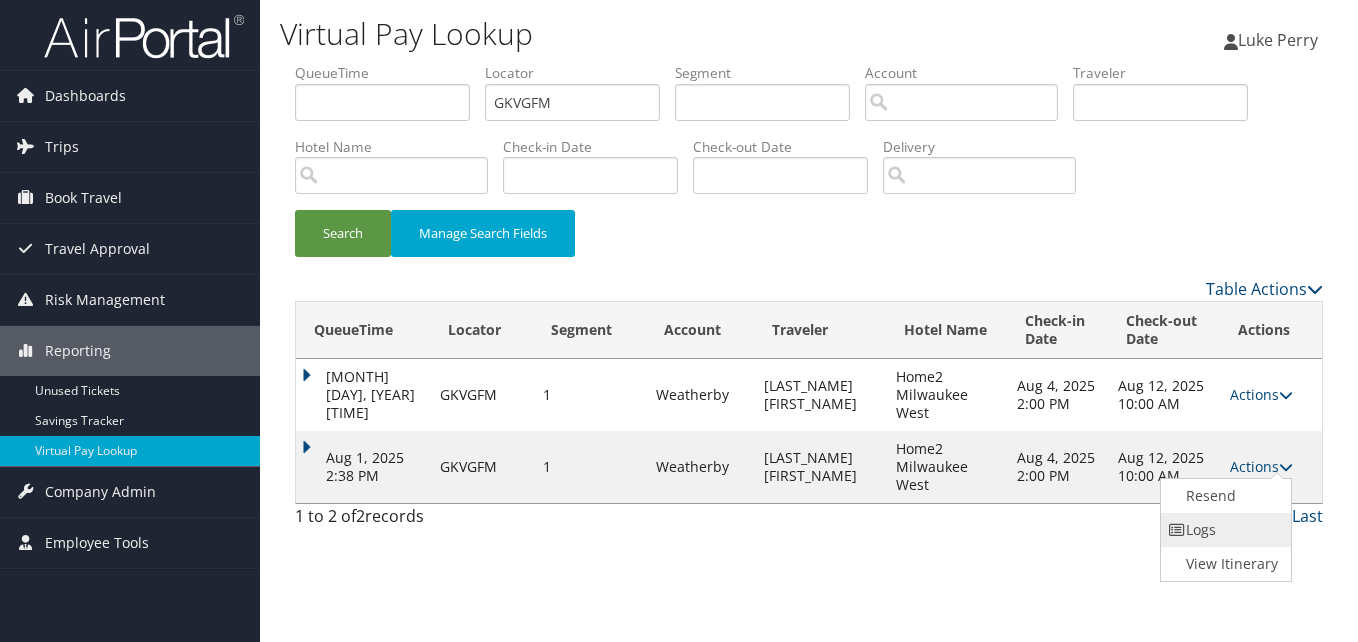 click on "Resend  Logs  View Itinerary" at bounding box center [1226, 530] 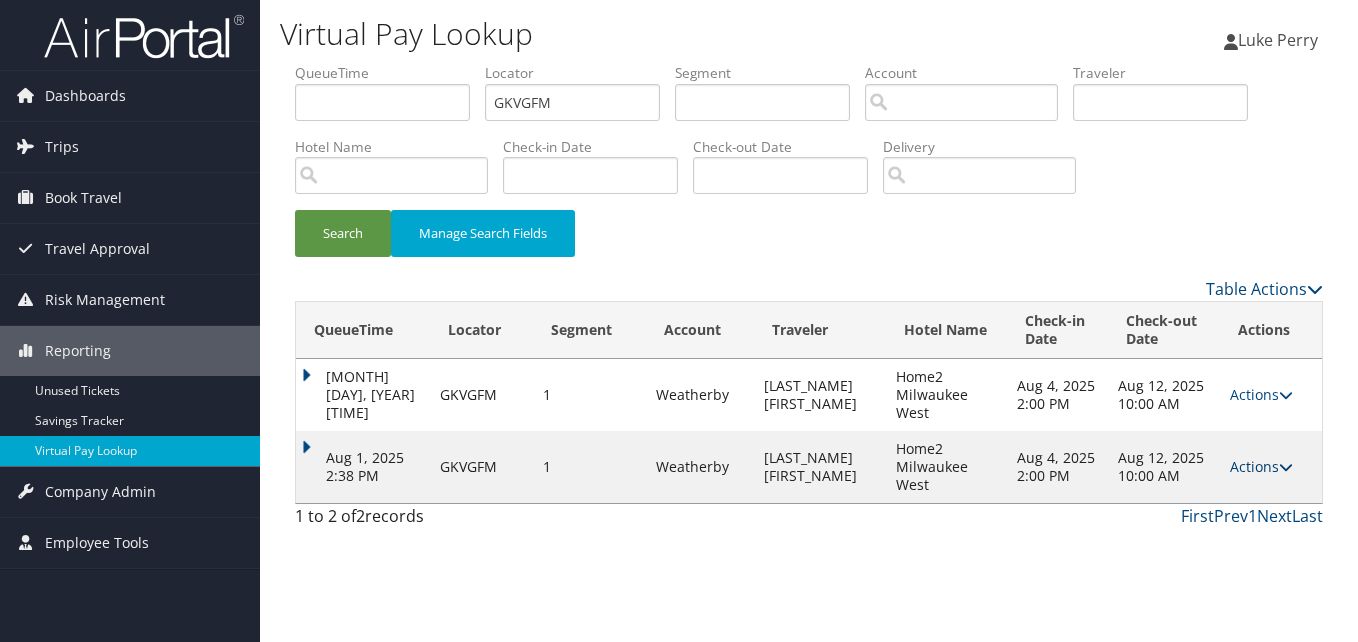 click on "Actions" at bounding box center (1261, 466) 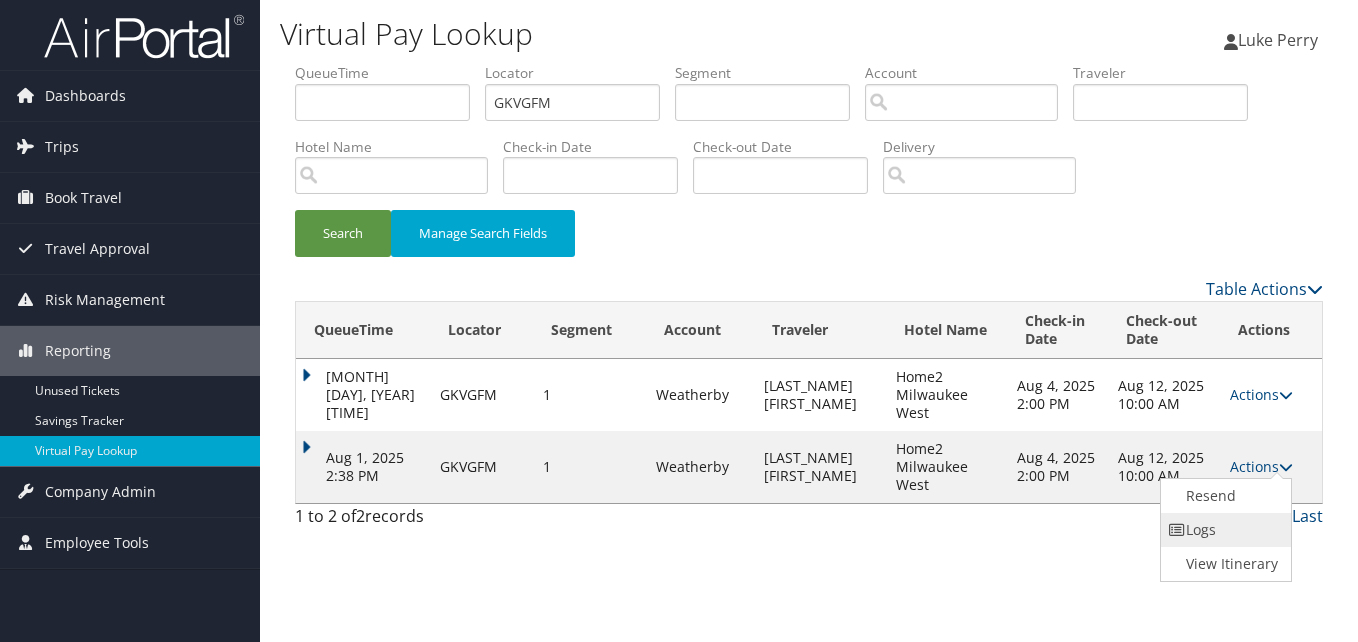 click on "Logs" at bounding box center [1224, 530] 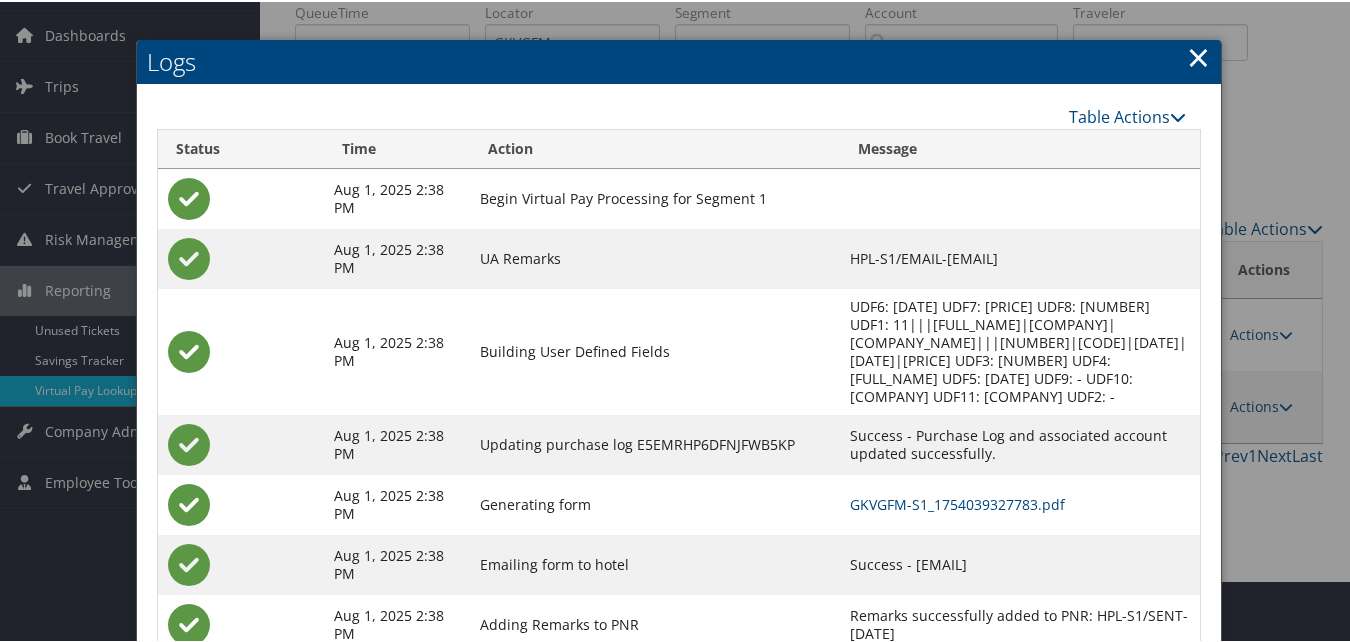 scroll, scrollTop: 111, scrollLeft: 0, axis: vertical 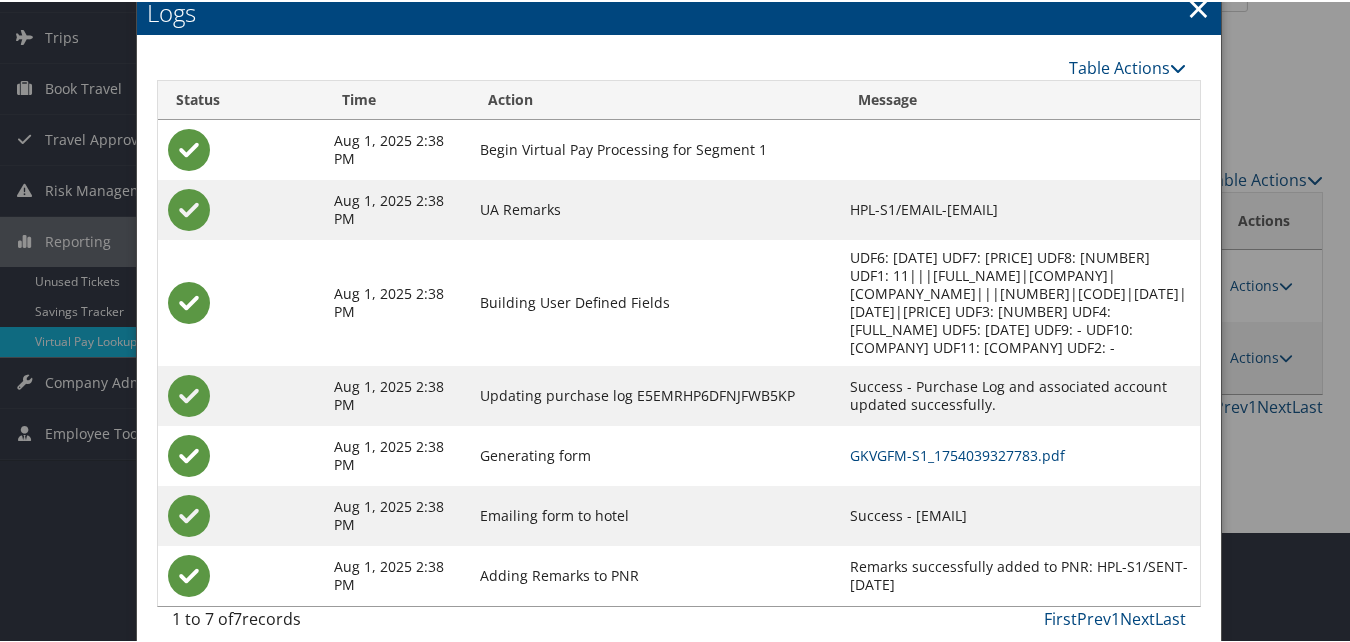click on "GKVGFM-S1_1754039327783.pdf" at bounding box center [1020, 454] 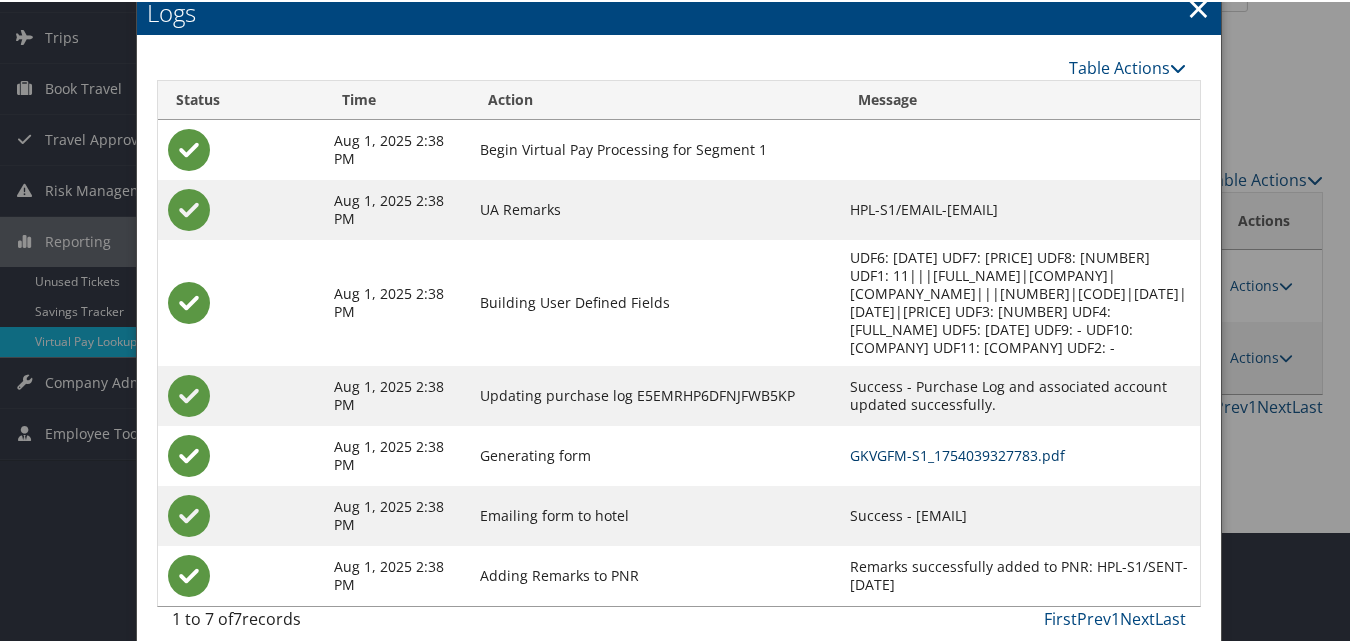 click on "GKVGFM-S1_1754039327783.pdf" at bounding box center (957, 453) 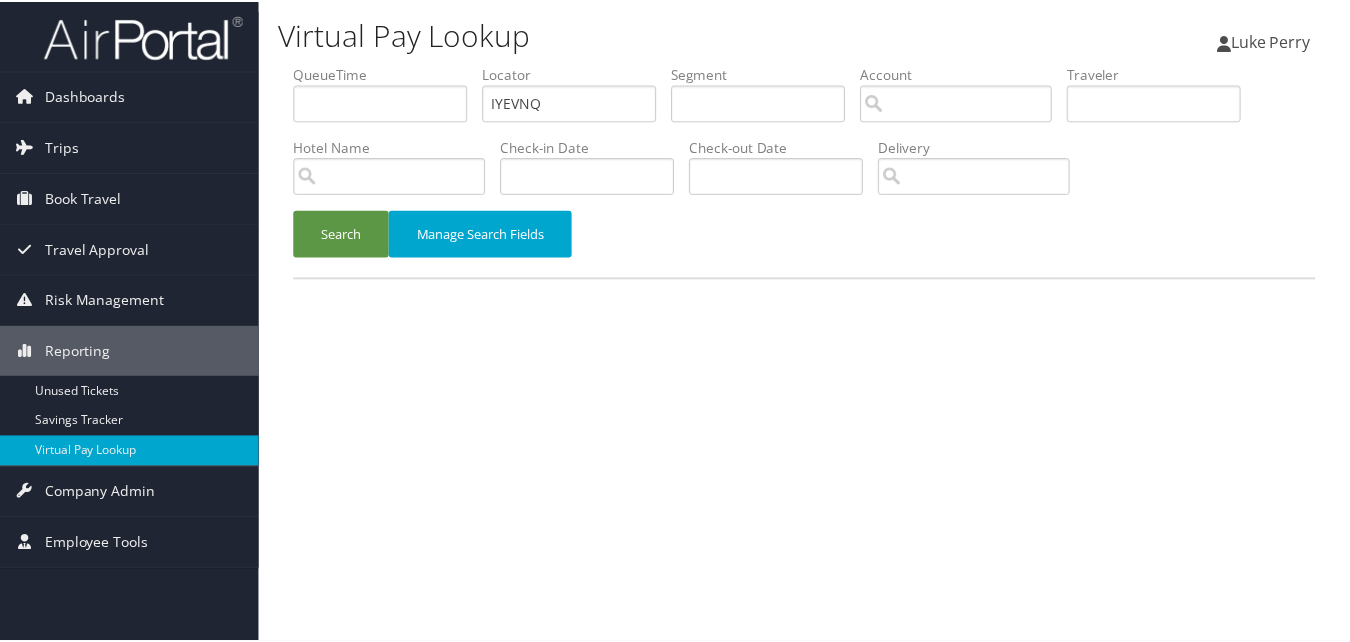 scroll, scrollTop: 0, scrollLeft: 0, axis: both 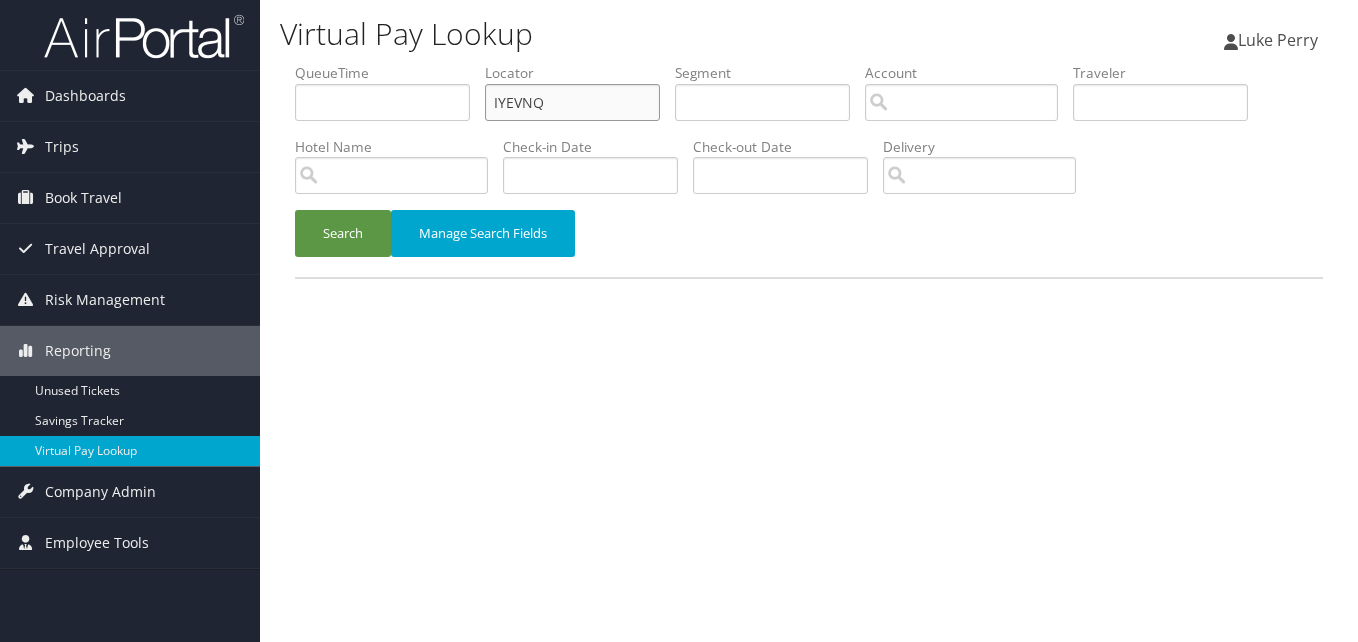 drag, startPoint x: 555, startPoint y: 97, endPoint x: 347, endPoint y: 106, distance: 208.19463 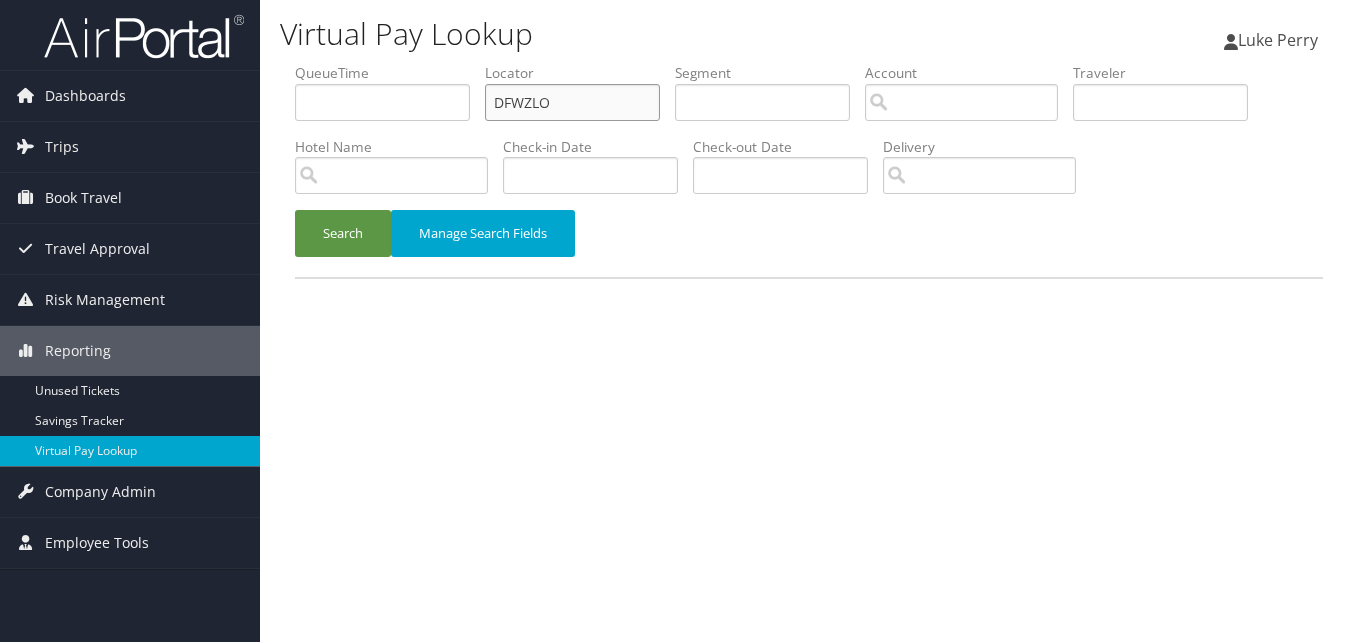 click on "DFWZLO" at bounding box center (572, 102) 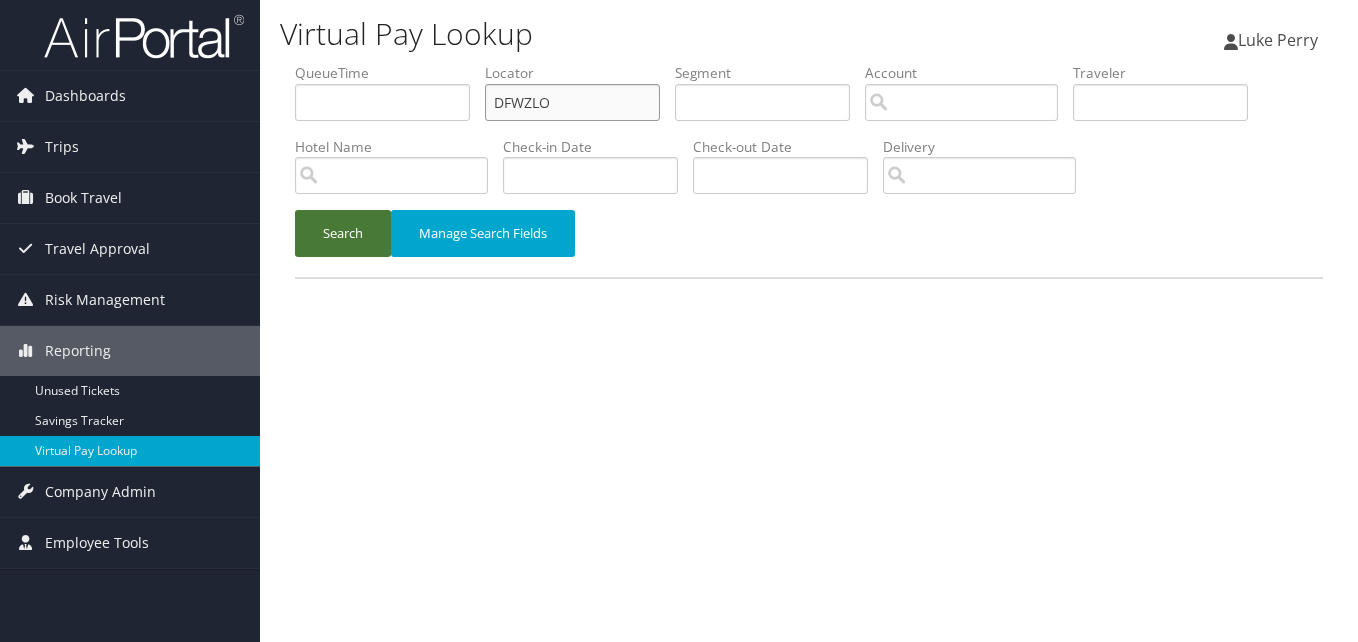 type on "DFWZLO" 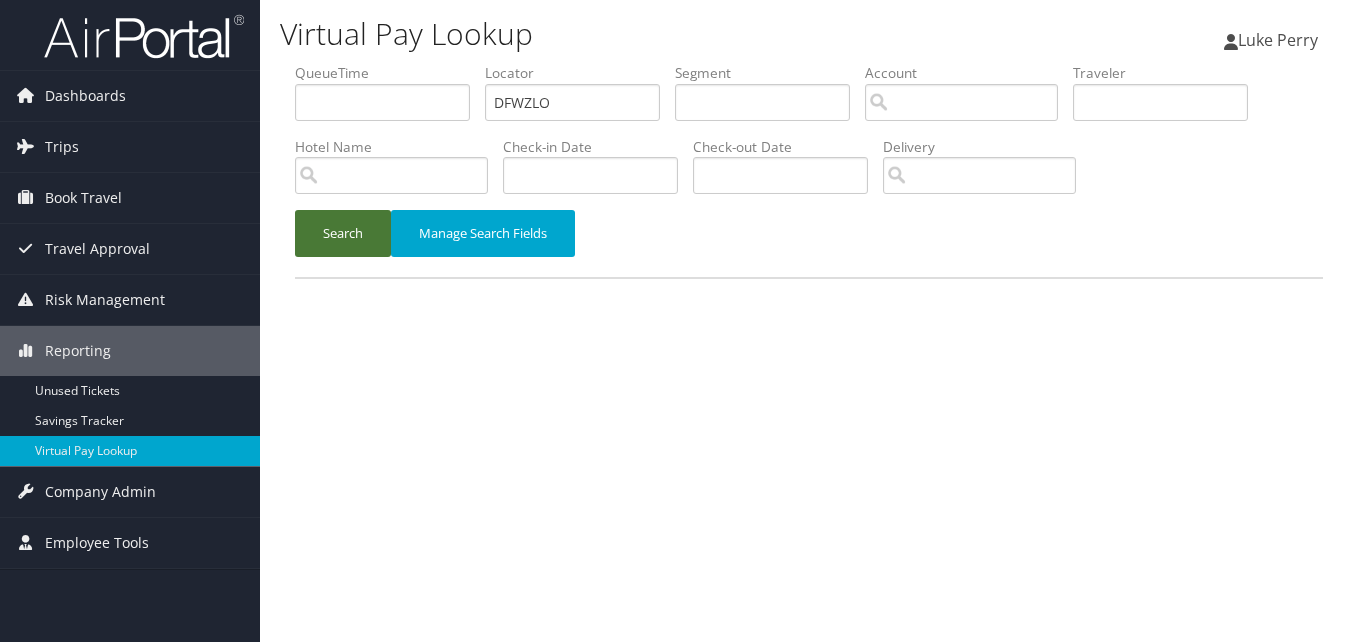 click on "Search" at bounding box center [343, 233] 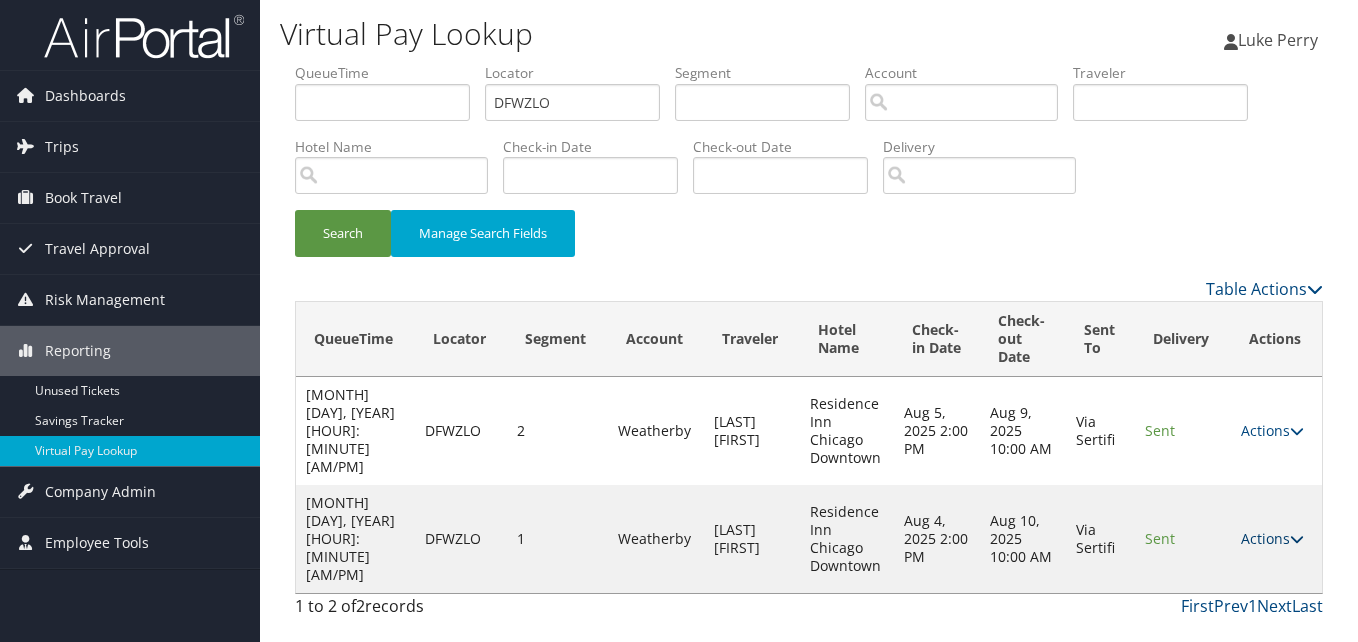 click on "Actions" at bounding box center [1272, 538] 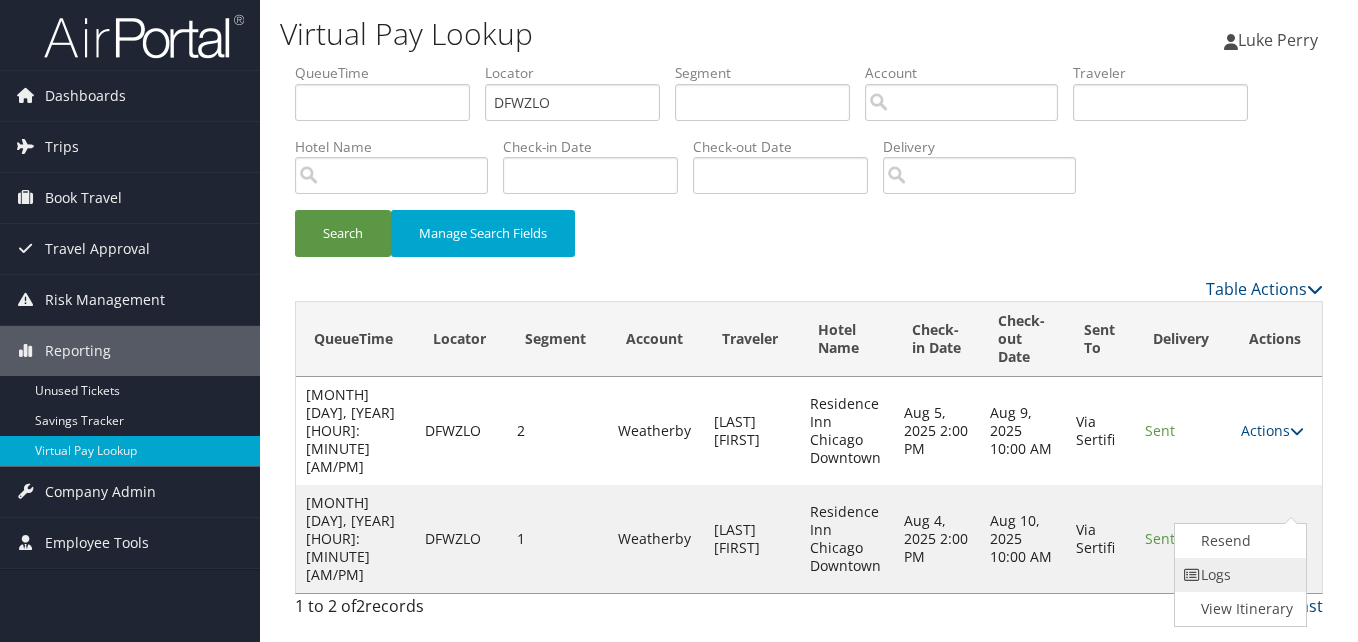 click on "Logs" at bounding box center [1238, 575] 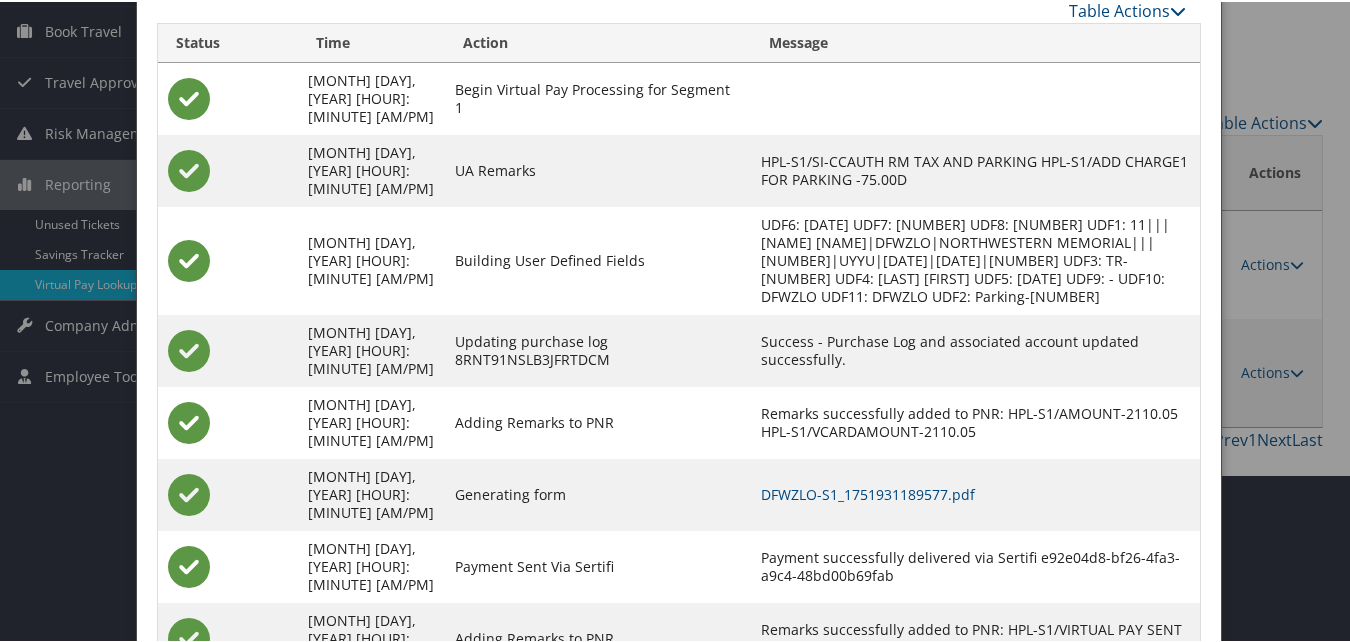 scroll, scrollTop: 171, scrollLeft: 0, axis: vertical 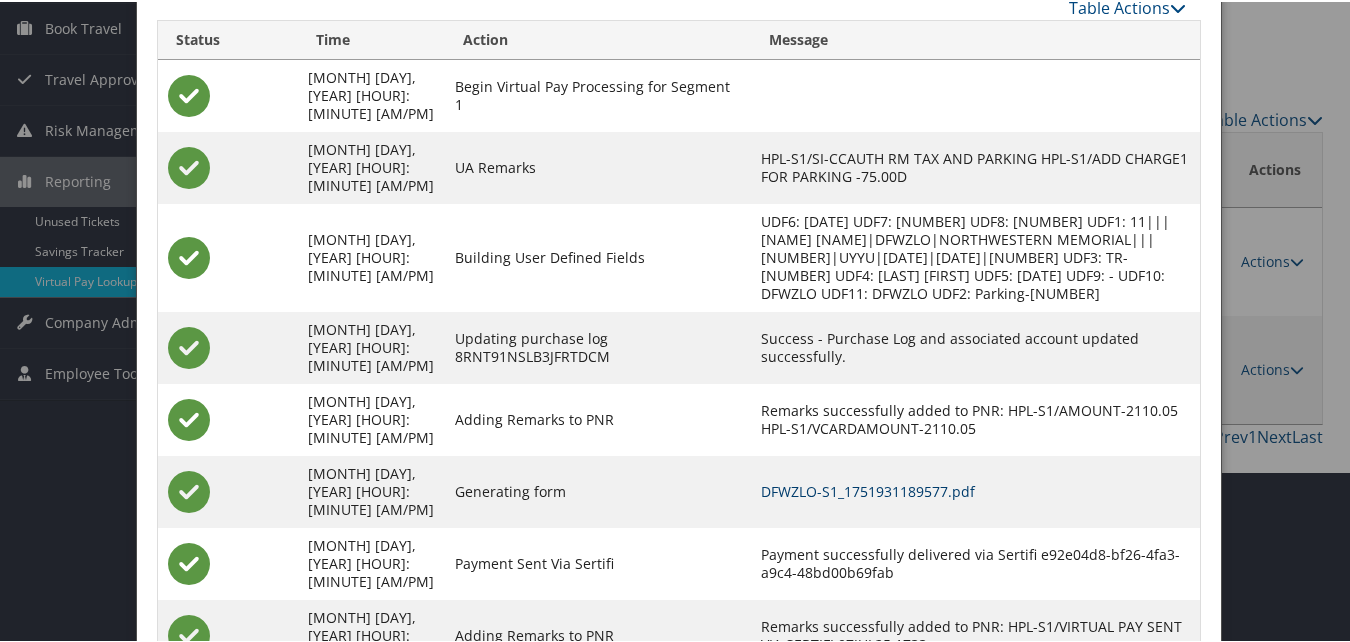 click on "DFWZLO-S1_1751931189577.pdf" at bounding box center [868, 489] 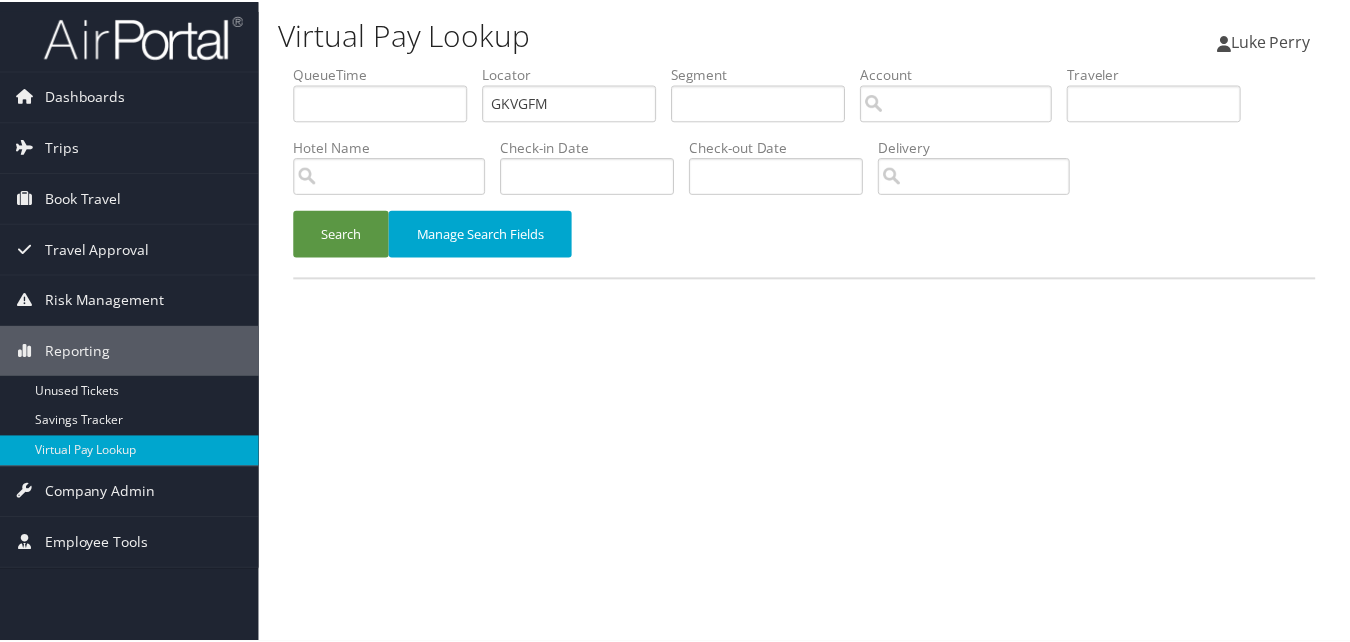 scroll, scrollTop: 0, scrollLeft: 0, axis: both 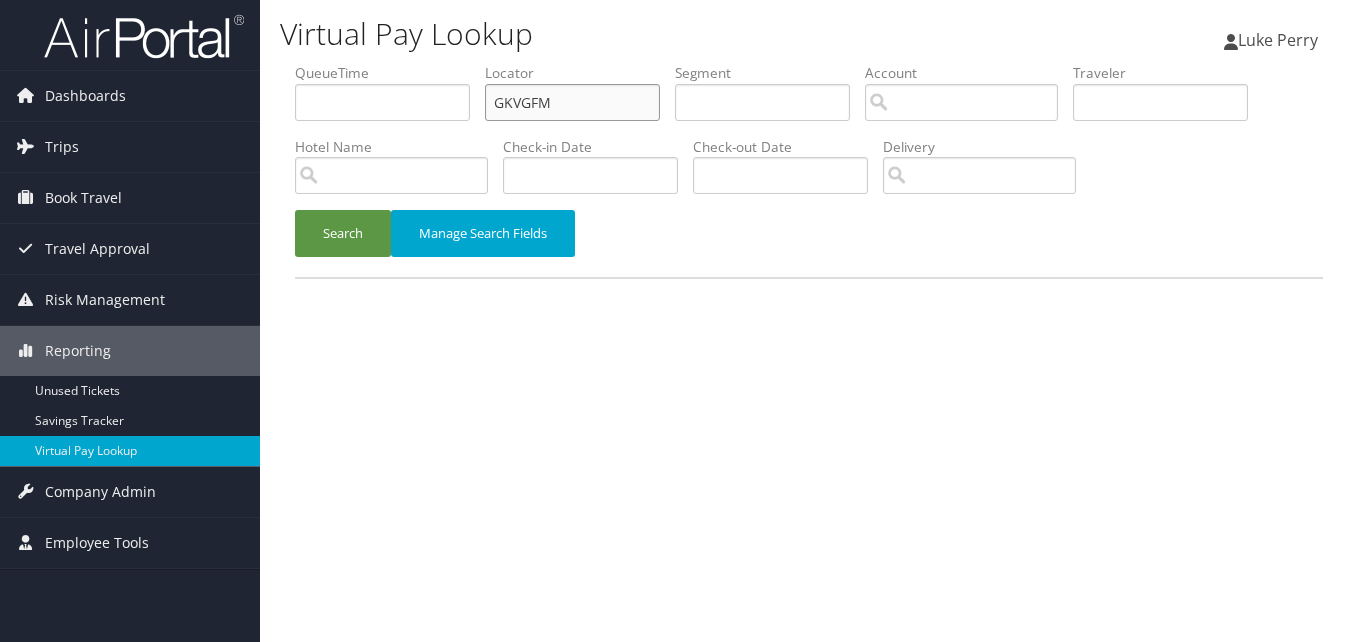 paste on "LCEUOD" 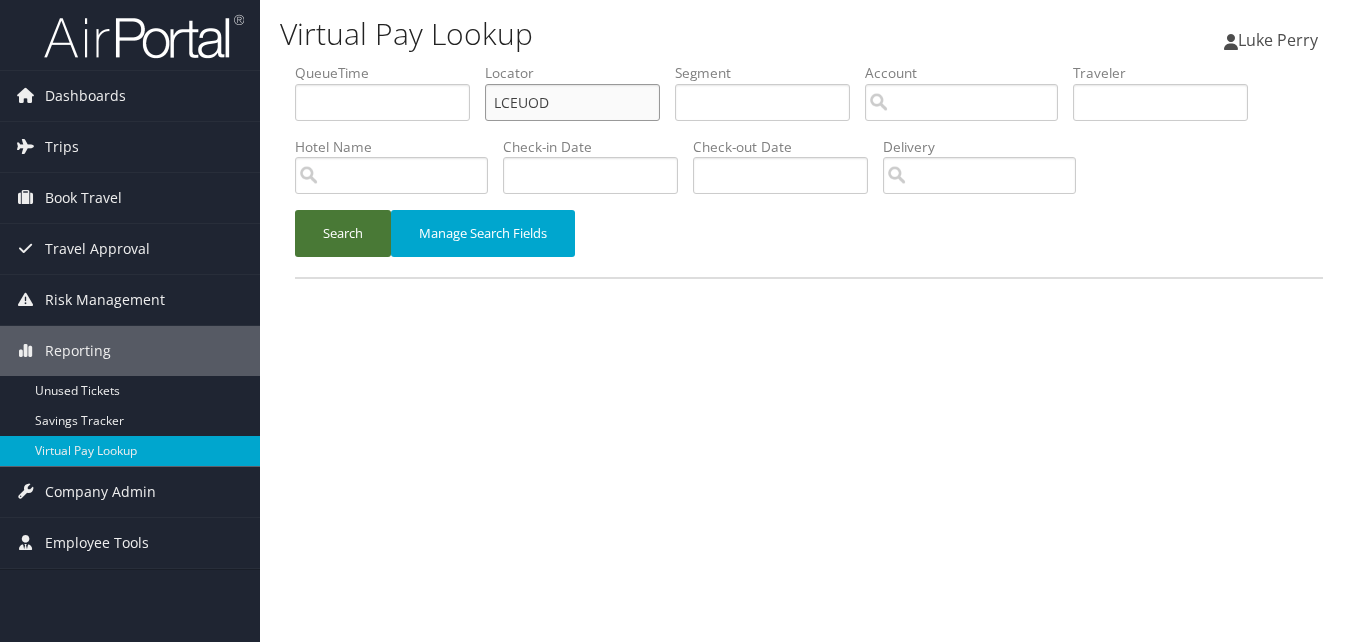 type on "LCEUOD" 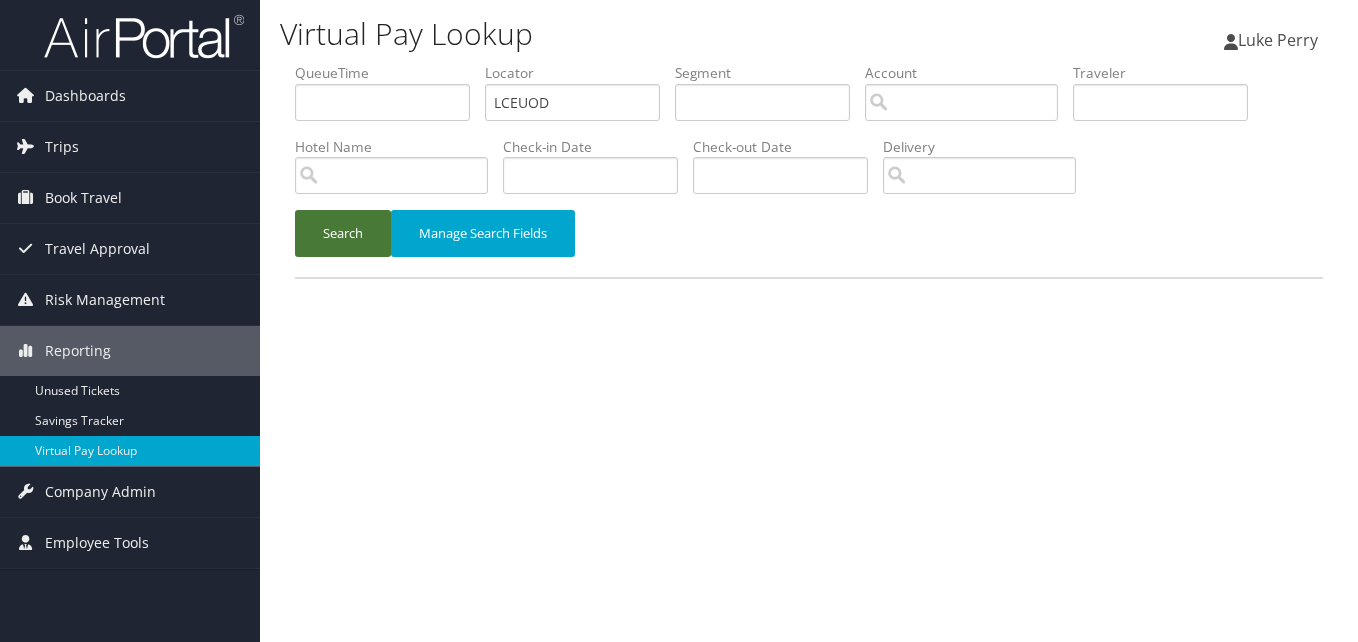 click on "Search" at bounding box center (343, 233) 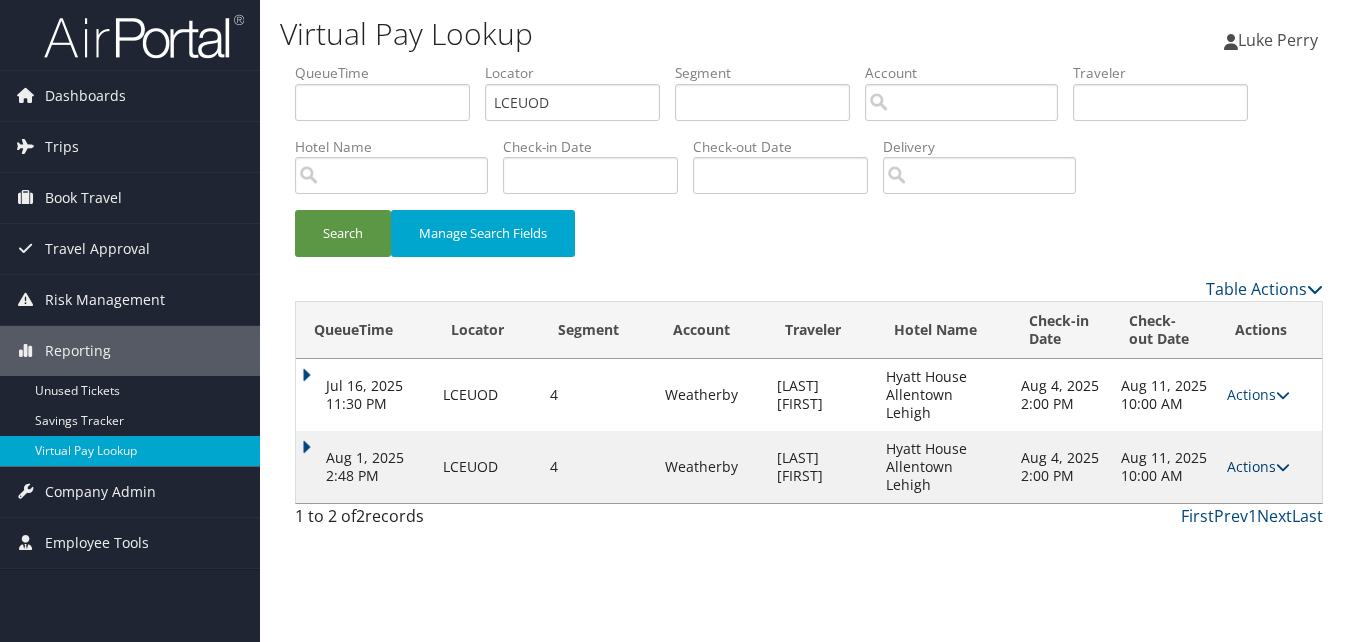 click on "Actions" at bounding box center [1258, 466] 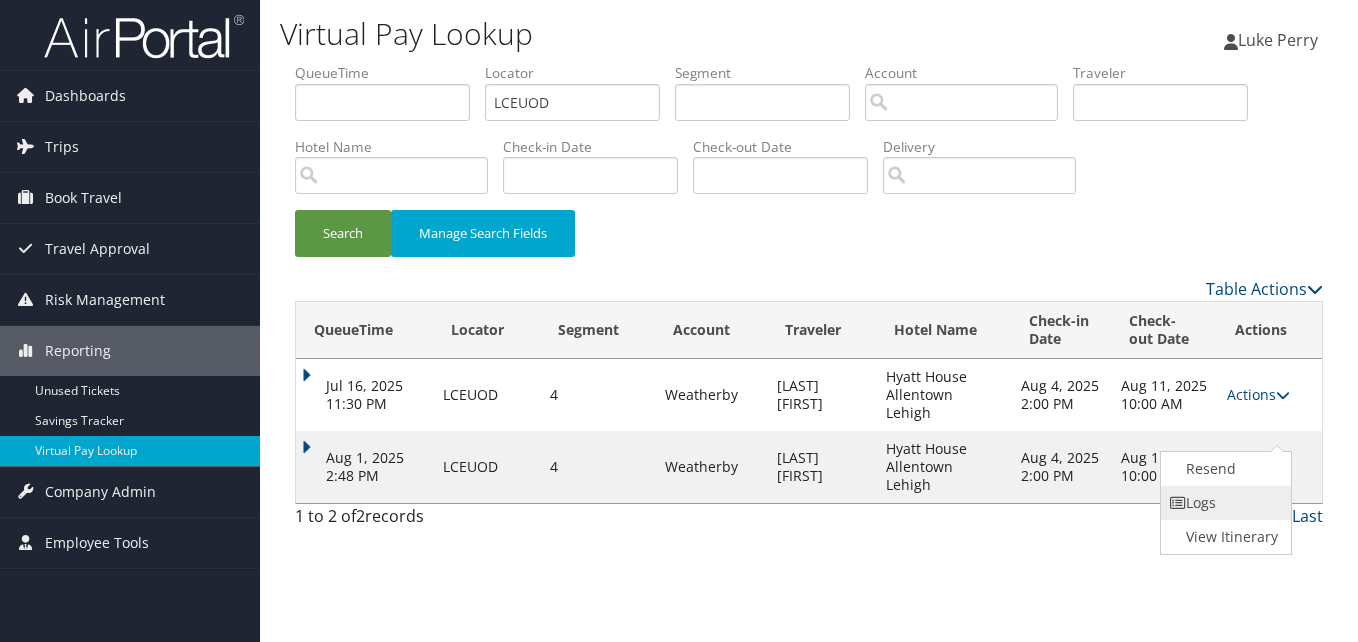 click on "Logs" at bounding box center (1224, 503) 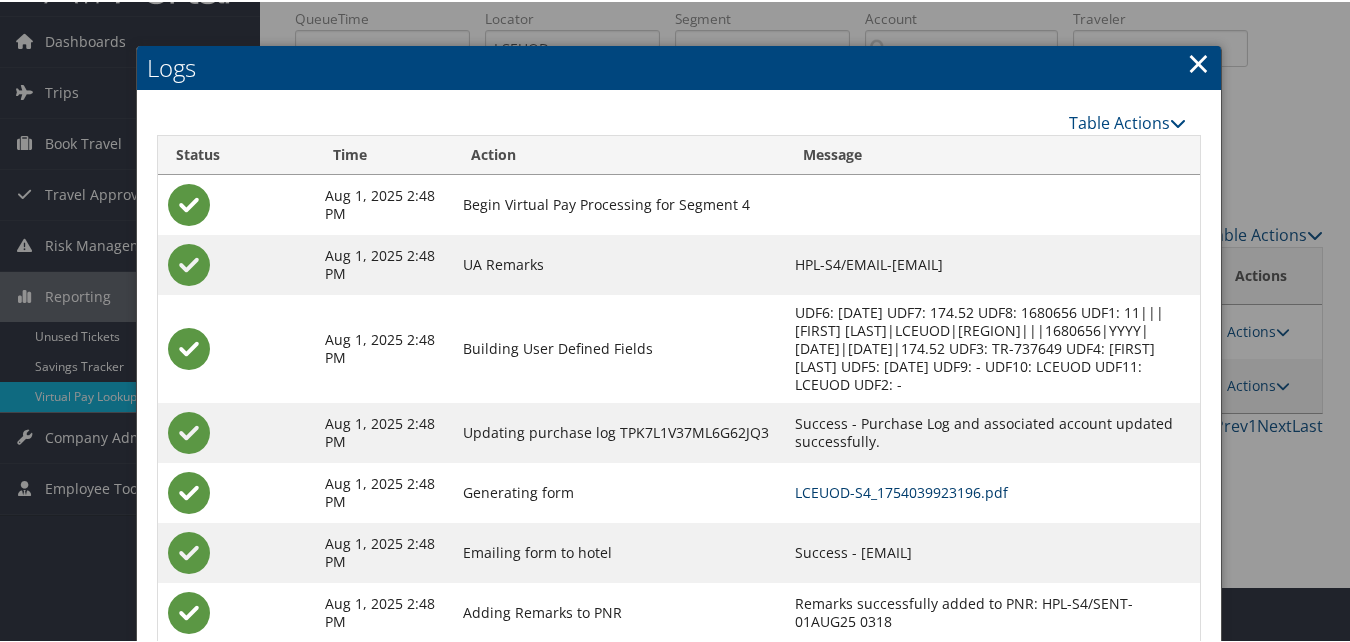scroll, scrollTop: 111, scrollLeft: 0, axis: vertical 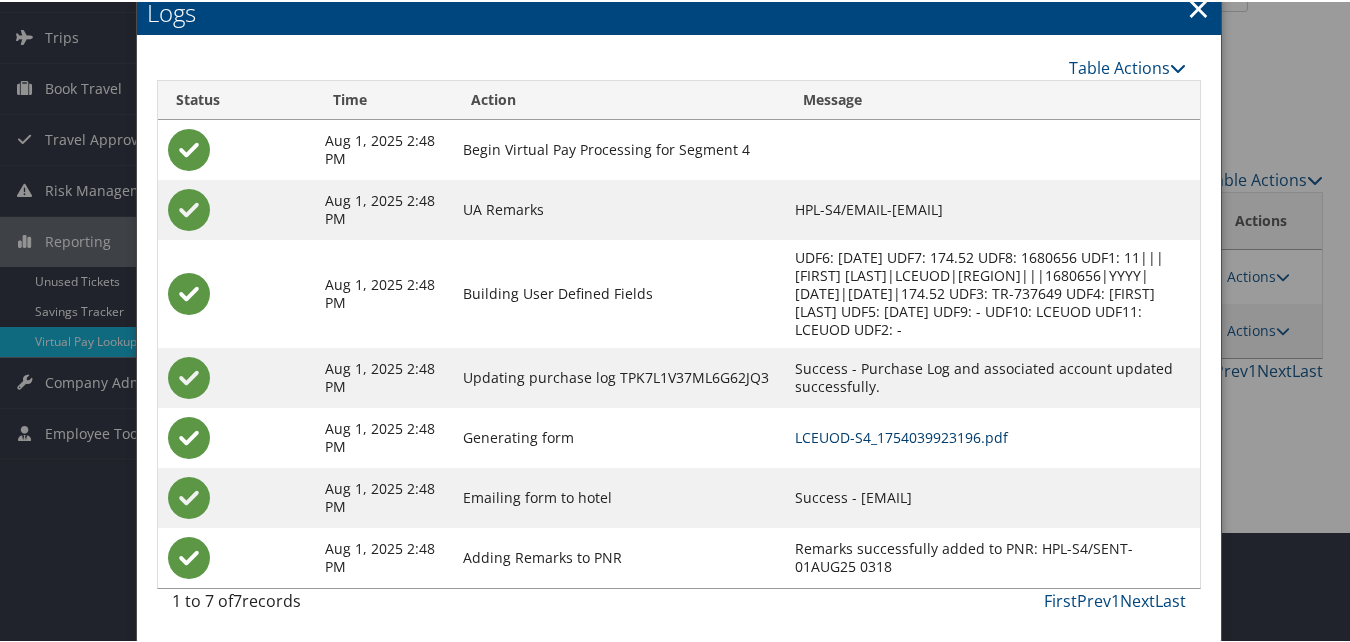 click on "LCEUOD-S4_1754039923196.pdf" at bounding box center (901, 435) 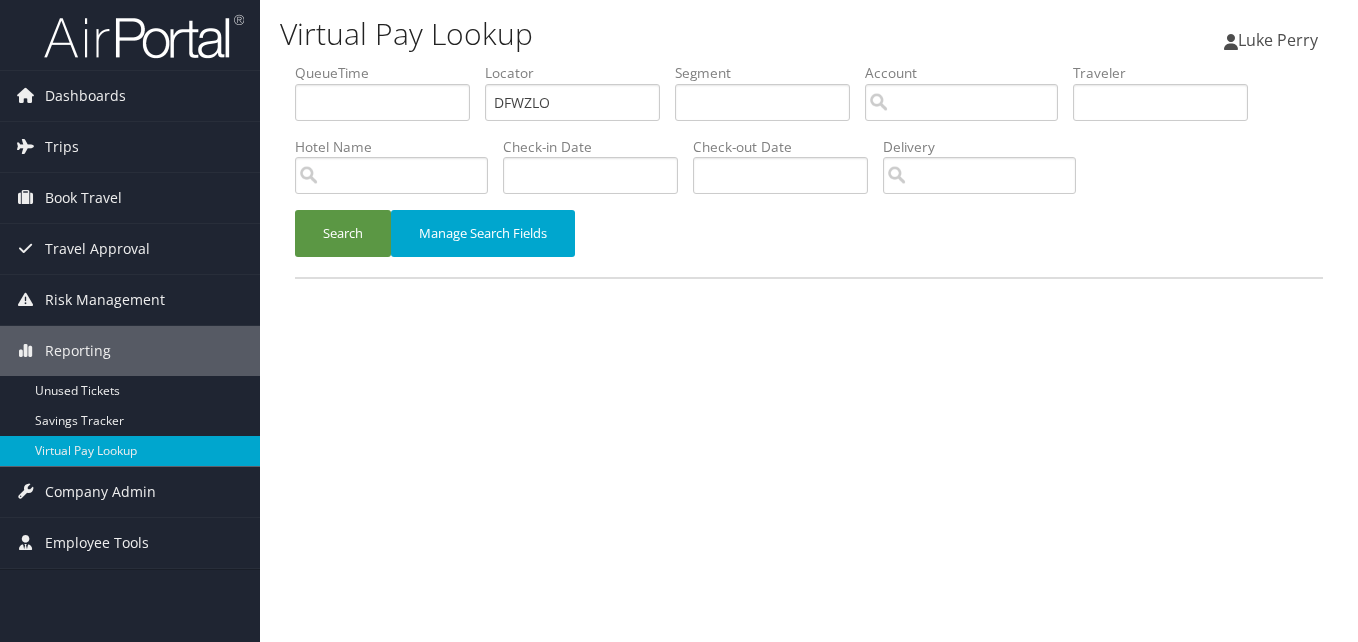 scroll, scrollTop: 0, scrollLeft: 0, axis: both 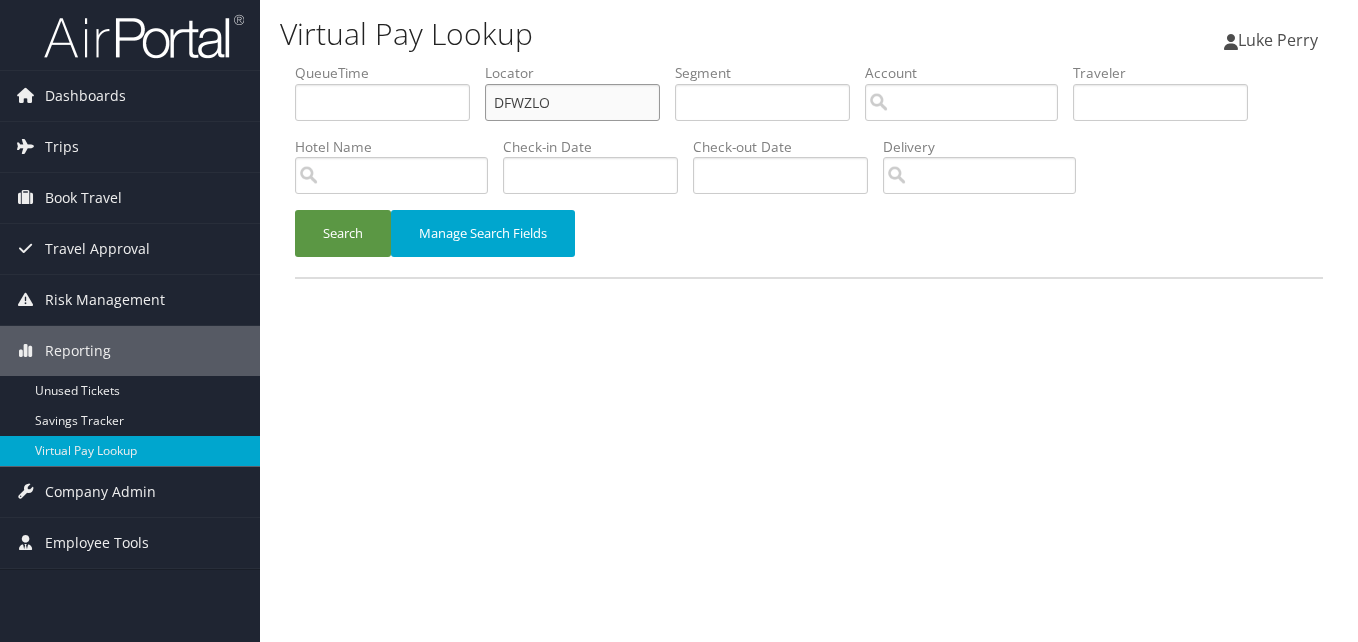 drag, startPoint x: 550, startPoint y: 105, endPoint x: 377, endPoint y: 131, distance: 174.94284 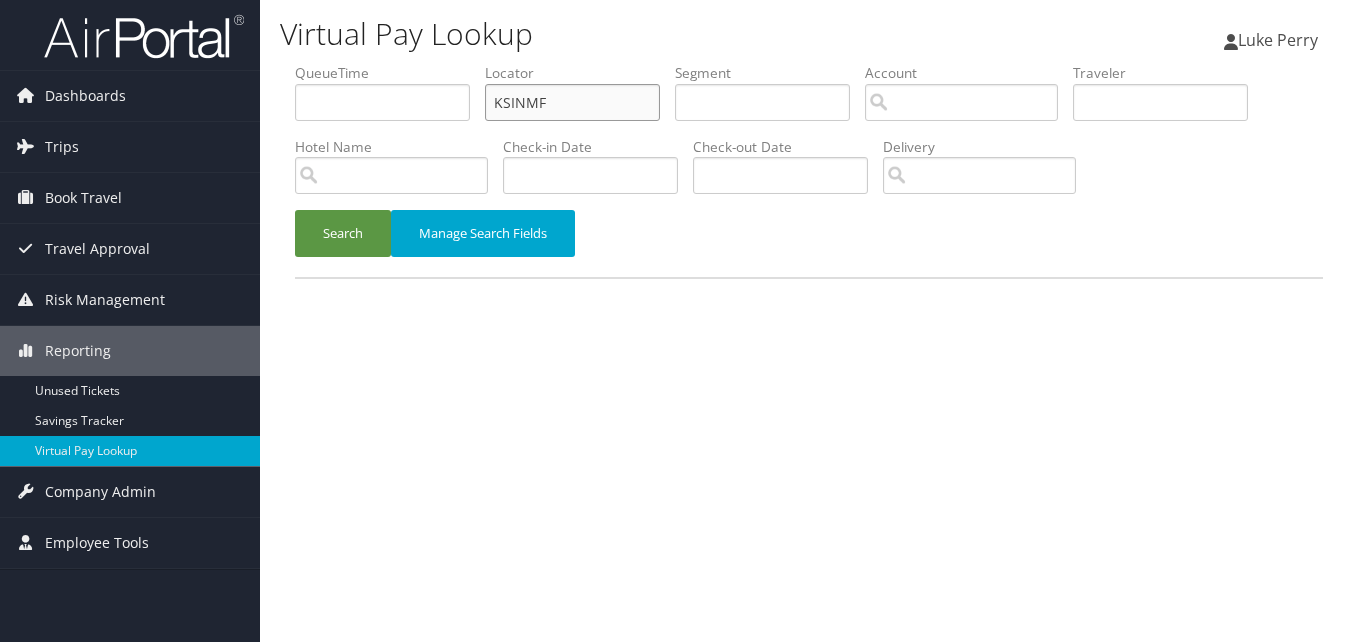 click on "KSINMF" at bounding box center [572, 102] 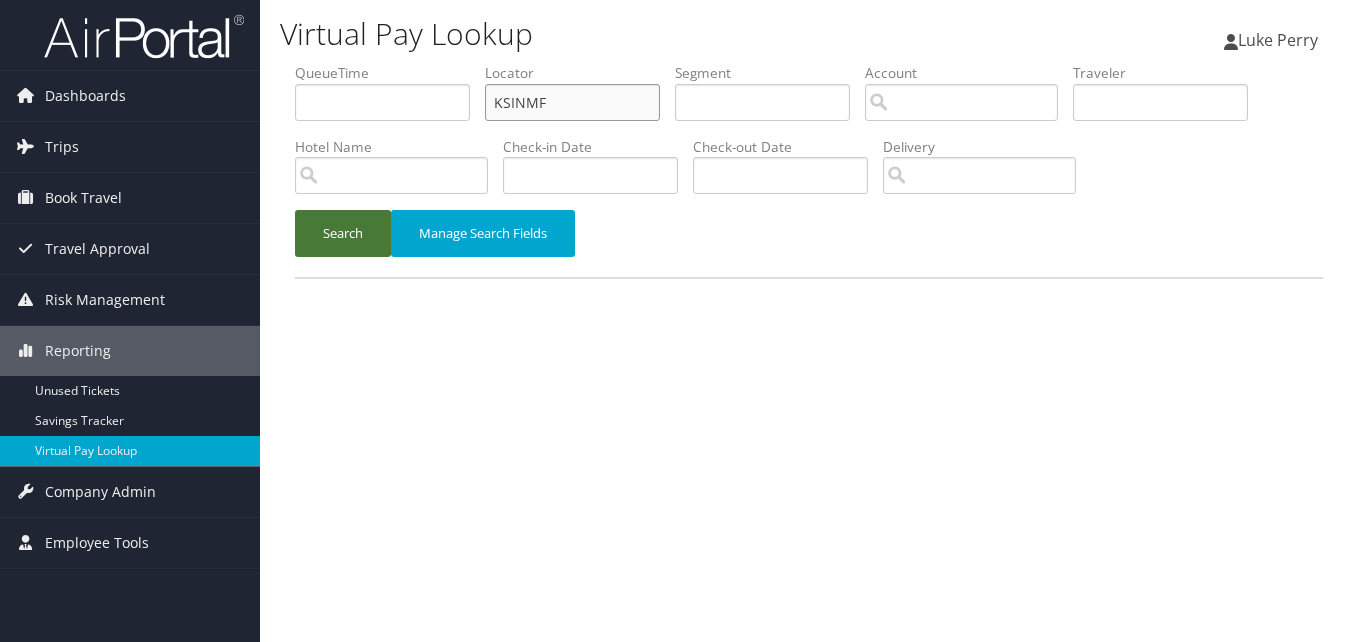 type on "KSINMF" 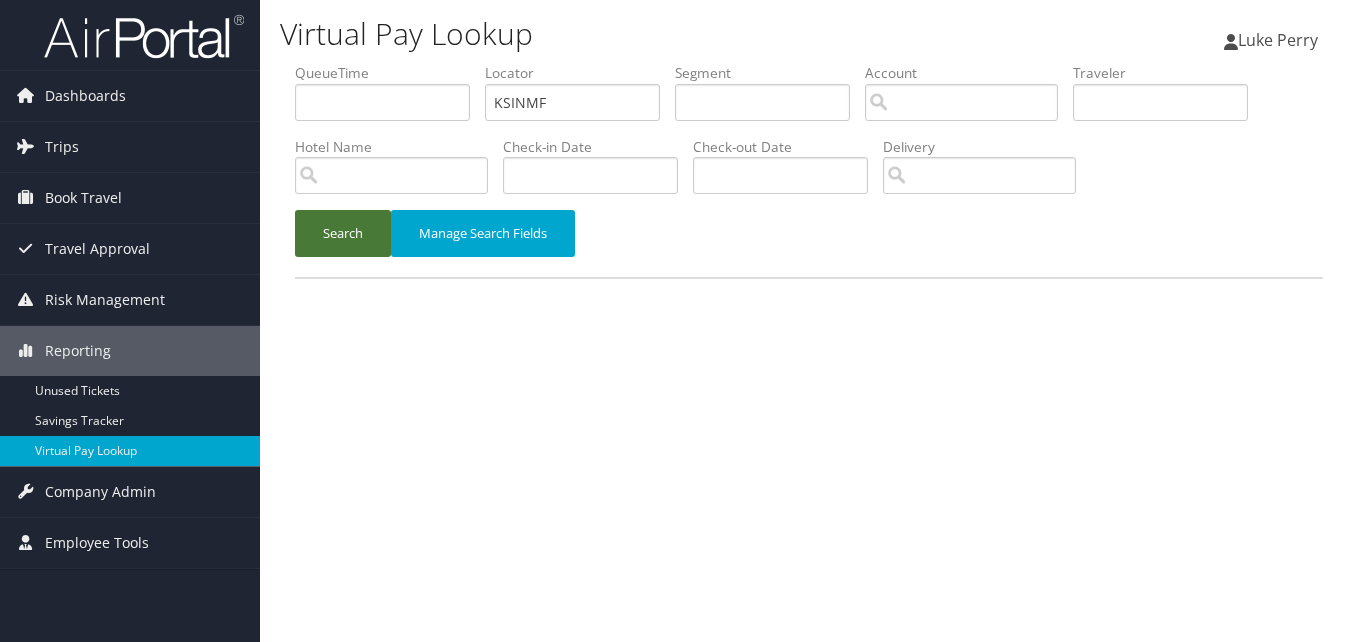 click on "Search" at bounding box center (343, 233) 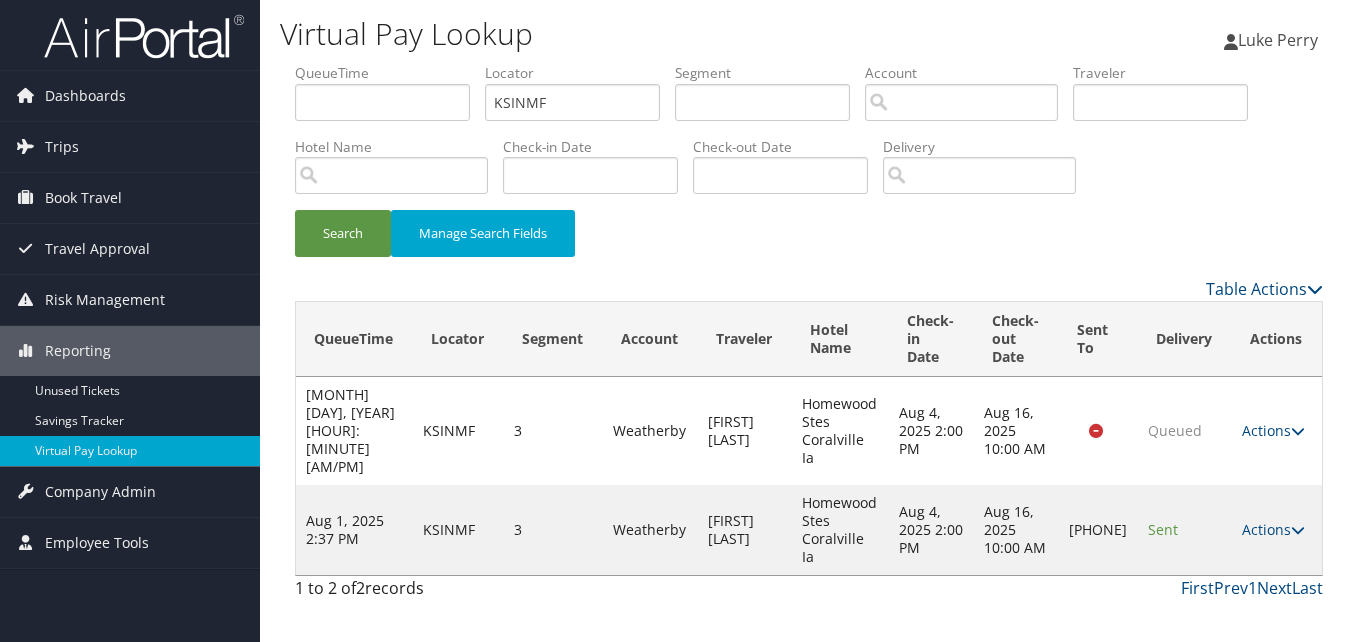 click on "Actions   Resend  Logs  Delivery Information  View Itinerary" at bounding box center [1277, 530] 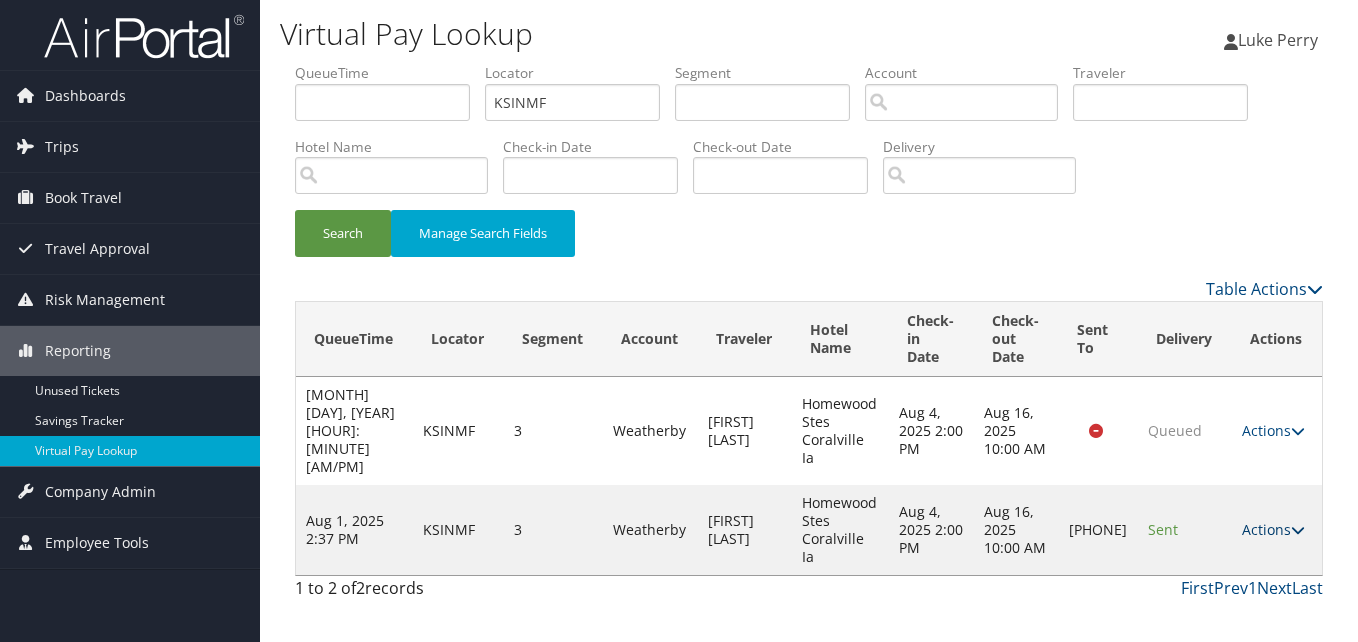 click on "Actions" at bounding box center [1273, 529] 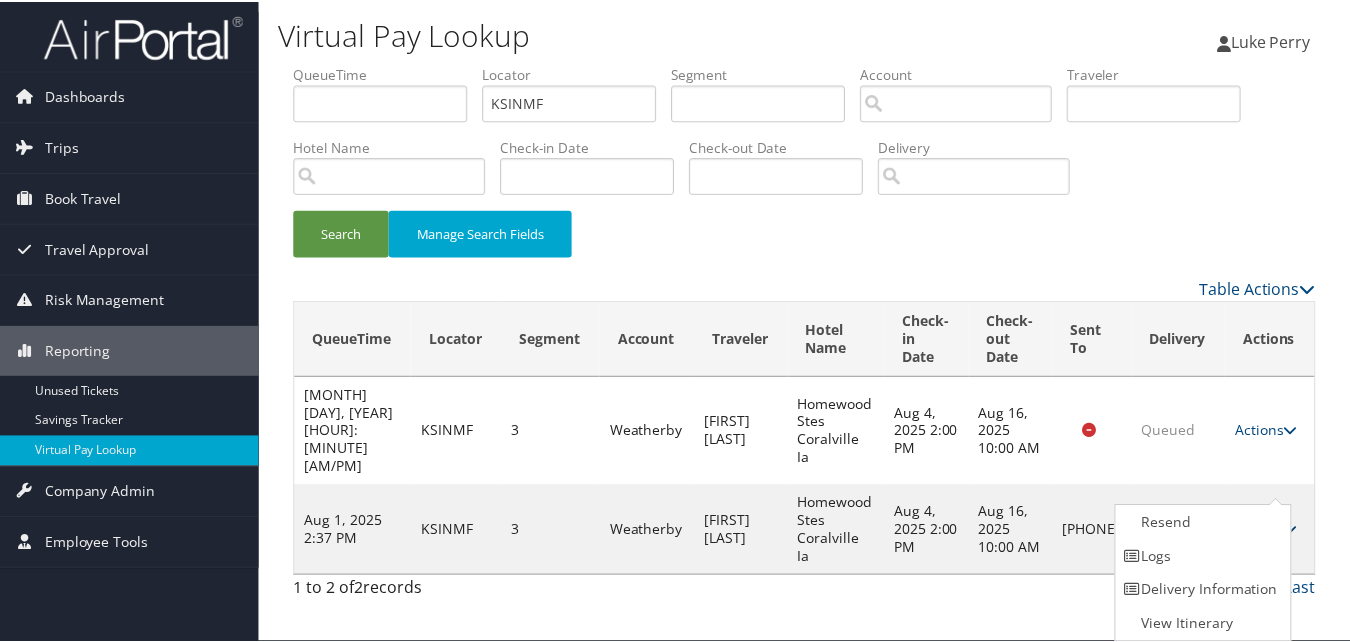 scroll, scrollTop: 1, scrollLeft: 0, axis: vertical 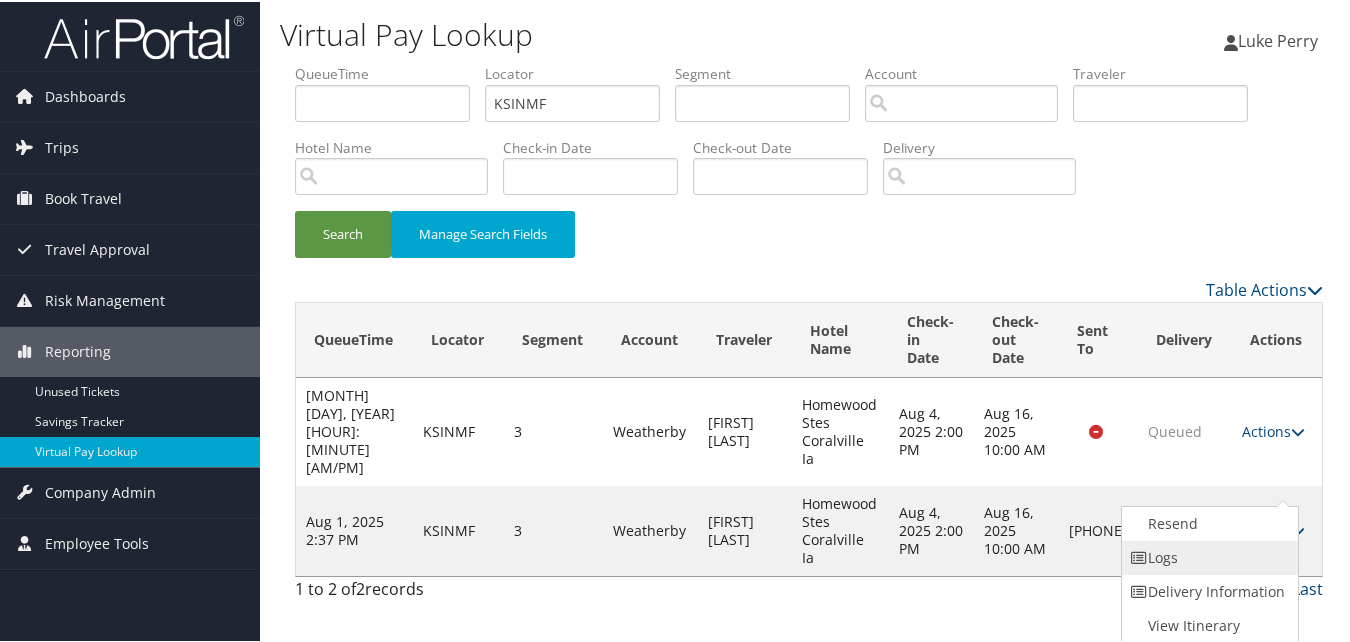 click on "Logs" at bounding box center [1207, 556] 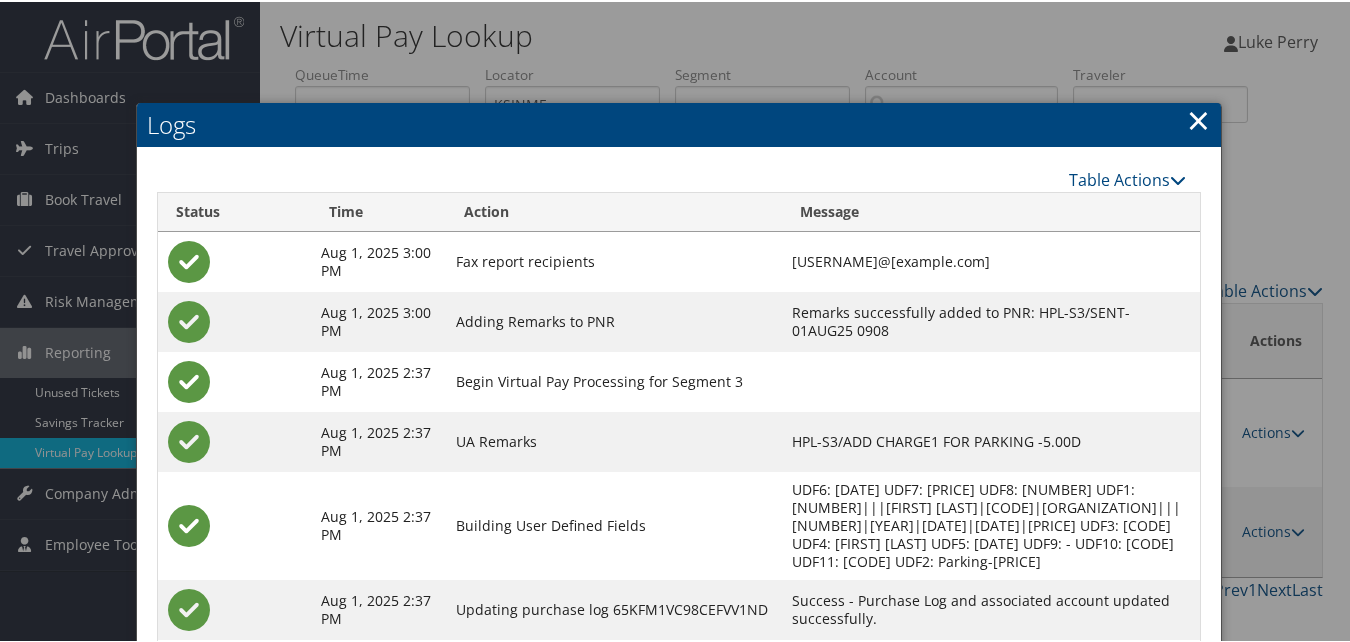 scroll, scrollTop: 172, scrollLeft: 0, axis: vertical 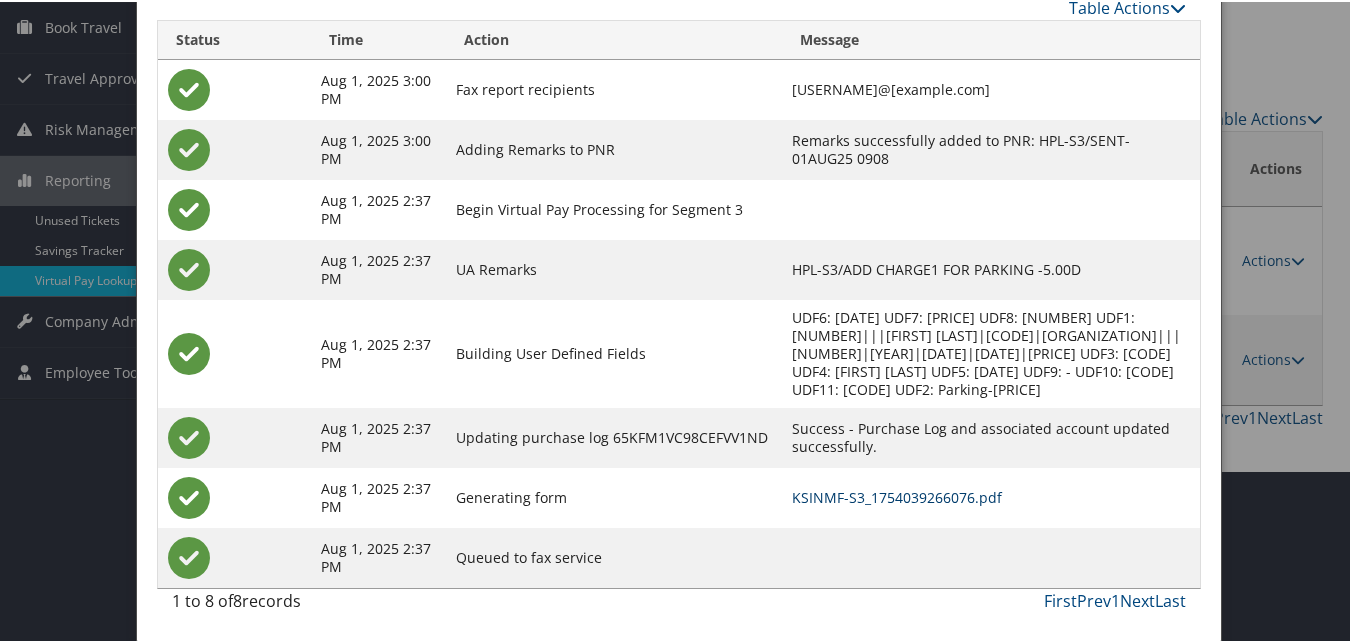 click on "KSINMF-S3_1754039266076.pdf" at bounding box center (897, 495) 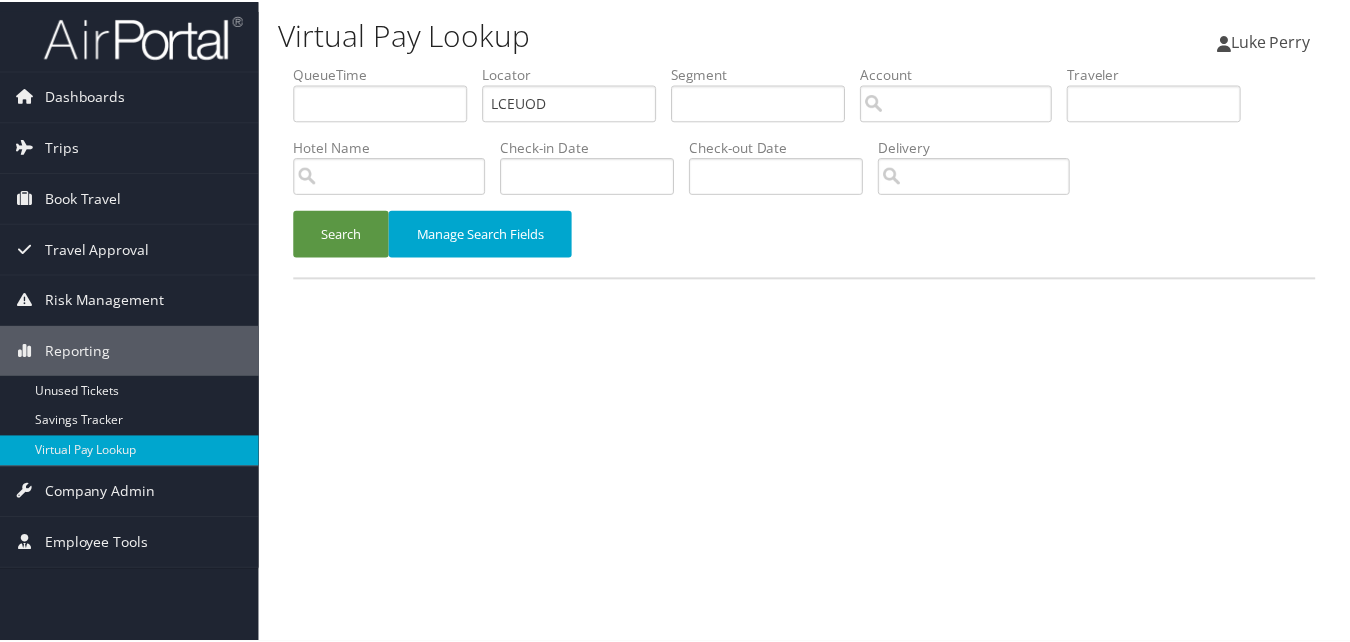scroll, scrollTop: 0, scrollLeft: 0, axis: both 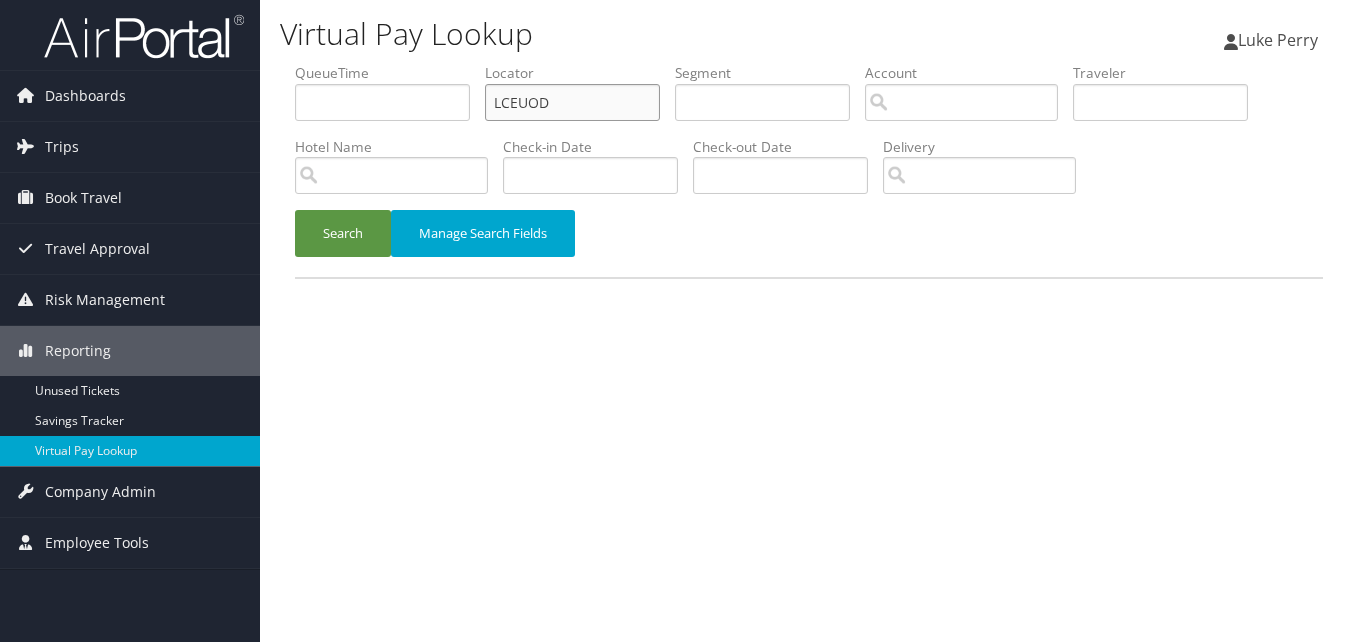 drag, startPoint x: 551, startPoint y: 109, endPoint x: 376, endPoint y: 110, distance: 175.00285 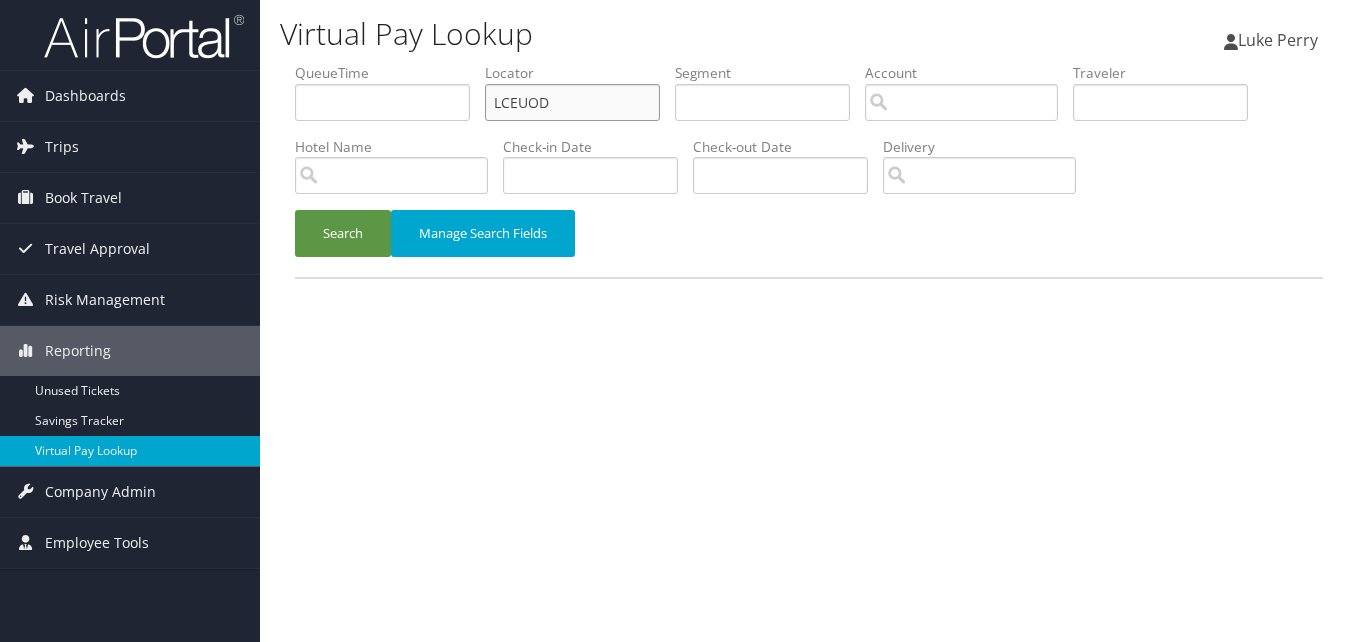 click on "QueueTime Locator LCEUOD Segment Account Traveler Hotel Name Check-in Date Check-out Date Delivery" at bounding box center (809, 63) 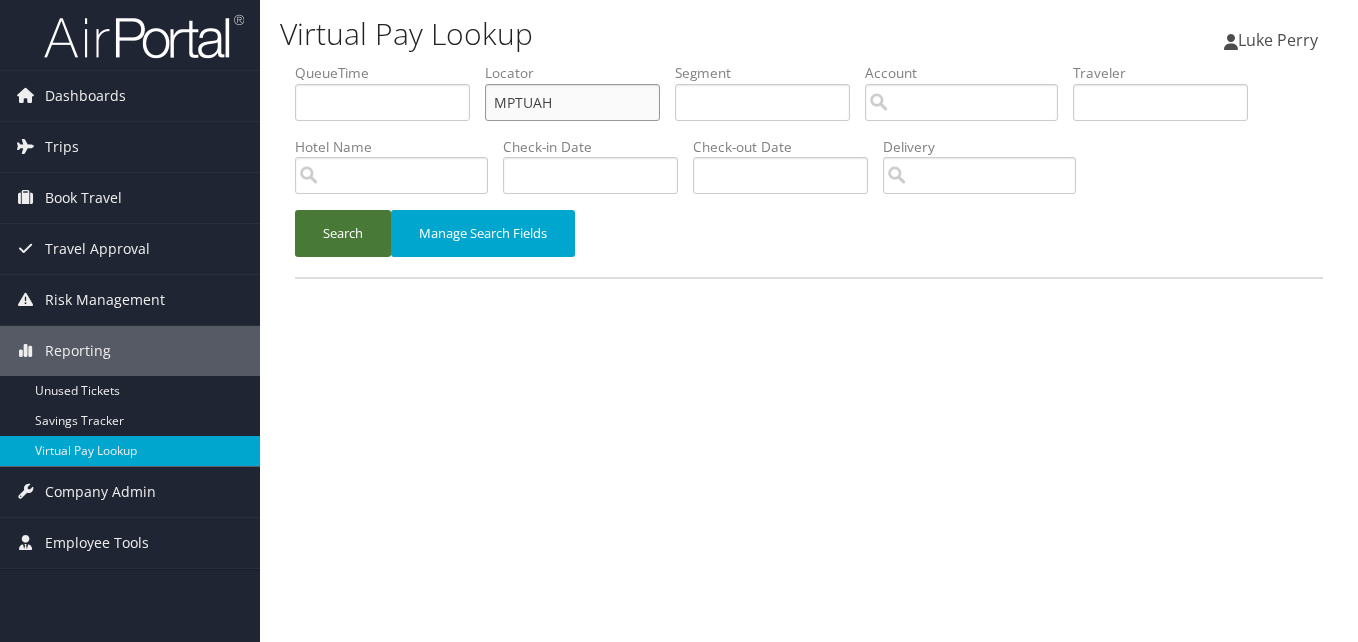 type on "MPTUAH" 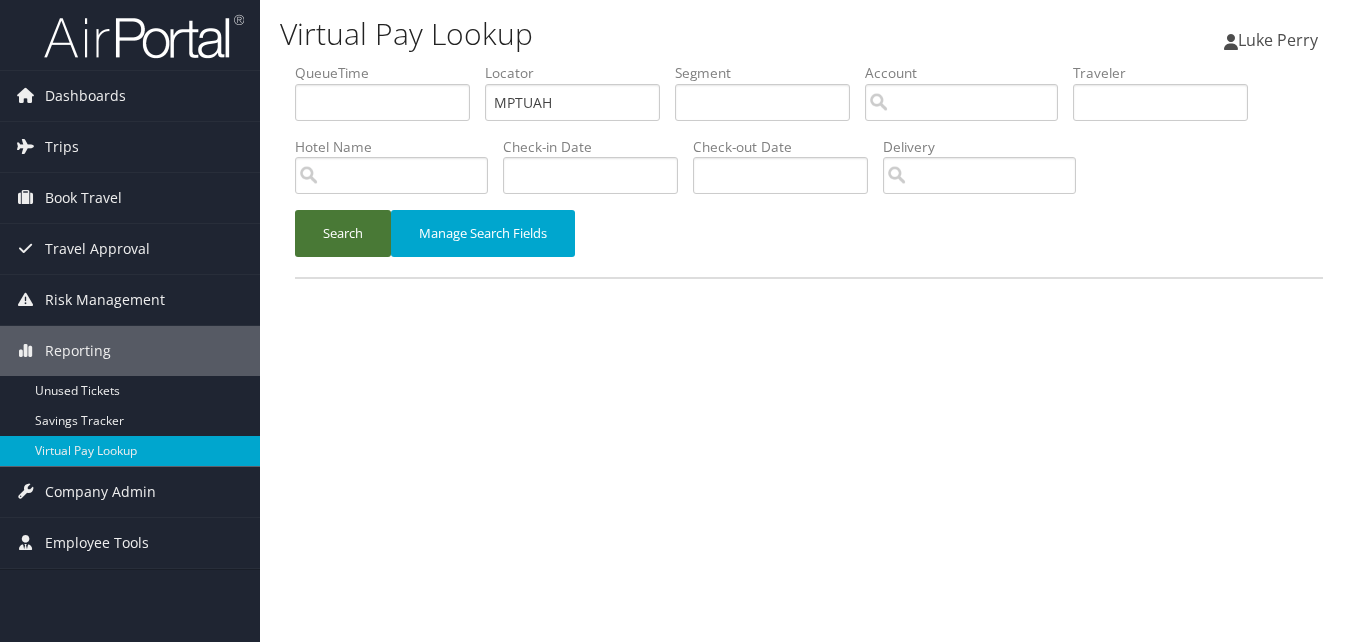 click on "Search" at bounding box center (343, 233) 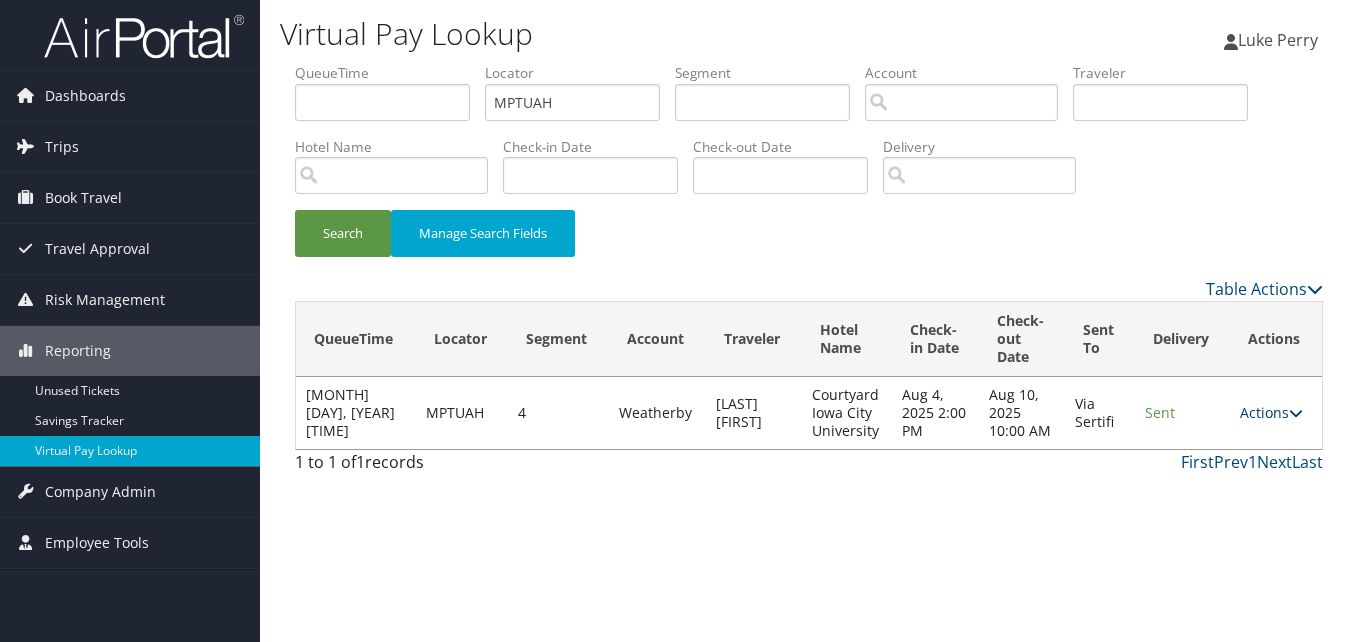 click on "Actions" at bounding box center [1271, 412] 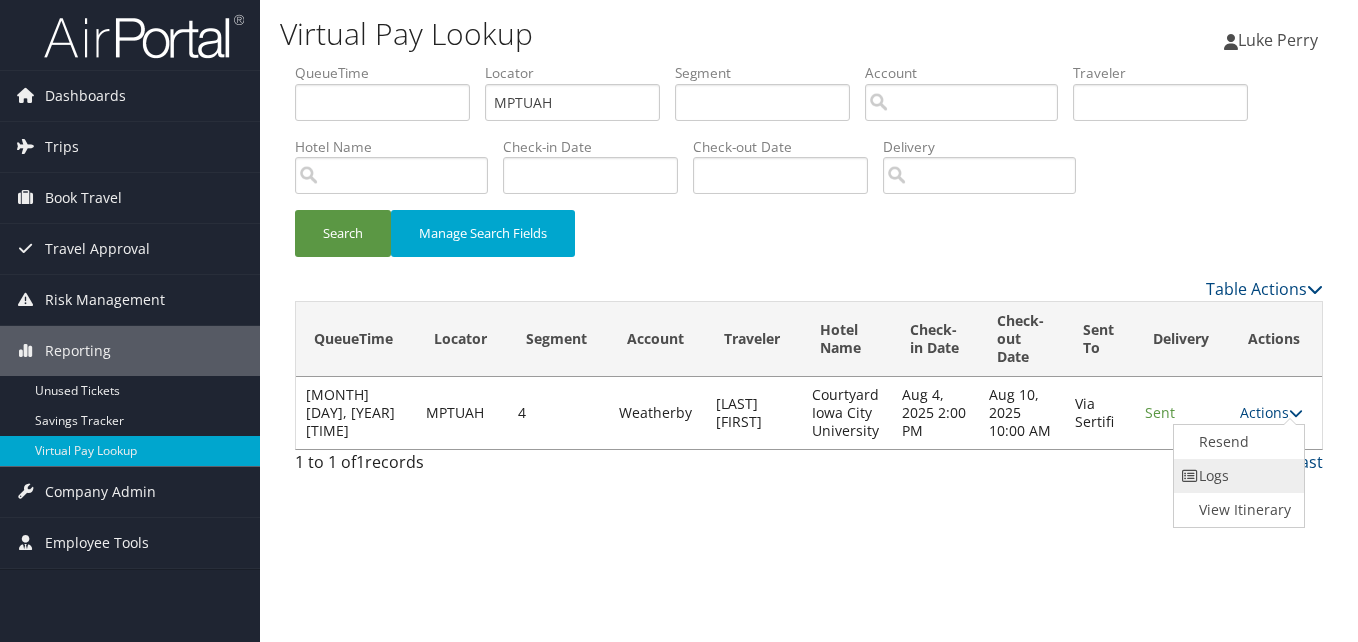 click at bounding box center (1191, 476) 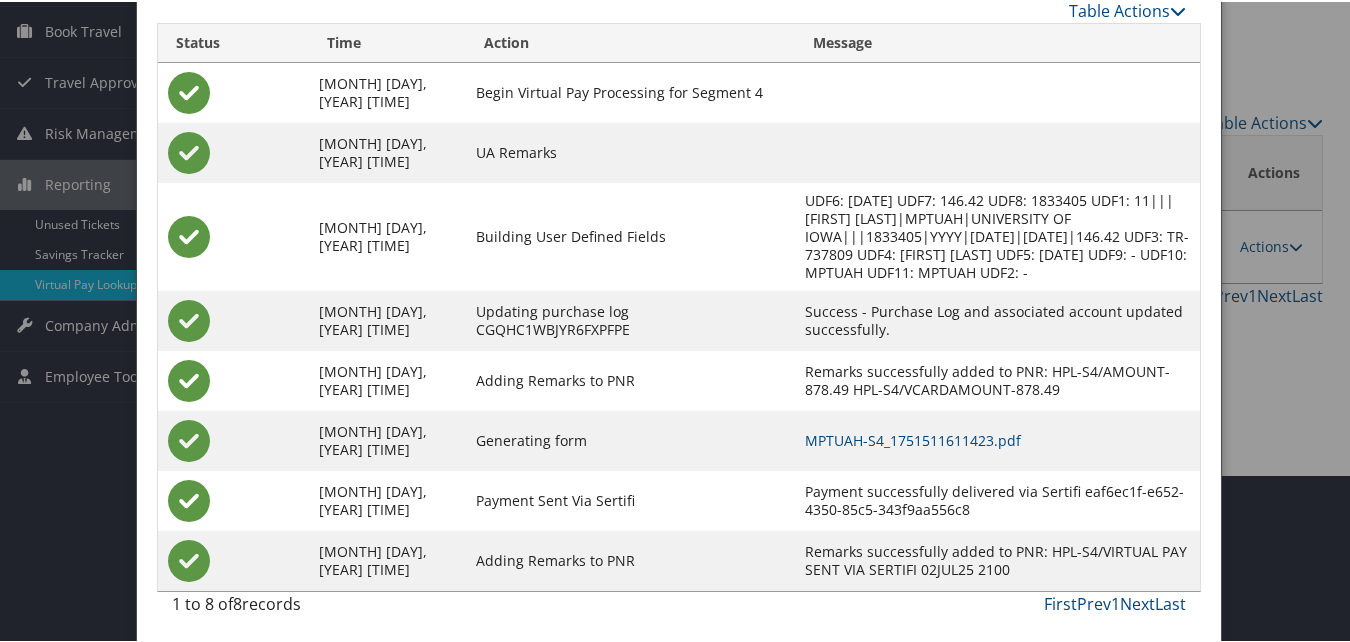scroll, scrollTop: 171, scrollLeft: 0, axis: vertical 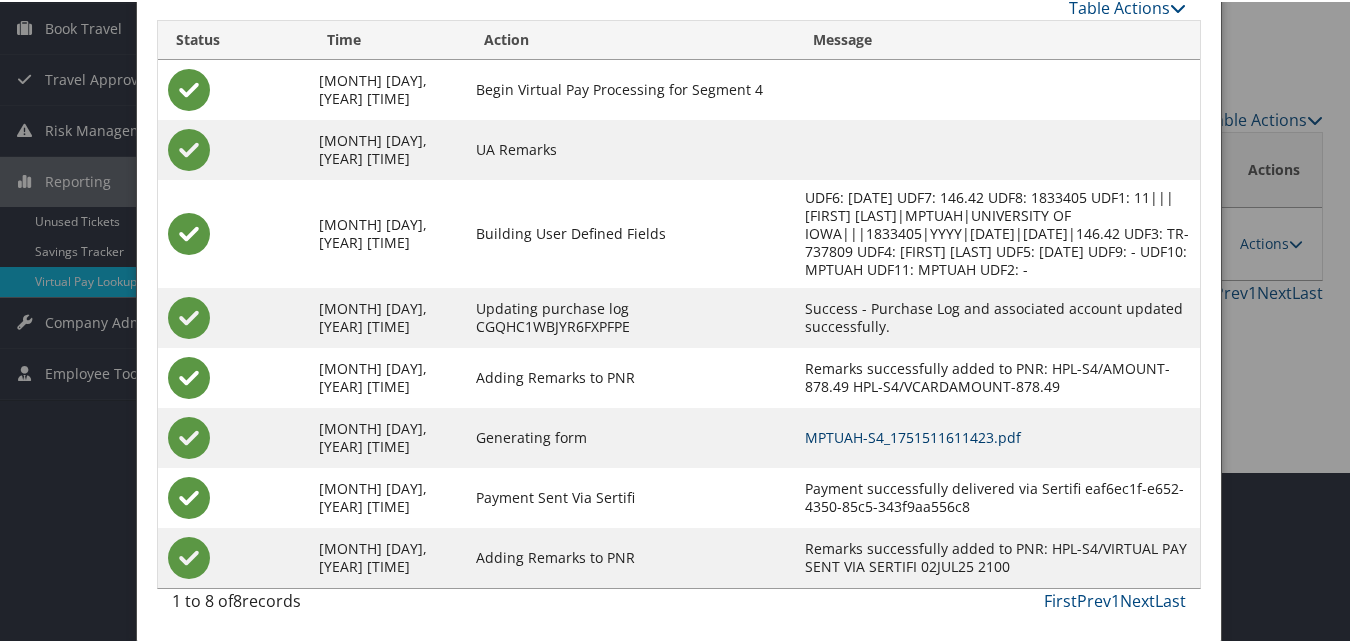 click on "MPTUAH-S4_1751511611423.pdf" at bounding box center [913, 435] 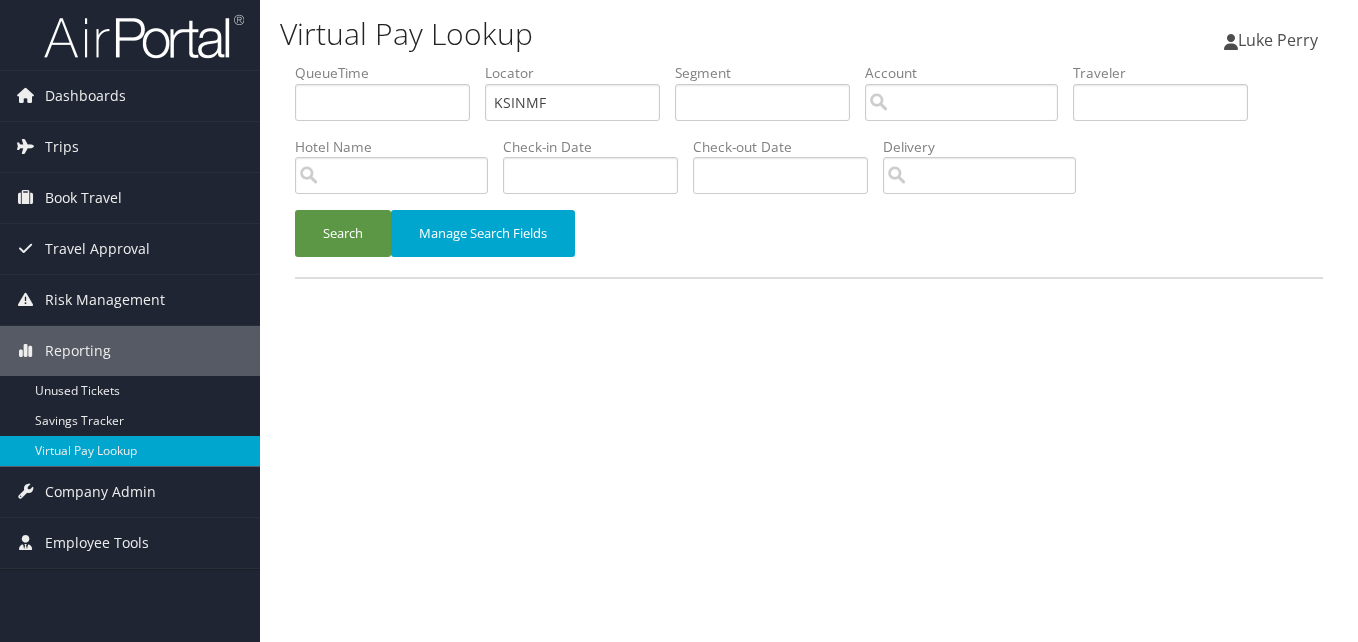 scroll, scrollTop: 0, scrollLeft: 0, axis: both 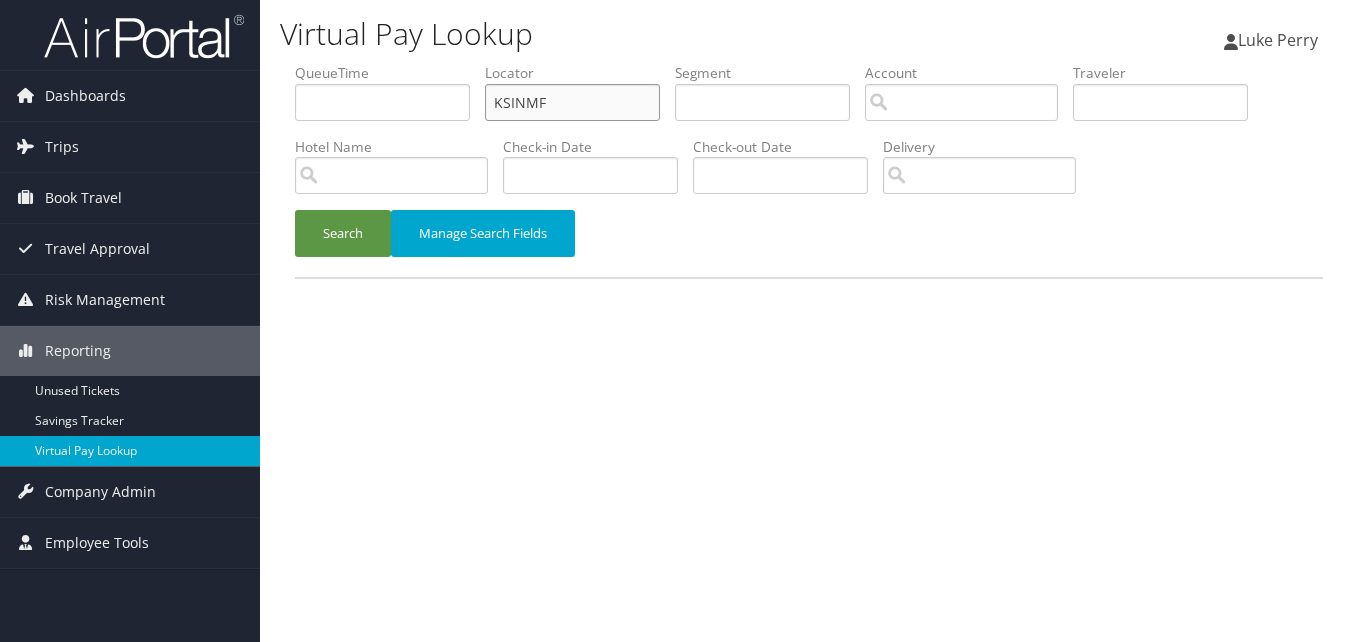 drag, startPoint x: 543, startPoint y: 112, endPoint x: 436, endPoint y: 139, distance: 110.35397 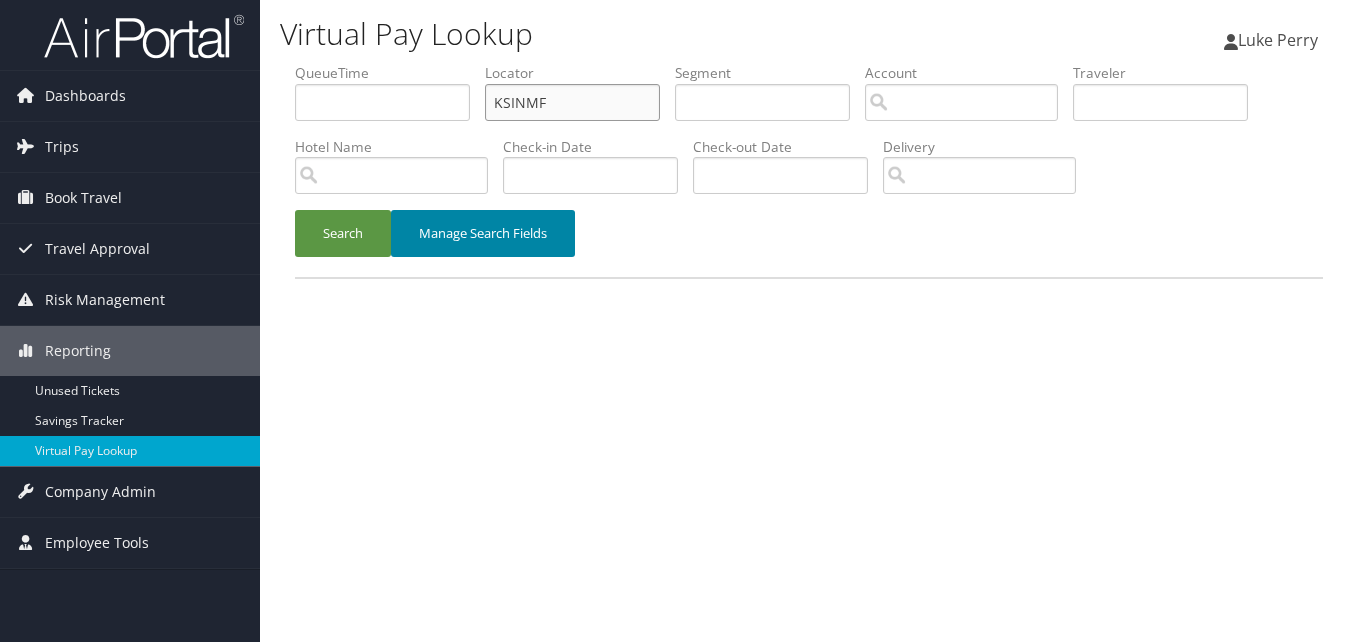 paste on "WHMIXZ" 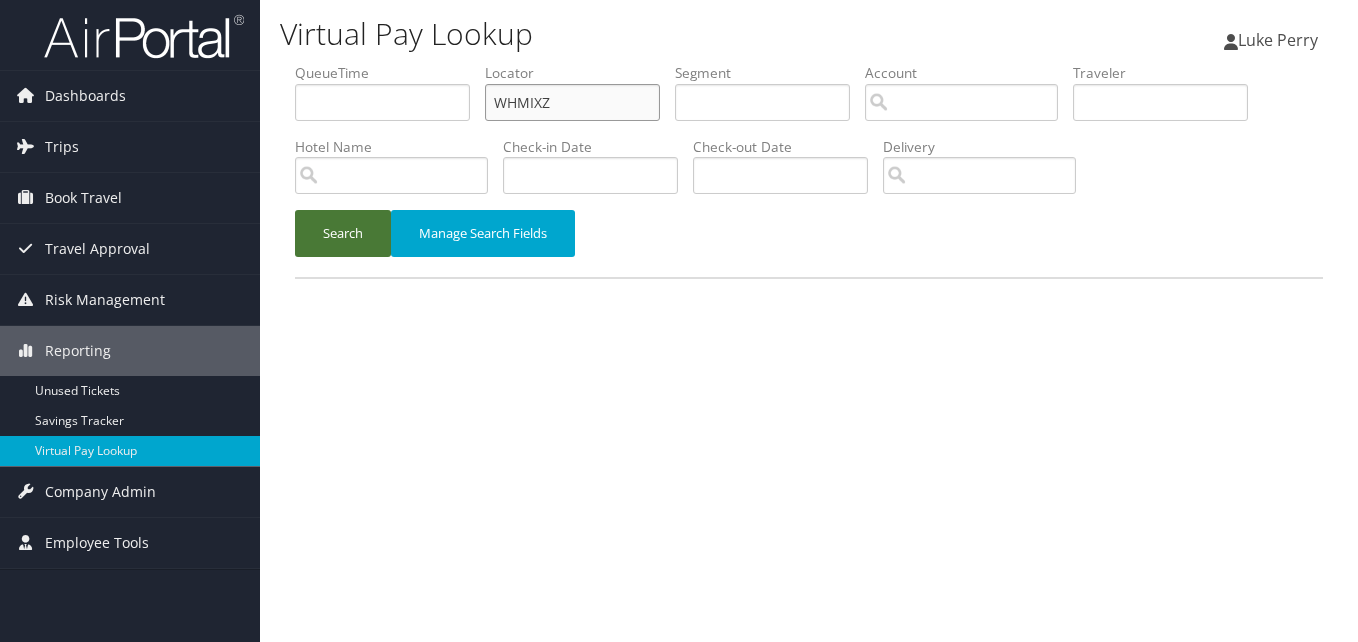 type on "WHMIXZ" 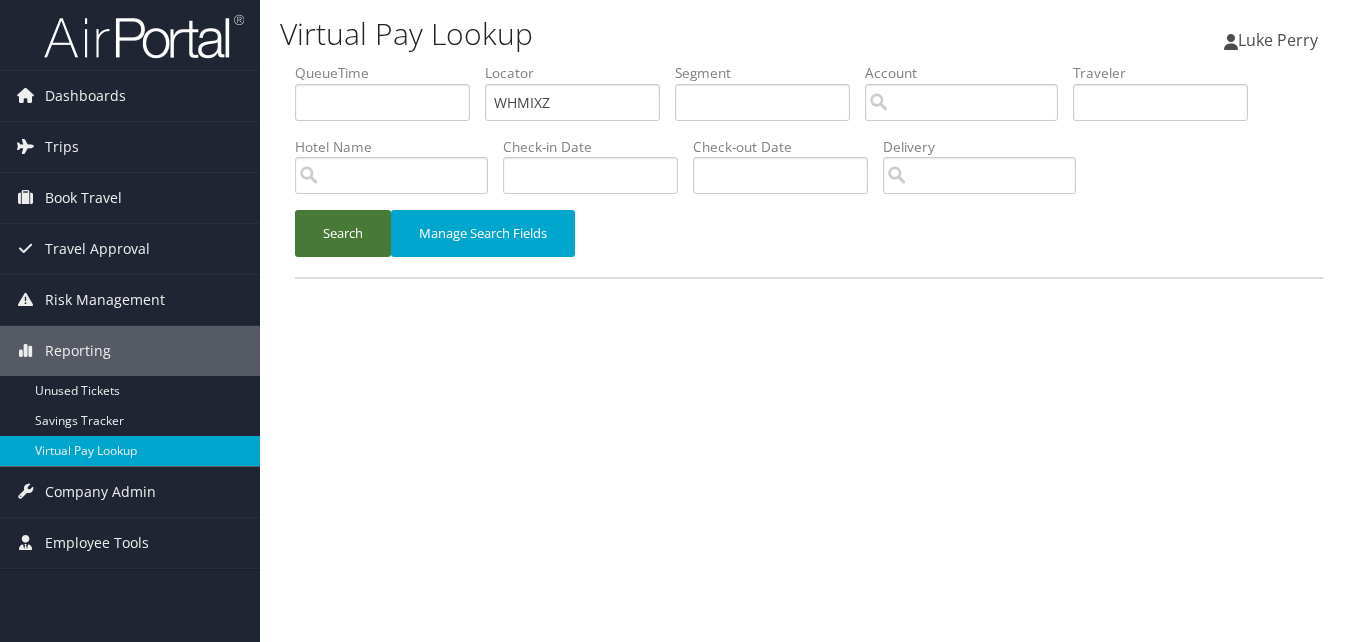 click on "Search" at bounding box center [343, 233] 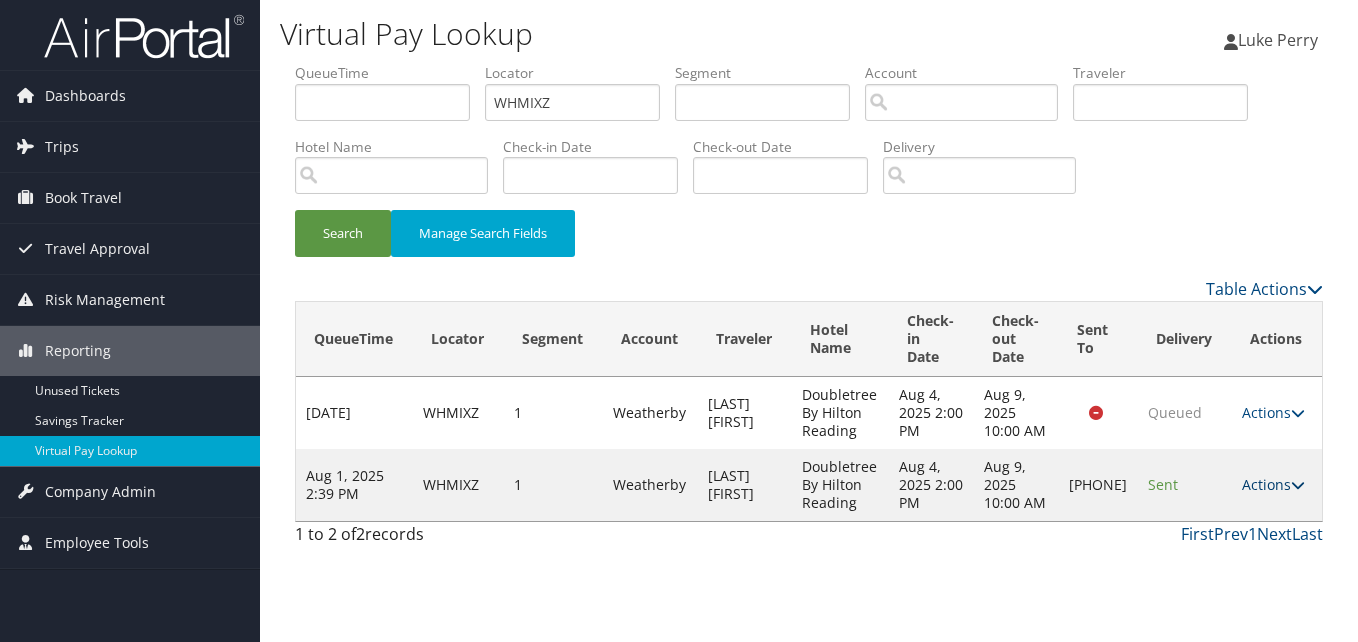 click on "Actions" at bounding box center (1273, 484) 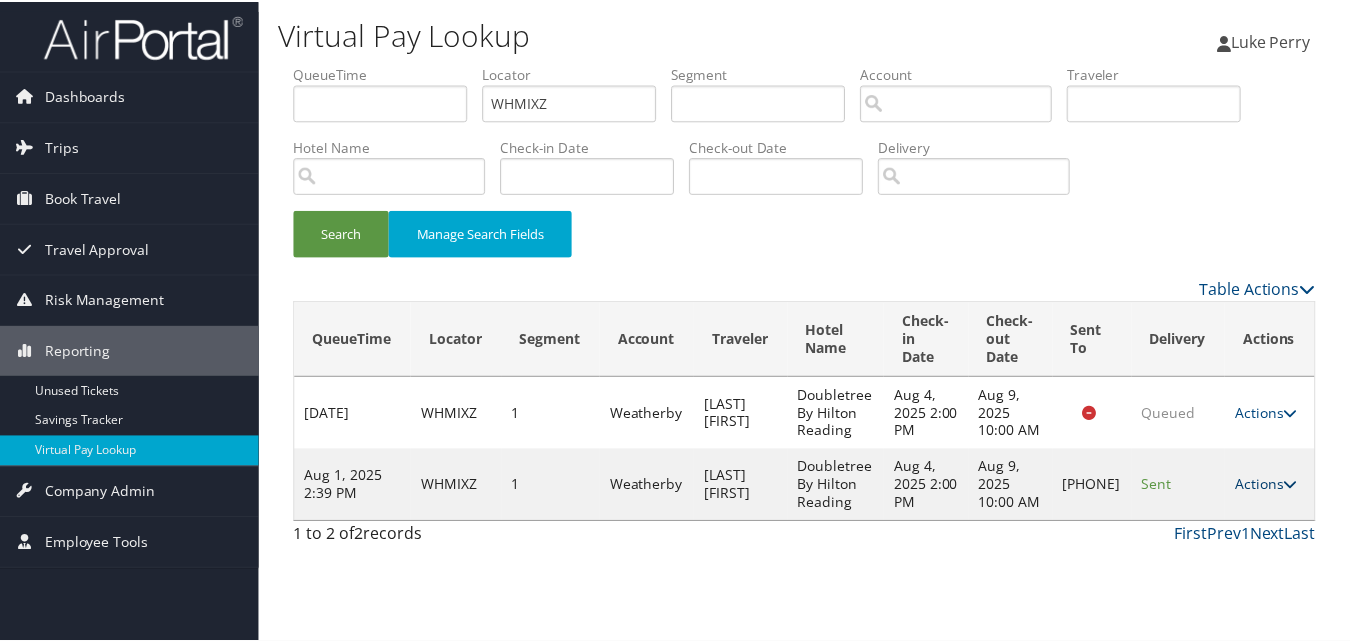 scroll, scrollTop: 1, scrollLeft: 0, axis: vertical 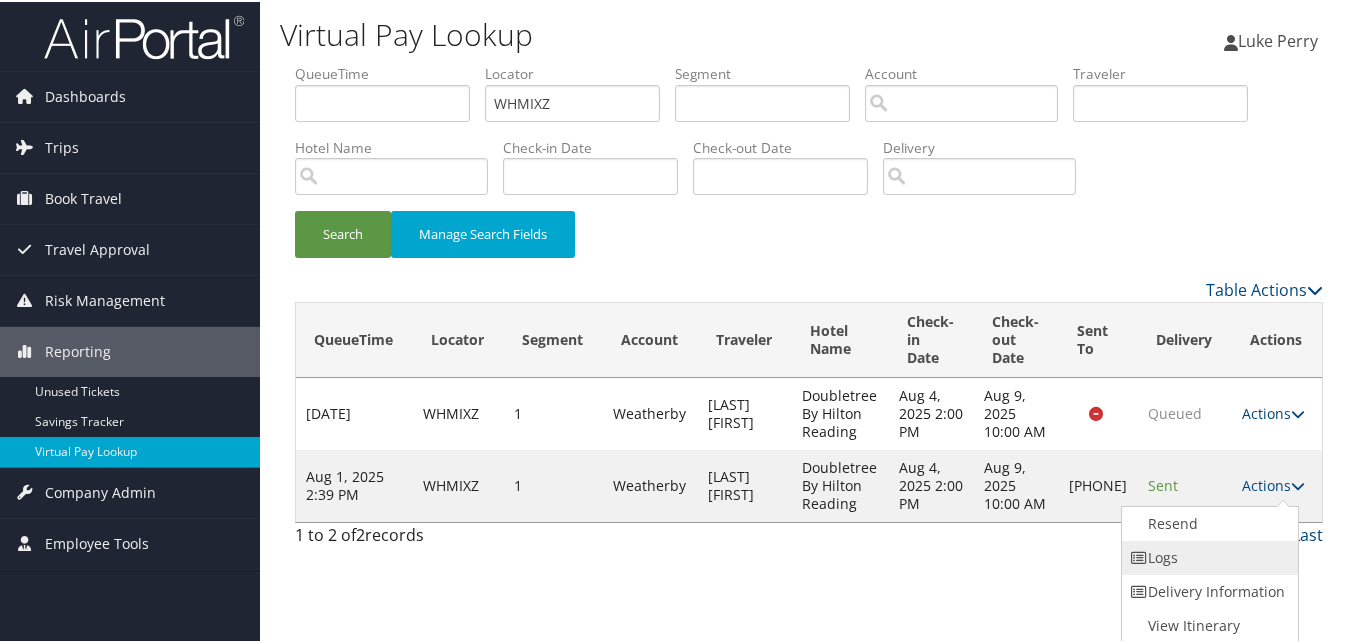 click on "Logs" at bounding box center [1207, 556] 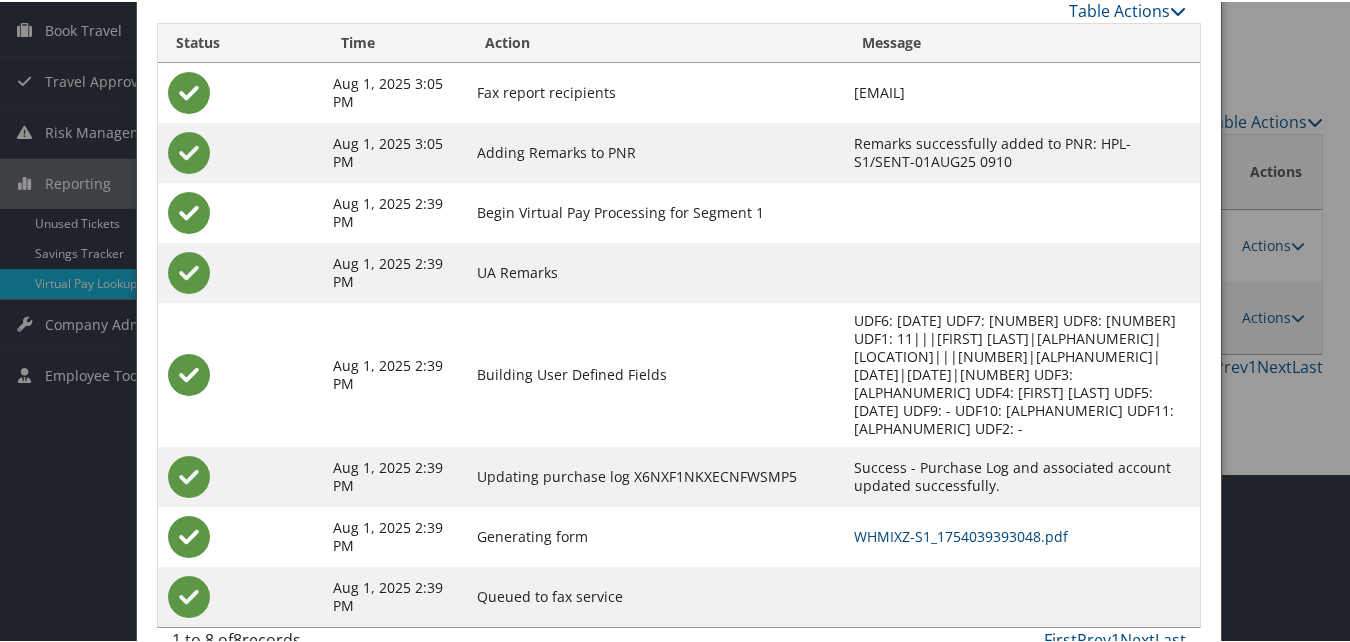 scroll, scrollTop: 172, scrollLeft: 0, axis: vertical 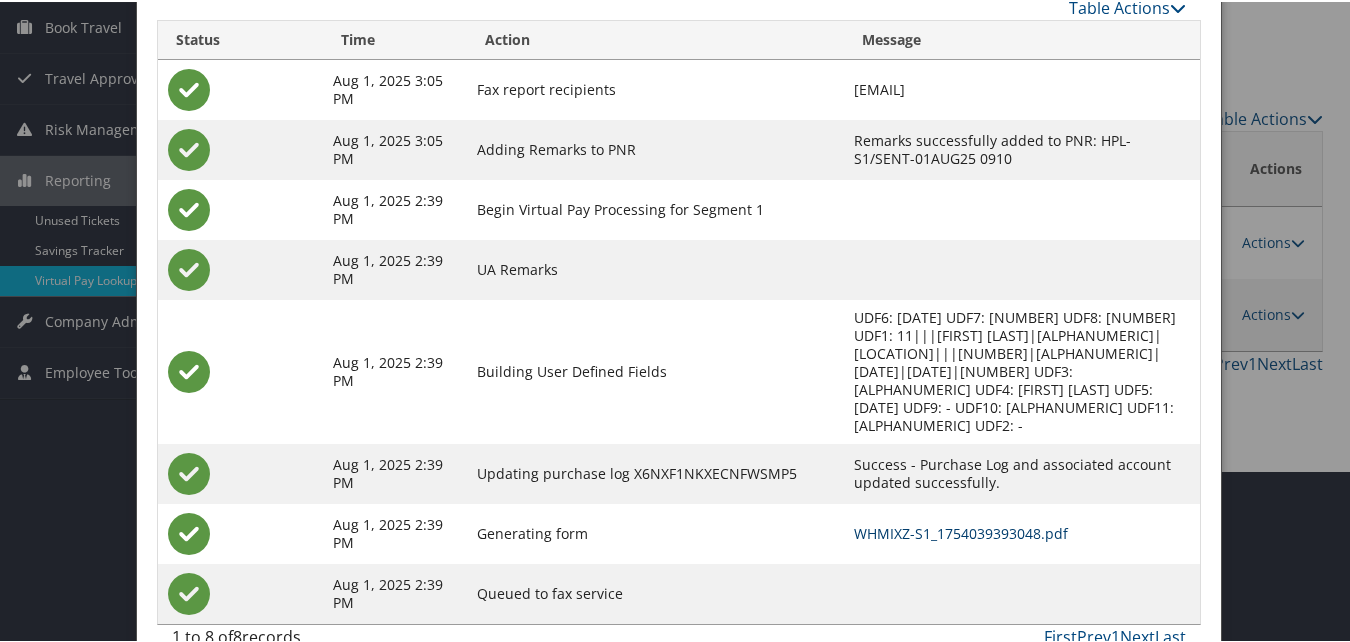 drag, startPoint x: 826, startPoint y: 483, endPoint x: 824, endPoint y: 493, distance: 10.198039 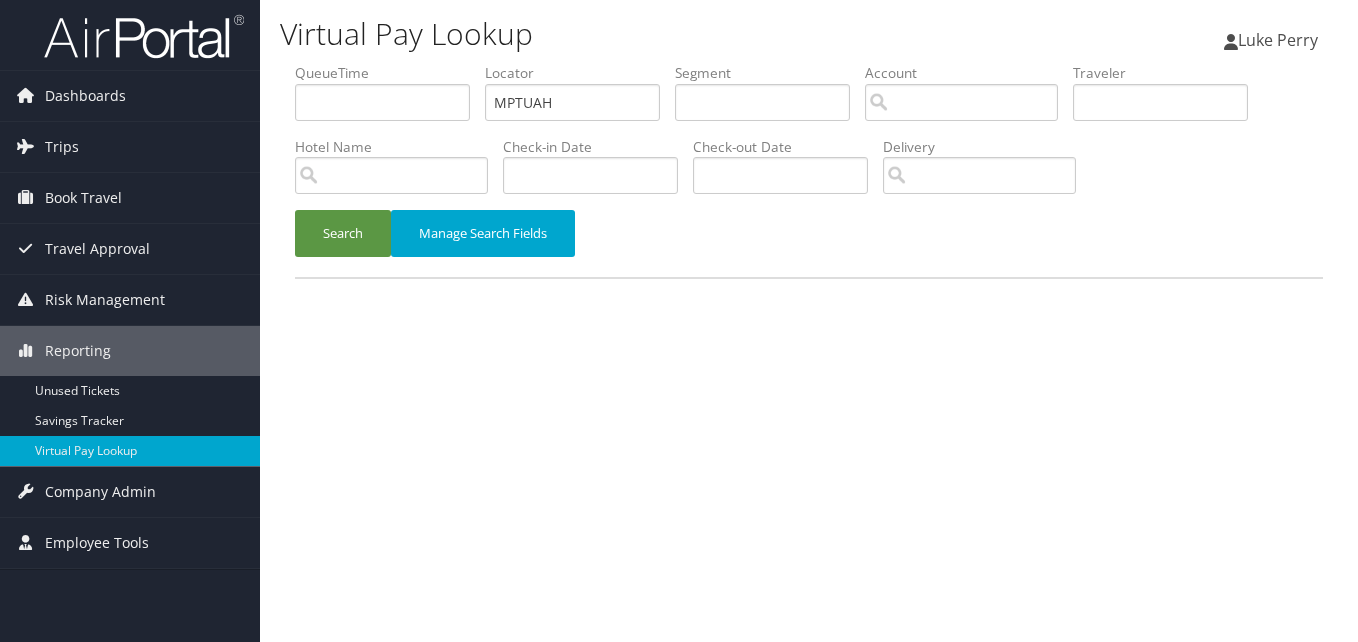 scroll, scrollTop: 0, scrollLeft: 0, axis: both 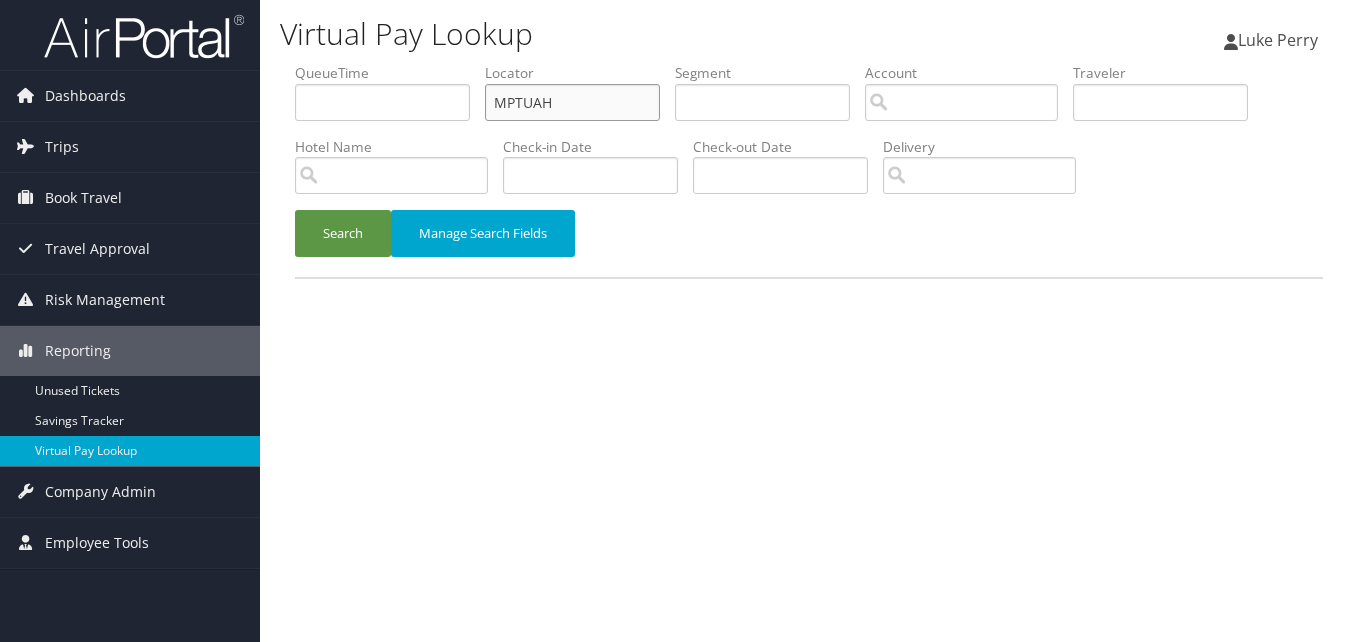 drag, startPoint x: 536, startPoint y: 109, endPoint x: 392, endPoint y: 113, distance: 144.05554 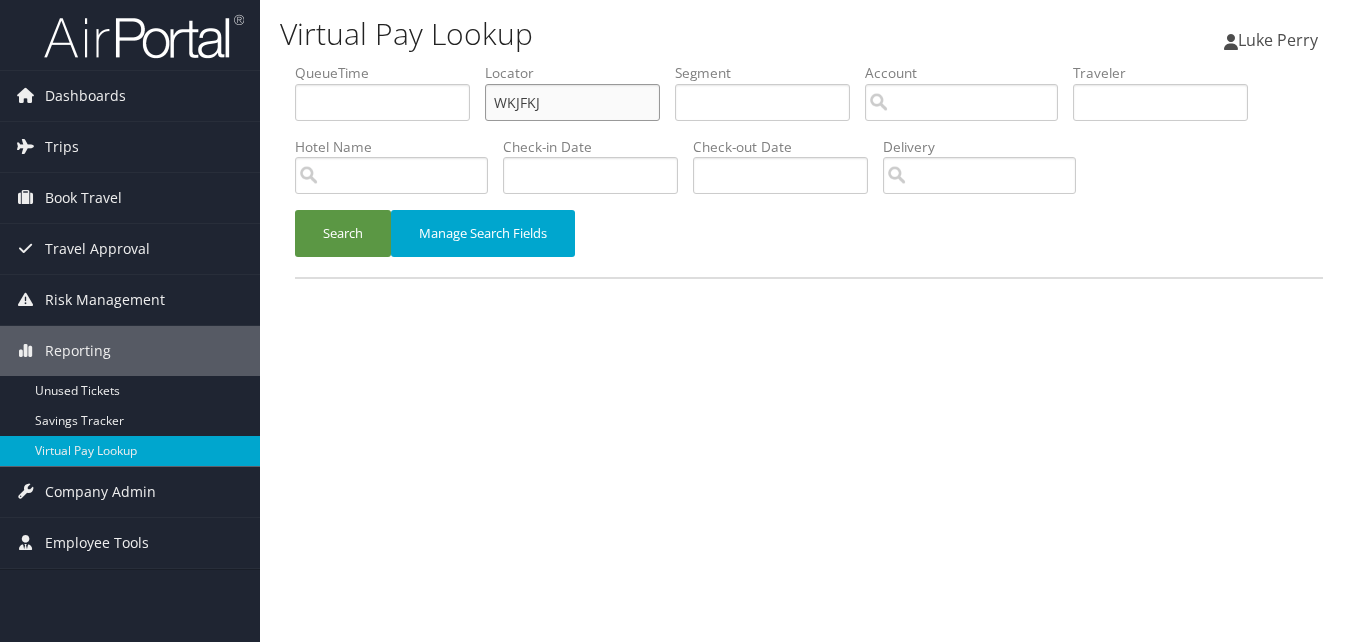 click on "WKJFKJ" at bounding box center [572, 102] 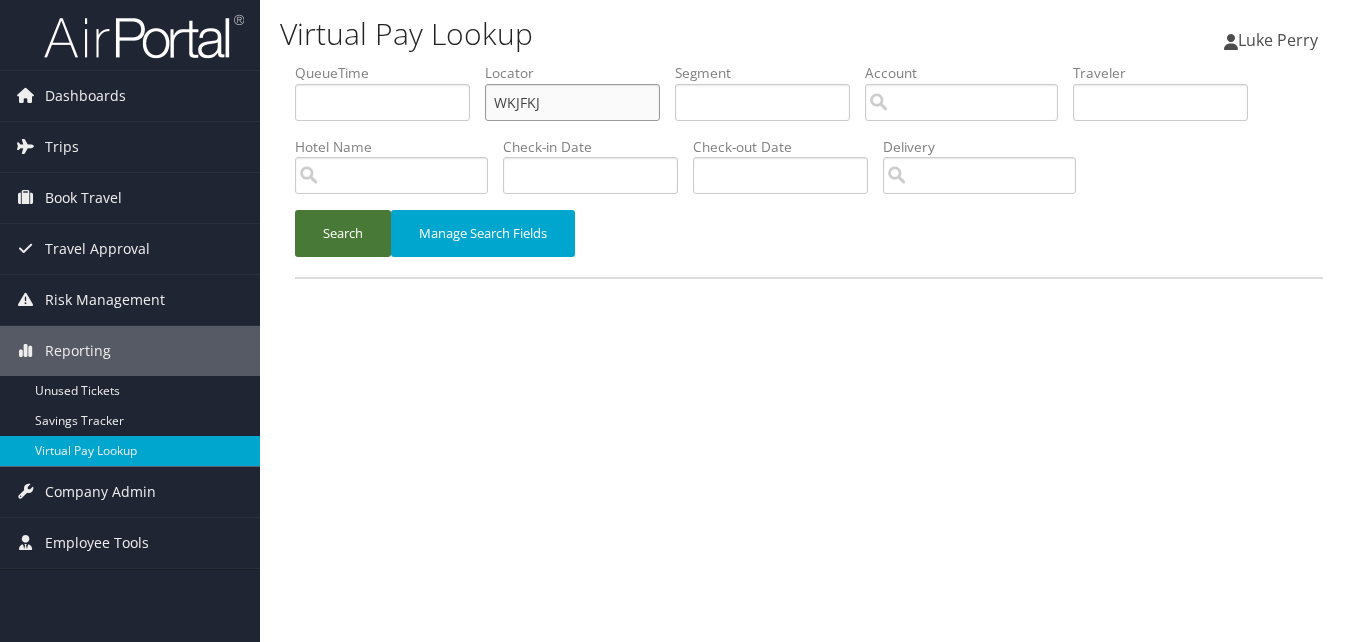 type on "WKJFKJ" 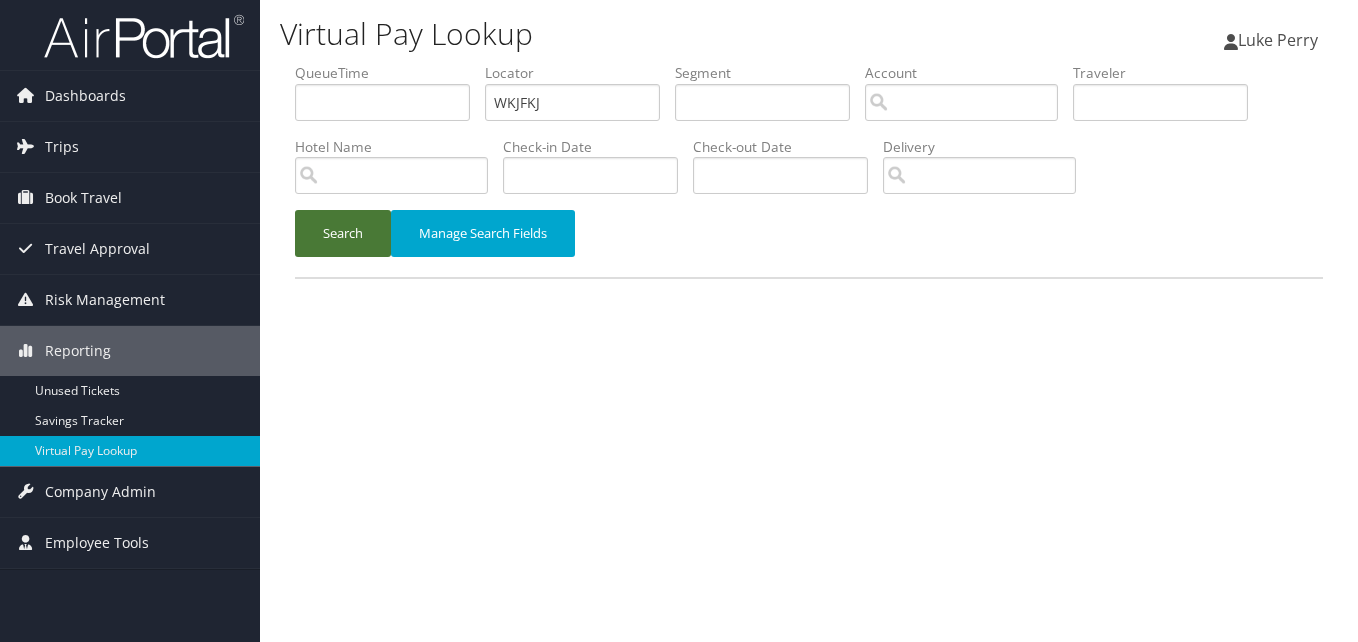 click on "Search" at bounding box center (343, 233) 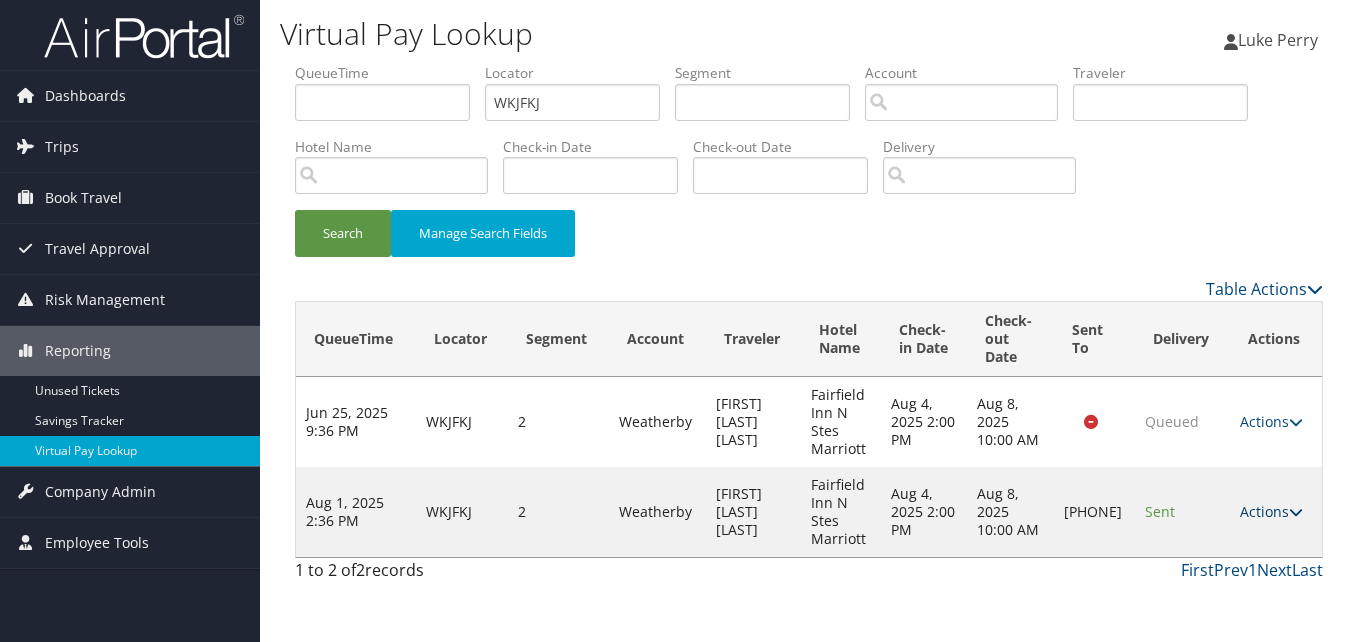 click on "Actions" at bounding box center (1271, 511) 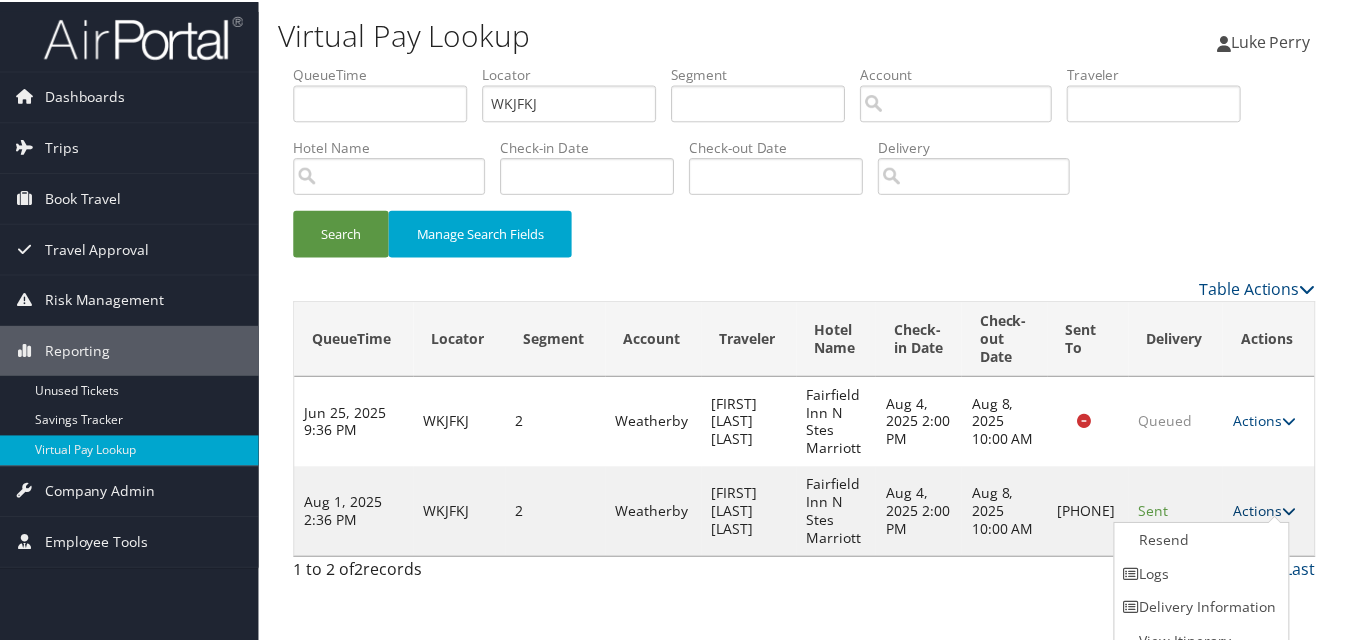 scroll, scrollTop: 19, scrollLeft: 0, axis: vertical 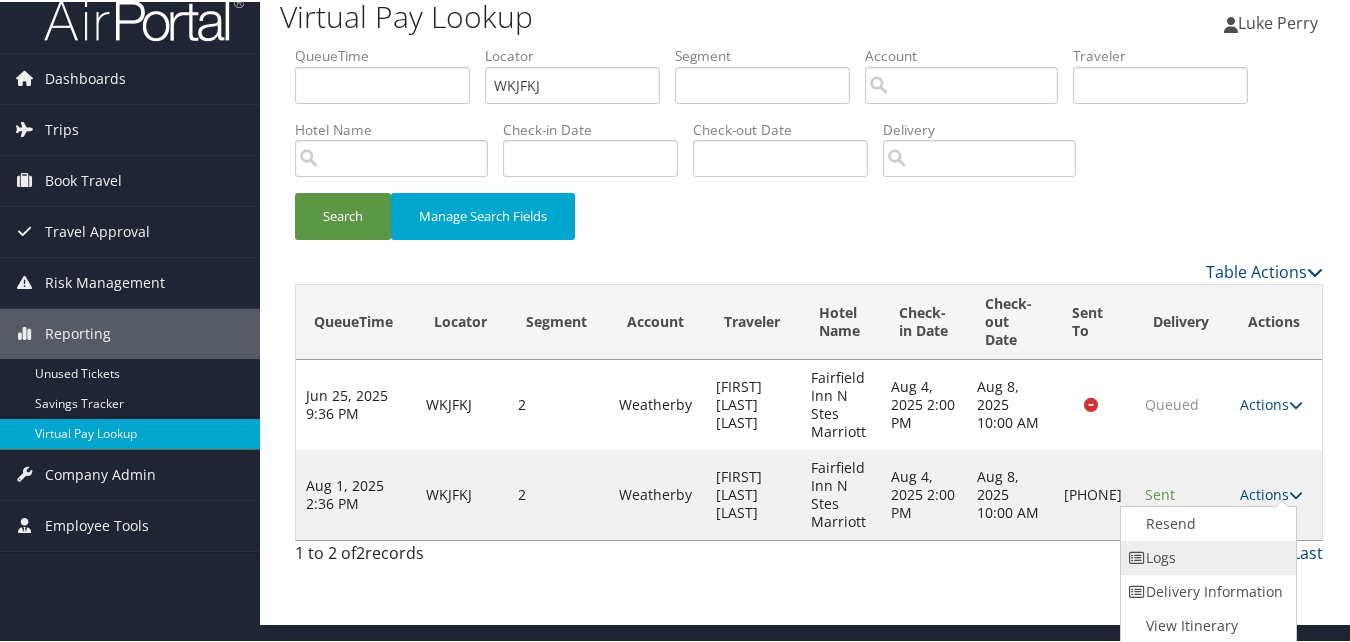 click on "Logs" at bounding box center (1206, 556) 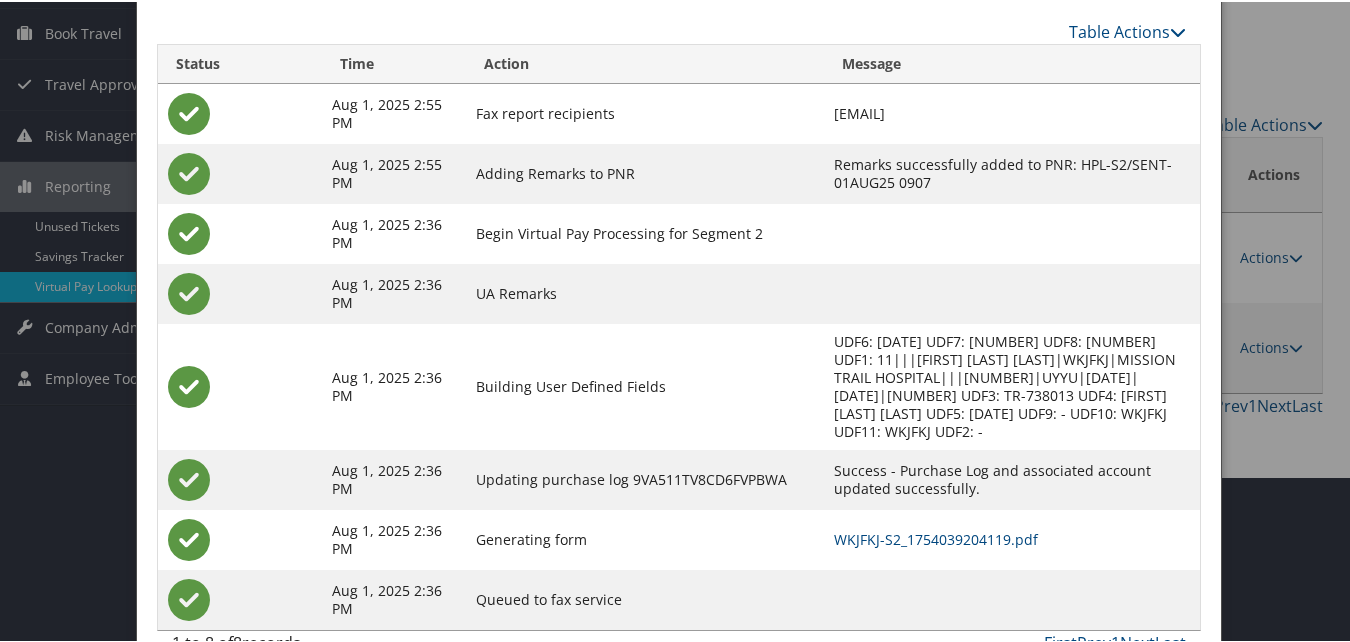 scroll, scrollTop: 172, scrollLeft: 0, axis: vertical 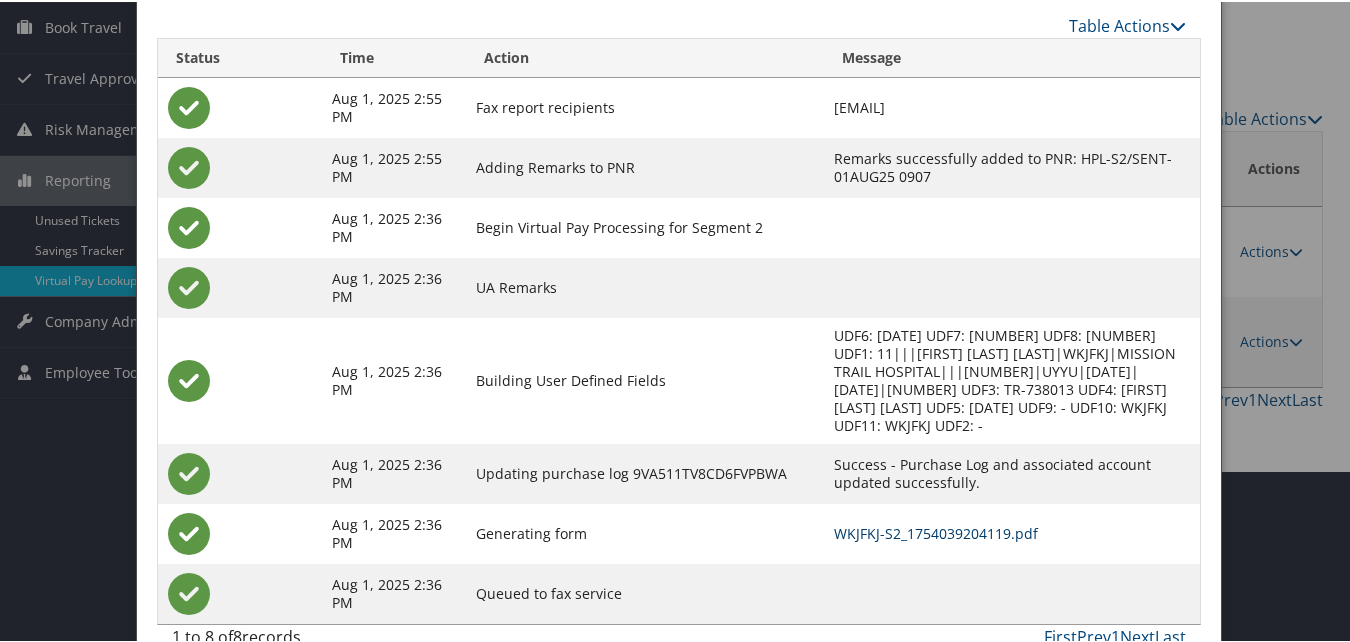 click on "WKJFKJ-S2_1754039204119.pdf" at bounding box center (936, 531) 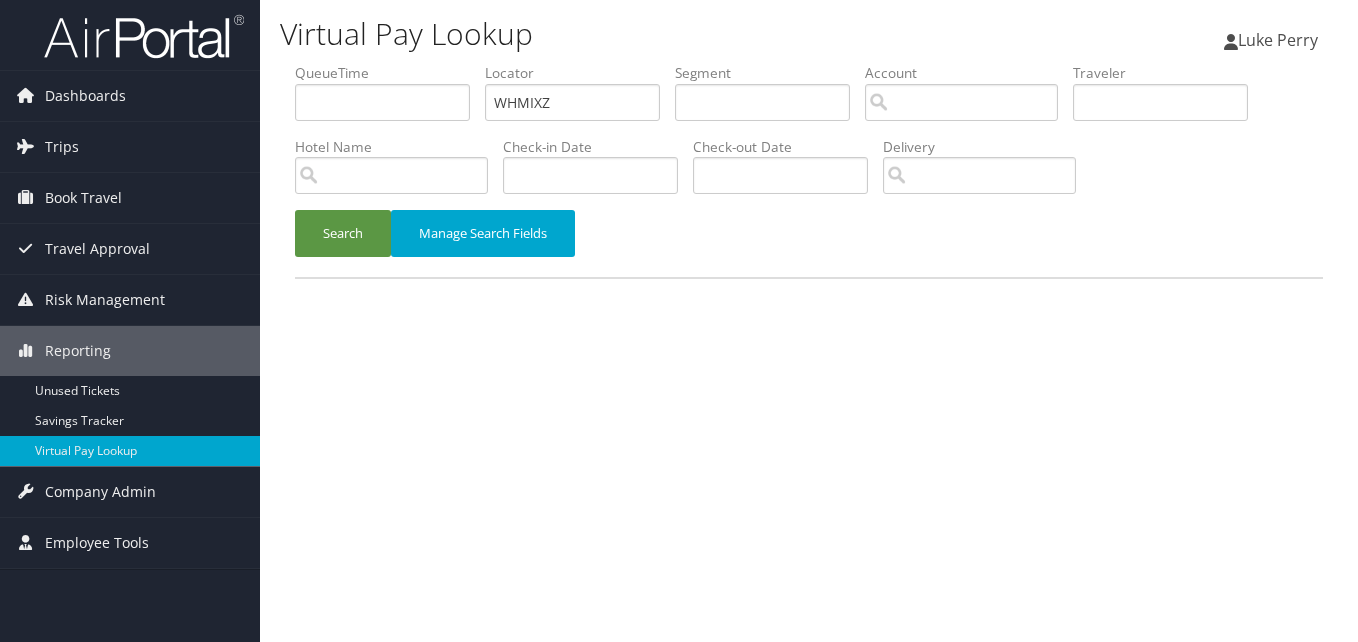 scroll, scrollTop: 0, scrollLeft: 0, axis: both 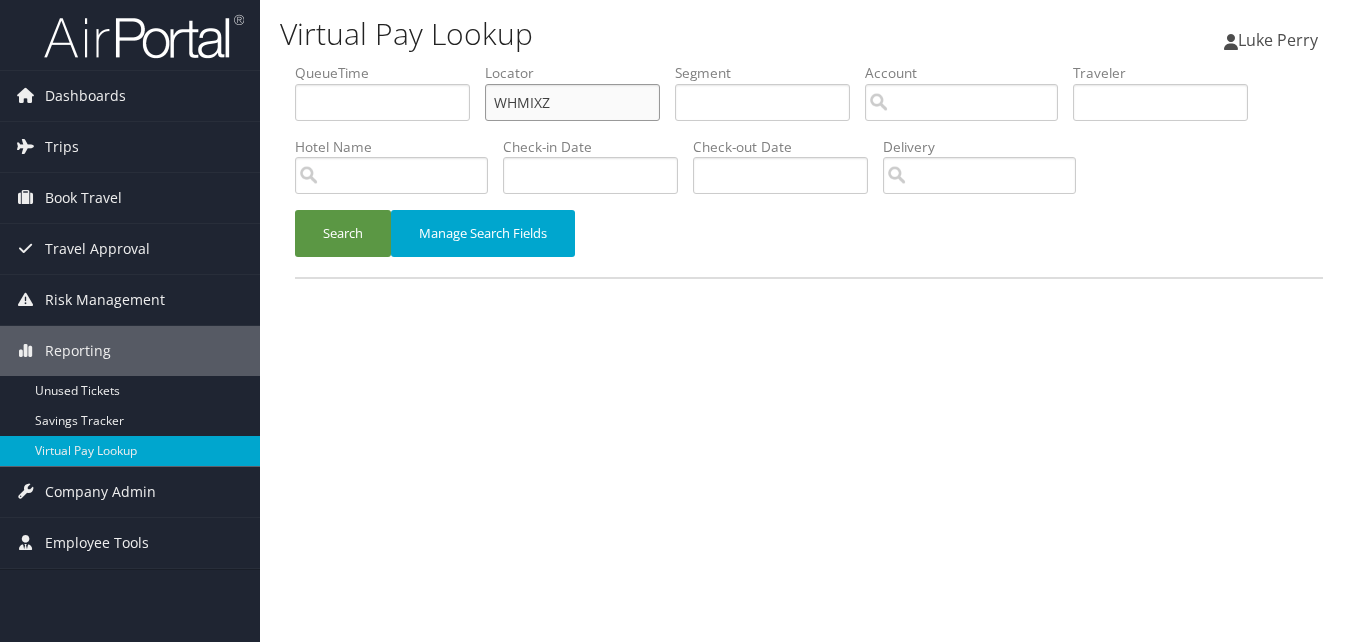 drag, startPoint x: 510, startPoint y: 118, endPoint x: 335, endPoint y: 120, distance: 175.01143 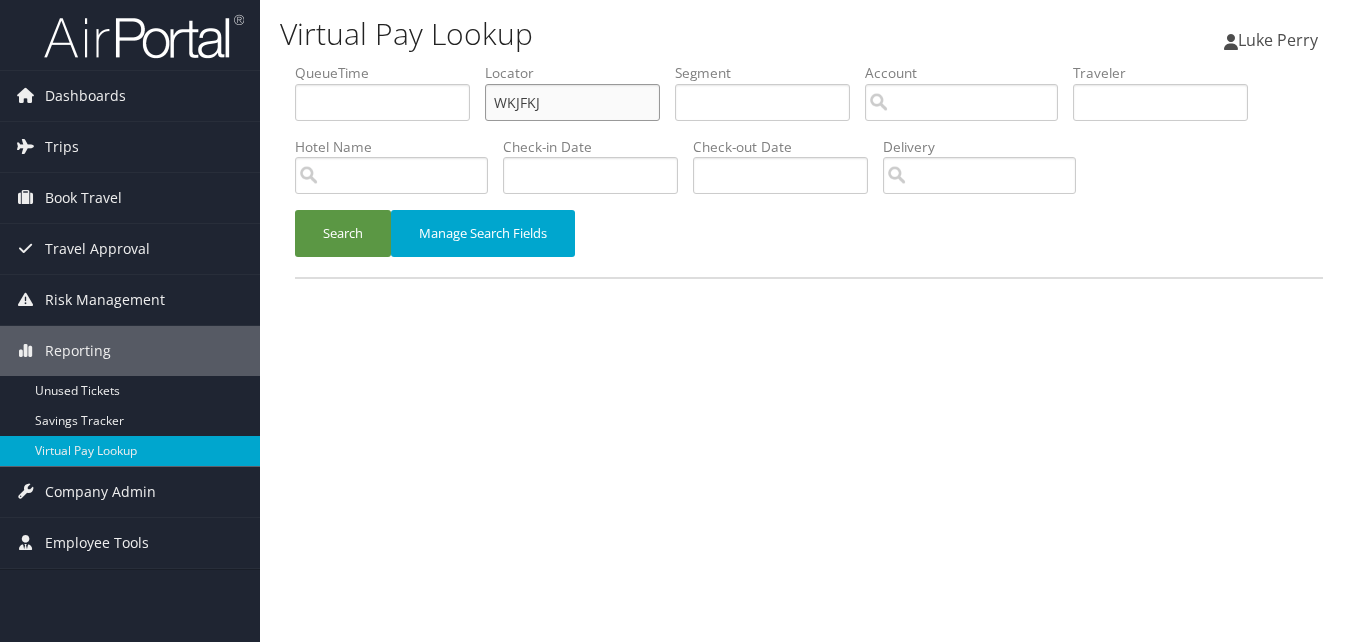 click on "WKJFKJ" at bounding box center [572, 102] 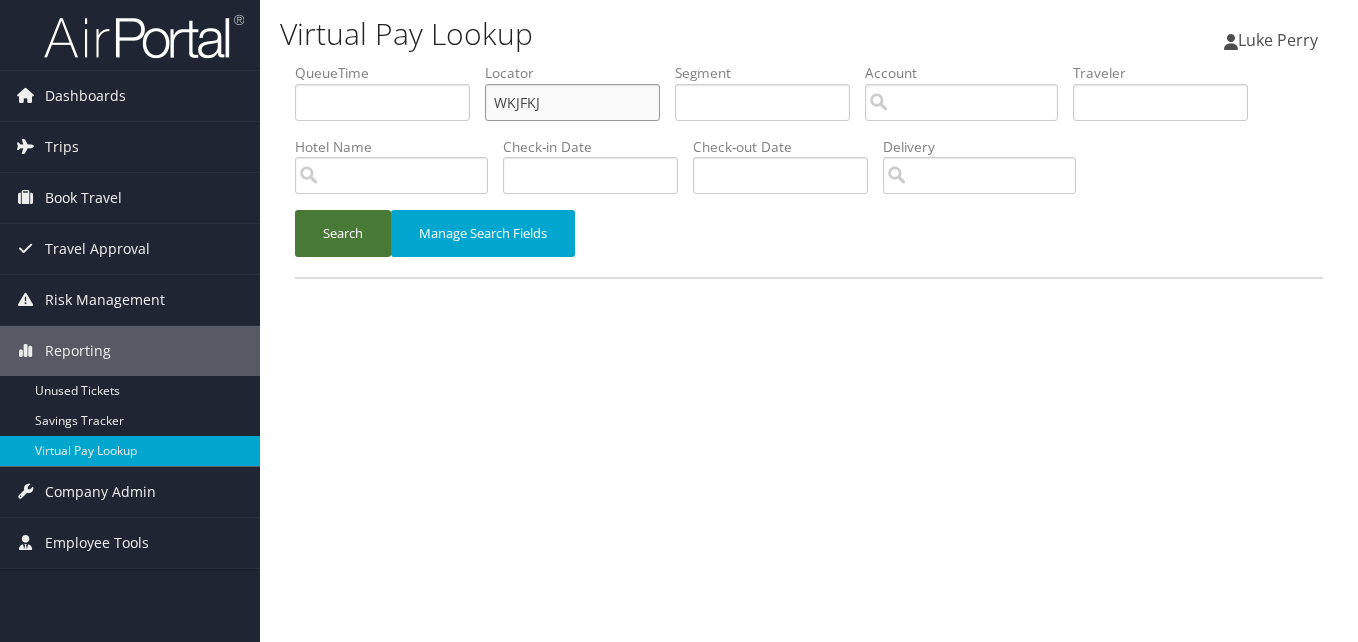 type on "WKJFKJ" 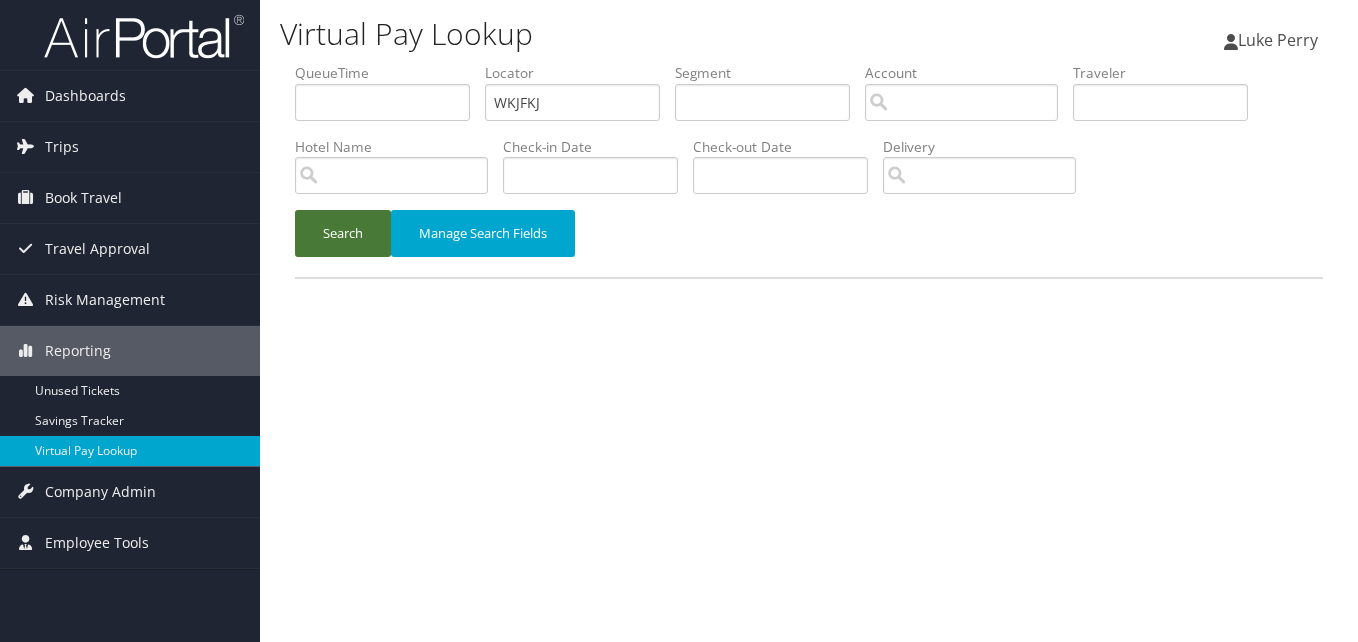 click on "Search" at bounding box center (343, 233) 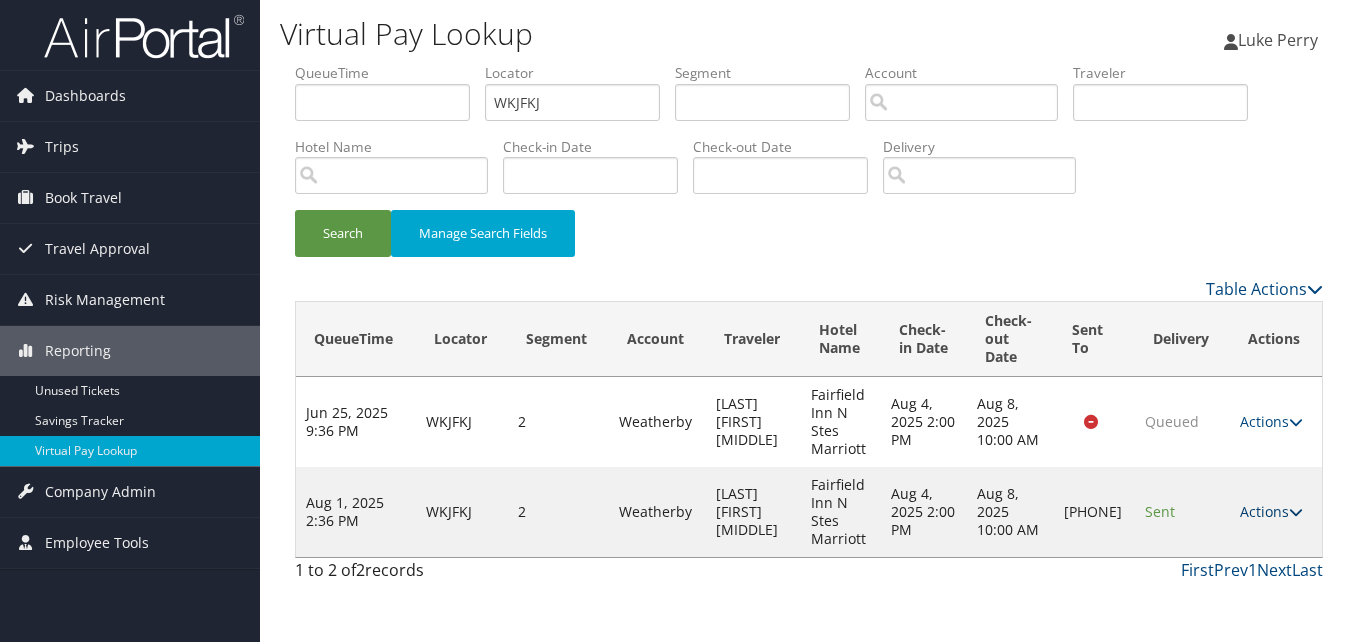 click on "Actions" at bounding box center [1271, 511] 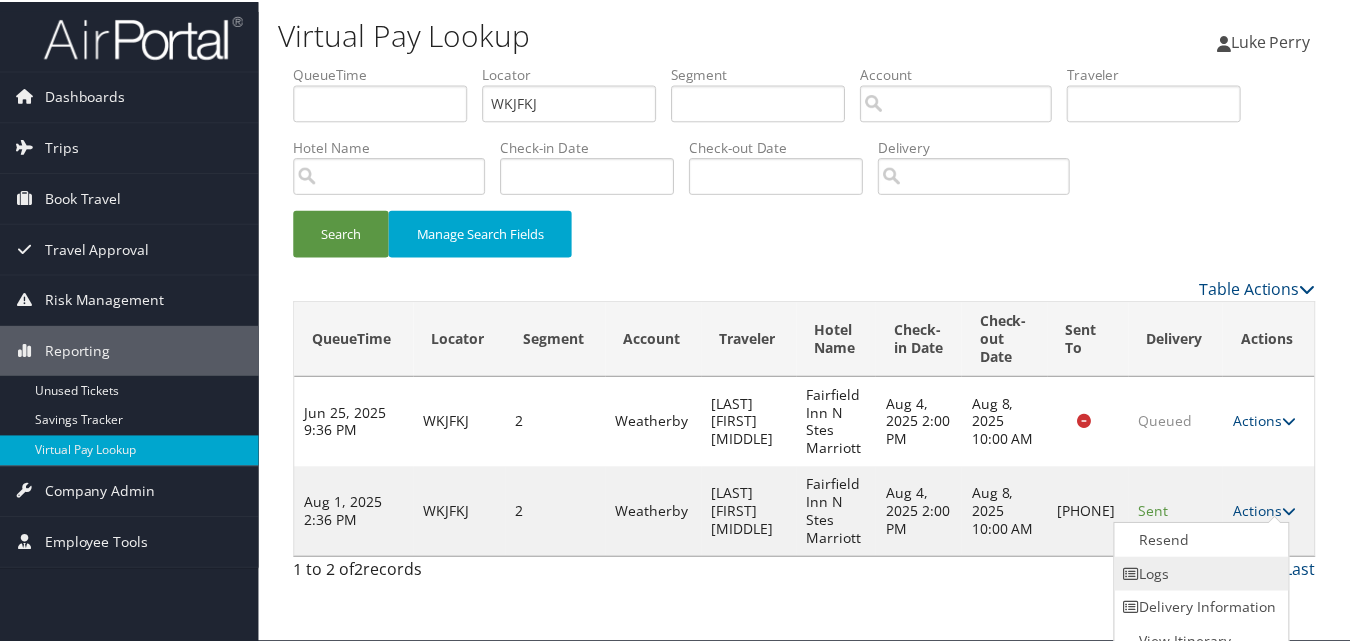 scroll, scrollTop: 19, scrollLeft: 0, axis: vertical 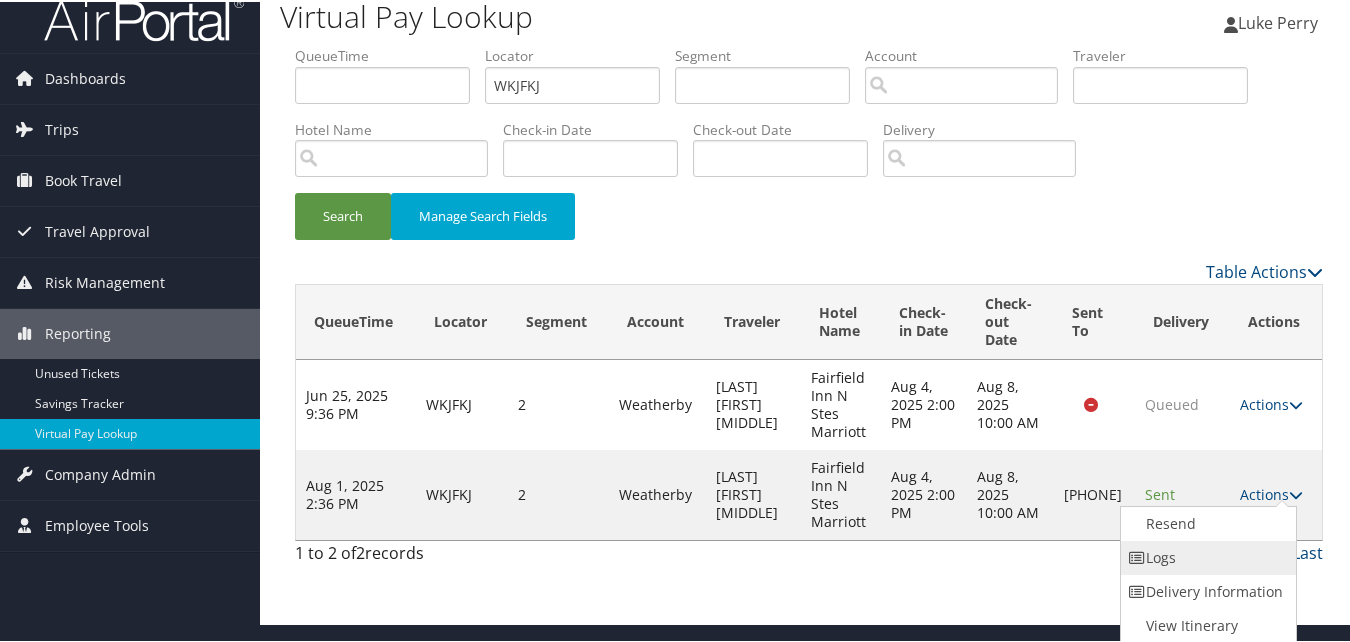 click on "Logs" at bounding box center [1206, 556] 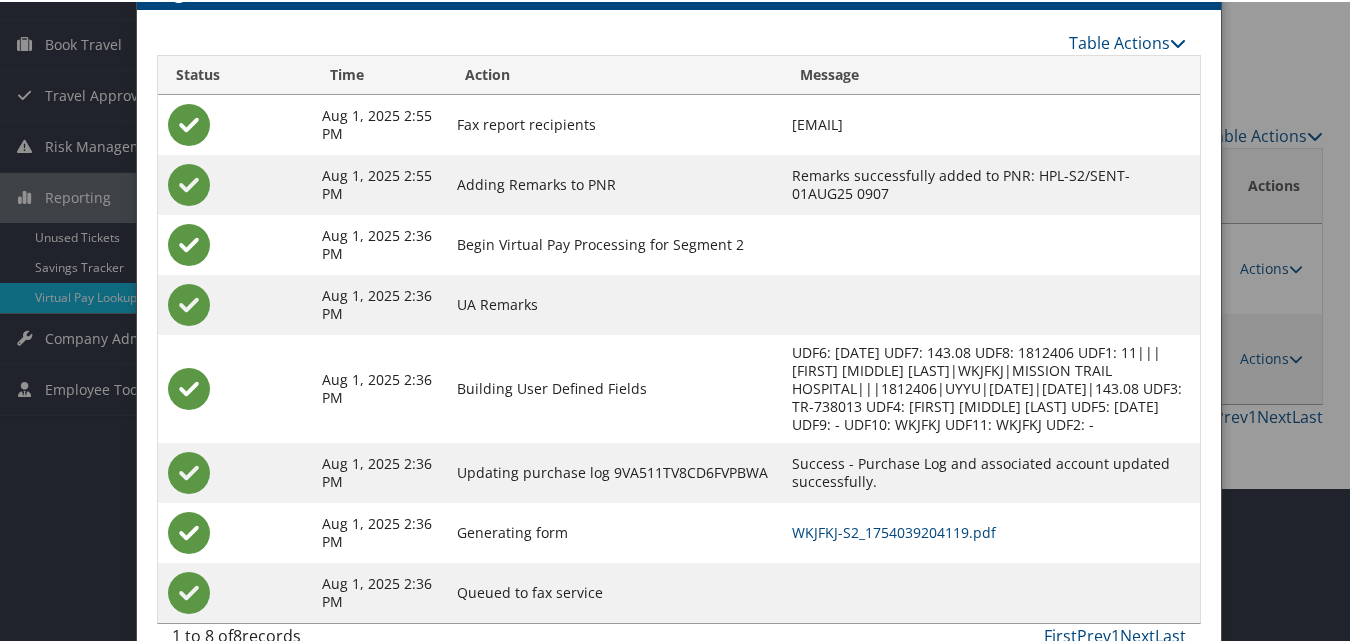 scroll, scrollTop: 172, scrollLeft: 0, axis: vertical 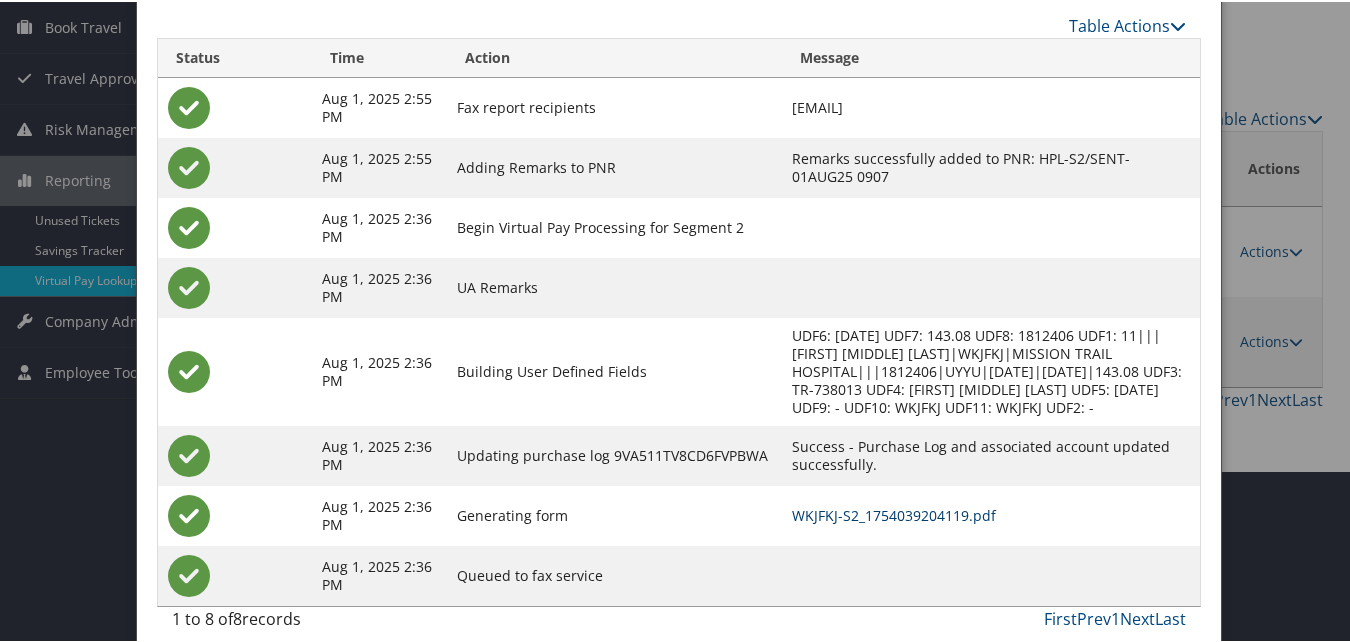 click on "WKJFKJ-S2_1754039204119.pdf" at bounding box center (894, 513) 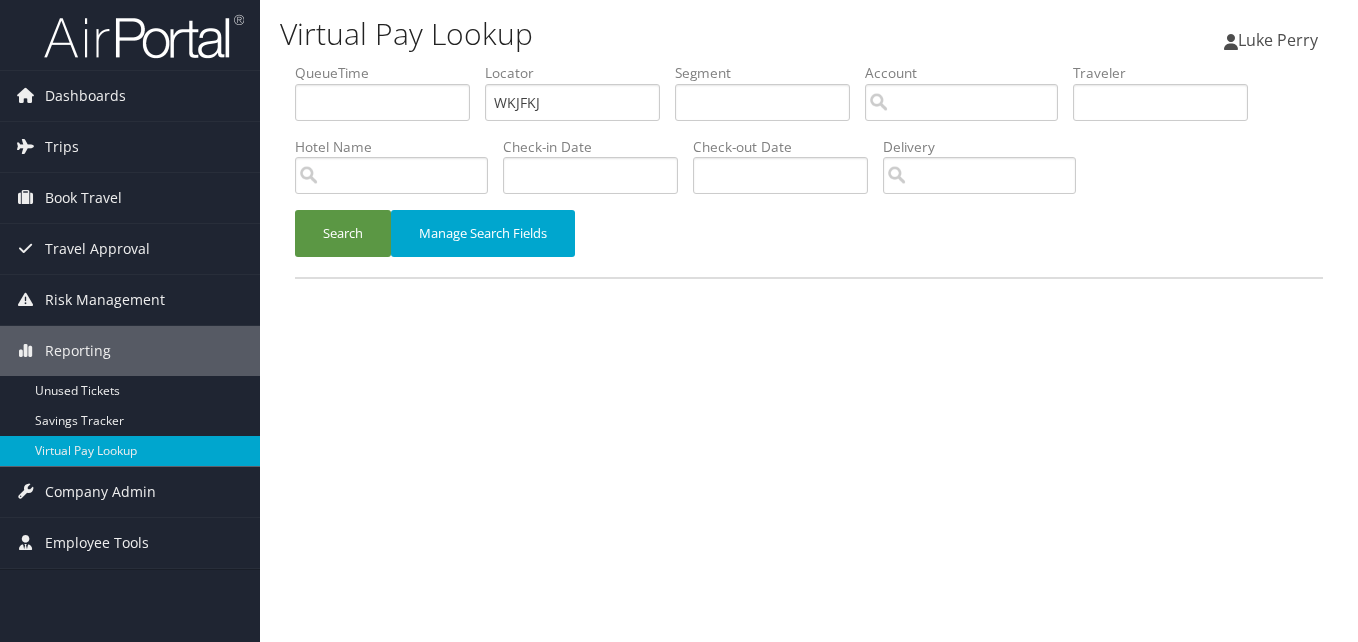 scroll, scrollTop: 0, scrollLeft: 0, axis: both 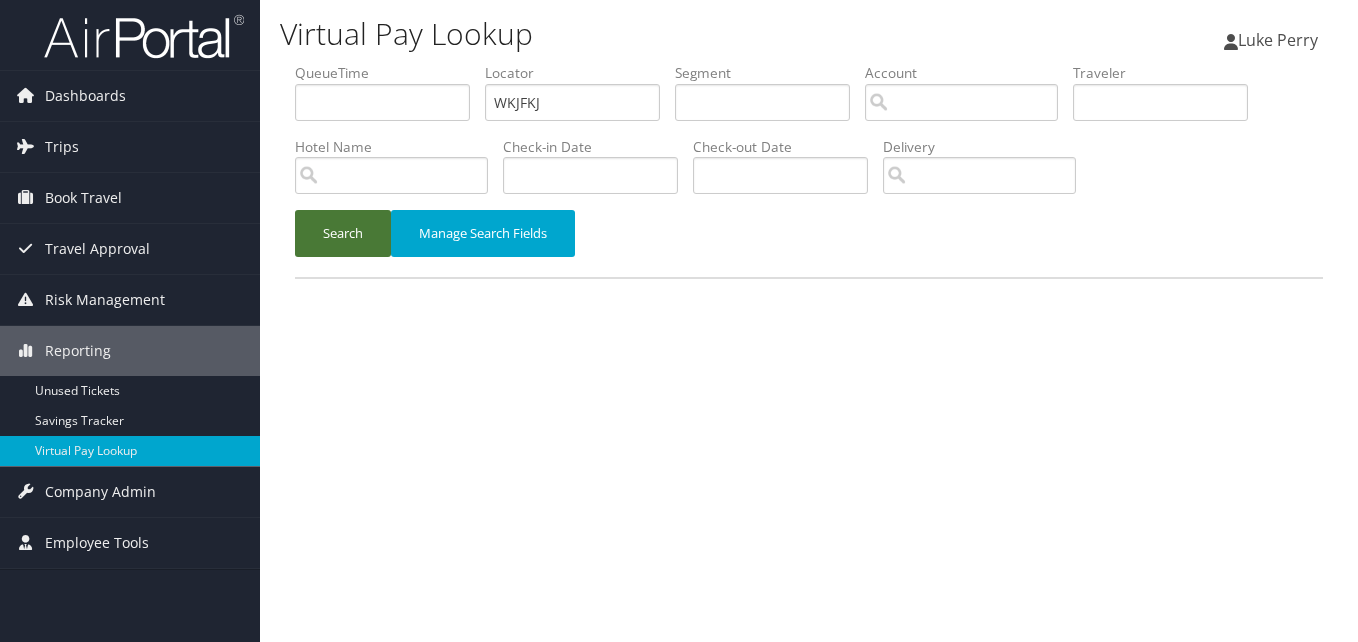 click on "Search" at bounding box center (343, 233) 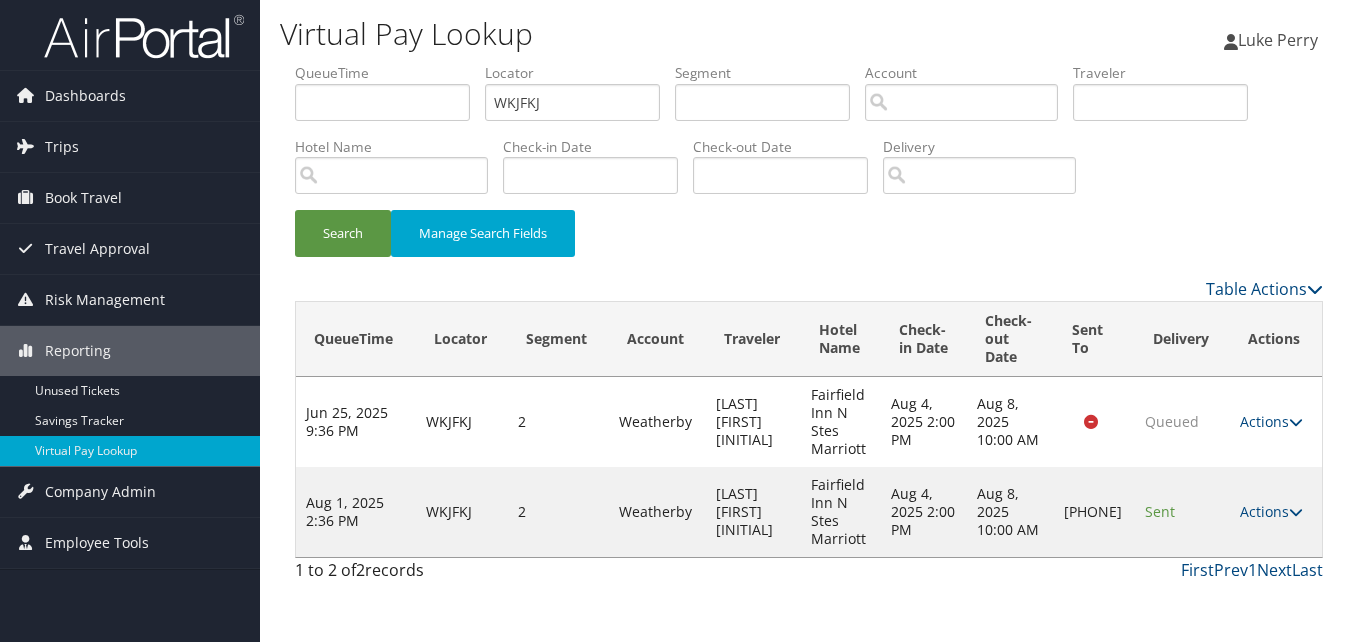 click on "Actions   Resend  Logs  Delivery Information  View Itinerary" at bounding box center (1276, 512) 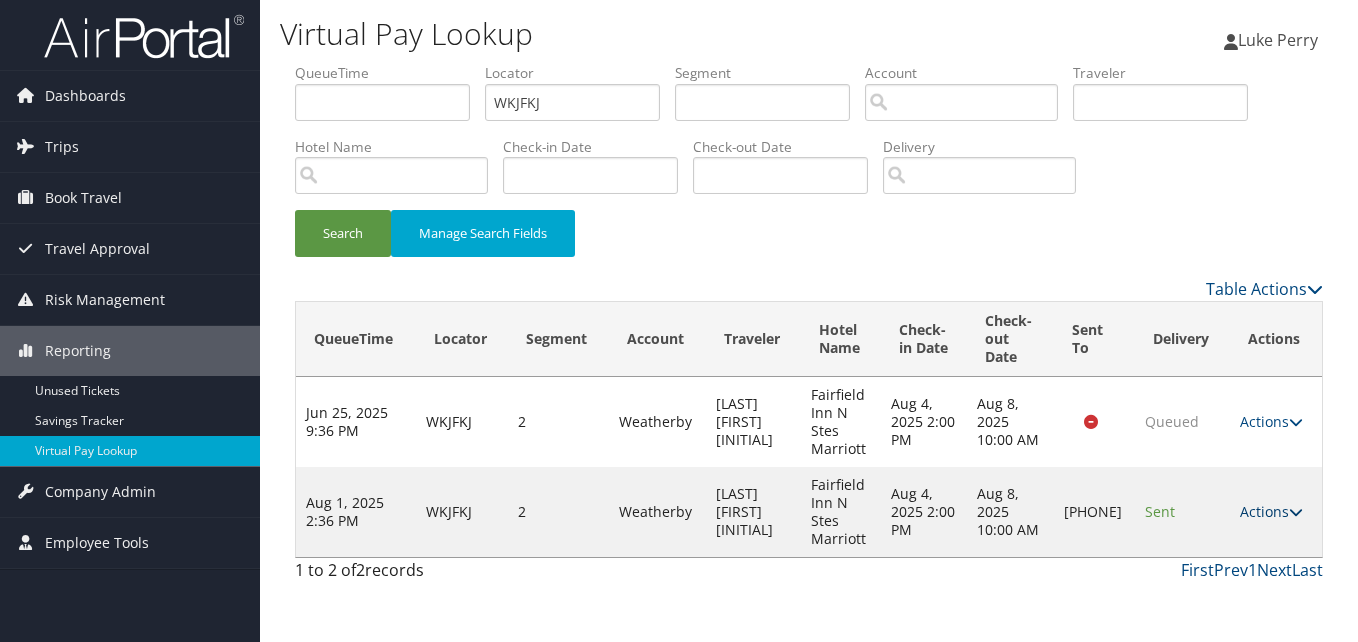 click on "Actions" at bounding box center [1271, 511] 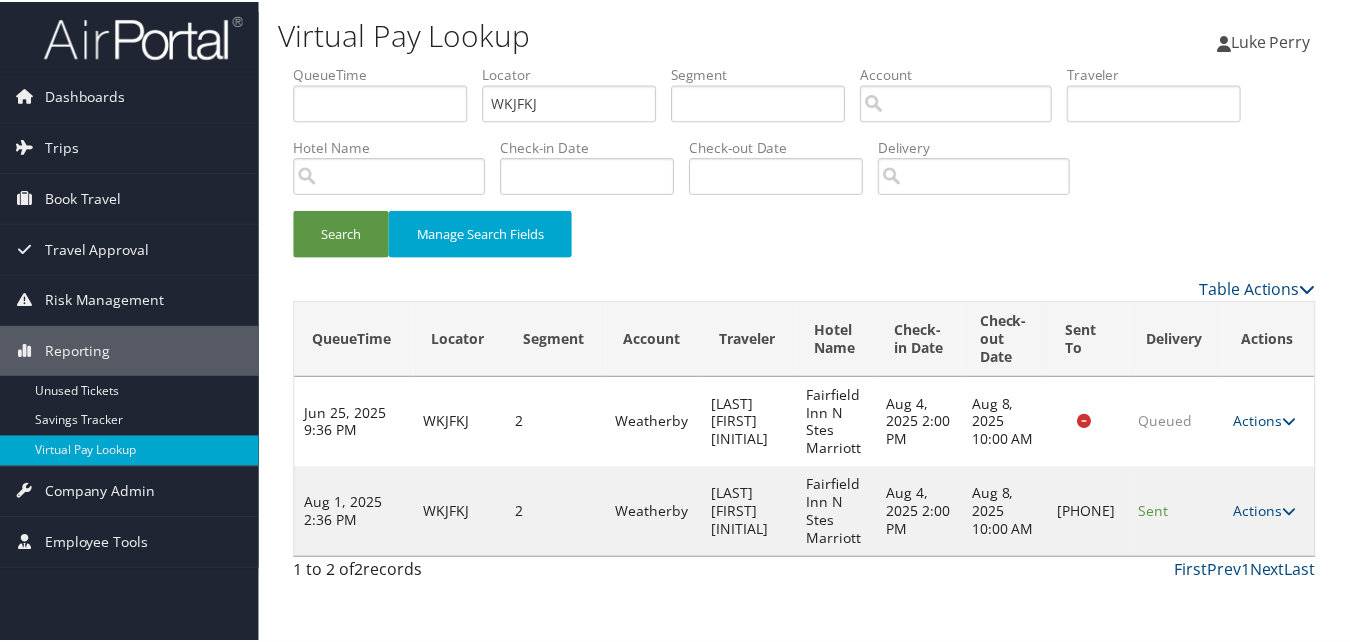 scroll, scrollTop: 19, scrollLeft: 0, axis: vertical 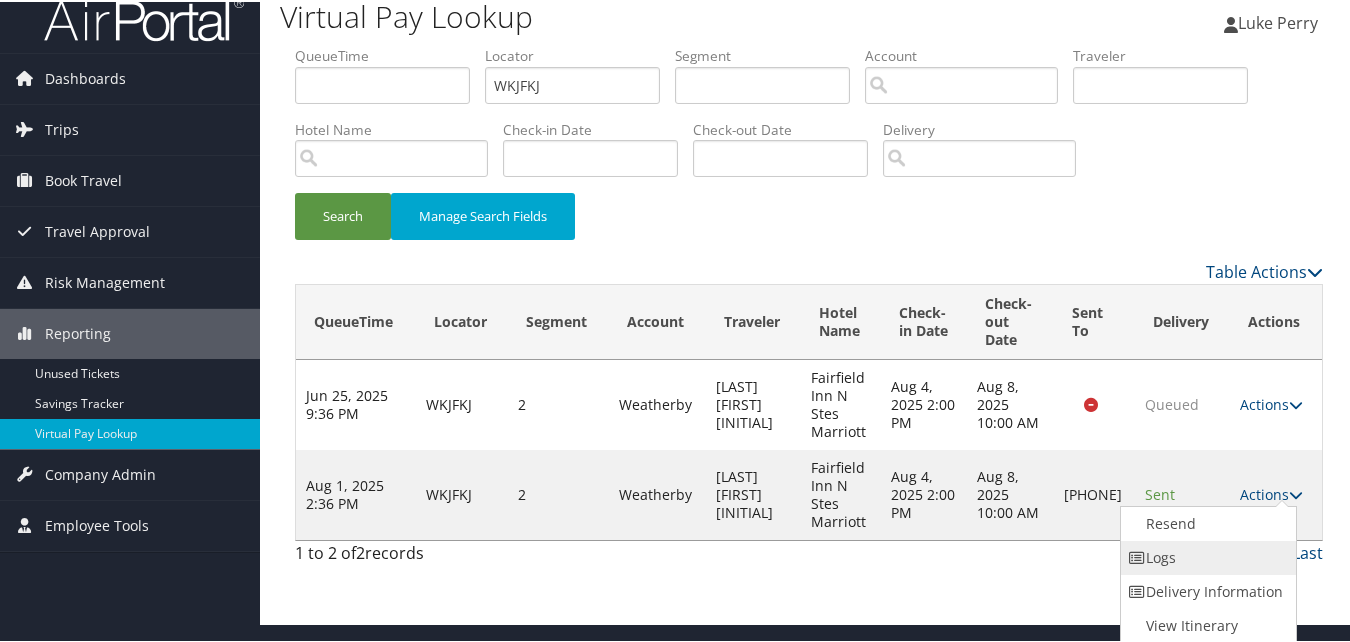click on "Logs" at bounding box center [1206, 556] 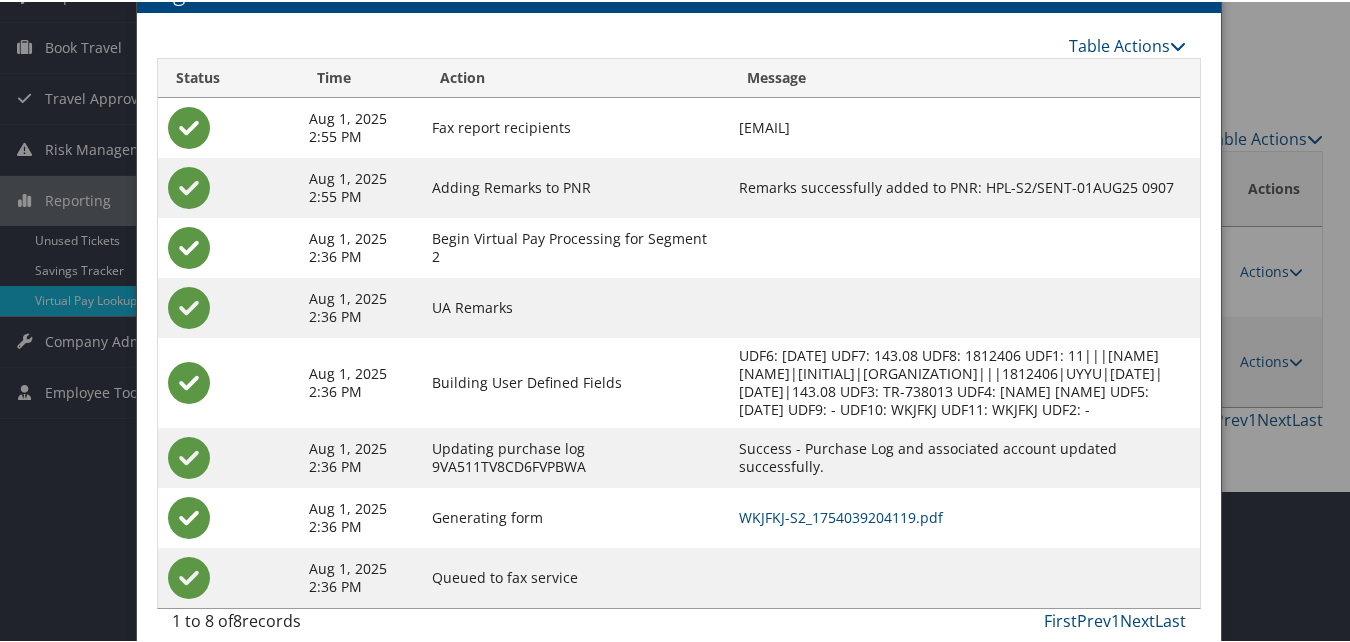 scroll, scrollTop: 172, scrollLeft: 0, axis: vertical 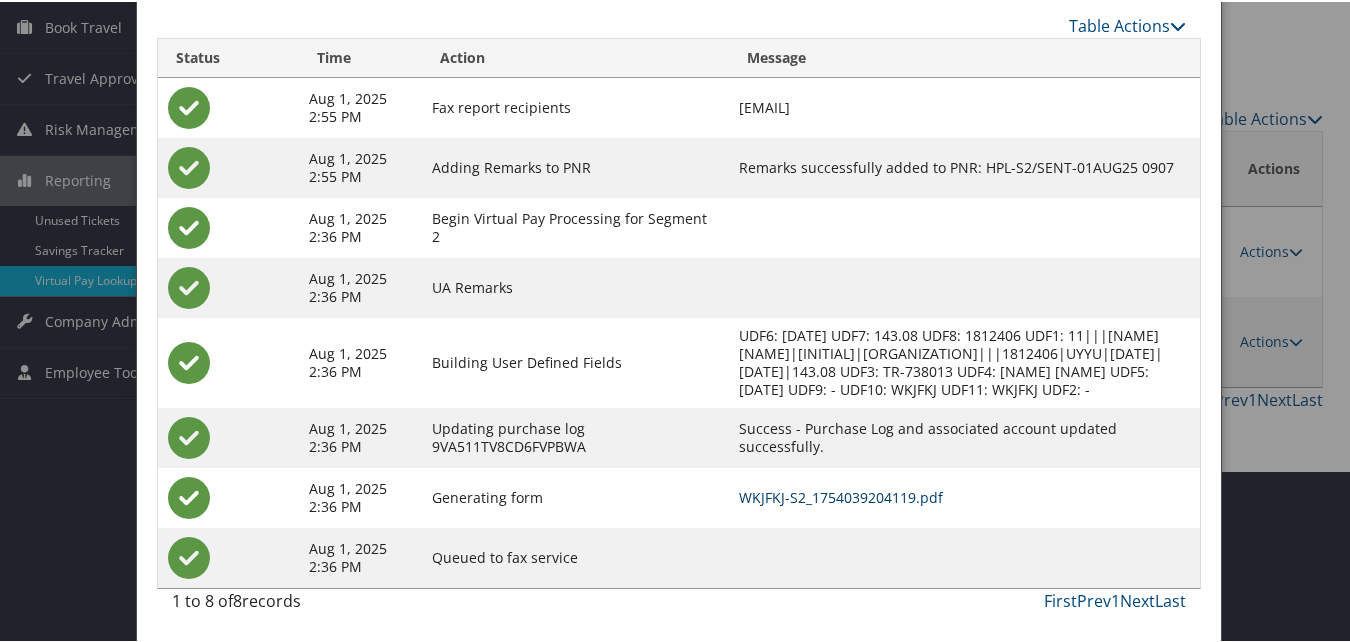 click on "WKJFKJ-S2_1754039204119.pdf" at bounding box center [841, 495] 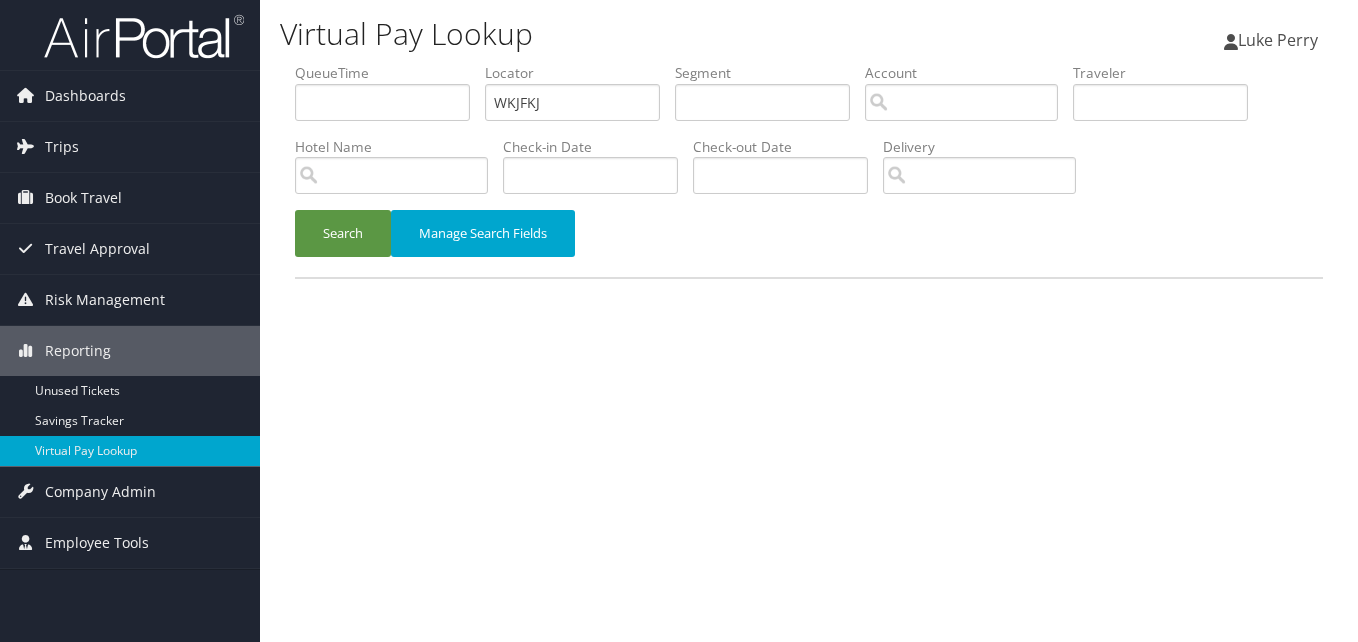 scroll, scrollTop: 0, scrollLeft: 0, axis: both 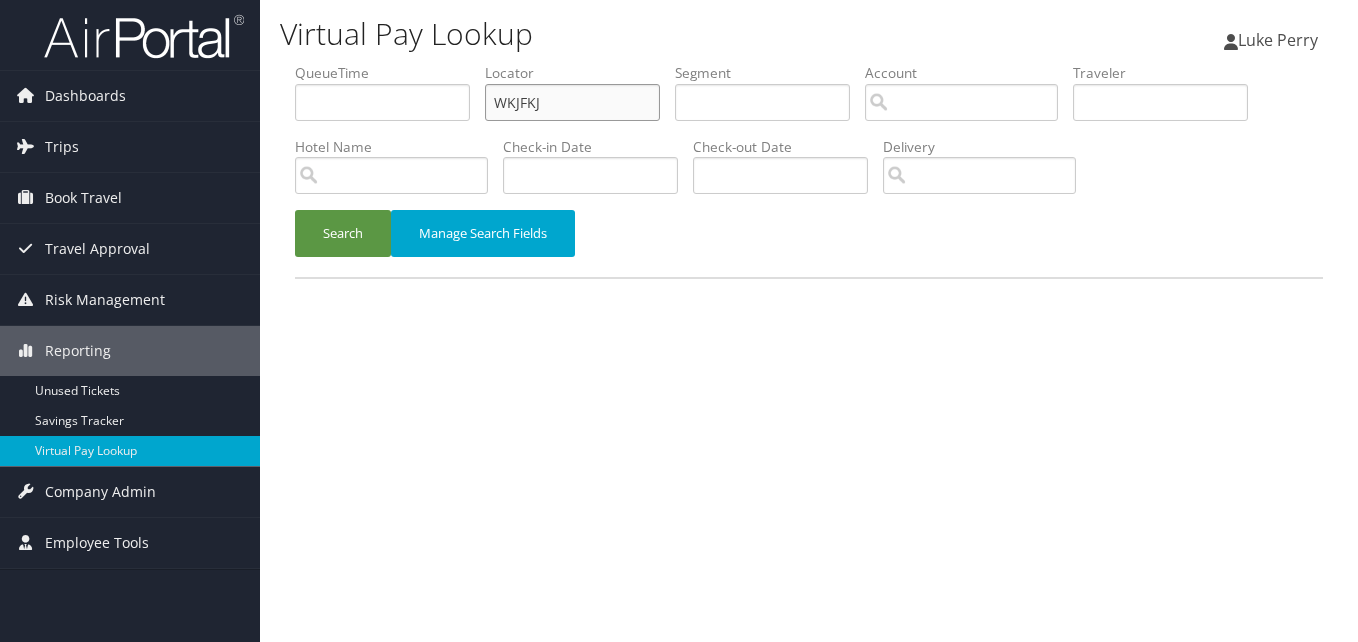 drag, startPoint x: 543, startPoint y: 111, endPoint x: 362, endPoint y: 105, distance: 181.09943 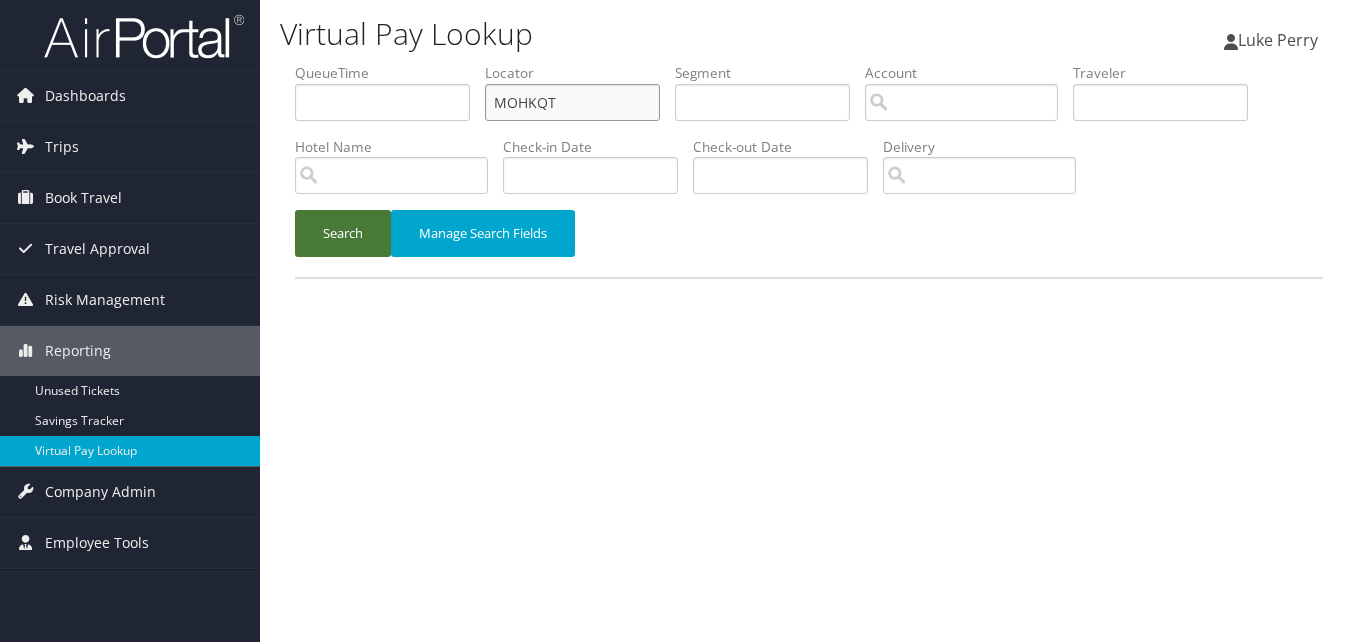 type on "MOHKQT" 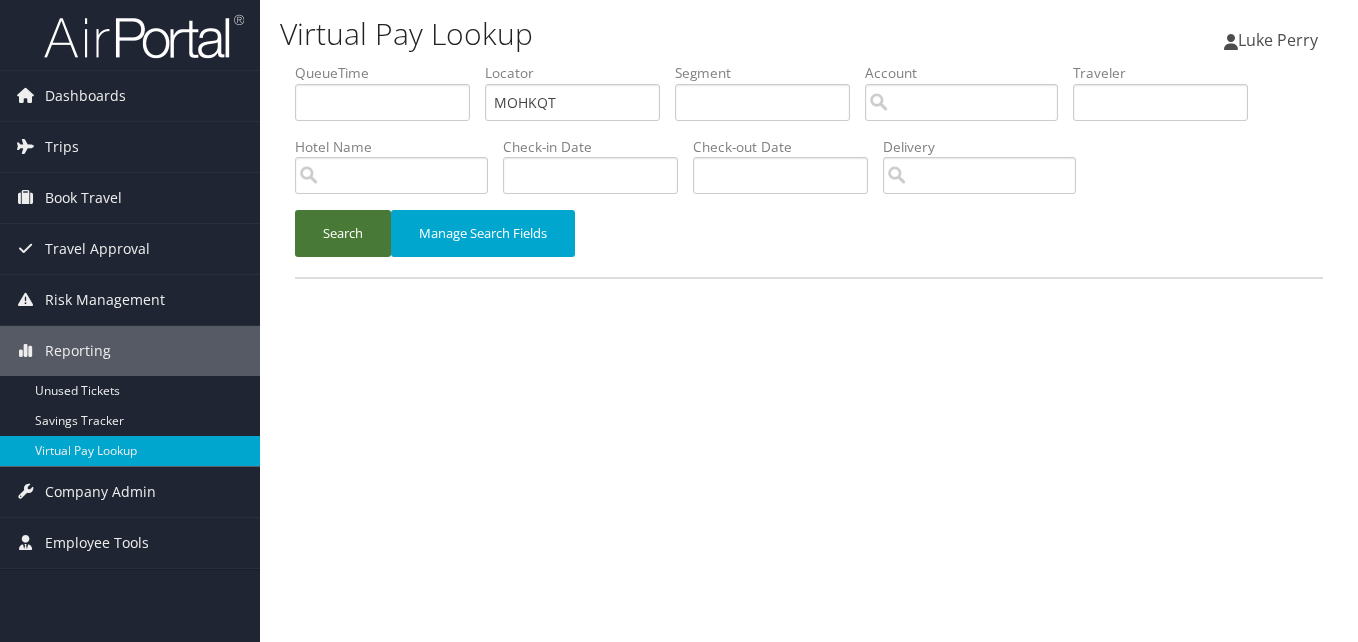 click on "Search" at bounding box center [343, 233] 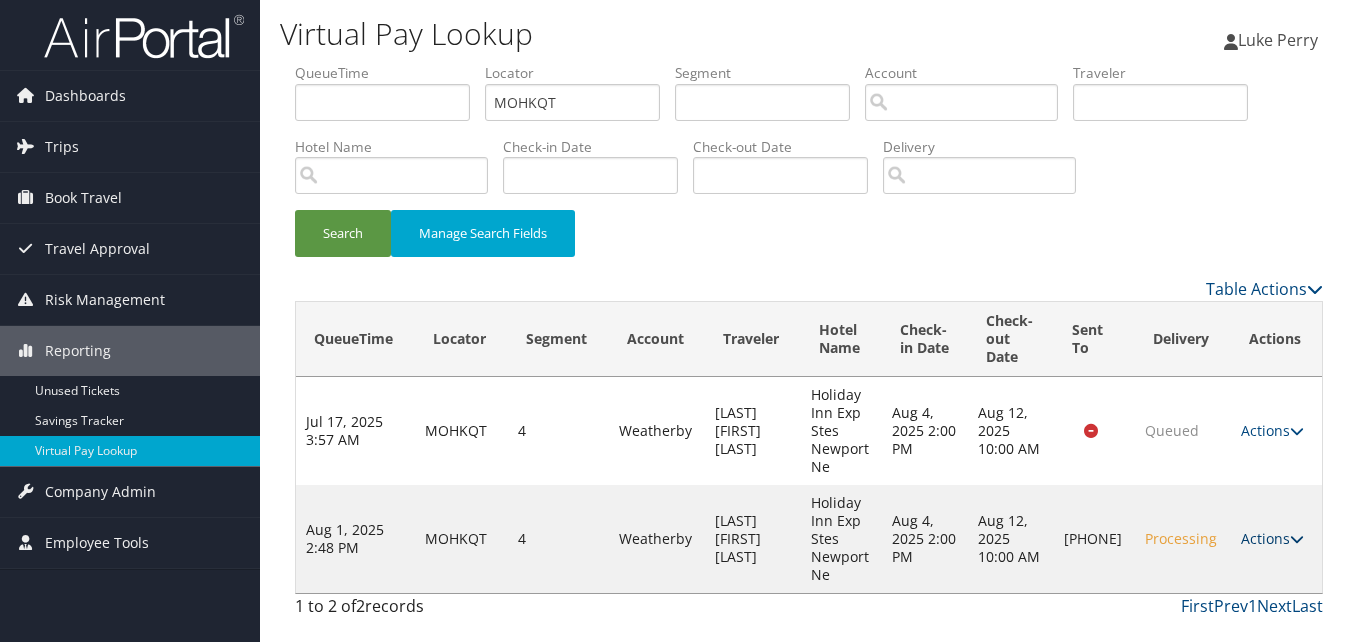 click on "Actions" at bounding box center (1272, 538) 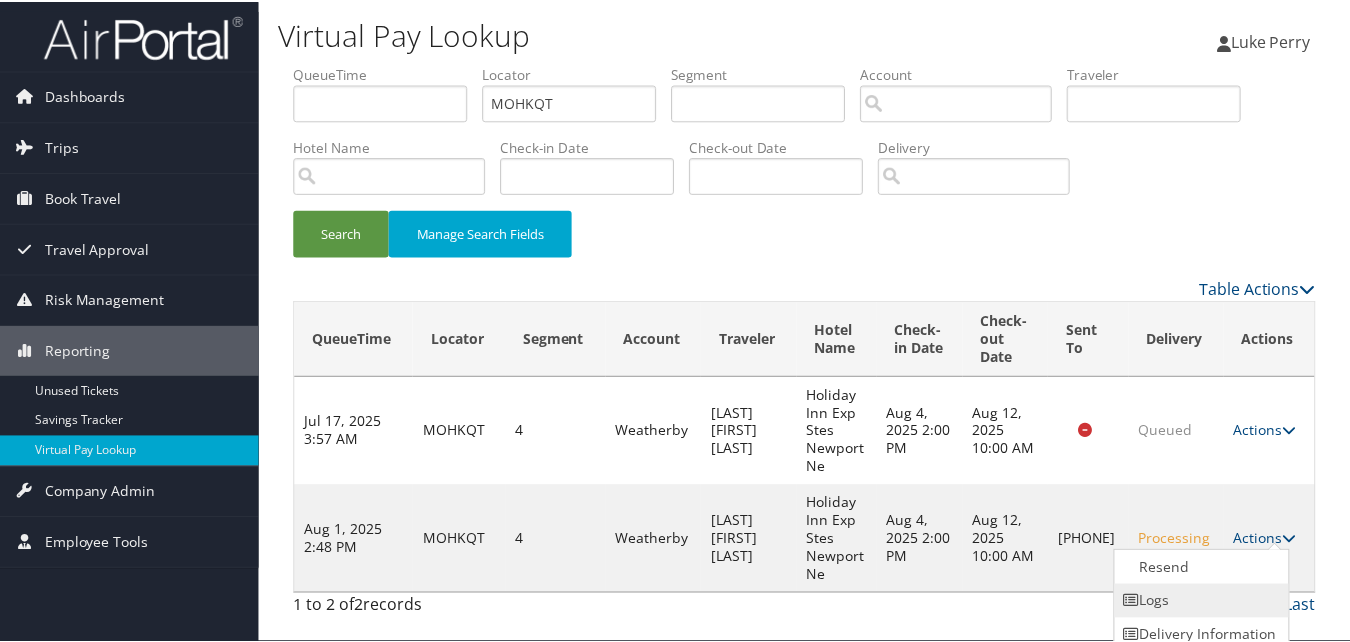 scroll, scrollTop: 46, scrollLeft: 0, axis: vertical 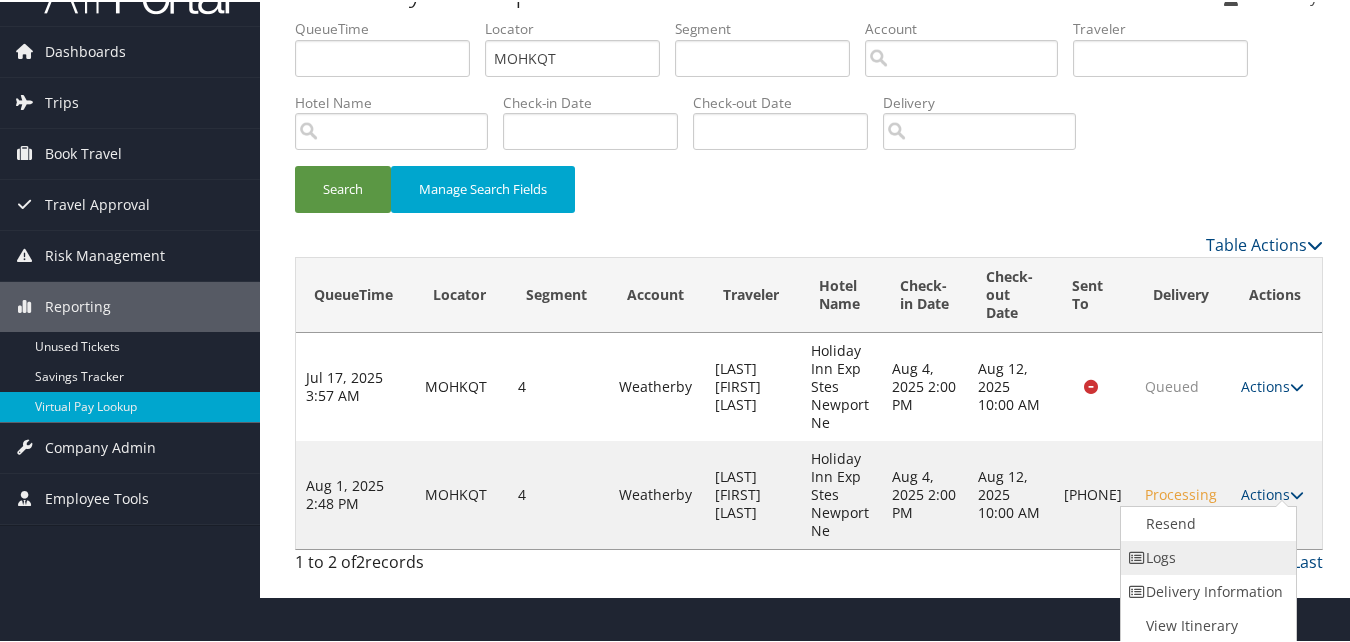 click at bounding box center [1138, 556] 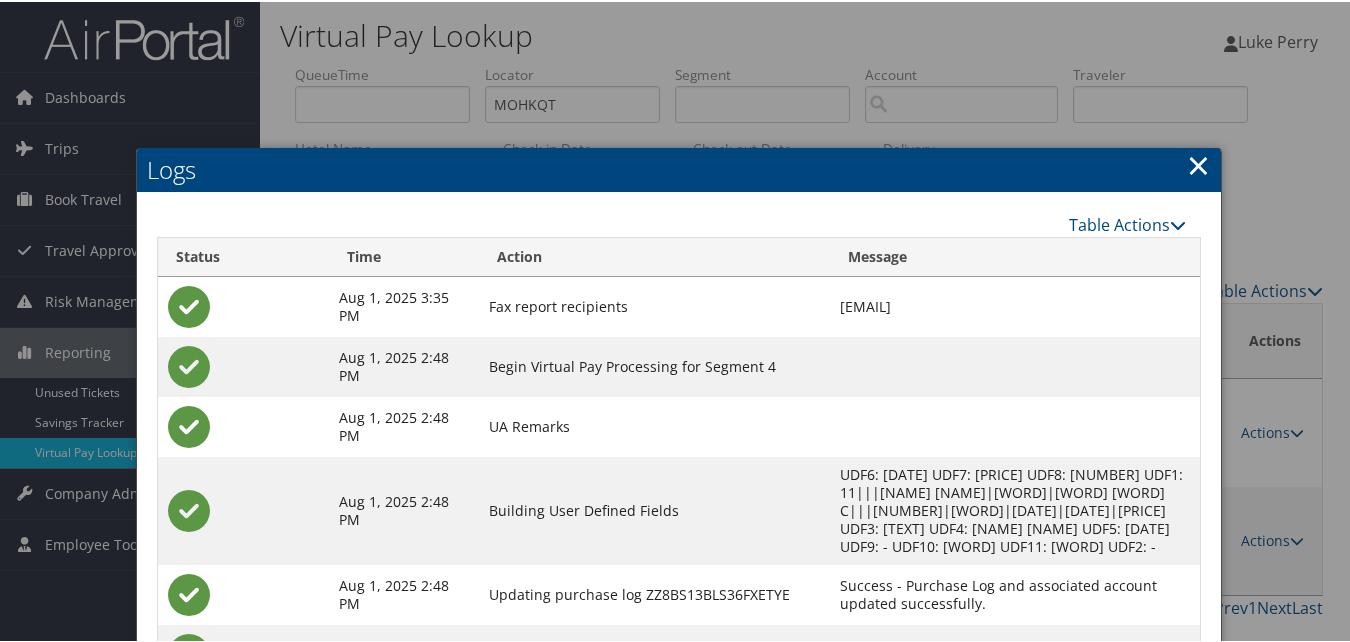 scroll, scrollTop: 157, scrollLeft: 0, axis: vertical 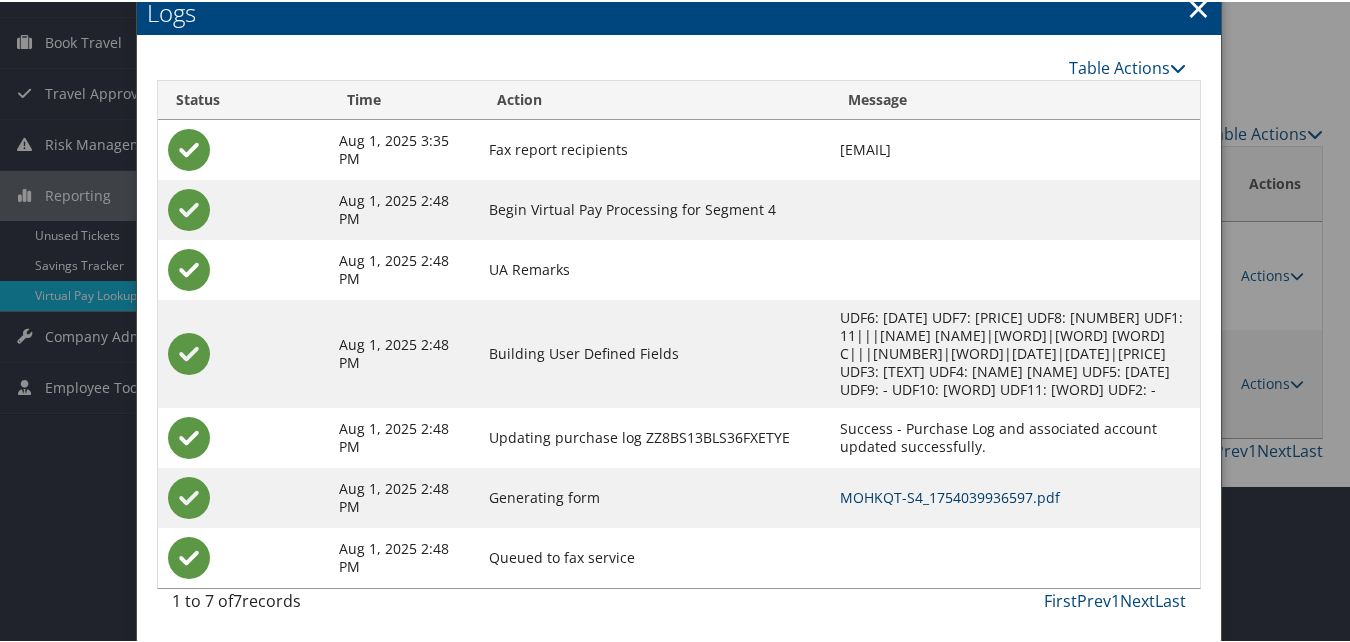 click on "MOHKQT-S4_1754039936597.pdf" at bounding box center (950, 495) 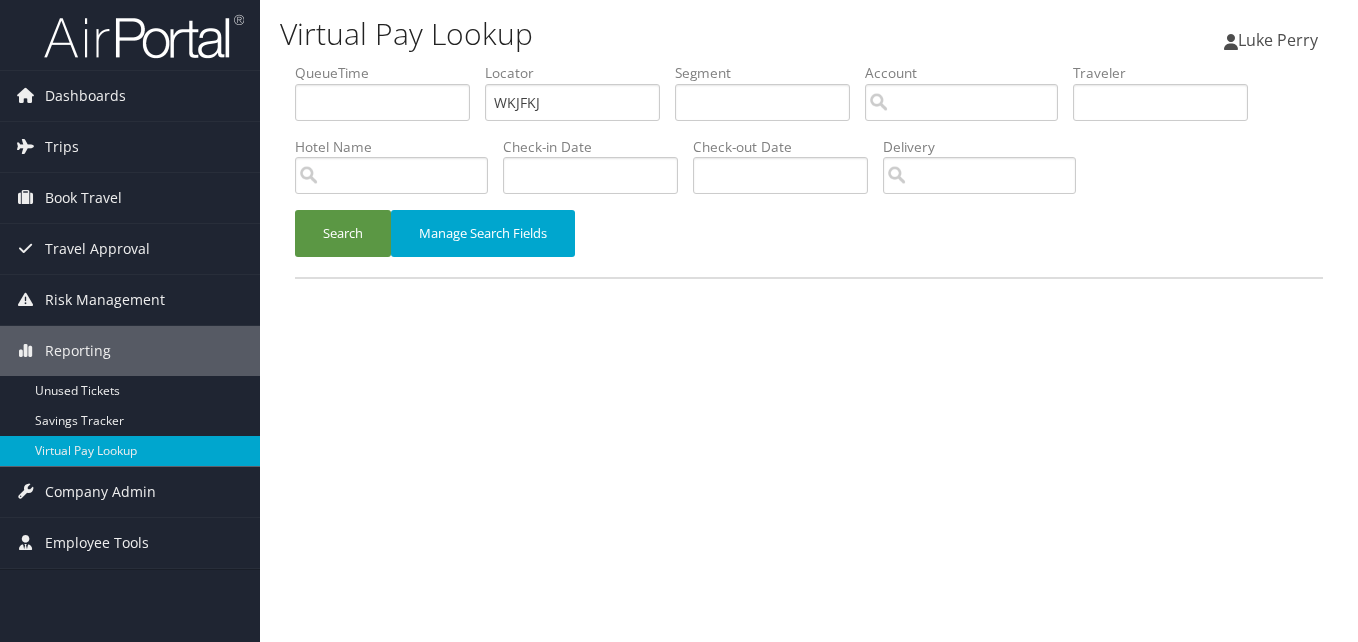 scroll, scrollTop: 0, scrollLeft: 0, axis: both 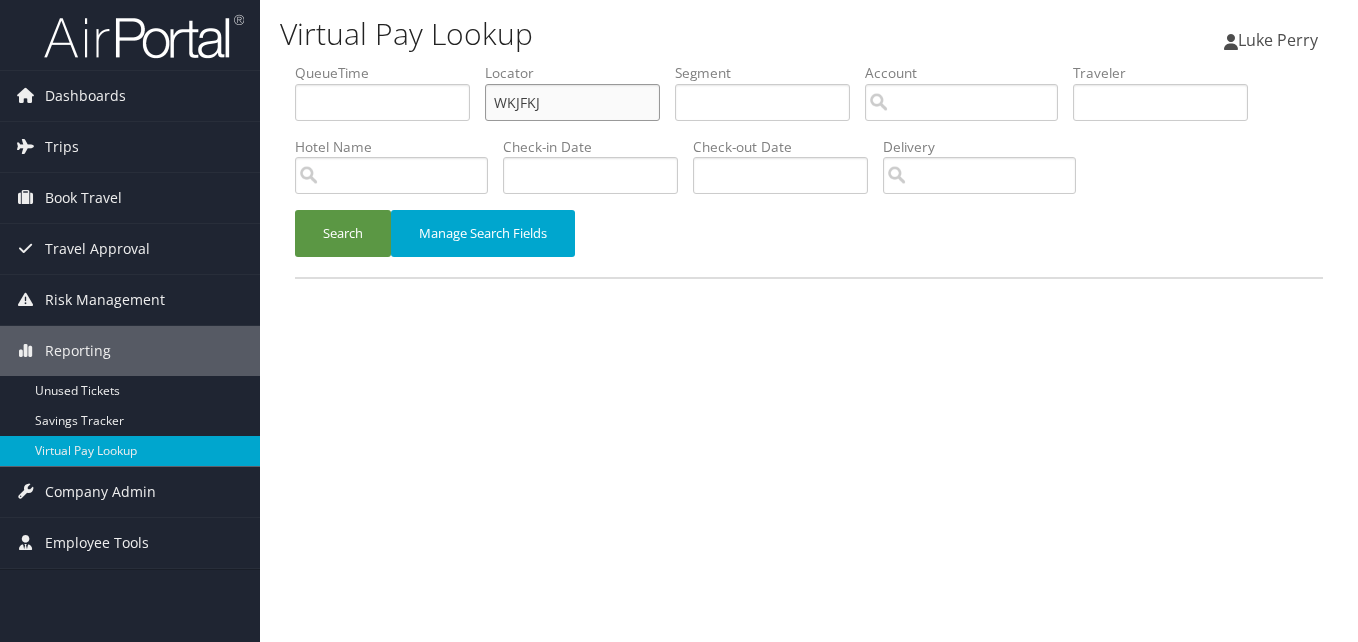 drag, startPoint x: 553, startPoint y: 101, endPoint x: 409, endPoint y: 121, distance: 145.38225 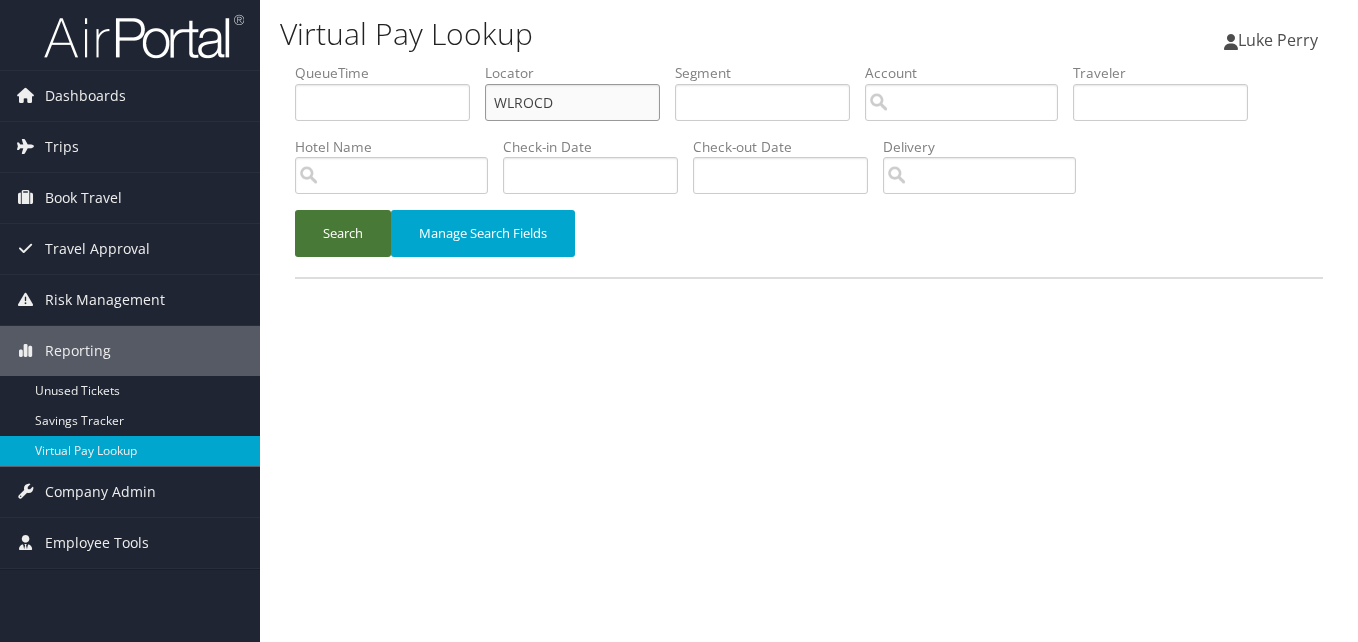 type on "WLROCD" 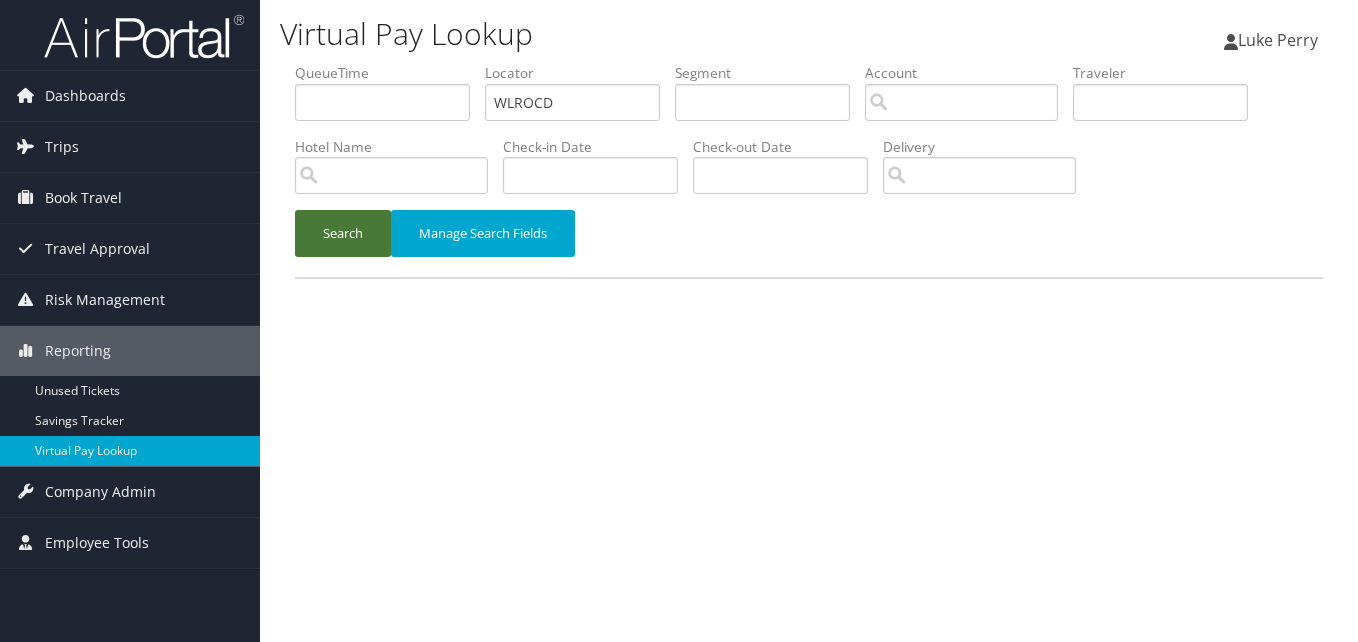 click on "Search" at bounding box center (343, 233) 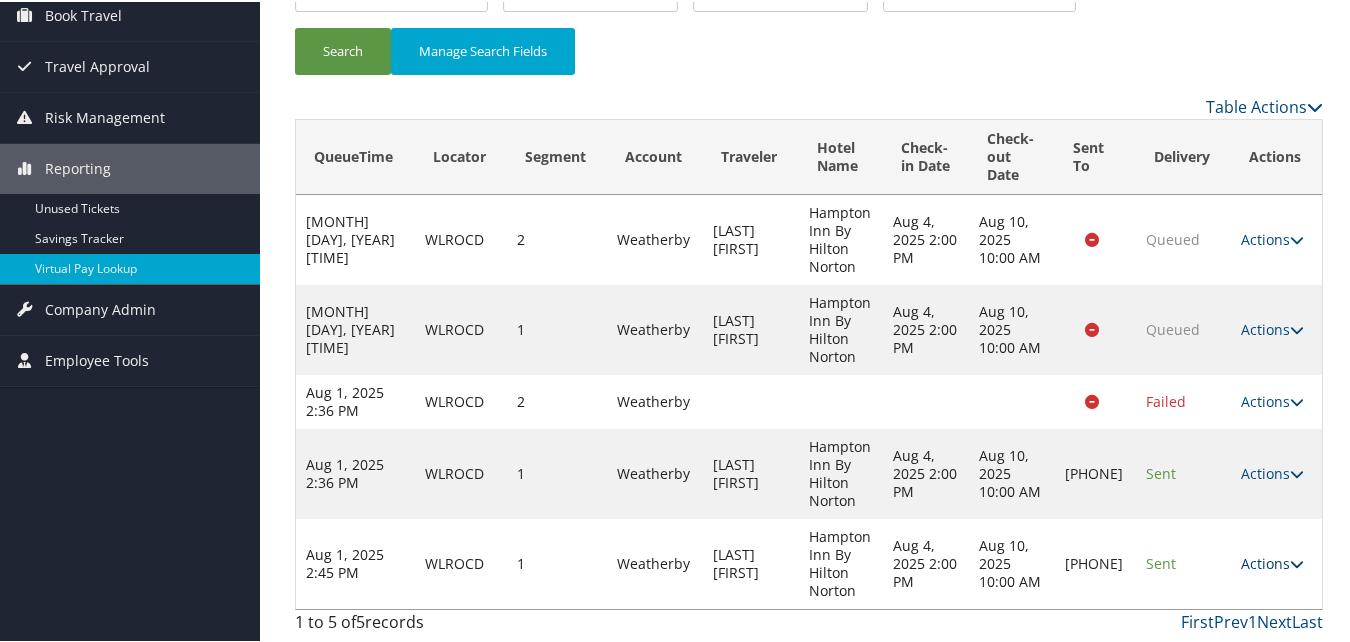 click on "Actions" at bounding box center (1272, 561) 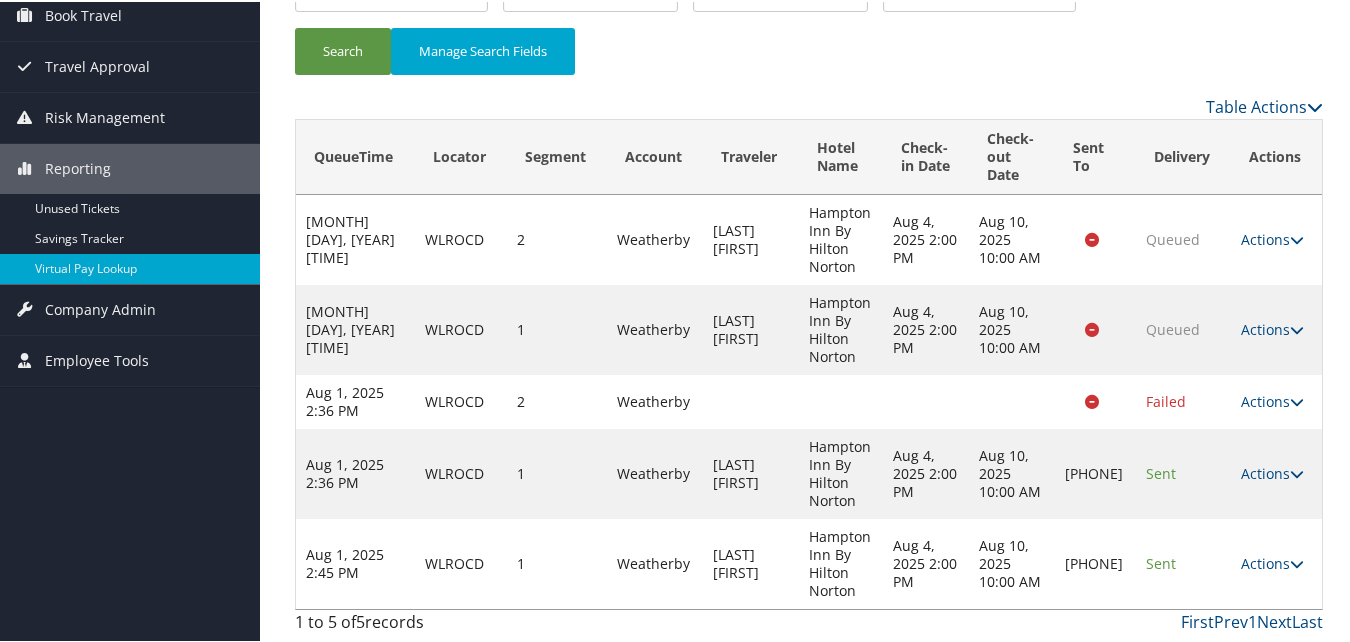 scroll, scrollTop: 253, scrollLeft: 0, axis: vertical 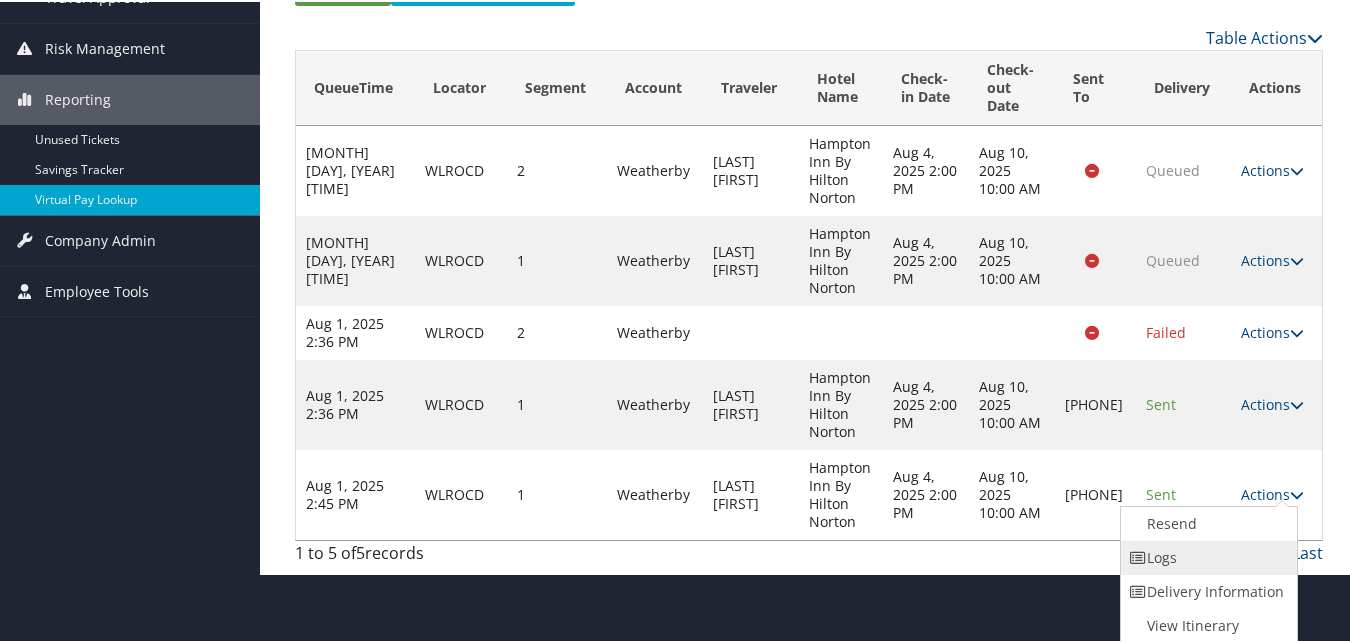 drag, startPoint x: 1192, startPoint y: 576, endPoint x: 1193, endPoint y: 553, distance: 23.021729 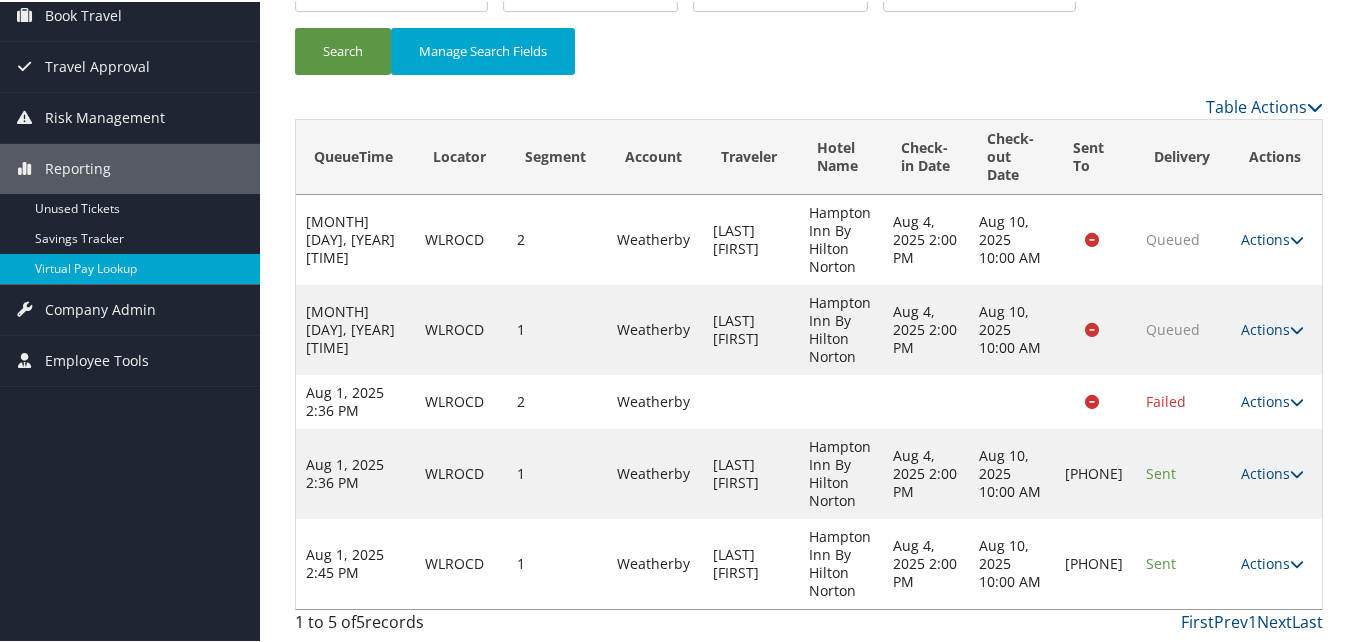 click on "Sent" at bounding box center [1183, 562] 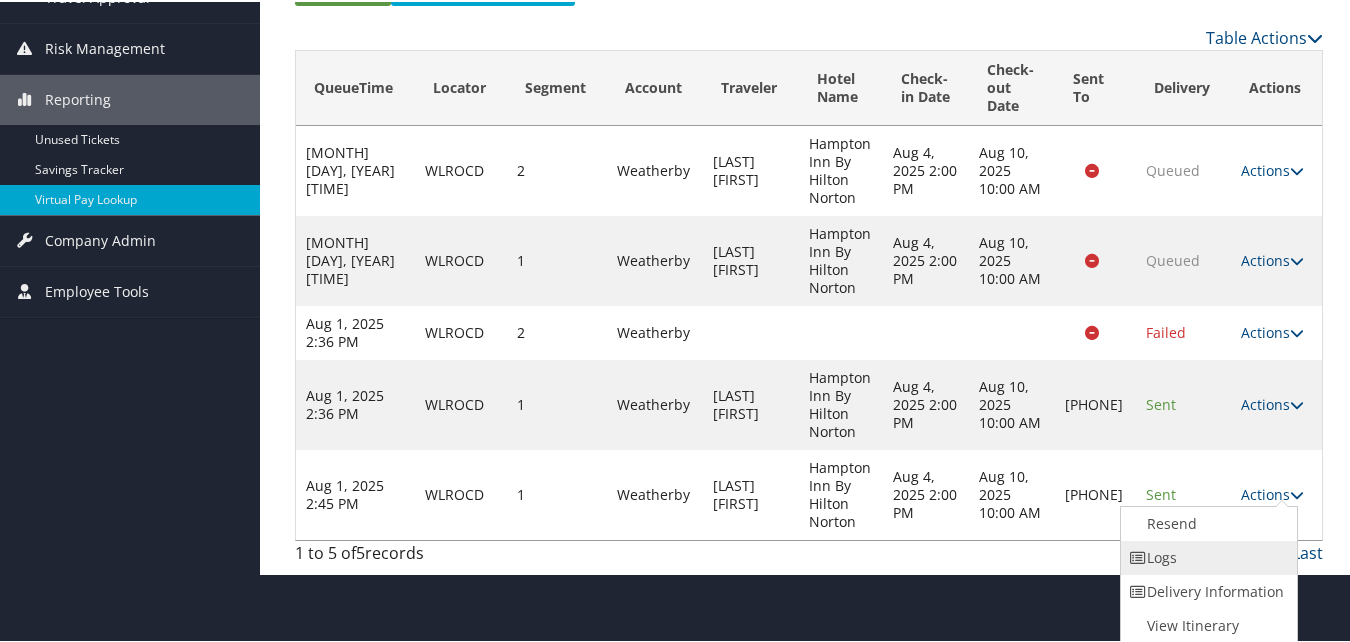 click on "Logs" at bounding box center [1206, 556] 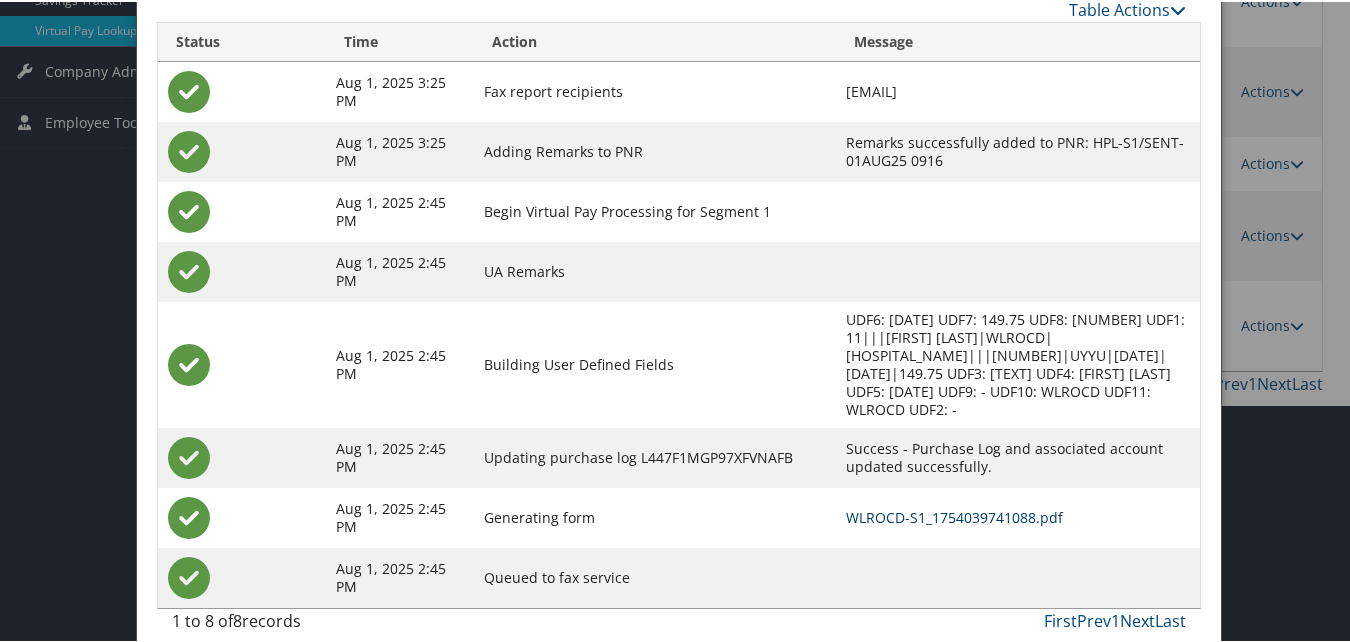 scroll, scrollTop: 424, scrollLeft: 0, axis: vertical 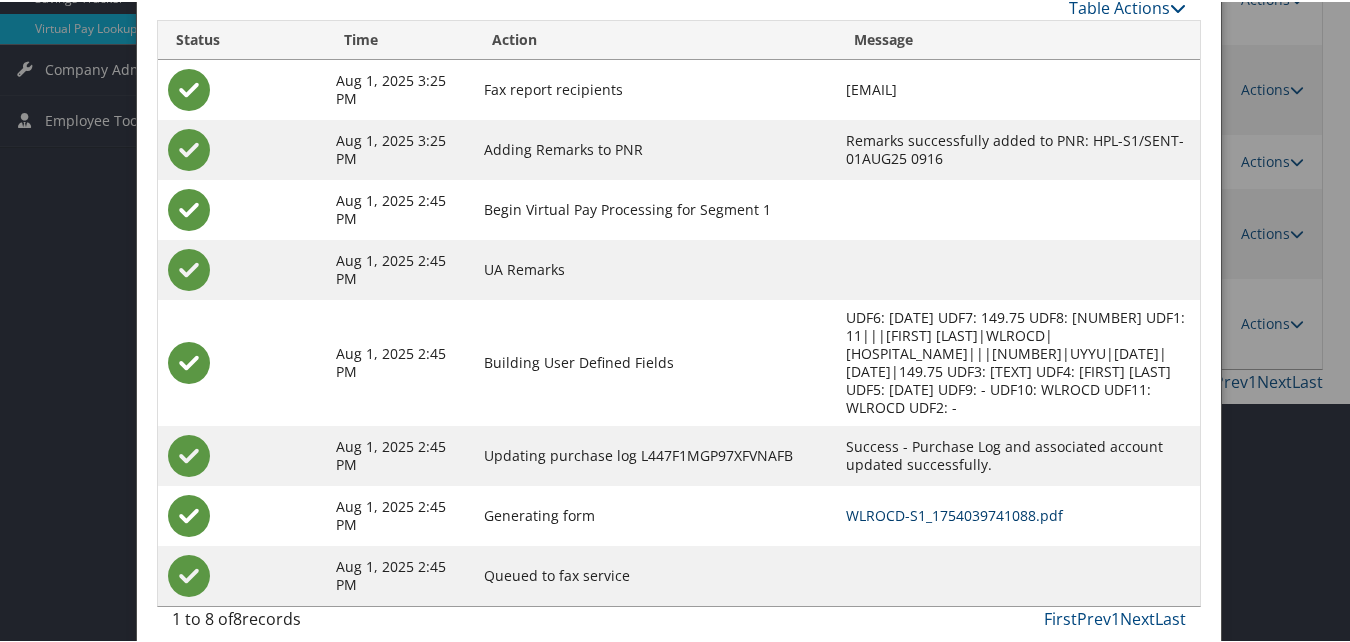 click on "WLROCD-S1_1754039741088.pdf" at bounding box center (954, 513) 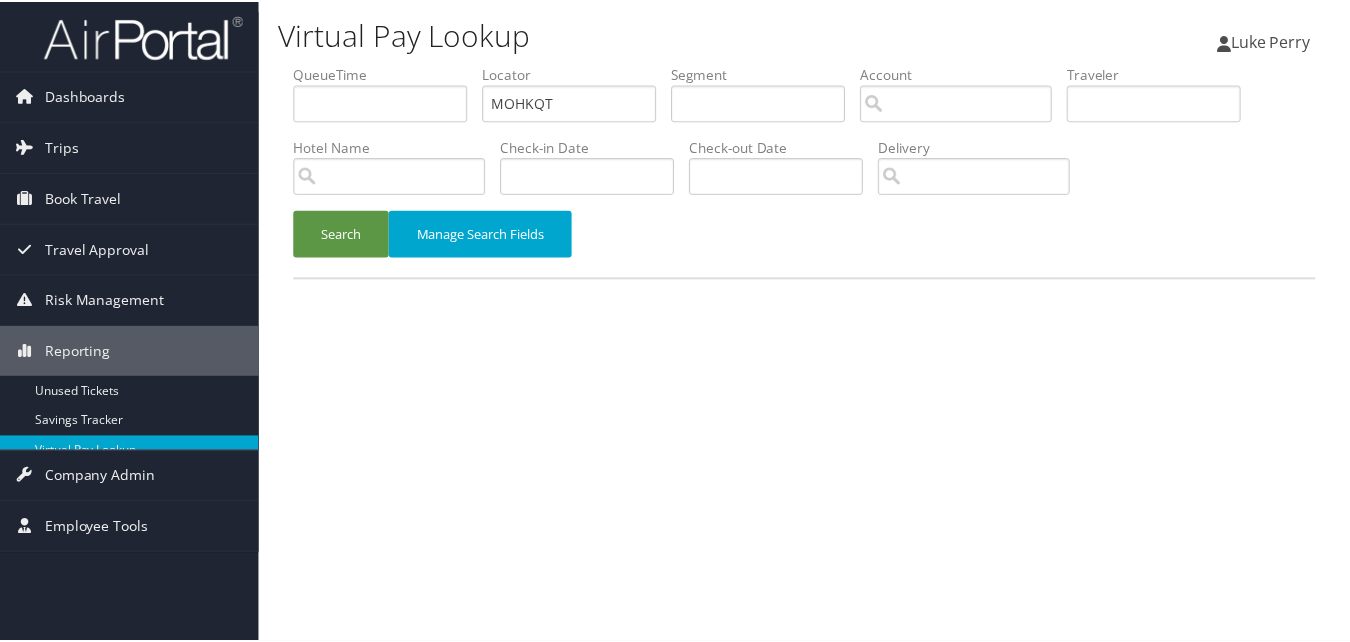 scroll, scrollTop: 0, scrollLeft: 0, axis: both 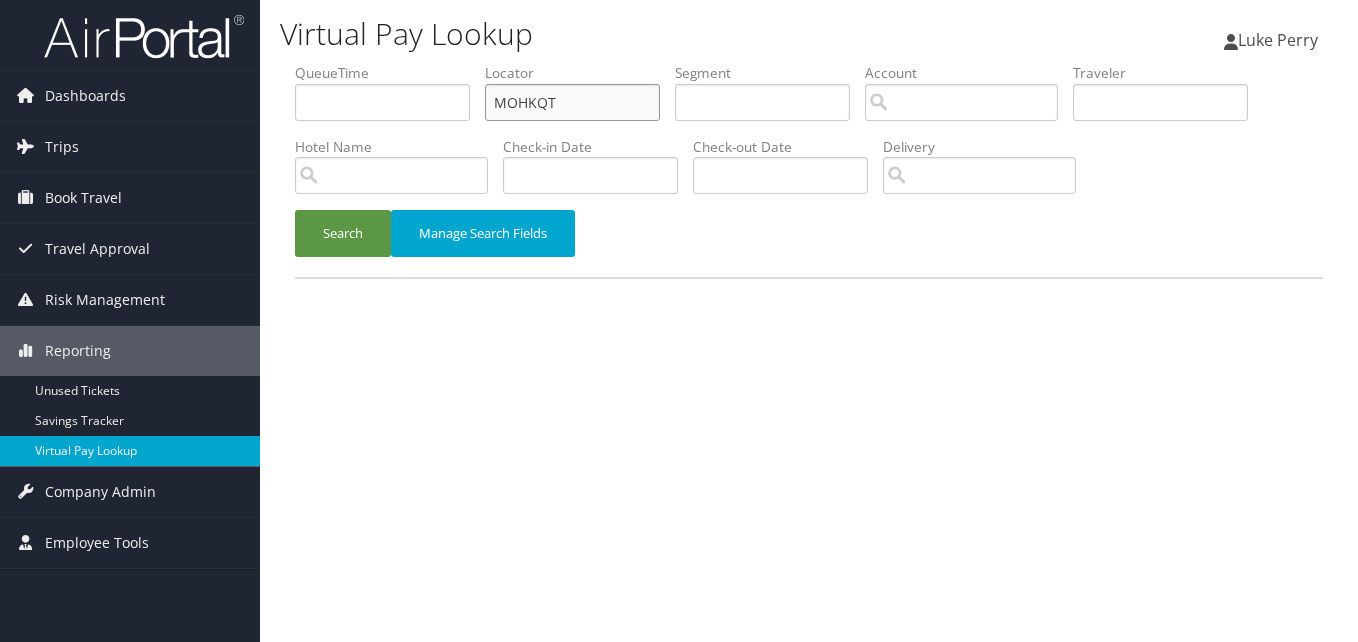 drag, startPoint x: 520, startPoint y: 102, endPoint x: 354, endPoint y: 101, distance: 166.003 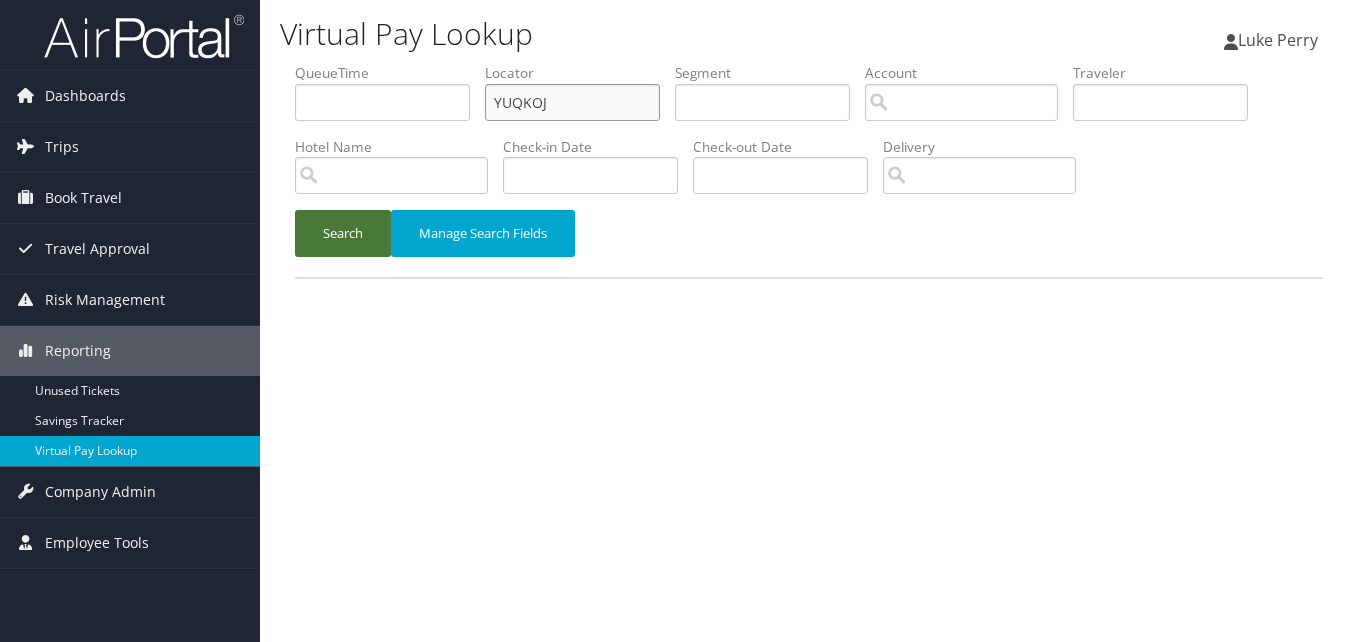 type on "YUQKOJ" 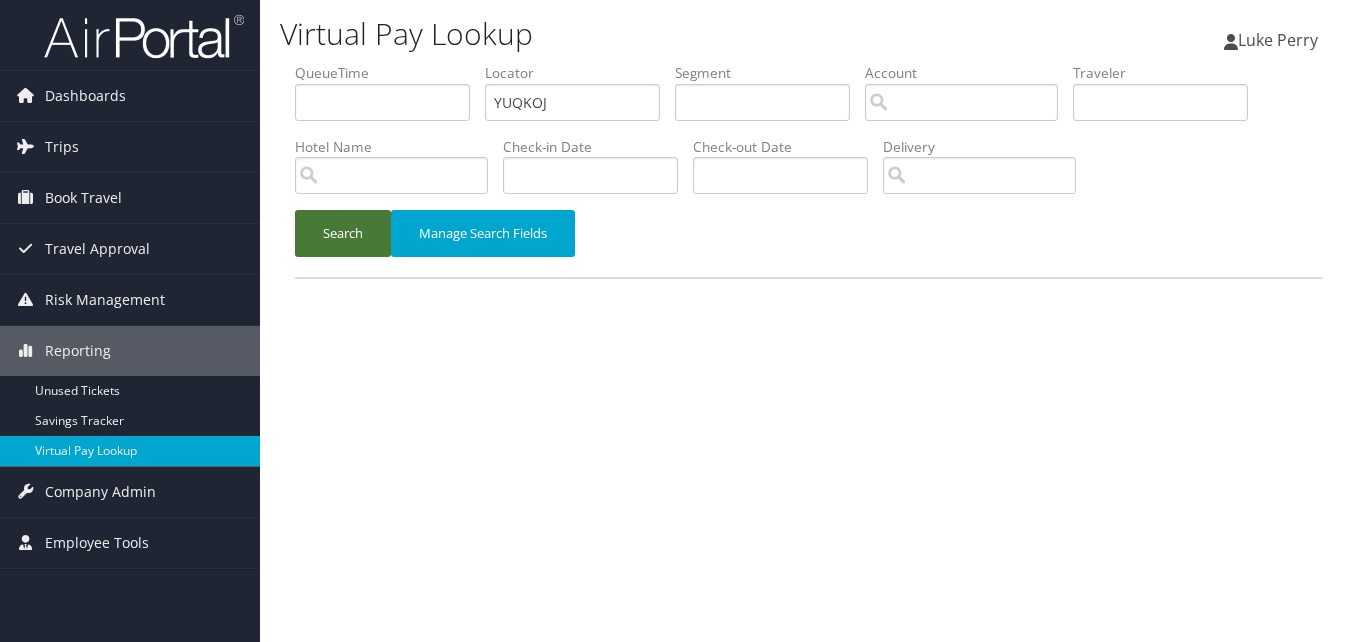 click on "Search" at bounding box center (343, 233) 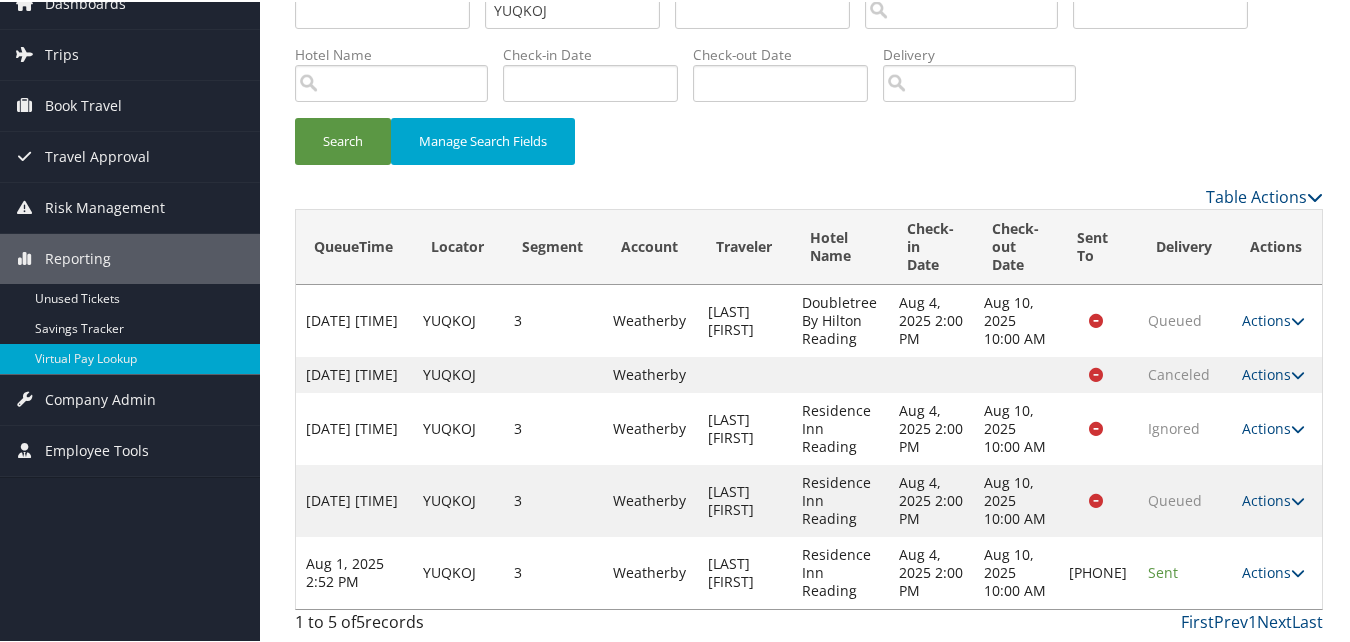 drag, startPoint x: 1244, startPoint y: 558, endPoint x: 1222, endPoint y: 562, distance: 22.36068 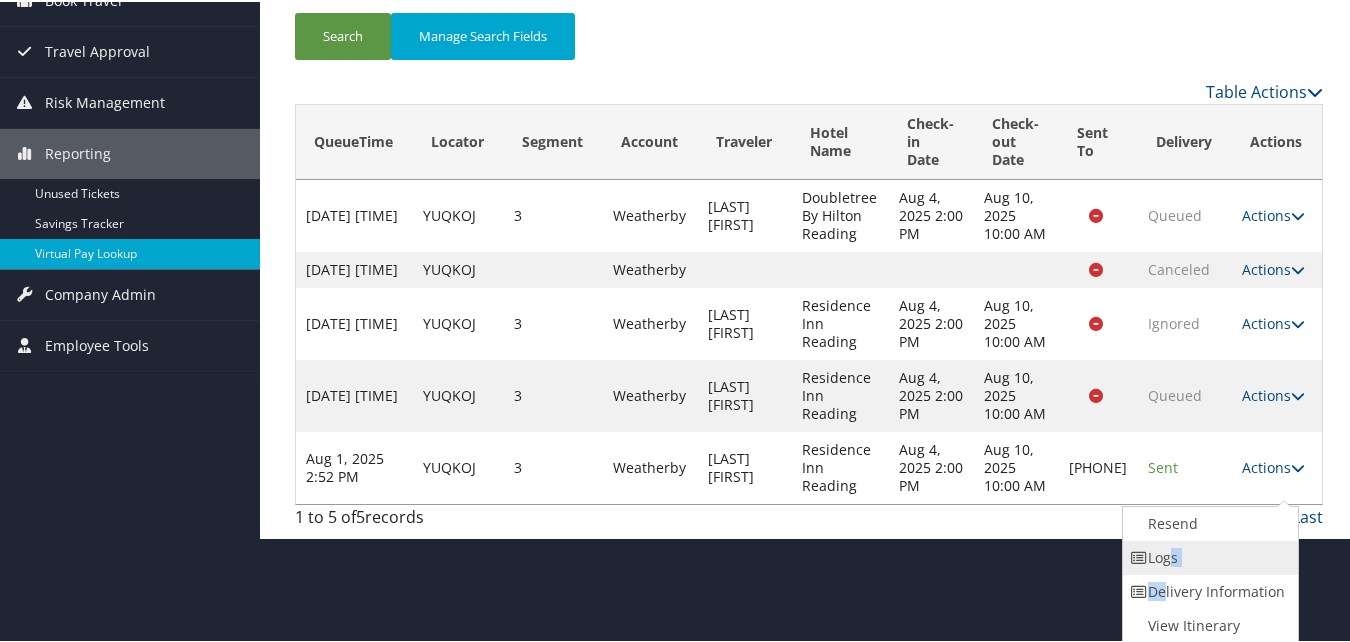 drag, startPoint x: 1165, startPoint y: 576, endPoint x: 1166, endPoint y: 563, distance: 13.038404 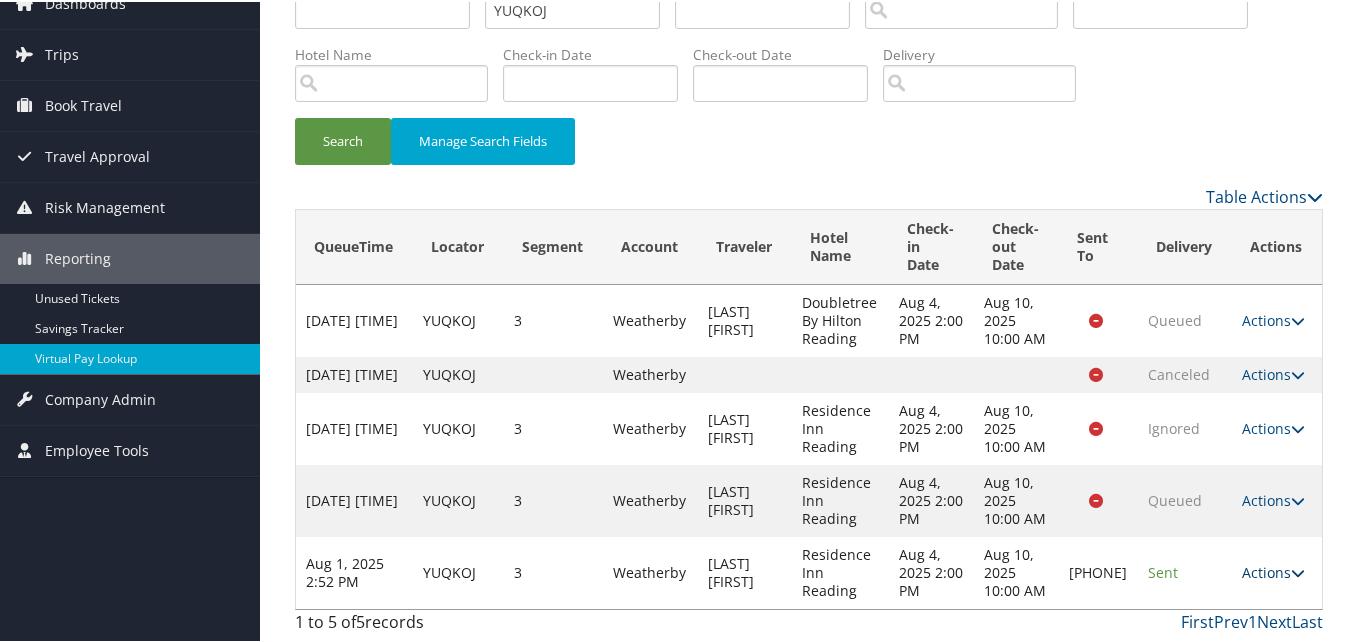 click on "Actions" at bounding box center [1273, 570] 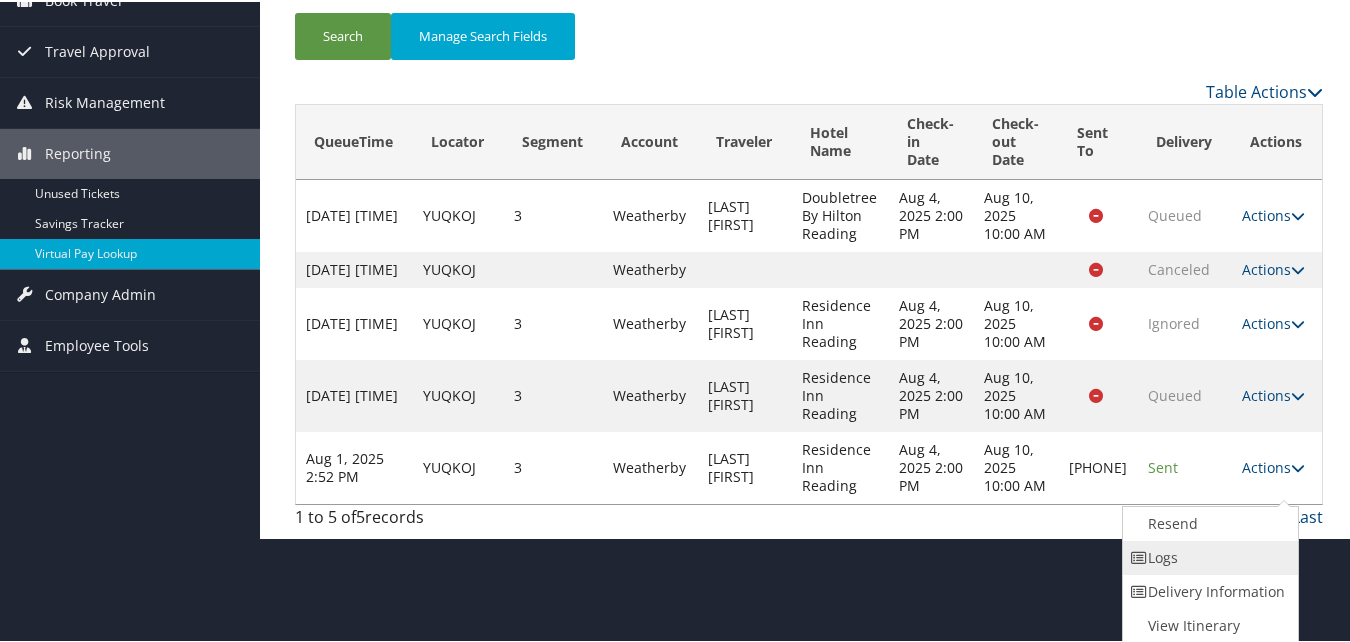 click on "Logs" at bounding box center (1208, 556) 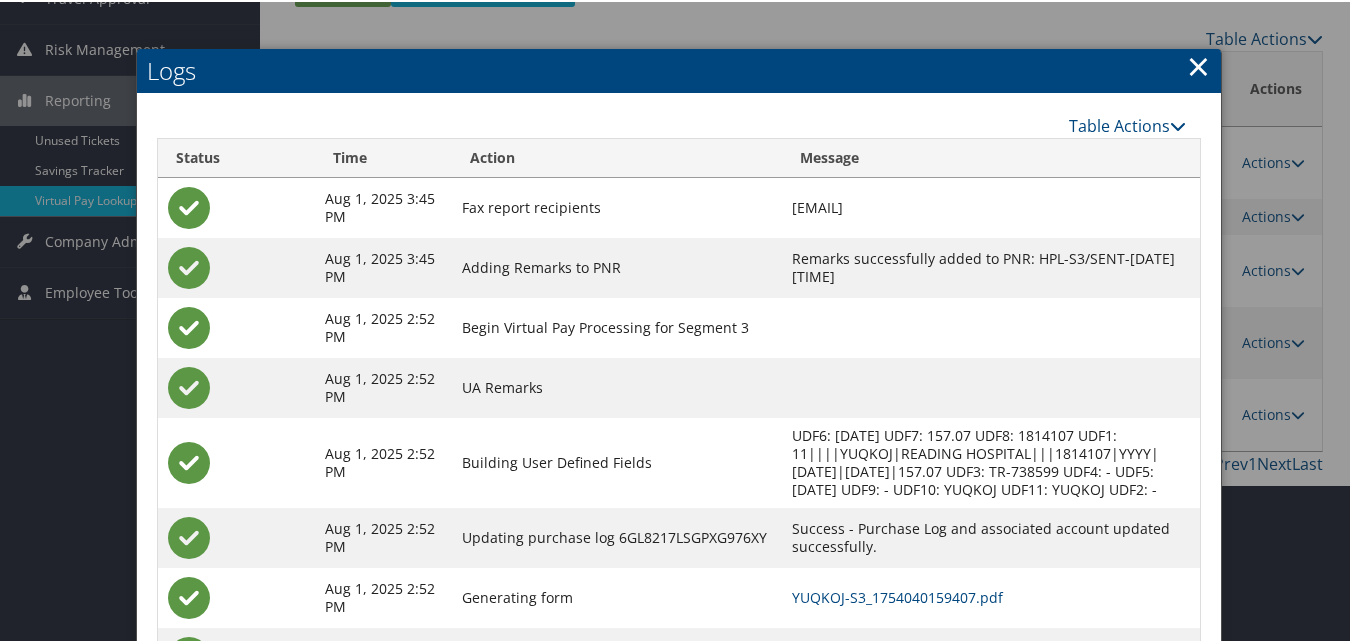 scroll, scrollTop: 352, scrollLeft: 0, axis: vertical 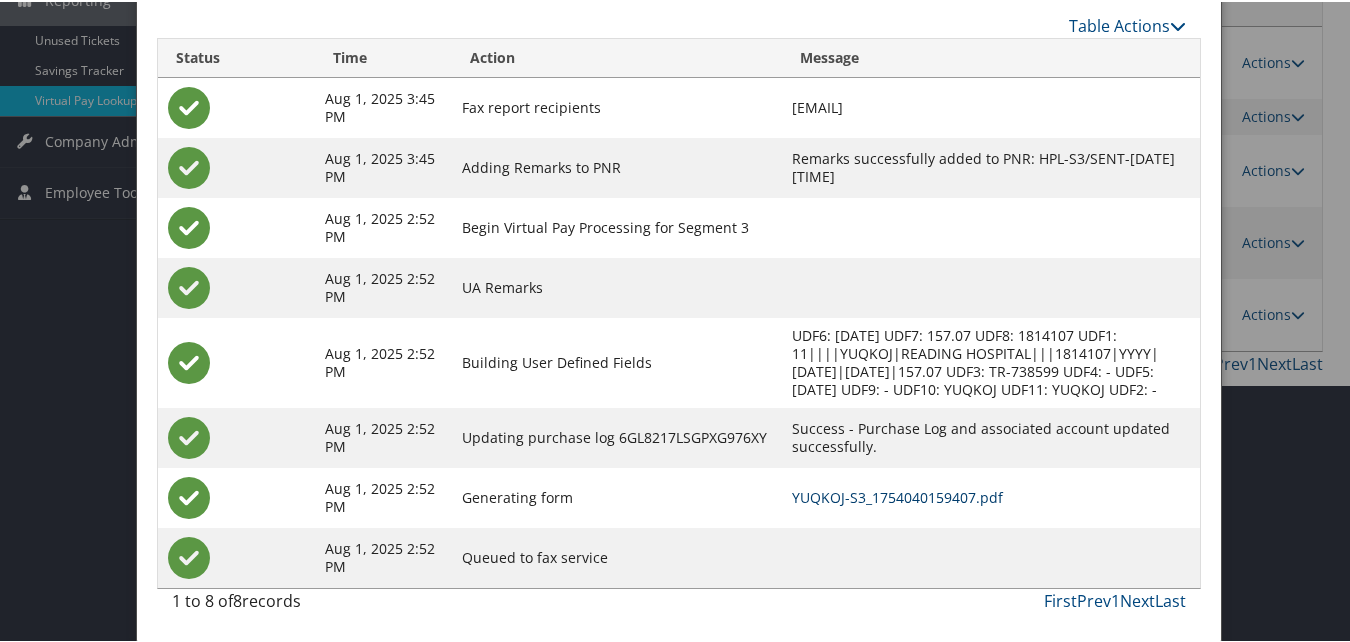 click on "YUQKOJ-S3_1754040159407.pdf" at bounding box center (897, 495) 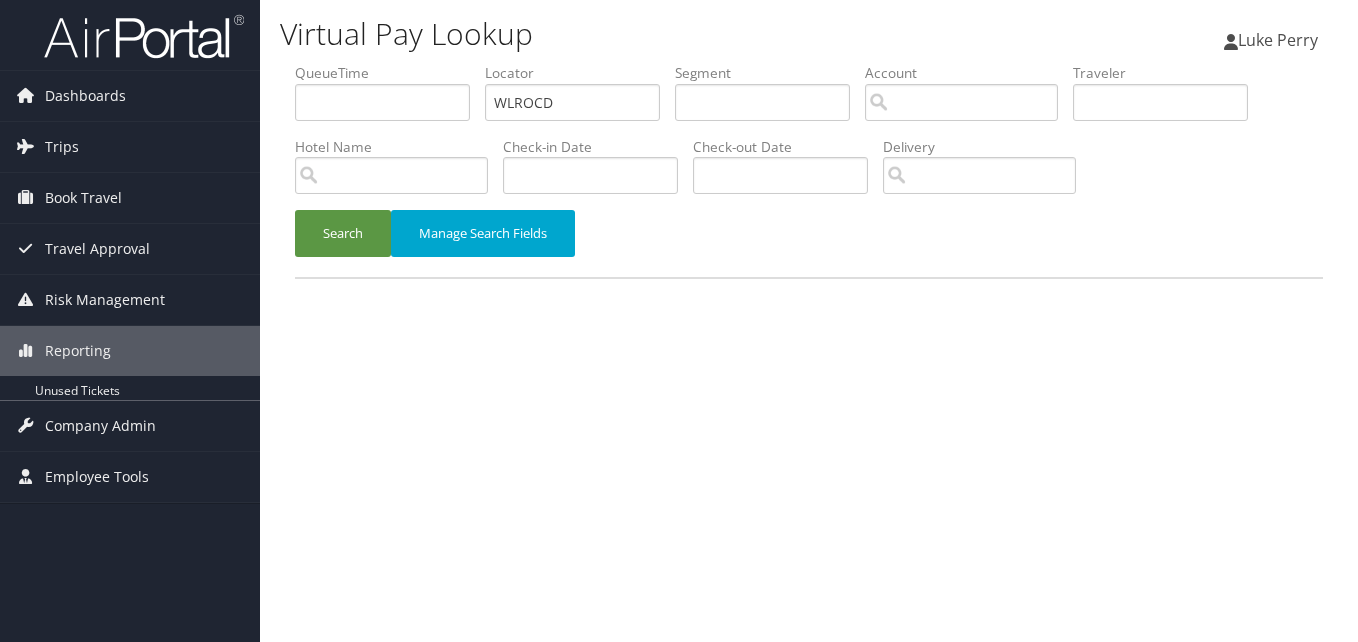 scroll, scrollTop: 0, scrollLeft: 0, axis: both 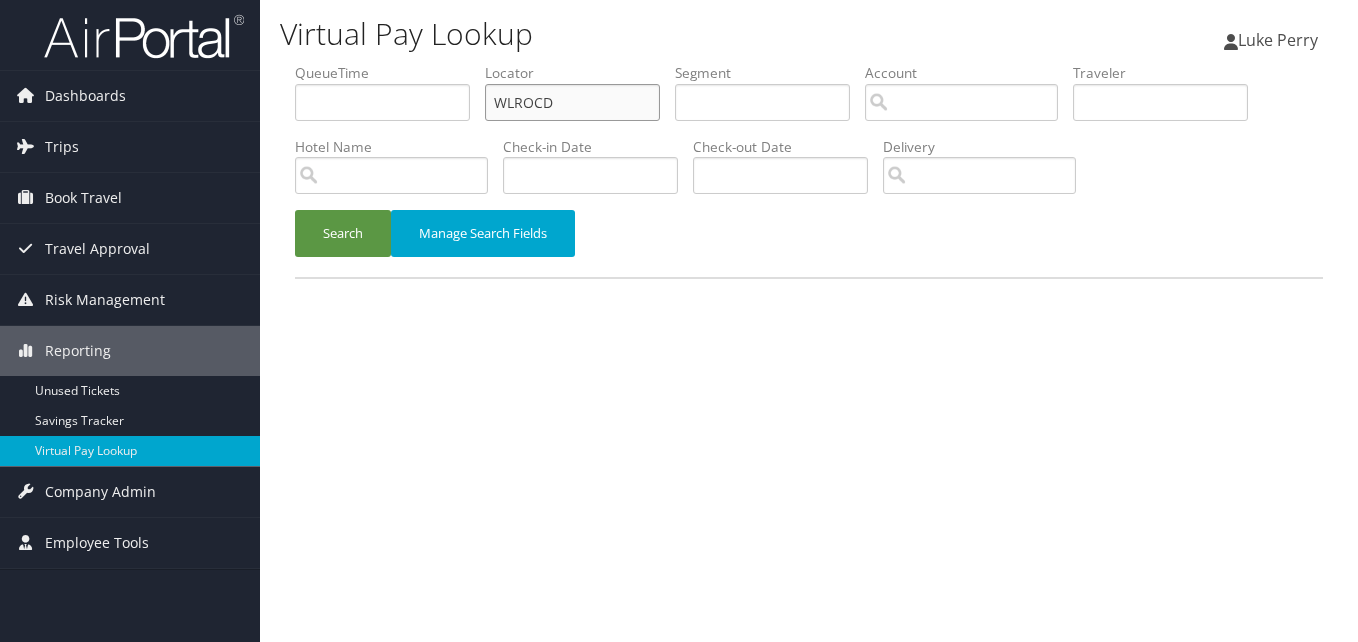 drag, startPoint x: 481, startPoint y: 118, endPoint x: 378, endPoint y: 121, distance: 103.04368 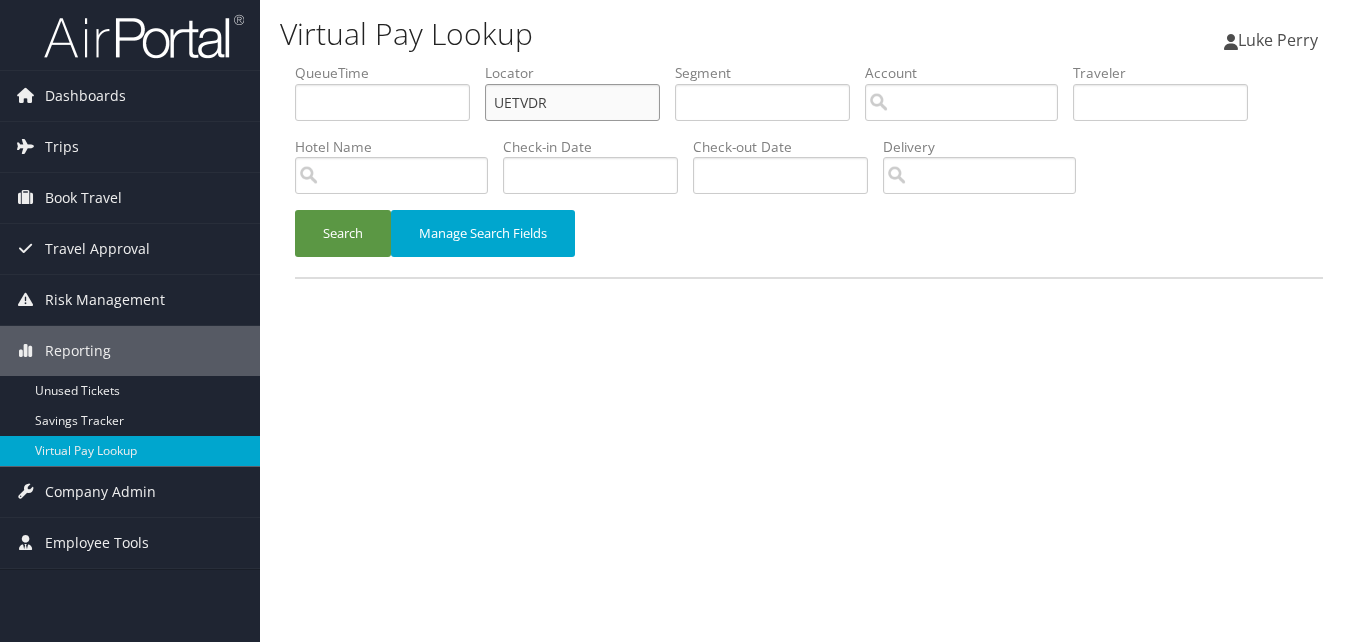 click on "UETVDR" at bounding box center [572, 102] 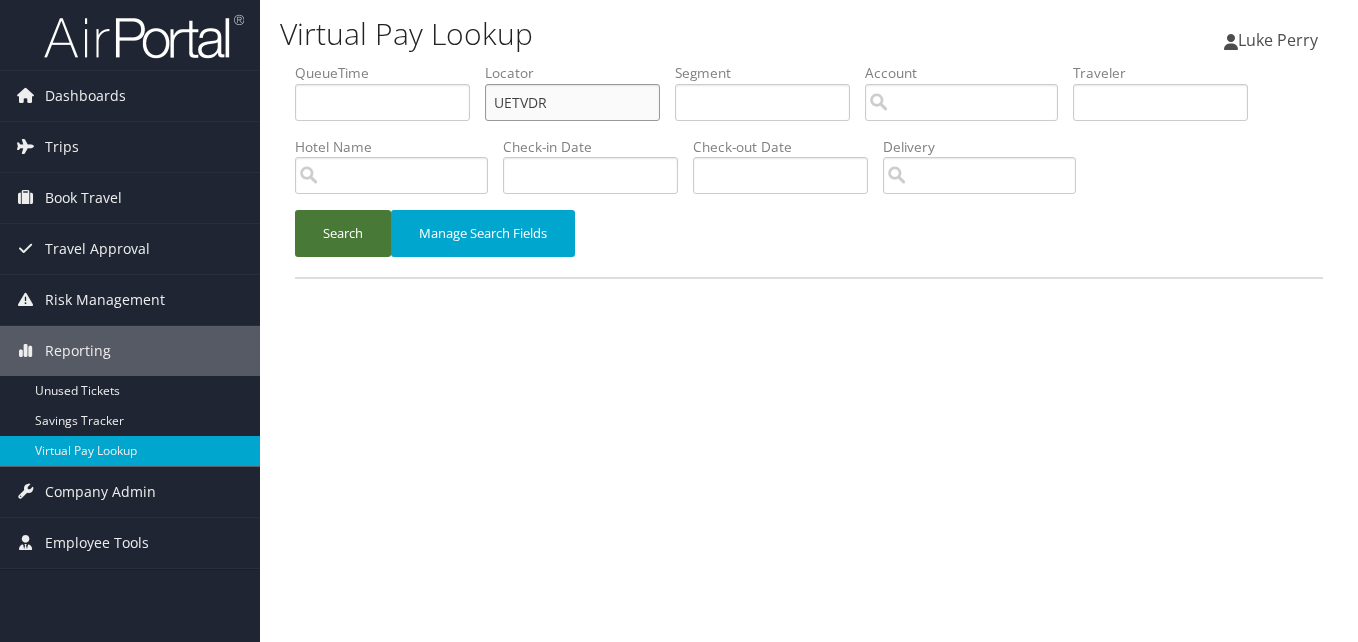 type on "UETVDR" 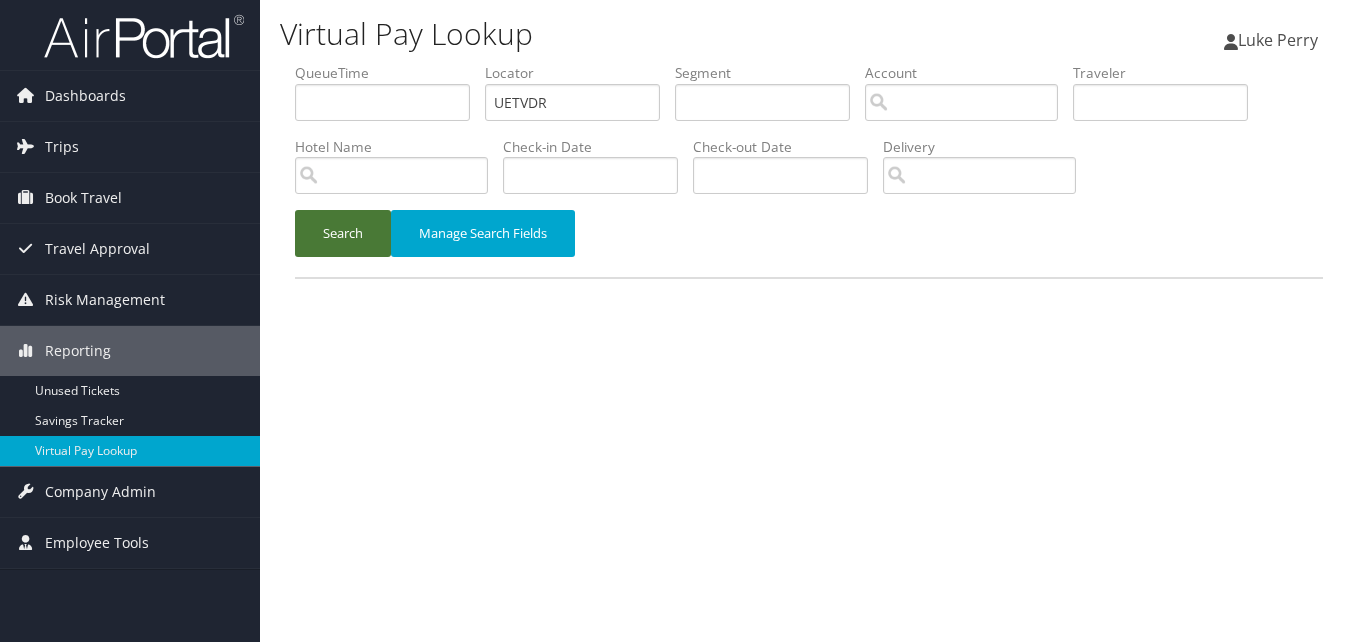 click on "Search" at bounding box center (343, 233) 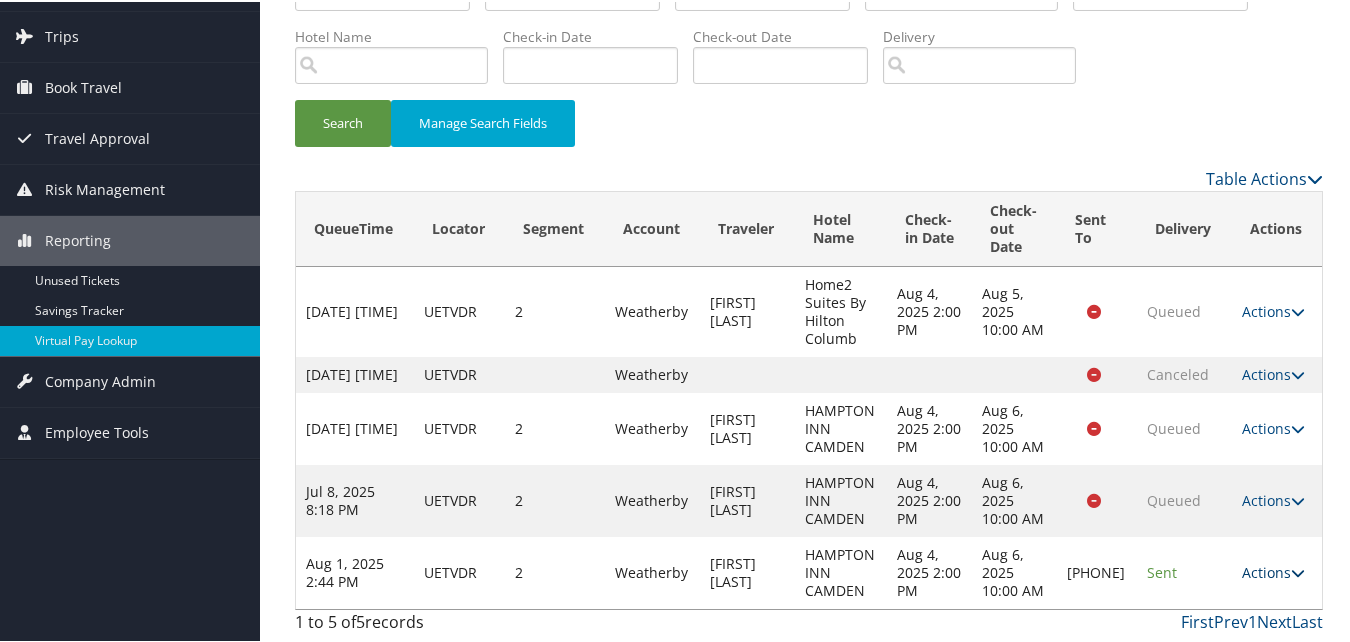 click on "Actions" at bounding box center [1273, 570] 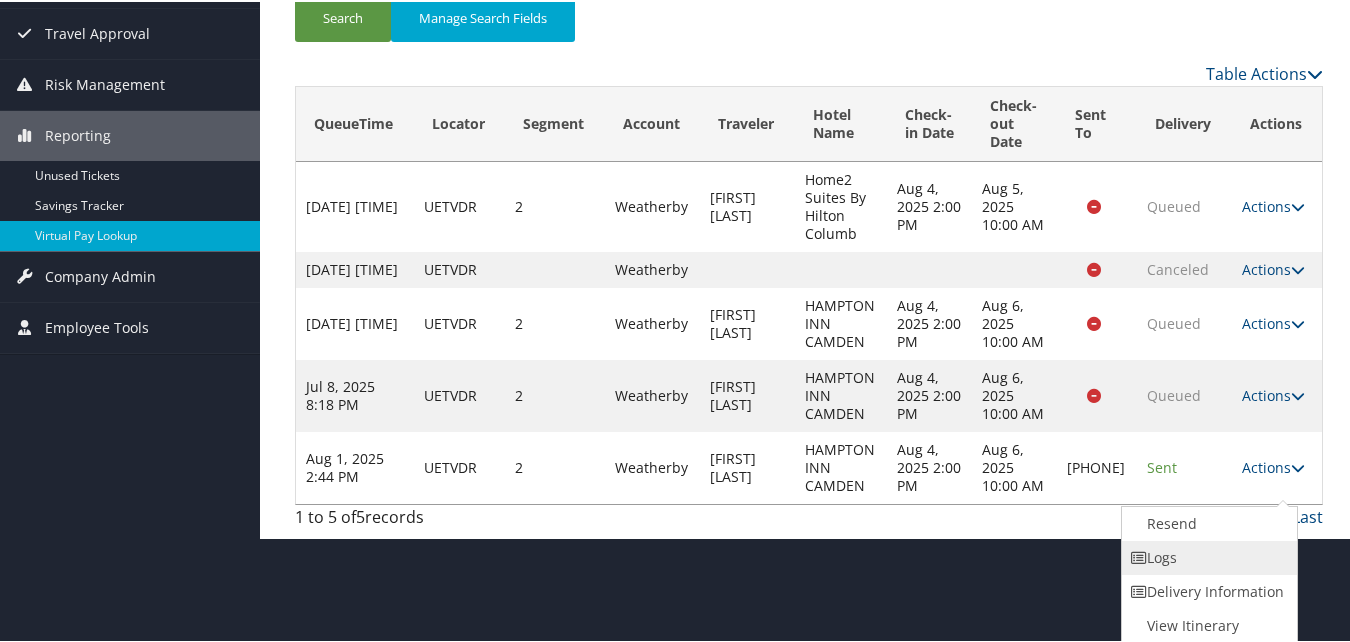 click on "Logs" at bounding box center [1207, 556] 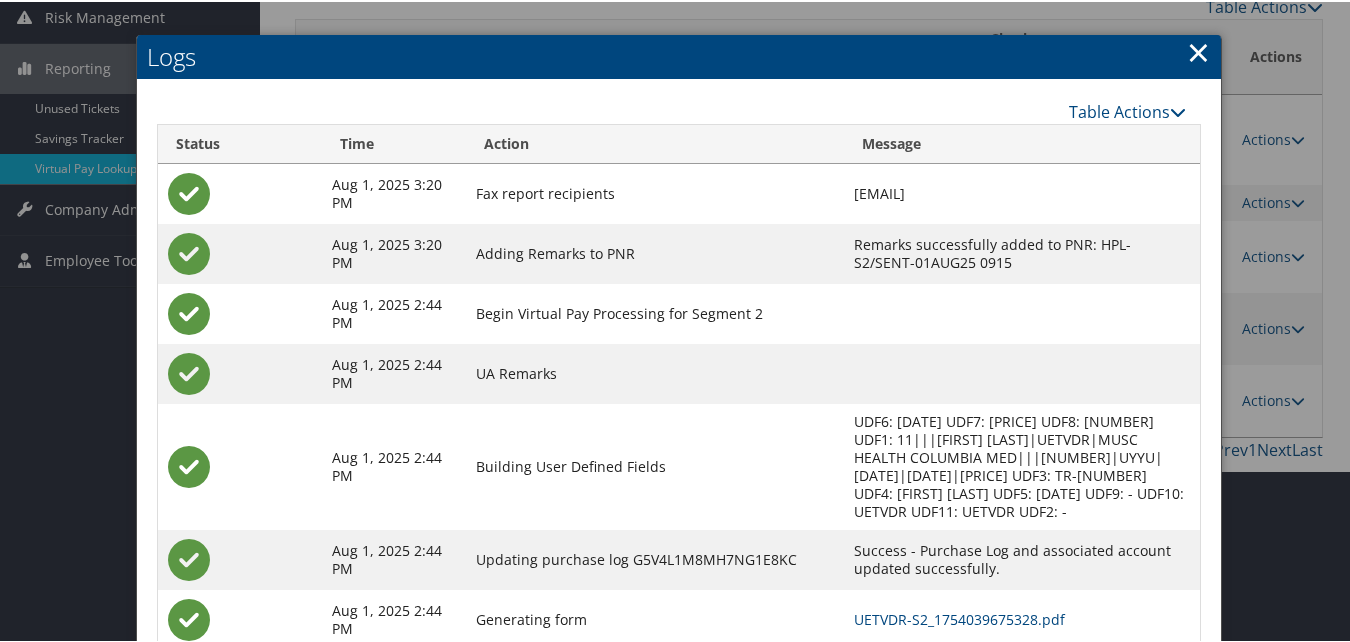 scroll, scrollTop: 388, scrollLeft: 0, axis: vertical 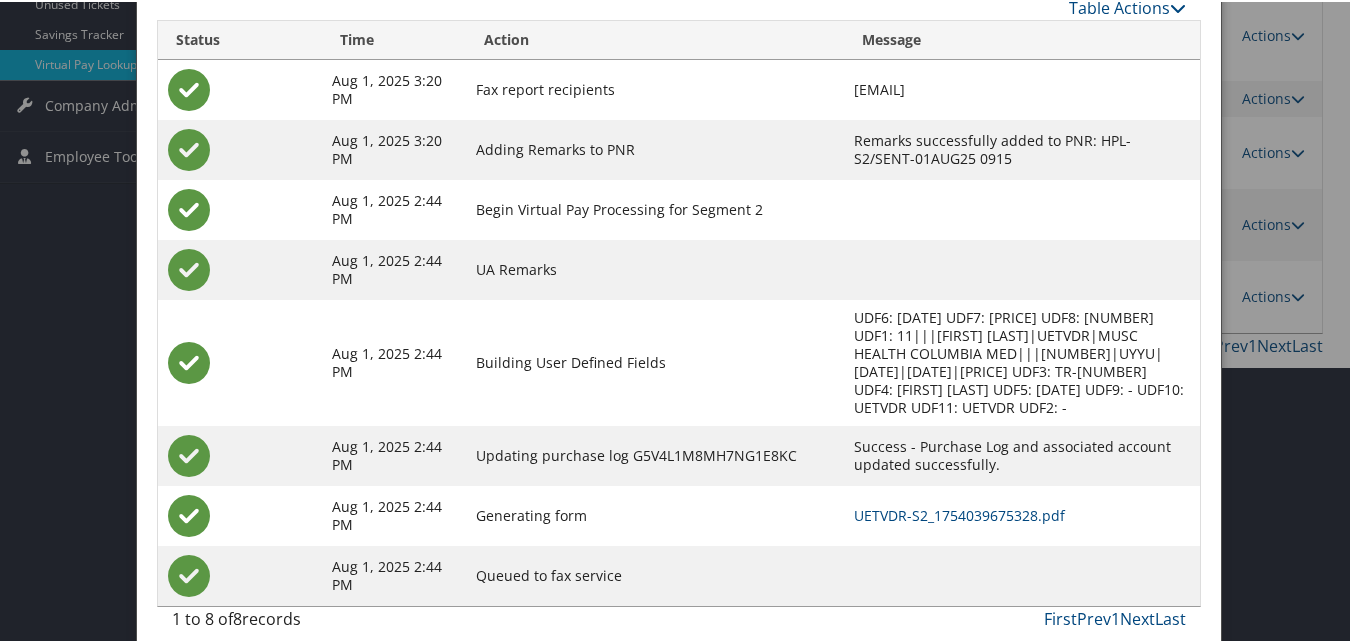 click on "UETVDR-S2_1754039675328.pdf" at bounding box center (1022, 514) 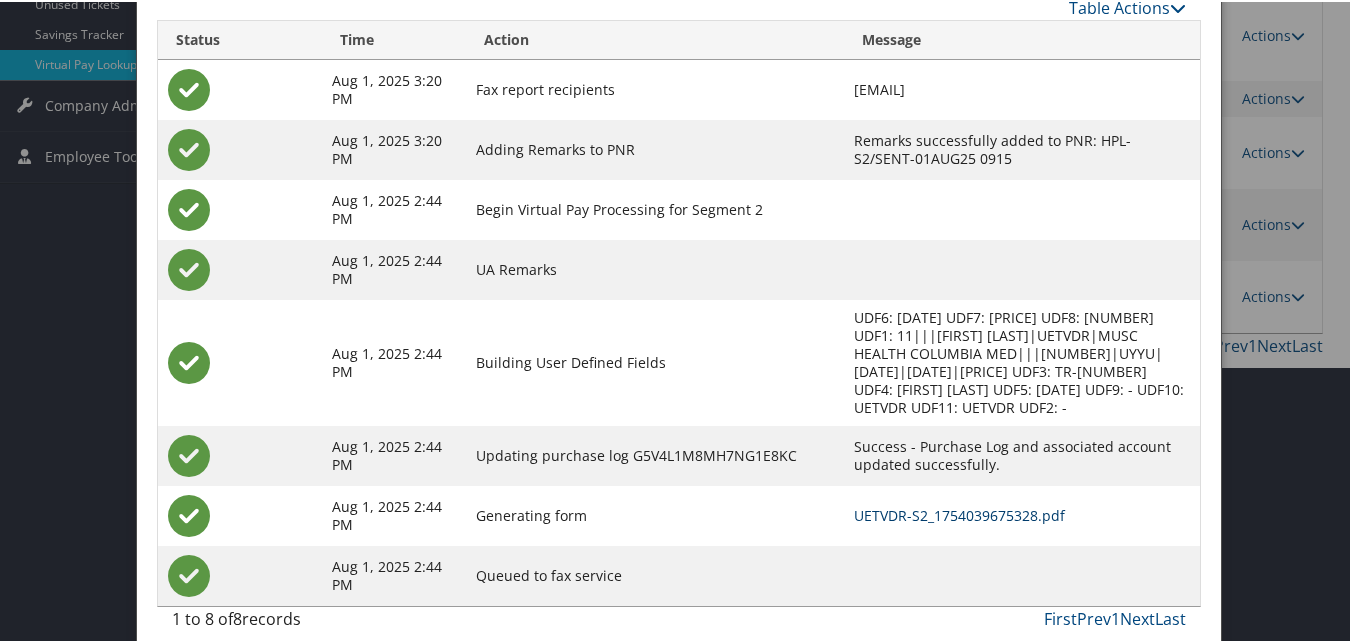 click on "UETVDR-S2_1754039675328.pdf" at bounding box center (959, 513) 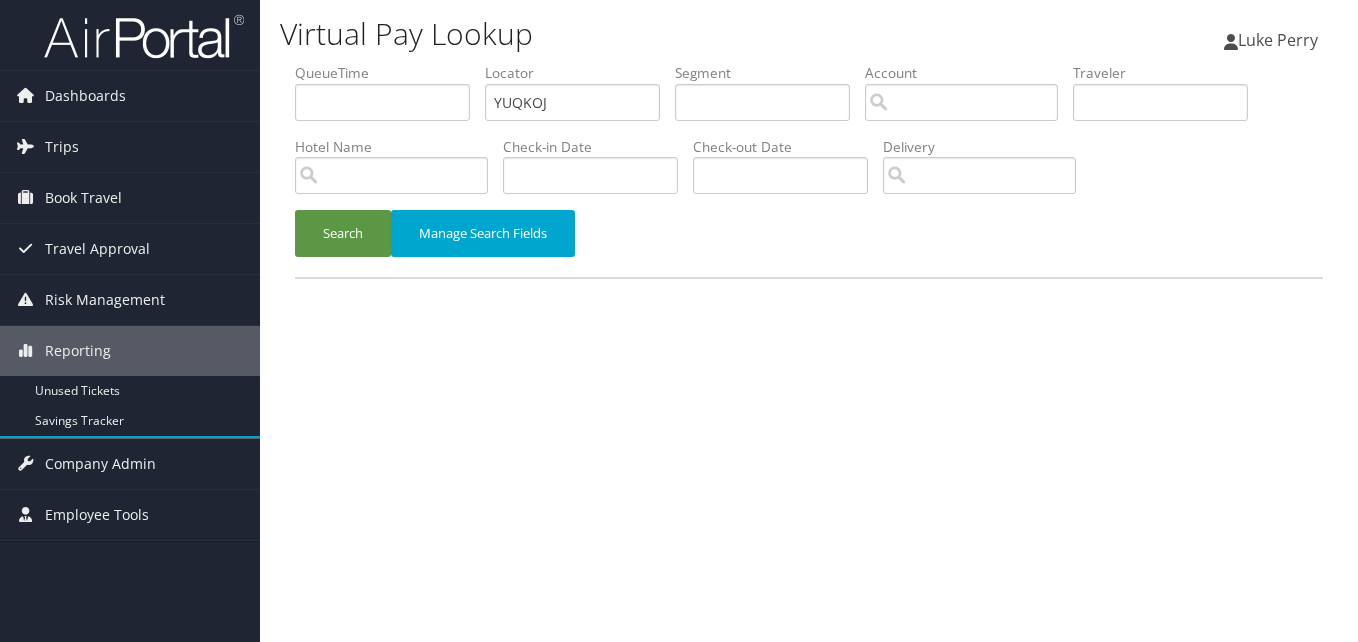 scroll, scrollTop: 0, scrollLeft: 0, axis: both 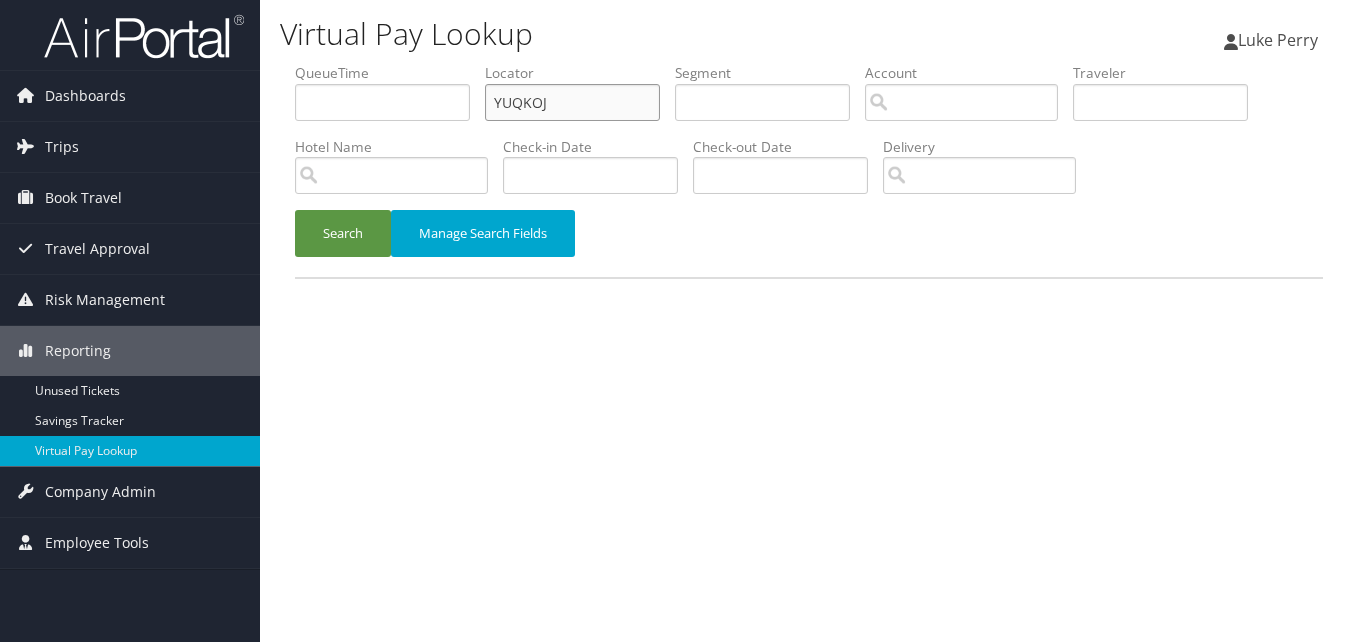 paste on "DHQDSV" 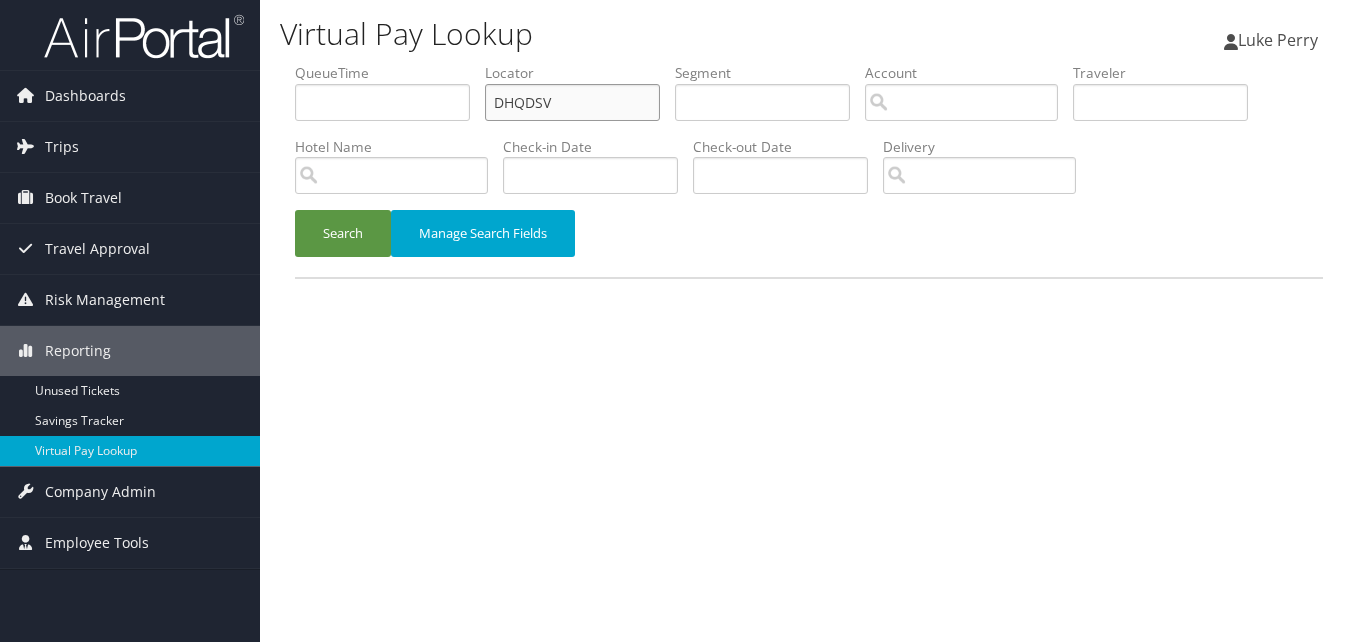 click on "DHQDSV" at bounding box center [572, 102] 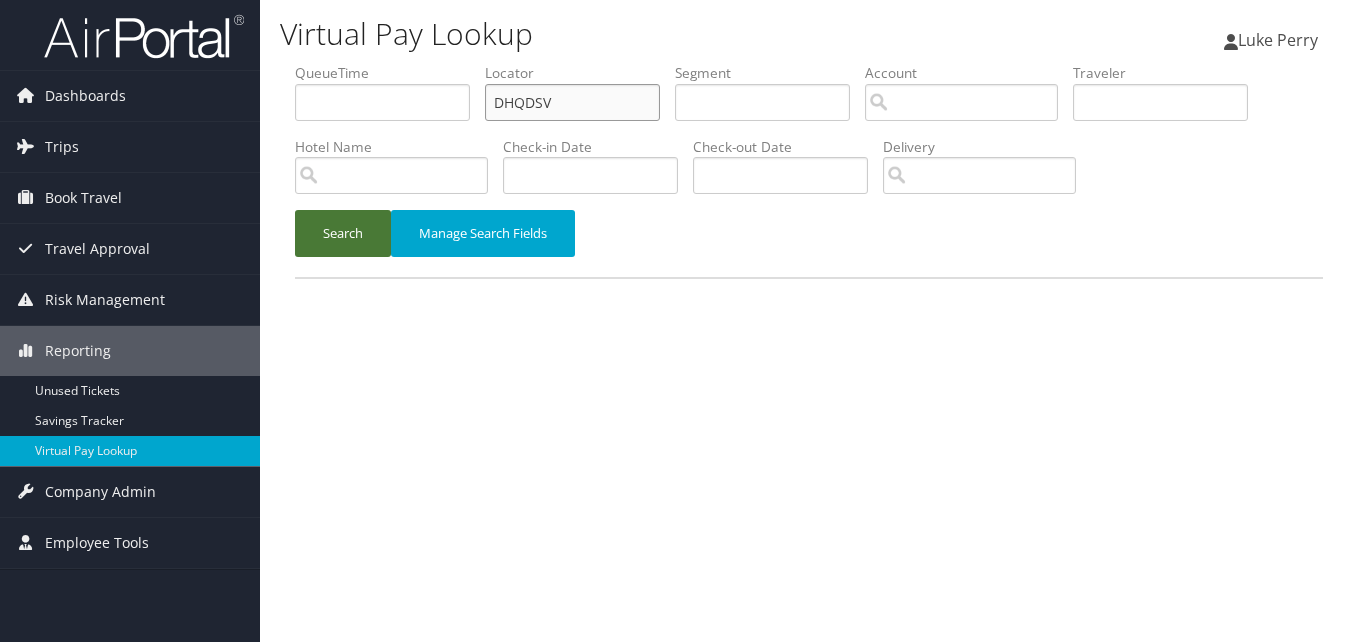 type on "DHQDSV" 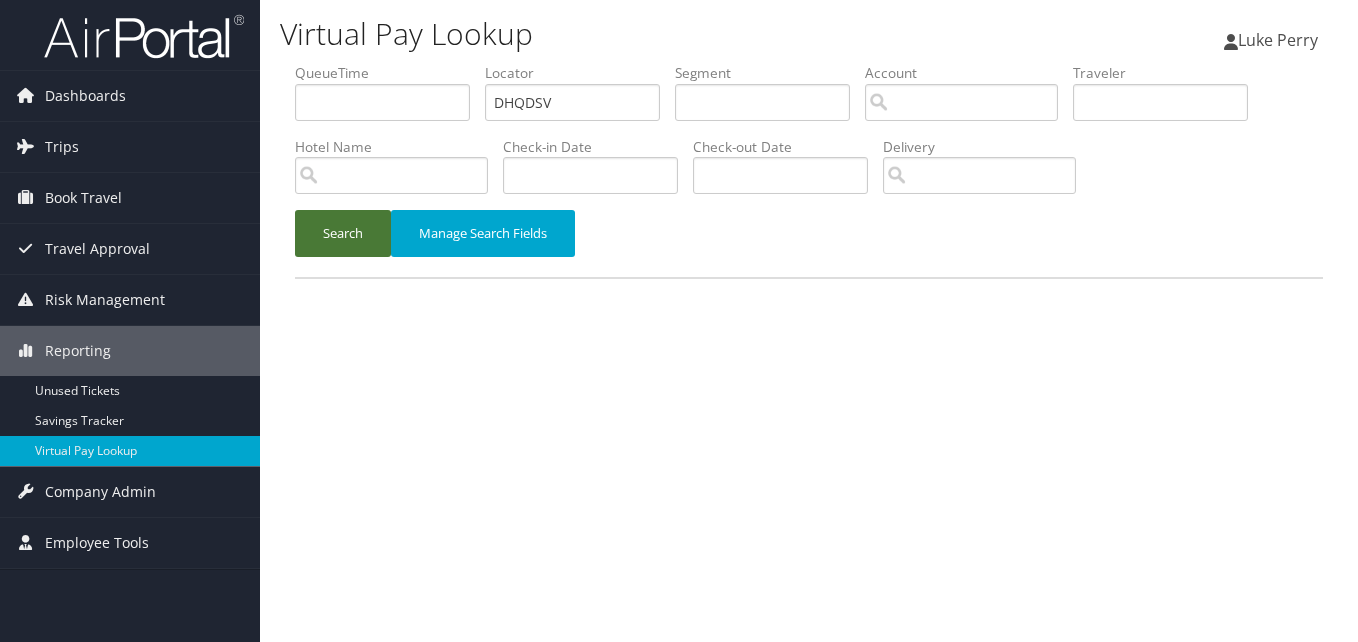 drag, startPoint x: 337, startPoint y: 210, endPoint x: 342, endPoint y: 219, distance: 10.29563 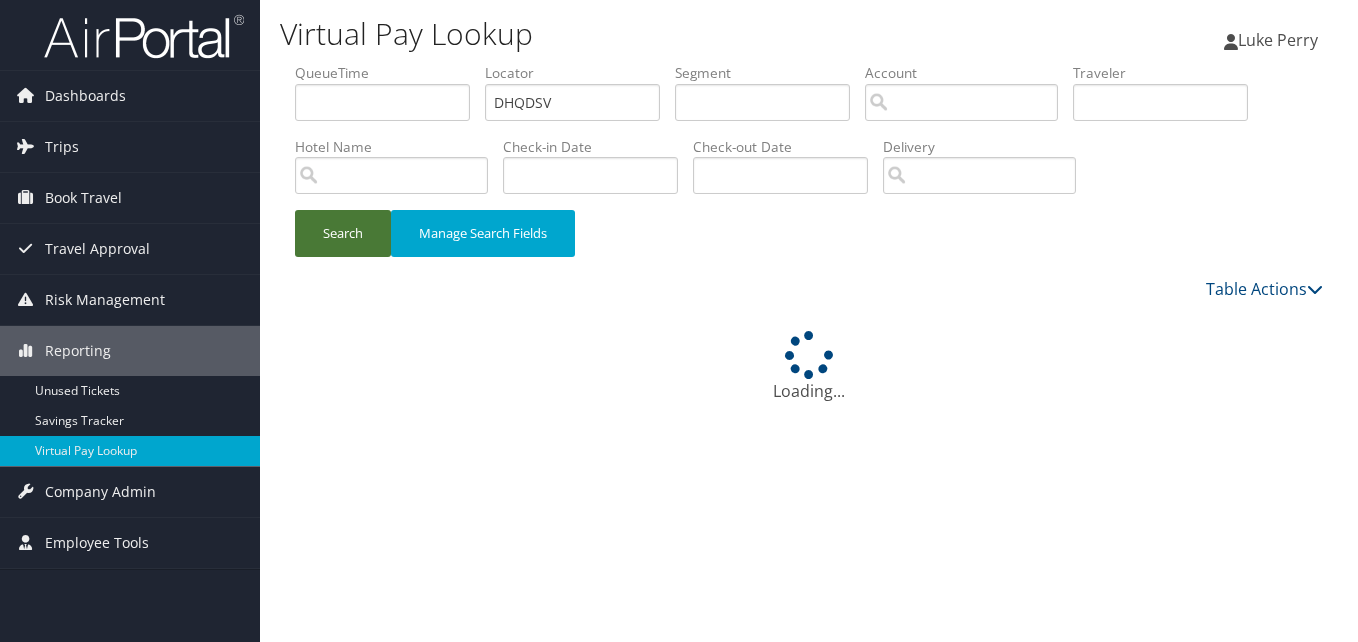 click on "Search" at bounding box center (343, 233) 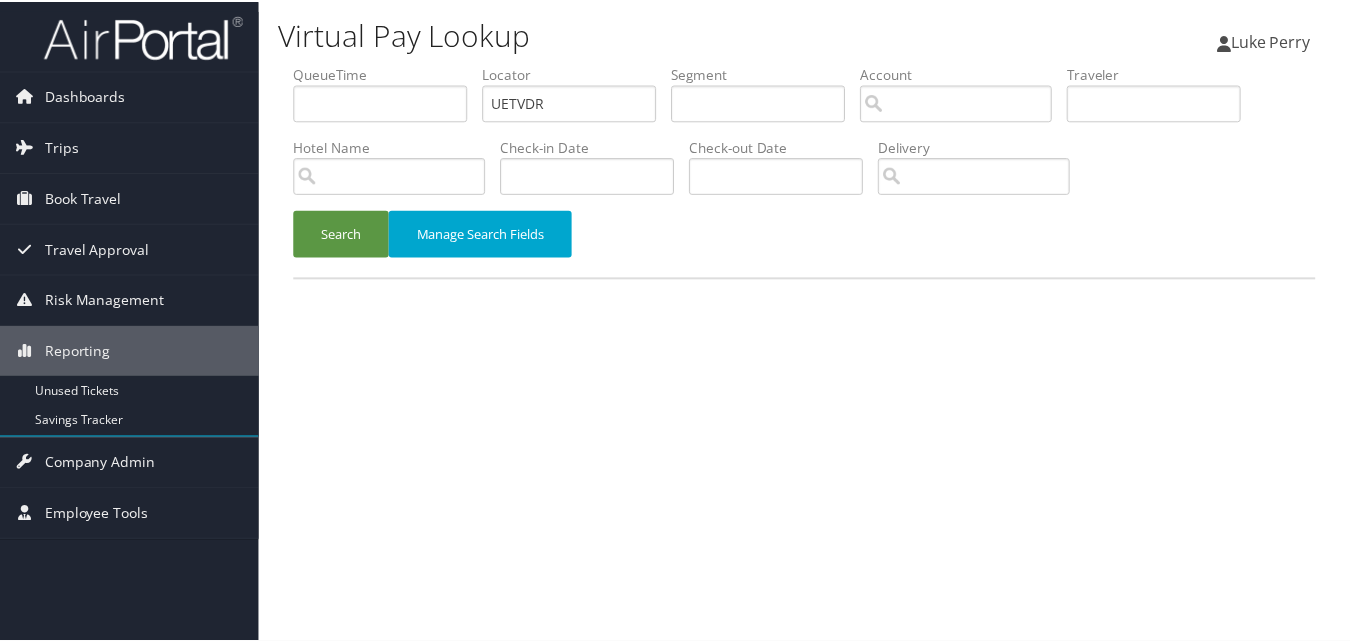 scroll, scrollTop: 0, scrollLeft: 0, axis: both 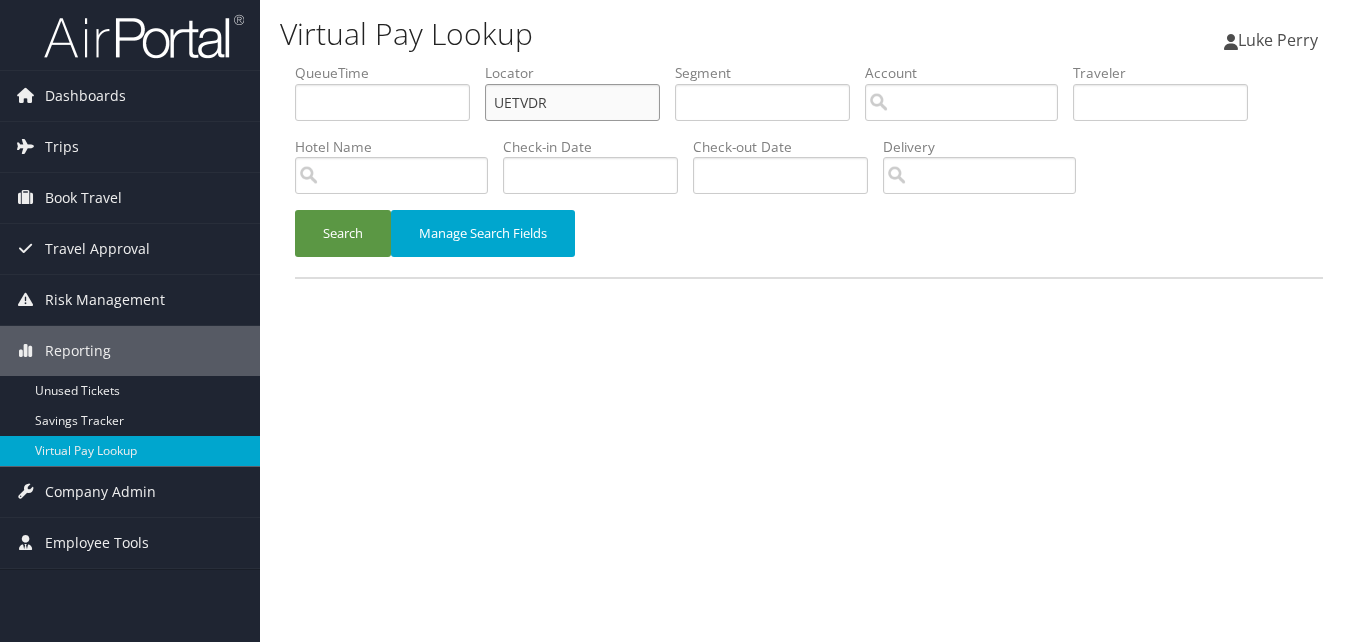 drag, startPoint x: 564, startPoint y: 83, endPoint x: 412, endPoint y: 131, distance: 159.39886 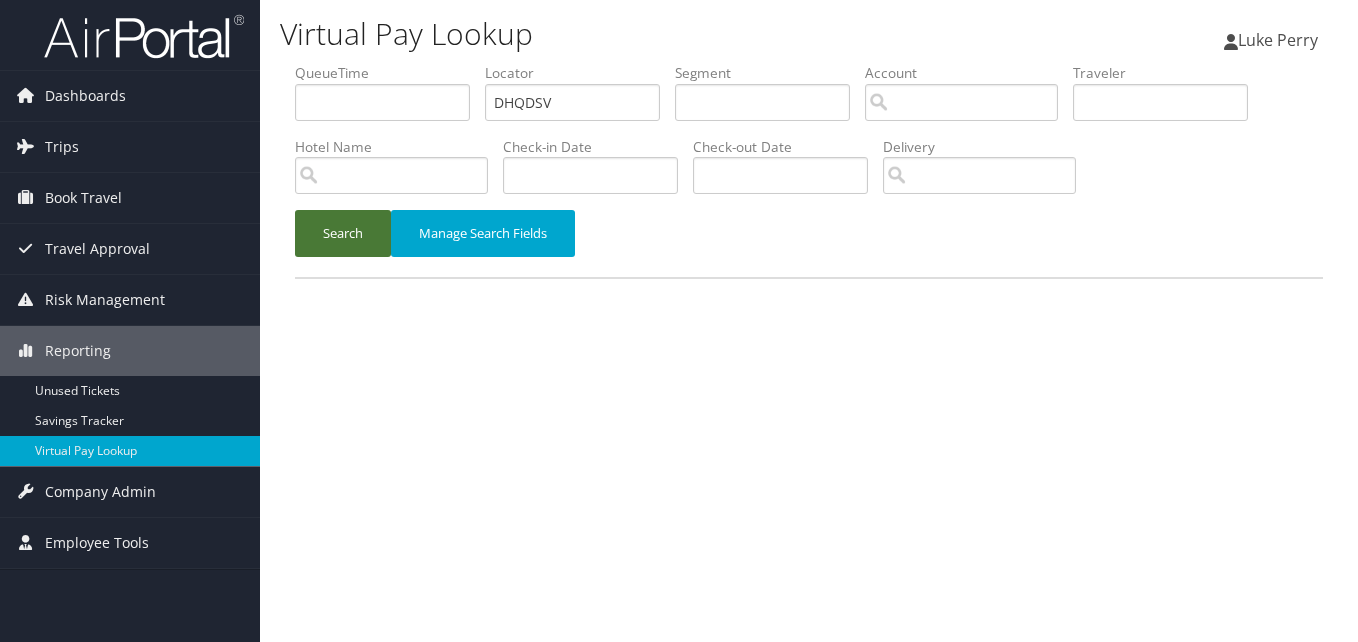 click on "Search" at bounding box center [343, 233] 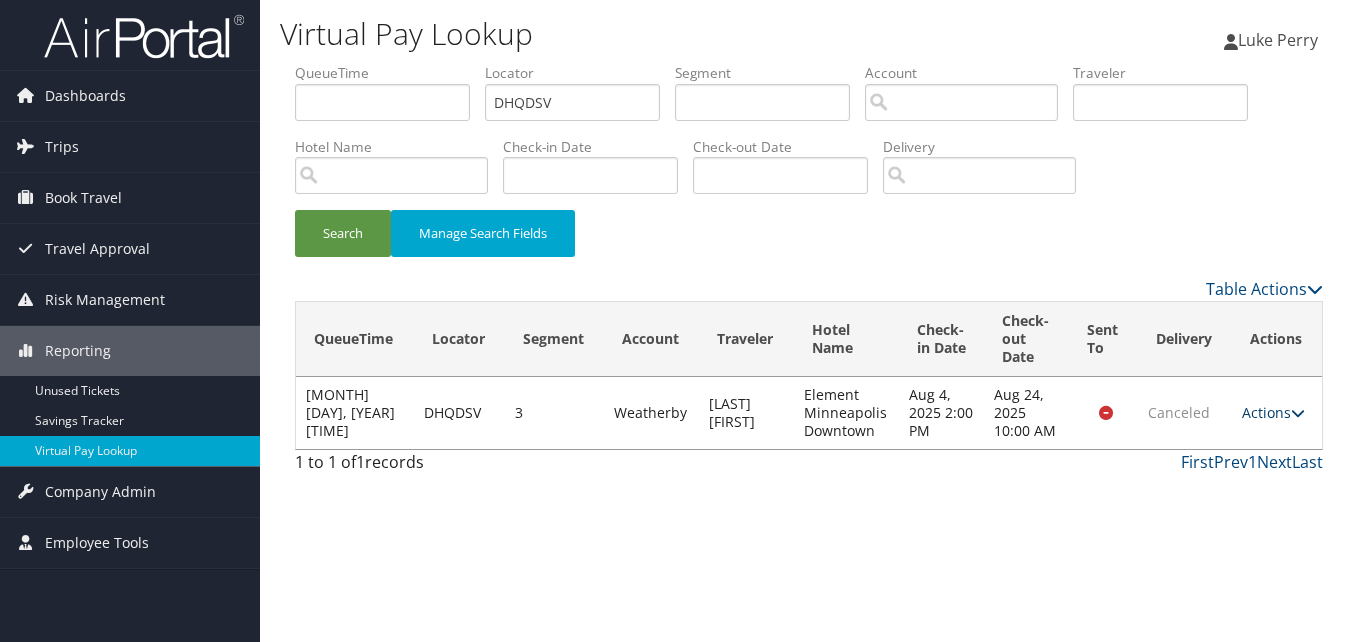 drag, startPoint x: 1240, startPoint y: 399, endPoint x: 1249, endPoint y: 413, distance: 16.643316 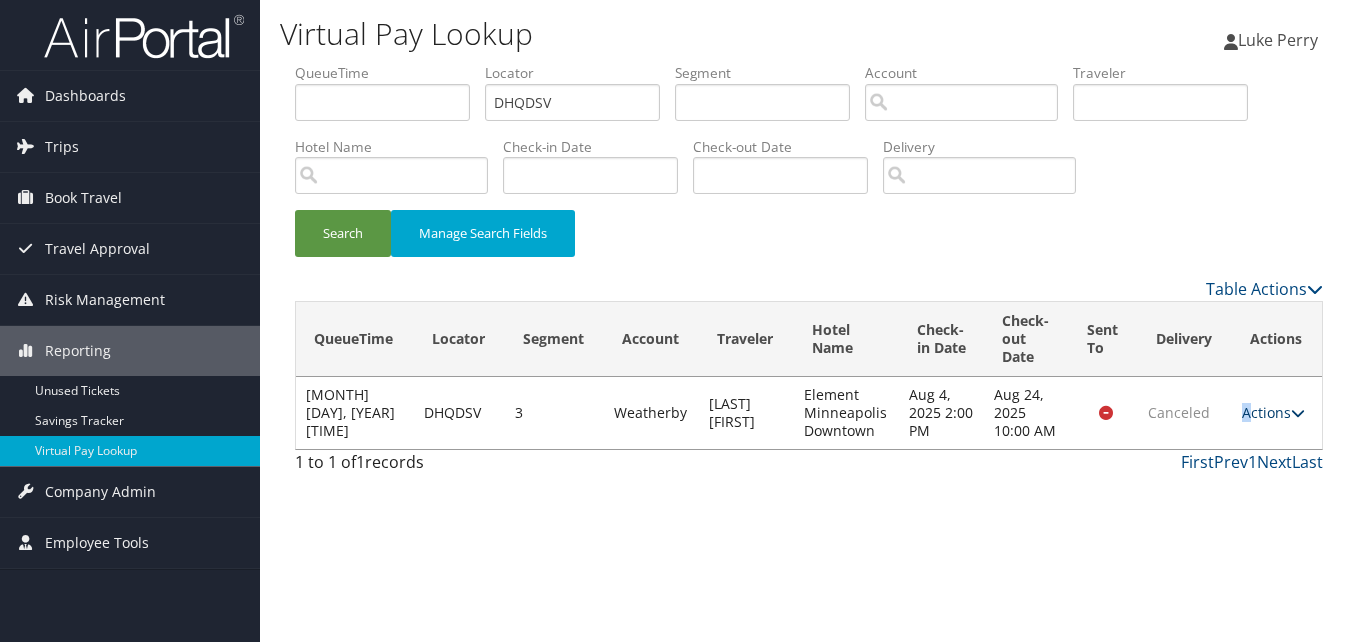 click on "Actions" at bounding box center (1273, 412) 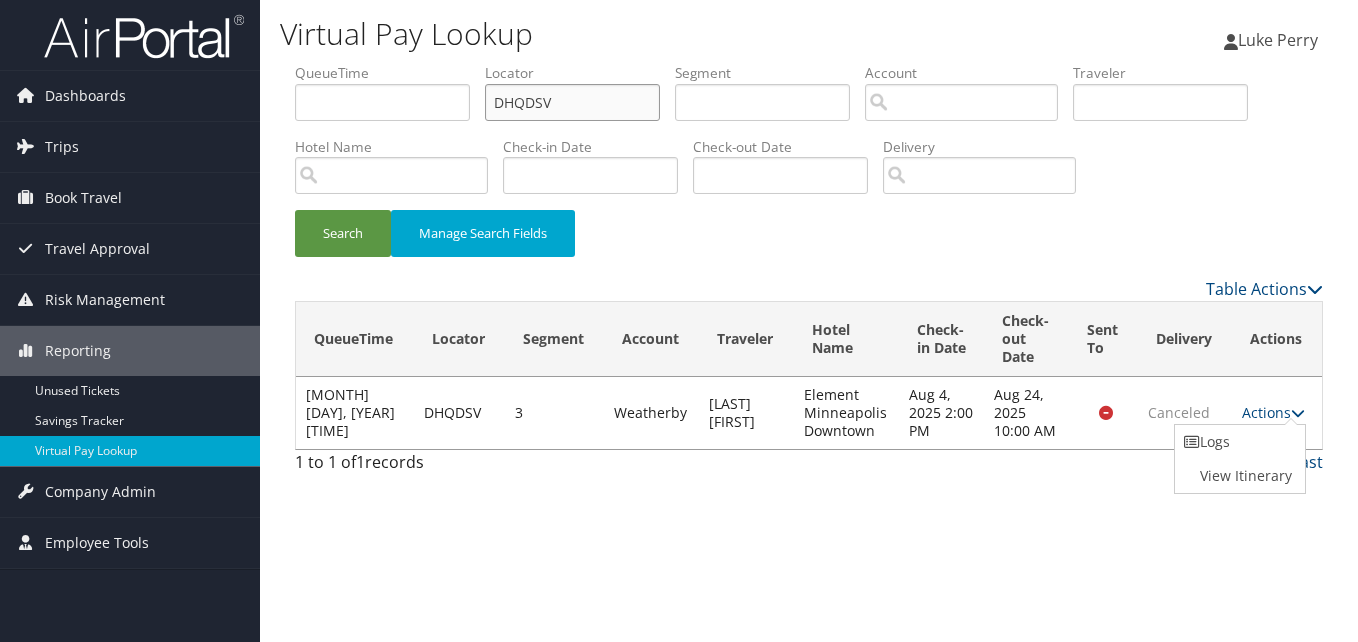 paste on "FZHTLD" 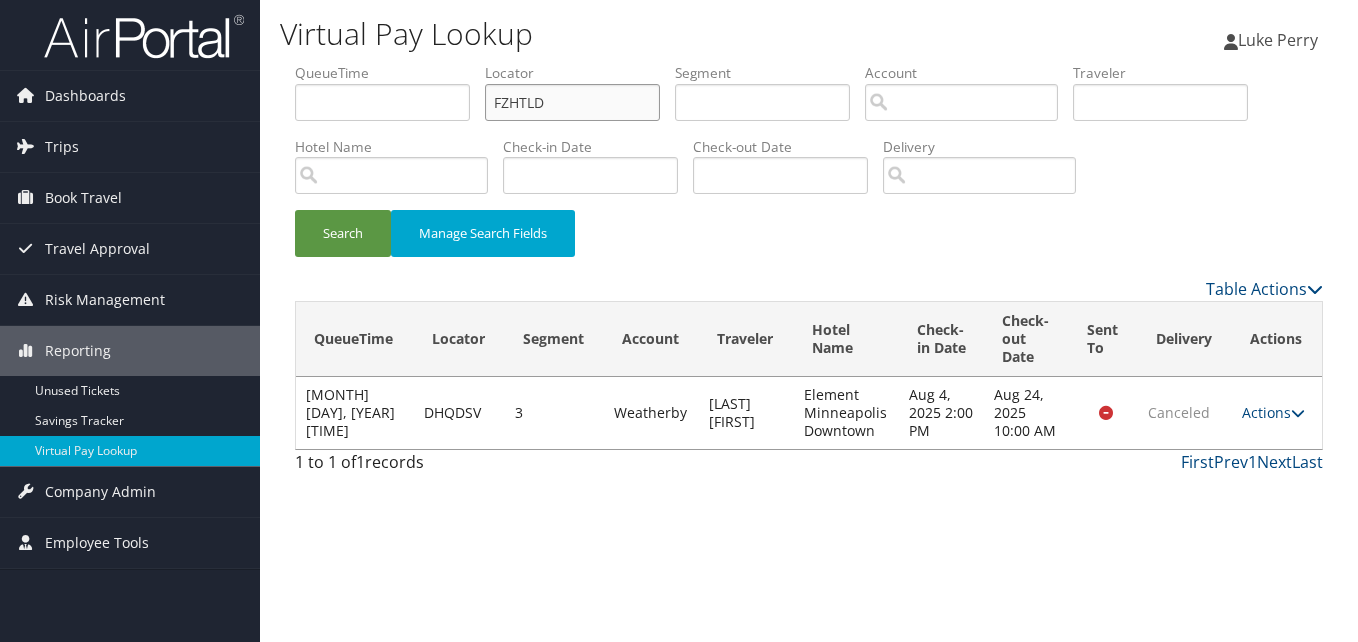 type on "FZHTLD" 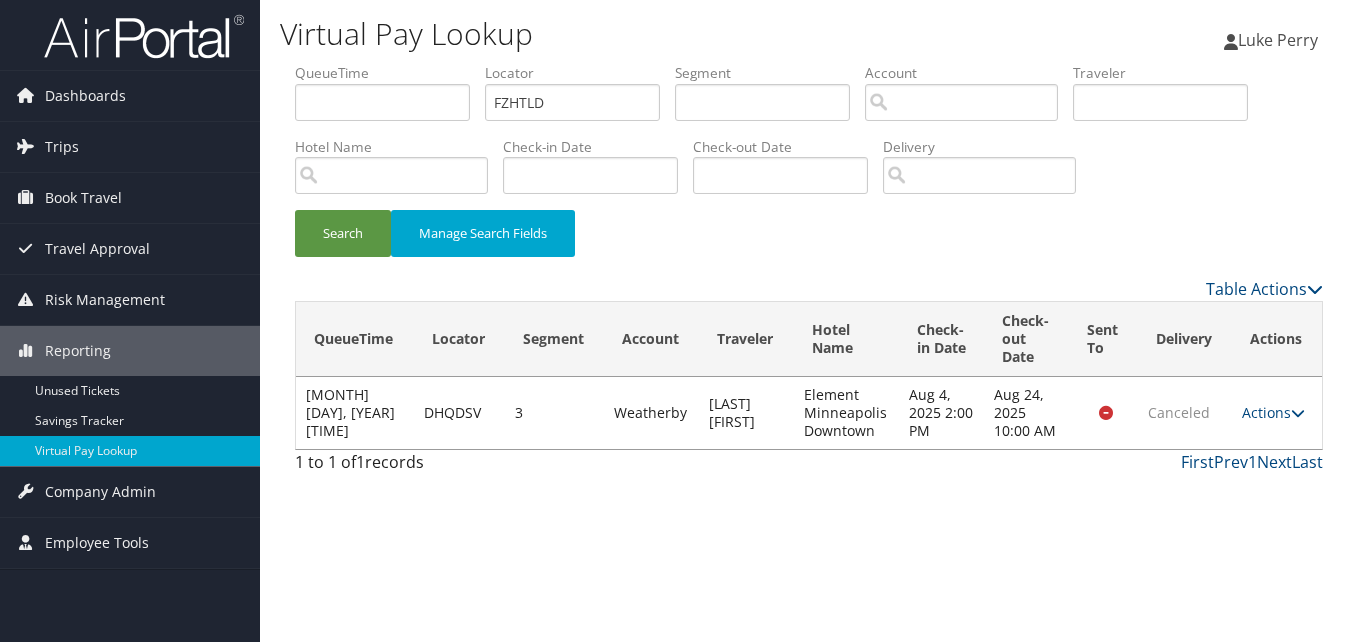 click on "Hotel Name" at bounding box center (399, 173) 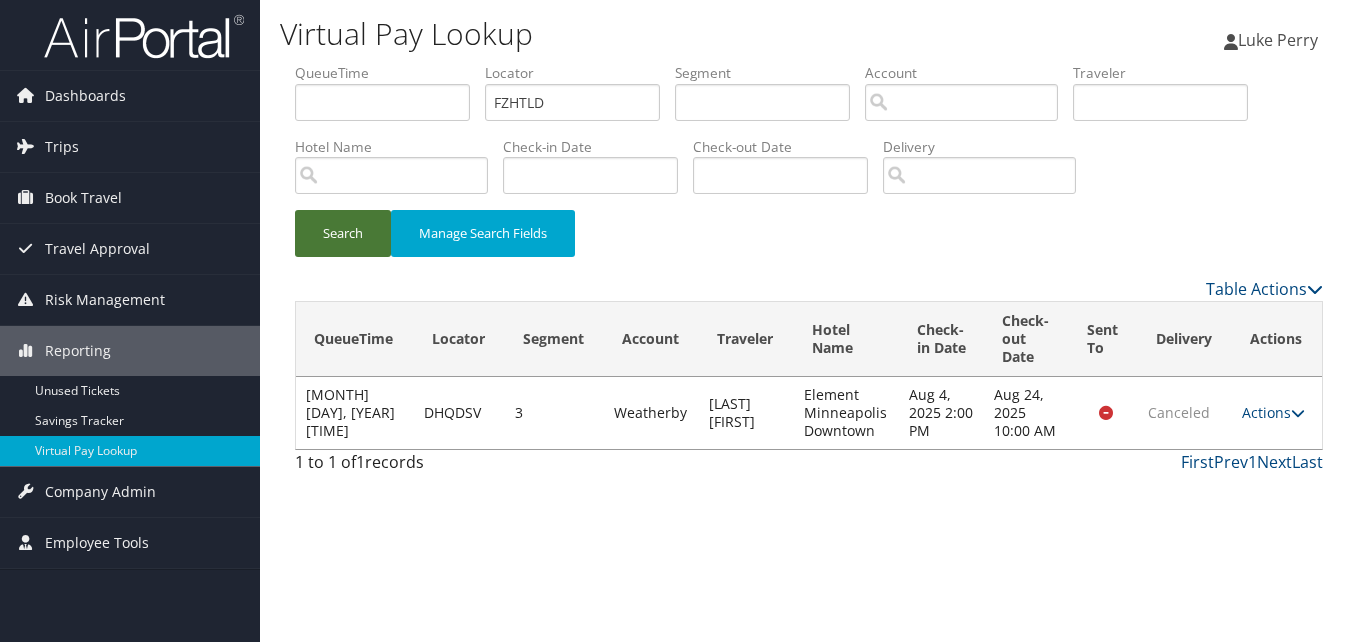 click on "Search" at bounding box center [343, 233] 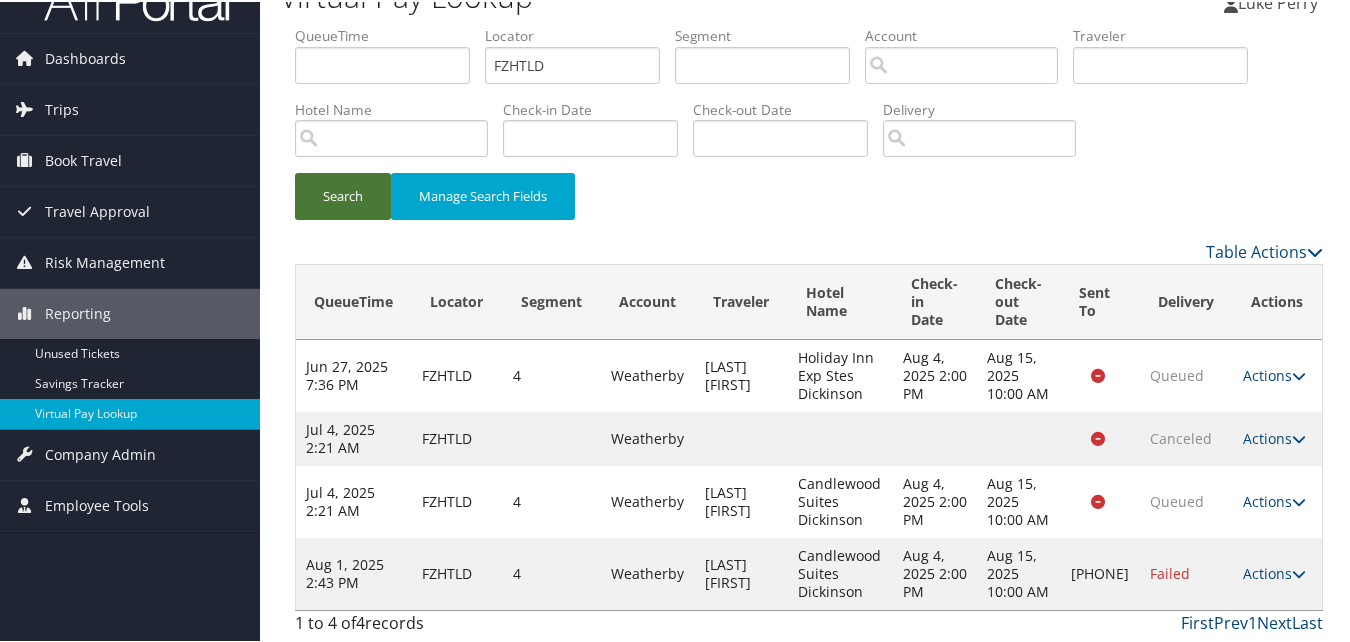 scroll, scrollTop: 58, scrollLeft: 0, axis: vertical 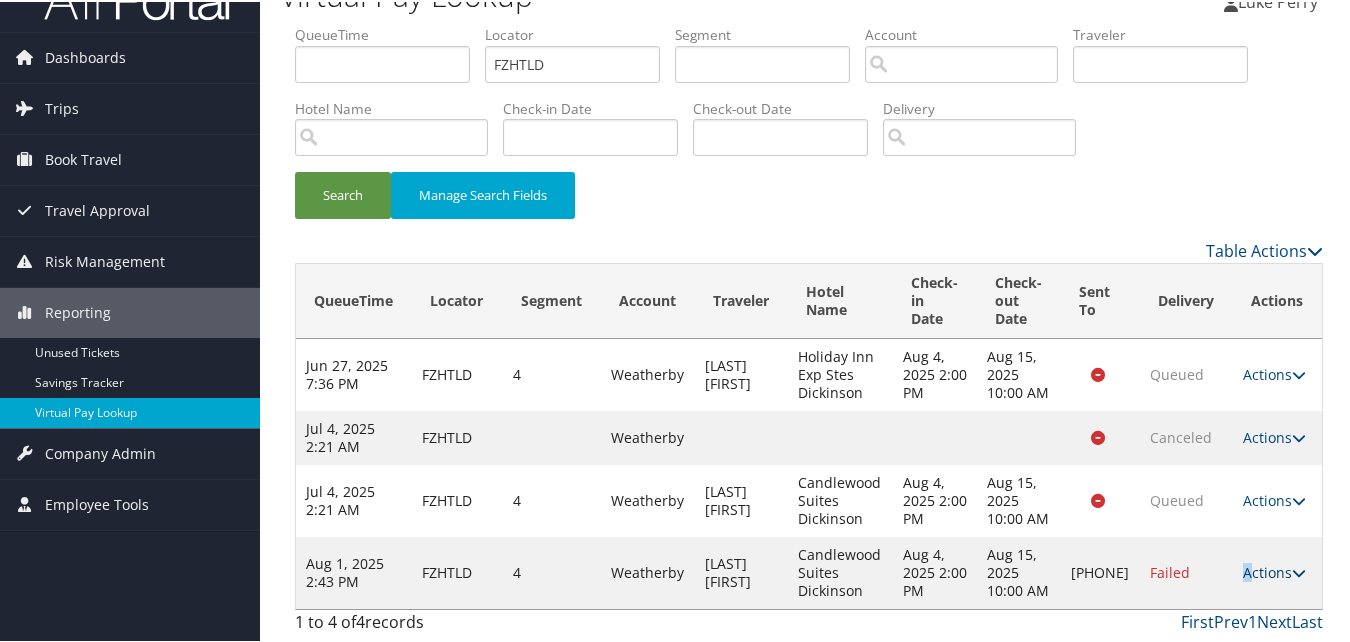 click on "Aug 1, 2025 2:43 PM FZHTLD 4 Weatherby WARREN ROBERT Candlewood Suites Dickinson Aug 4, 2025 2:00 PM Aug 15, 2025 10:00 AM +1 (701) 761-2051 Failed Actions   Resend  Logs  Delivery Information  View Itinerary" at bounding box center [809, 571] 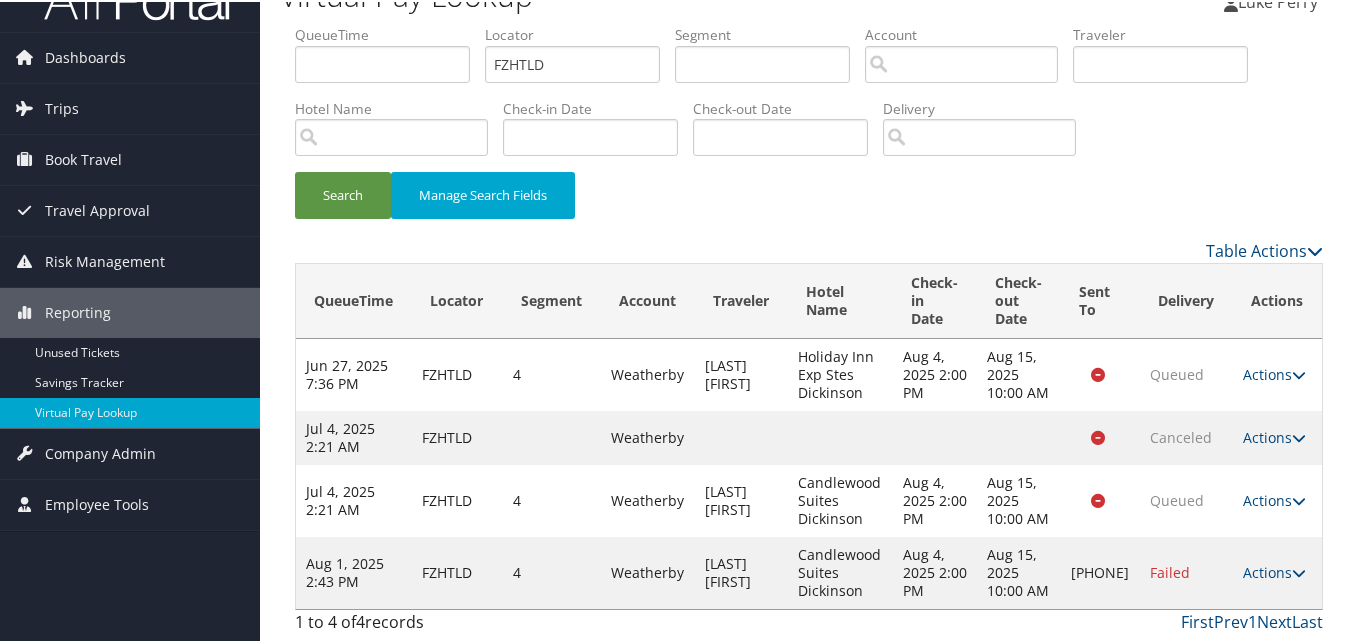 click on "Actions" at bounding box center [1274, 570] 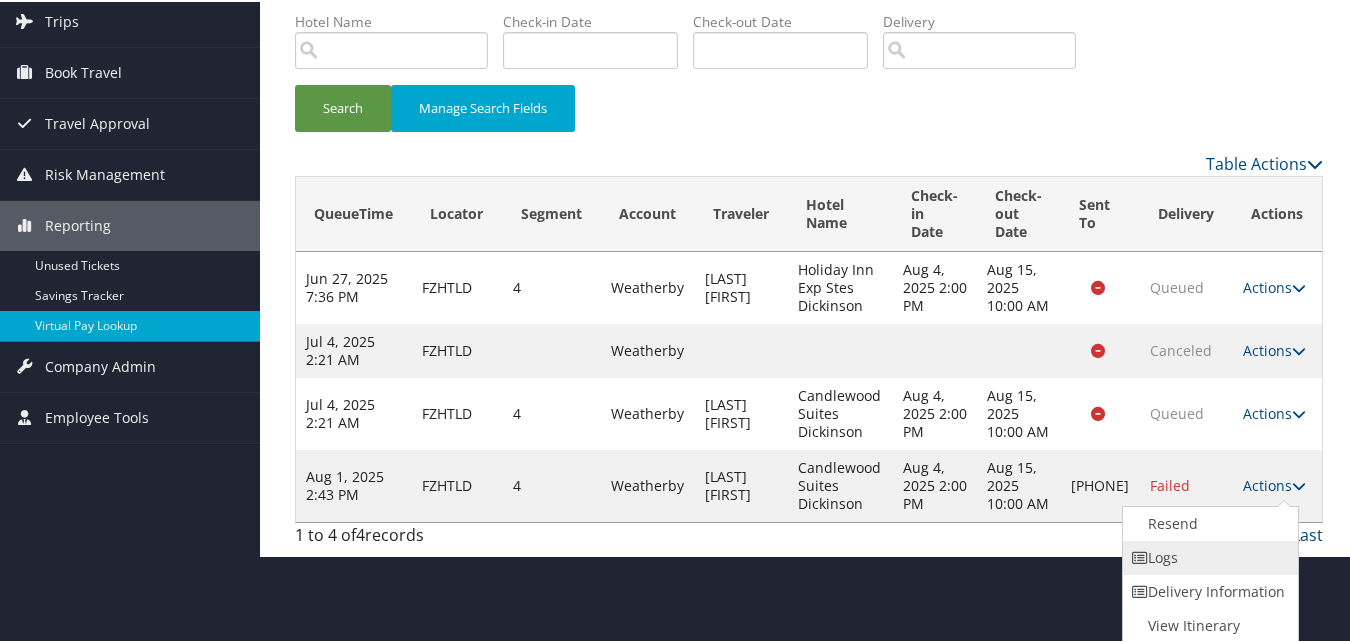 click on "Logs" at bounding box center [1208, 556] 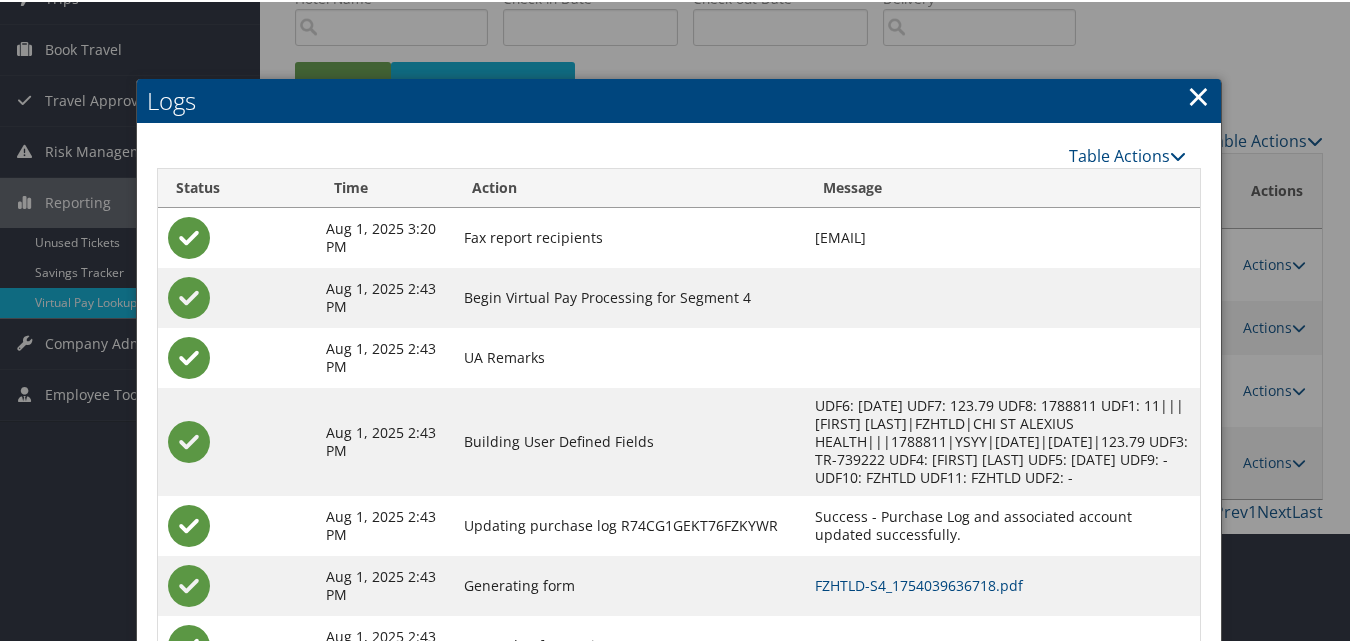 scroll, scrollTop: 238, scrollLeft: 0, axis: vertical 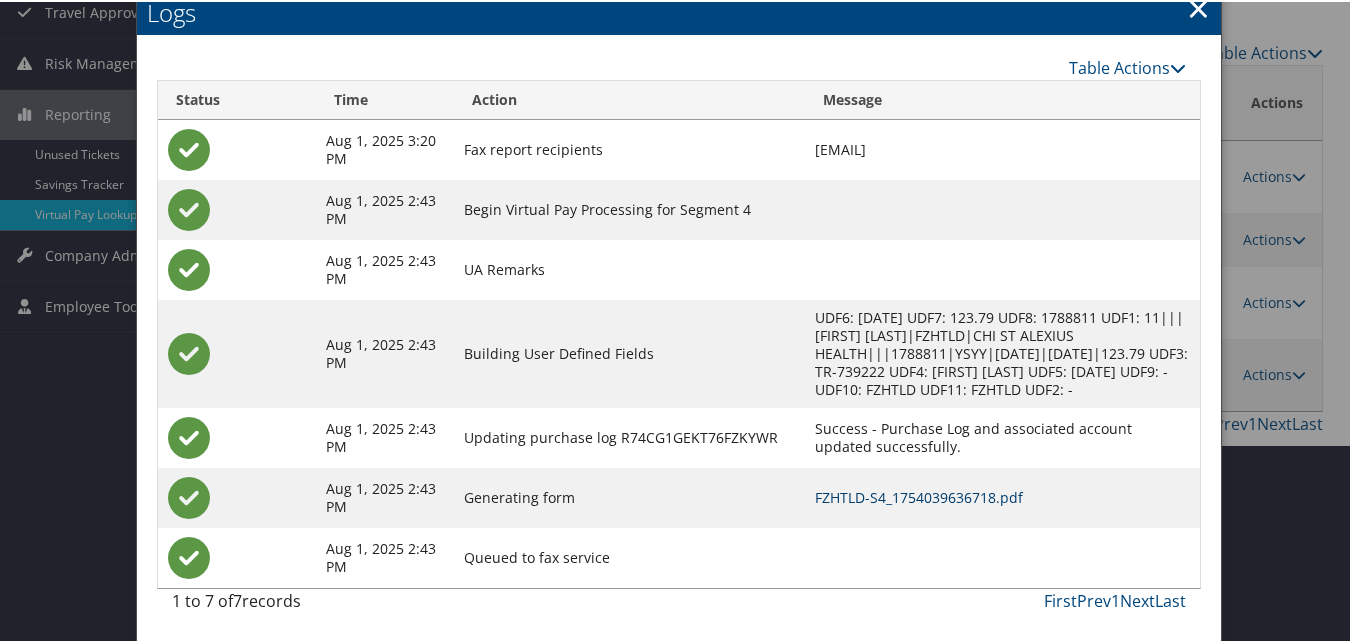 click on "FZHTLD-S4_1754039636718.pdf" at bounding box center (919, 495) 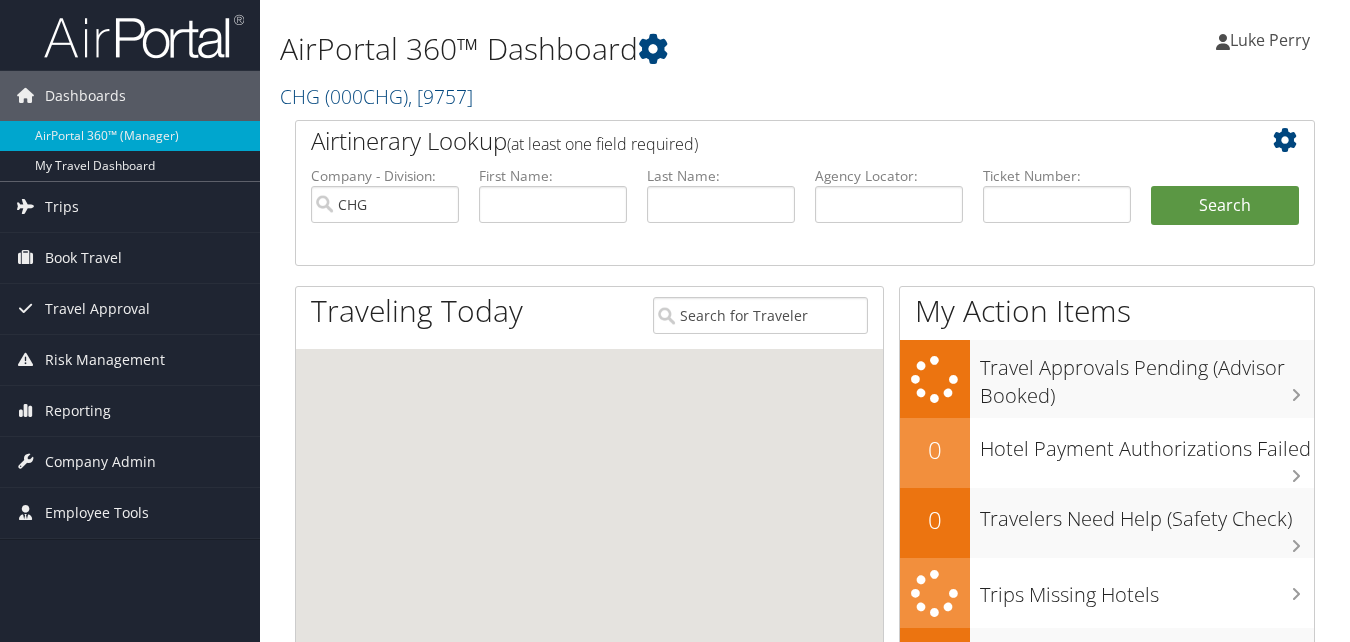 scroll, scrollTop: 0, scrollLeft: 0, axis: both 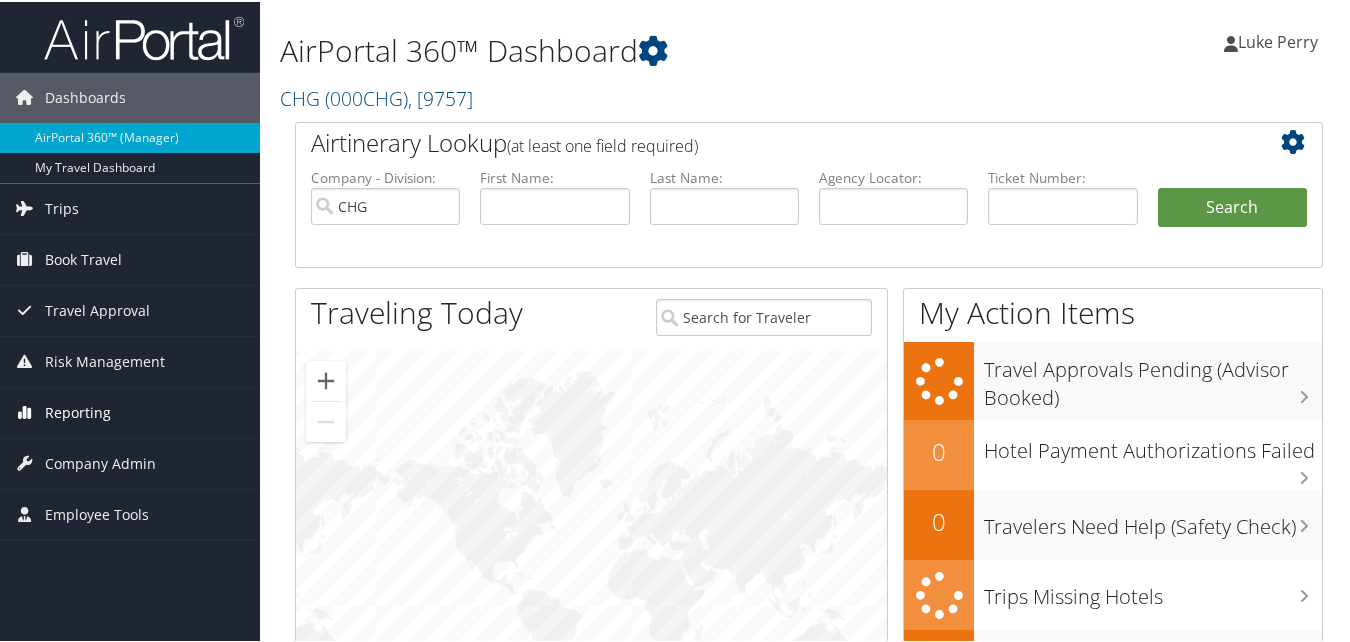 click on "Reporting" at bounding box center [78, 411] 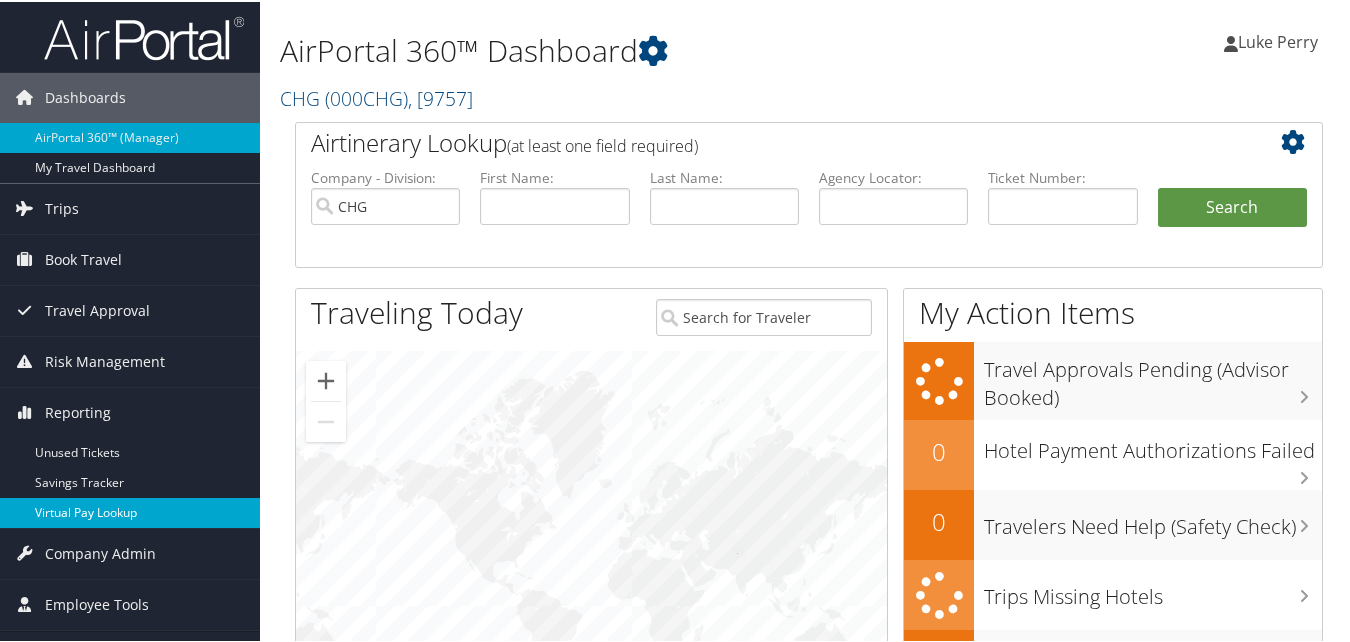click on "Virtual Pay Lookup" at bounding box center (130, 511) 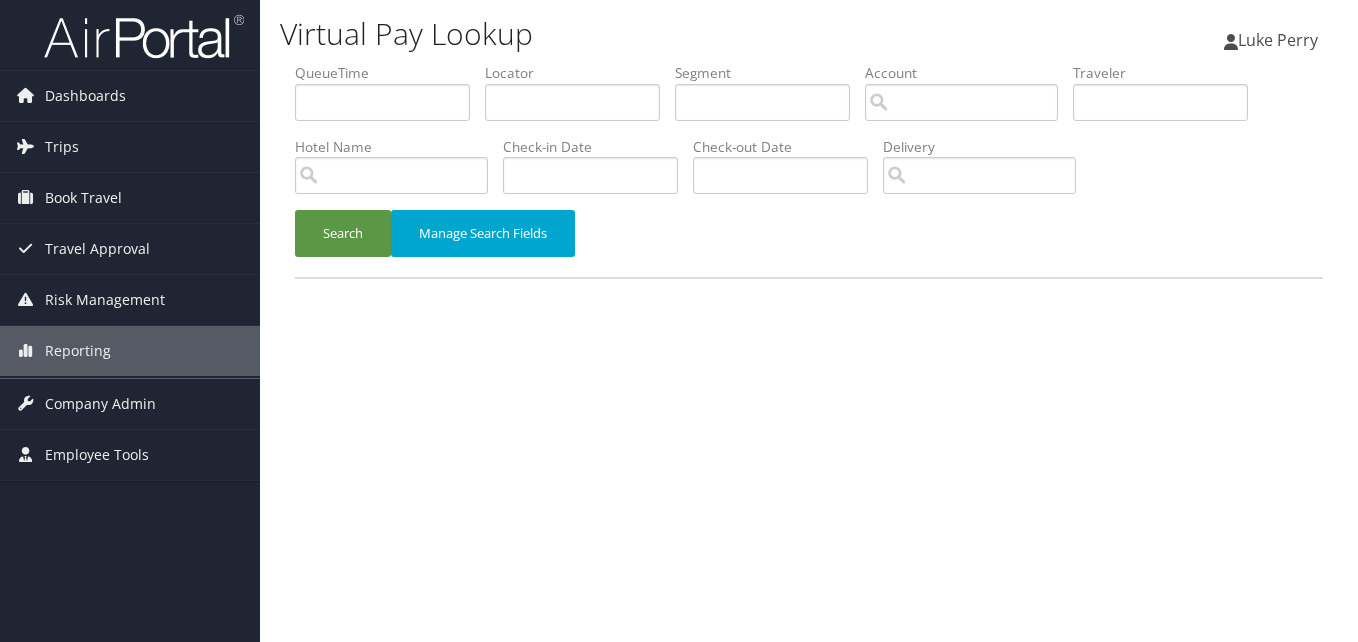 scroll, scrollTop: 0, scrollLeft: 0, axis: both 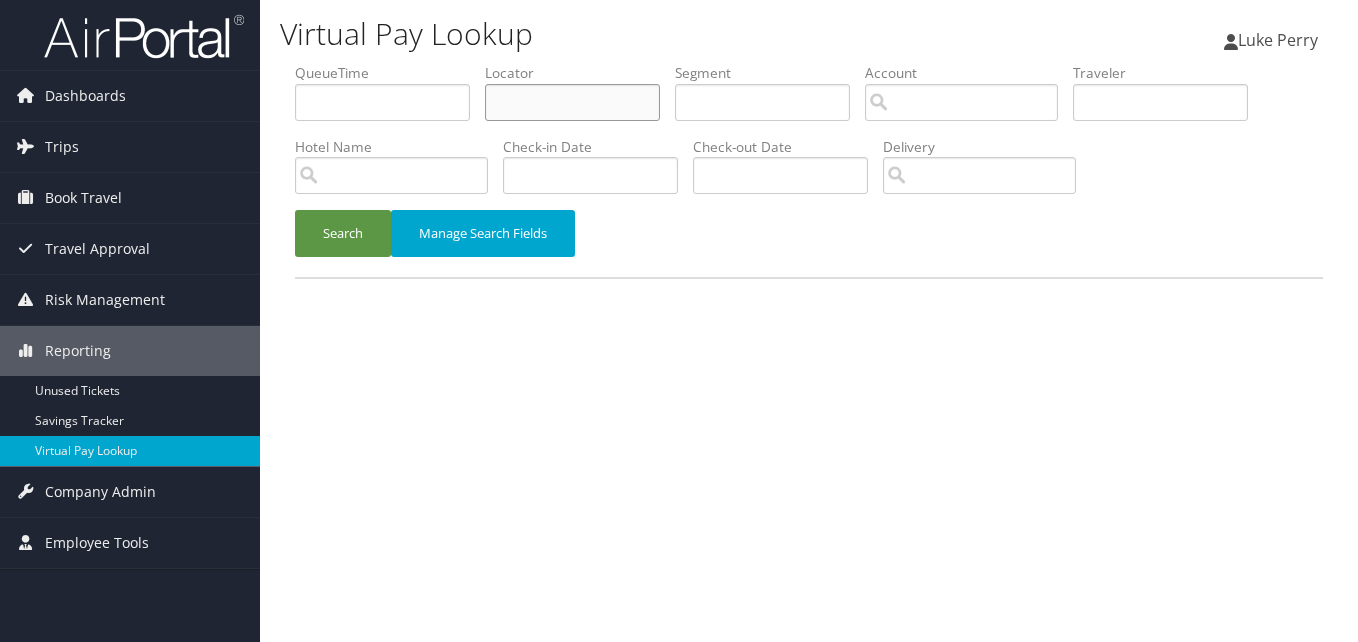 click at bounding box center (572, 102) 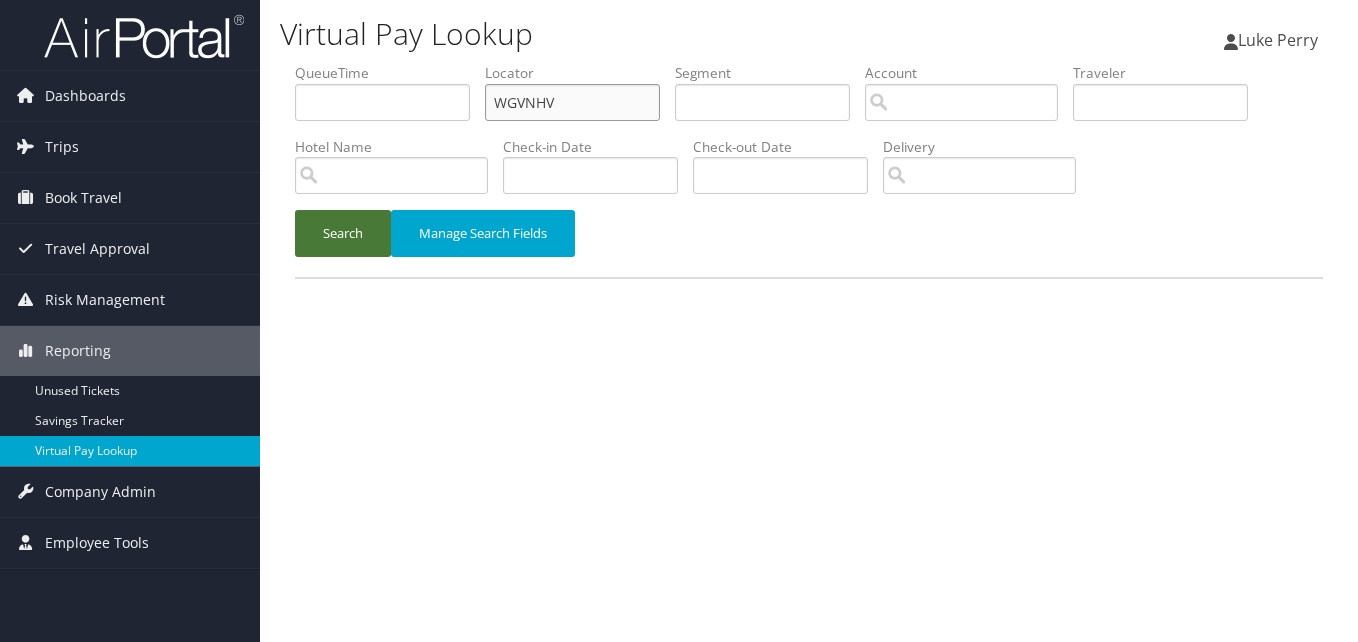 type on "WGVNHV" 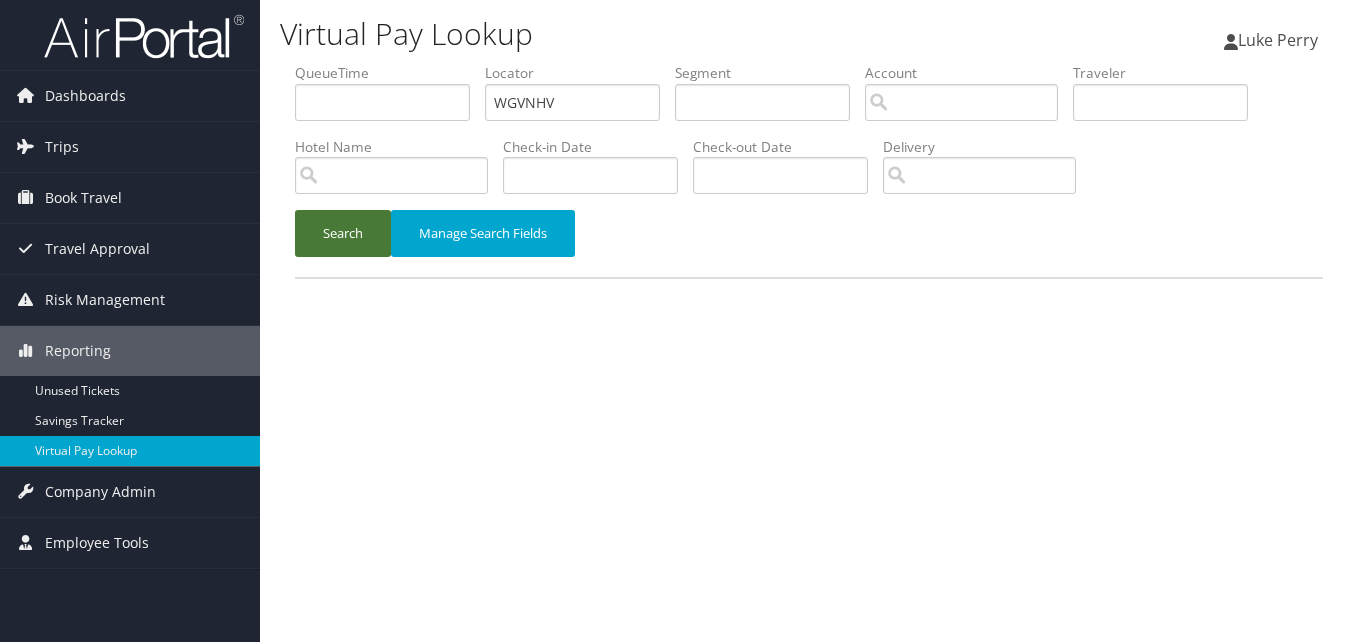 click on "Search" at bounding box center [343, 233] 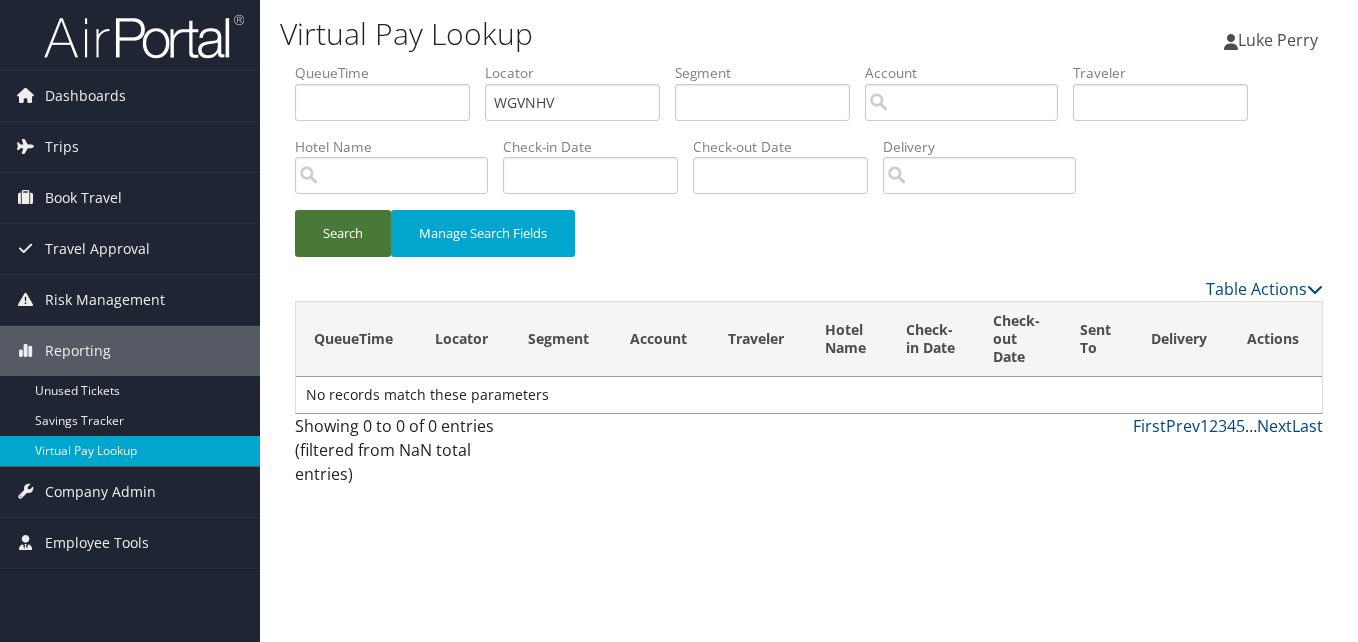 type 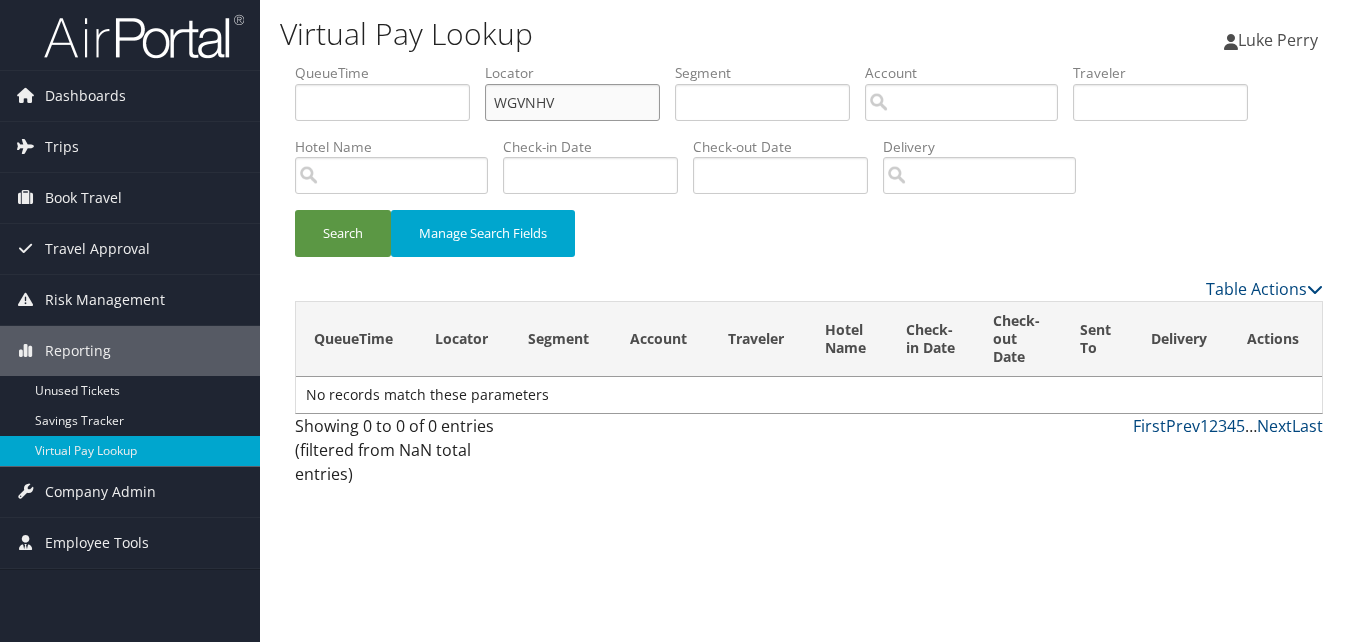 paste on "FJBRCM" 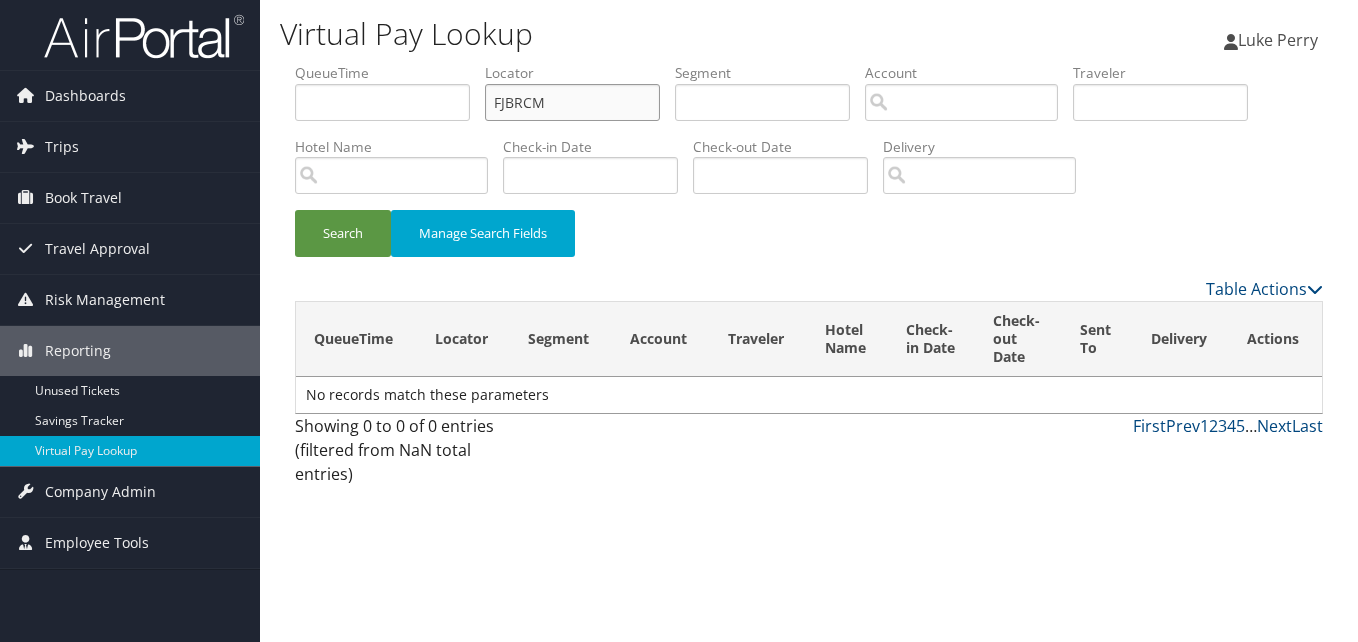 drag, startPoint x: 559, startPoint y: 110, endPoint x: 391, endPoint y: 112, distance: 168.0119 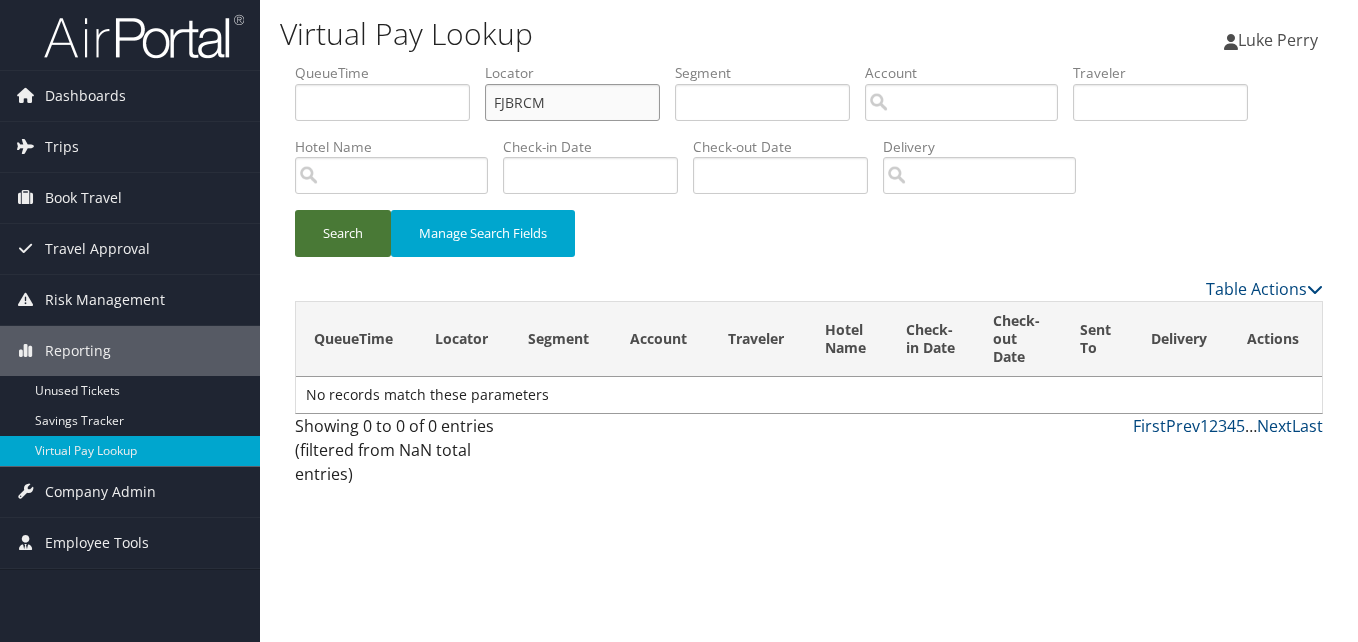 type on "FJBRCM" 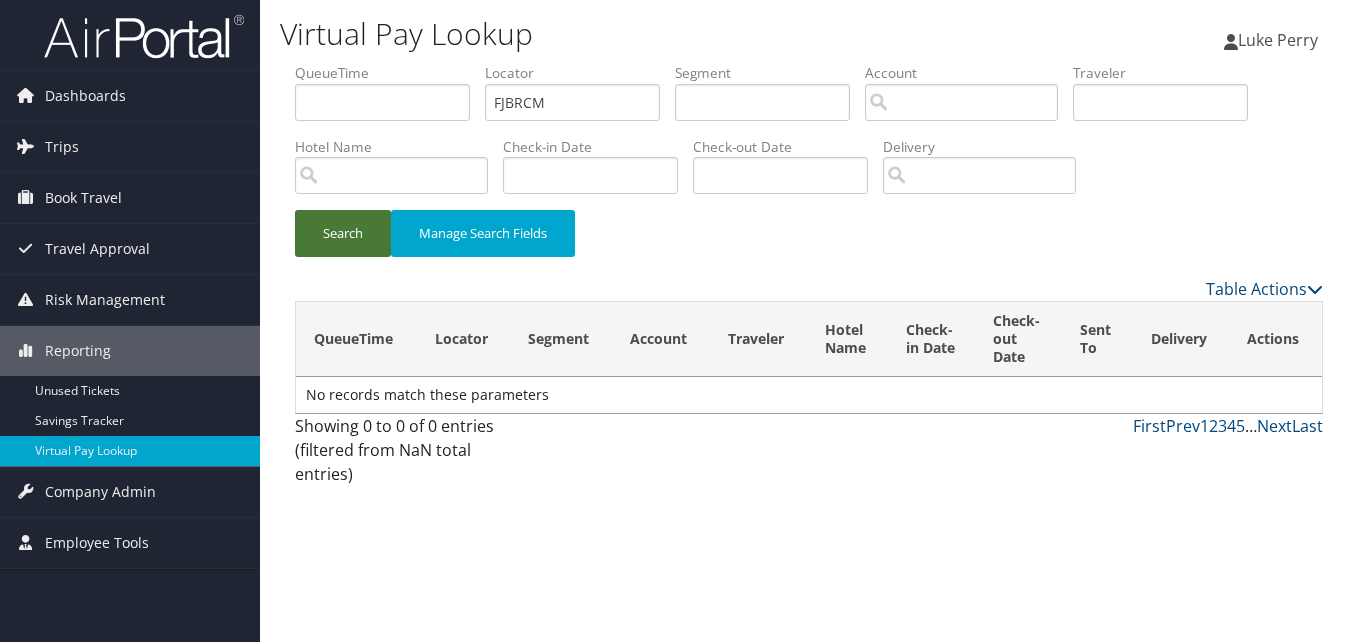 drag, startPoint x: 348, startPoint y: 235, endPoint x: 350, endPoint y: 215, distance: 20.09975 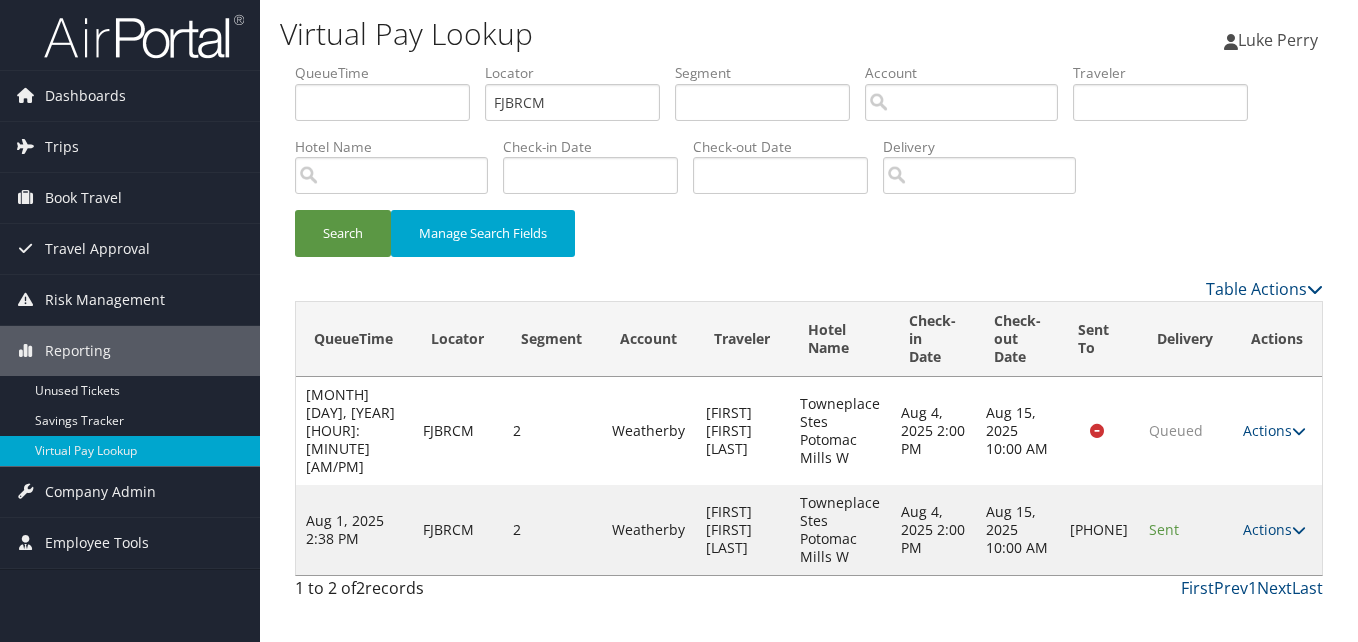 click on "Actions   Resend  Logs  Delivery Information  View Itinerary" at bounding box center (1277, 530) 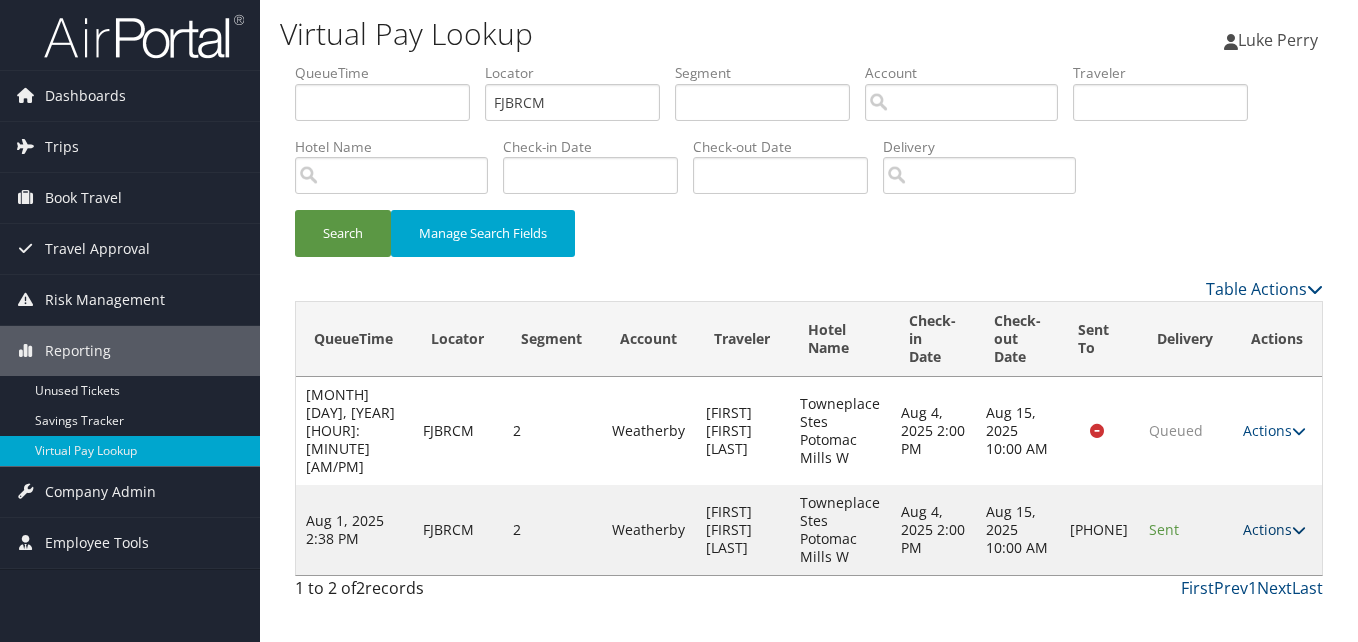 click on "Actions" at bounding box center [1274, 529] 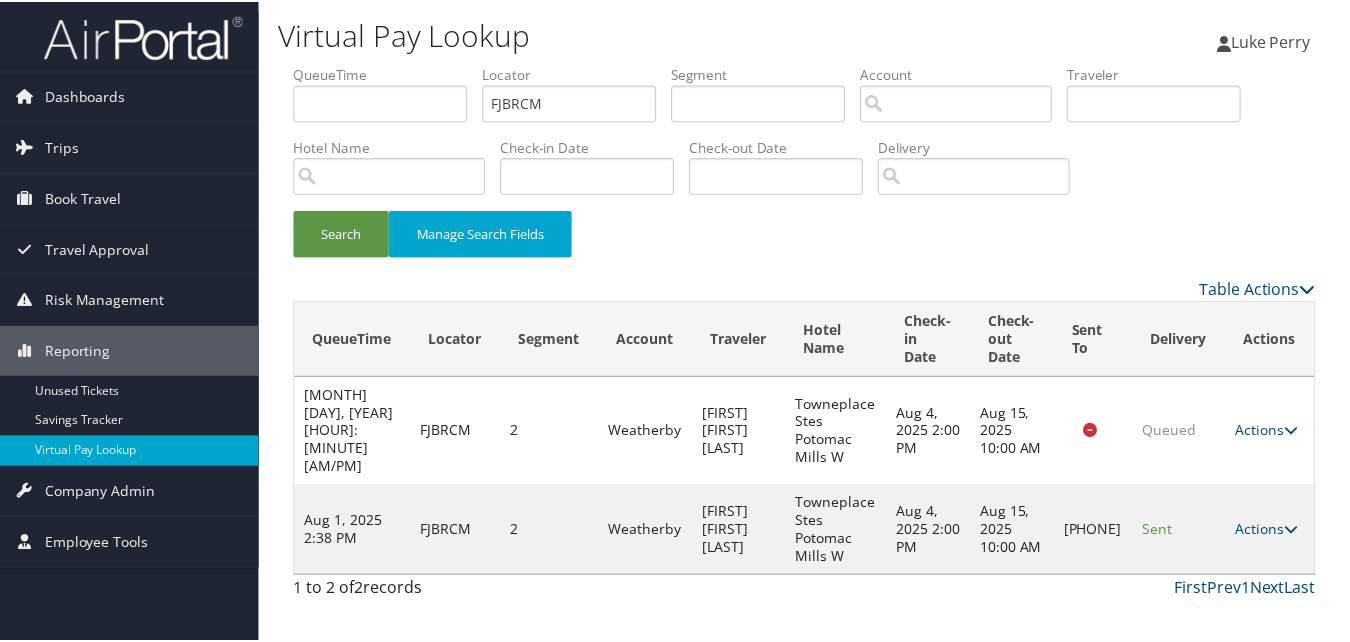 scroll, scrollTop: 19, scrollLeft: 0, axis: vertical 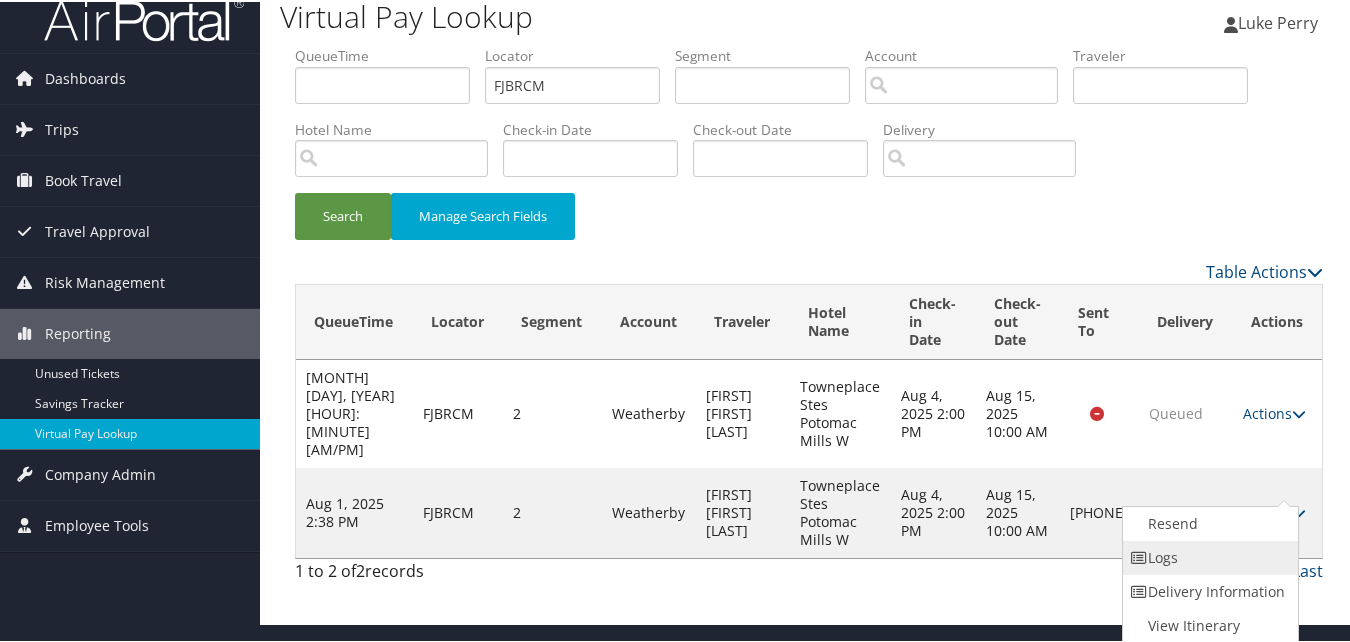 click on "Logs" at bounding box center [1208, 556] 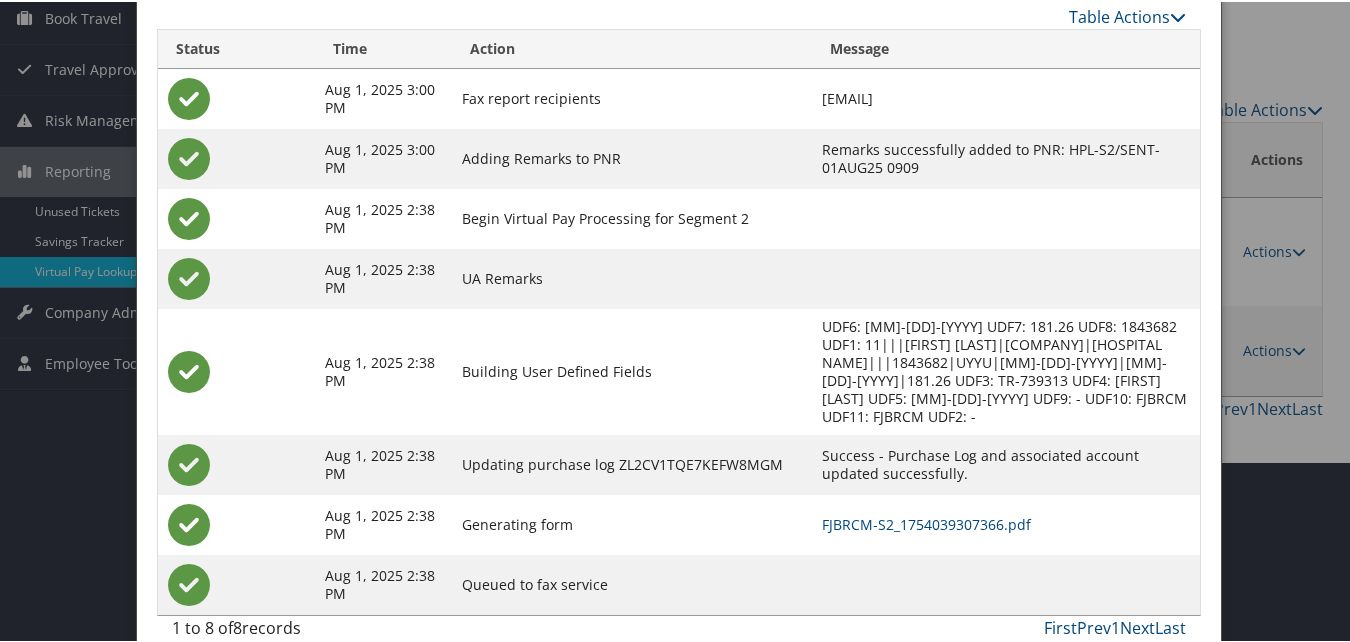 scroll, scrollTop: 190, scrollLeft: 0, axis: vertical 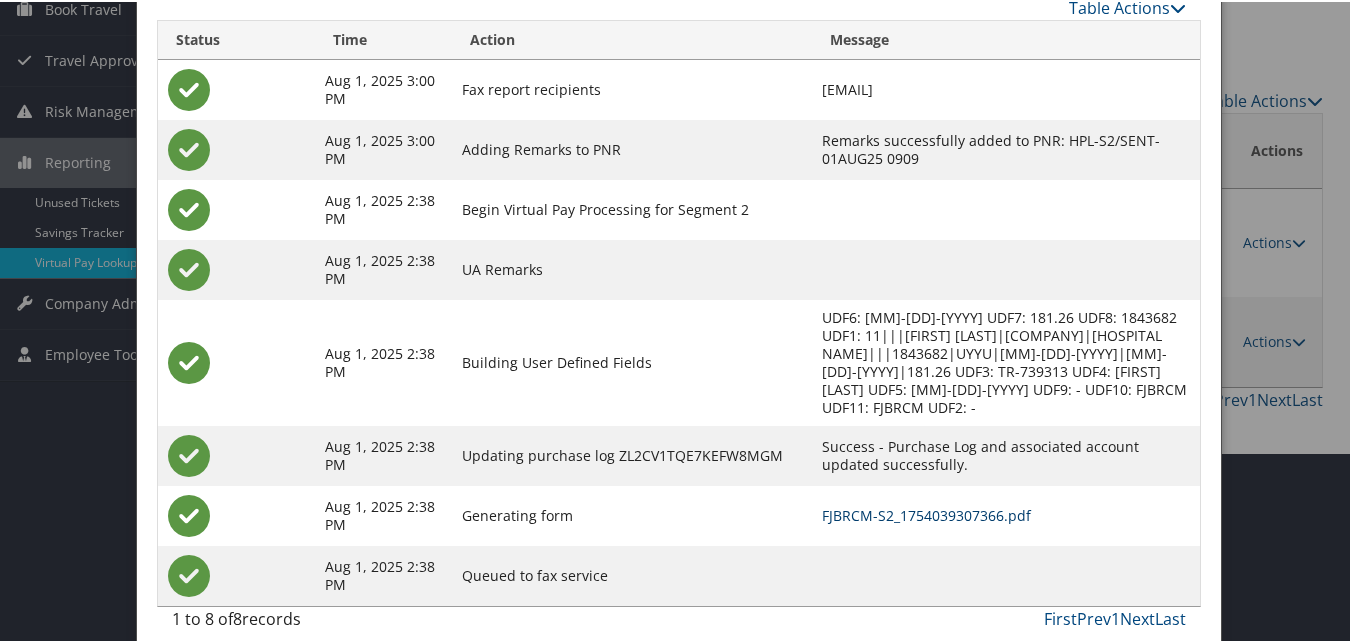 click on "FJBRCM-S2_1754039307366.pdf" at bounding box center (926, 513) 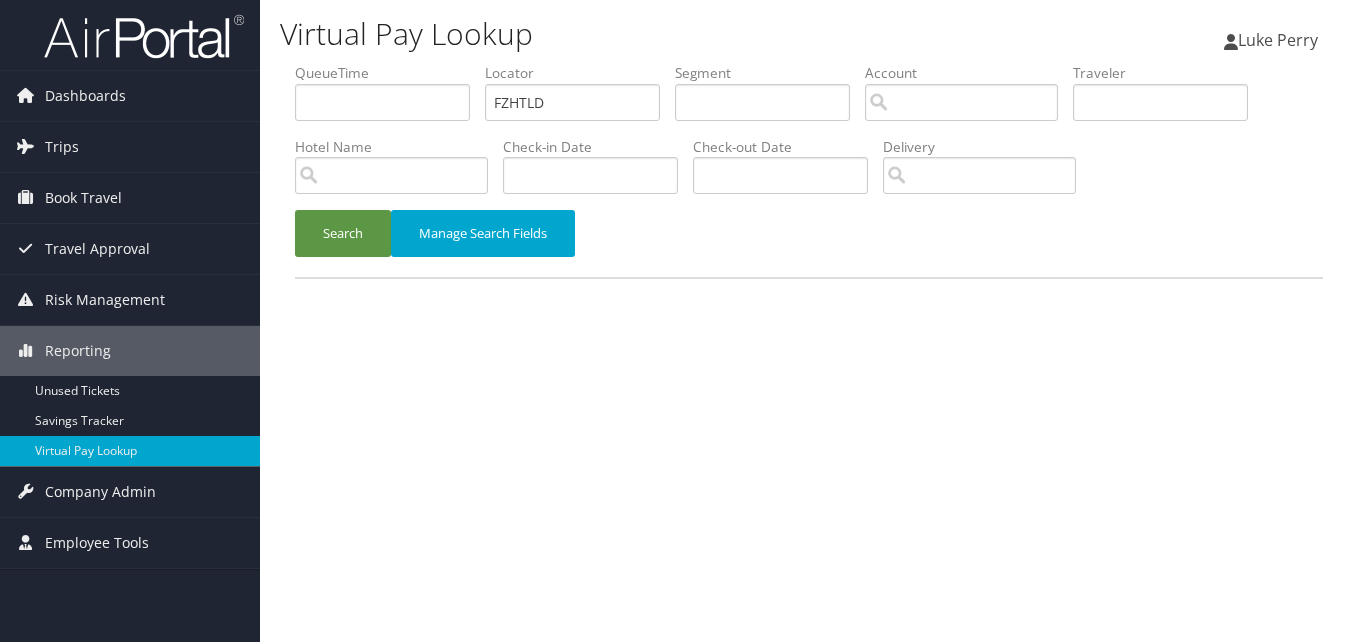 scroll, scrollTop: 0, scrollLeft: 0, axis: both 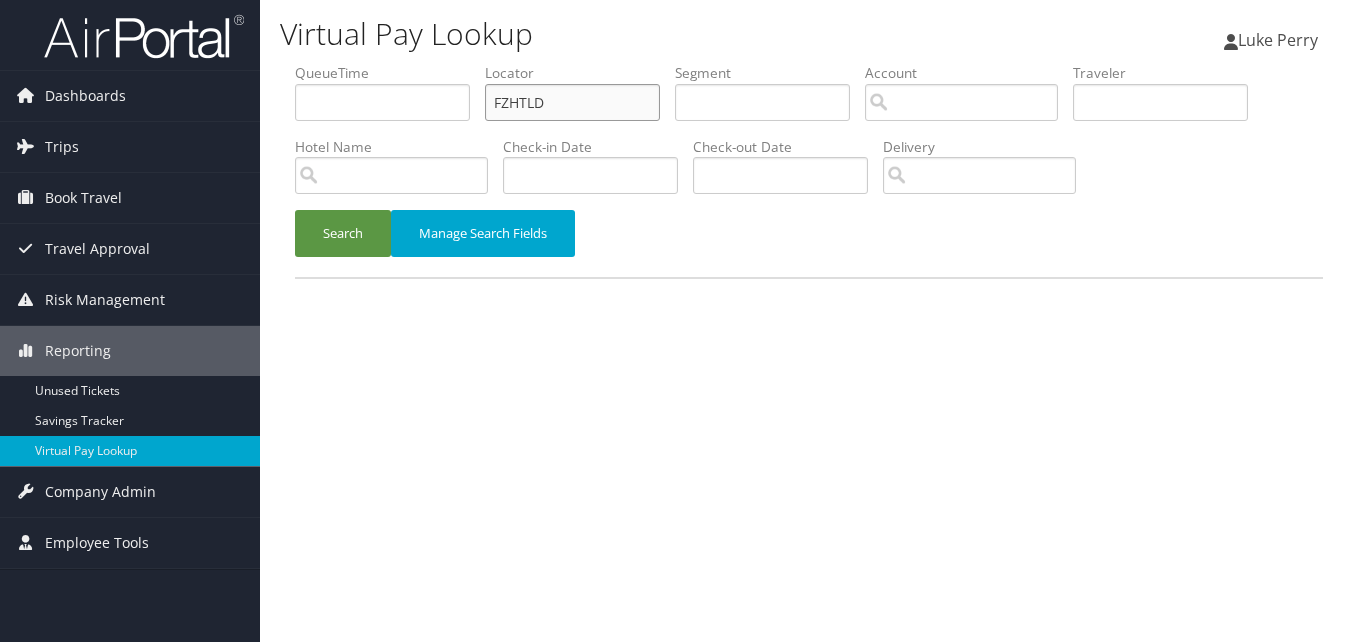 paste on "EXQXPY" 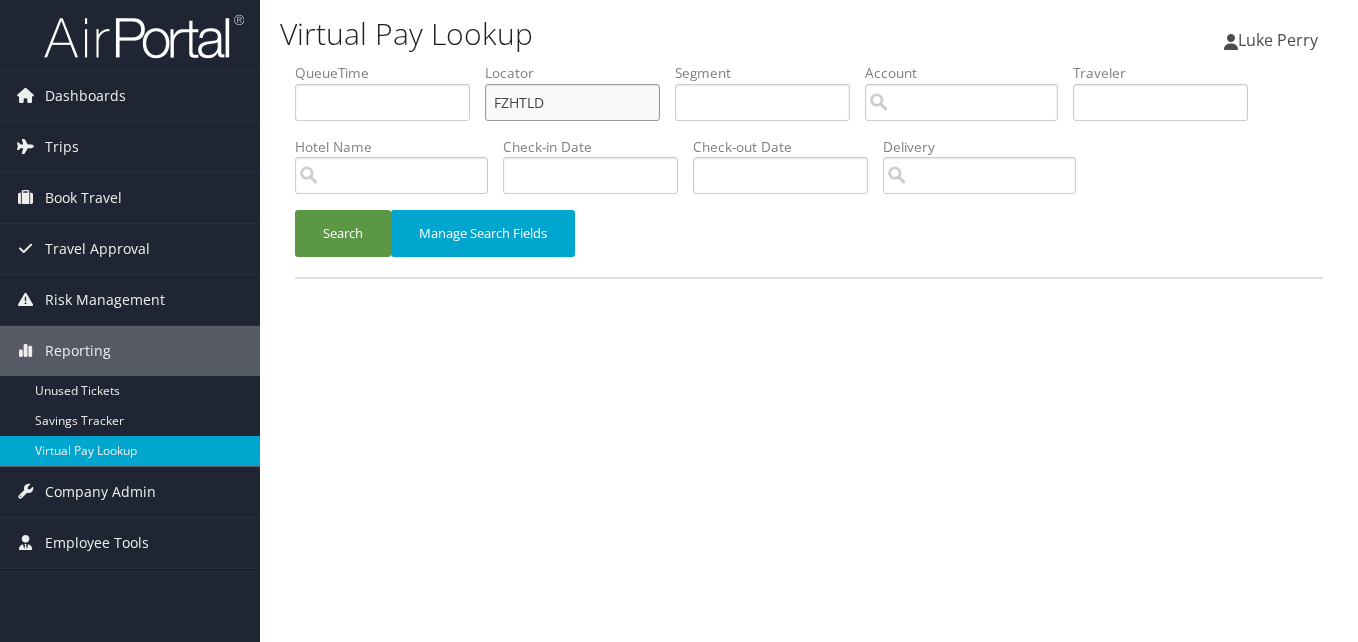 drag, startPoint x: 531, startPoint y: 109, endPoint x: 342, endPoint y: 130, distance: 190.16309 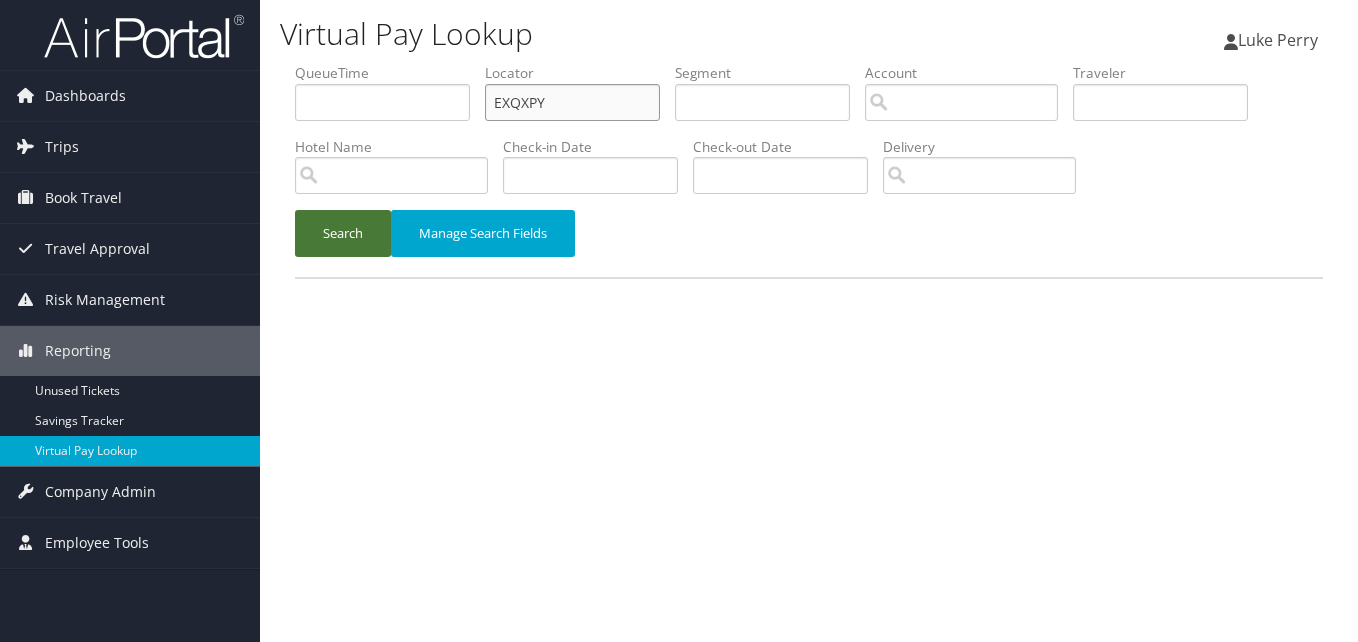 type on "EXQXPY" 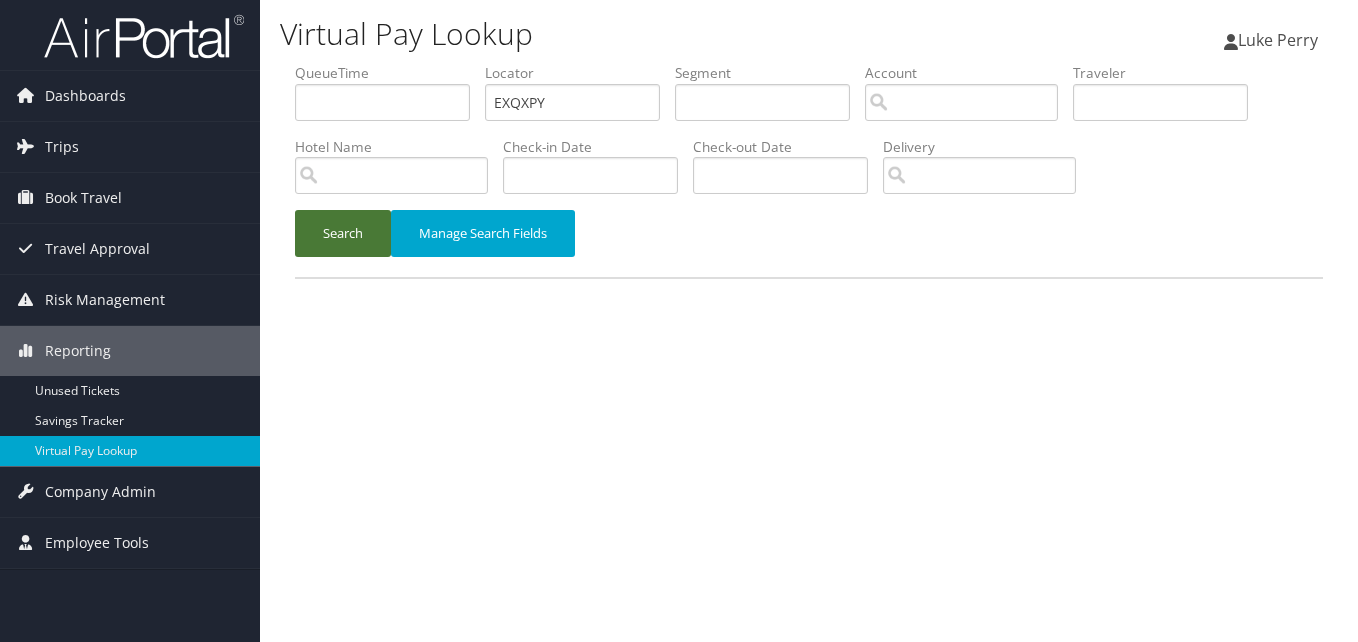 click on "Search" at bounding box center (343, 233) 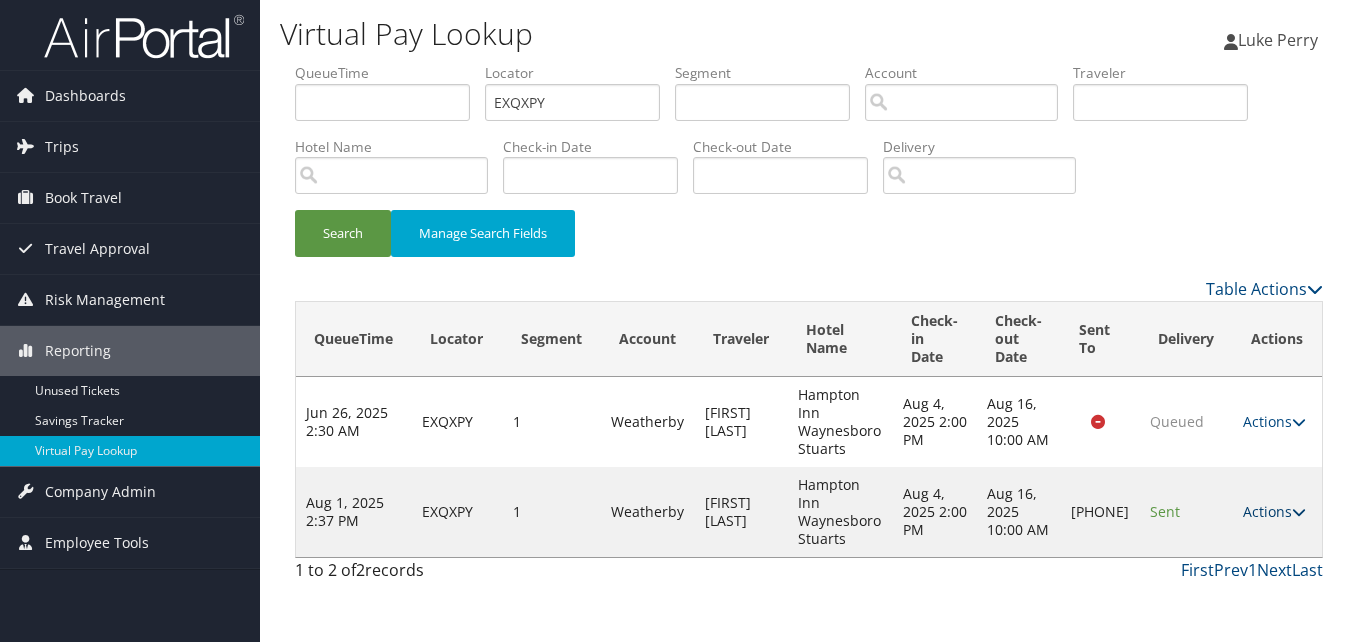 click on "Actions" at bounding box center [1274, 511] 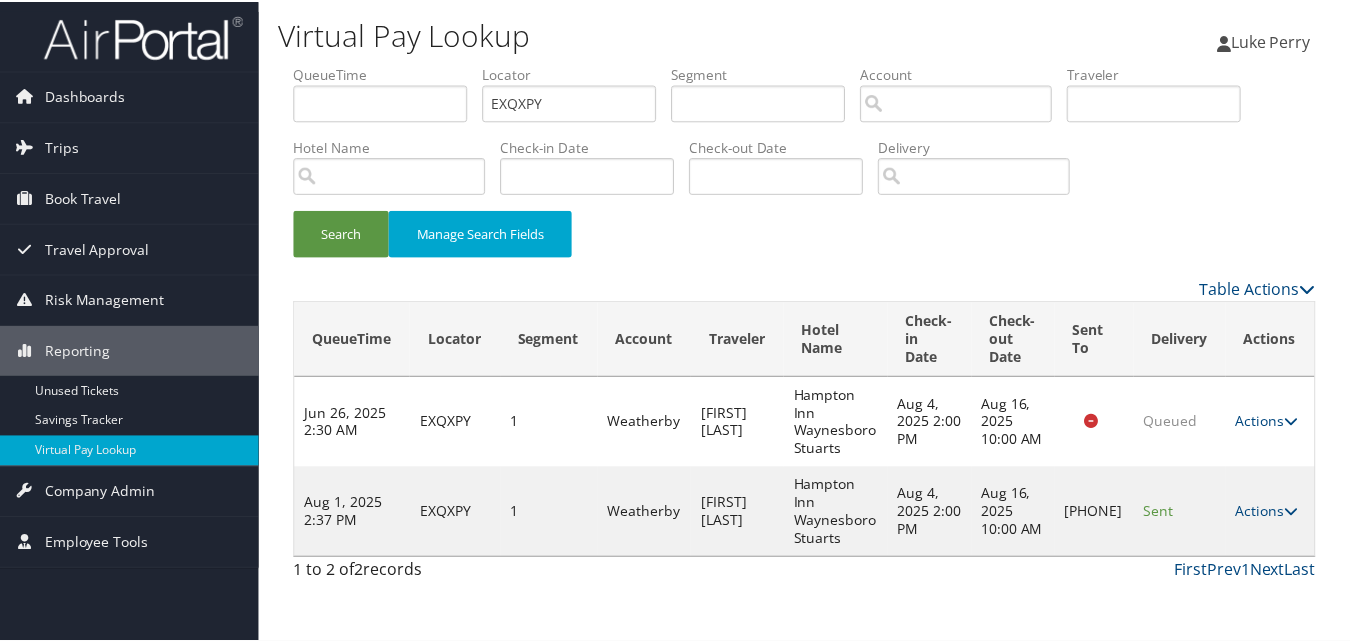 scroll, scrollTop: 19, scrollLeft: 0, axis: vertical 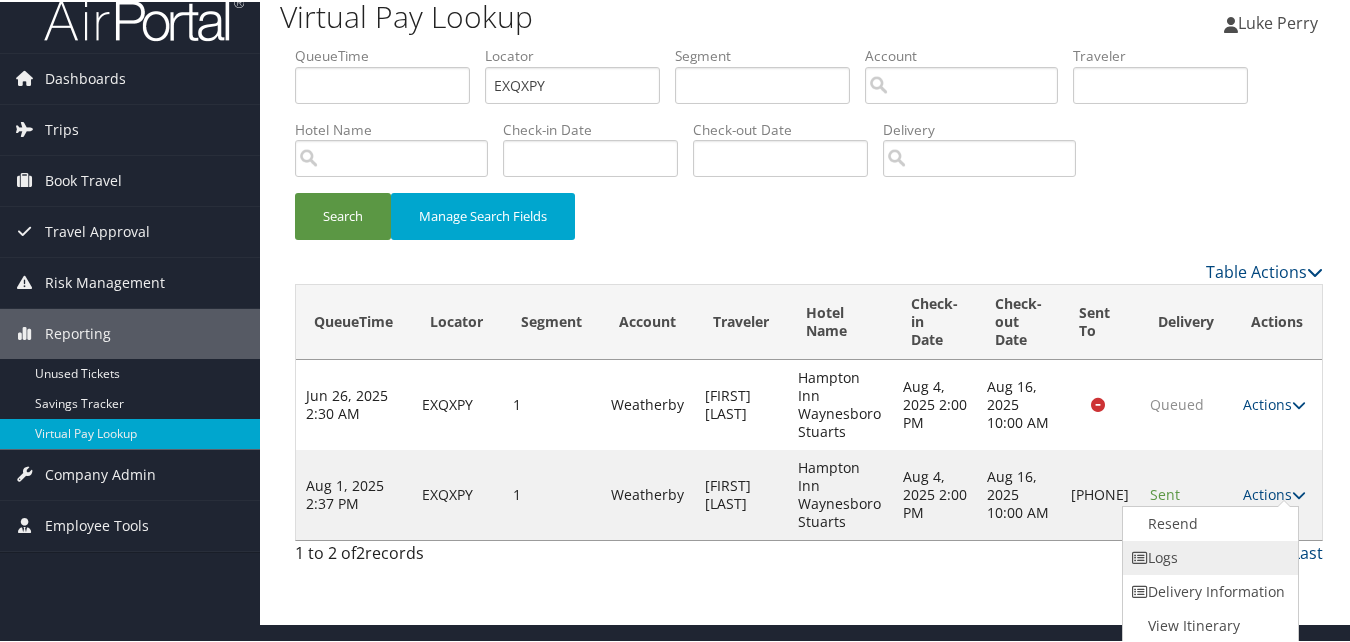 click on "Logs" at bounding box center [1208, 556] 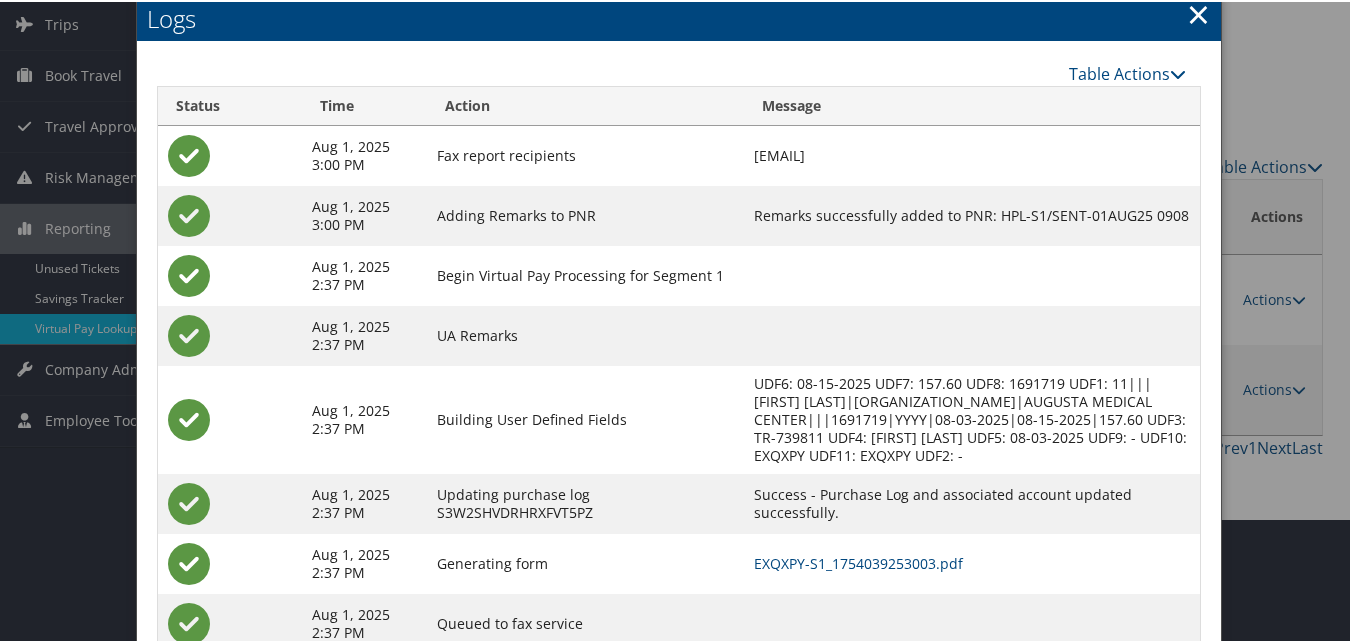 scroll, scrollTop: 172, scrollLeft: 0, axis: vertical 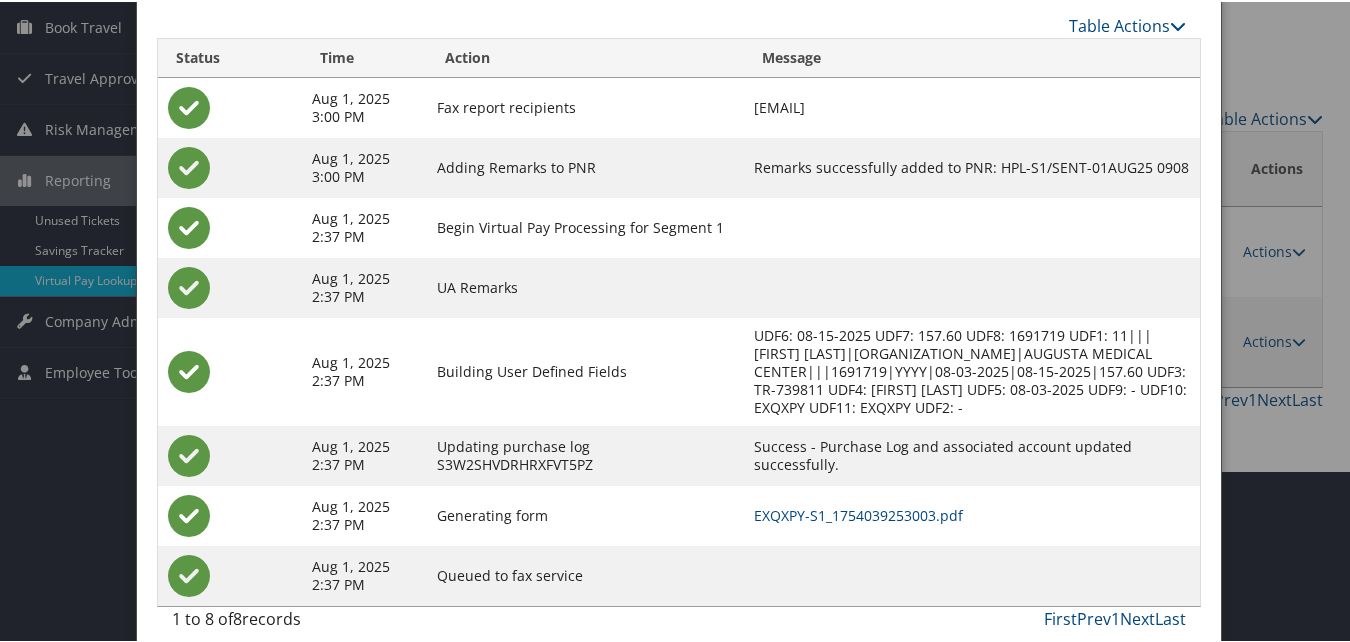 click on "EXQXPY-S1_1754039253003.pdf" at bounding box center (972, 514) 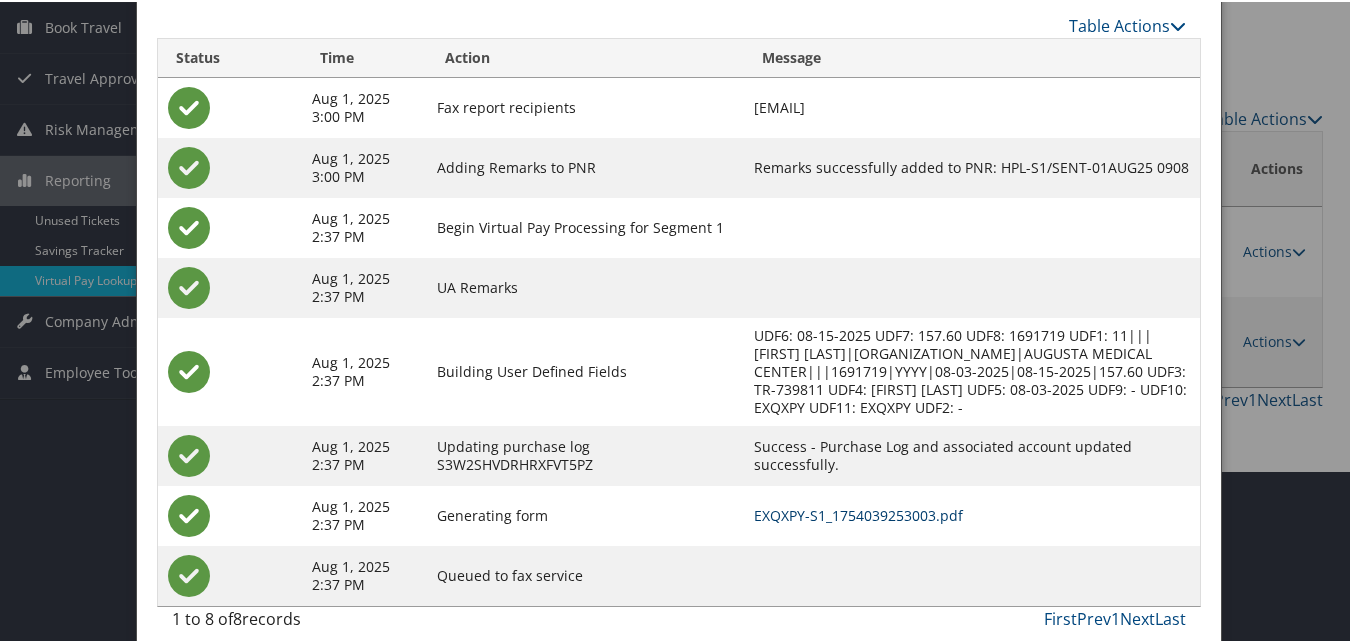 click on "EXQXPY-S1_1754039253003.pdf" at bounding box center (972, 514) 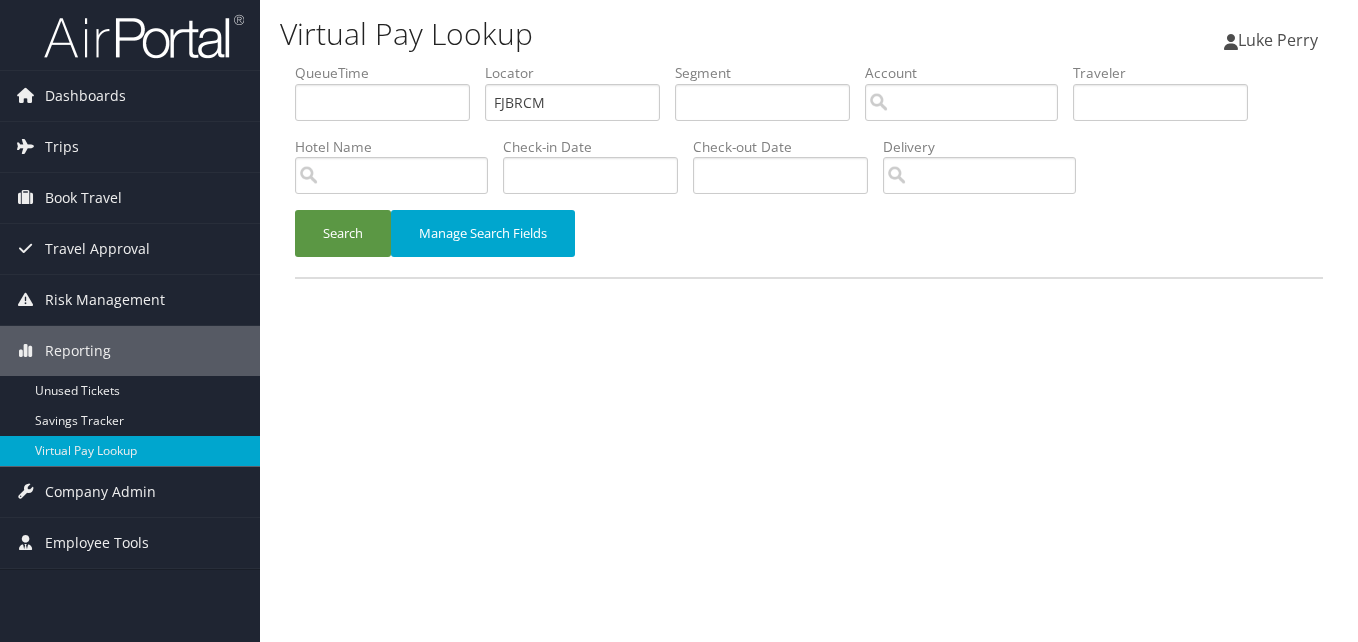 scroll, scrollTop: 0, scrollLeft: 0, axis: both 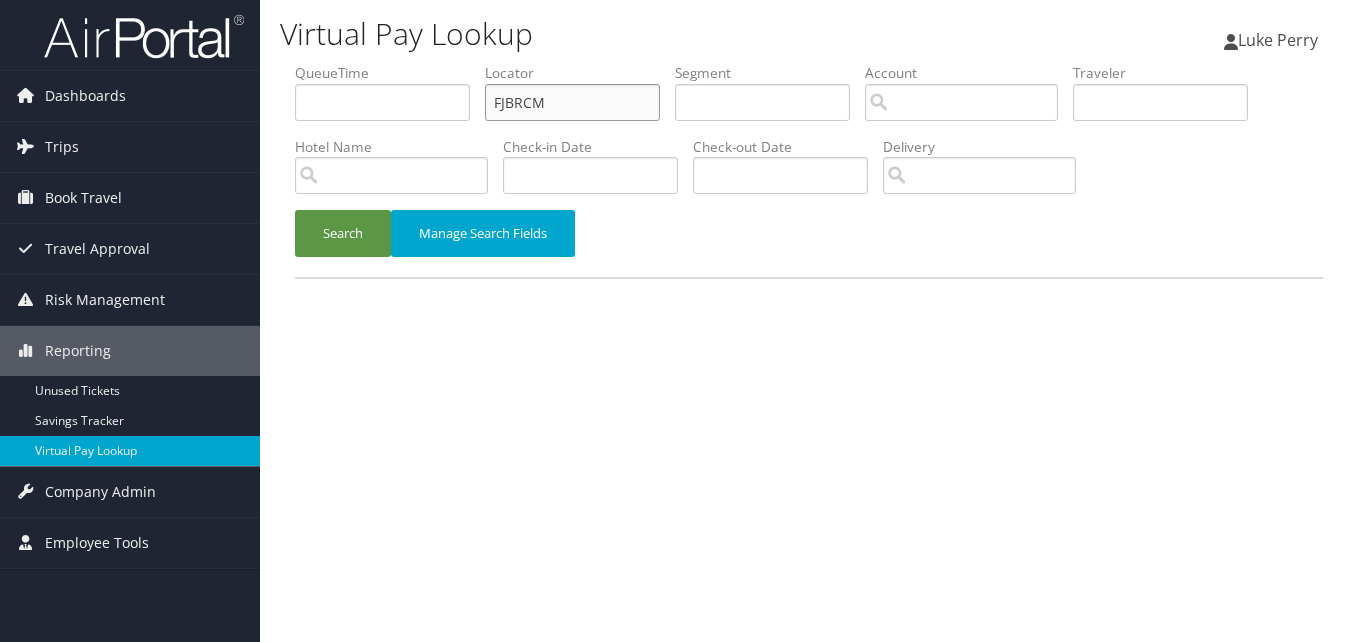 paste on "EDSCOY" 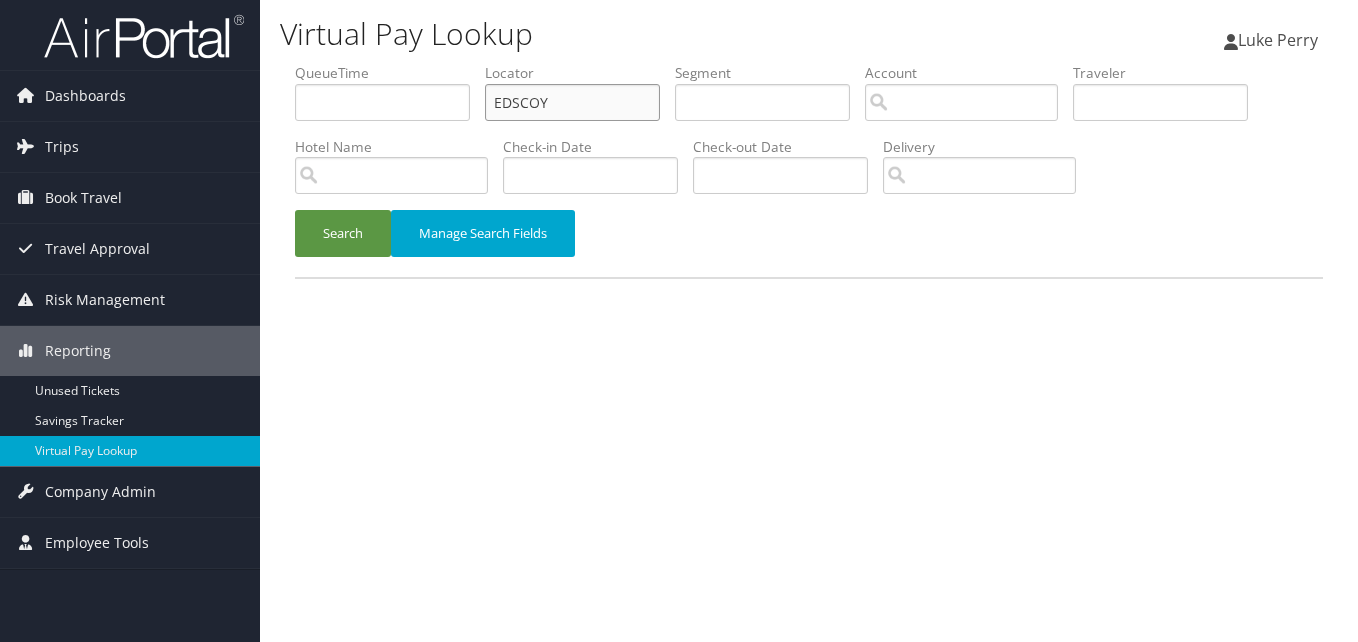 drag, startPoint x: 583, startPoint y: 112, endPoint x: 373, endPoint y: 110, distance: 210.00952 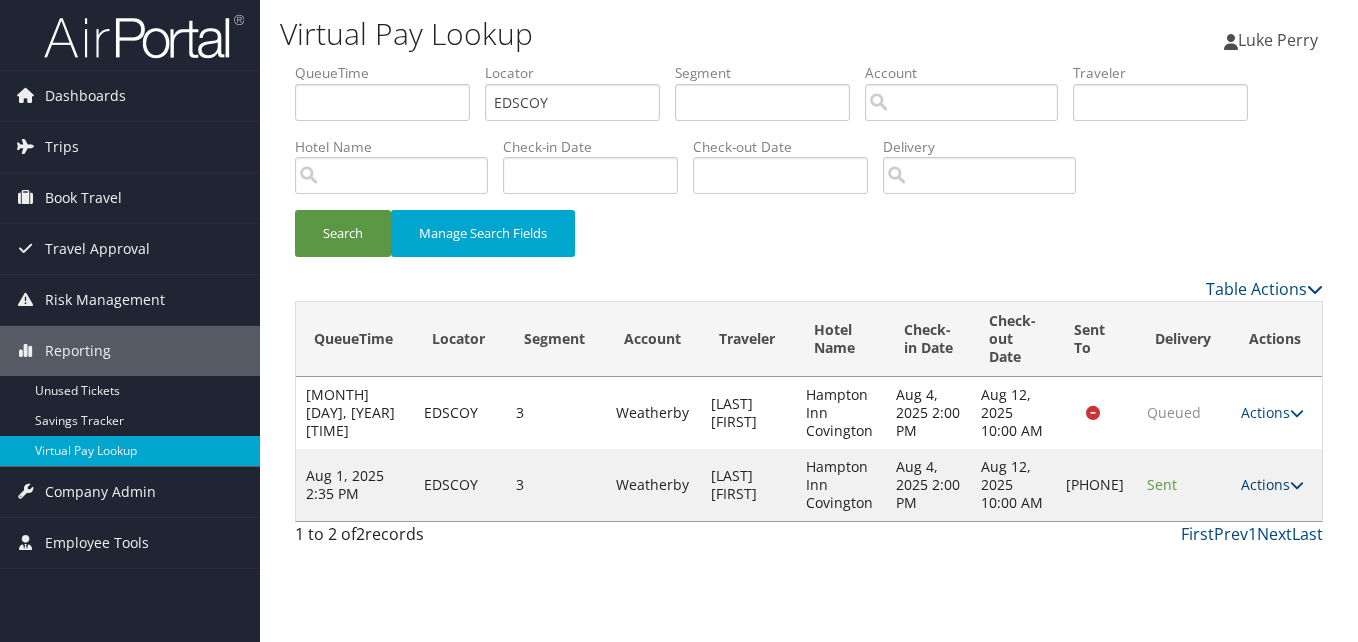 click at bounding box center (1297, 485) 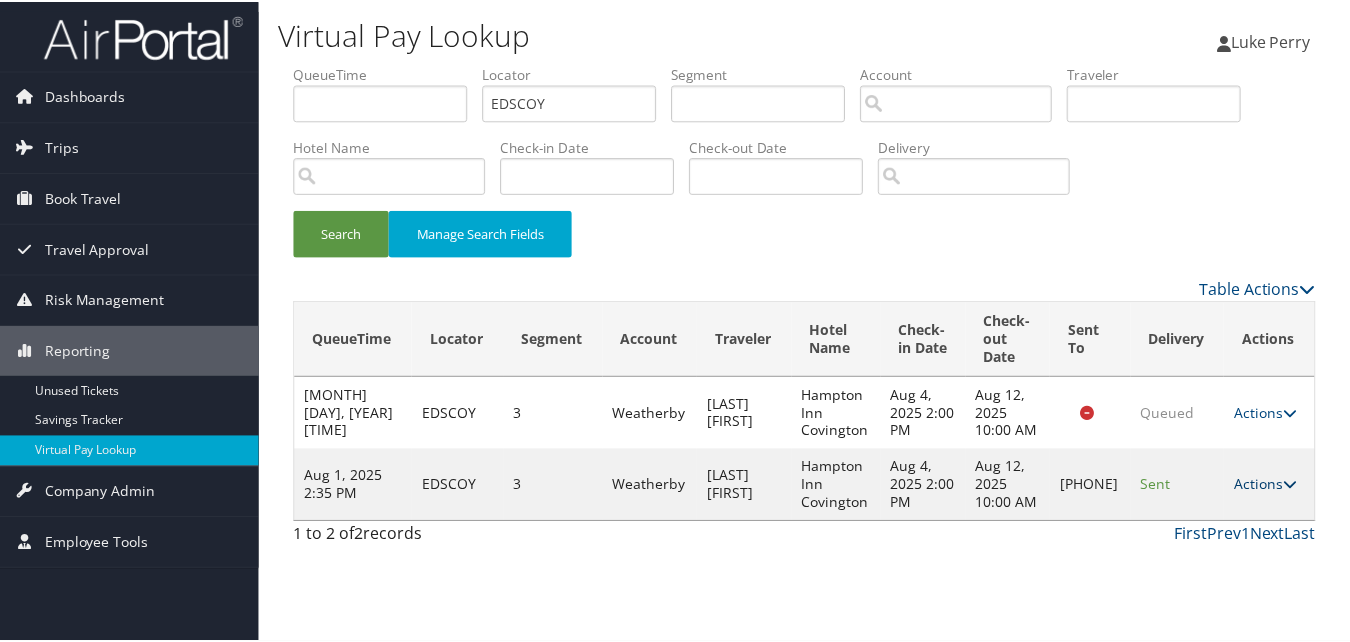 scroll, scrollTop: 1, scrollLeft: 0, axis: vertical 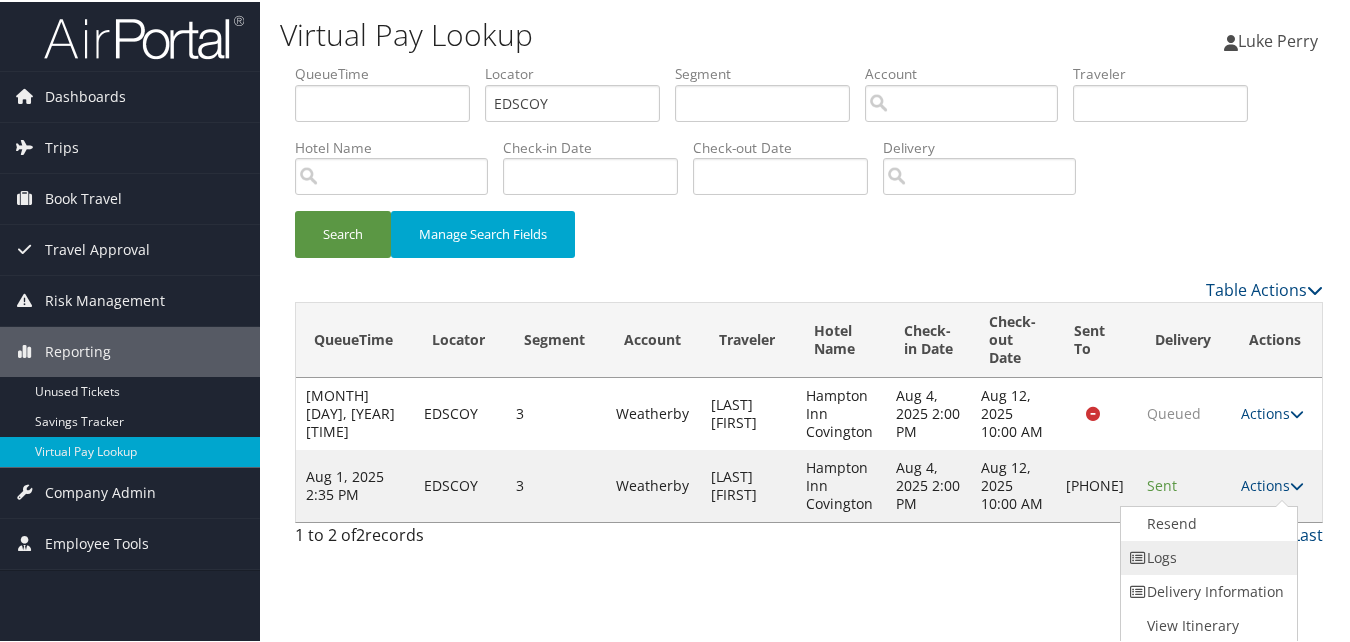 click on "Logs" at bounding box center [1206, 556] 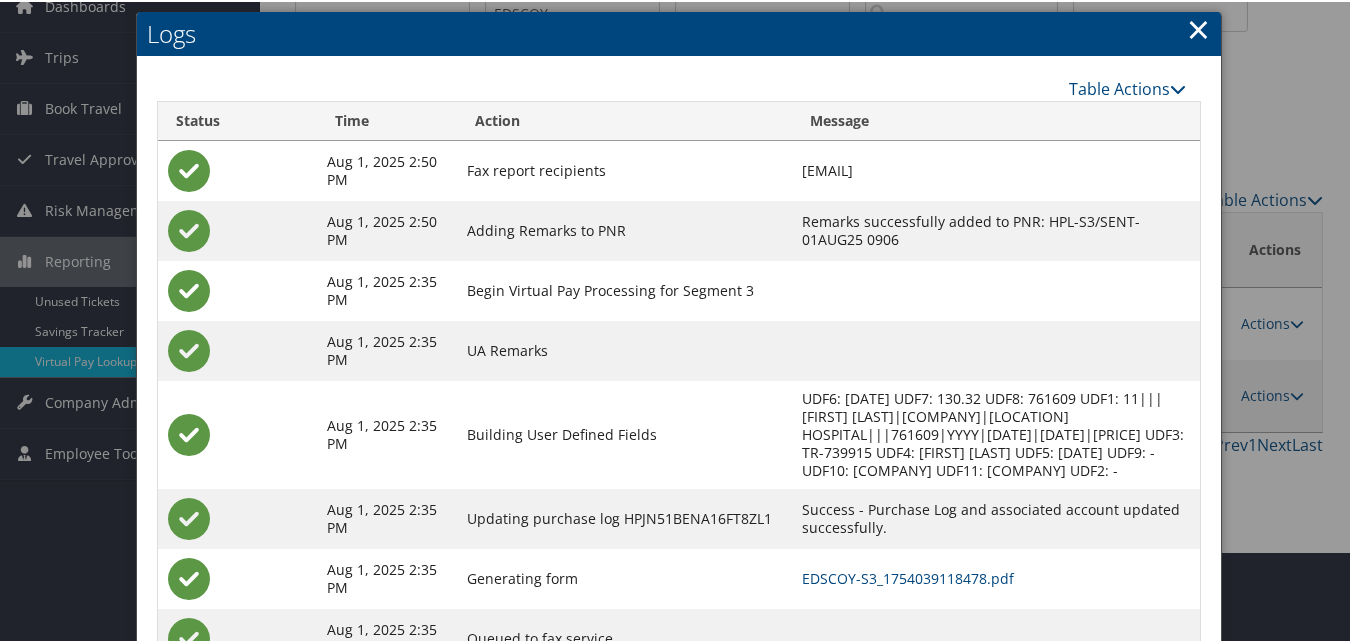 scroll, scrollTop: 154, scrollLeft: 0, axis: vertical 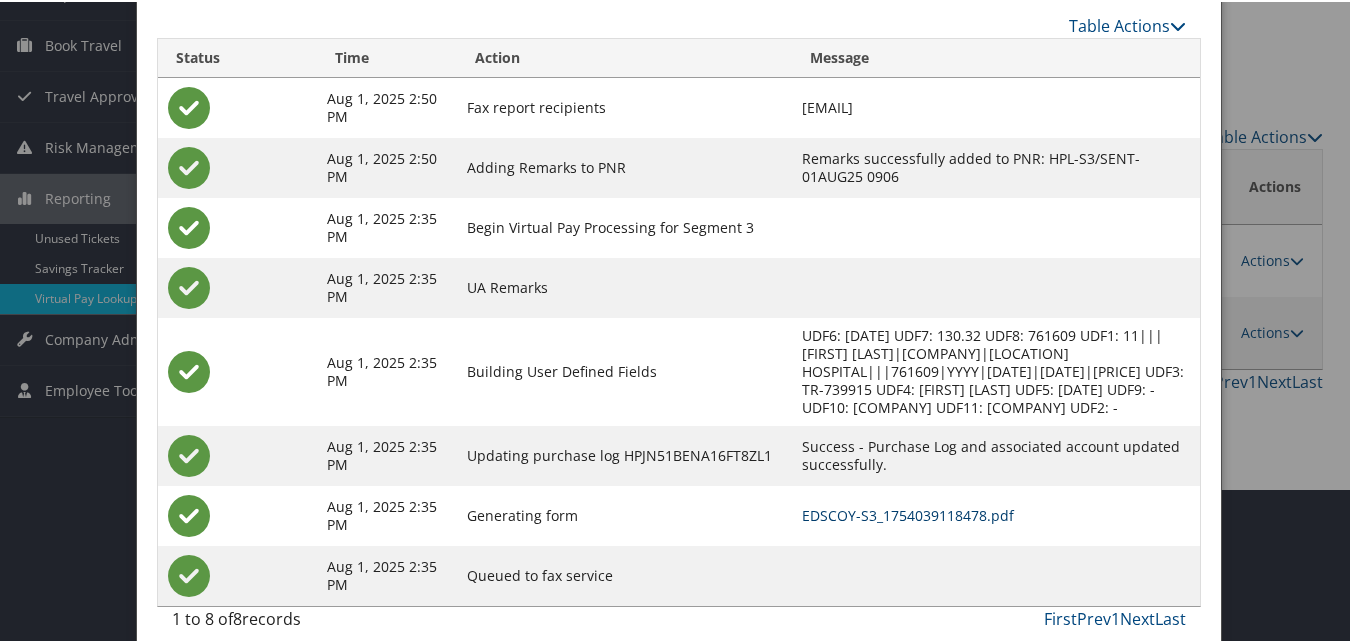 click on "EDSCOY-S3_1754039118478.pdf" at bounding box center (908, 513) 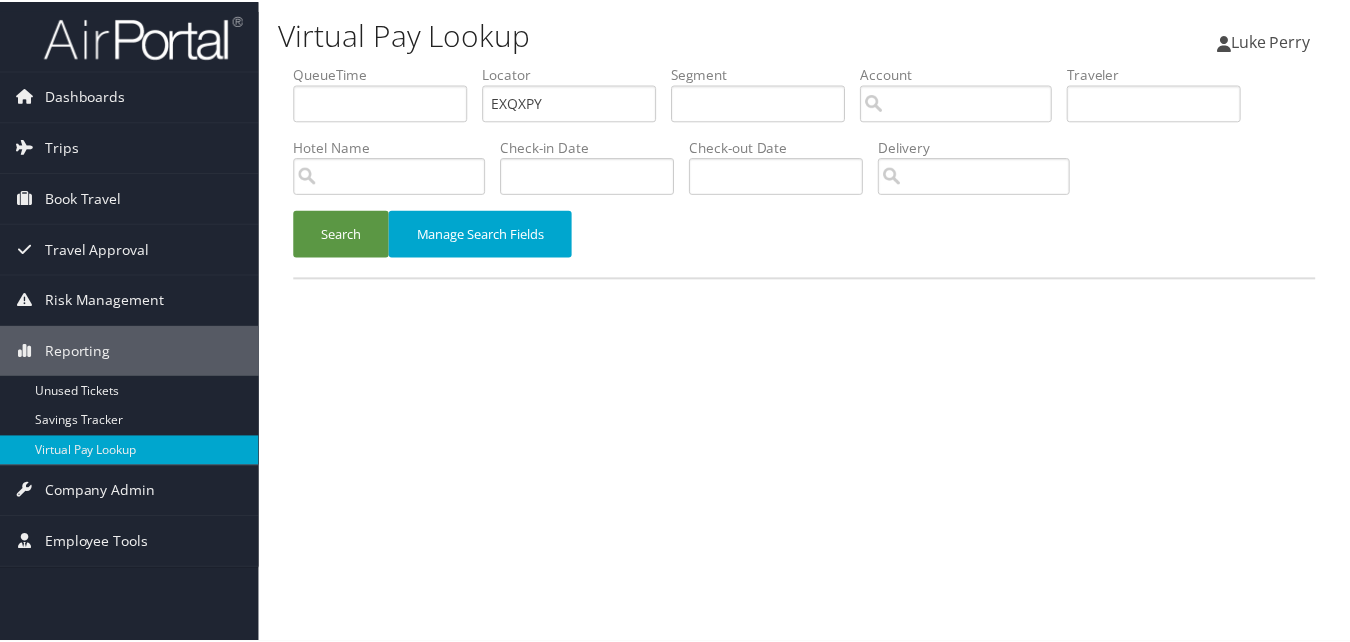 scroll, scrollTop: 0, scrollLeft: 0, axis: both 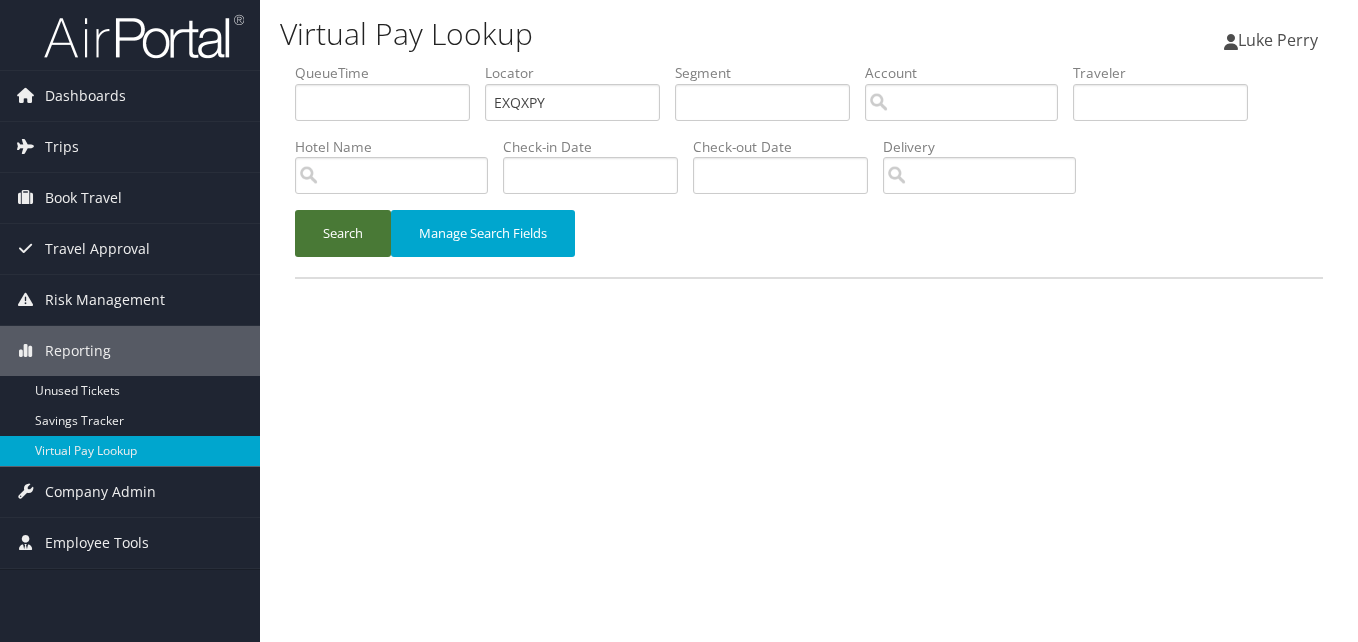 click on "Search" at bounding box center [343, 233] 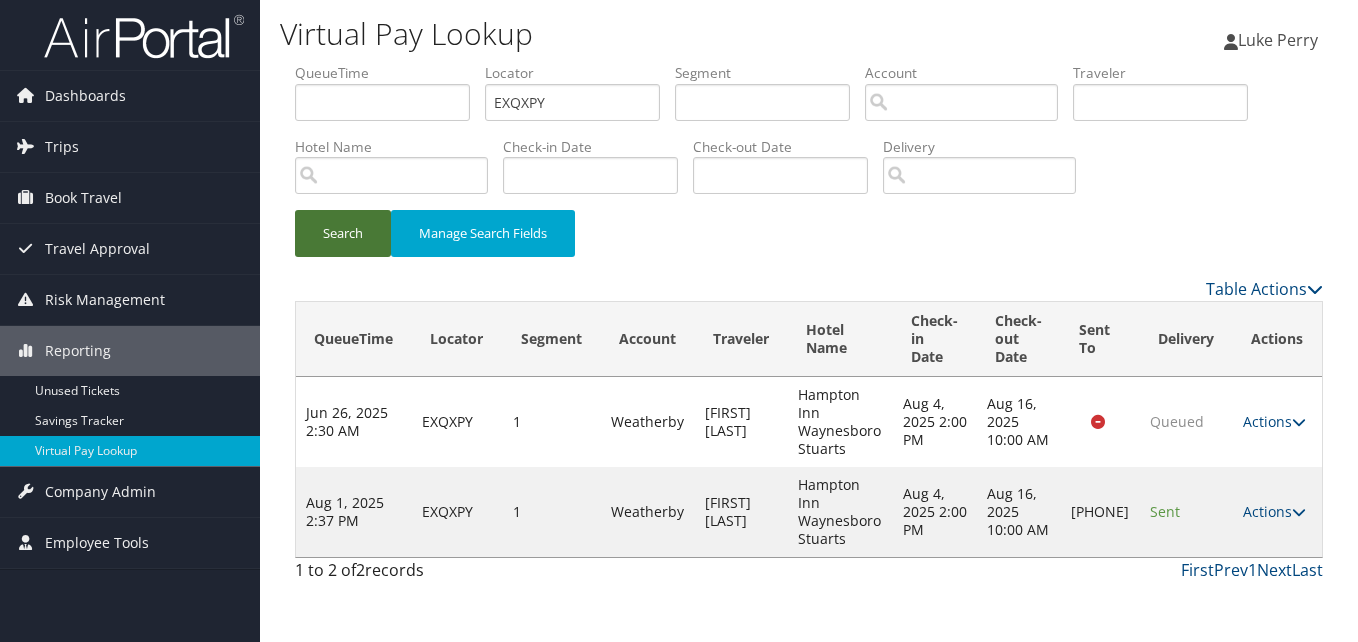 type 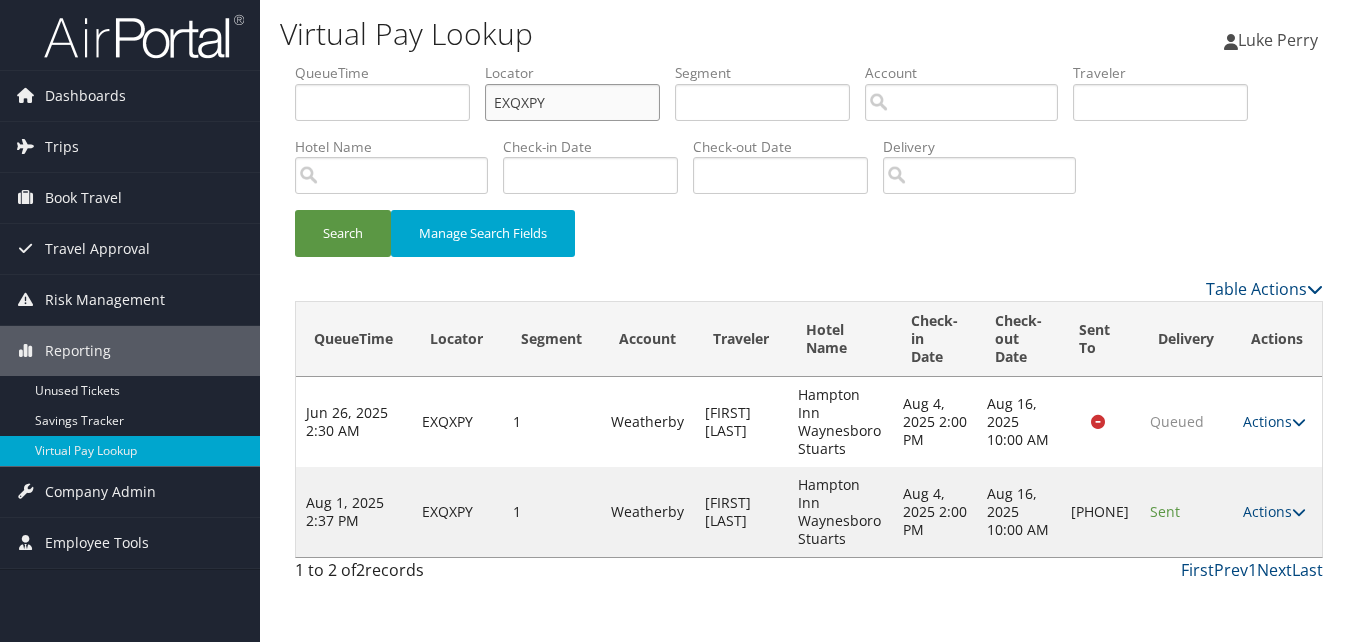 paste on "WGDRCL" 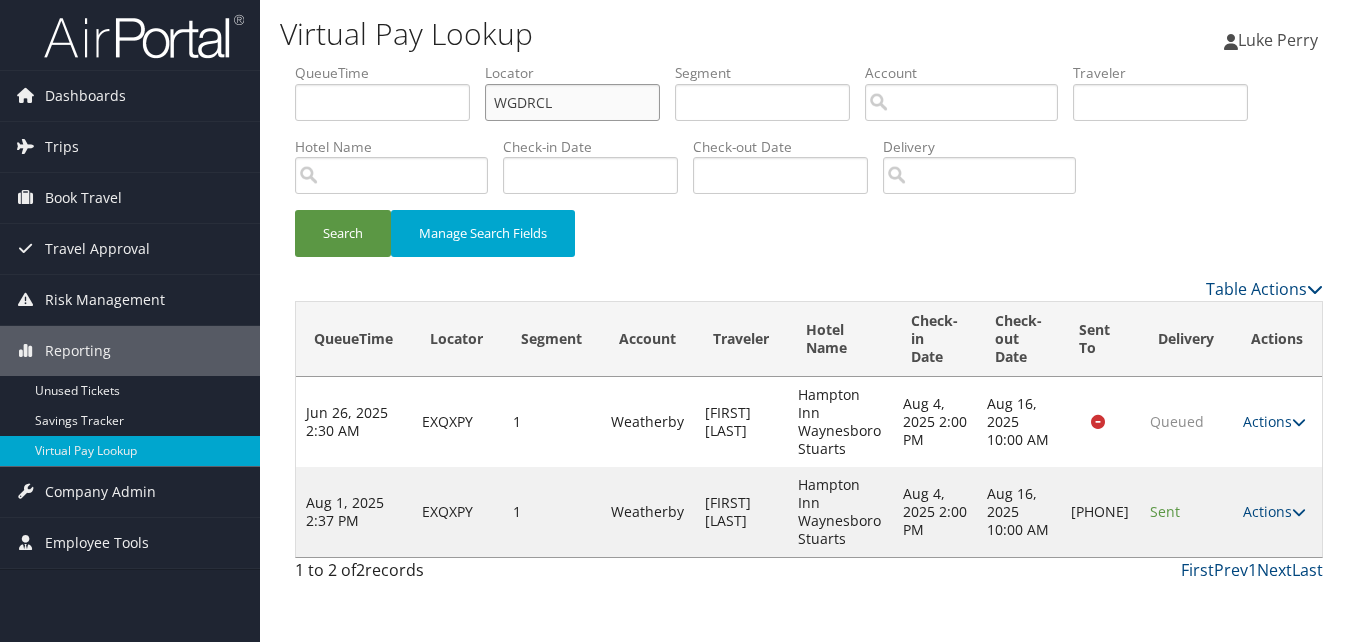 click on "WGDRCL" at bounding box center [572, 102] 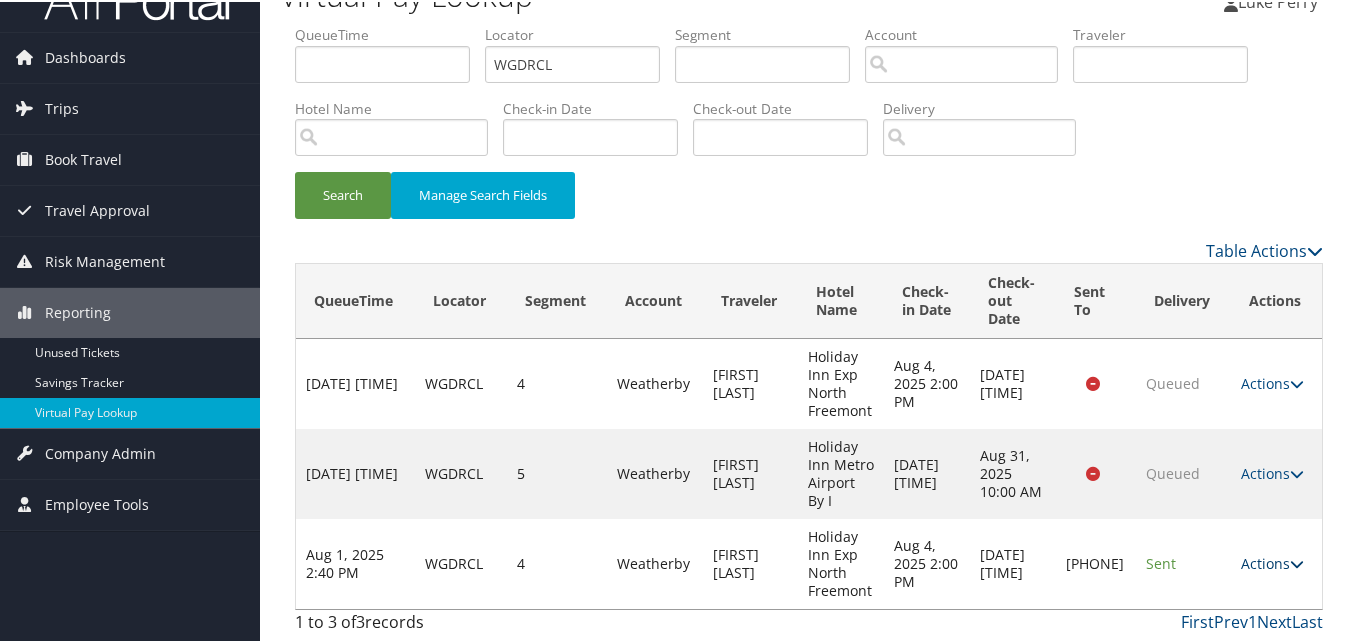 click on "Actions" at bounding box center (1272, 561) 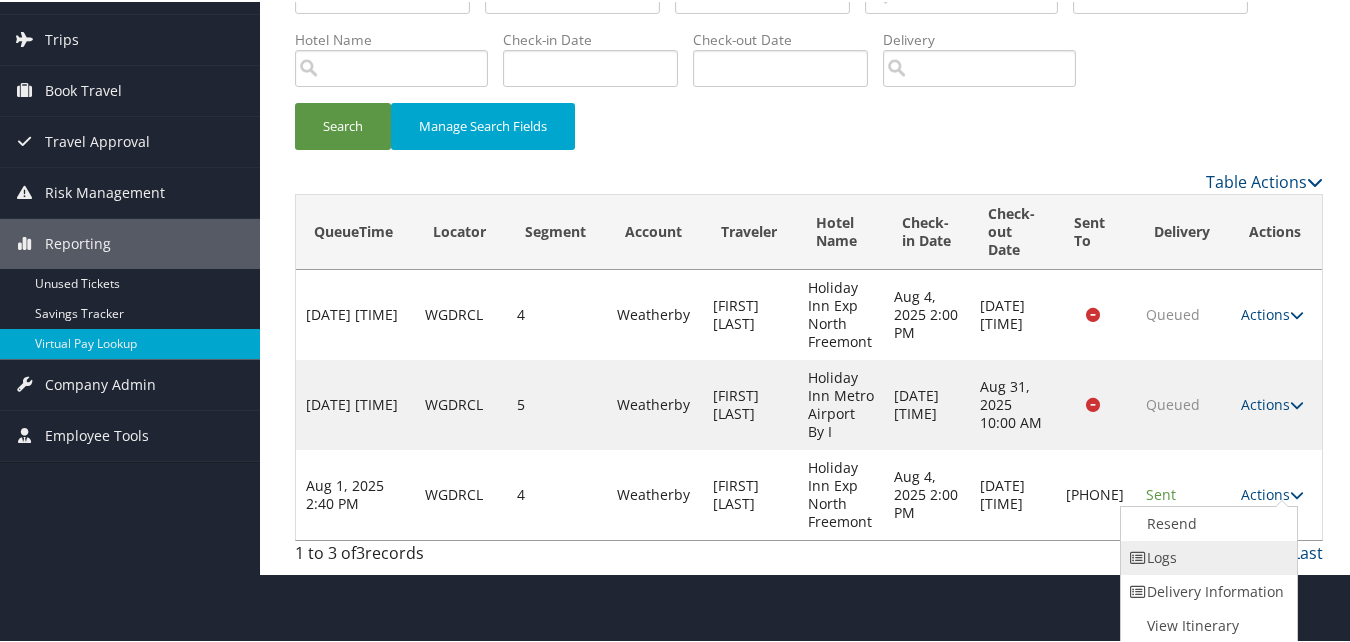 click on "Logs" at bounding box center [1206, 556] 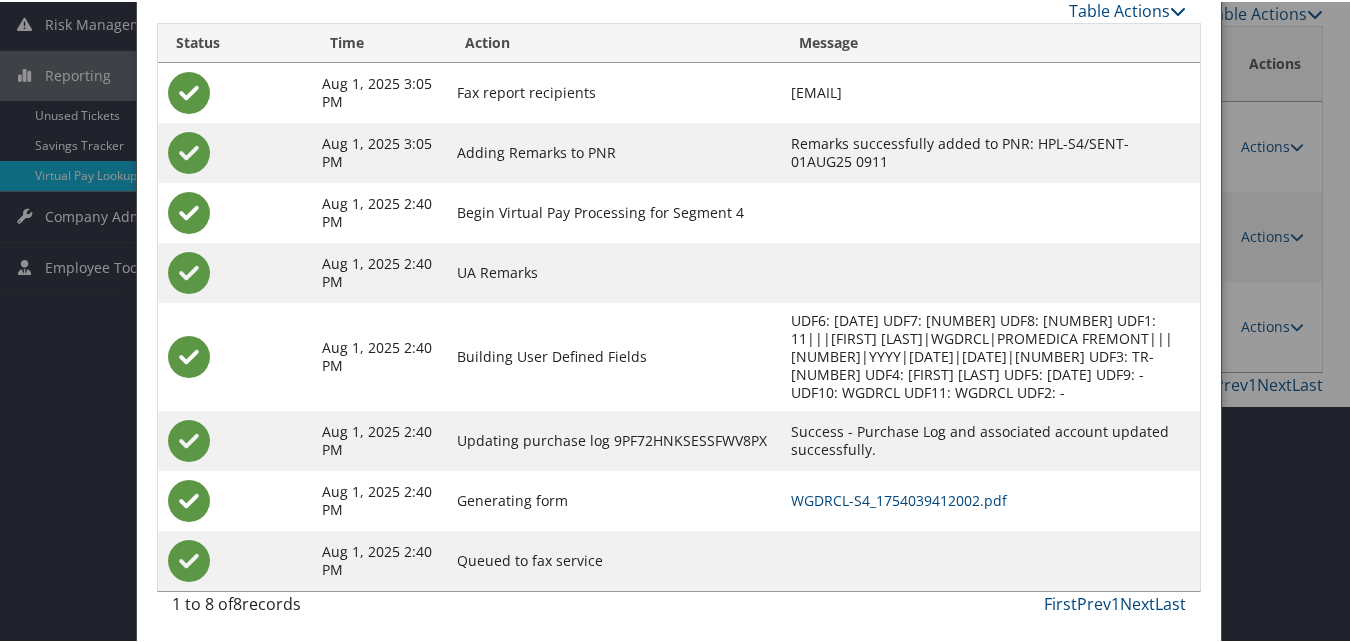 scroll, scrollTop: 280, scrollLeft: 0, axis: vertical 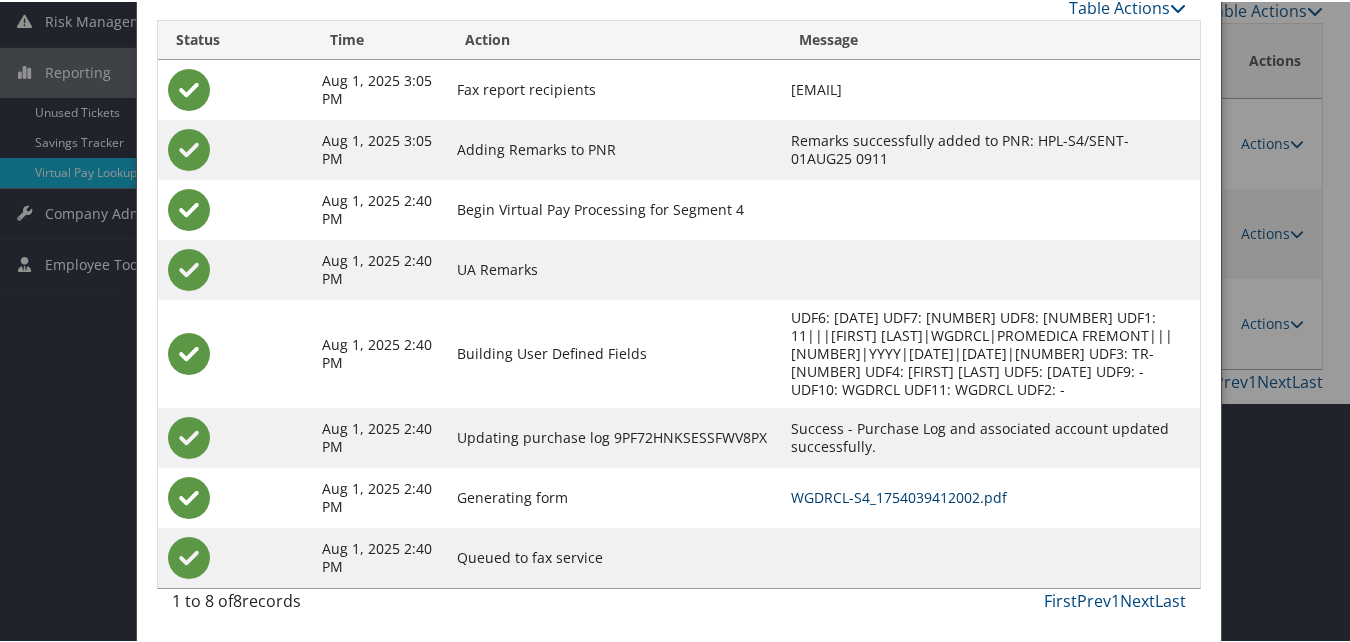 click on "WGDRCL-S4_1754039412002.pdf" at bounding box center (899, 495) 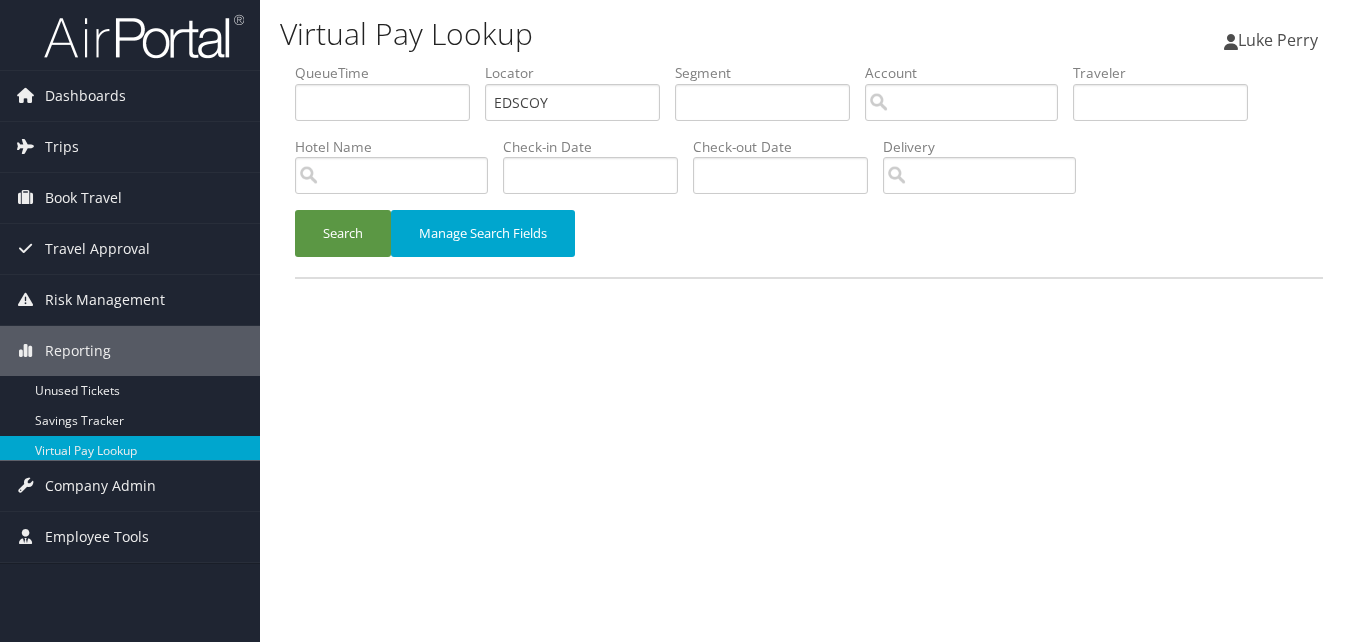 scroll, scrollTop: 0, scrollLeft: 0, axis: both 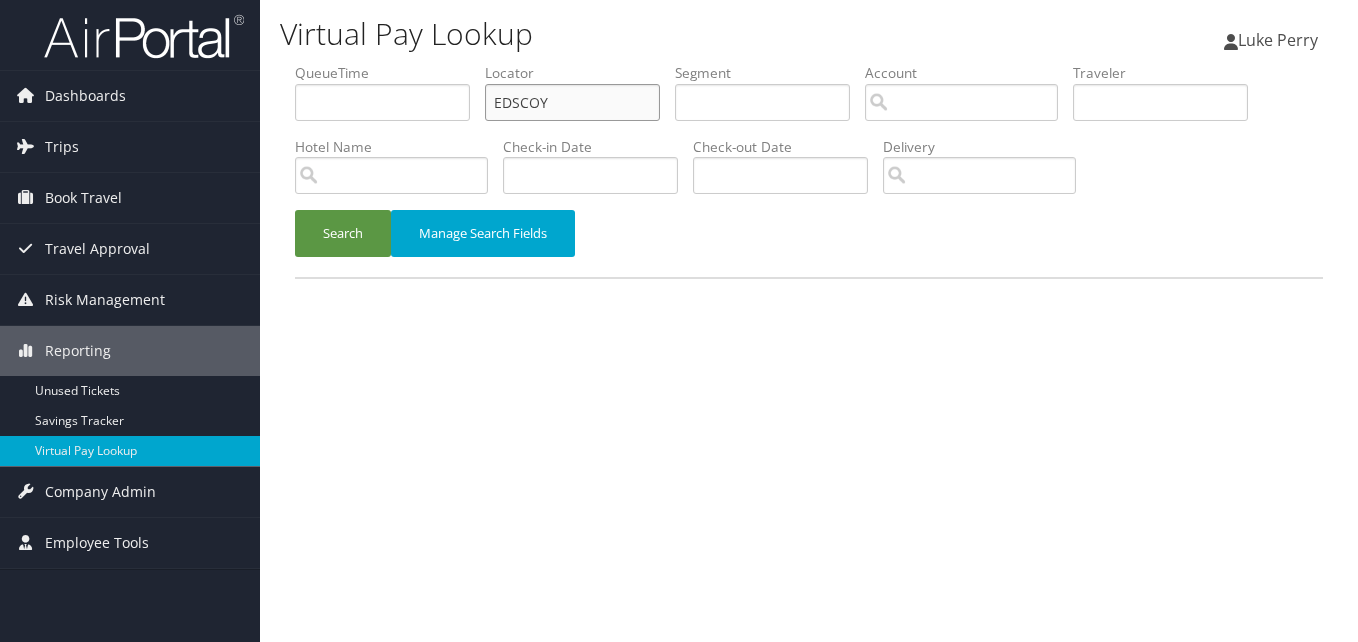 paste on "FFGKRX" 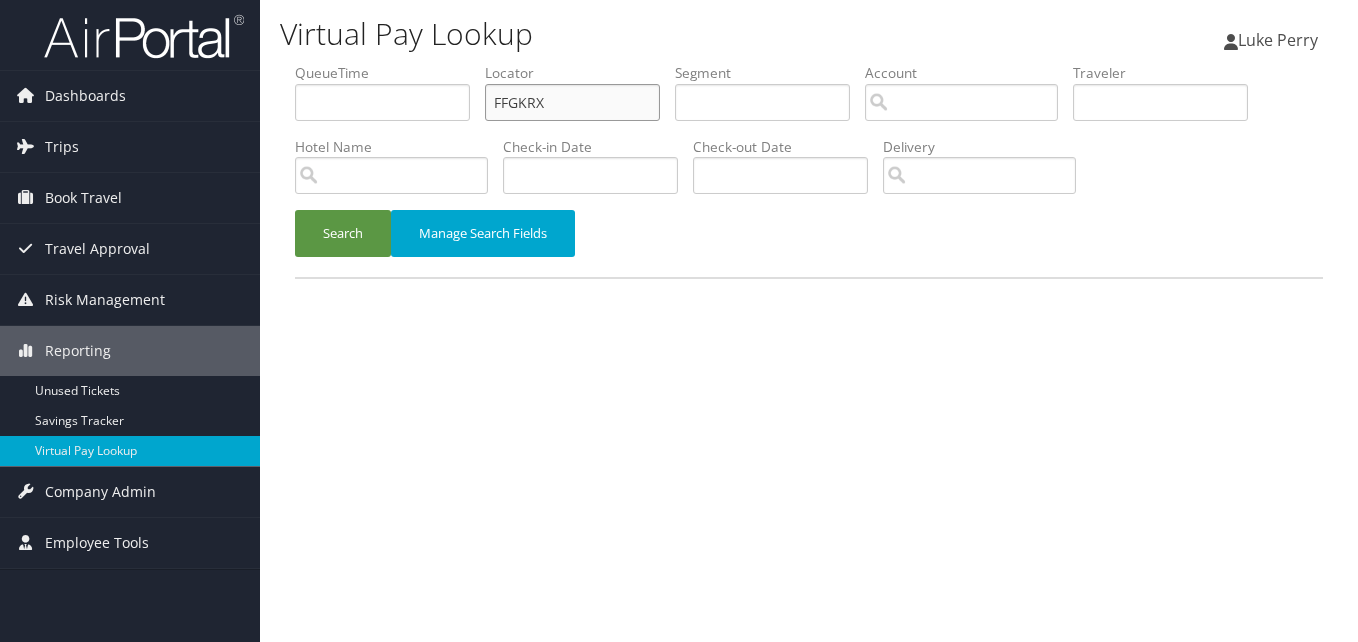 click on "FFGKRX" at bounding box center [572, 102] 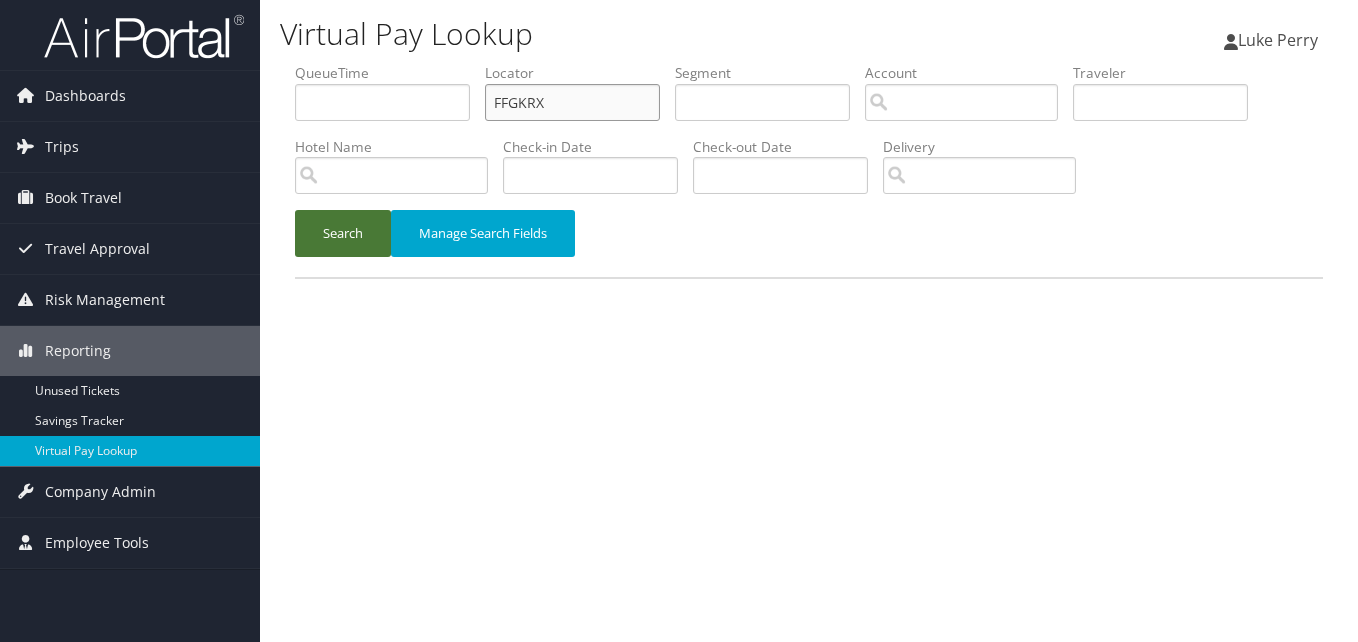 type on "FFGKRX" 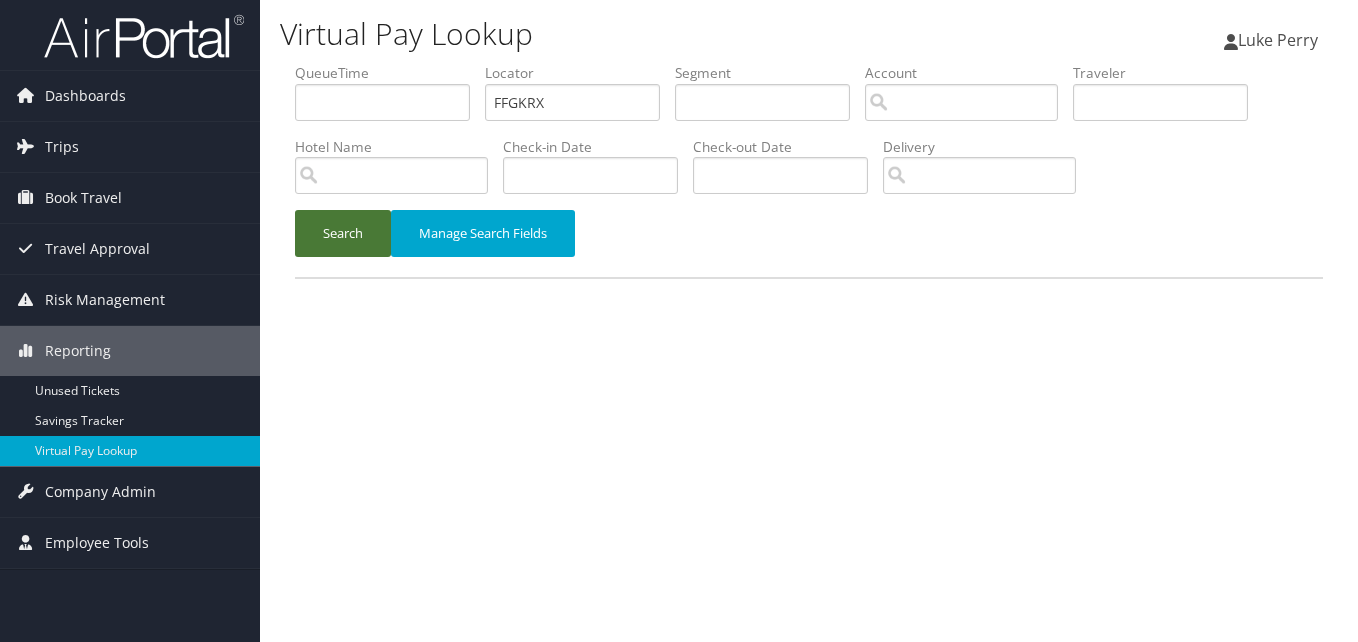 click on "Search" at bounding box center (343, 233) 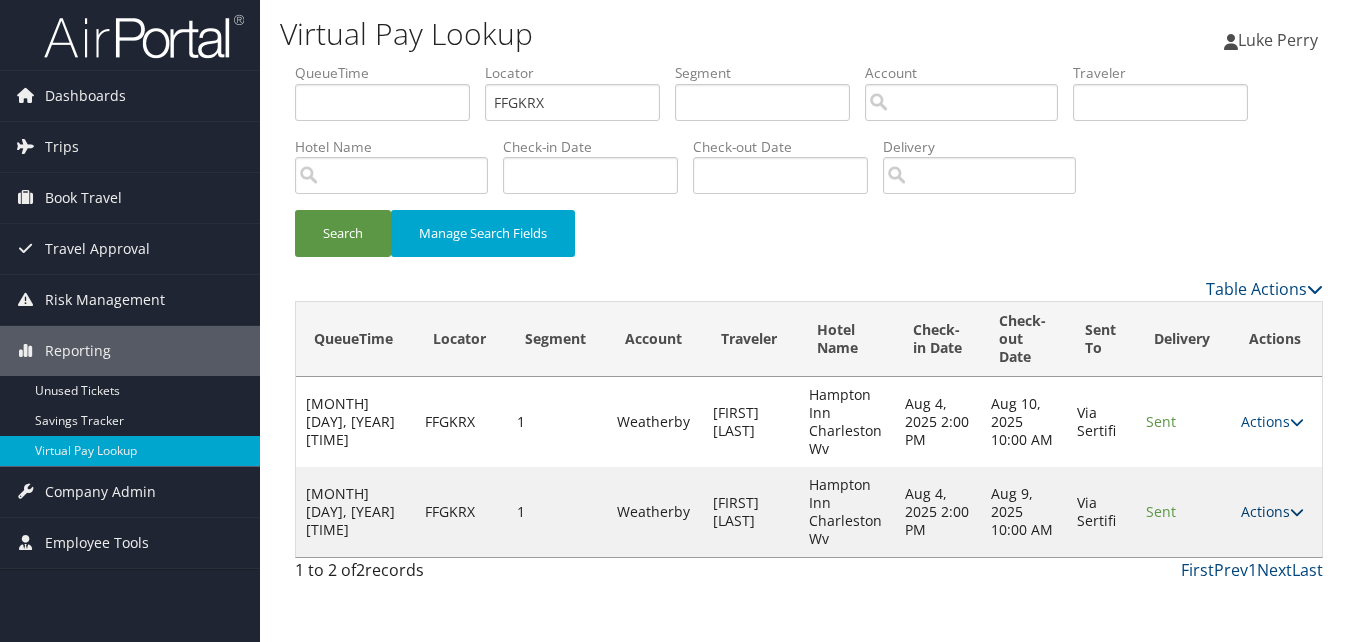 drag, startPoint x: 1229, startPoint y: 519, endPoint x: 1244, endPoint y: 514, distance: 15.811388 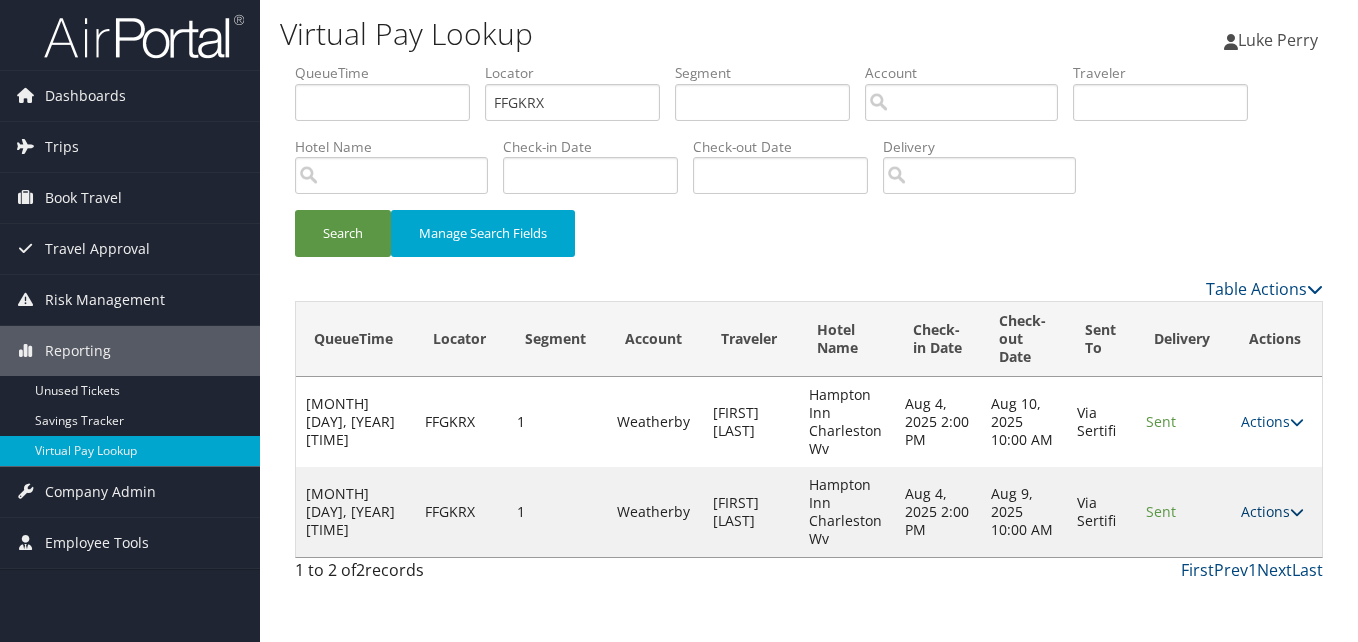 click on "Jul 9, 2025 11:36 PM FFGKRX 1 Weatherby APRILL BRIAN Hampton Inn Charleston Wv Aug 4, 2025 2:00 PM Aug 9, 2025 10:00 AM Via Sertifi Sent Actions   Resend  Logs  View Itinerary" at bounding box center [809, 512] 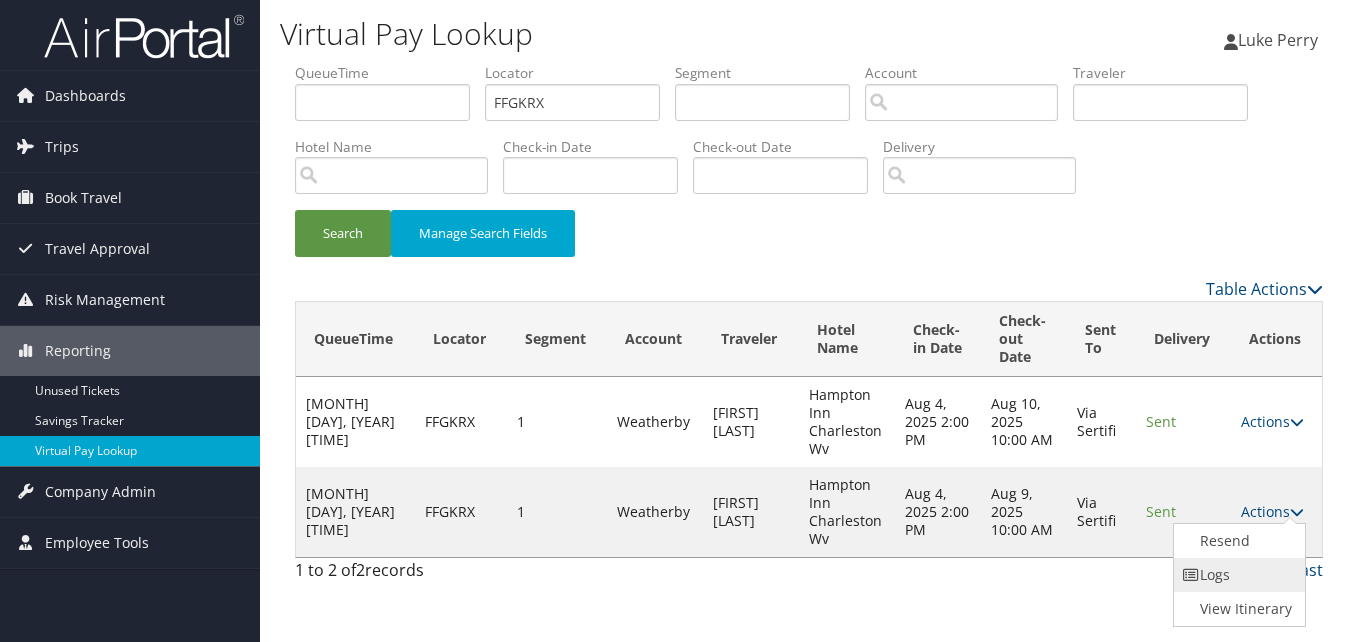 click on "Logs" at bounding box center [1237, 575] 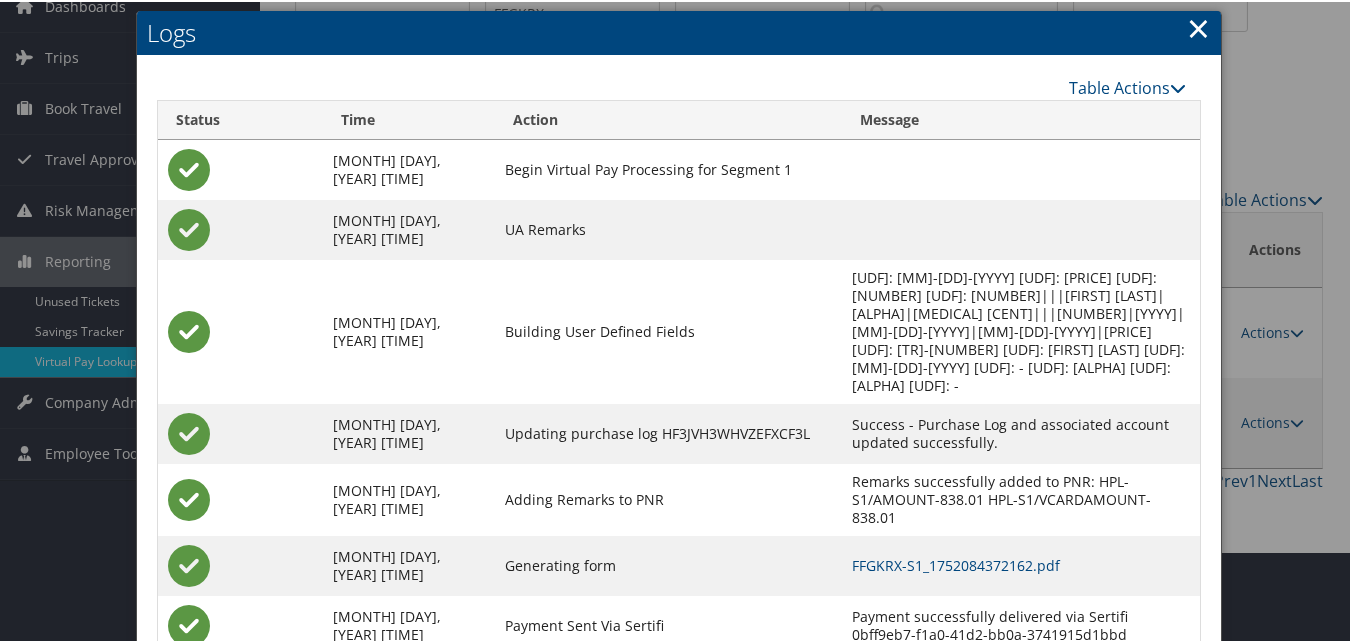 scroll, scrollTop: 171, scrollLeft: 0, axis: vertical 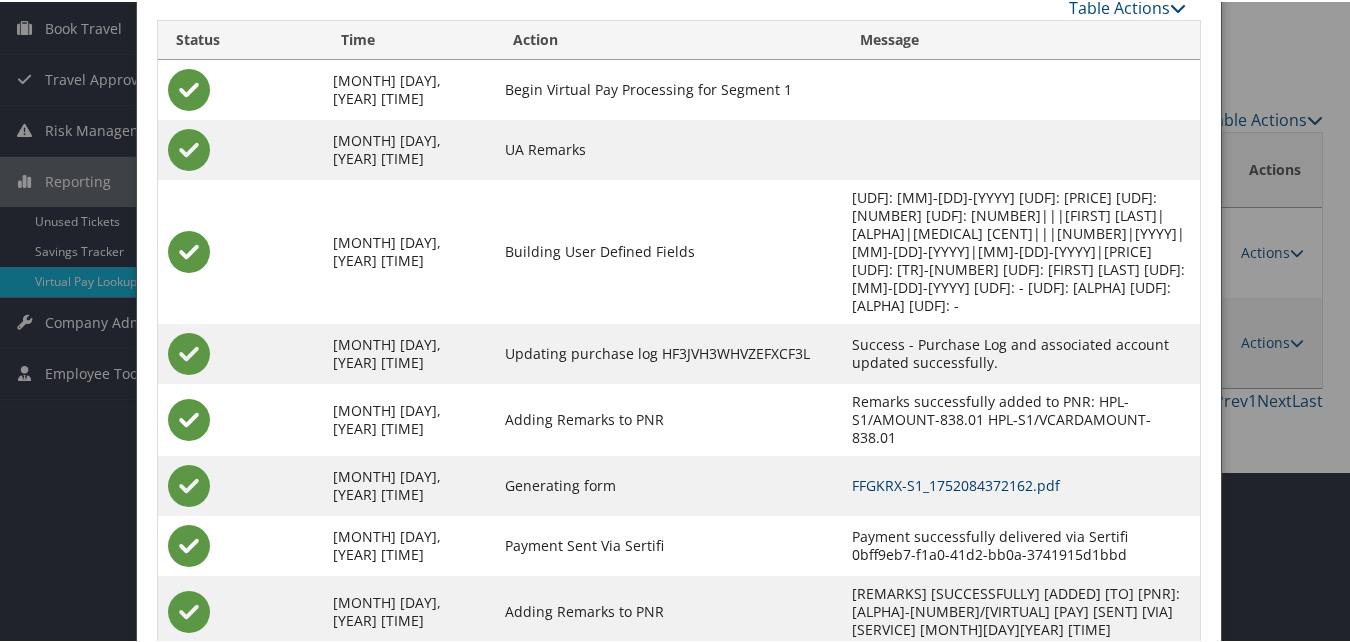 click on "FFGKRX-S1_1752084372162.pdf" at bounding box center (956, 483) 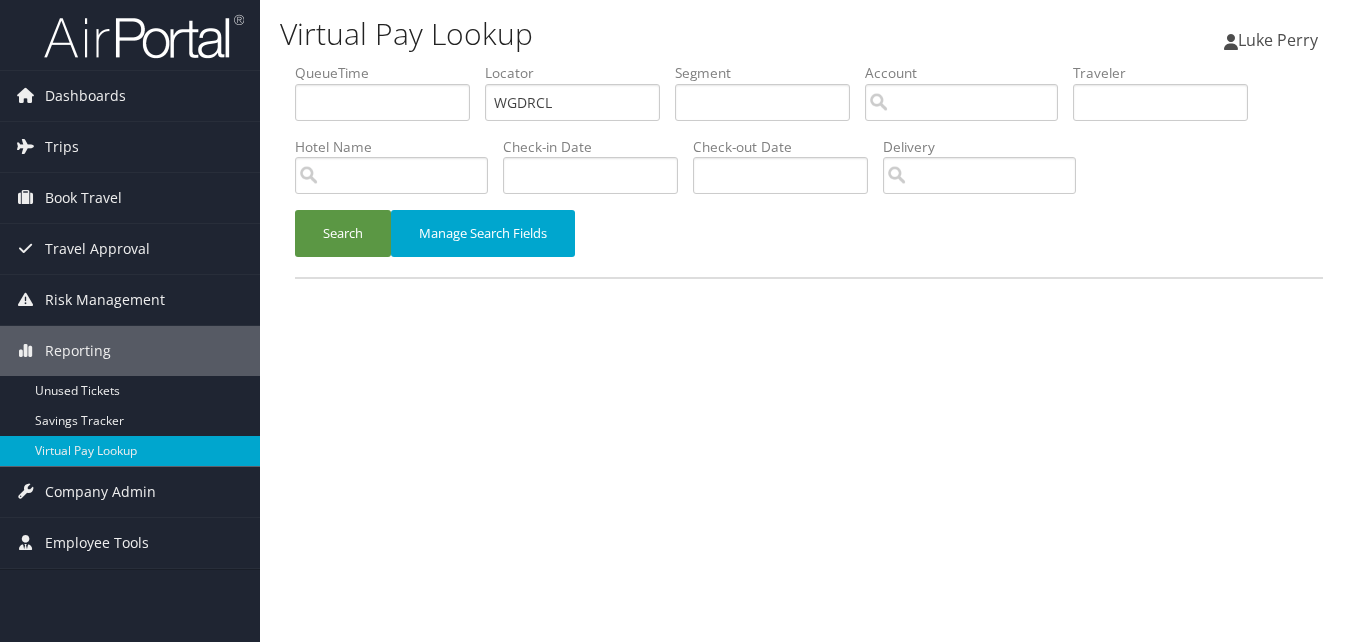 scroll, scrollTop: 0, scrollLeft: 0, axis: both 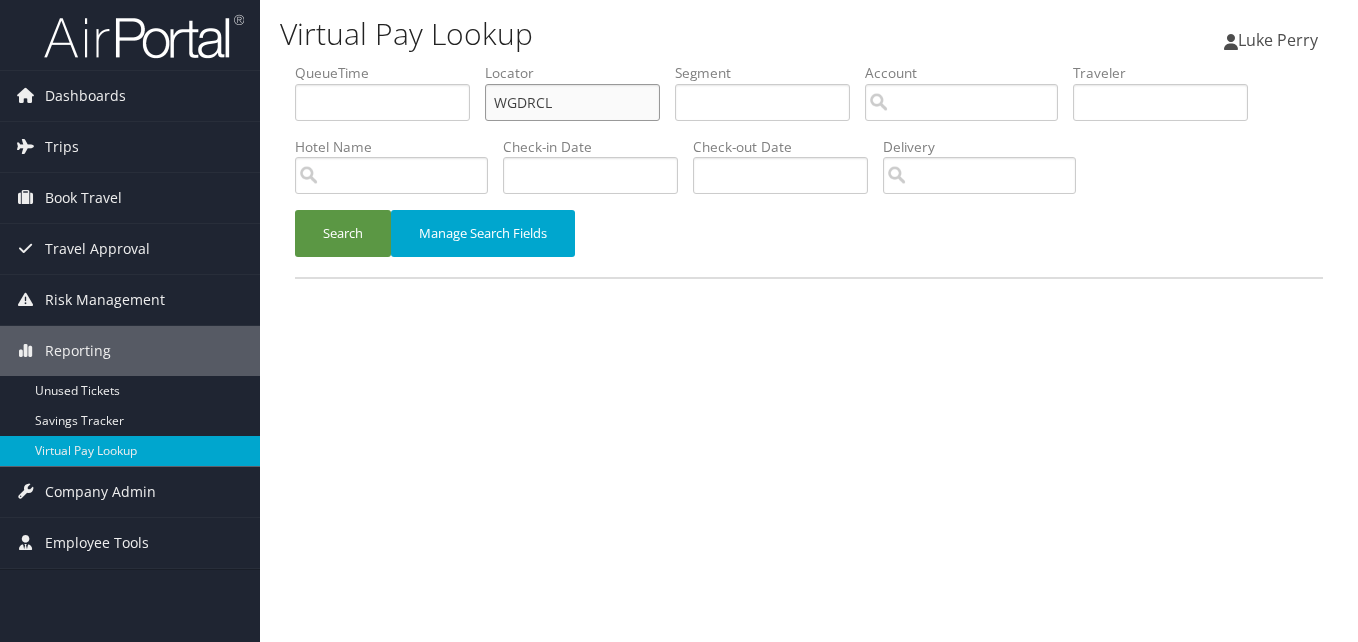 paste on "FLJCHJ" 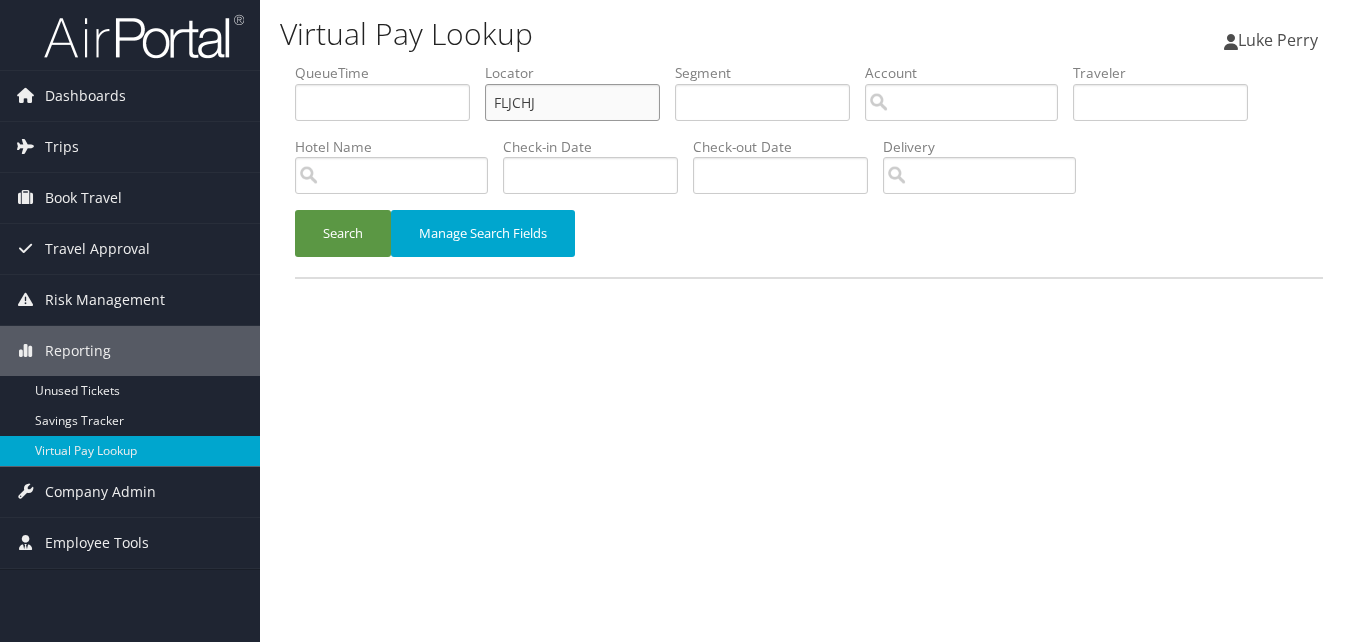 click on "FLJCHJ" at bounding box center (572, 102) 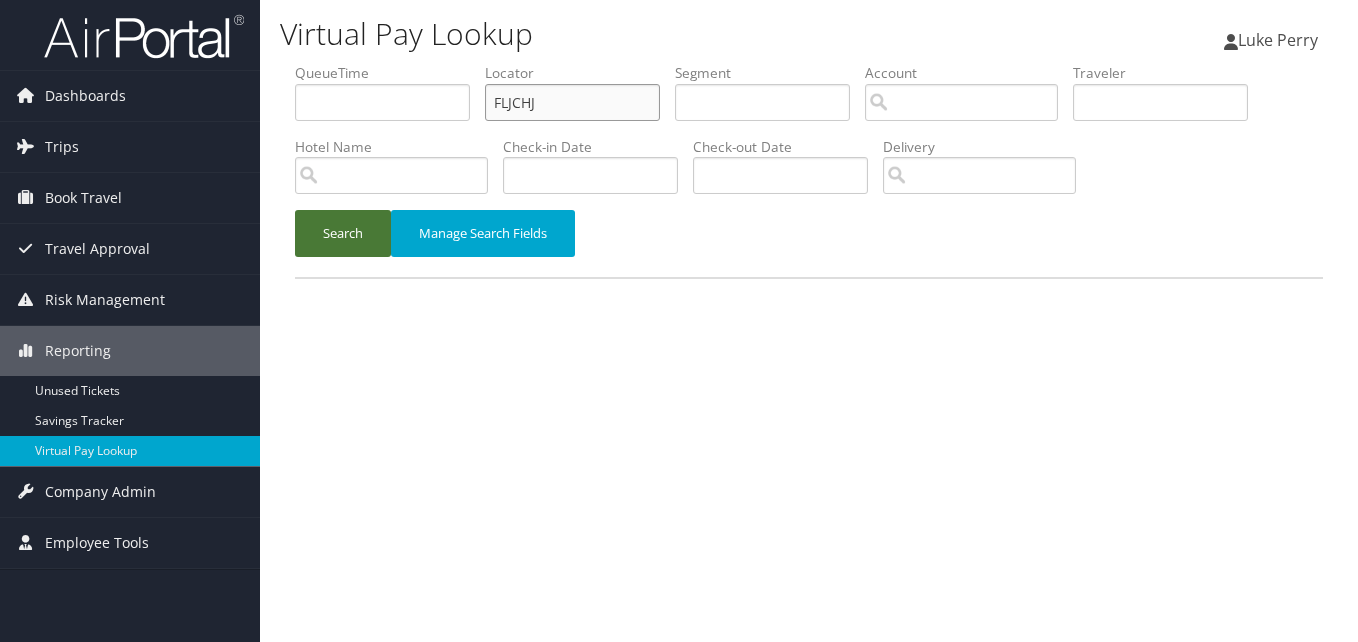 type on "FLJCHJ" 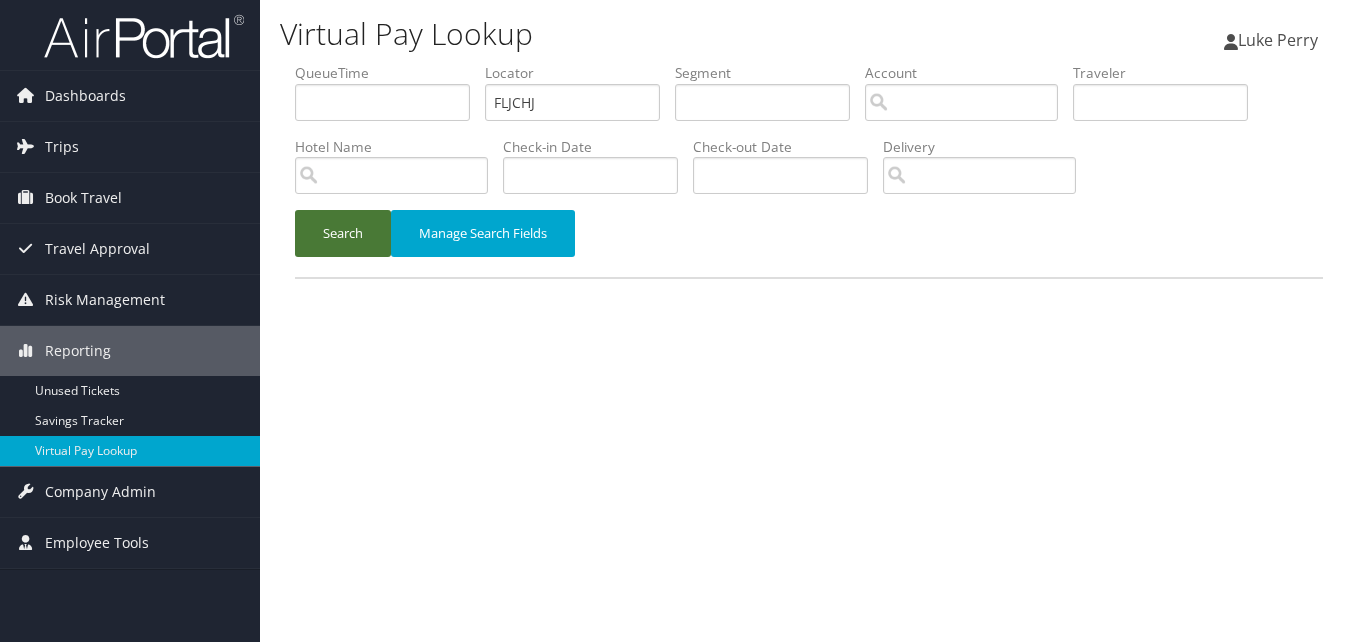 click on "Search" at bounding box center (343, 233) 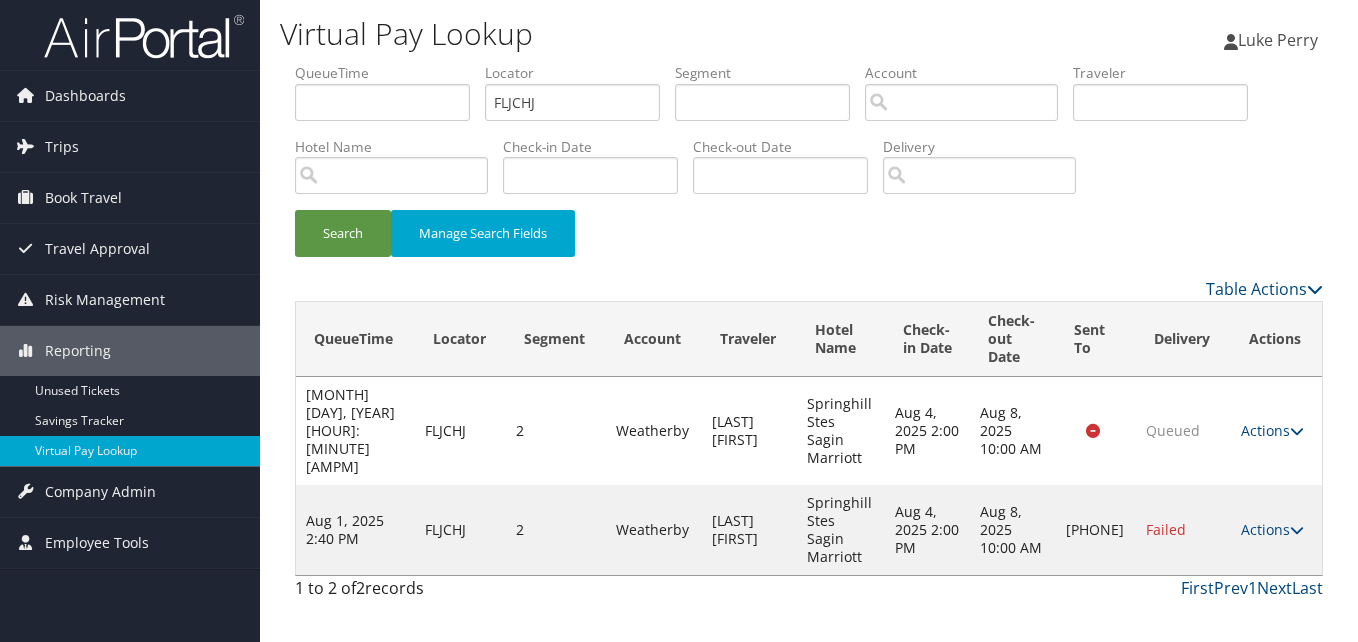 click on "Actions" at bounding box center [1272, 529] 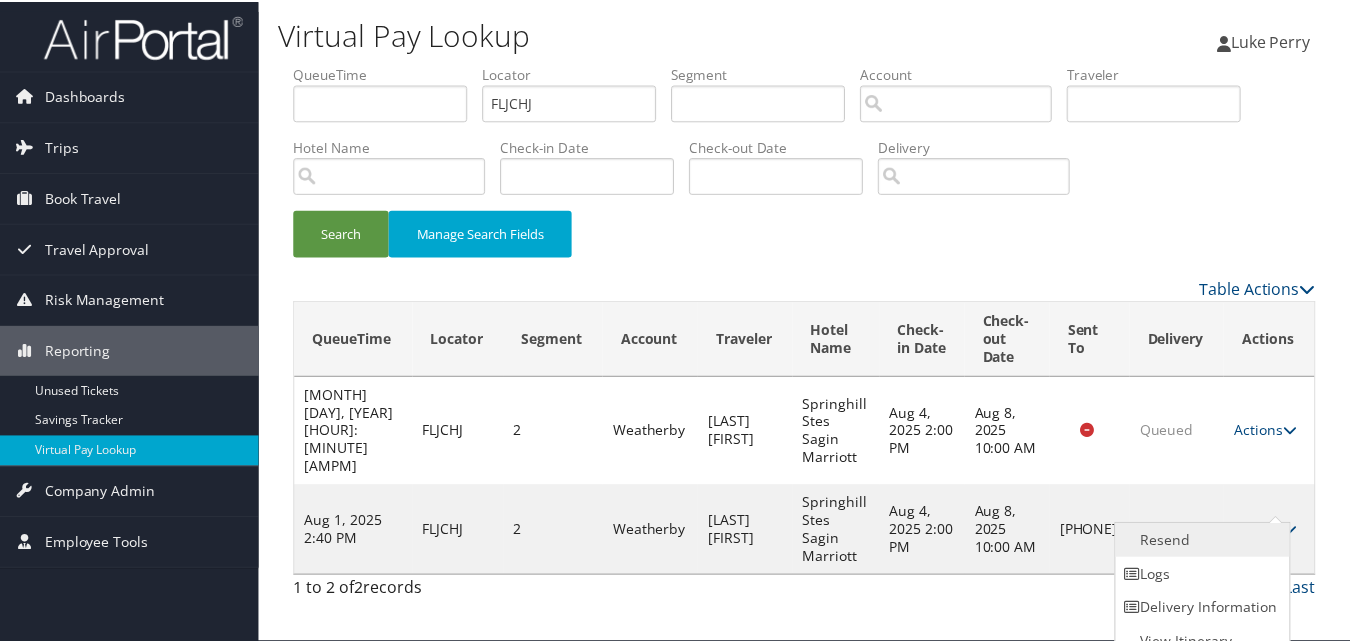 scroll, scrollTop: 19, scrollLeft: 0, axis: vertical 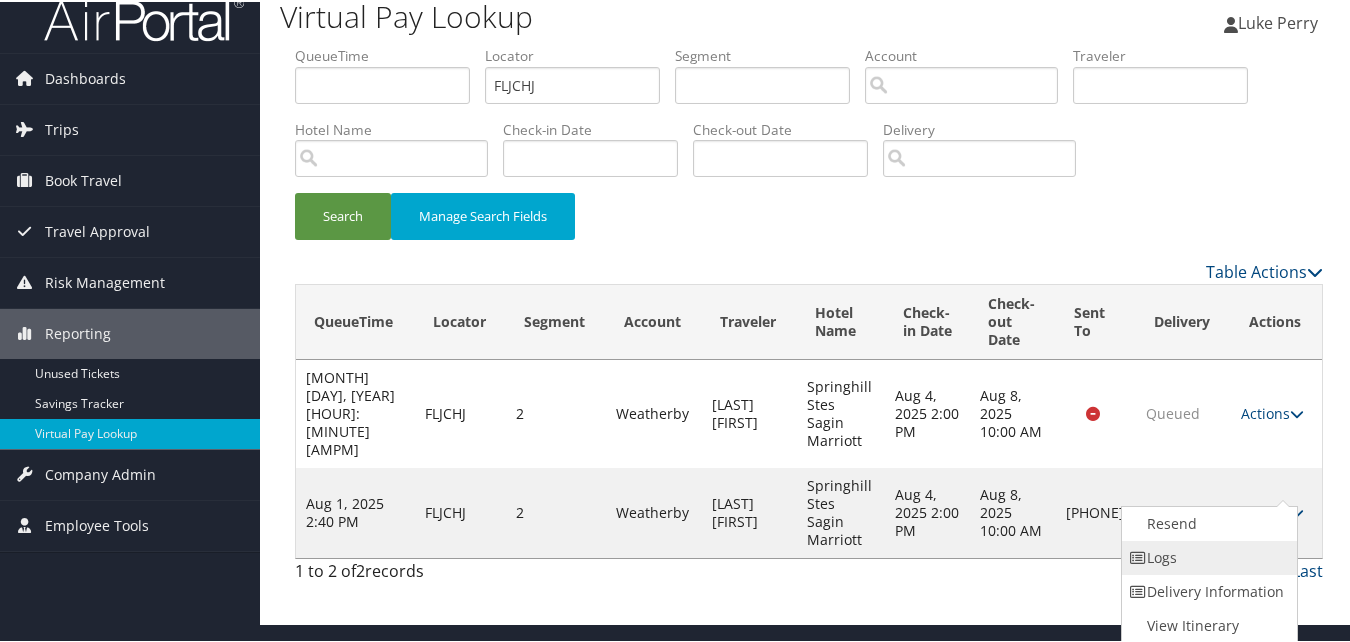 click on "Logs" at bounding box center [1207, 556] 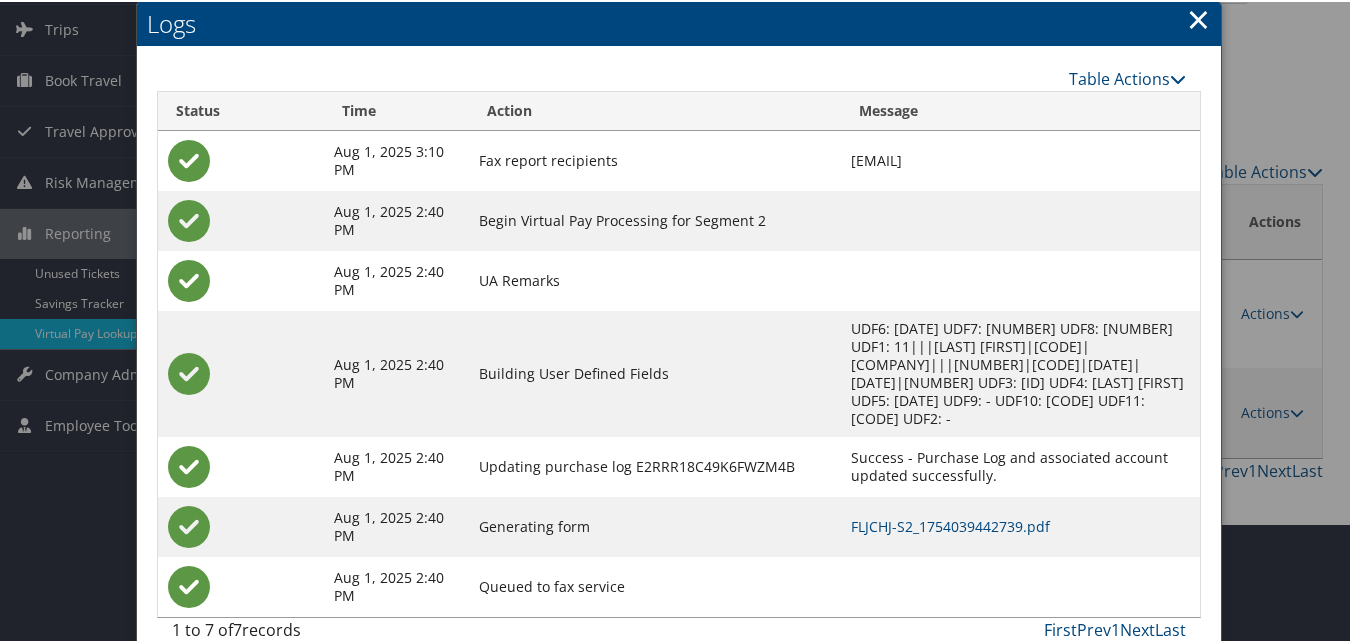 scroll, scrollTop: 130, scrollLeft: 0, axis: vertical 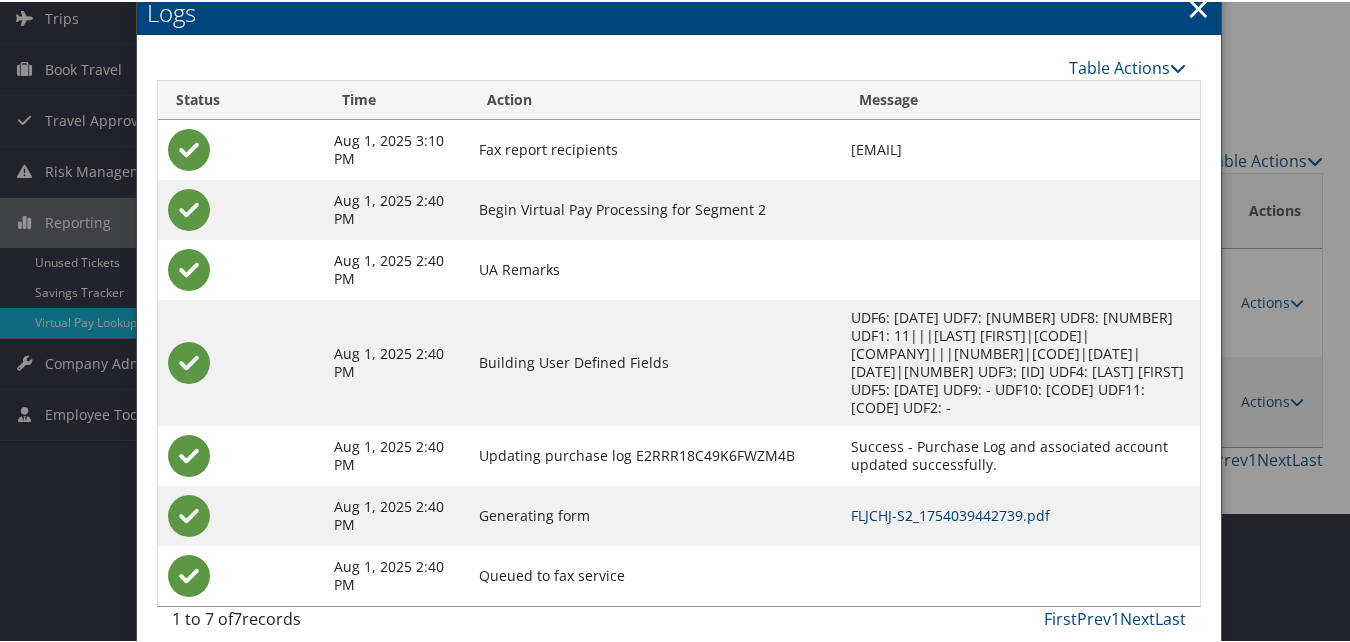 drag, startPoint x: 903, startPoint y: 490, endPoint x: 903, endPoint y: 461, distance: 29 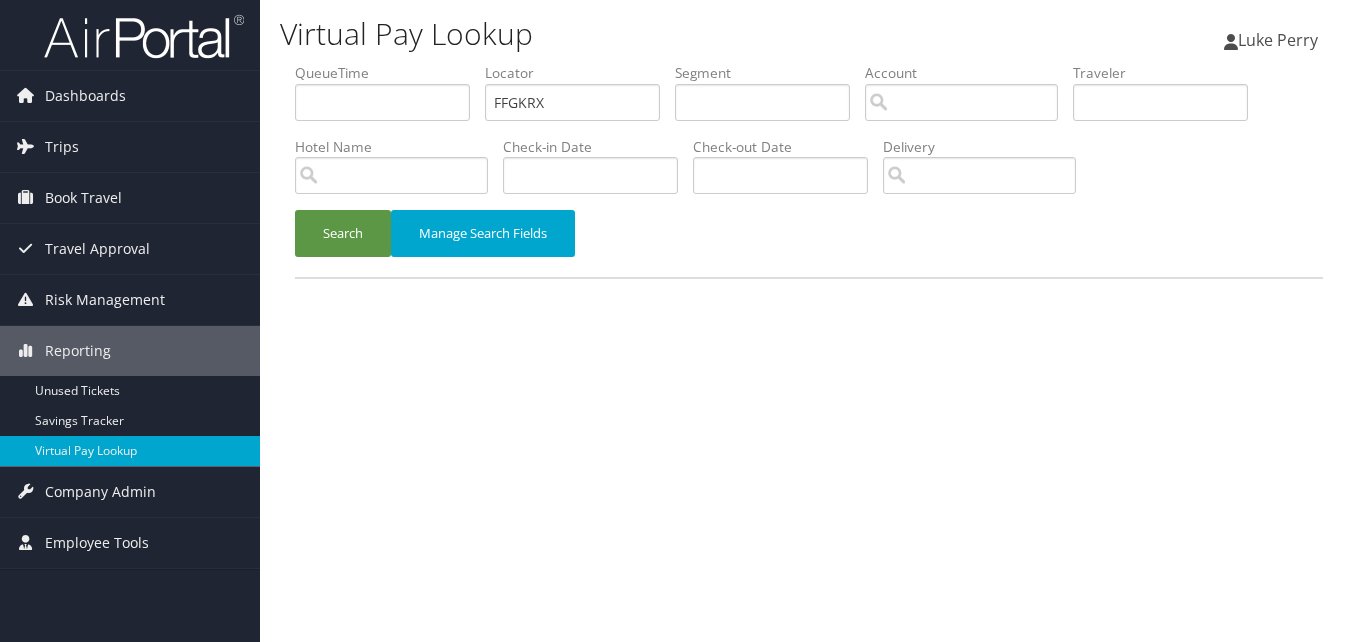 scroll, scrollTop: 0, scrollLeft: 0, axis: both 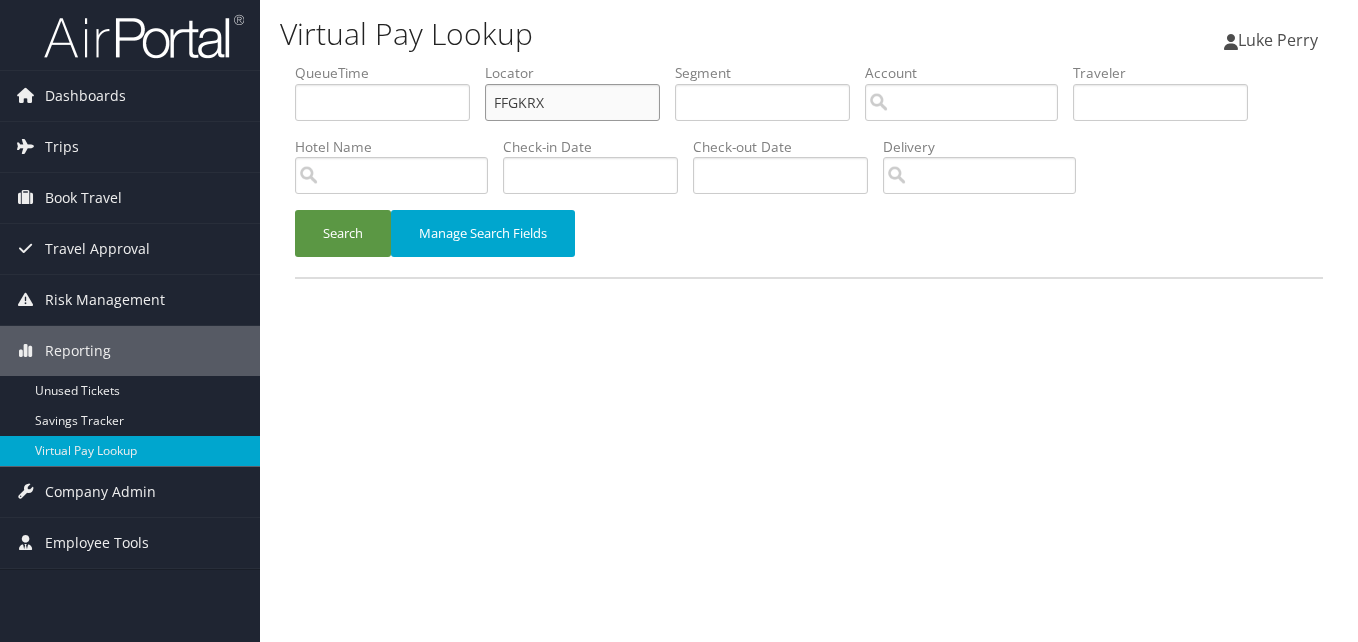 drag, startPoint x: 557, startPoint y: 113, endPoint x: 417, endPoint y: 130, distance: 141.02837 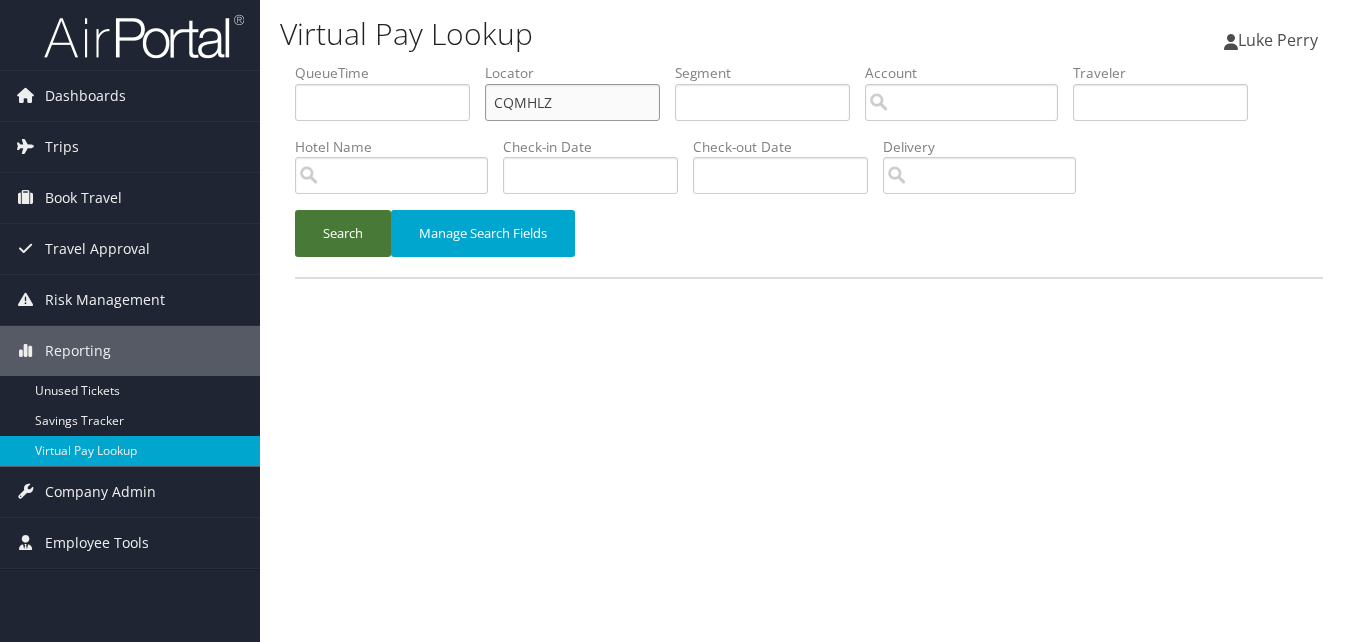 type on "CQMHLZ" 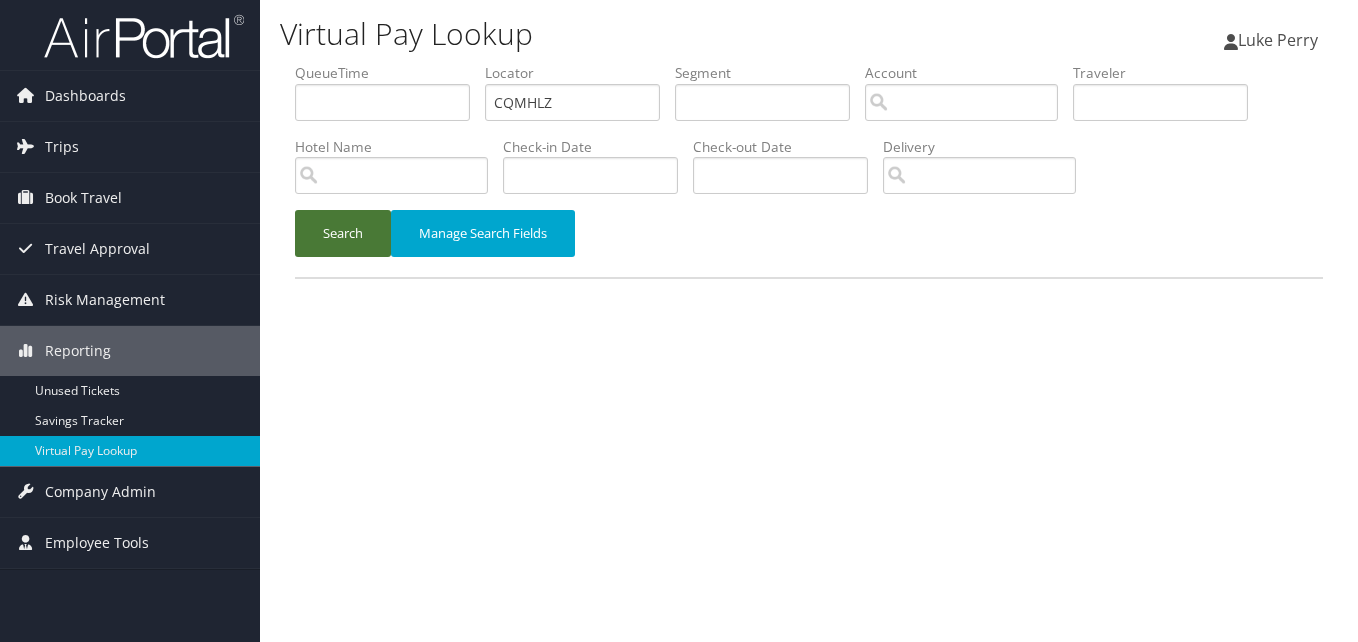 click on "Search" at bounding box center (343, 233) 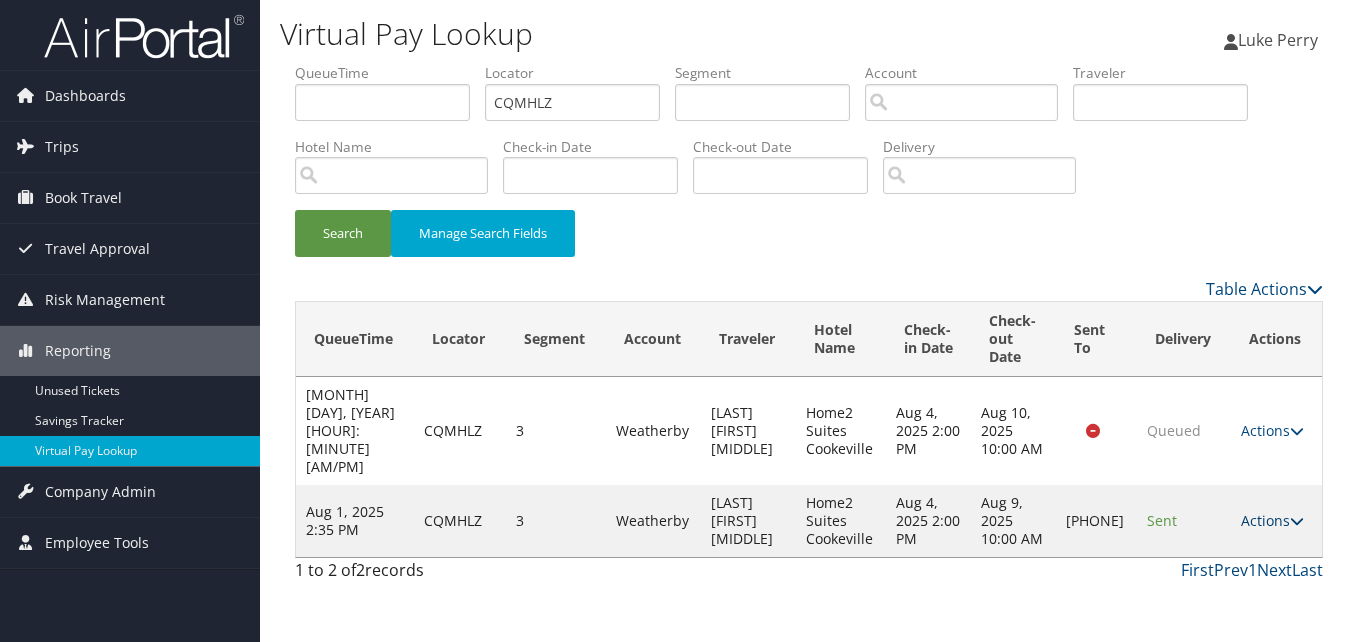 click on "Actions" at bounding box center [1272, 520] 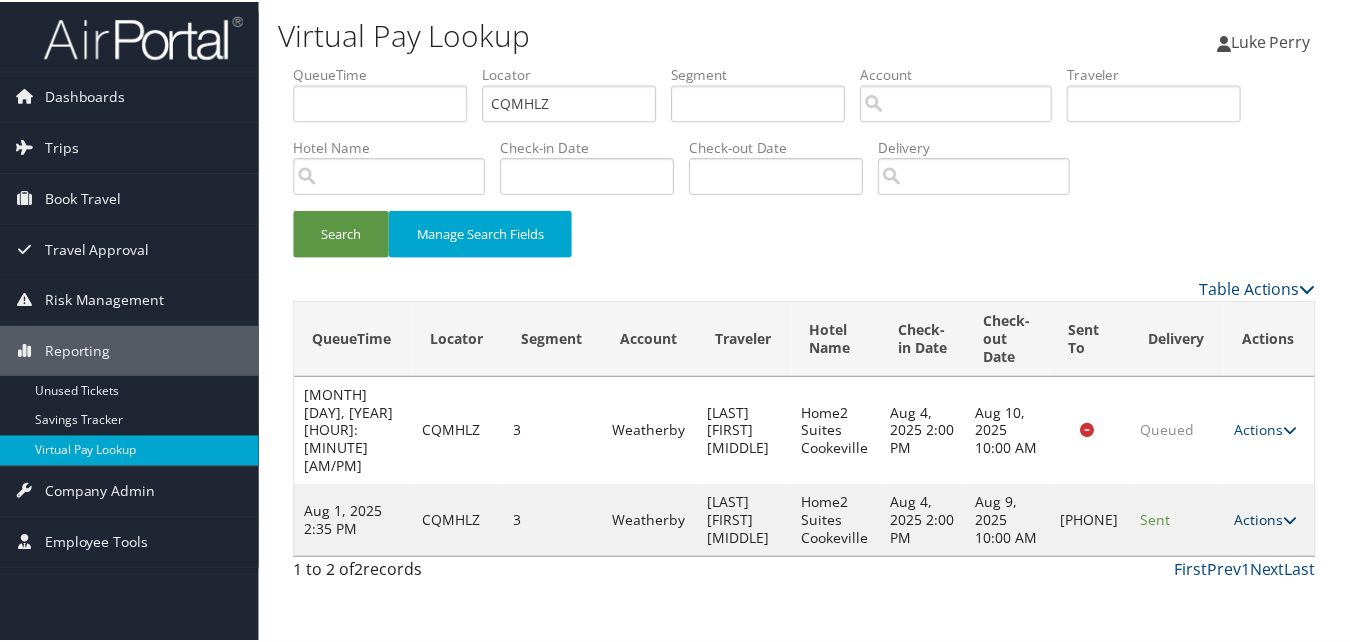 scroll, scrollTop: 1, scrollLeft: 0, axis: vertical 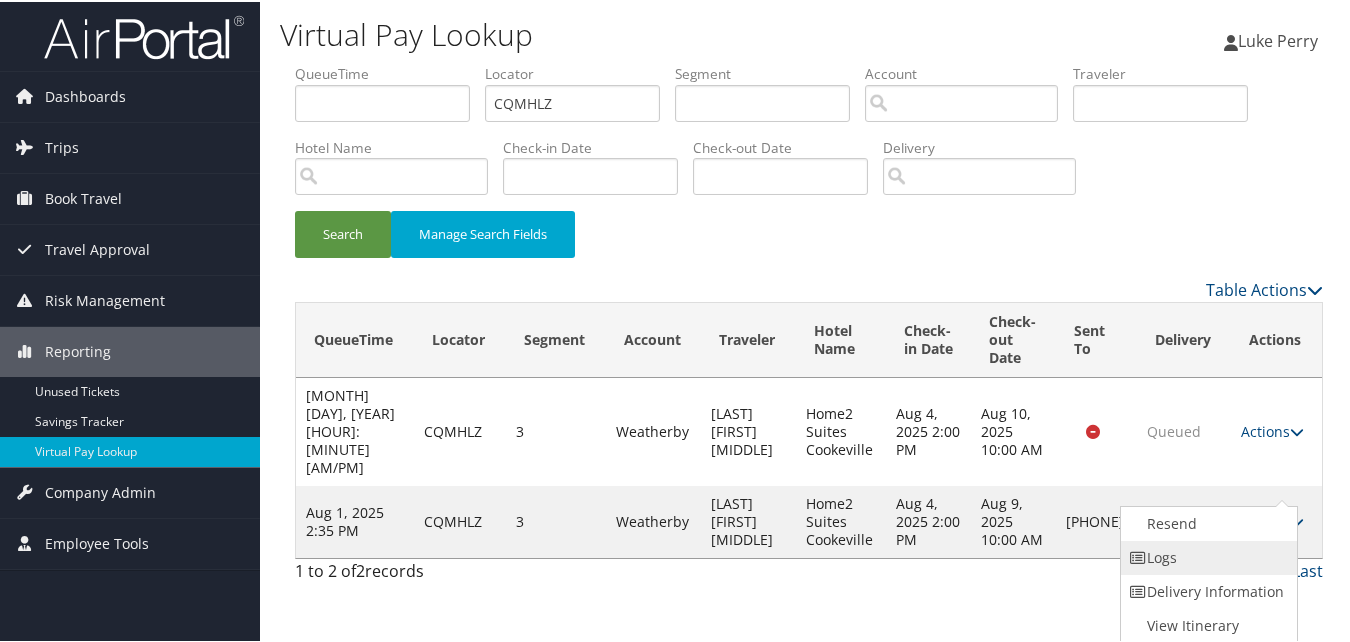 click on "Logs" at bounding box center (1206, 556) 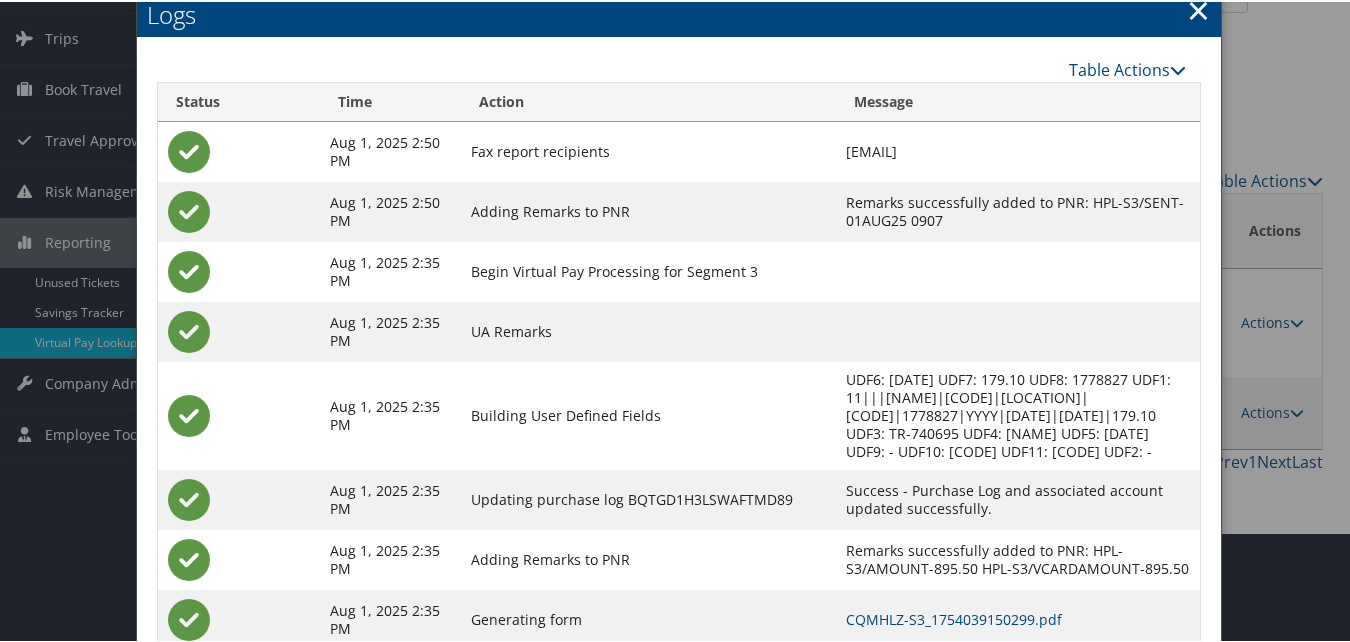 scroll, scrollTop: 232, scrollLeft: 0, axis: vertical 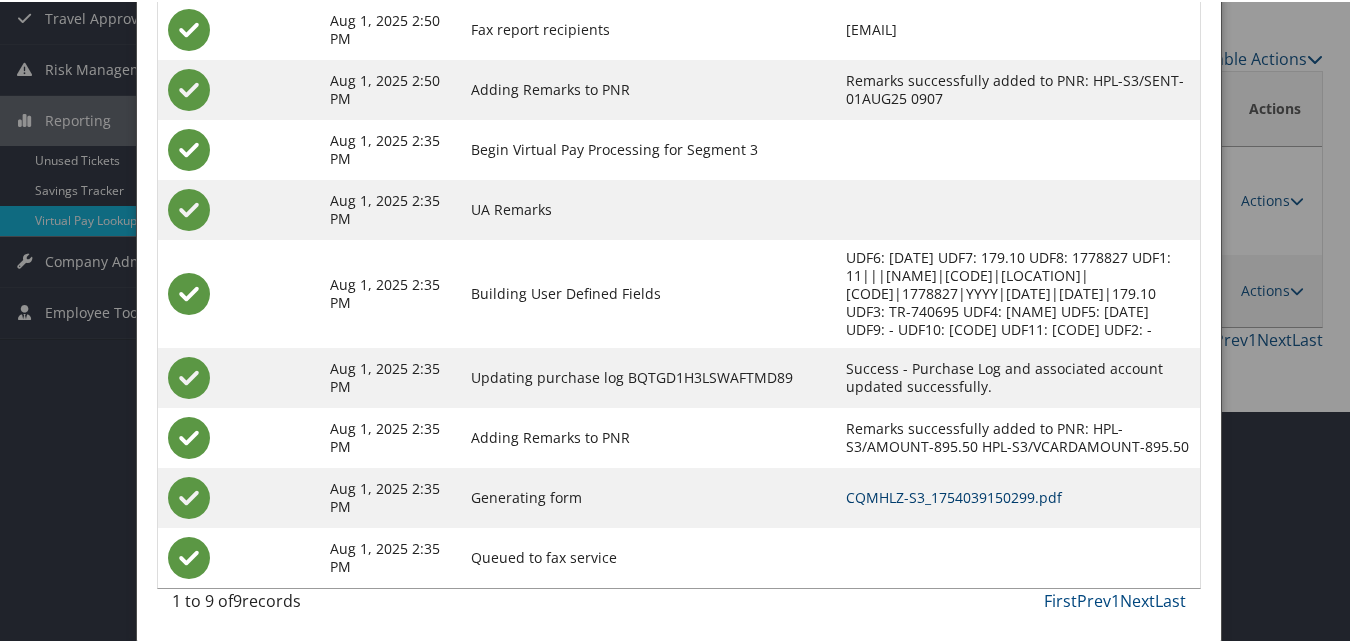 click on "CQMHLZ-S3_1754039150299.pdf" at bounding box center (954, 495) 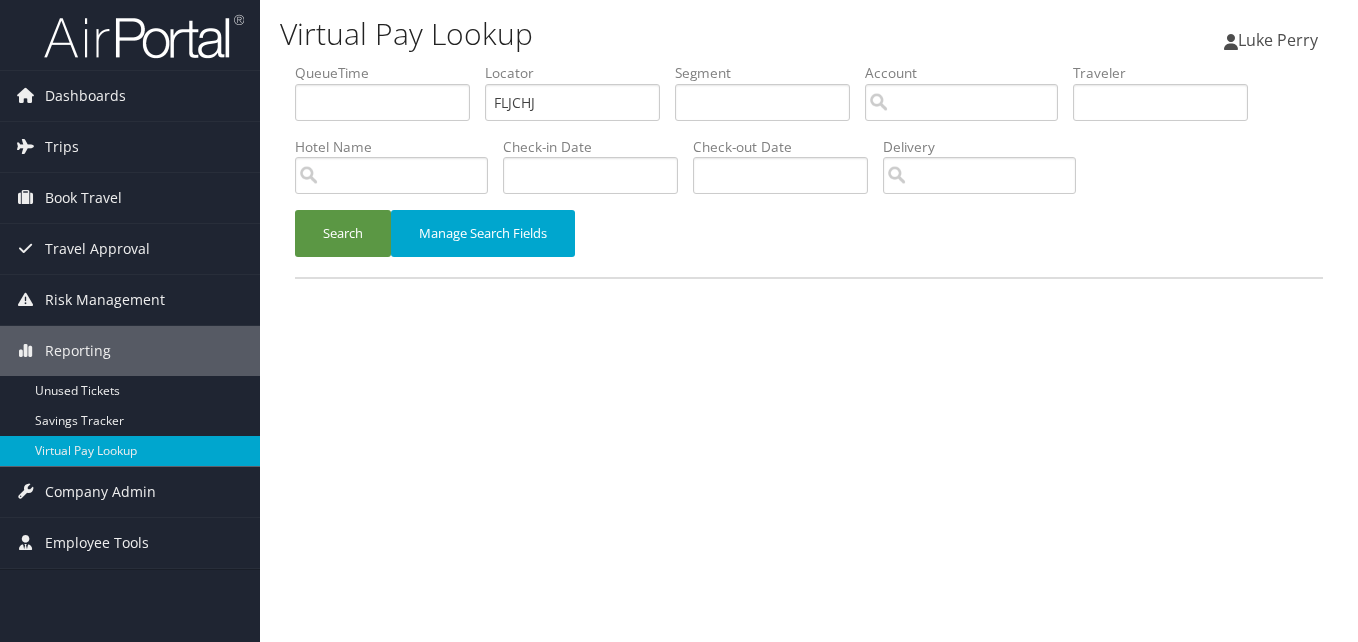 scroll, scrollTop: 0, scrollLeft: 0, axis: both 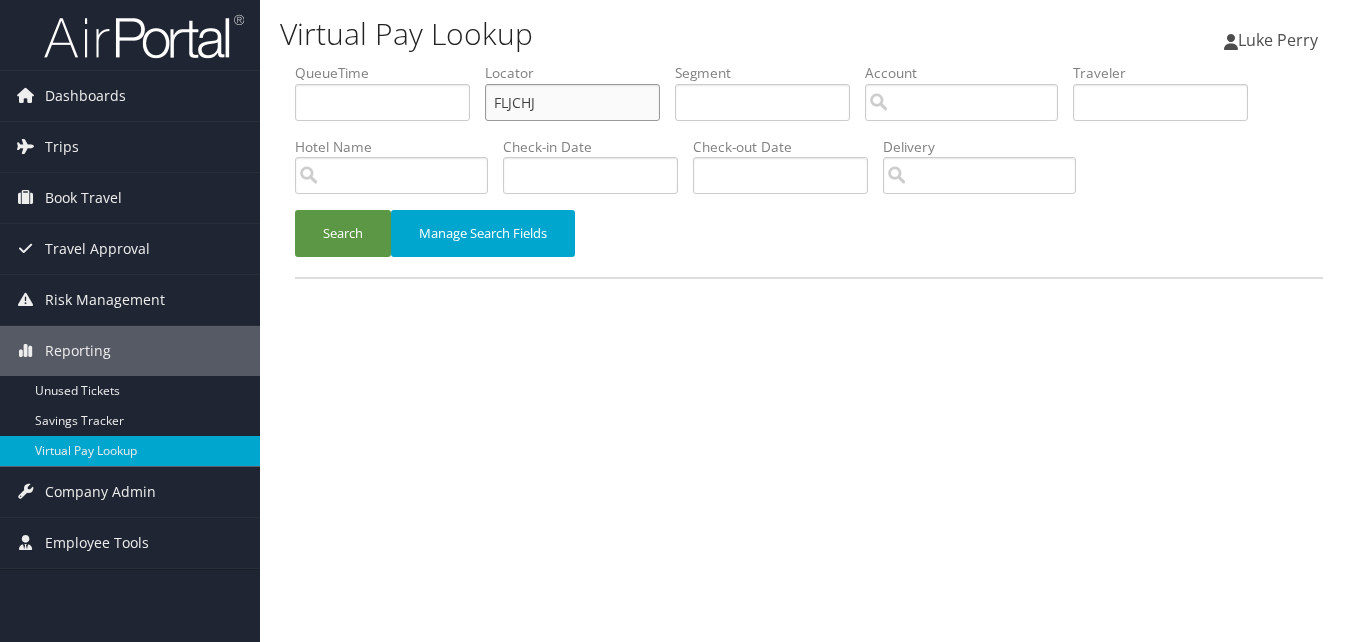 drag, startPoint x: 518, startPoint y: 107, endPoint x: 421, endPoint y: 129, distance: 99.46356 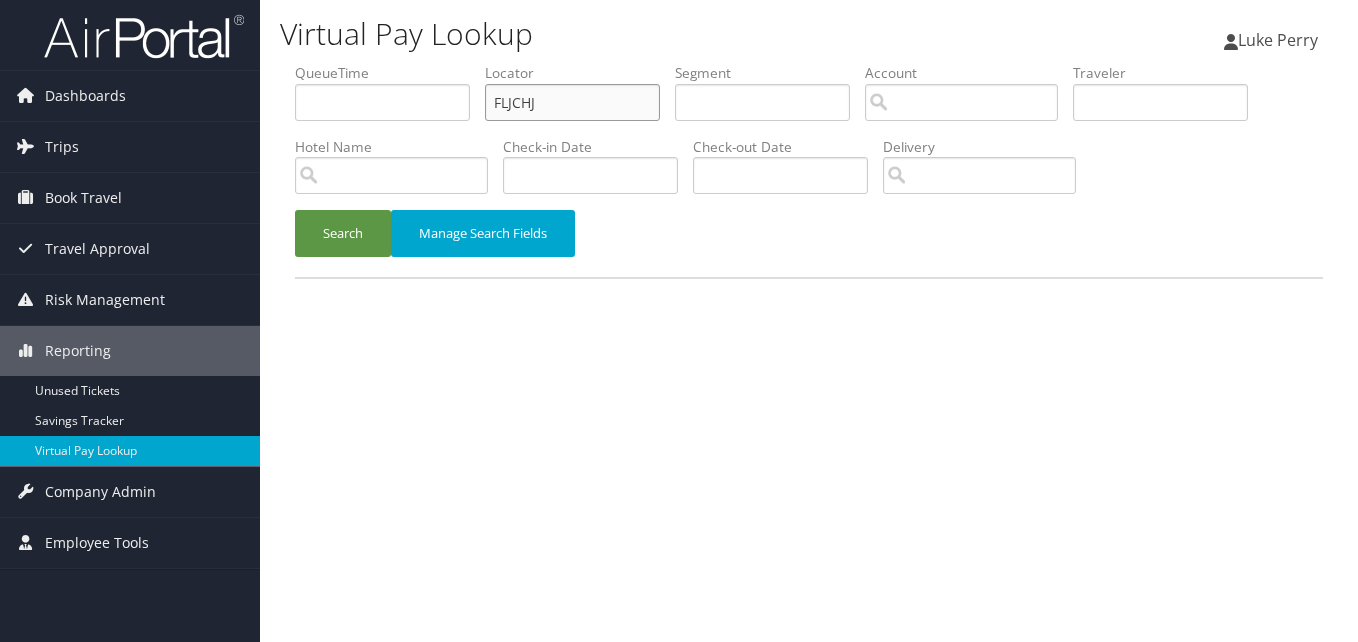 click on "QueueTime Locator FLJCHJ Segment Account Traveler Hotel Name Check-in Date Check-out Date Delivery" at bounding box center (809, 63) 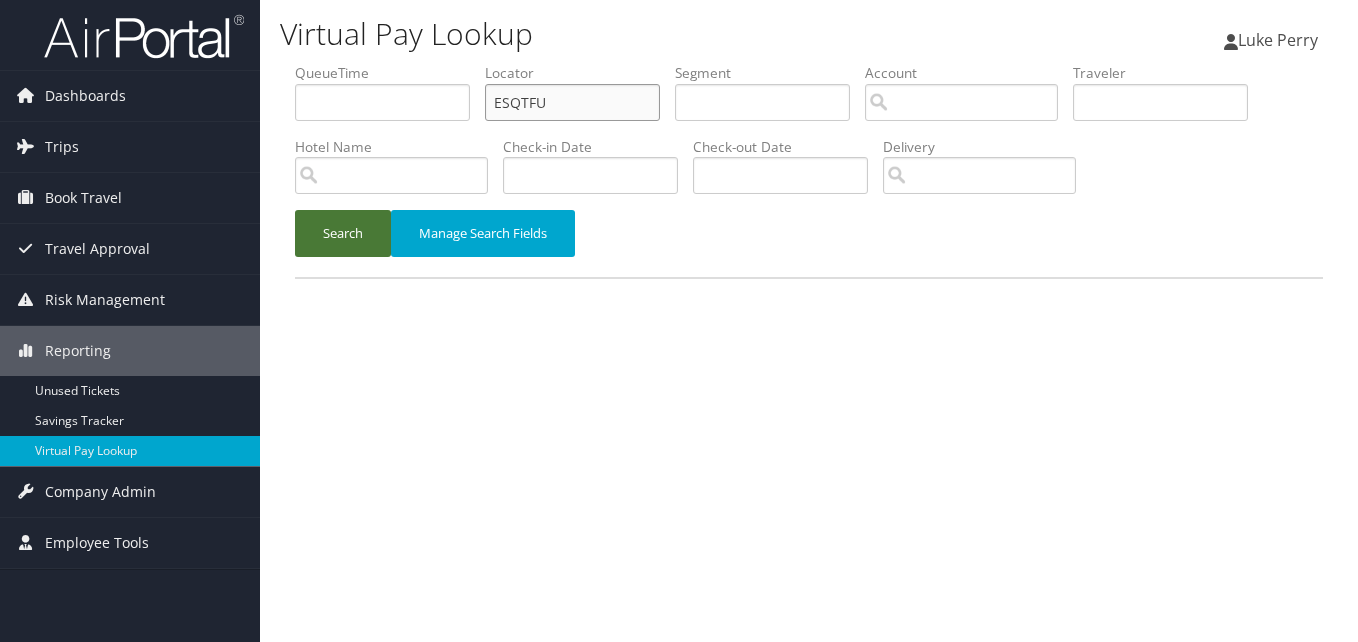 type on "ESQTFU" 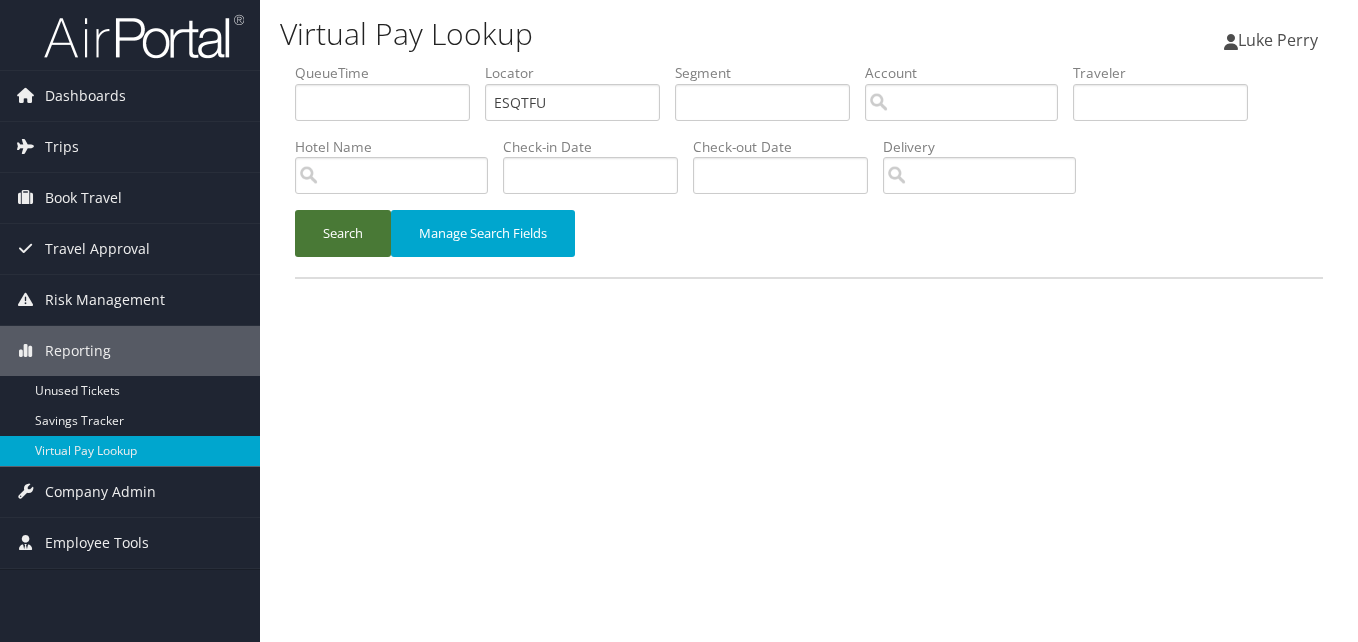 click on "Search" at bounding box center (343, 233) 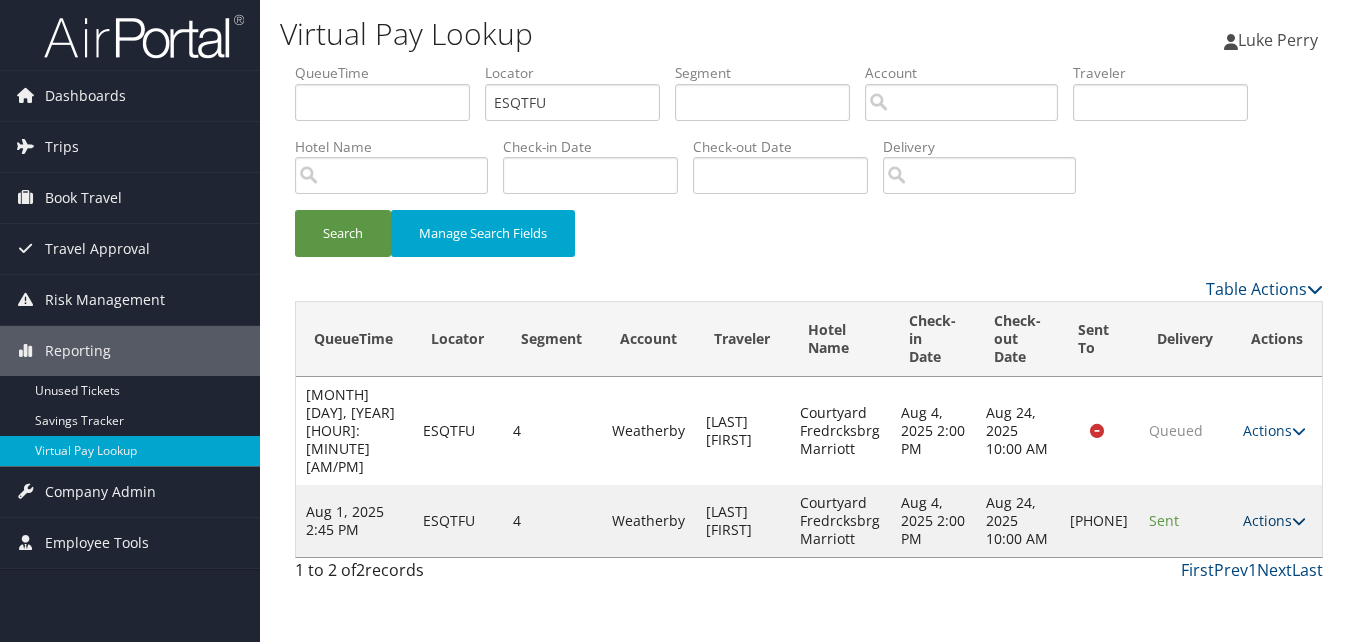click on "Actions" at bounding box center (1274, 520) 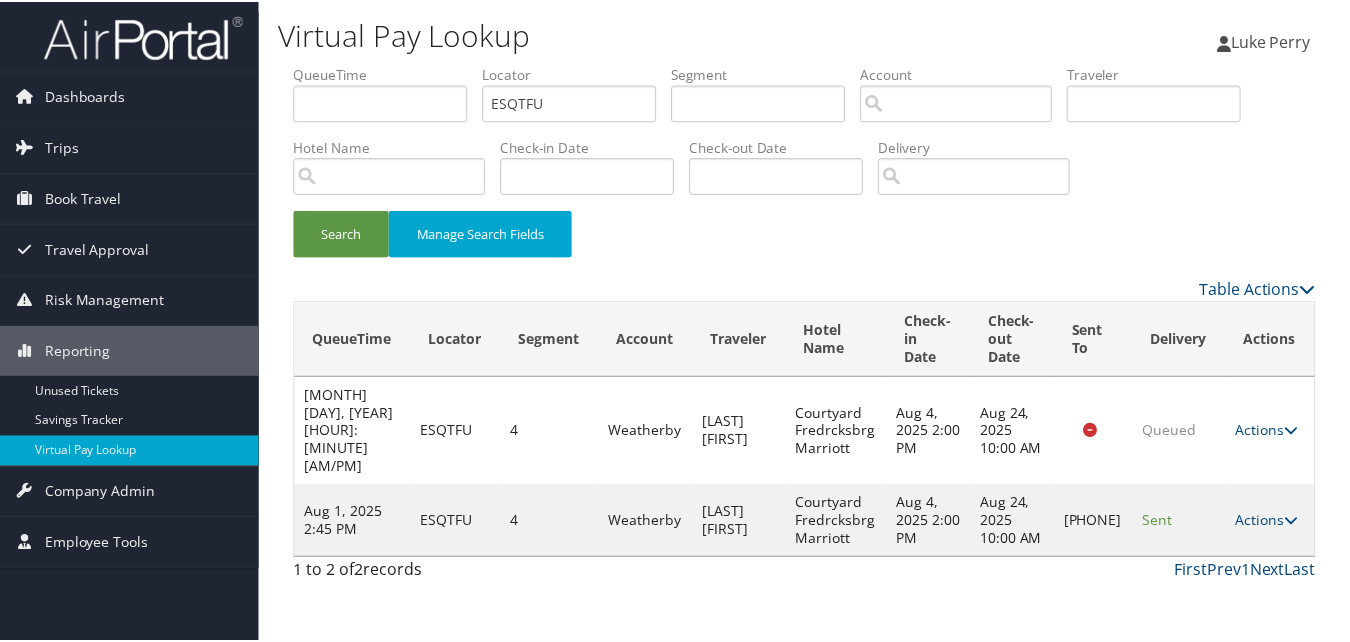 scroll, scrollTop: 1, scrollLeft: 0, axis: vertical 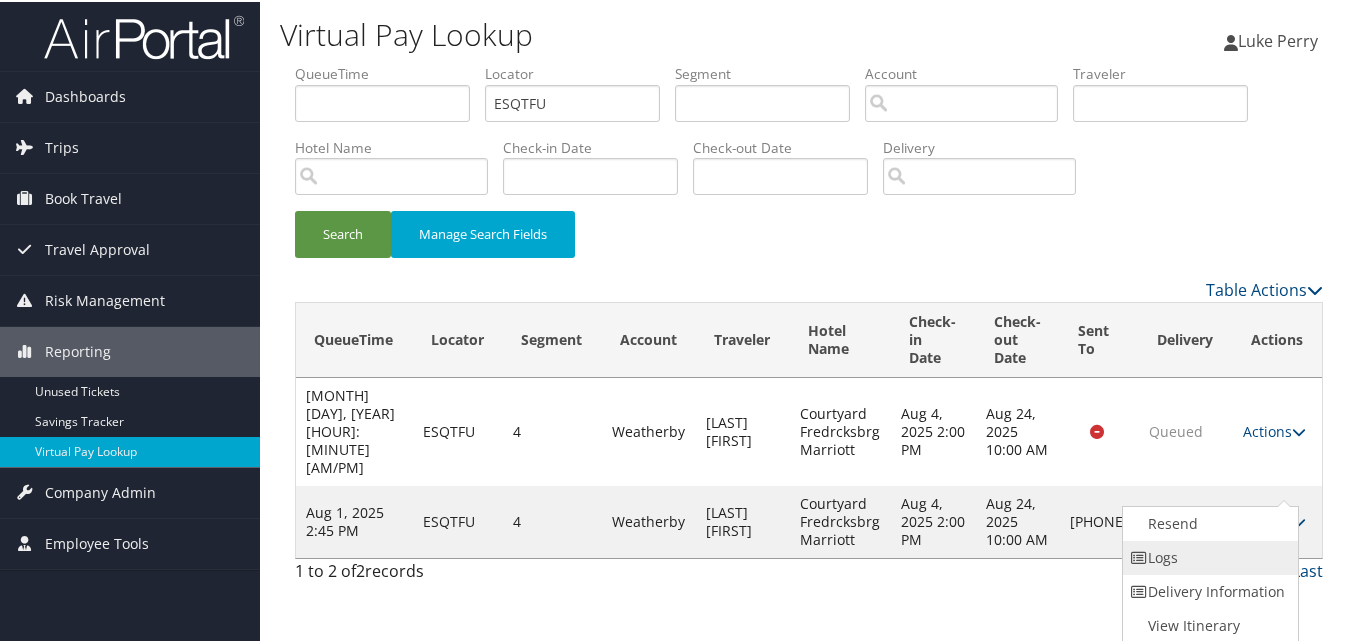 click on "Logs" at bounding box center [1208, 556] 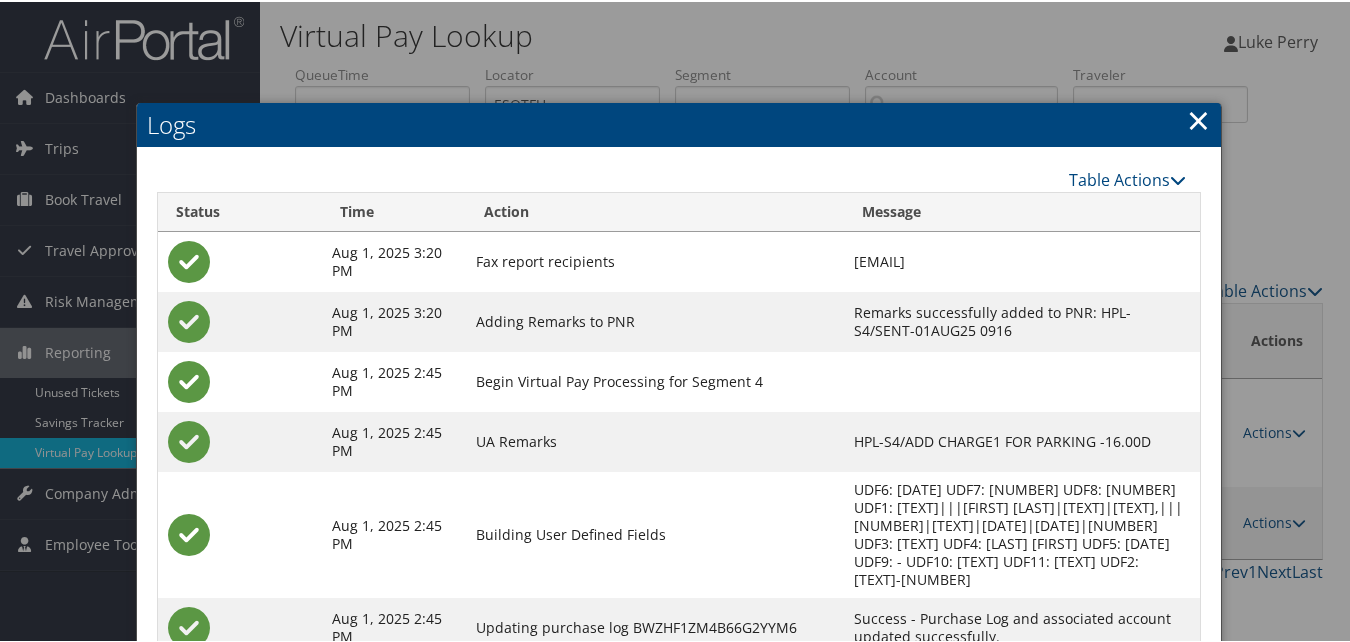 scroll, scrollTop: 172, scrollLeft: 0, axis: vertical 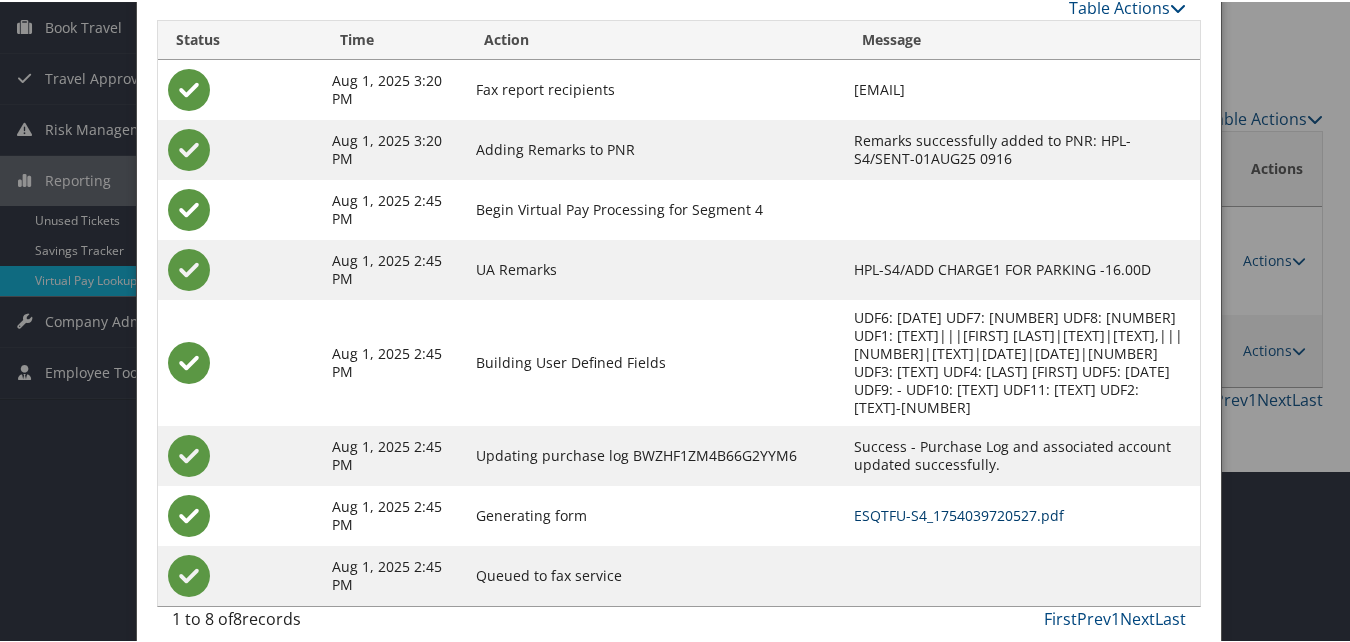 click on "ESQTFU-S4_1754039720527.pdf" at bounding box center (959, 513) 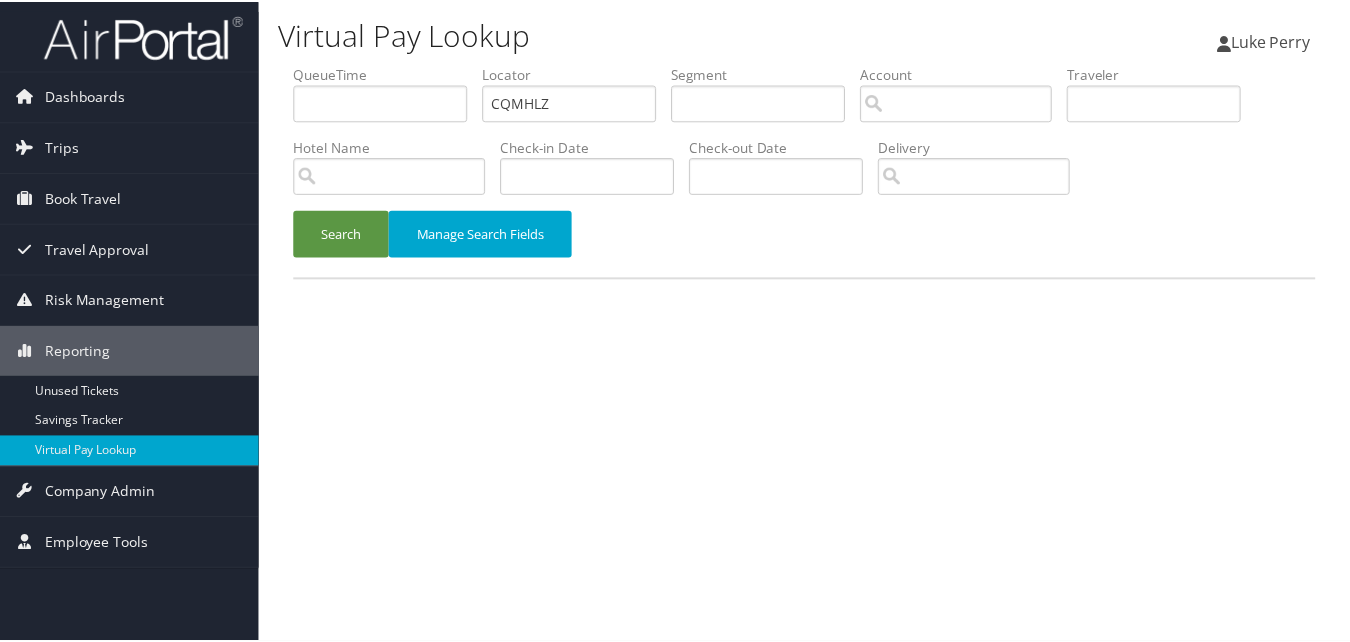 scroll, scrollTop: 0, scrollLeft: 0, axis: both 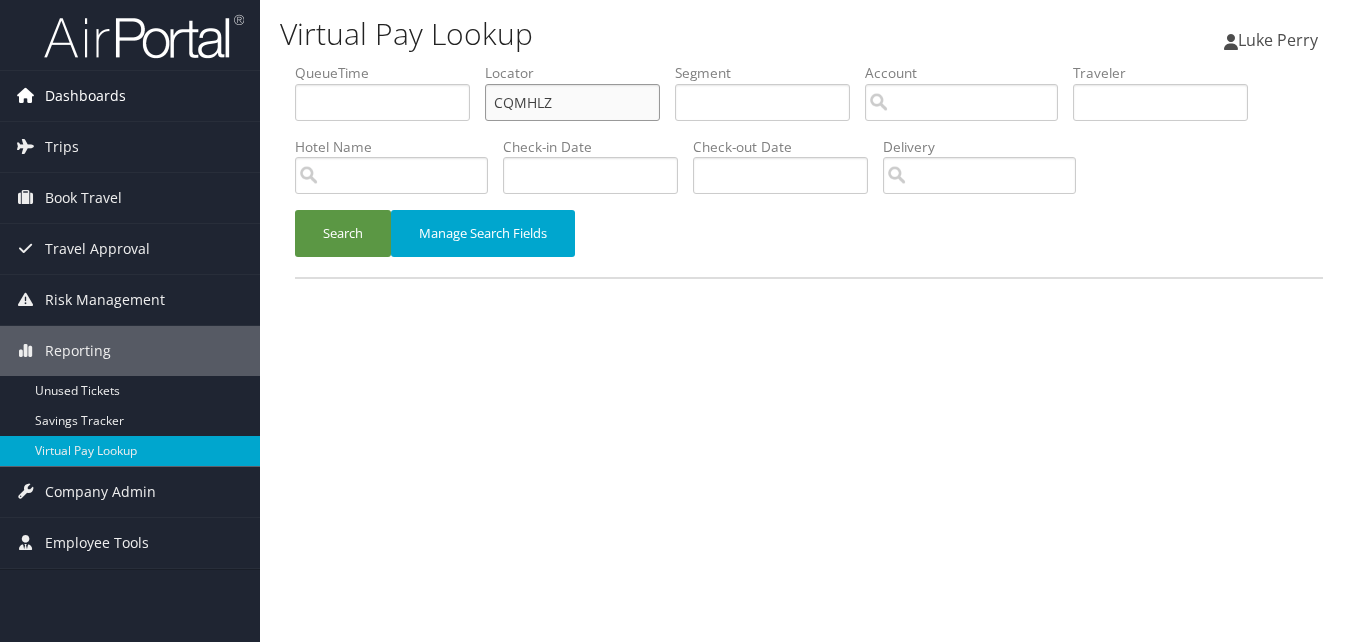 paste on "NIGHUH" 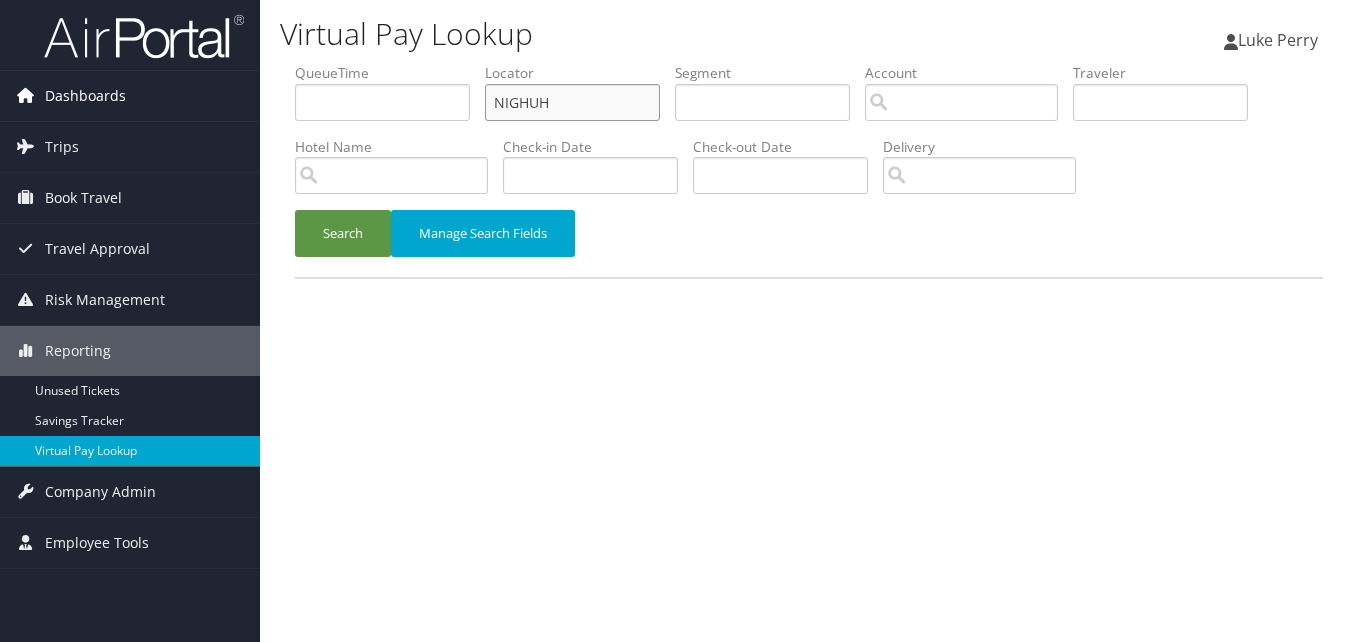 drag, startPoint x: 376, startPoint y: 108, endPoint x: 211, endPoint y: 110, distance: 165.01212 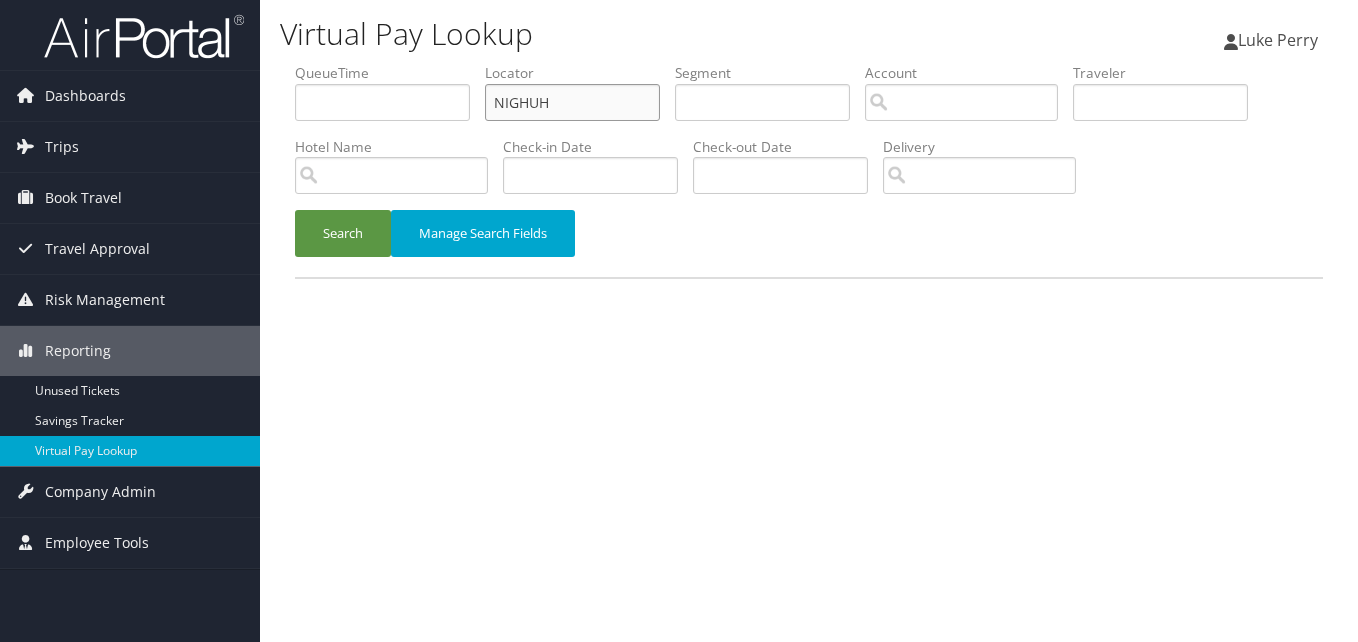 drag, startPoint x: 529, startPoint y: 107, endPoint x: 547, endPoint y: 146, distance: 42.953465 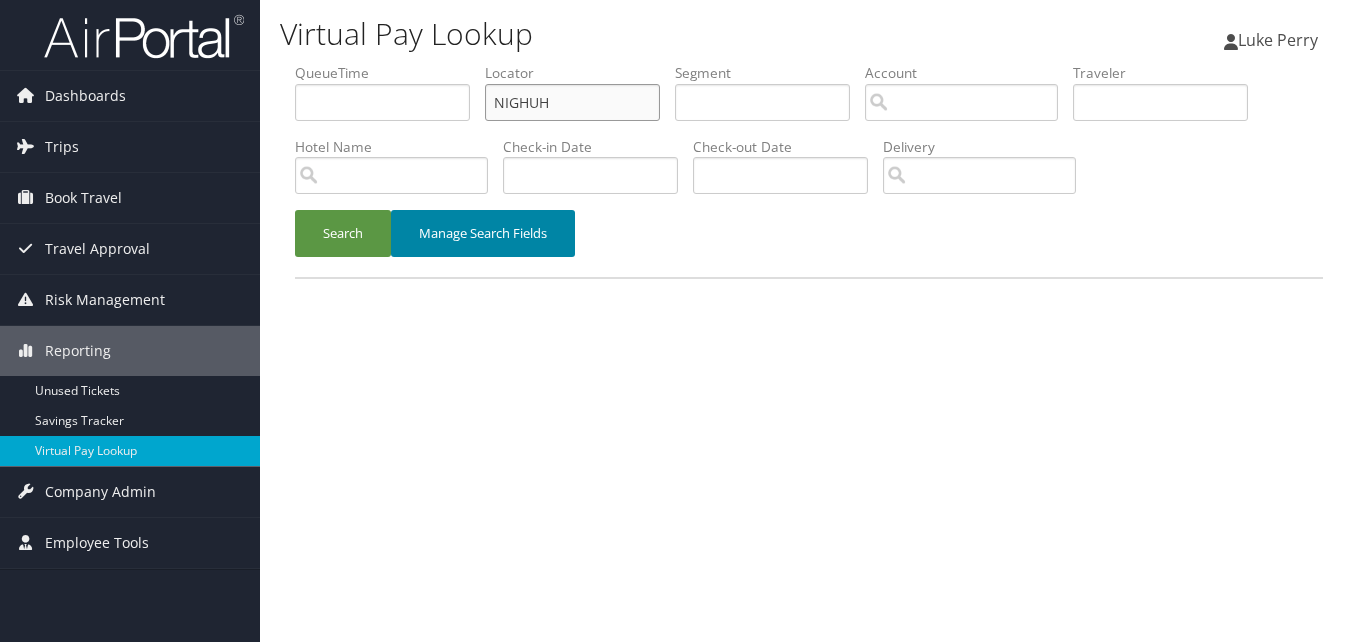 type on "NIGHUH" 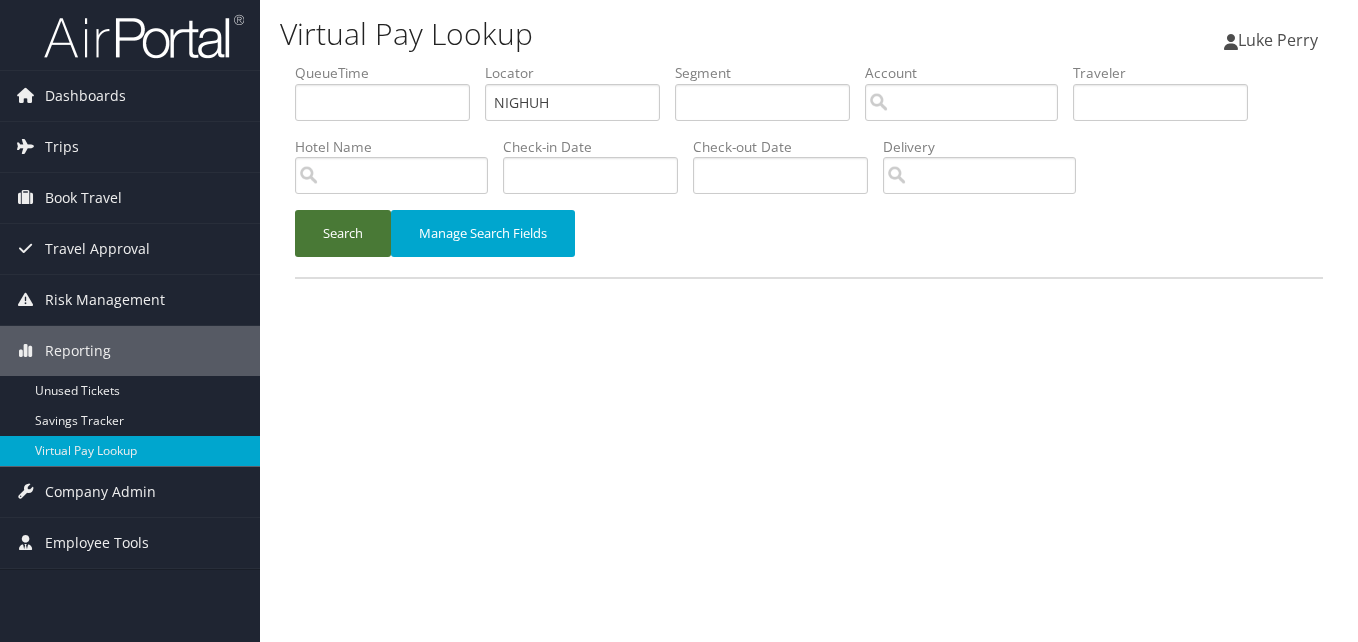 drag, startPoint x: 526, startPoint y: 224, endPoint x: 355, endPoint y: 218, distance: 171.10522 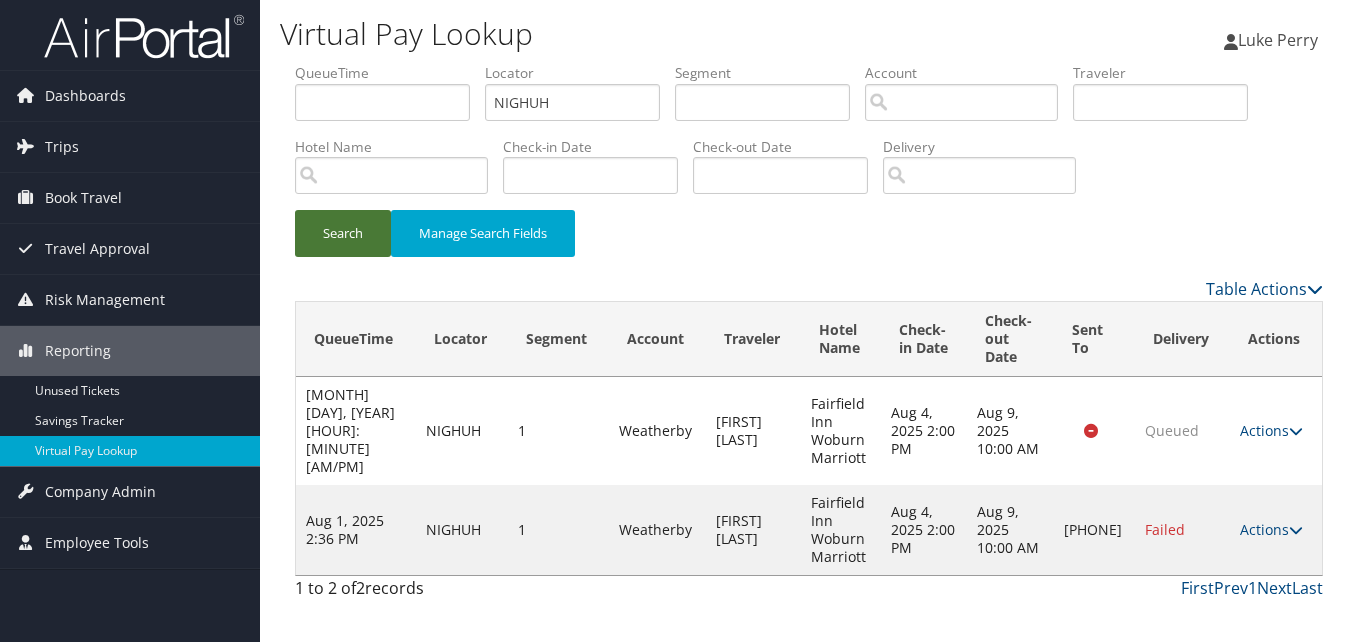type 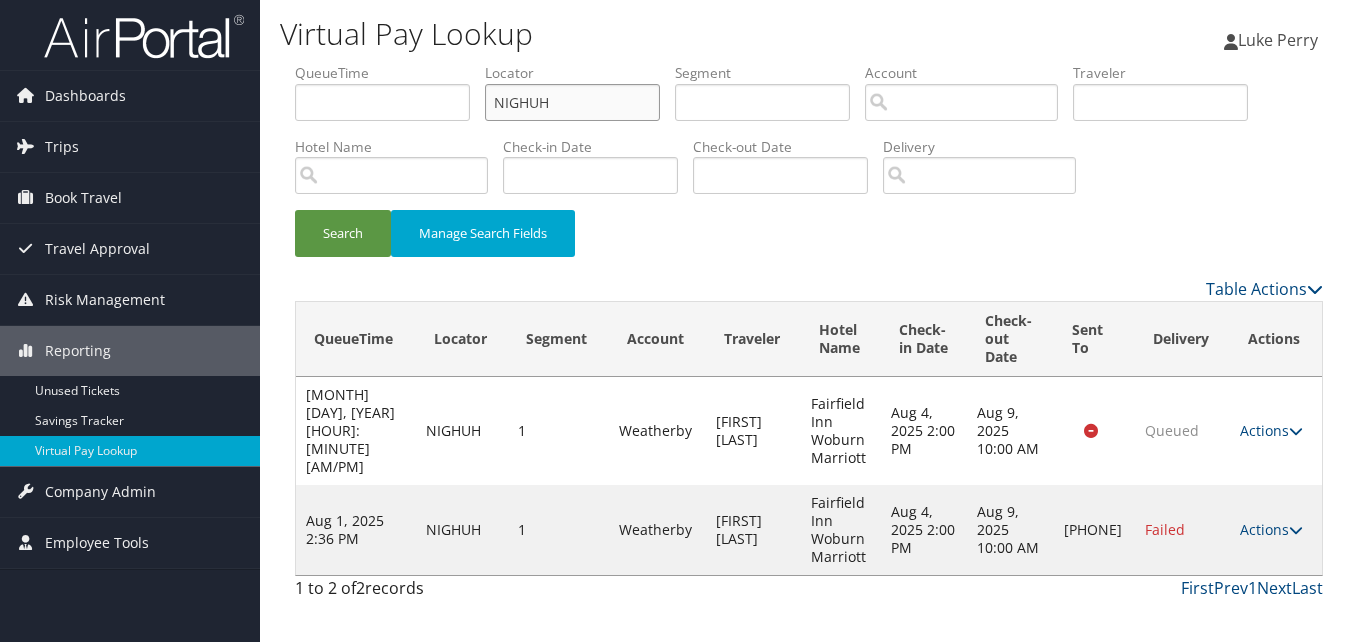 paste on "MBLQCF" 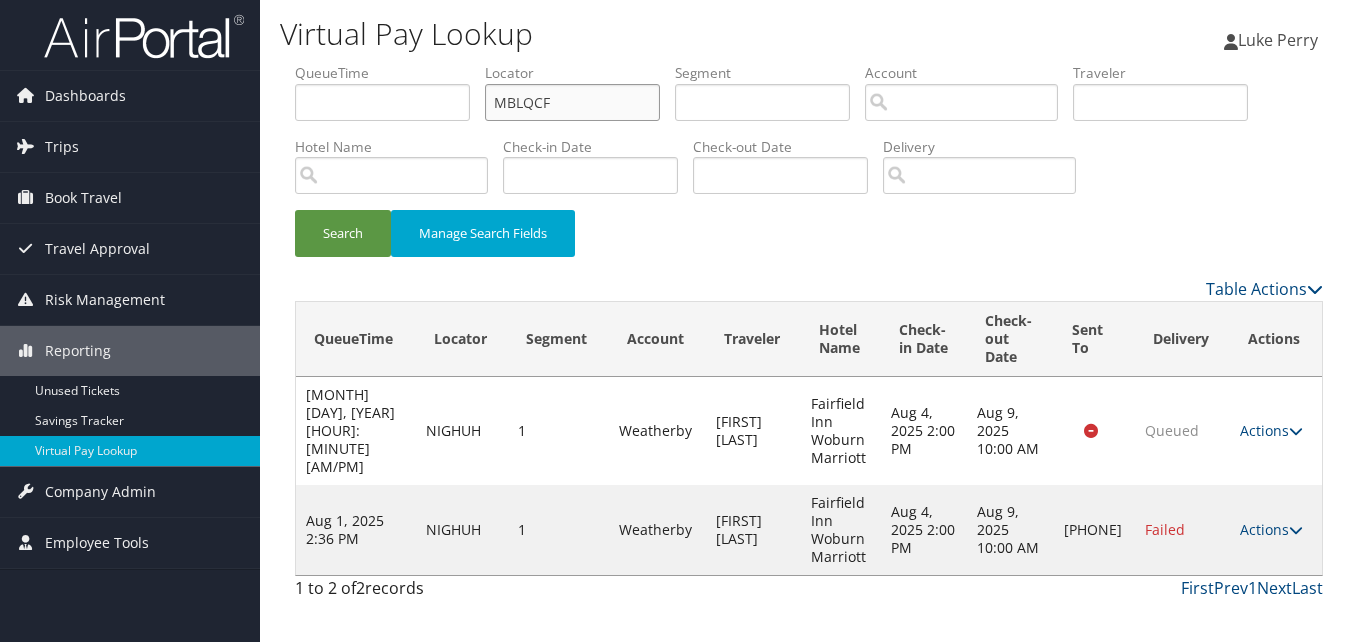 drag, startPoint x: 510, startPoint y: 113, endPoint x: 419, endPoint y: 144, distance: 96.13532 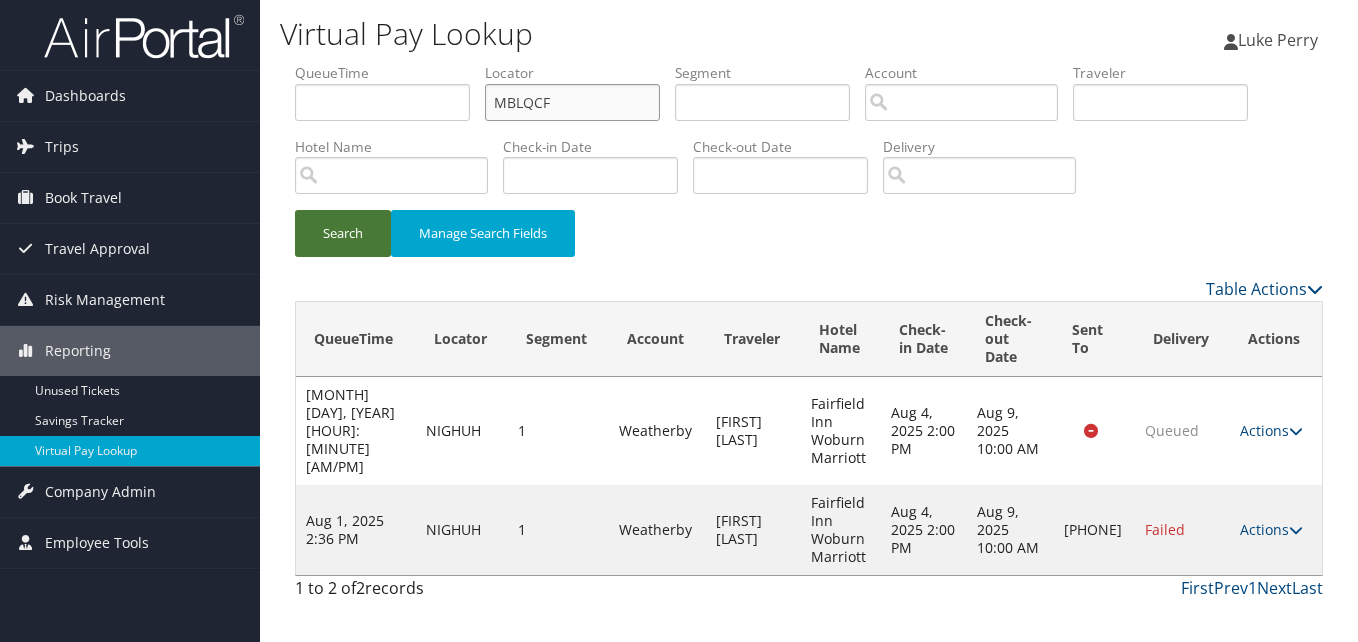 type on "MBLQCF" 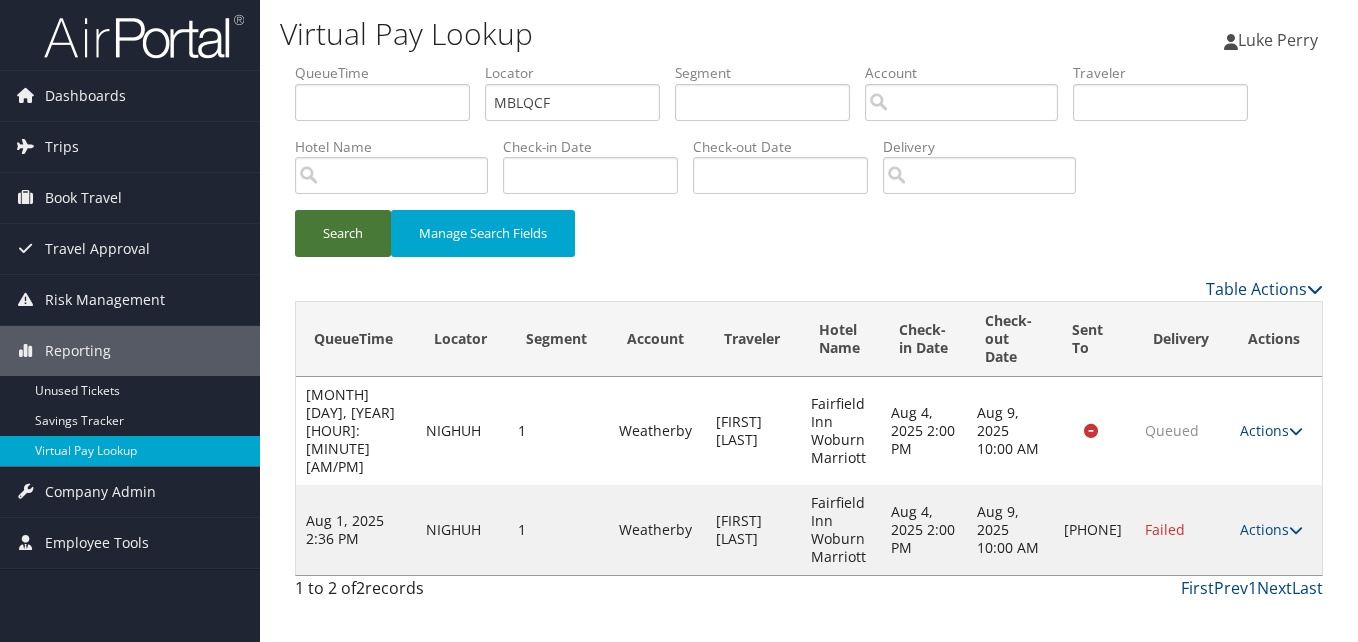 click on "Search" at bounding box center [343, 233] 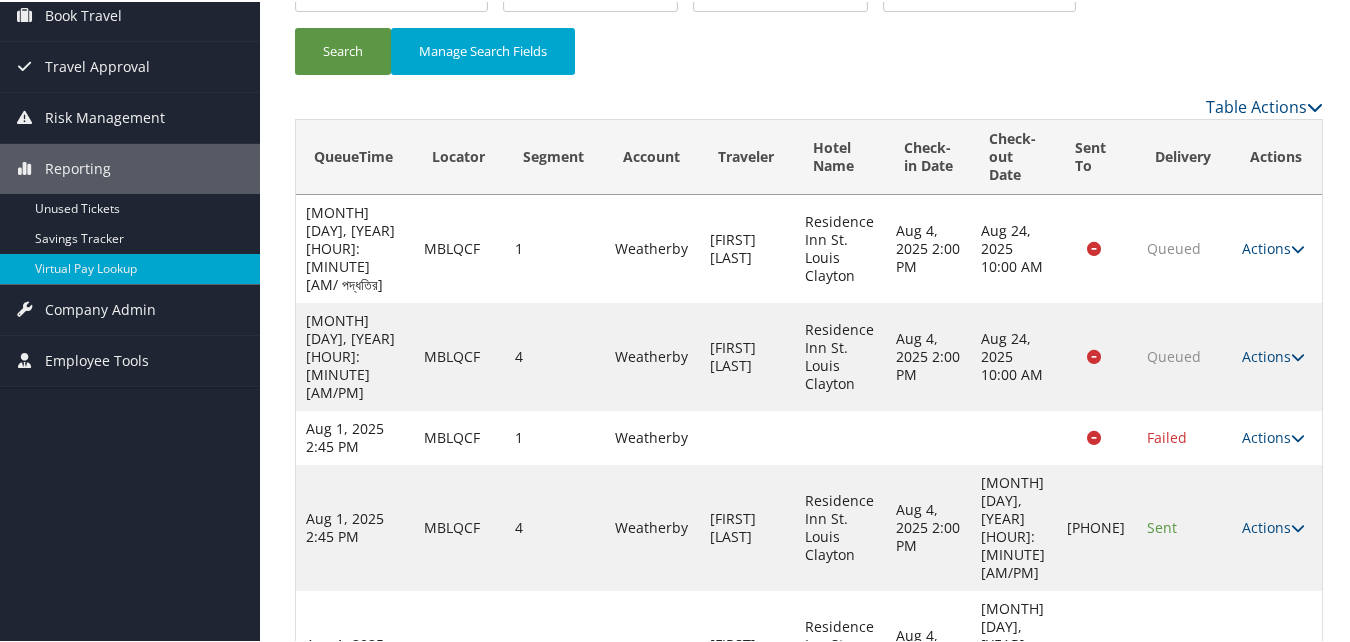 click on "Actions" at bounding box center (1273, 651) 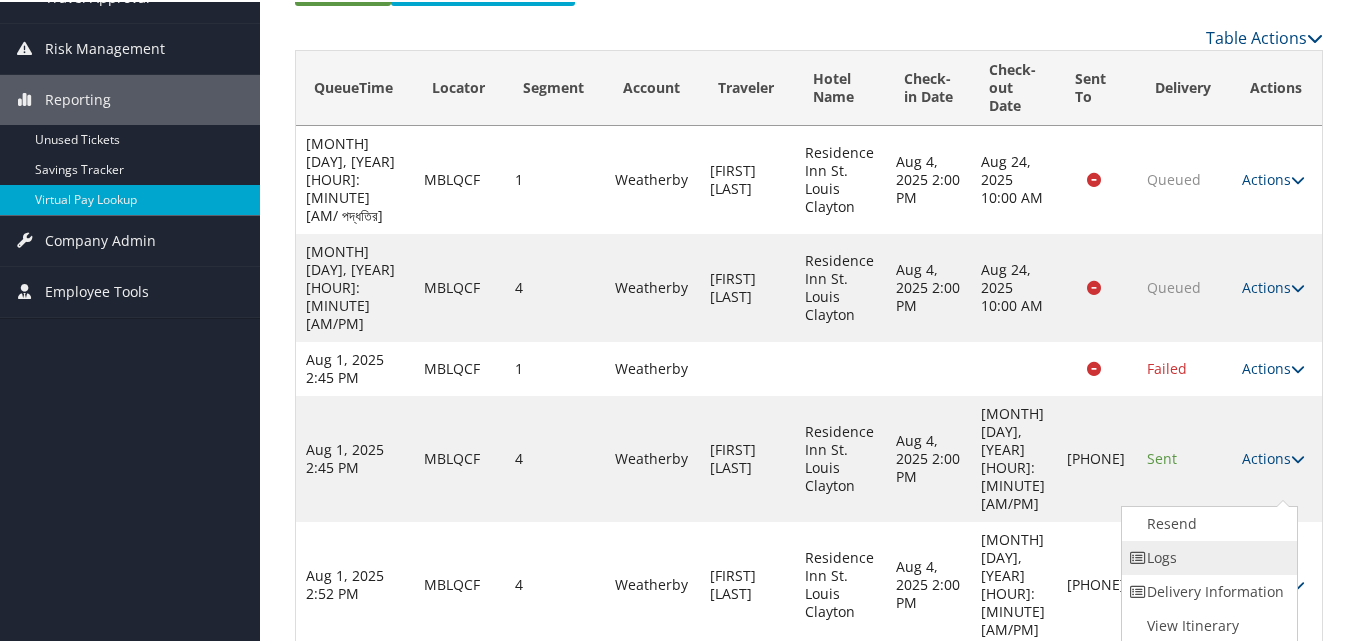 click at bounding box center (1139, 556) 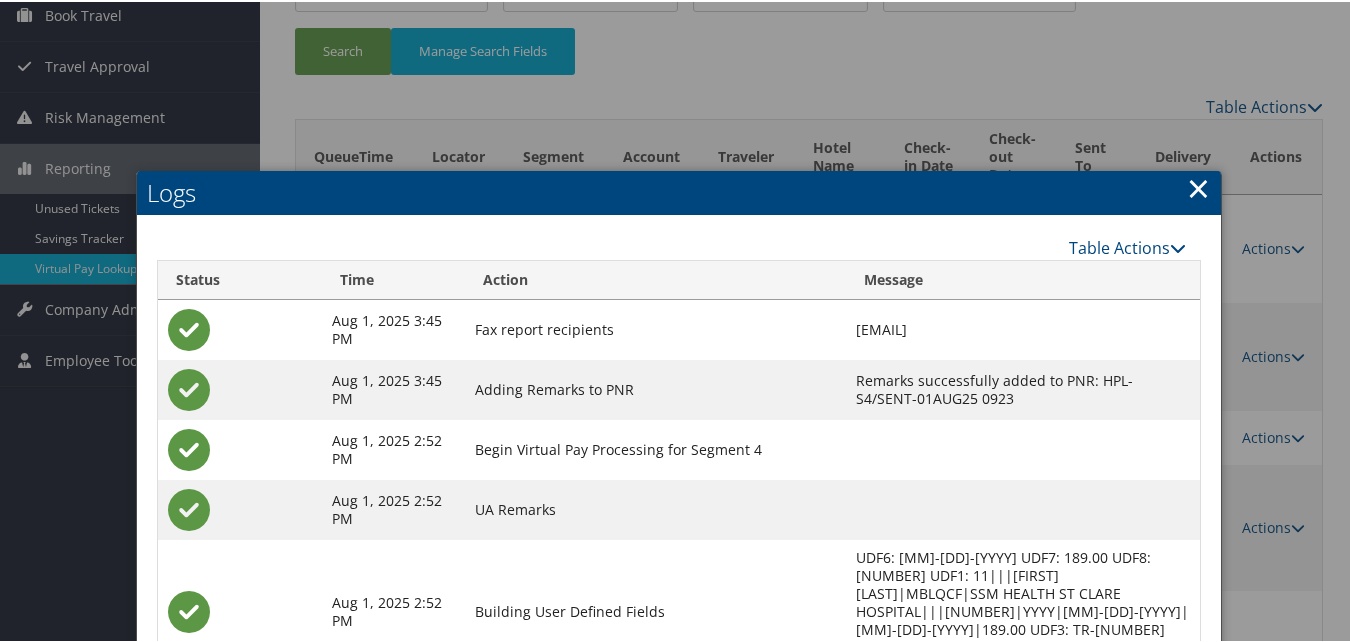 scroll, scrollTop: 424, scrollLeft: 0, axis: vertical 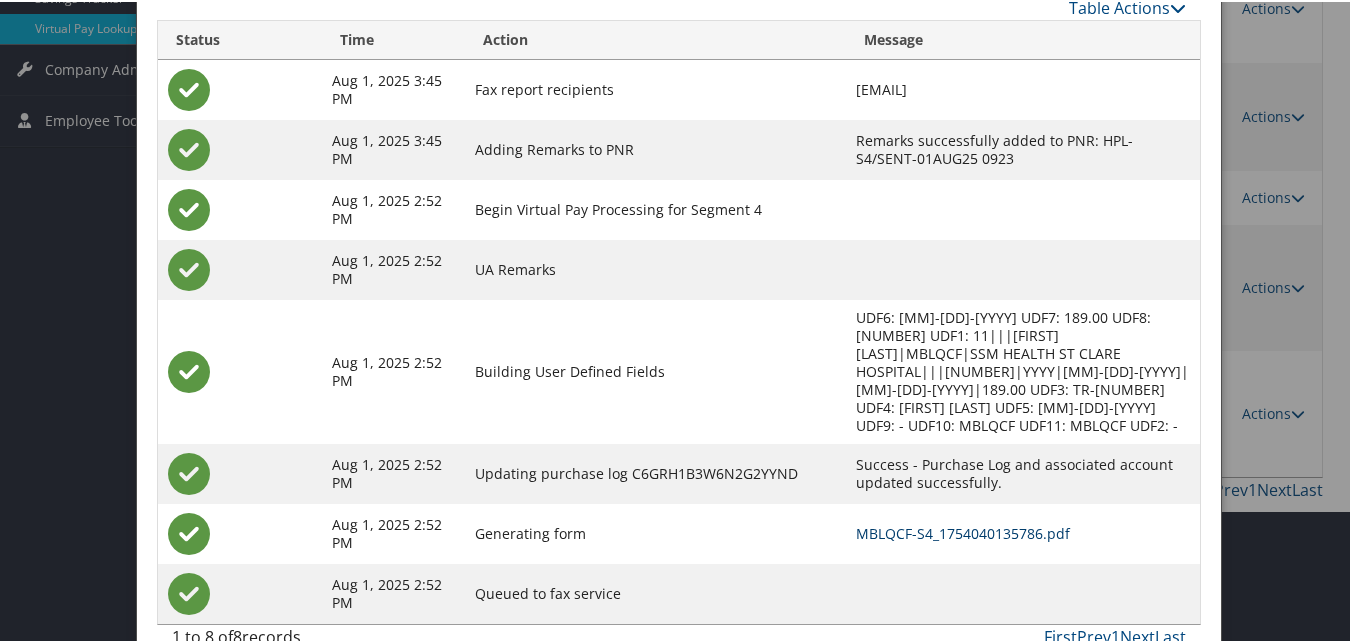 click on "MBLQCF-S4_1754040135786.pdf" at bounding box center (963, 531) 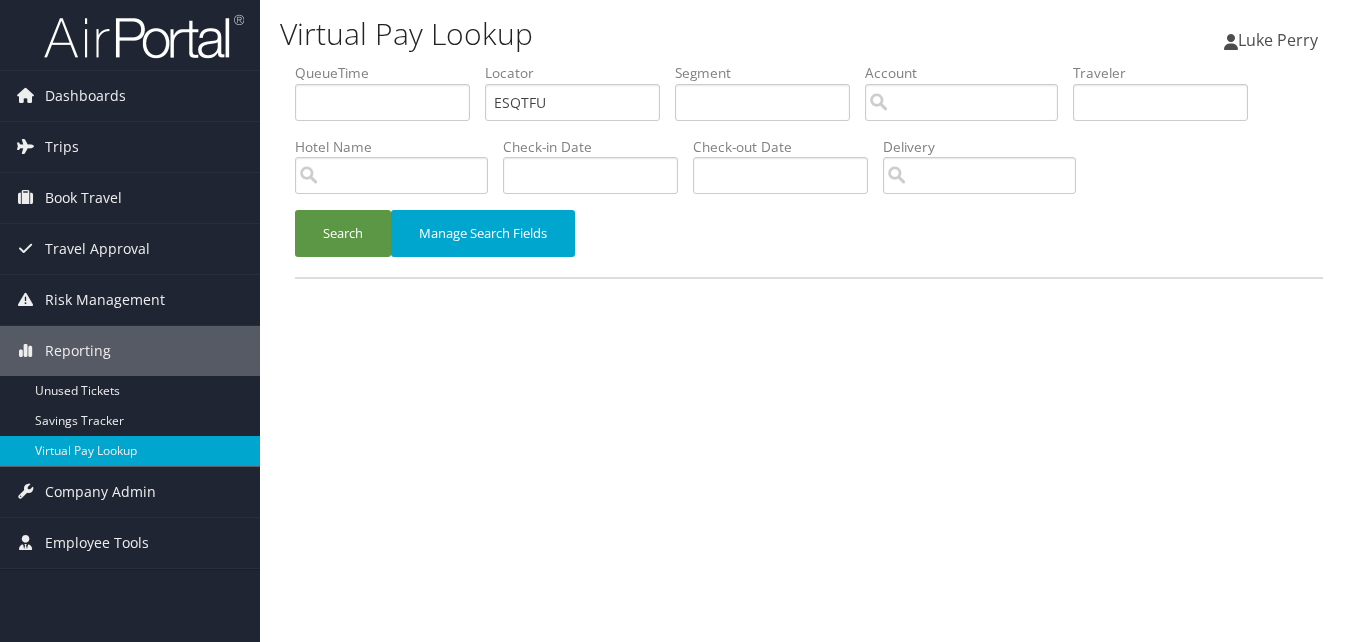 scroll, scrollTop: 0, scrollLeft: 0, axis: both 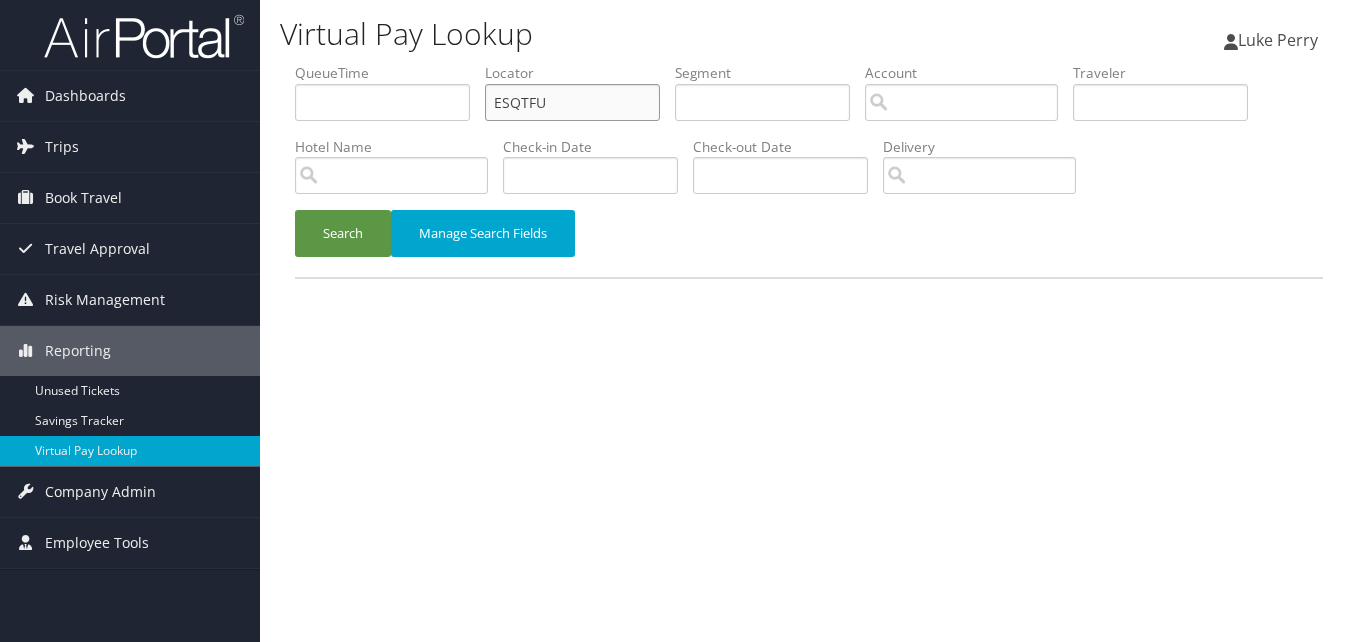 paste on "NIGHUH" 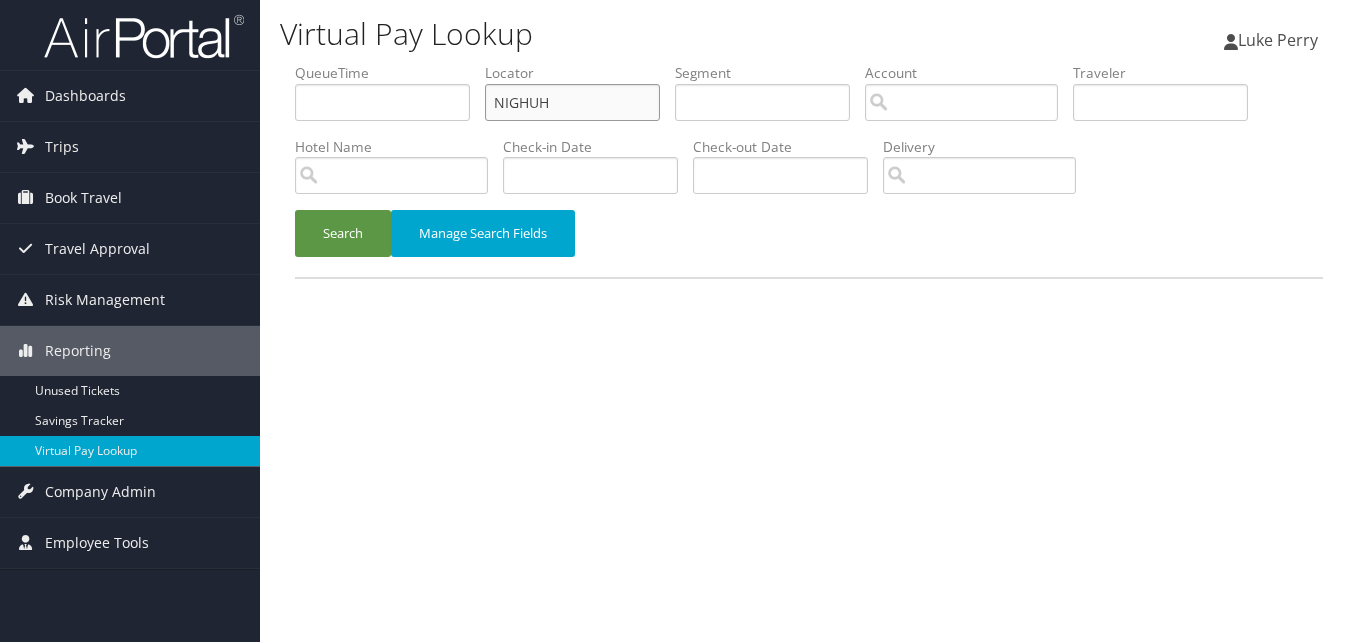 drag, startPoint x: 495, startPoint y: 114, endPoint x: 353, endPoint y: 116, distance: 142.01408 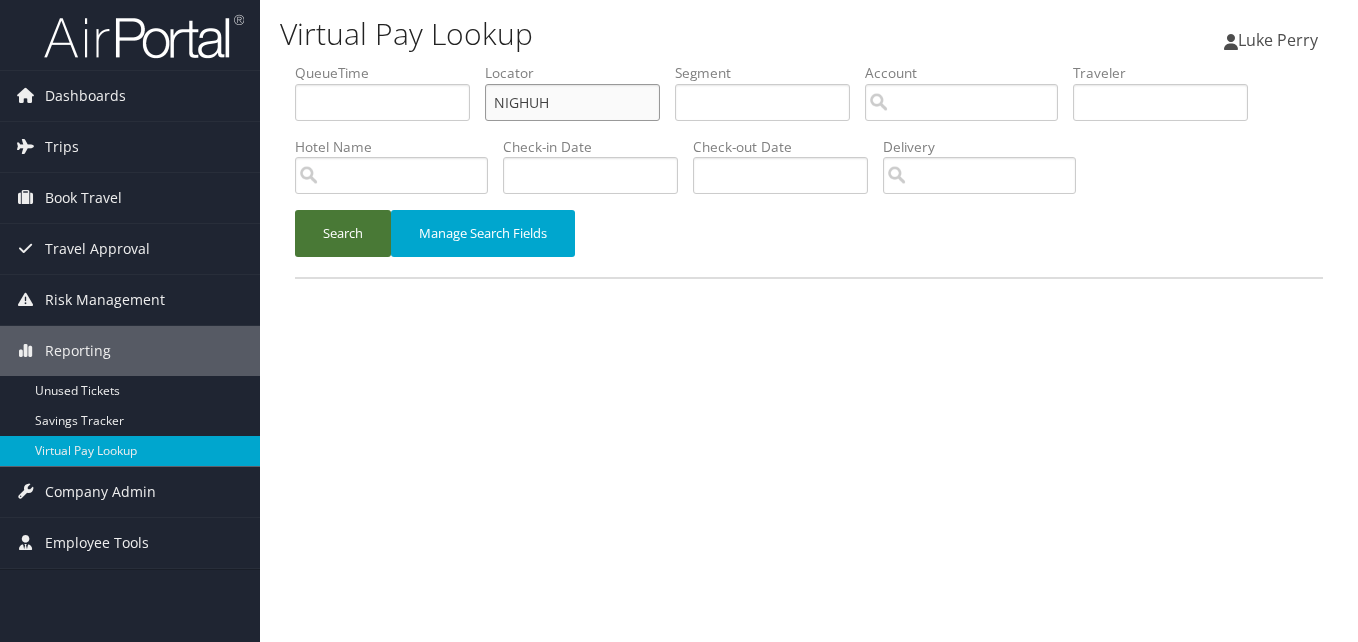 type on "NIGHUH" 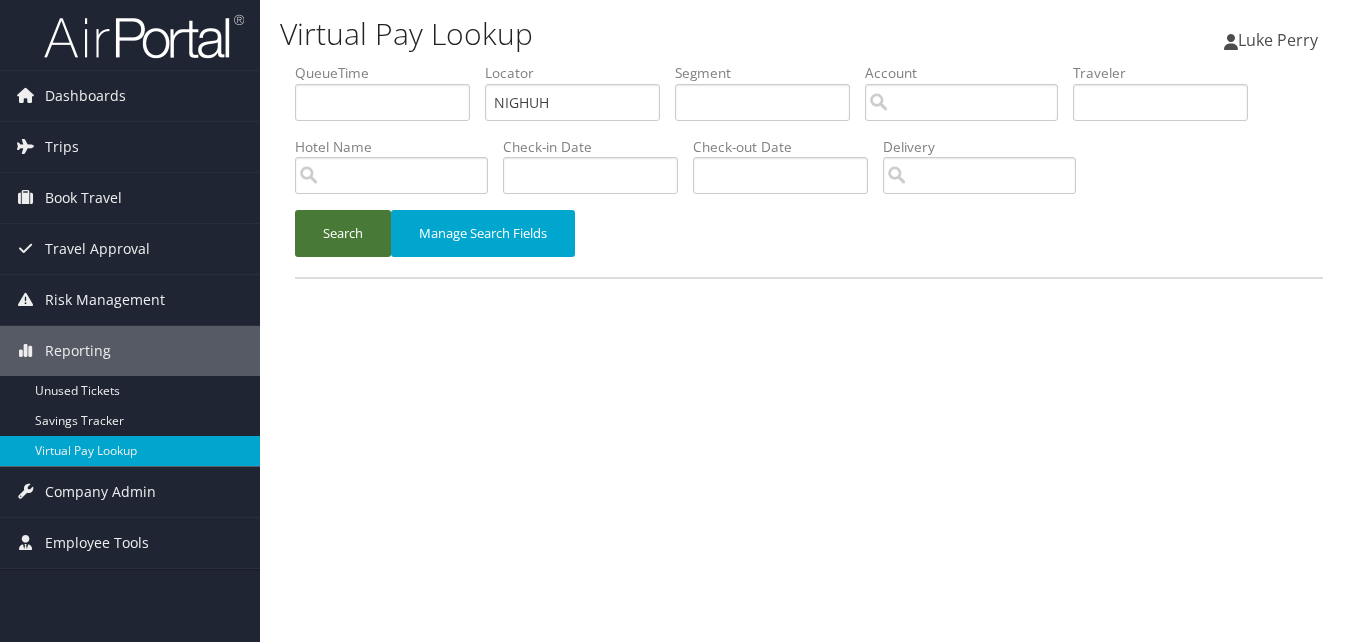 click on "Search" at bounding box center [343, 233] 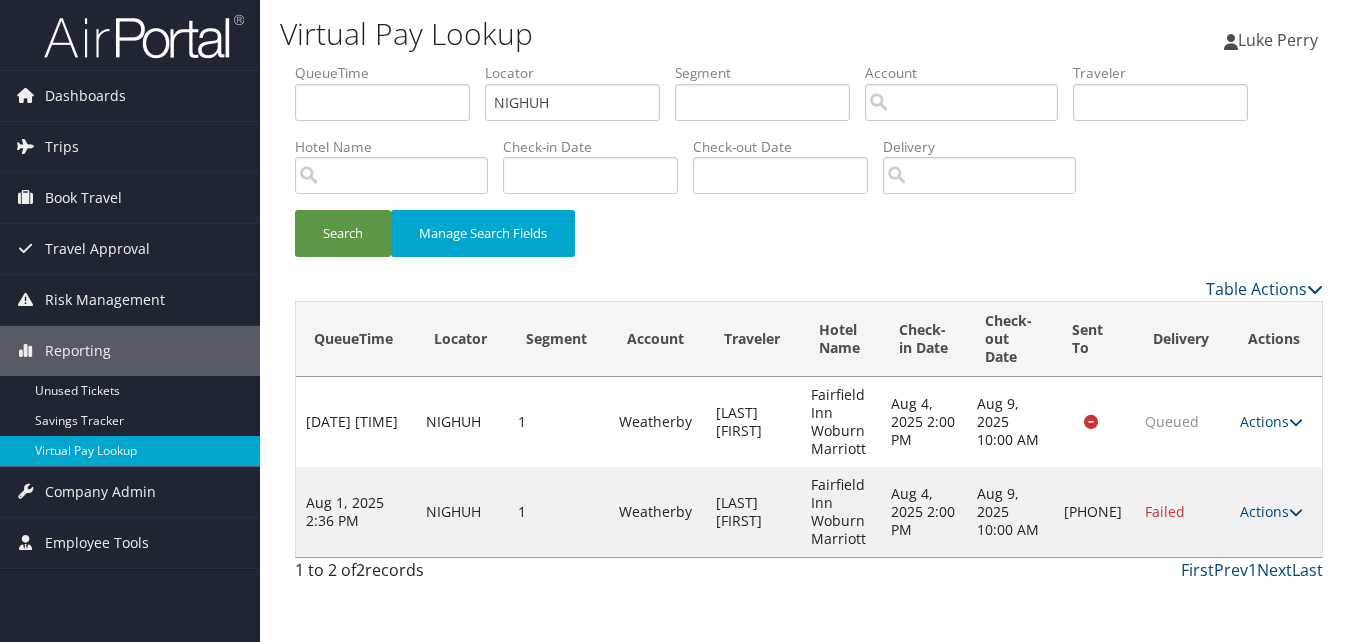 click on "Actions" at bounding box center (1271, 511) 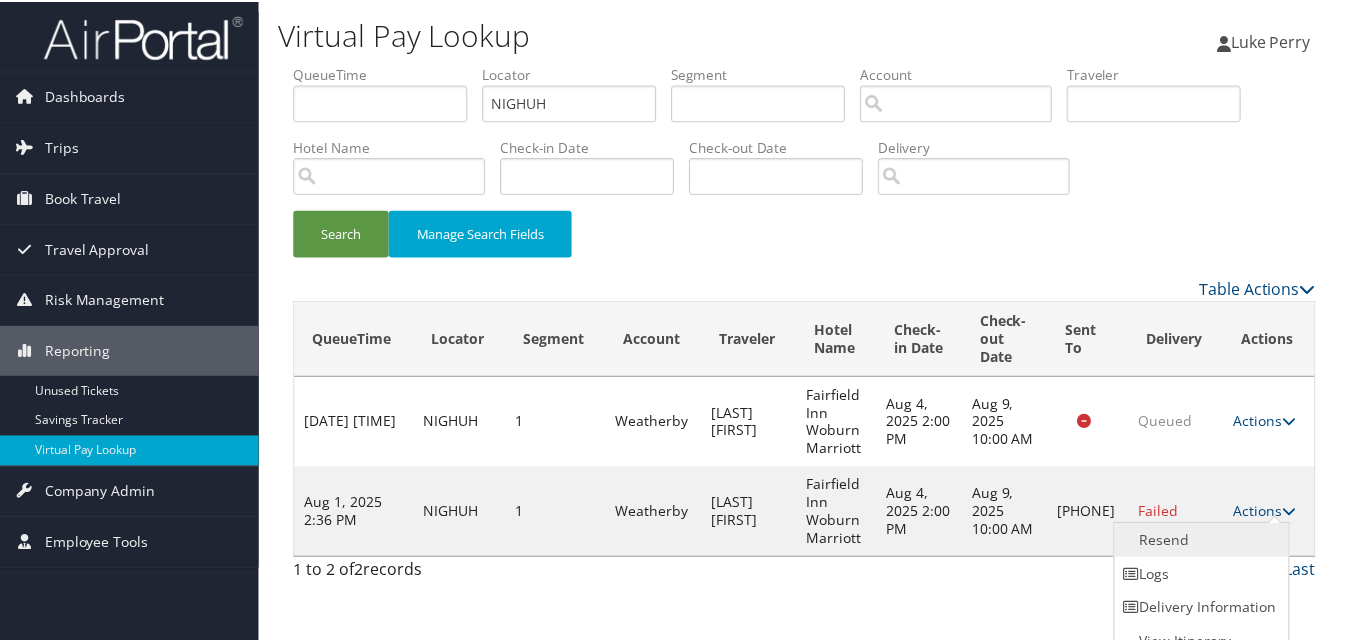 scroll, scrollTop: 19, scrollLeft: 0, axis: vertical 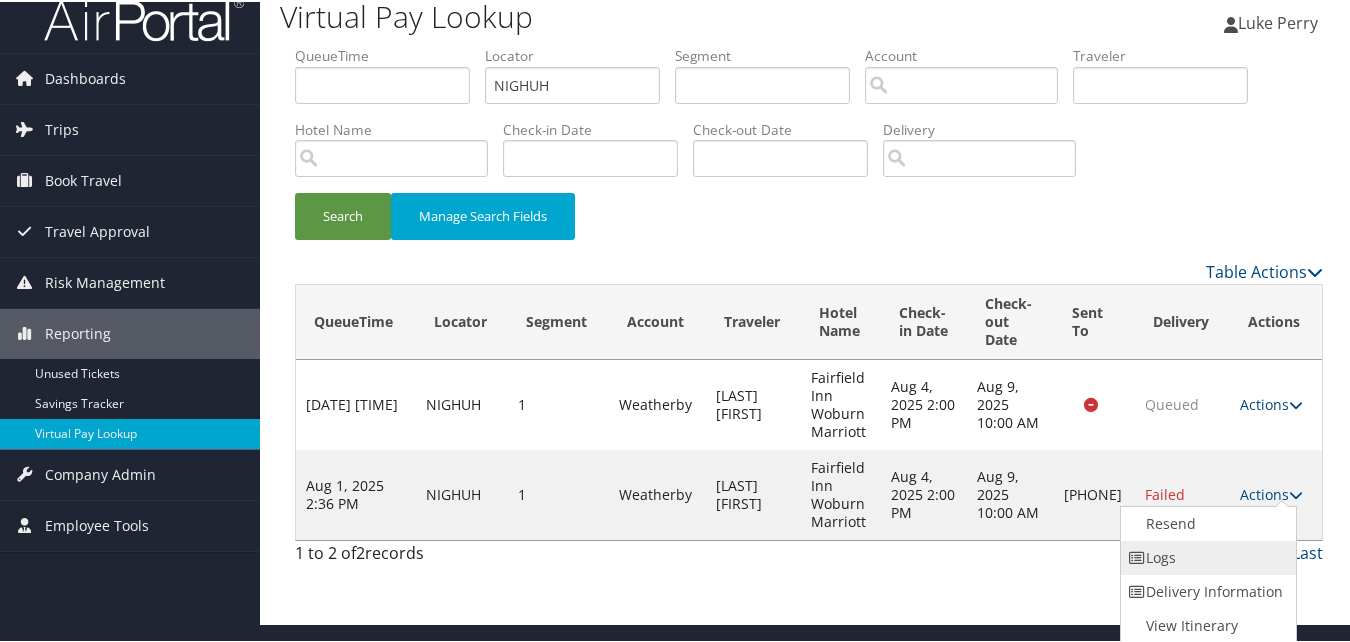 click on "Logs" at bounding box center (1206, 556) 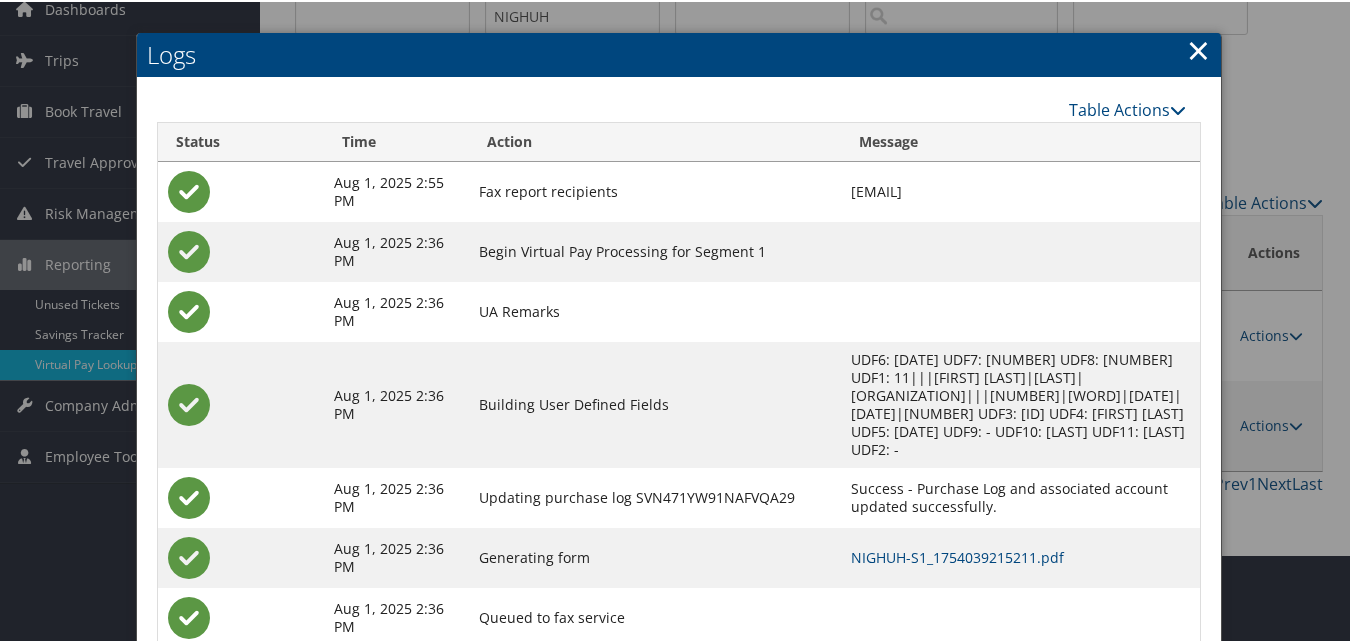 scroll, scrollTop: 130, scrollLeft: 0, axis: vertical 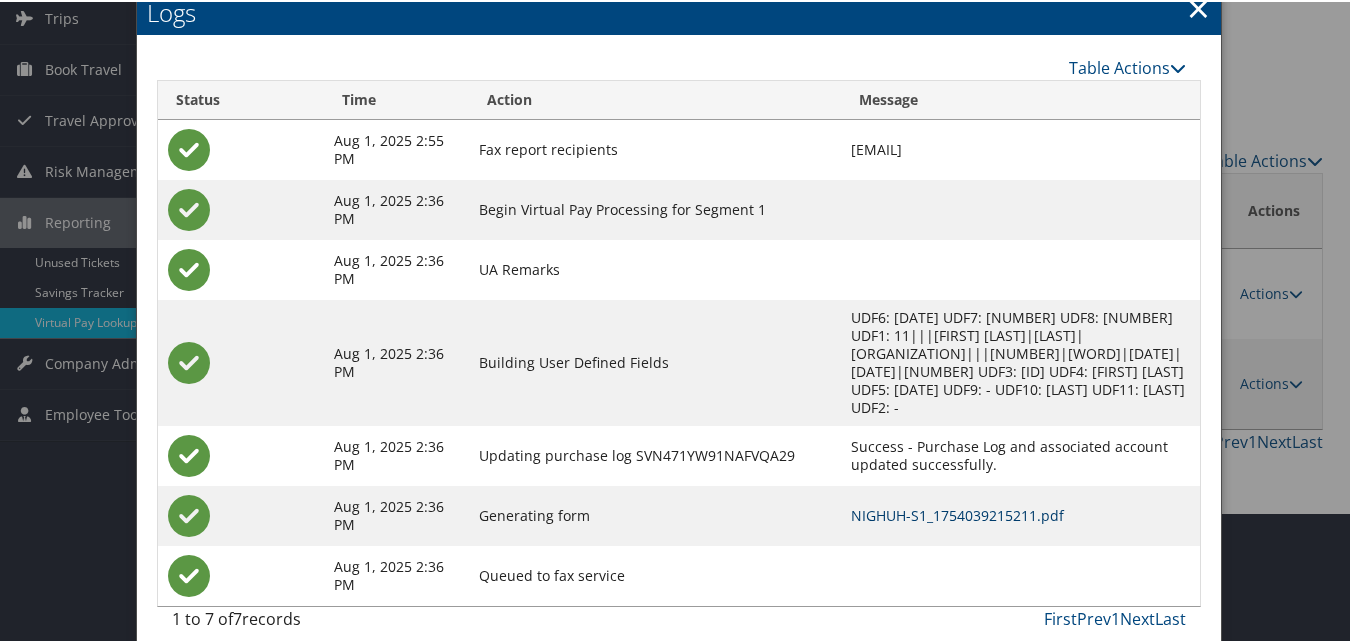 click on "NIGHUH-S1_1754039215211.pdf" at bounding box center (957, 513) 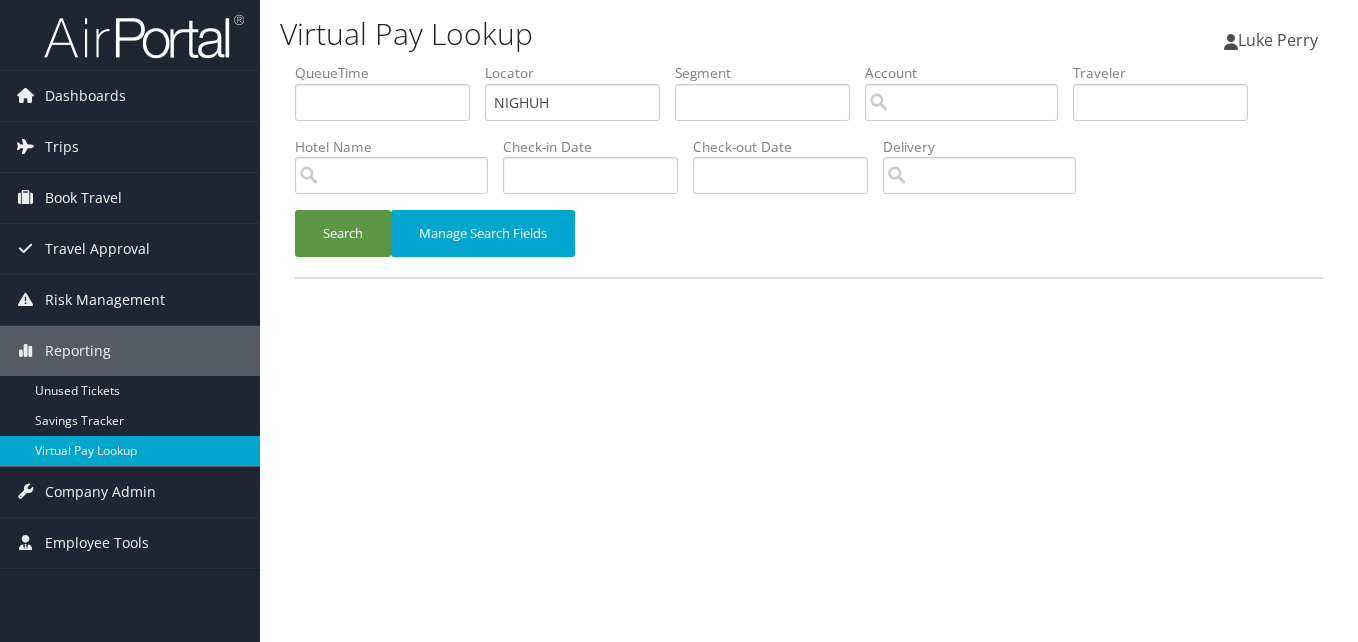 scroll, scrollTop: 0, scrollLeft: 0, axis: both 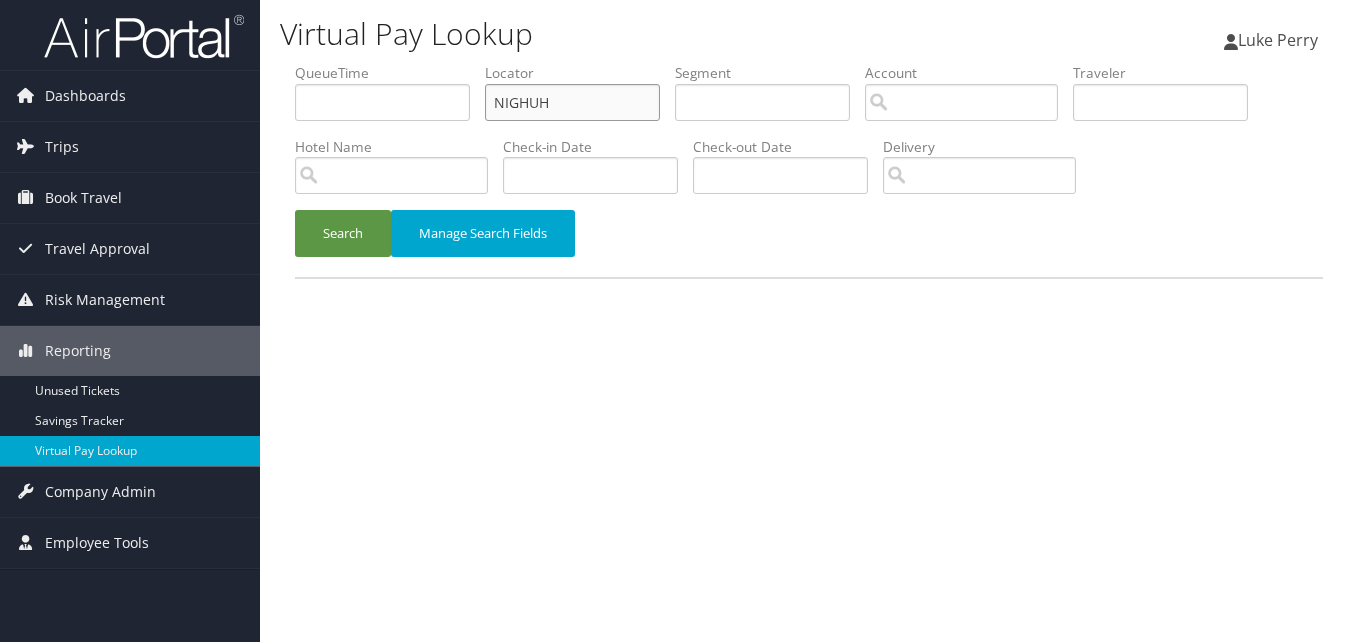 paste on "EZBUXS" 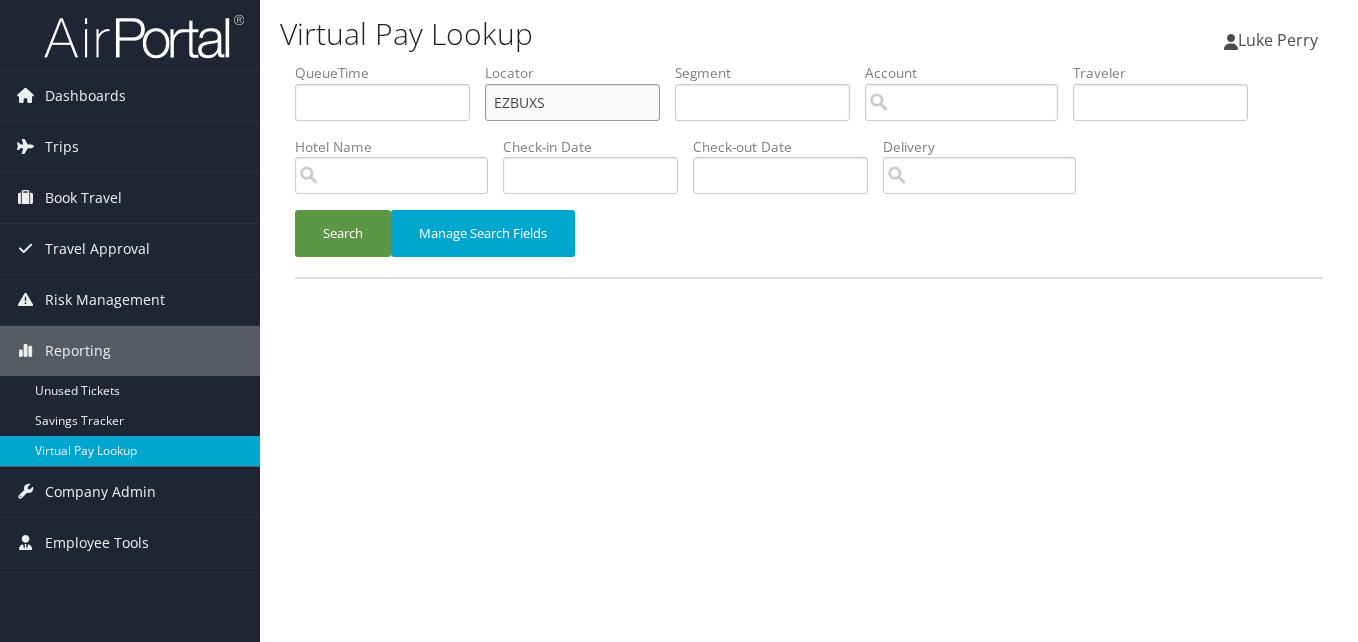 drag, startPoint x: 567, startPoint y: 102, endPoint x: 300, endPoint y: 141, distance: 269.83328 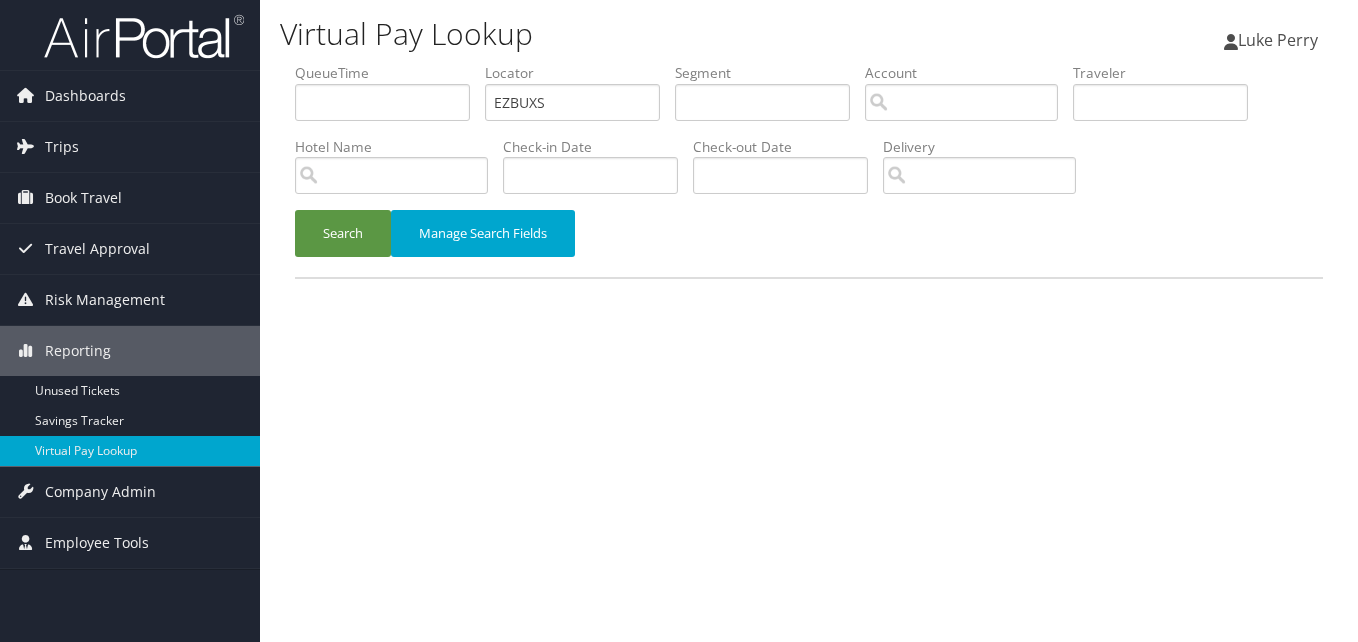 click on "Search Manage Search Fields" at bounding box center (809, 243) 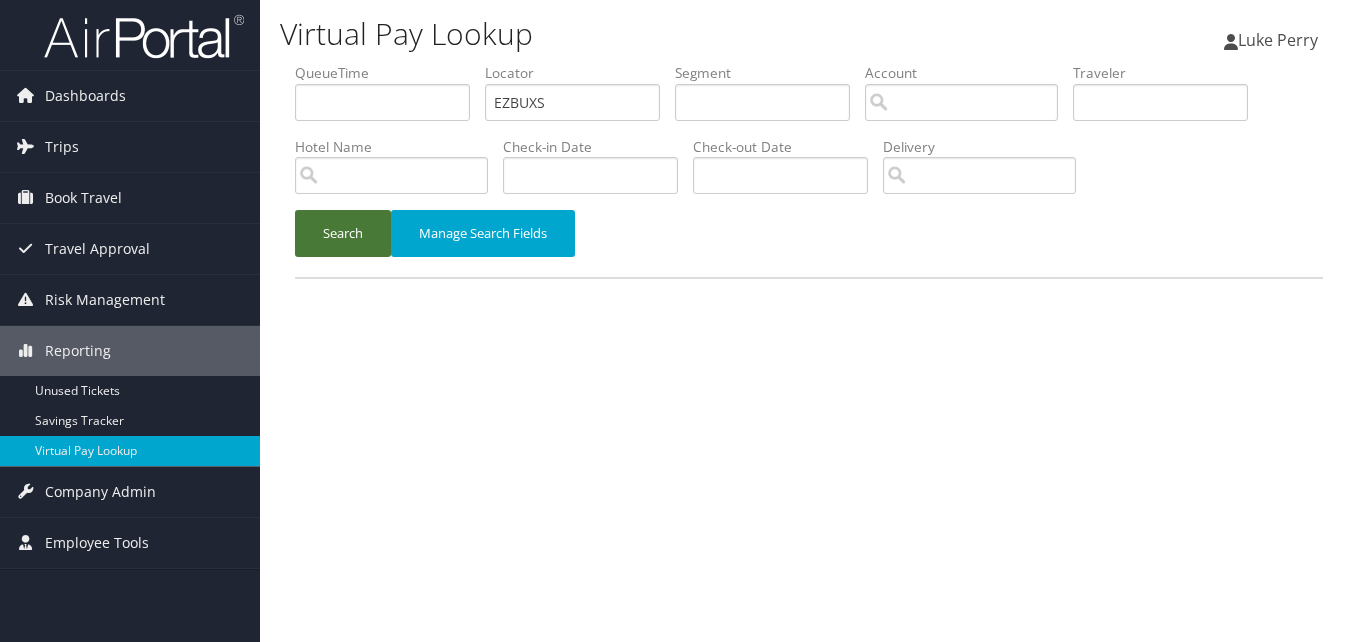 click on "Search" at bounding box center (343, 233) 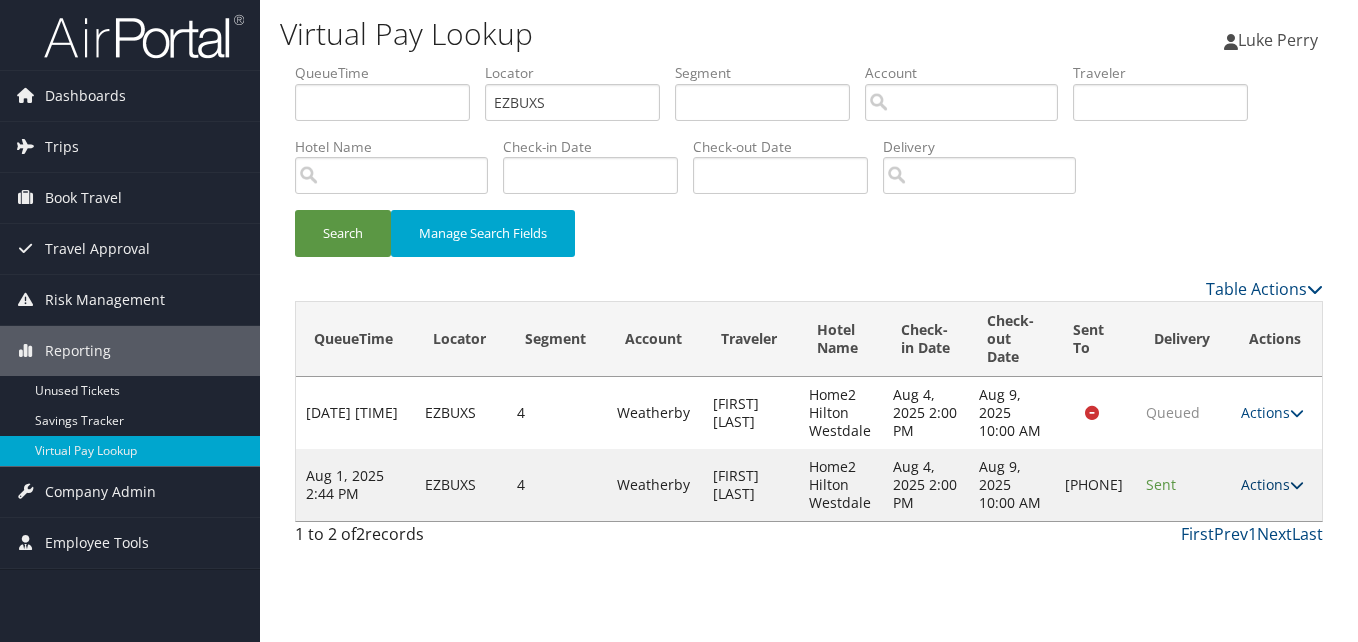 click on "Actions" at bounding box center (1272, 484) 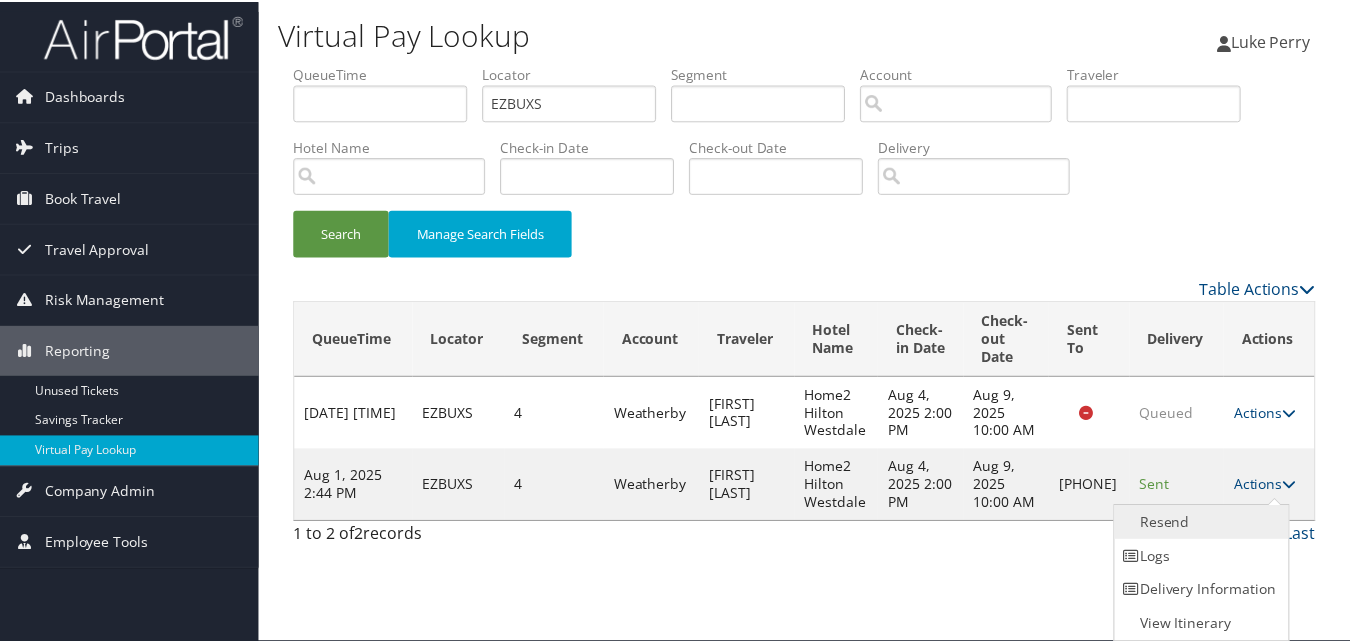 scroll, scrollTop: 1, scrollLeft: 0, axis: vertical 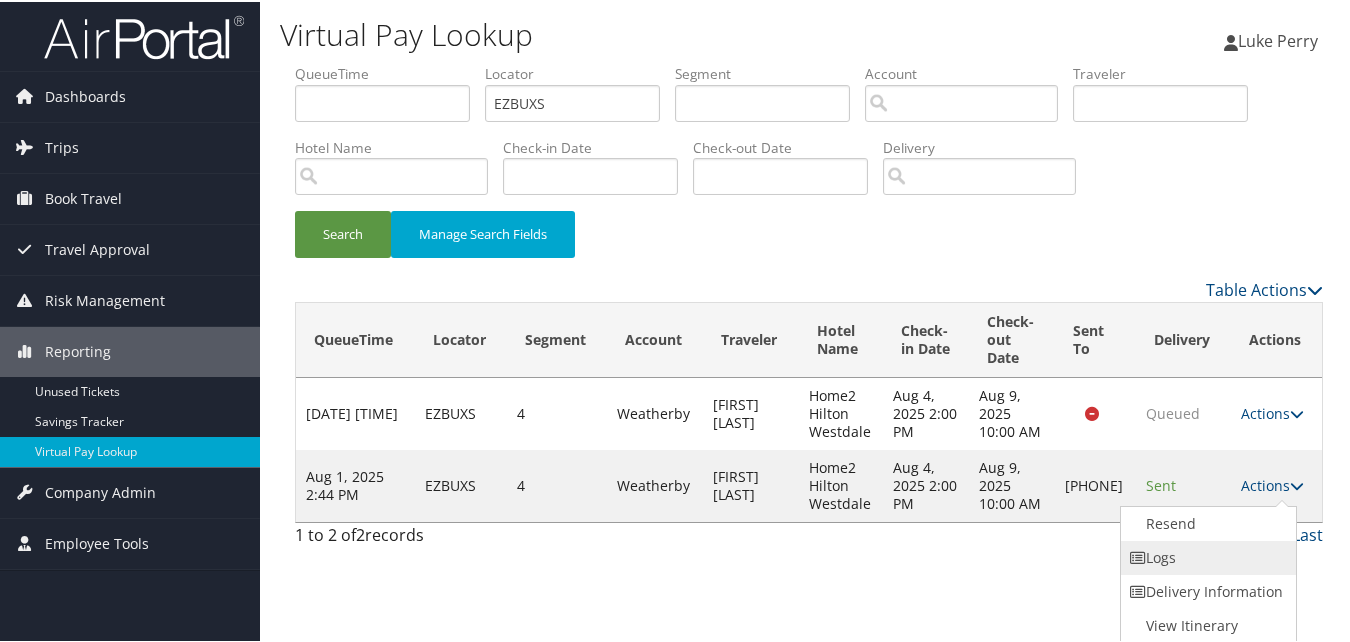 click on "Logs" at bounding box center (1206, 556) 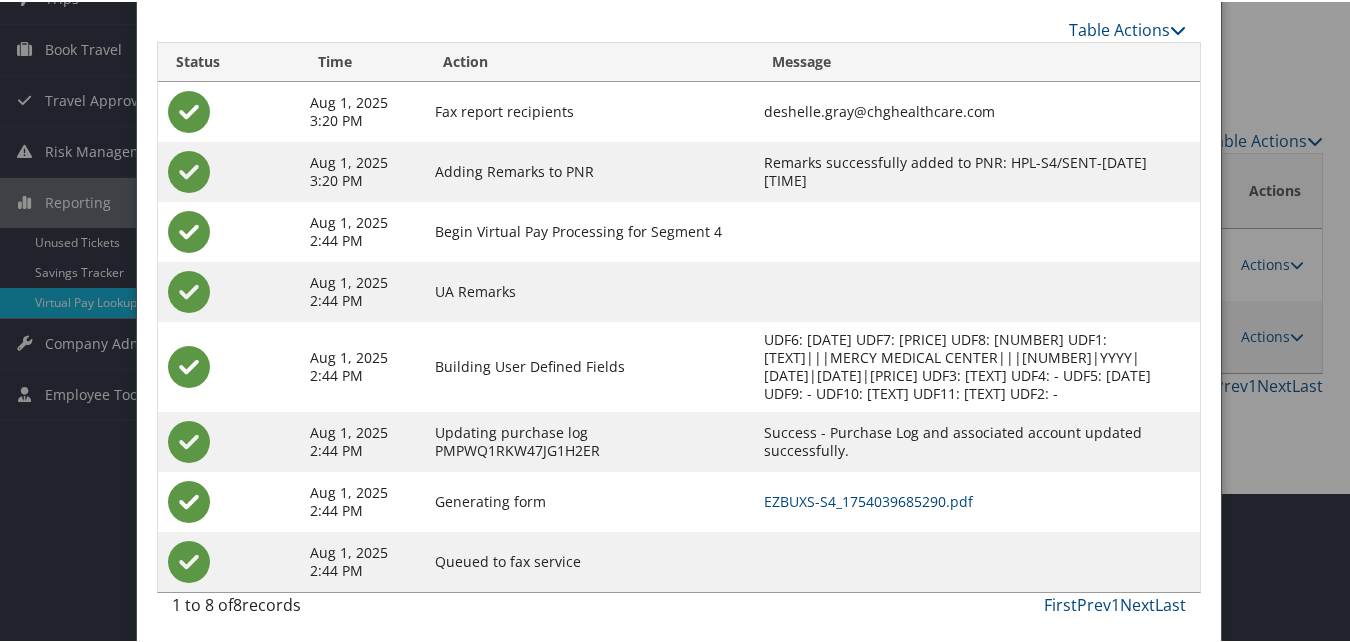 scroll, scrollTop: 154, scrollLeft: 0, axis: vertical 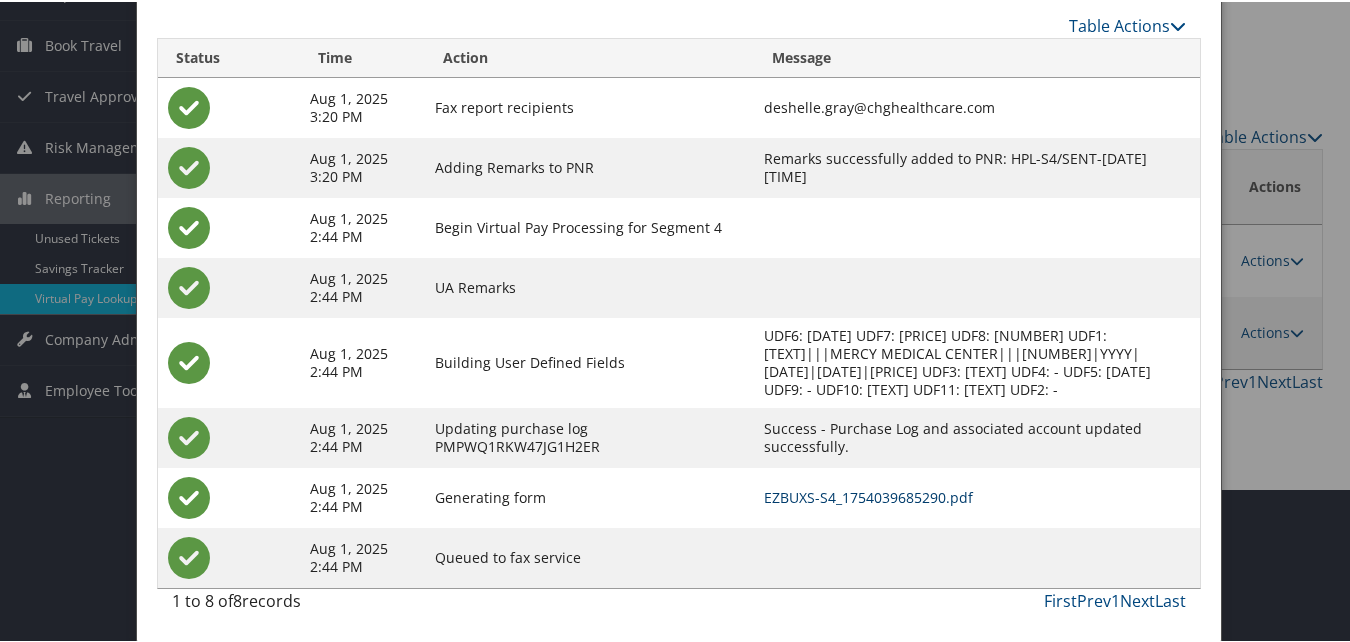 click on "EZBUXS-S4_1754039685290.pdf" at bounding box center (868, 495) 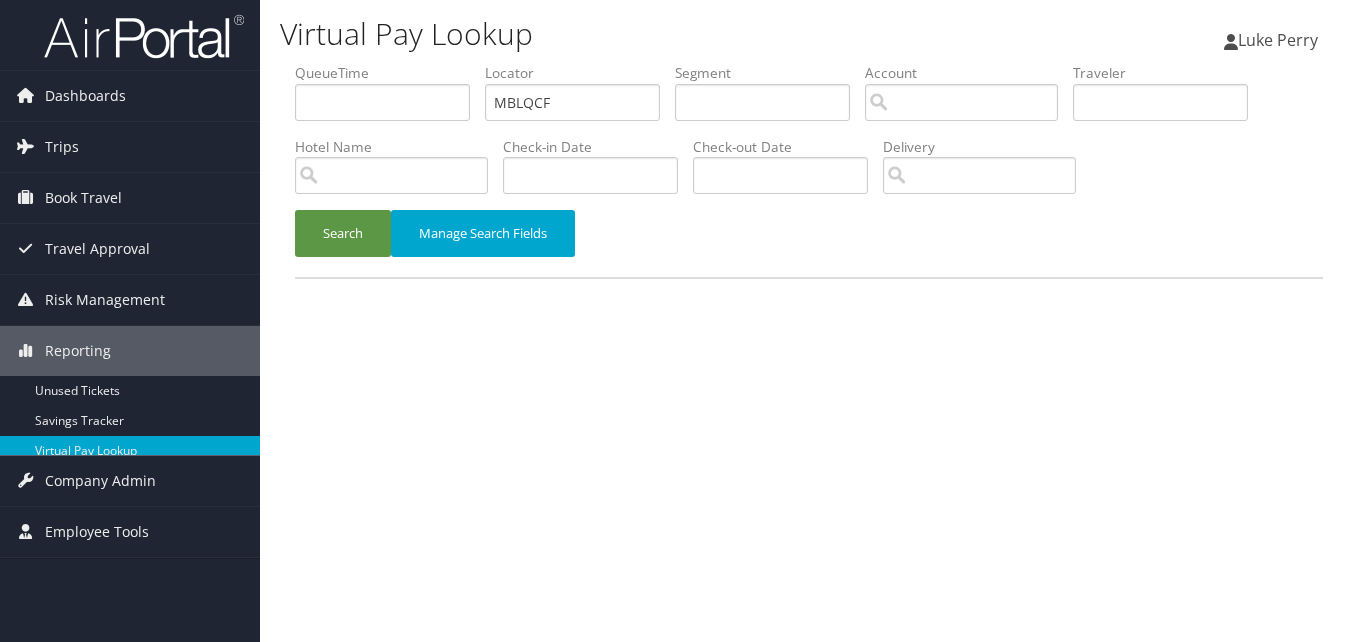 scroll, scrollTop: 0, scrollLeft: 0, axis: both 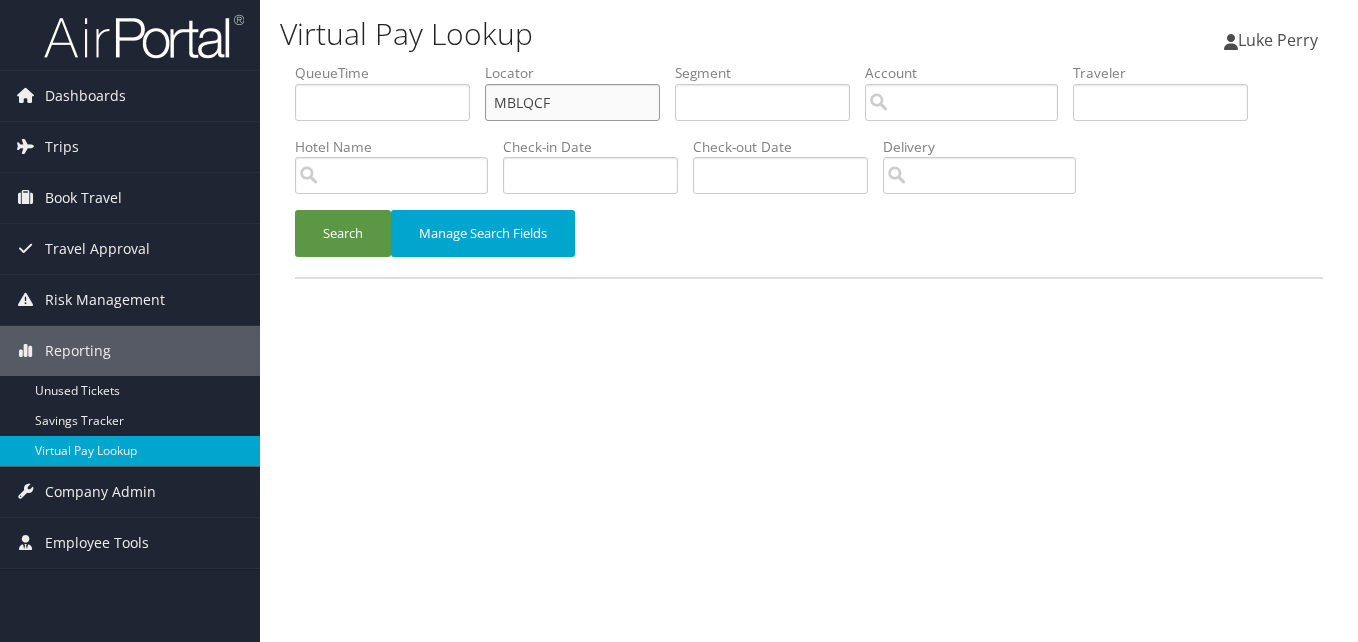 drag, startPoint x: 510, startPoint y: 122, endPoint x: 412, endPoint y: 140, distance: 99.63935 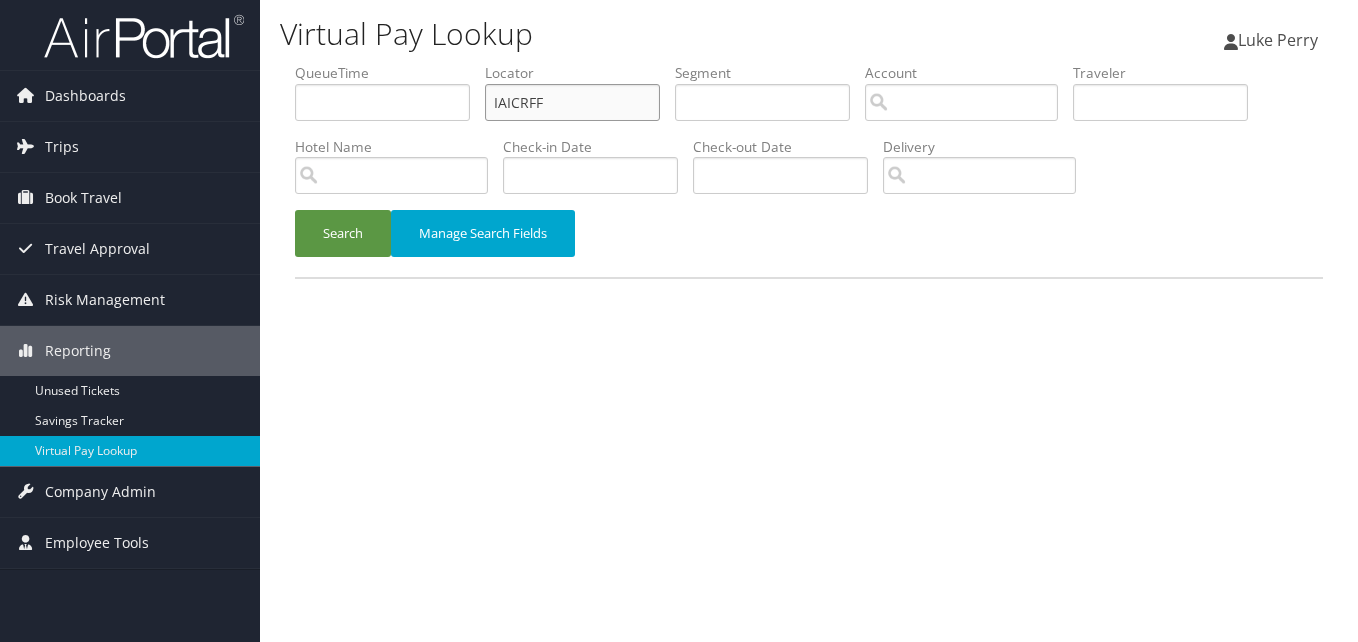 paste 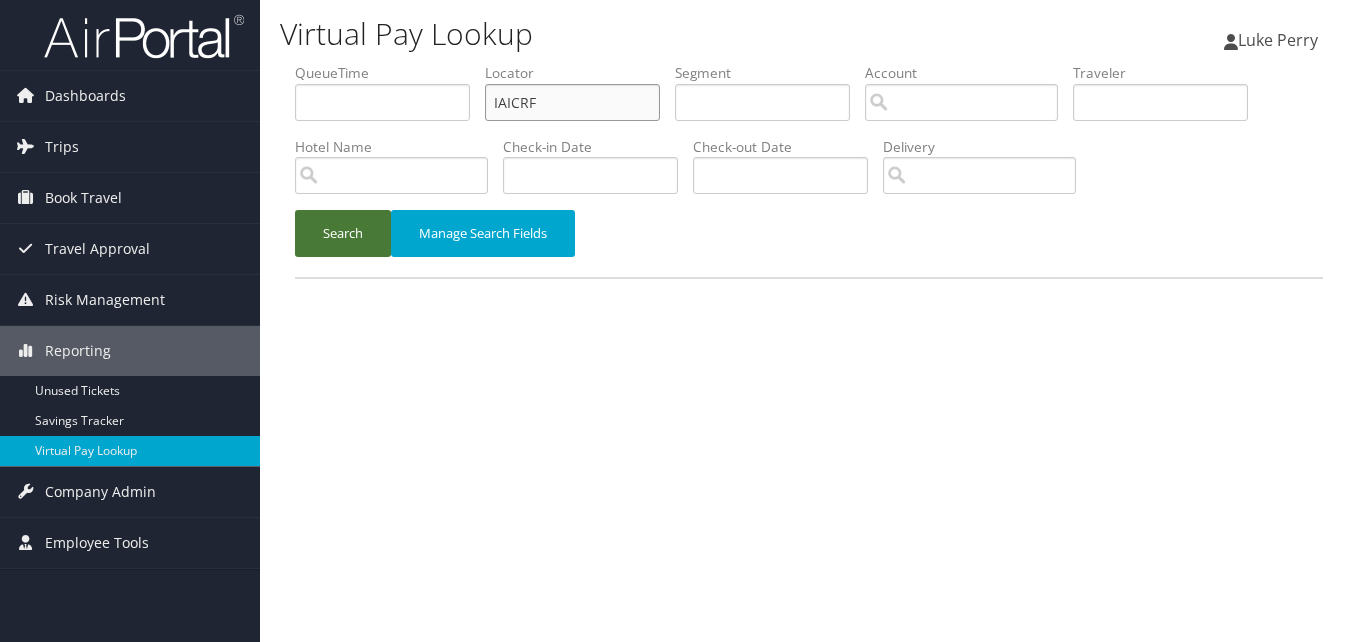 type on "IAICRF" 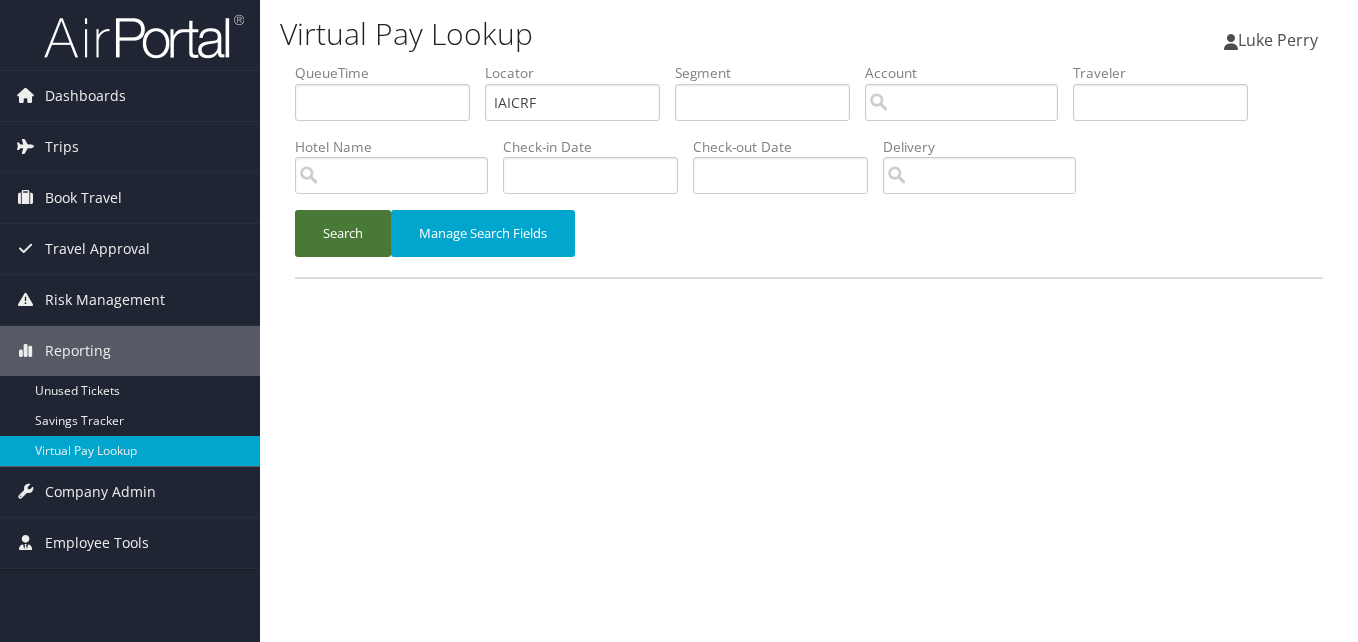 click on "Search" at bounding box center [343, 233] 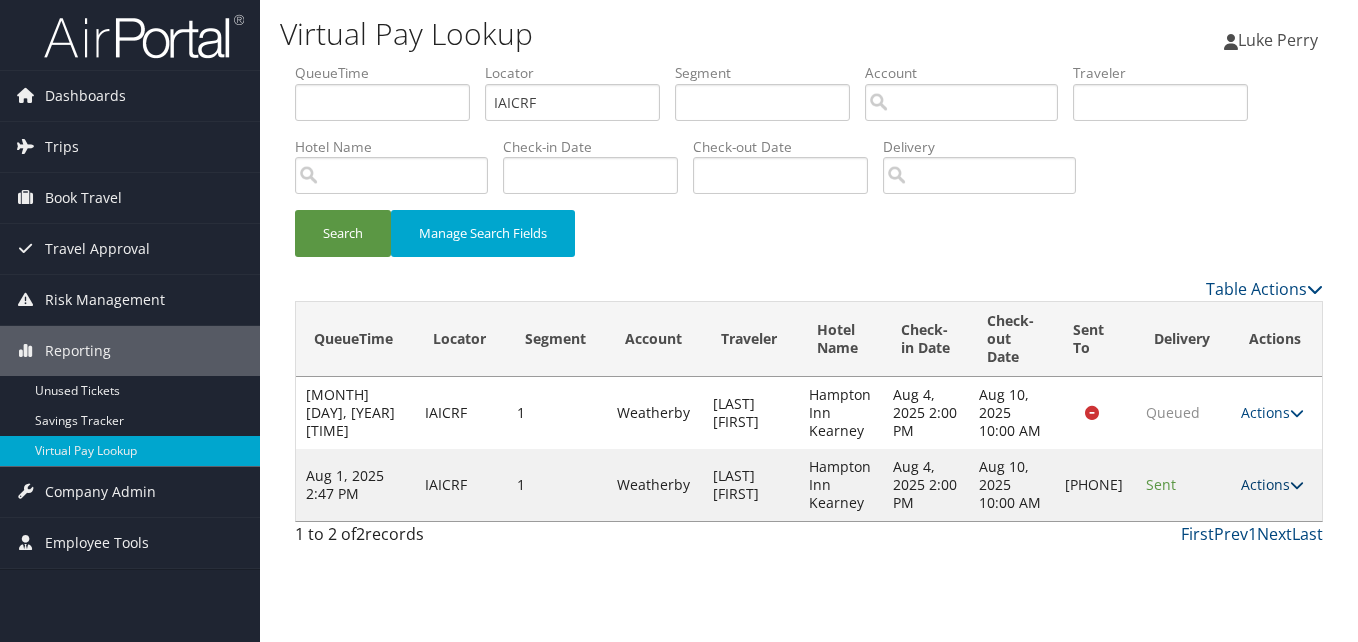 click on "Actions" at bounding box center (1272, 484) 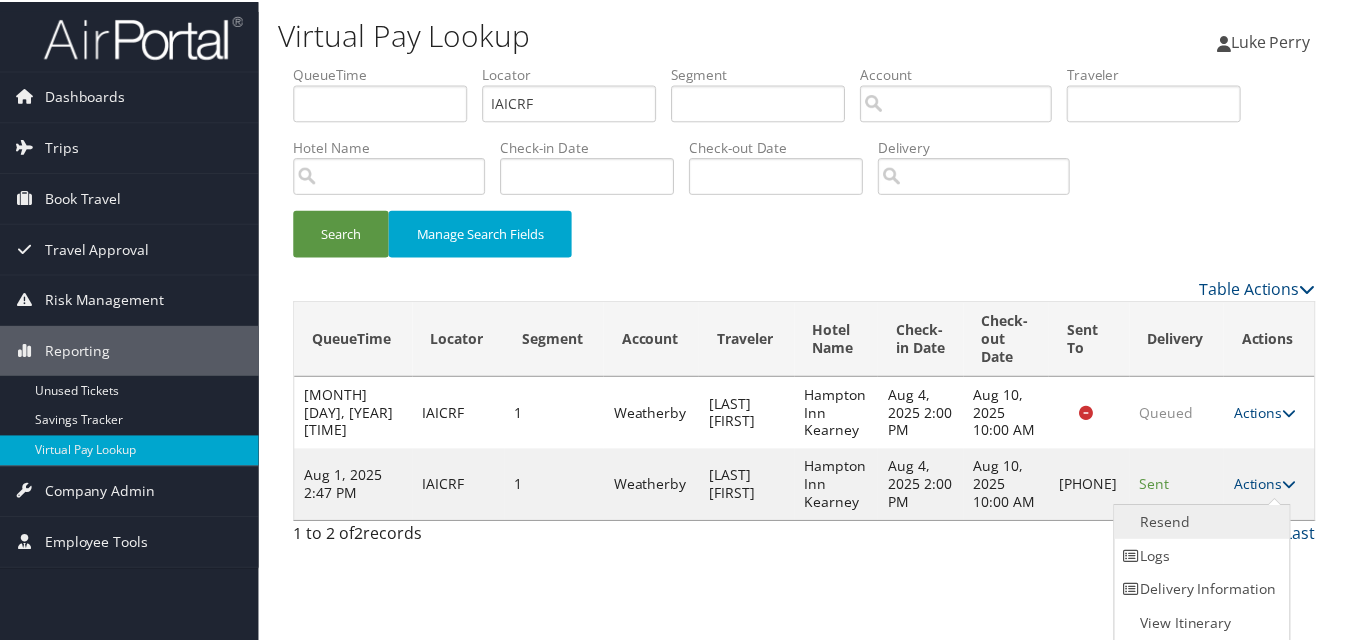 scroll, scrollTop: 1, scrollLeft: 0, axis: vertical 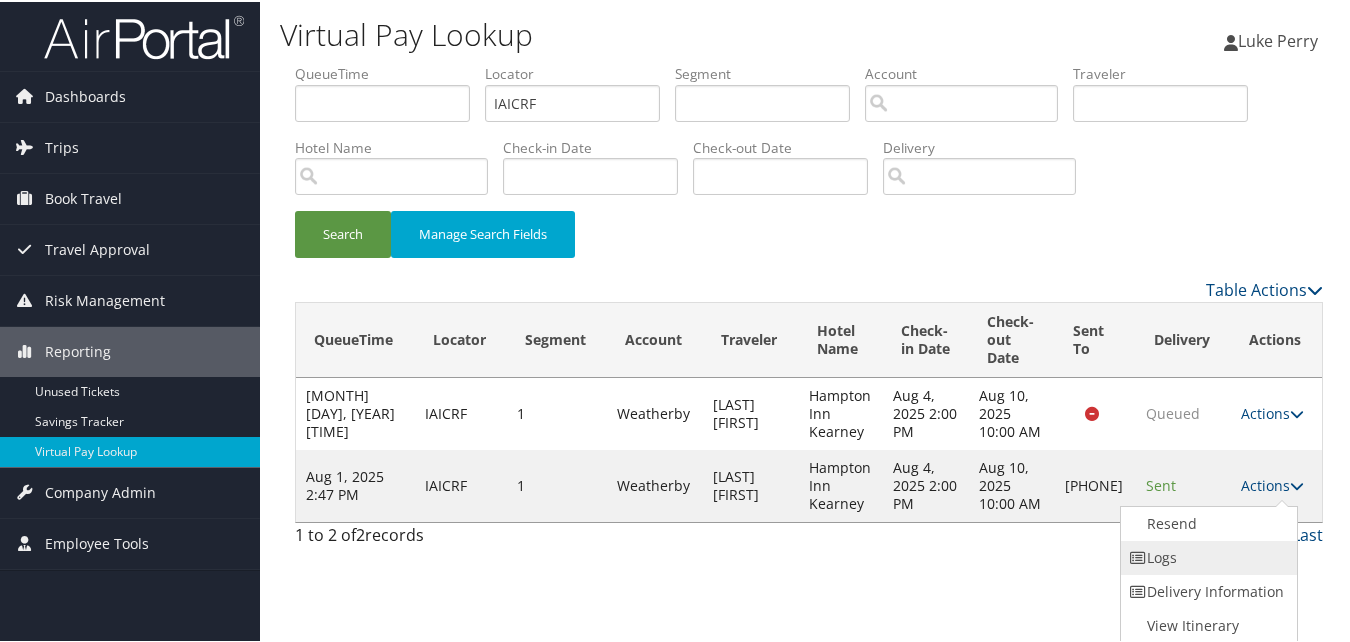 click on "Logs" at bounding box center [1206, 556] 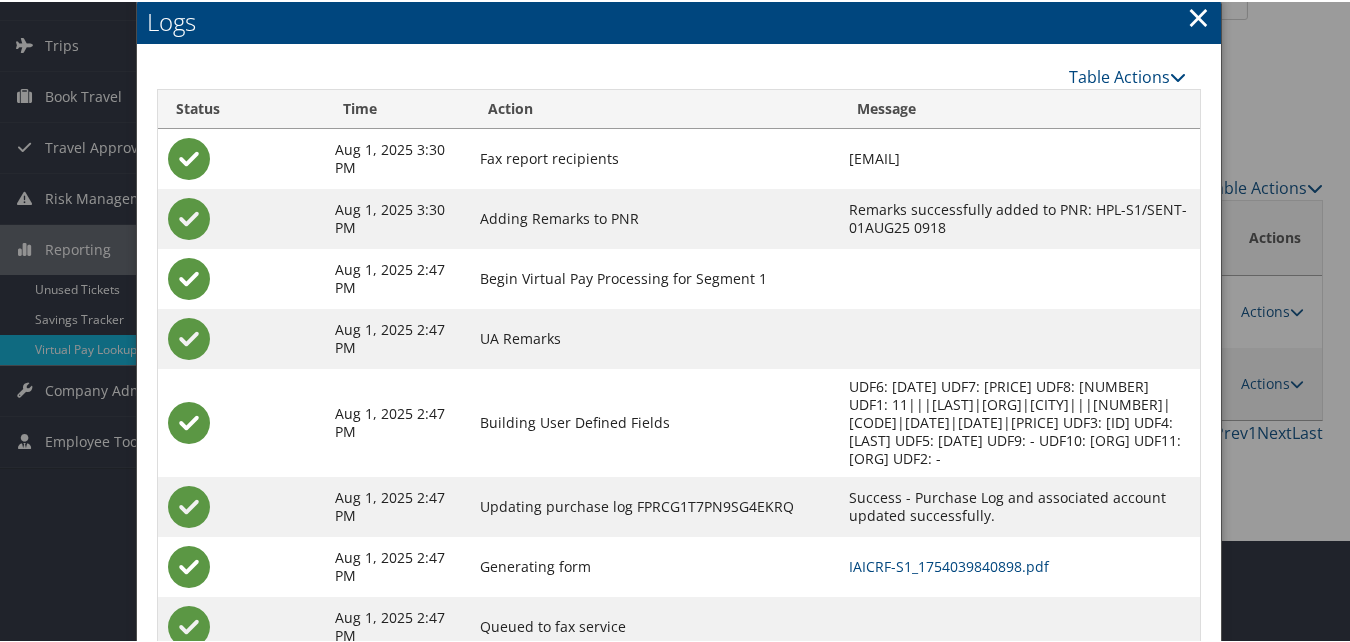 scroll, scrollTop: 172, scrollLeft: 0, axis: vertical 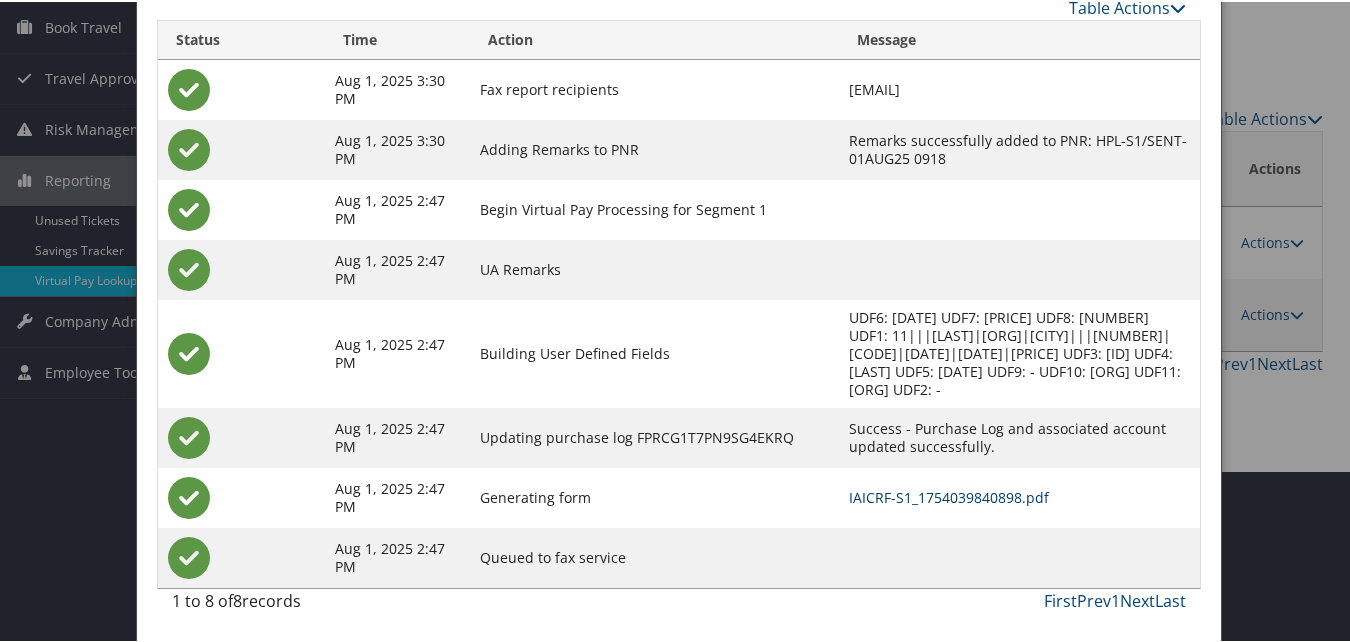 click on "IAICRF-S1_1754039840898.pdf" at bounding box center (950, 495) 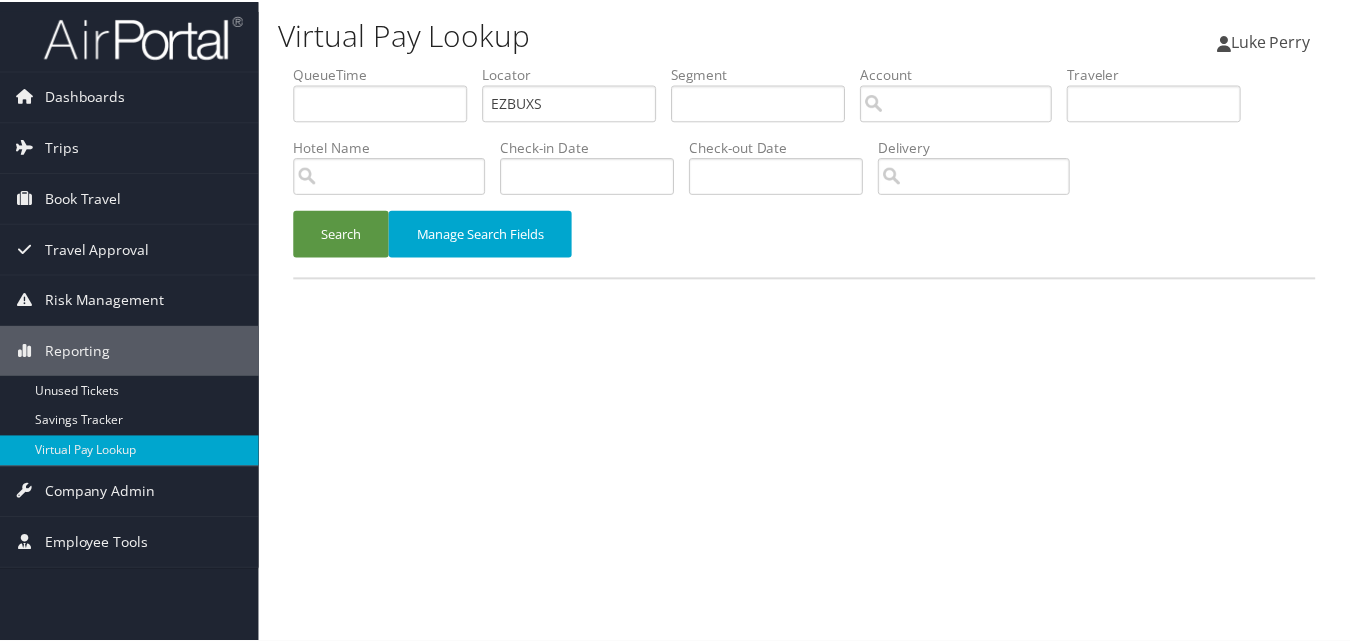 scroll, scrollTop: 0, scrollLeft: 0, axis: both 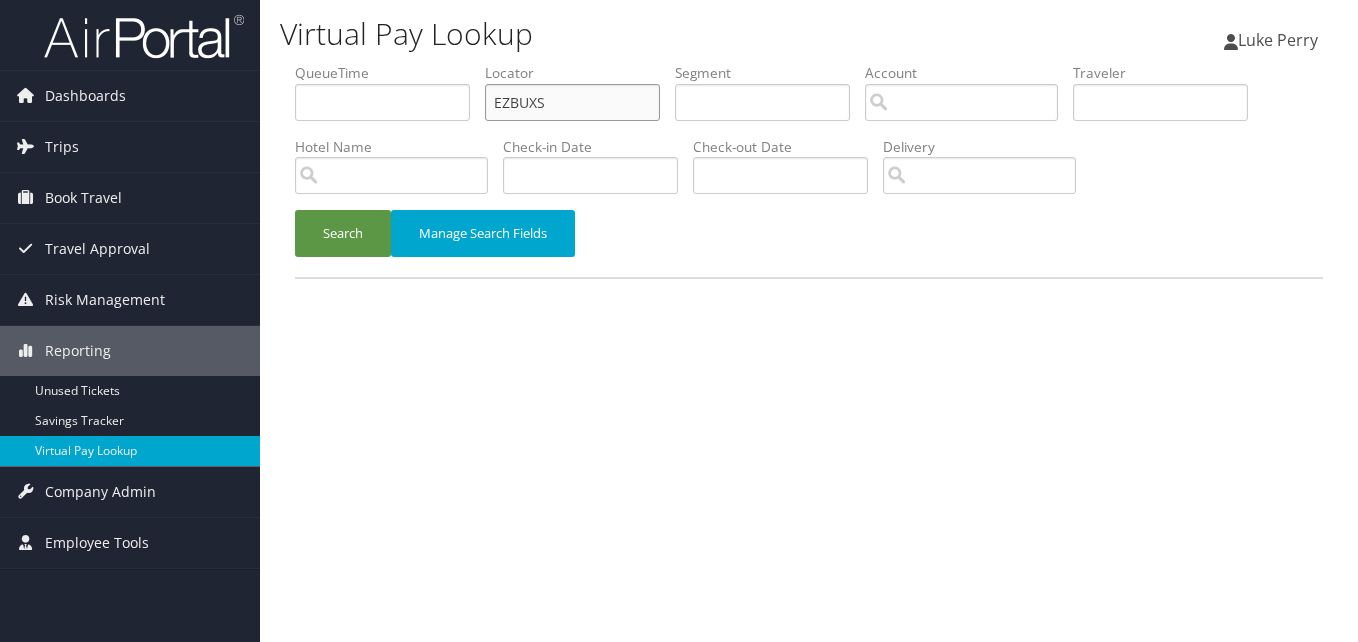 drag, startPoint x: 554, startPoint y: 93, endPoint x: 369, endPoint y: 120, distance: 186.95988 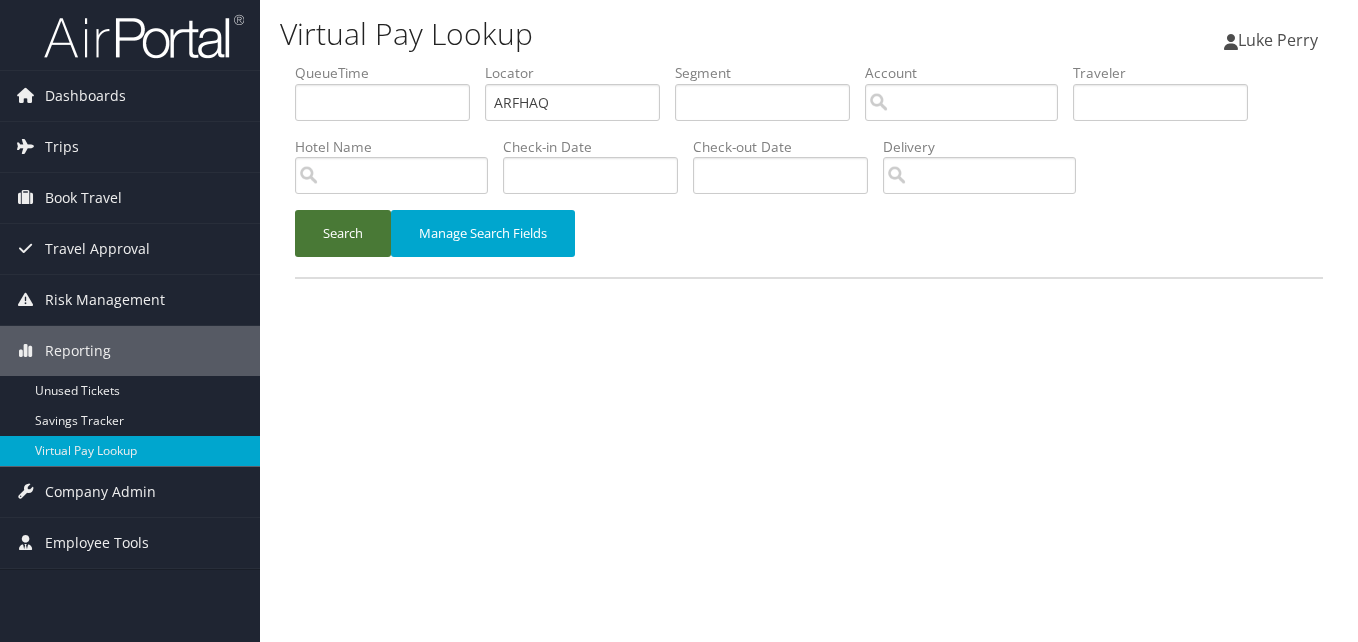 click on "Search" at bounding box center [343, 233] 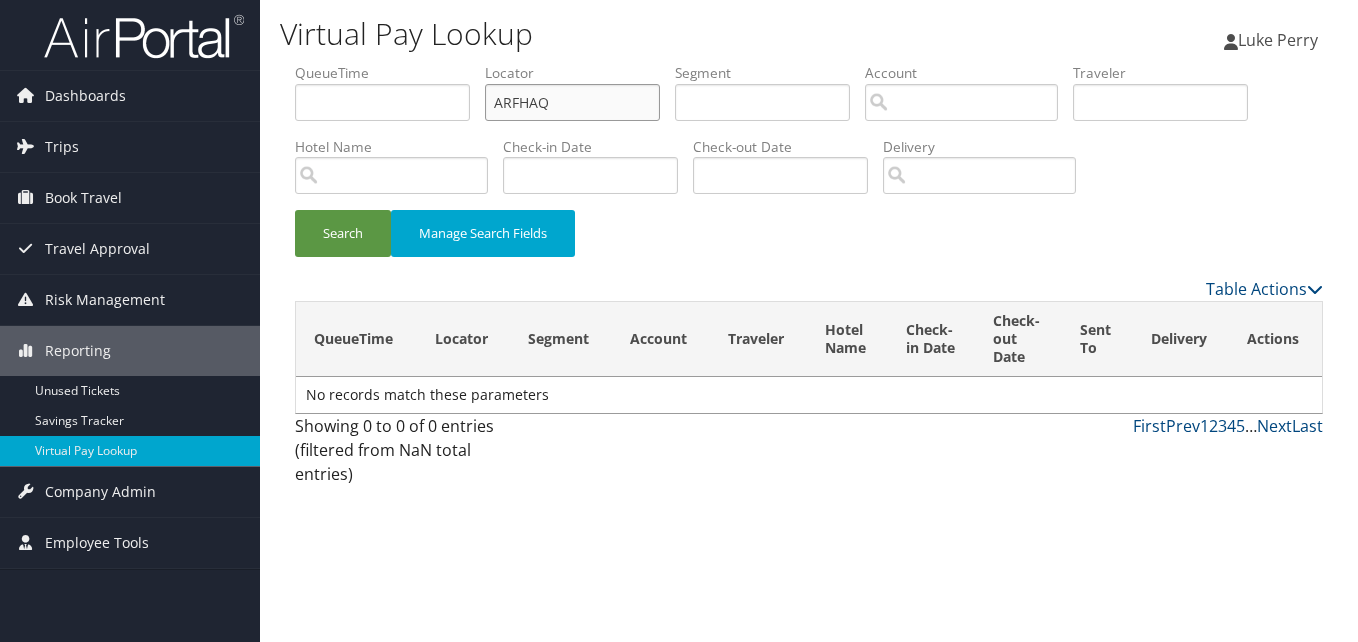 drag, startPoint x: 604, startPoint y: 93, endPoint x: 266, endPoint y: 146, distance: 342.1301 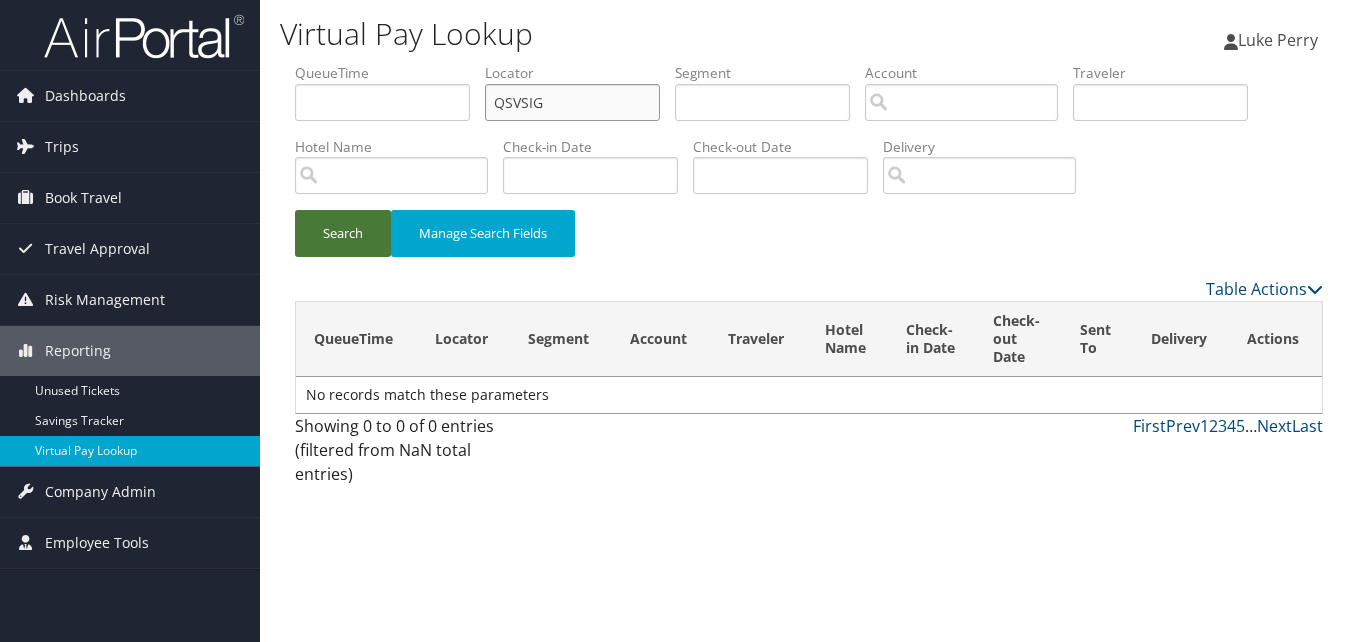 type on "QSVSIG" 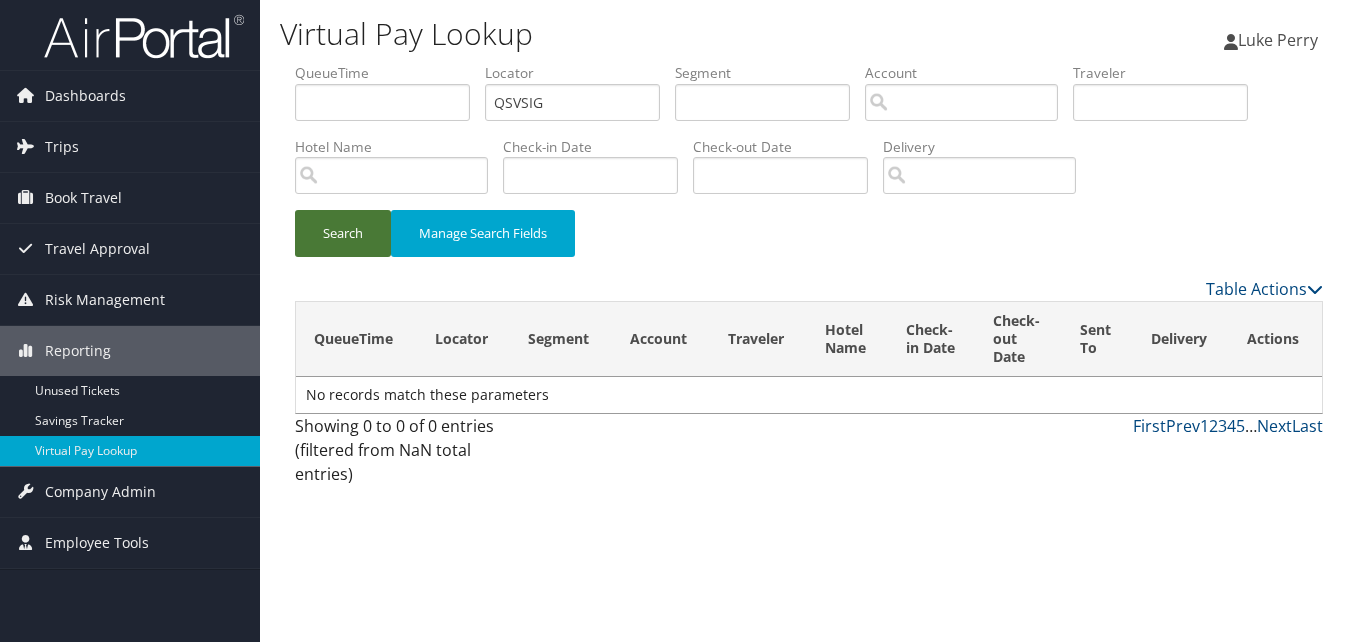 click on "Search" at bounding box center [343, 233] 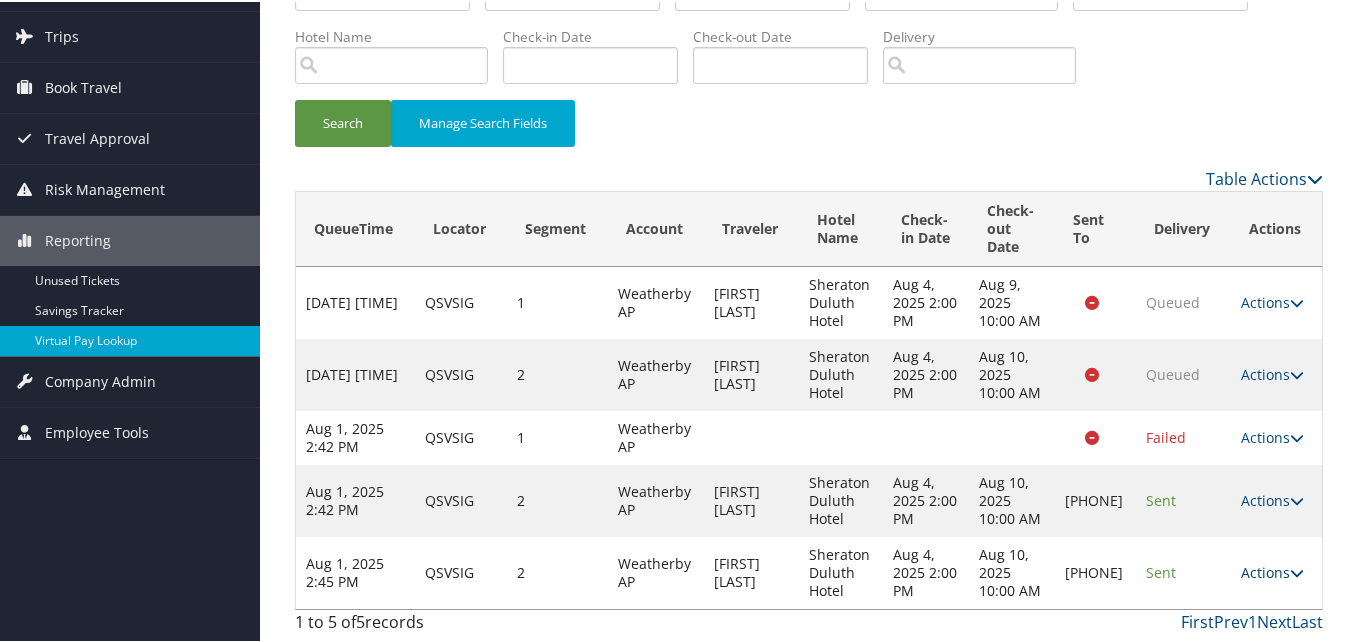 click on "Actions" at bounding box center [1272, 570] 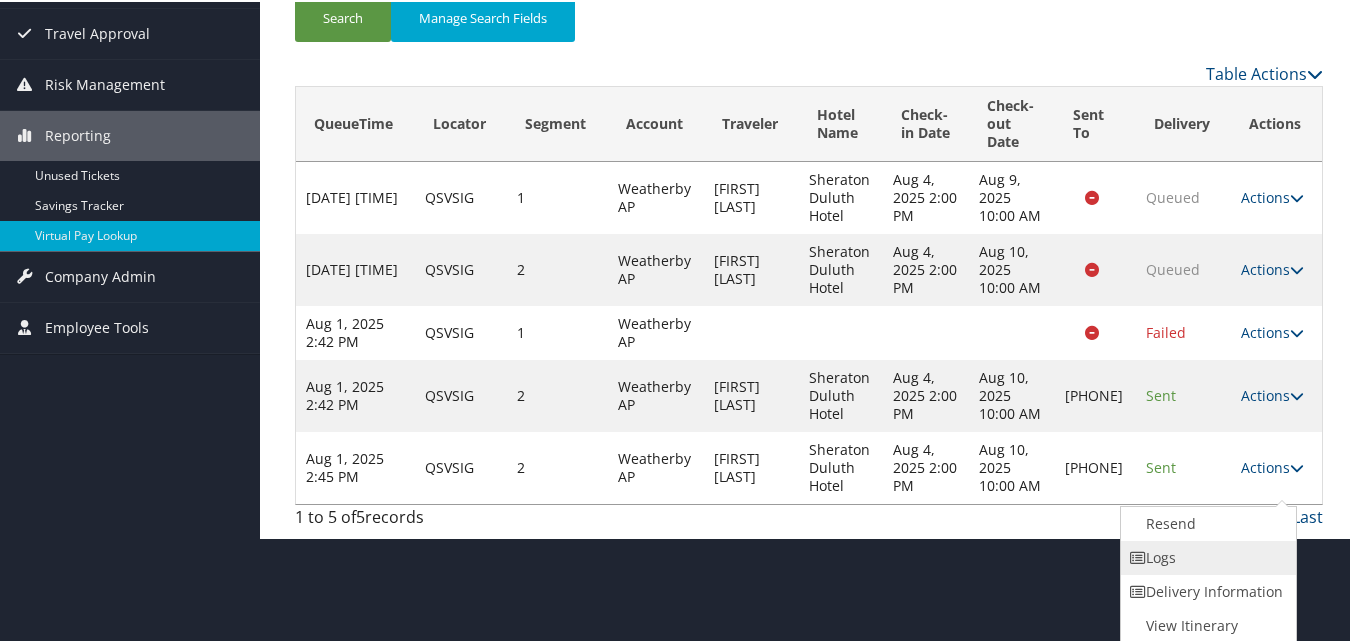 click on "Logs" at bounding box center (1206, 556) 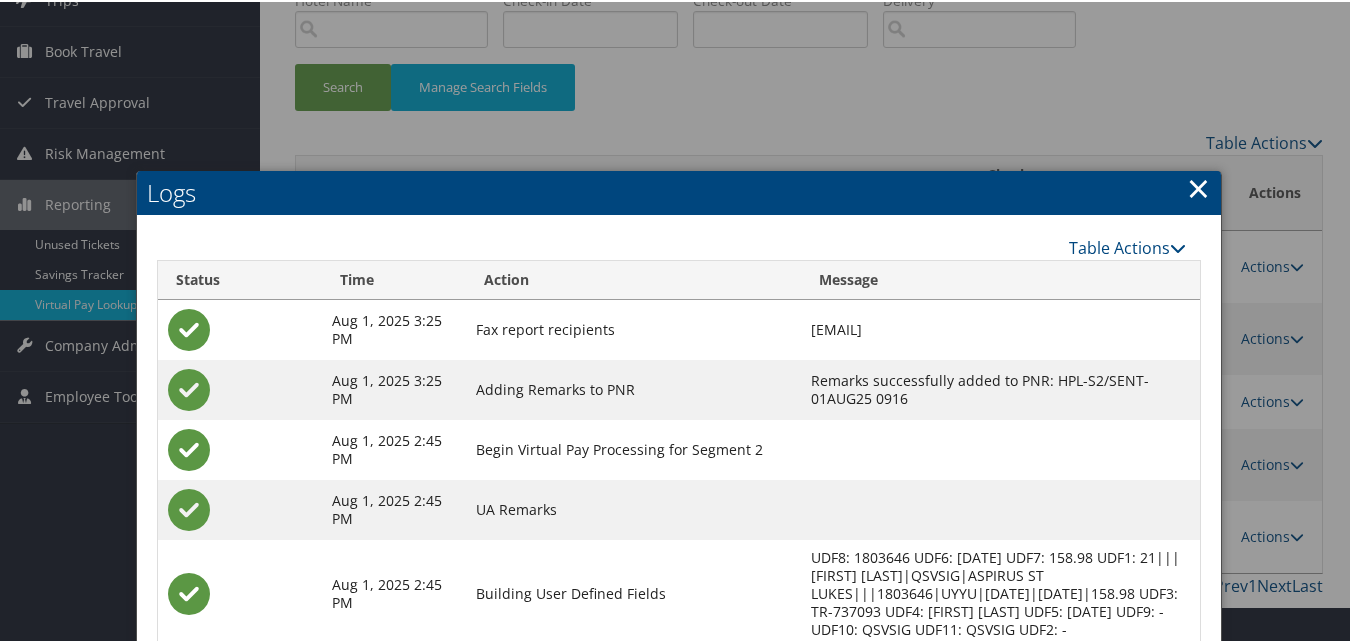 scroll, scrollTop: 370, scrollLeft: 0, axis: vertical 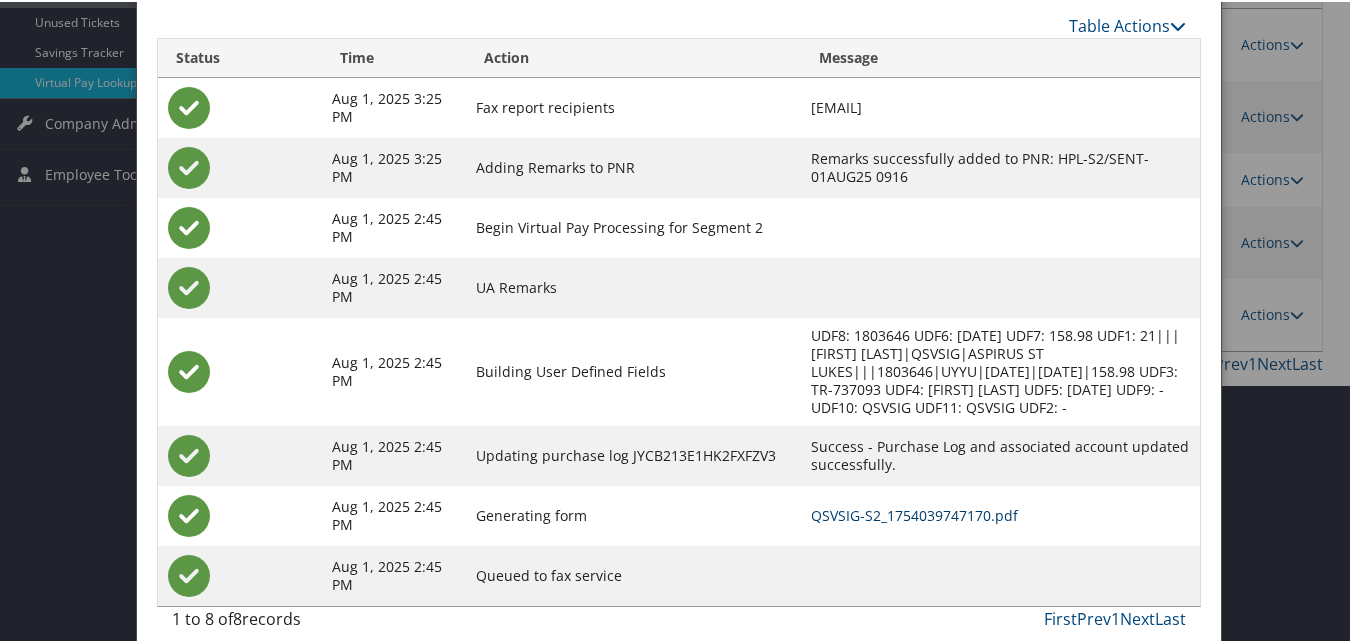 click on "QSVSIG-S2_1754039747170.pdf" at bounding box center (914, 513) 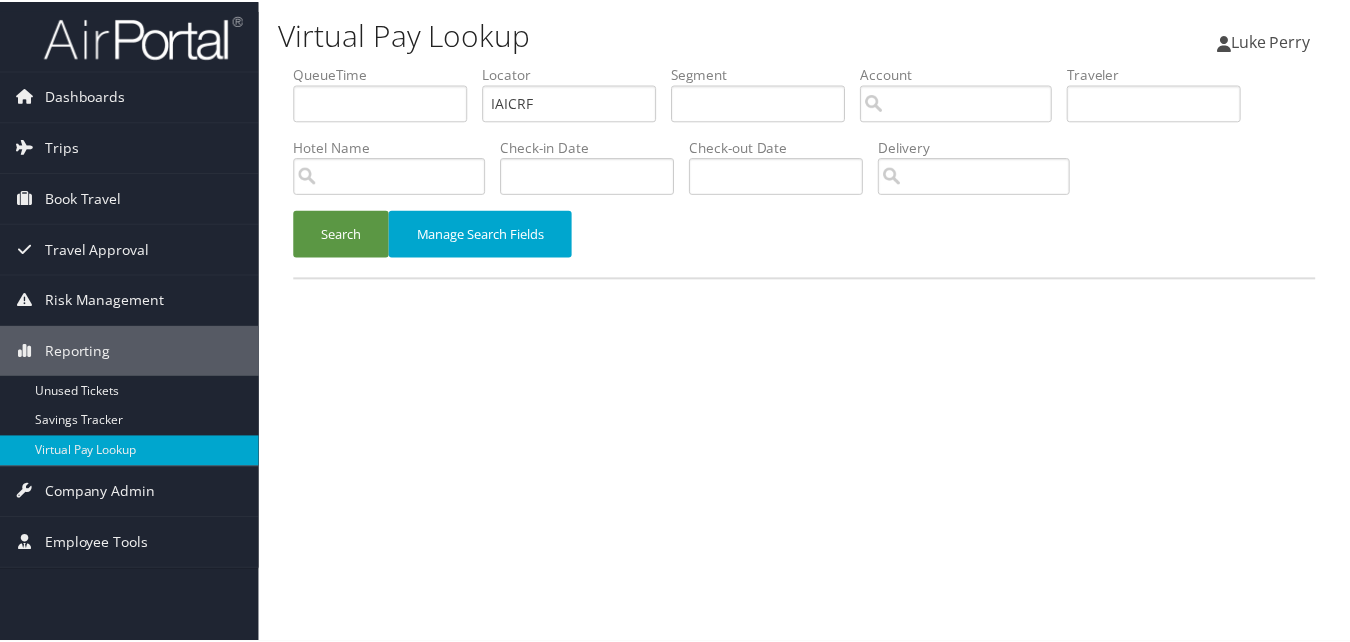 scroll, scrollTop: 0, scrollLeft: 0, axis: both 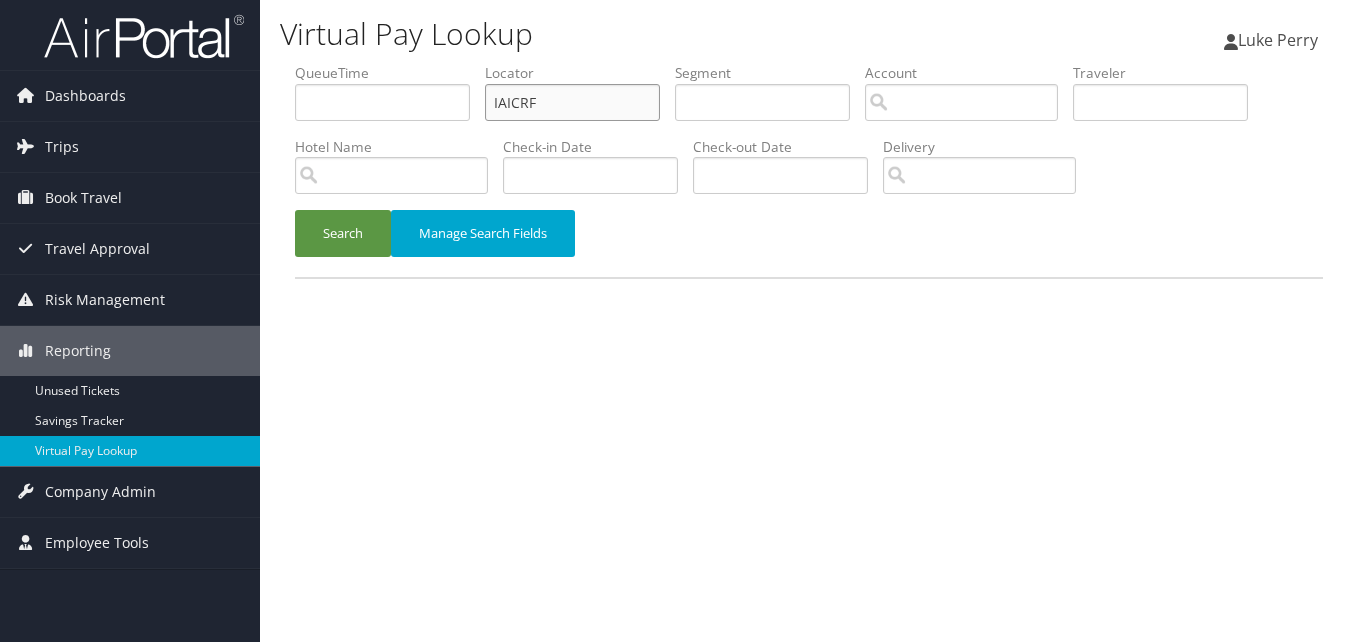 paste on "QSVSIG" 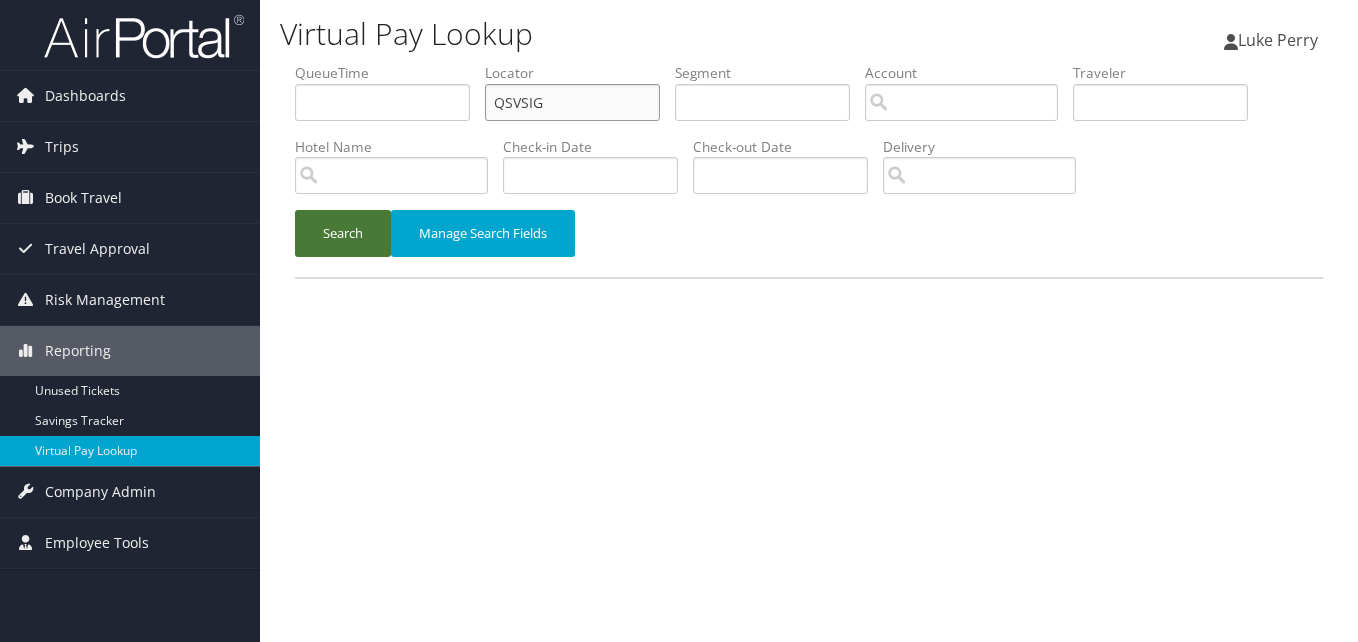 type on "QSVSIG" 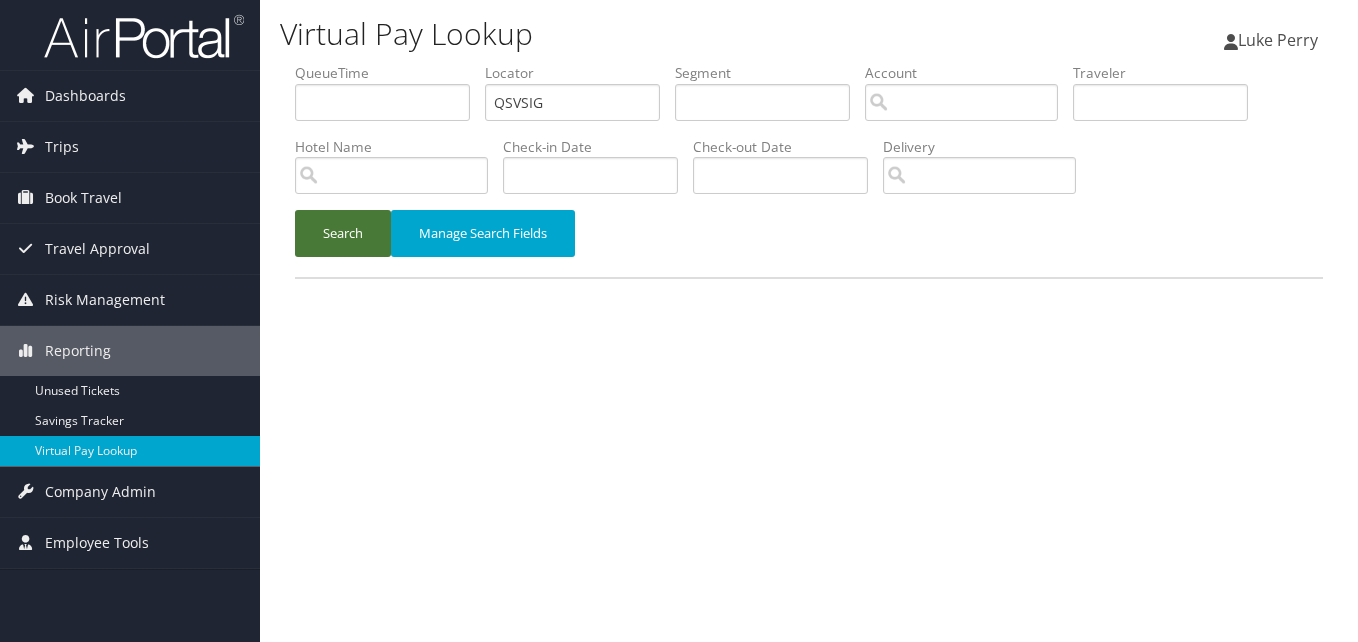 click on "Search" at bounding box center (343, 233) 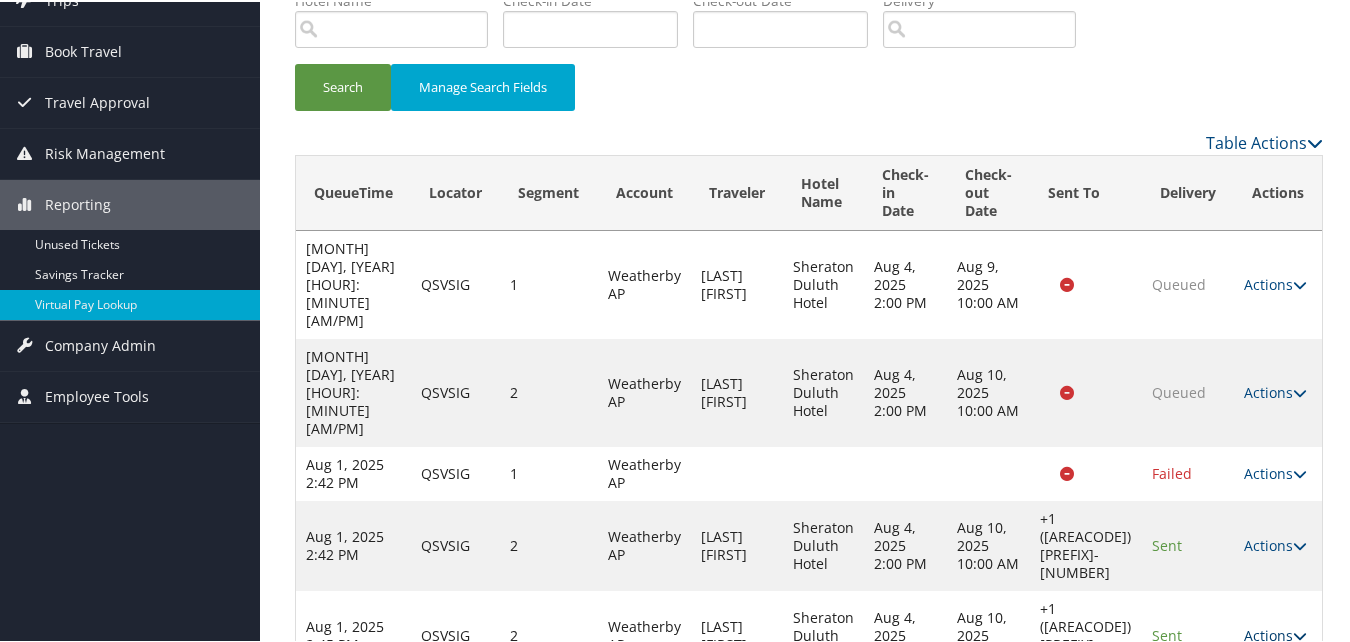 click on "Actions" at bounding box center (1275, 633) 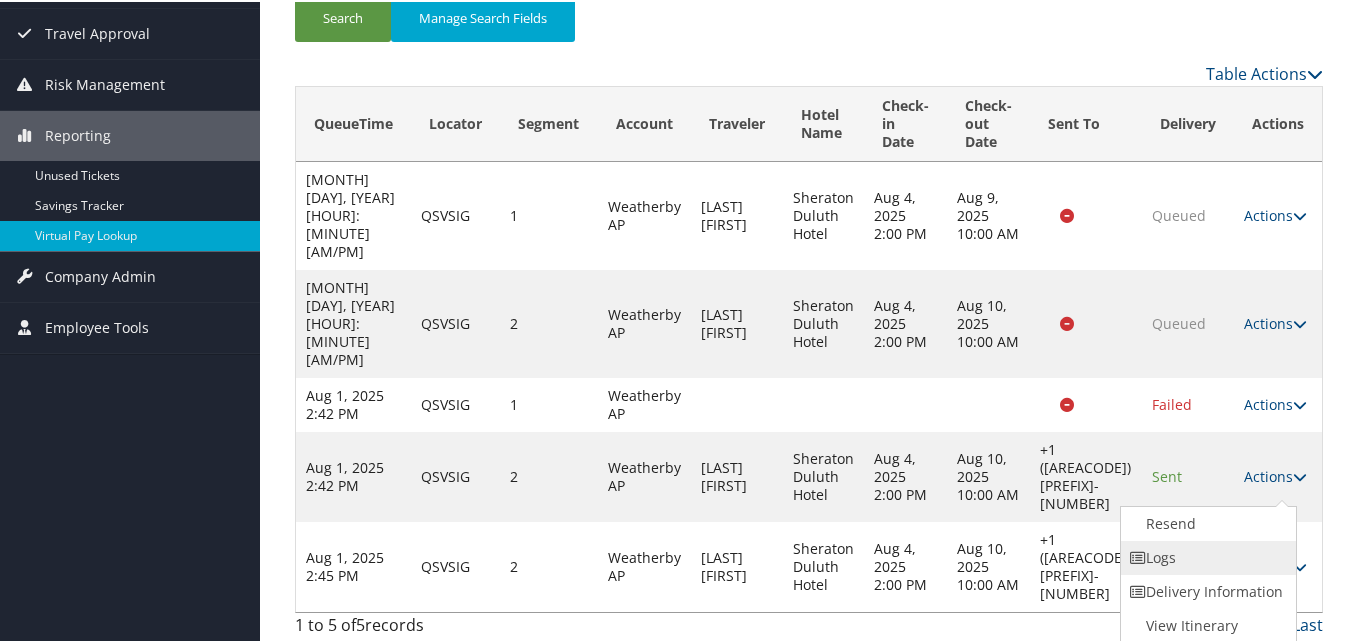 click on "Logs" at bounding box center (1206, 556) 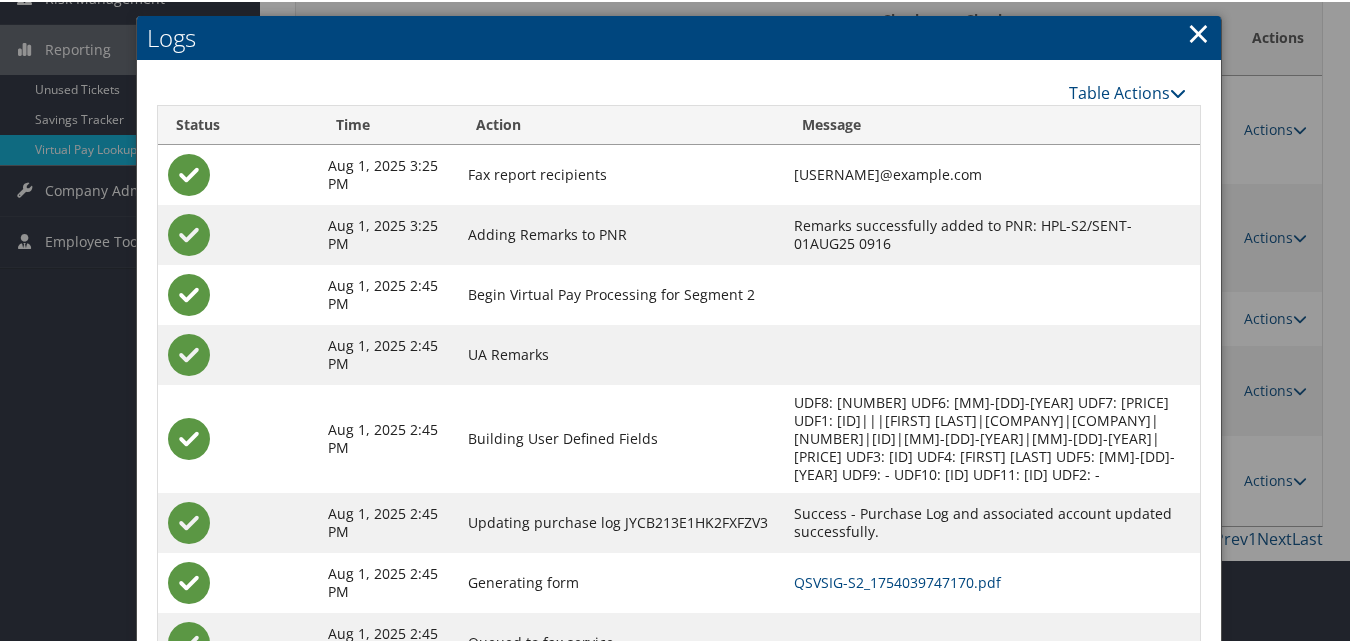 scroll, scrollTop: 370, scrollLeft: 0, axis: vertical 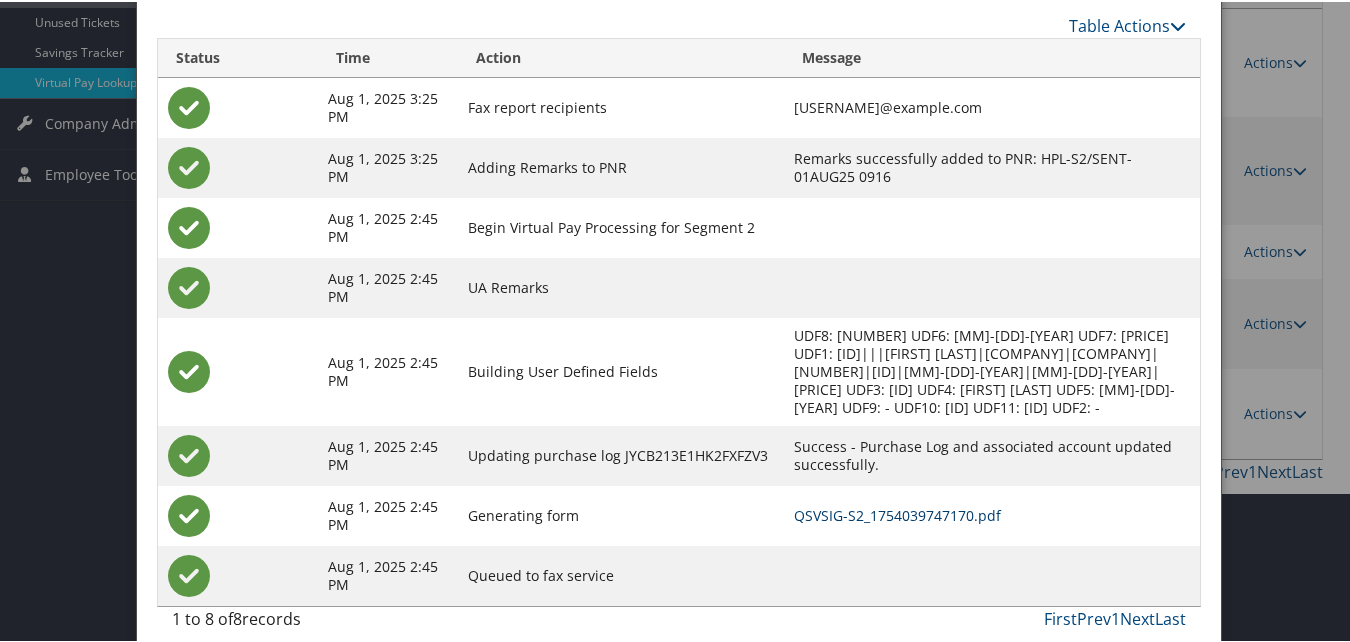 click on "QSVSIG-S2_1754039747170.pdf" at bounding box center [897, 513] 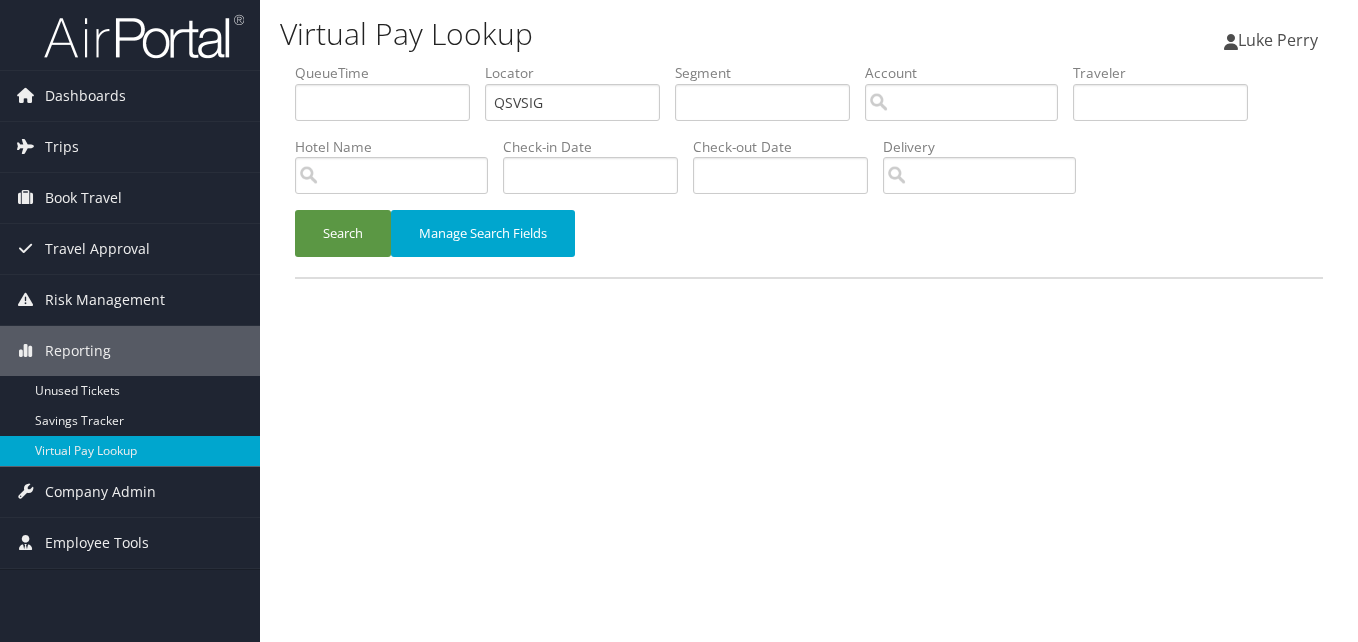 scroll, scrollTop: 0, scrollLeft: 0, axis: both 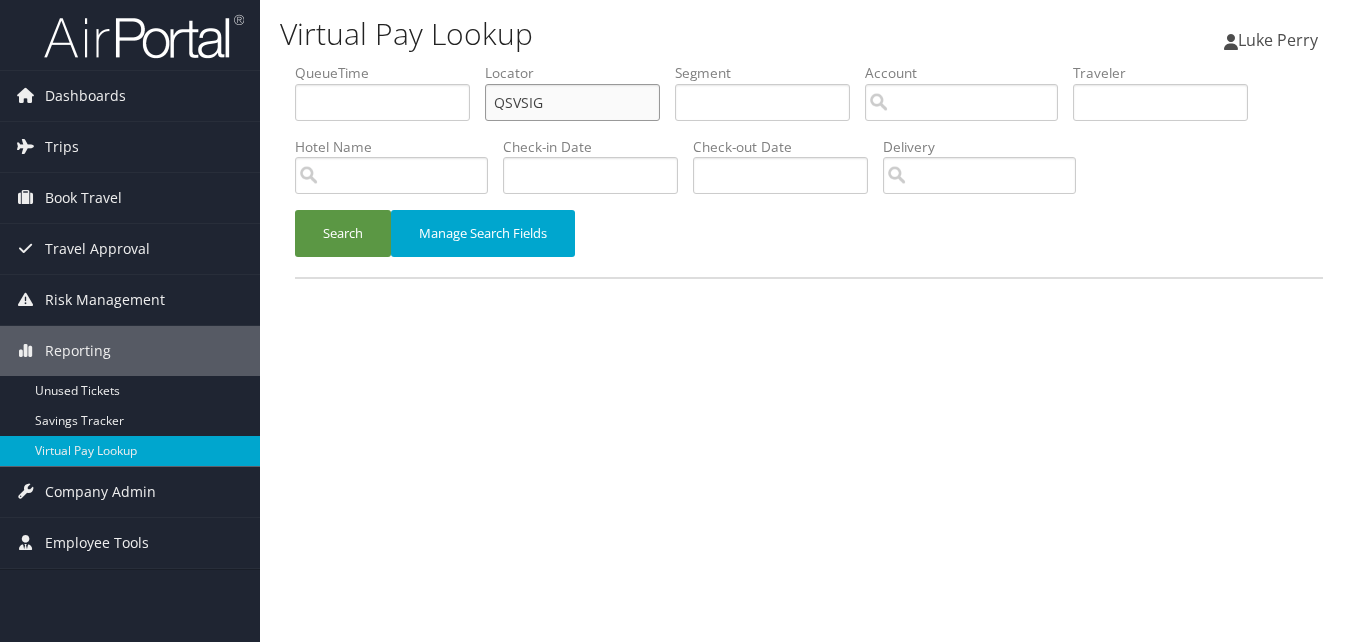 paste on "JCQBVI" 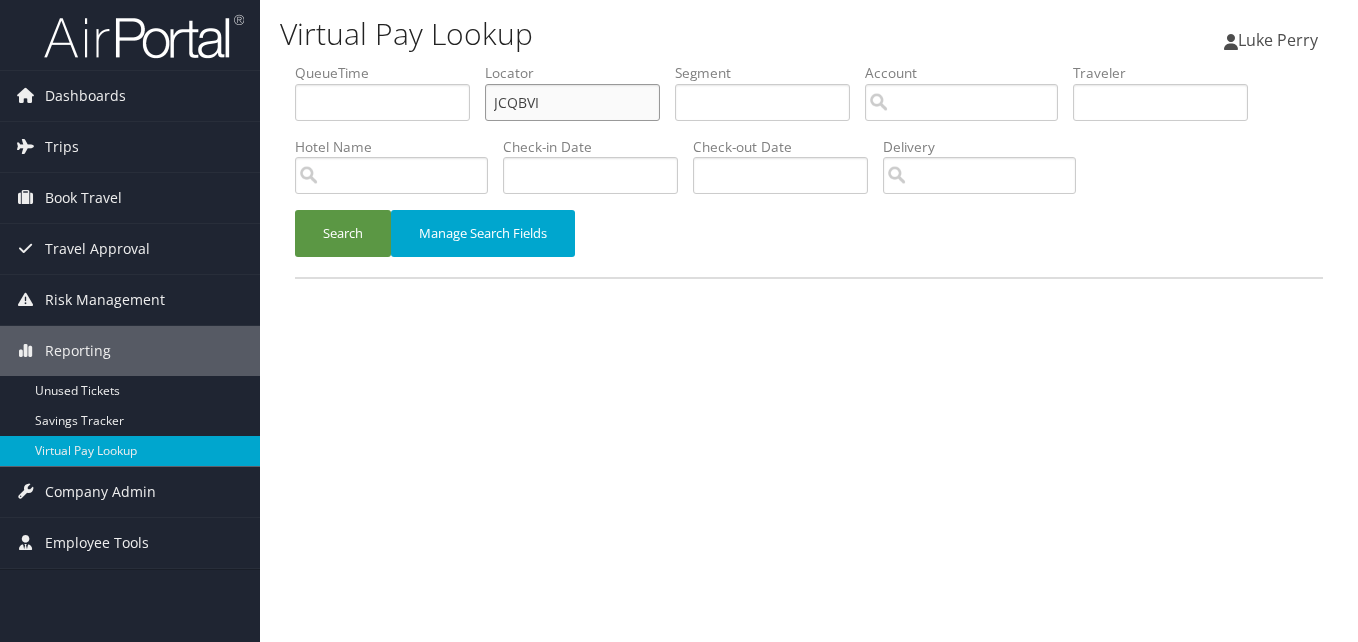 drag, startPoint x: 544, startPoint y: 98, endPoint x: 398, endPoint y: 105, distance: 146.16771 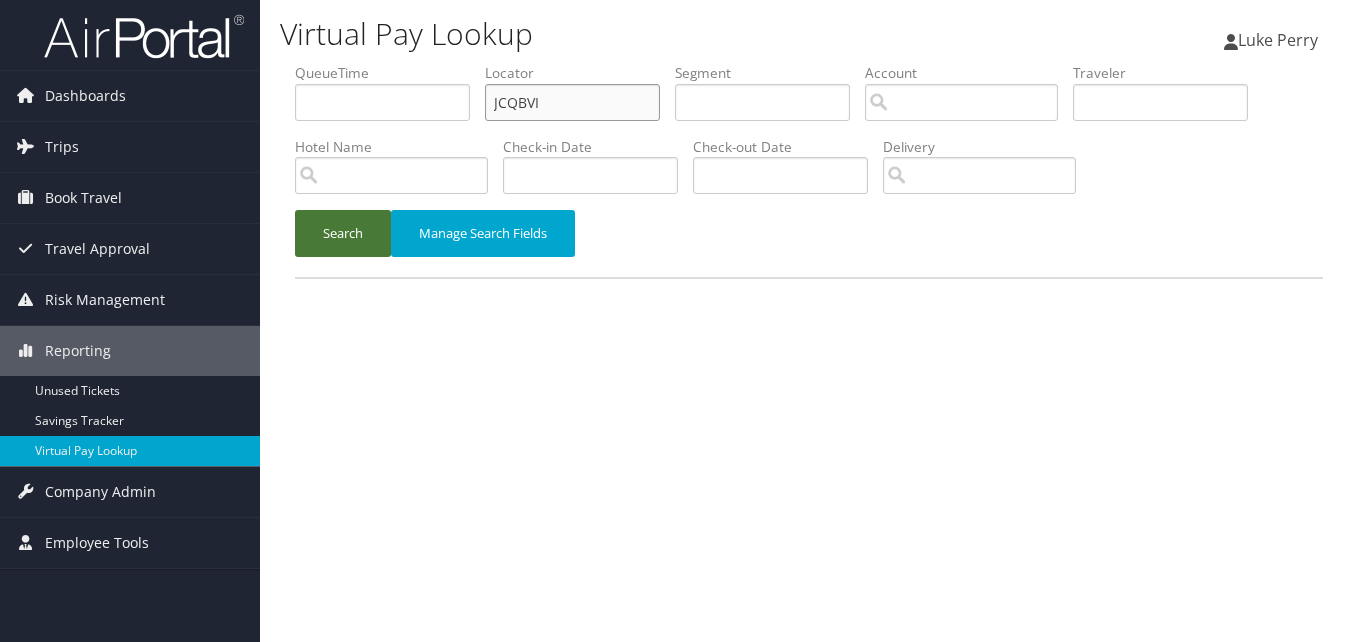 type on "JCQBVI" 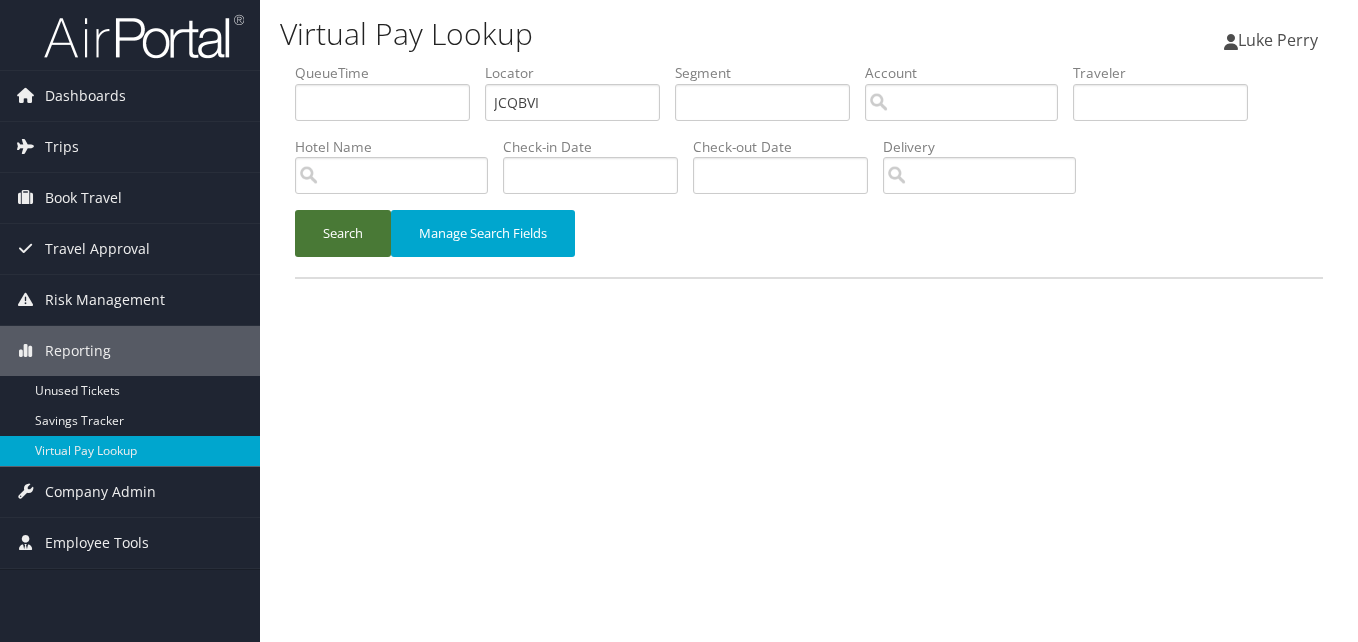 click on "Search" at bounding box center (343, 233) 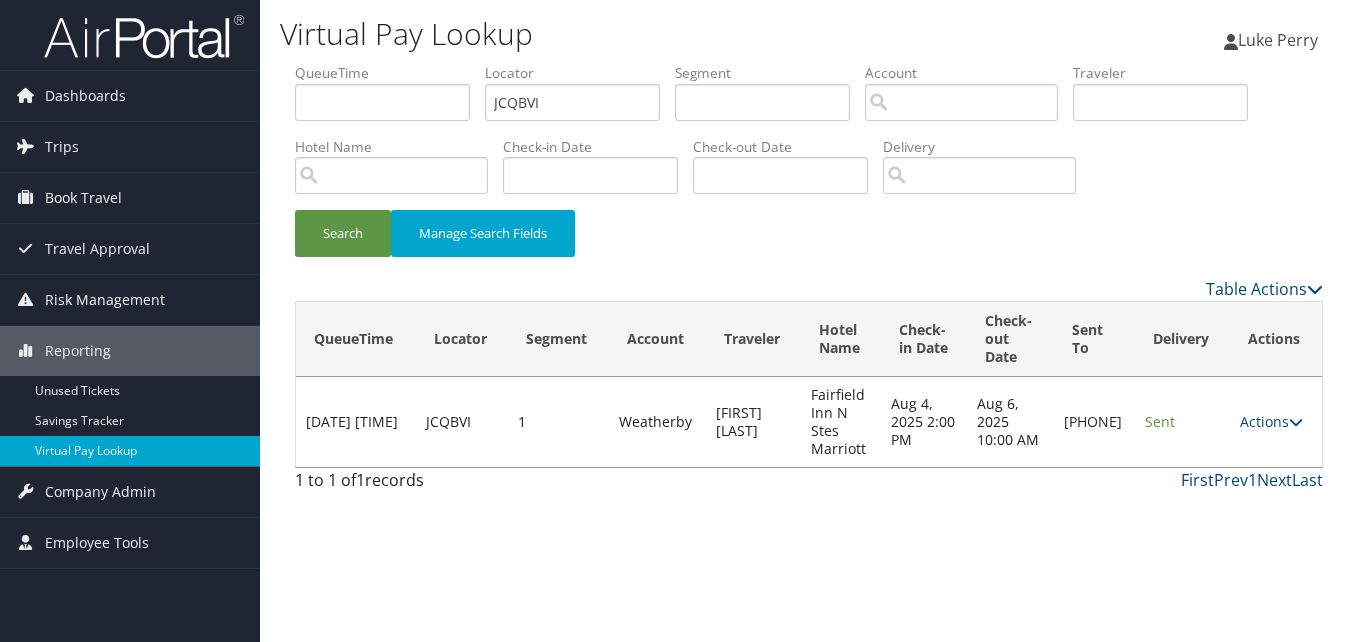 click on "Actions   Resend  Logs  Delivery Information  View Itinerary" at bounding box center (1276, 422) 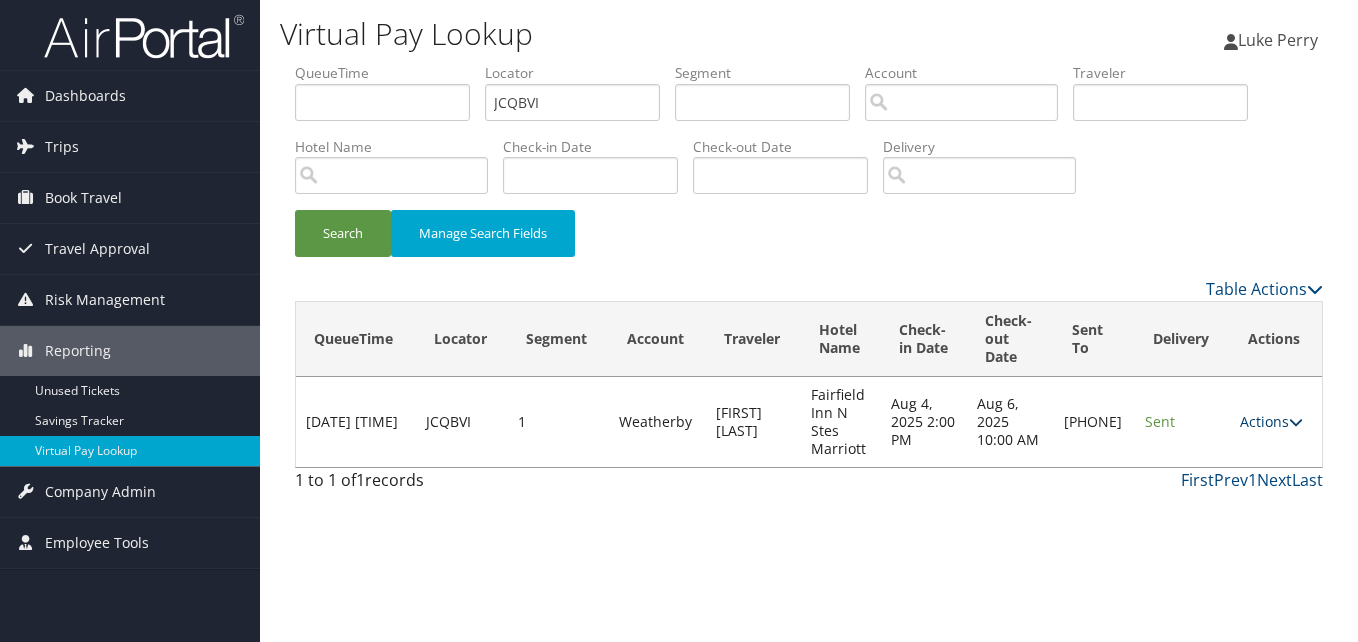 click on "Actions" at bounding box center (1271, 421) 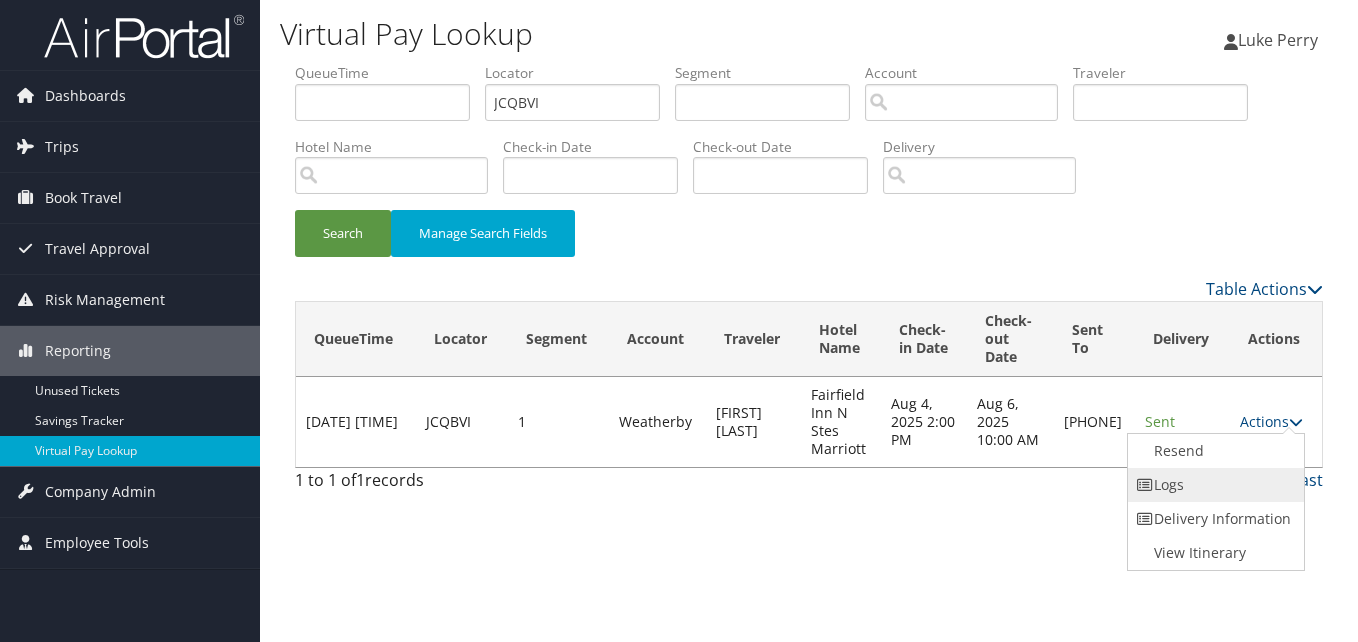 click on "Logs" at bounding box center (1213, 485) 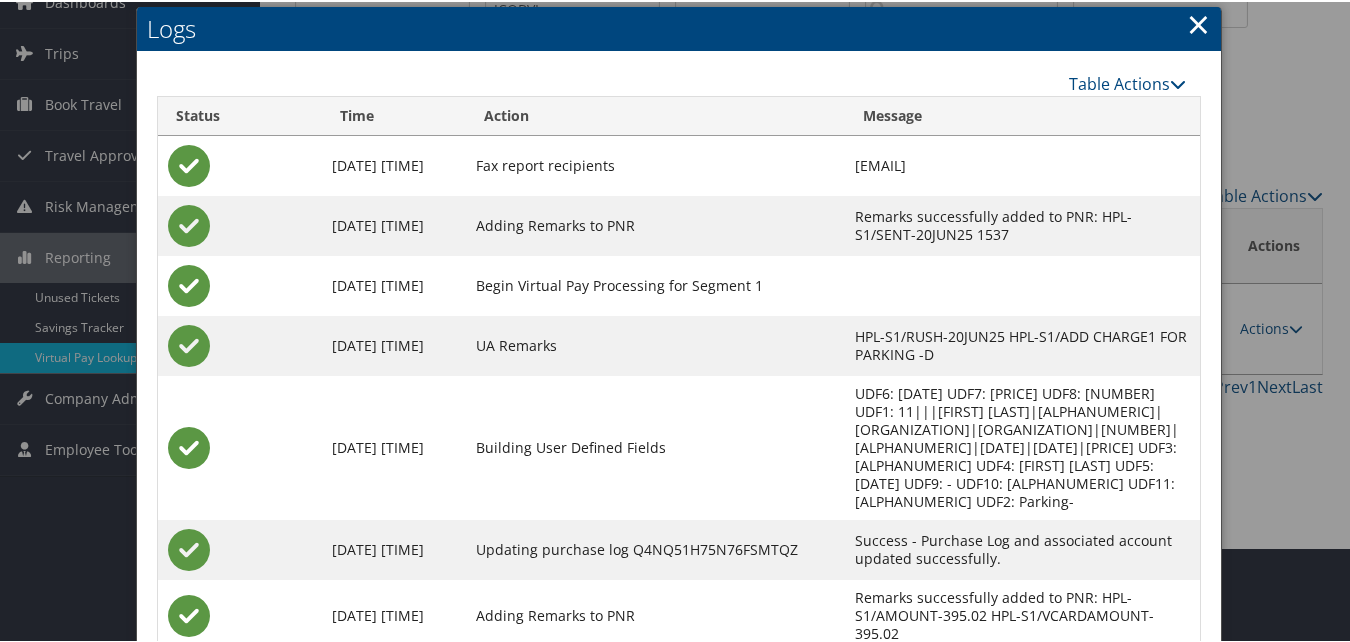 scroll, scrollTop: 231, scrollLeft: 0, axis: vertical 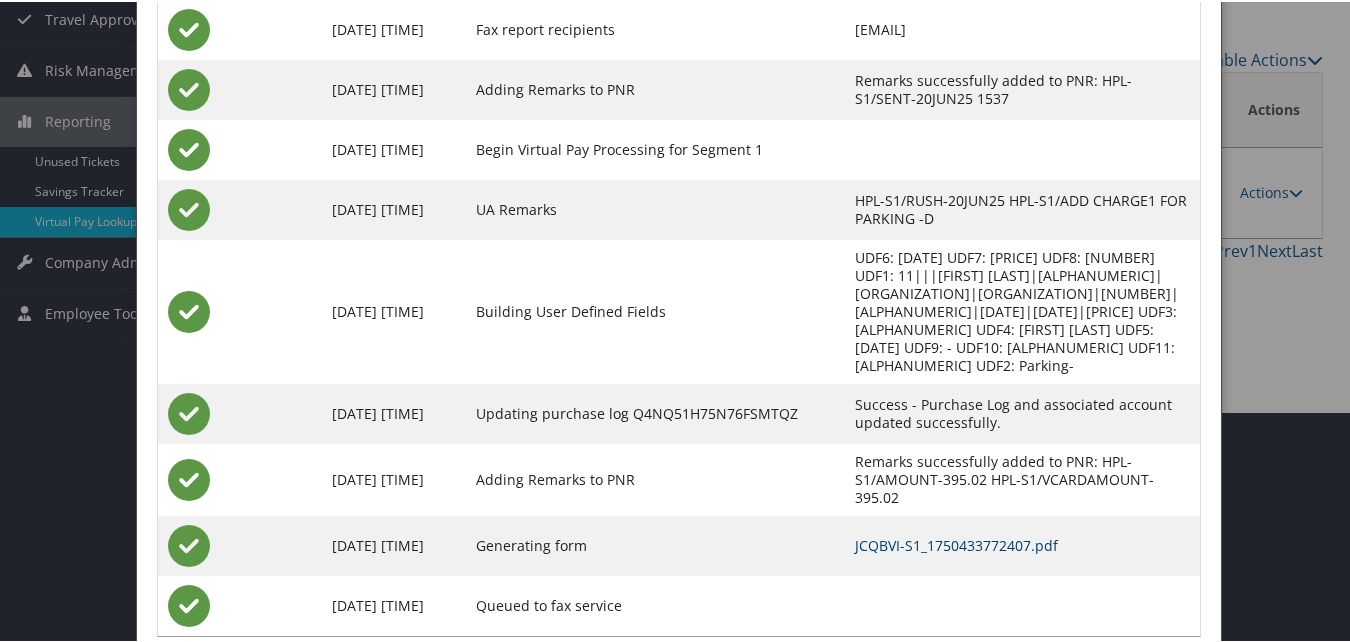 click on "JCQBVI-S1_1750433772407.pdf" at bounding box center (956, 543) 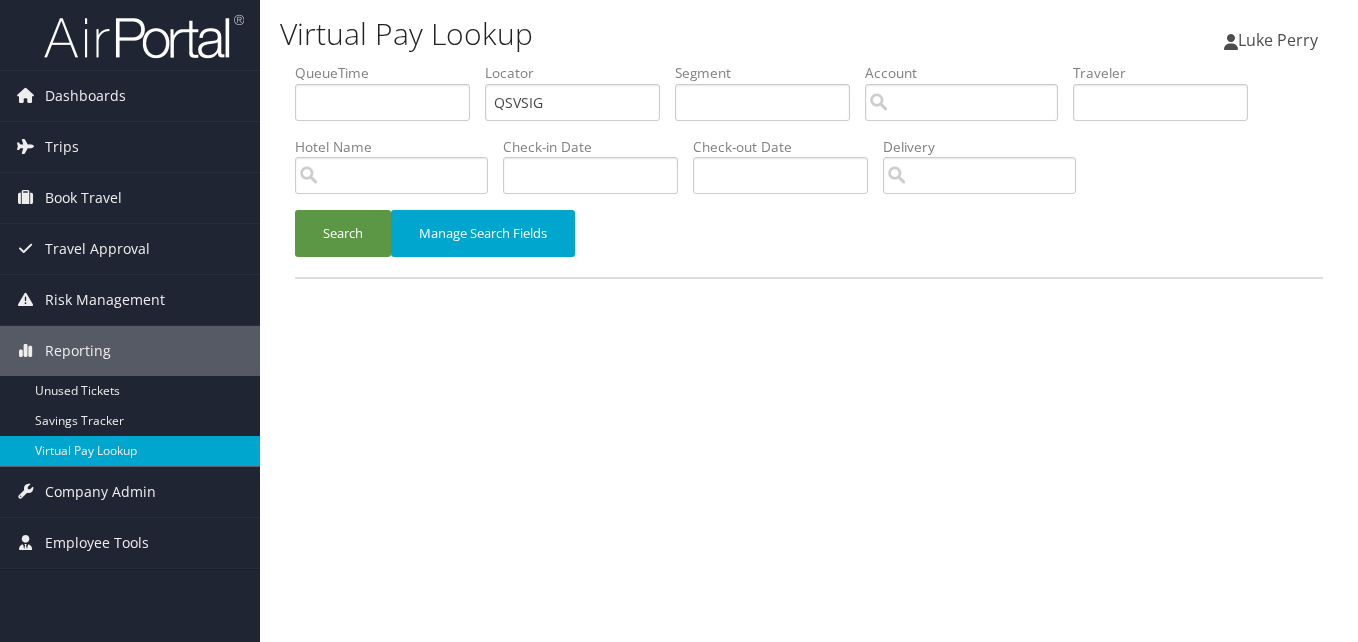 scroll, scrollTop: 0, scrollLeft: 0, axis: both 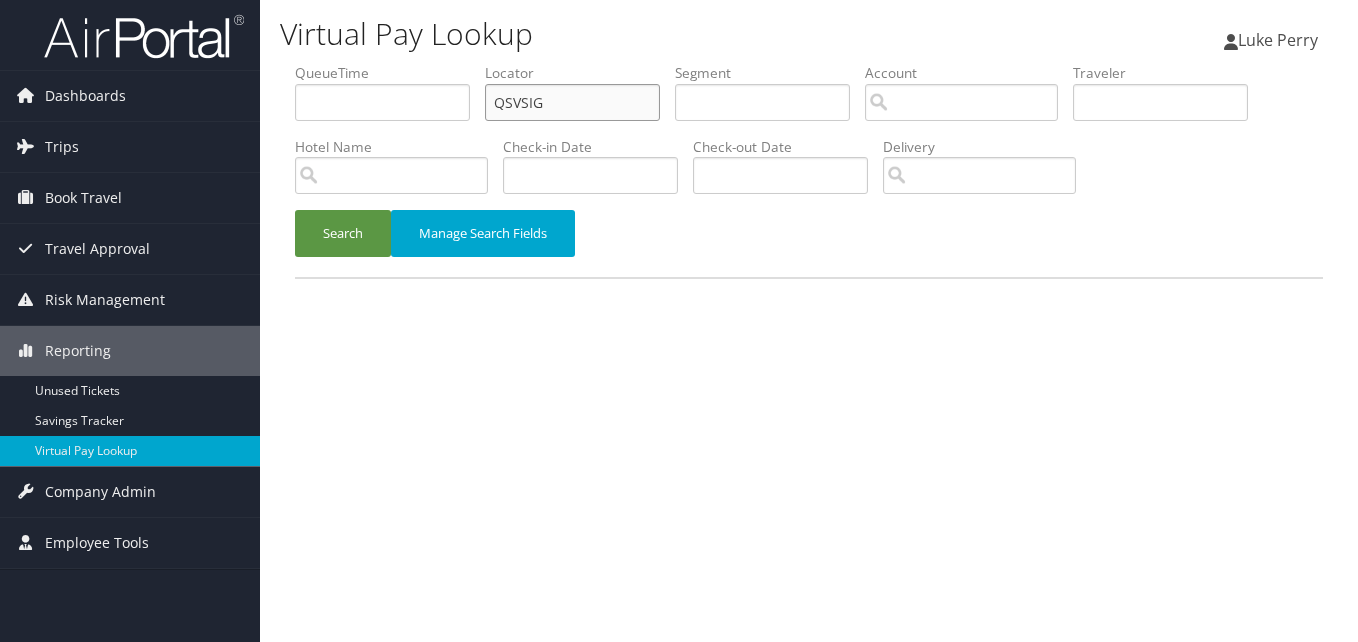 paste on "LKTKUT" 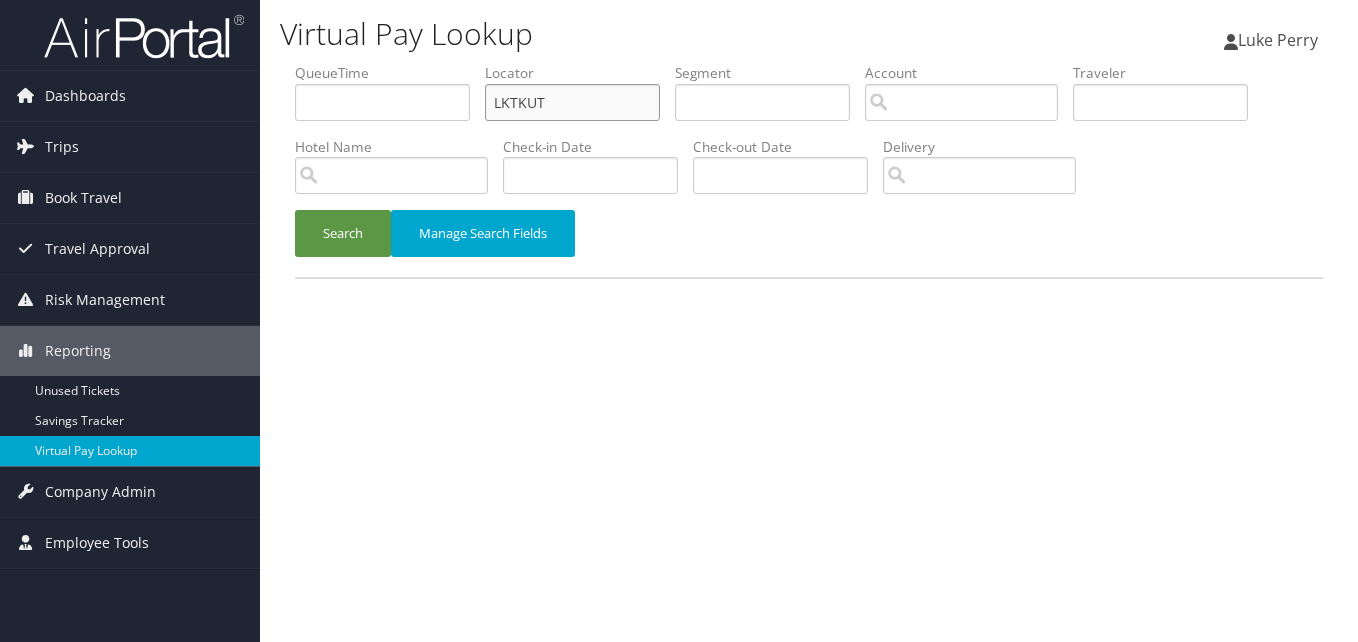 drag, startPoint x: 542, startPoint y: 90, endPoint x: 360, endPoint y: 121, distance: 184.62123 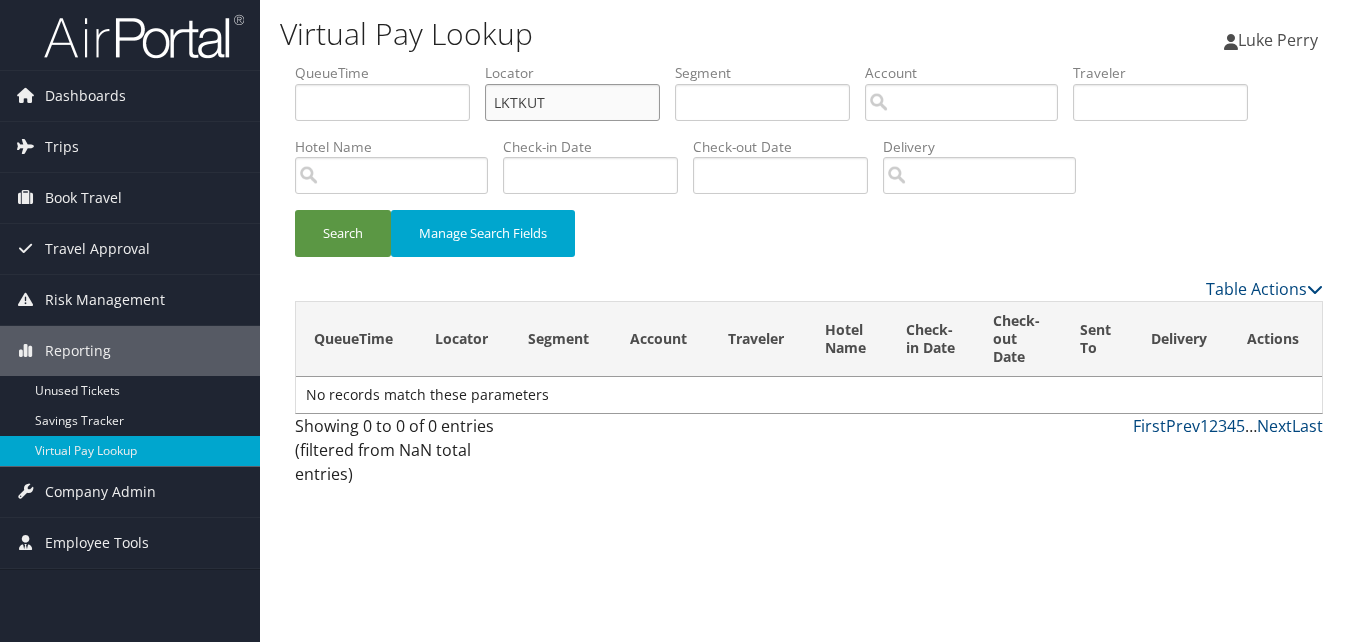 paste on "FQJGJK" 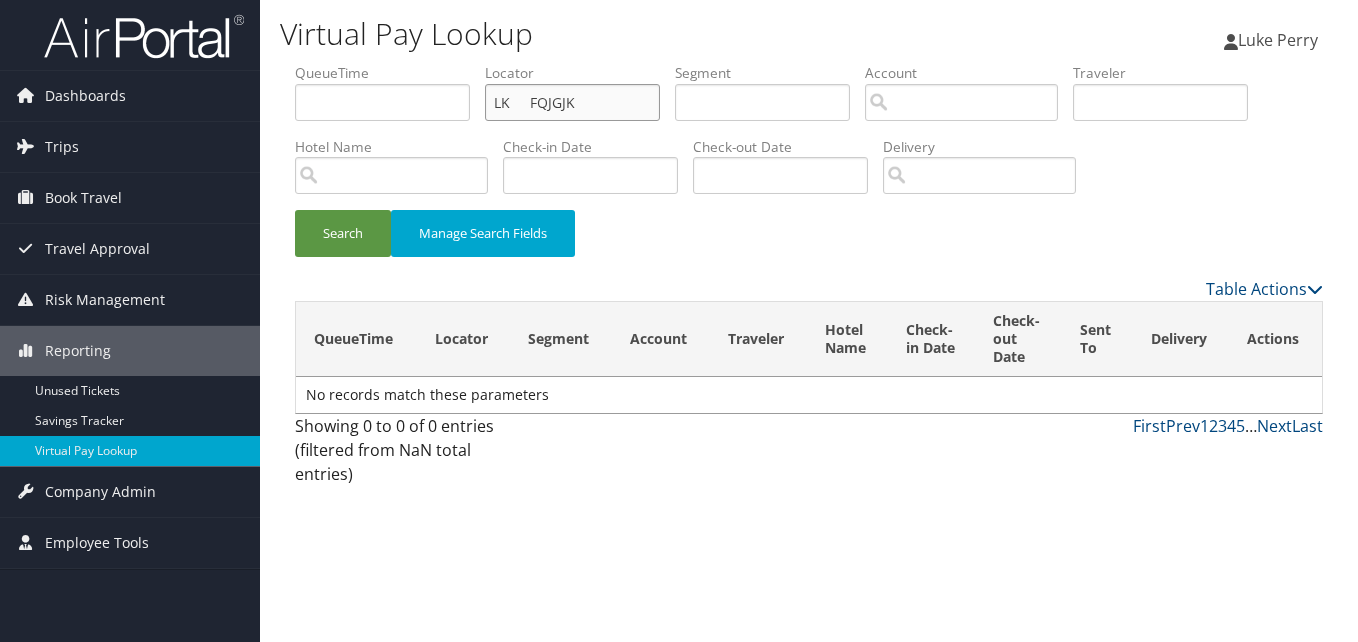 drag, startPoint x: 550, startPoint y: 103, endPoint x: 384, endPoint y: 91, distance: 166.43317 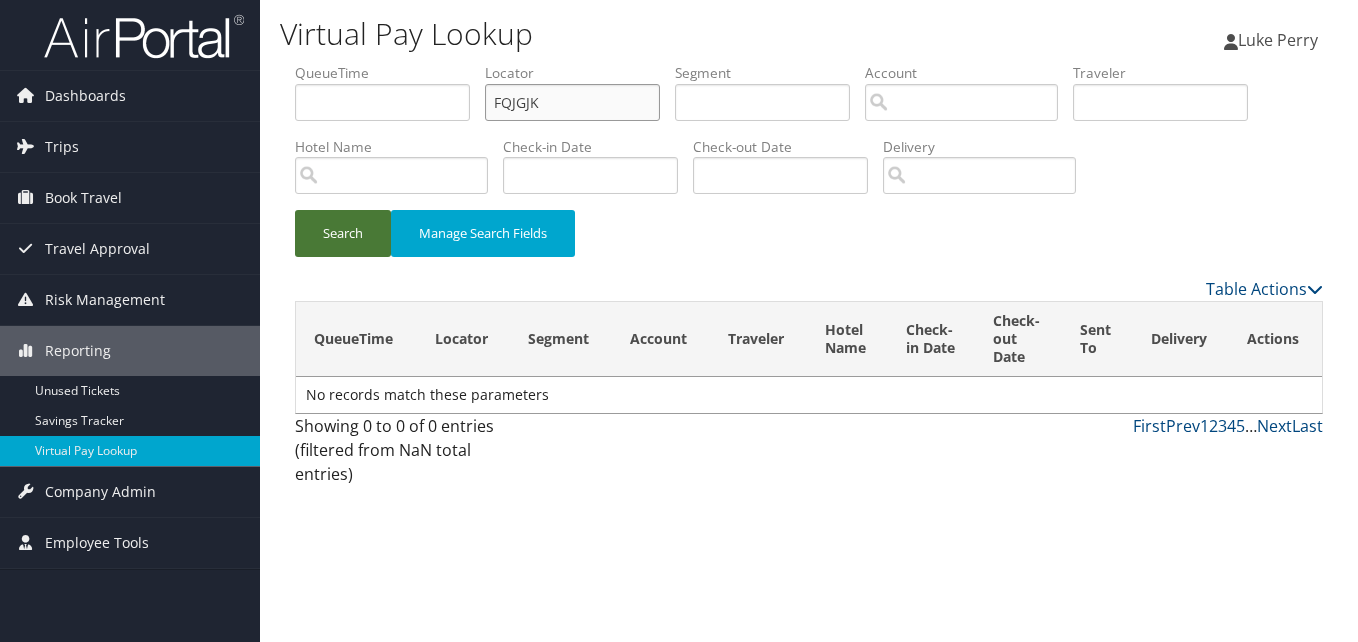 type on "FQJGJK" 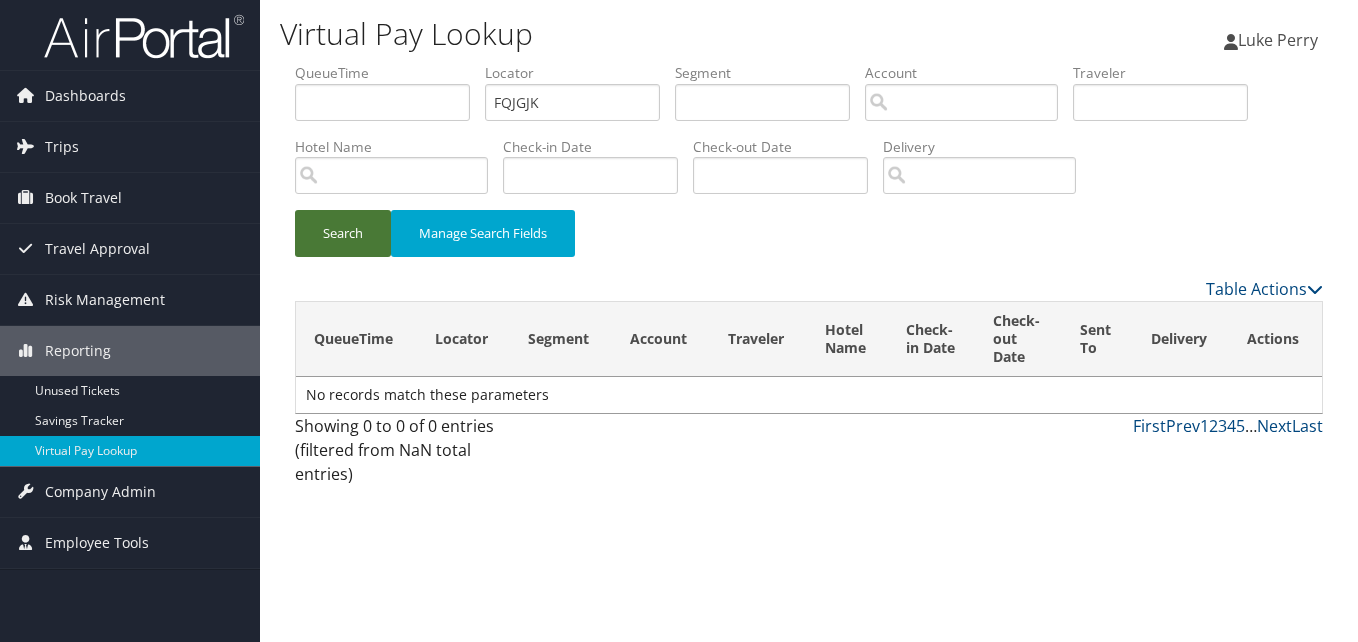 click on "Search" at bounding box center [343, 233] 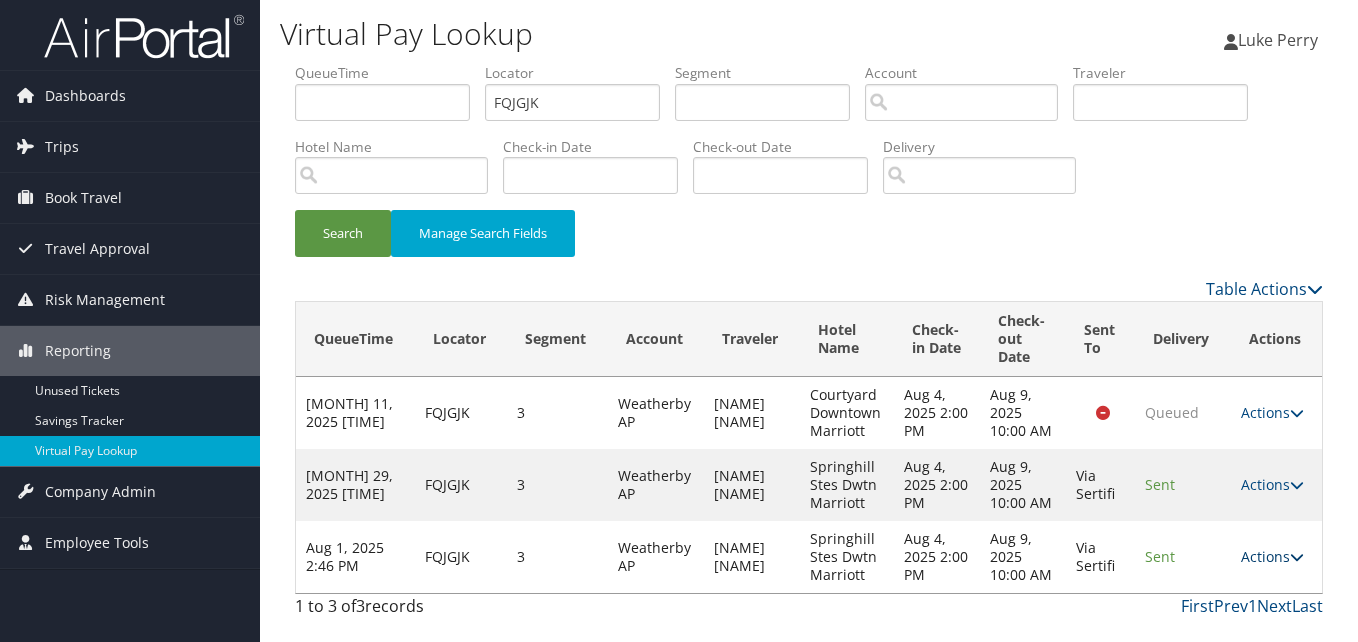 click on "Actions" at bounding box center (1272, 556) 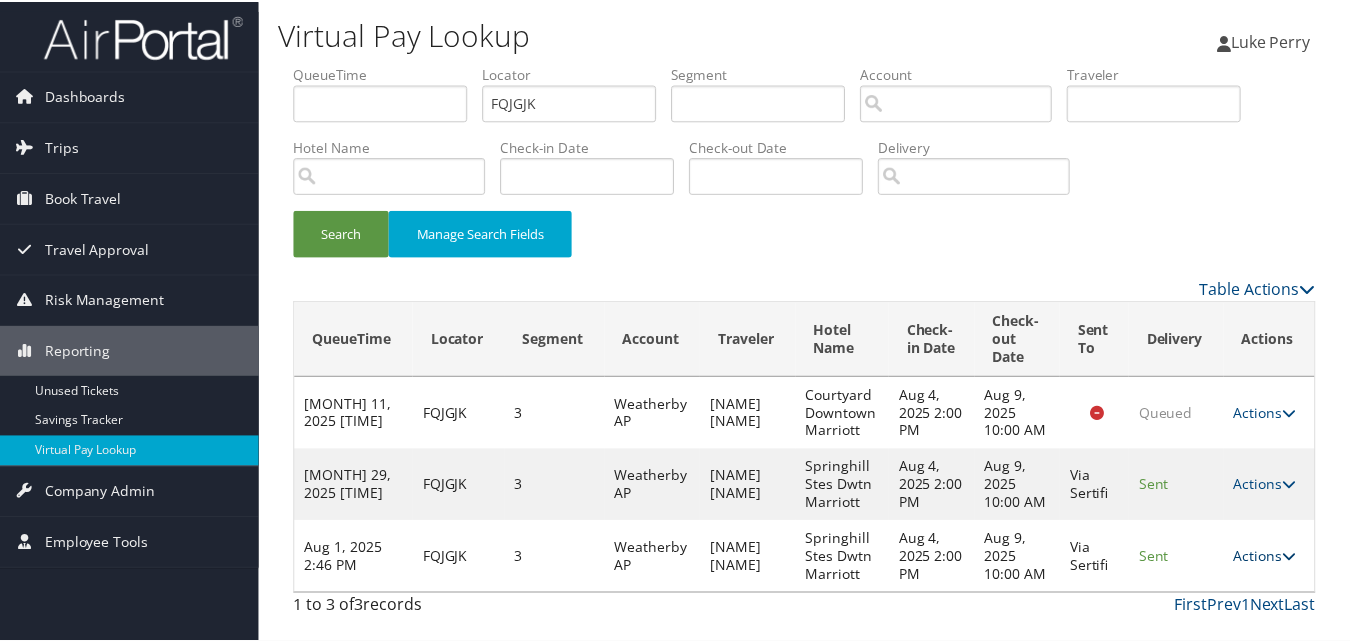scroll, scrollTop: 66, scrollLeft: 0, axis: vertical 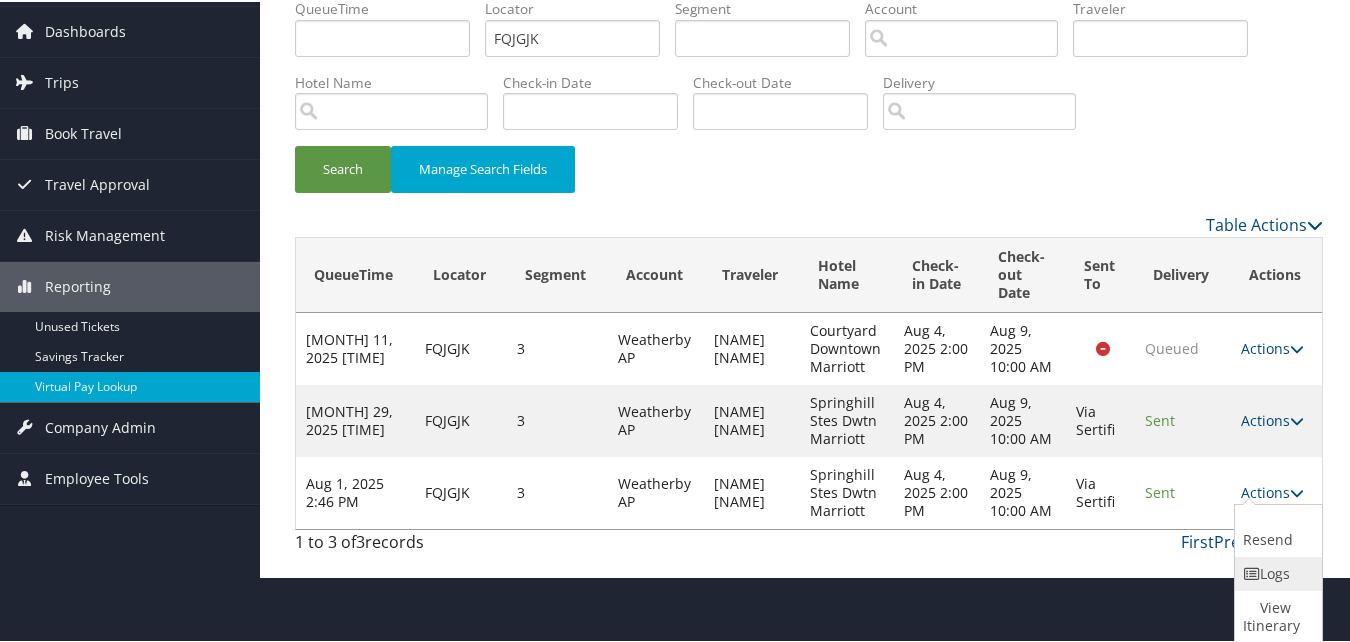 click on "Logs" at bounding box center (1276, 572) 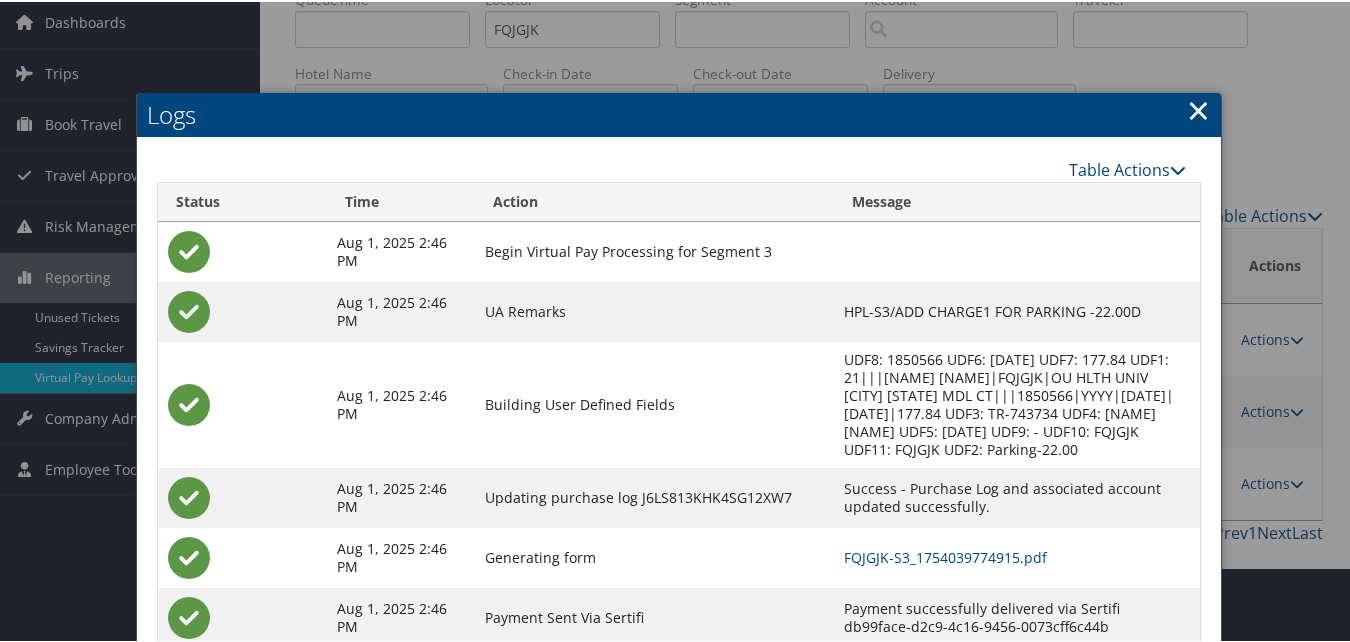 scroll, scrollTop: 195, scrollLeft: 0, axis: vertical 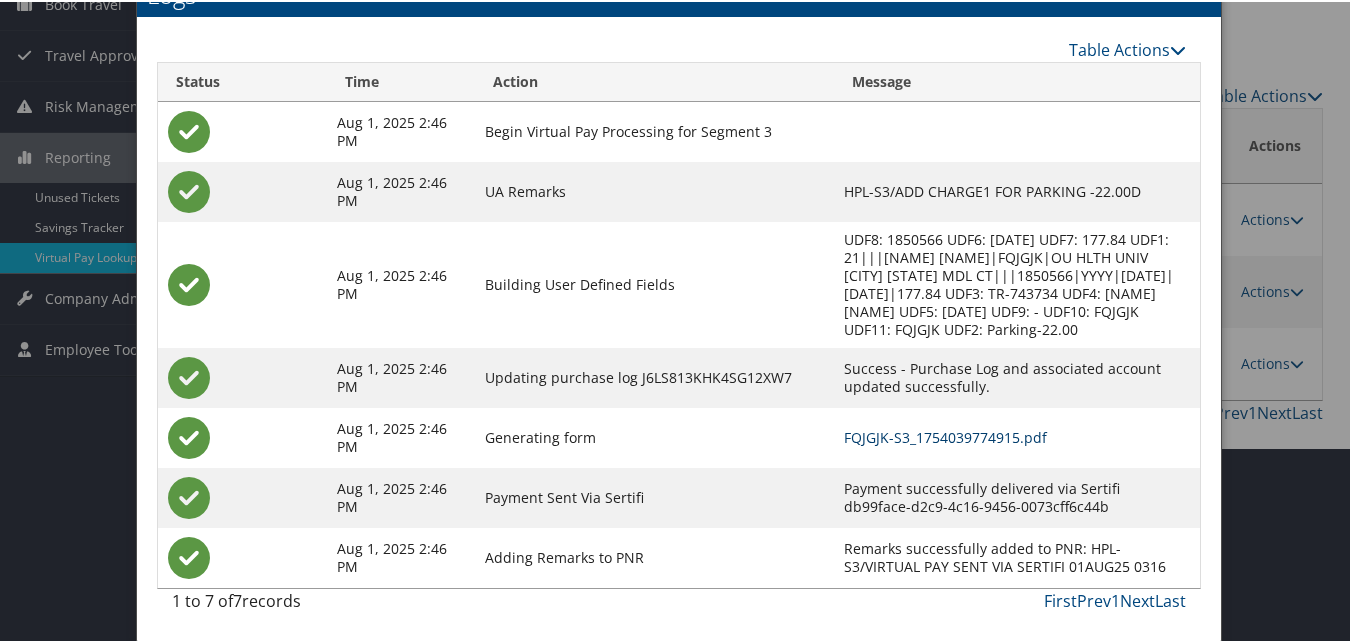 click on "FQJGJK-S3_1754039774915.pdf" at bounding box center (945, 435) 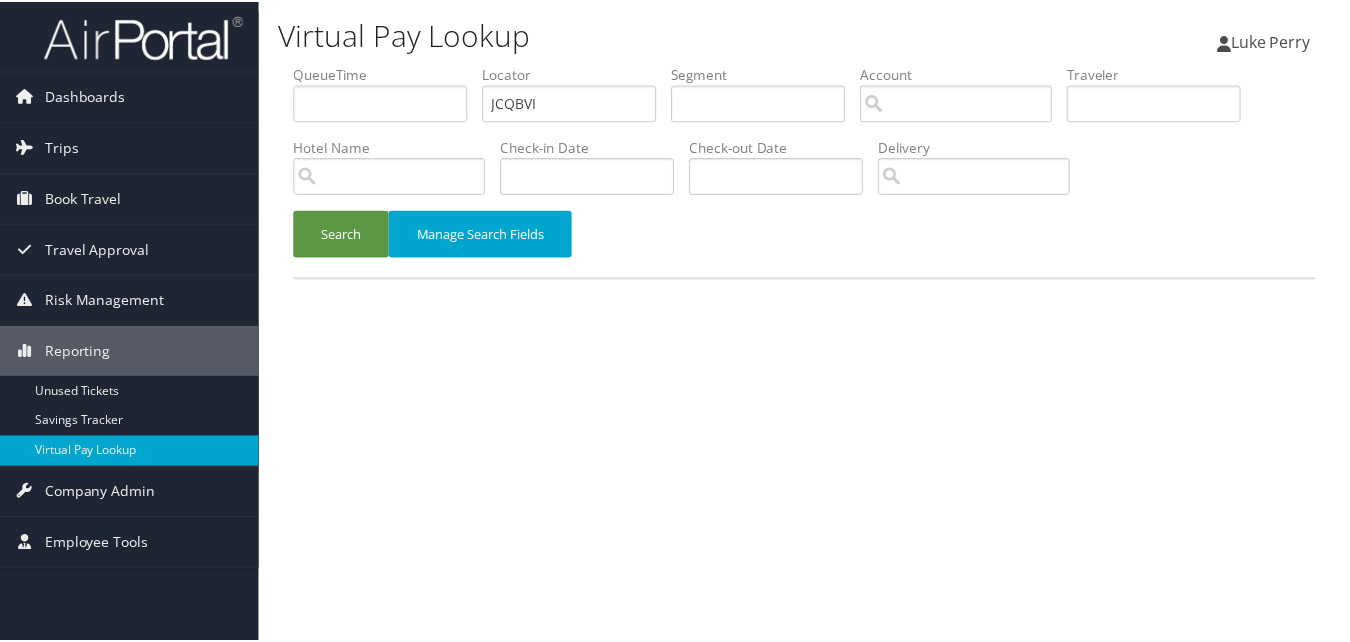 scroll, scrollTop: 0, scrollLeft: 0, axis: both 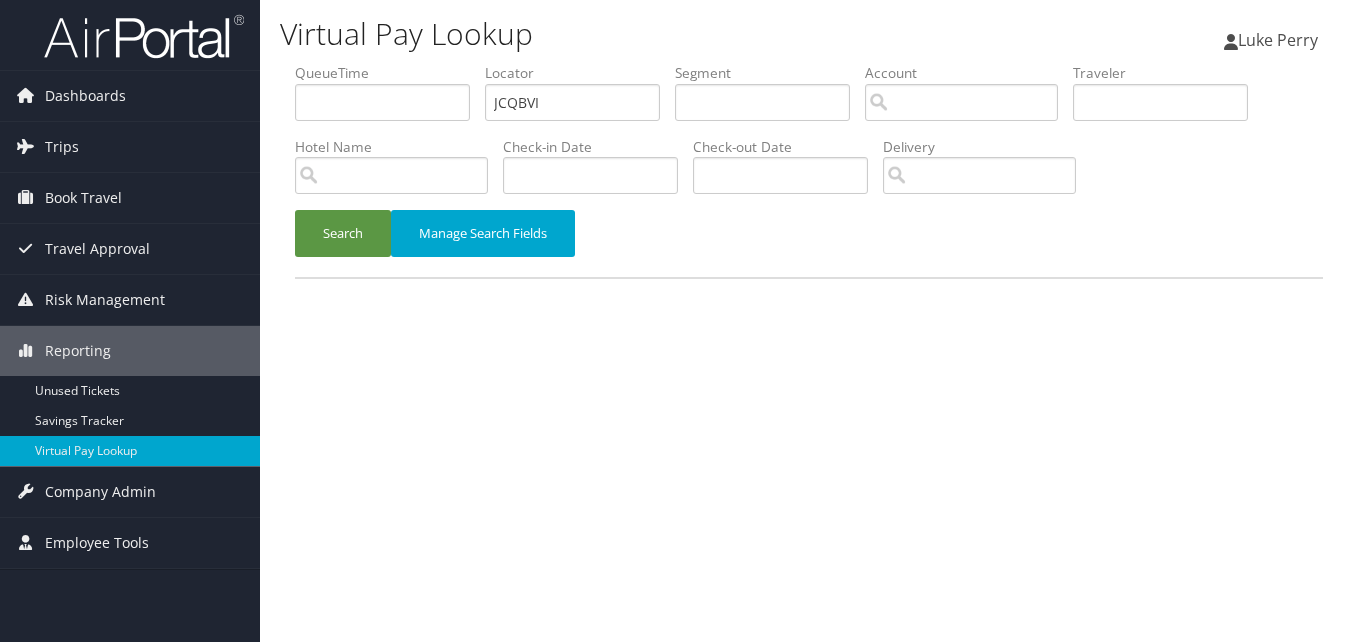 click on "QueueTime Locator JCQBVI Segment Account Traveler Hotel Name Check-in Date Check-out Date Delivery" at bounding box center [809, 63] 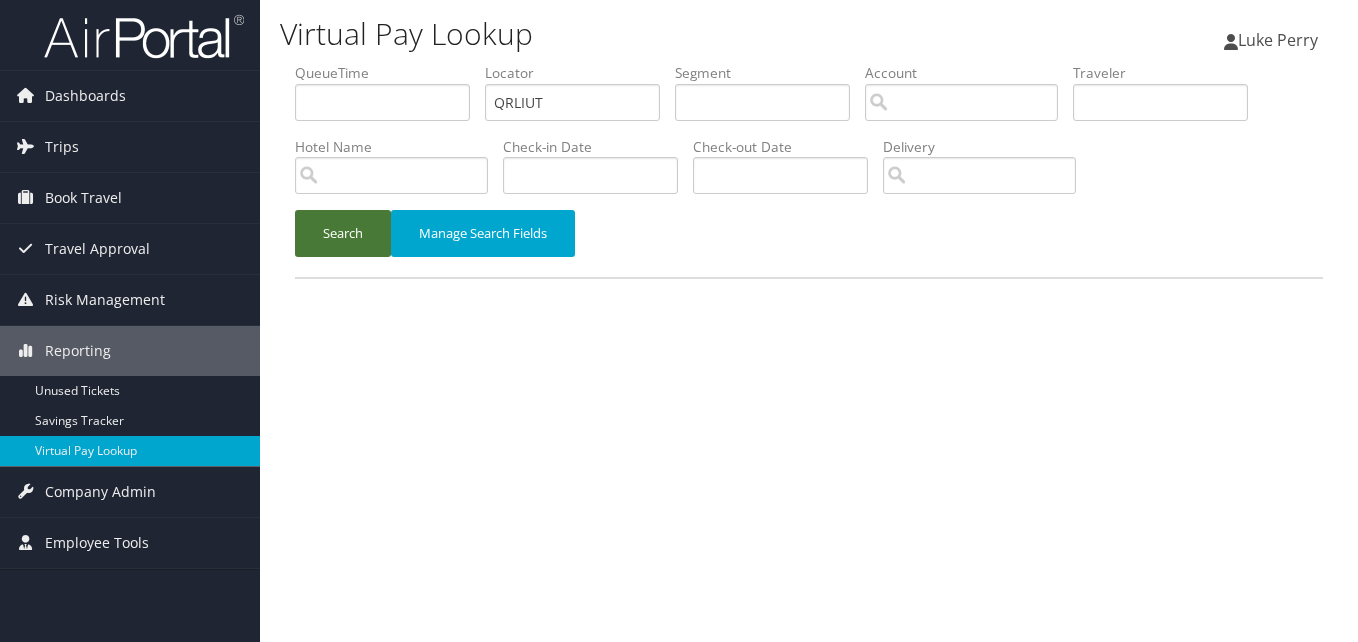 type on "QRLIUT" 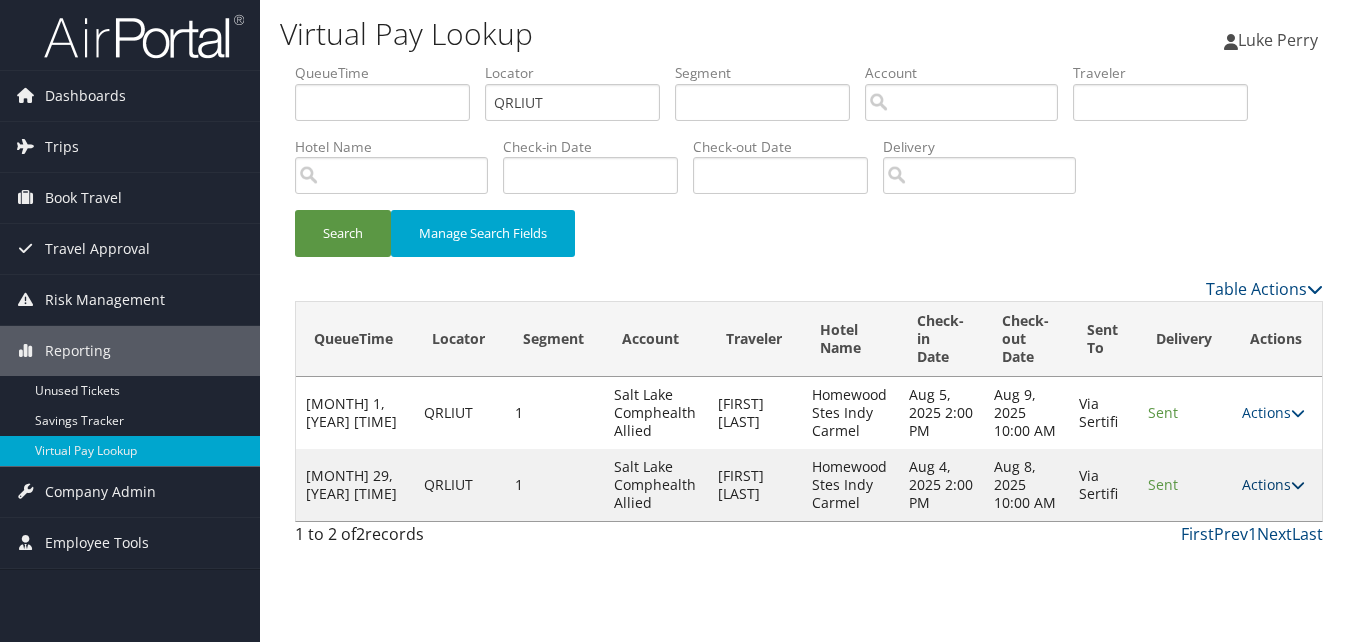 click on "Actions" at bounding box center (1273, 484) 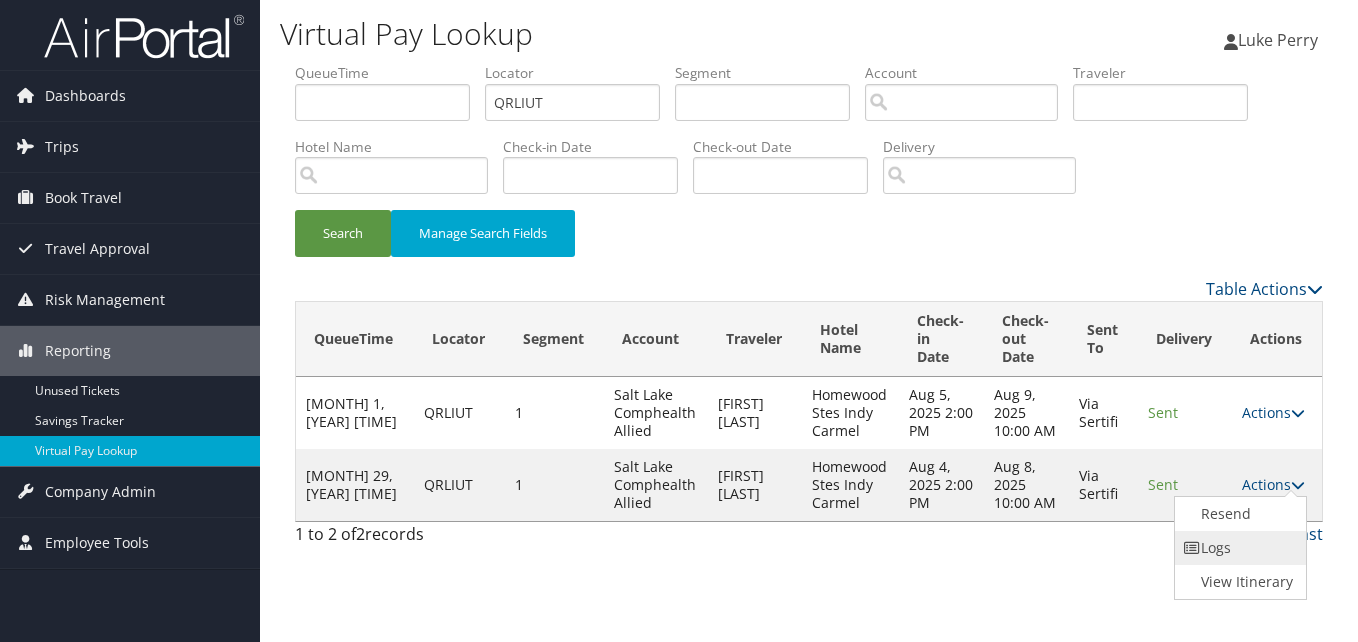click on "Logs" at bounding box center [1238, 548] 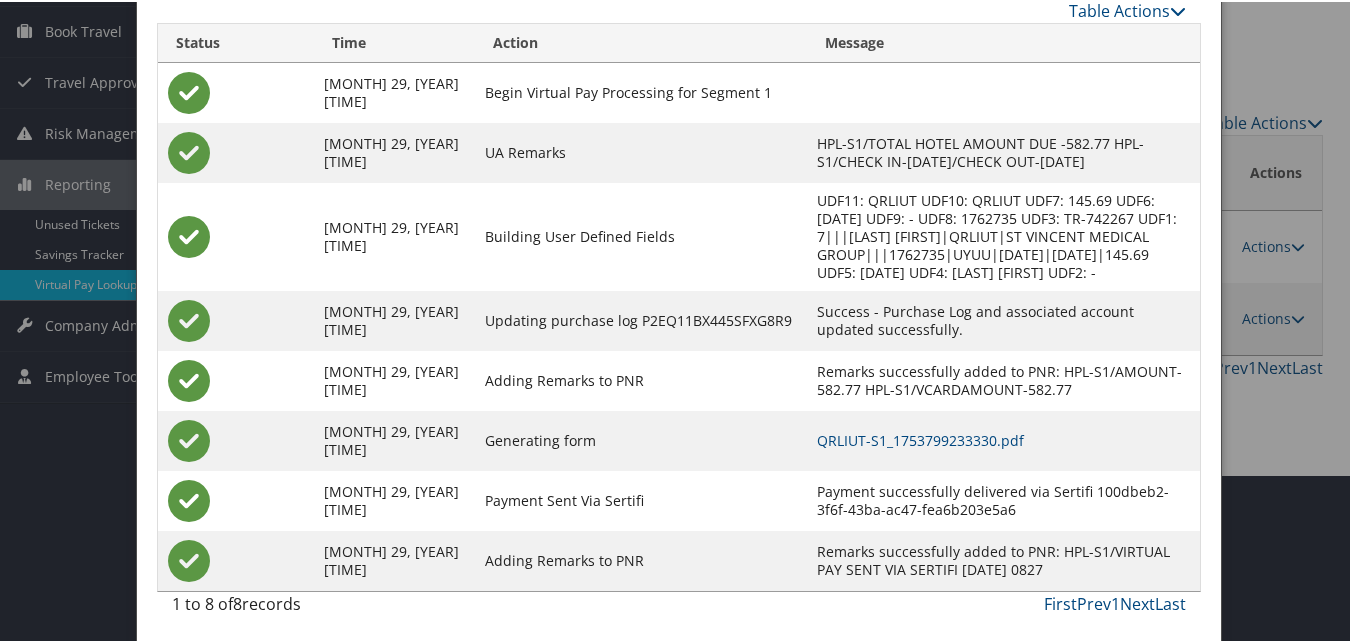 scroll, scrollTop: 171, scrollLeft: 0, axis: vertical 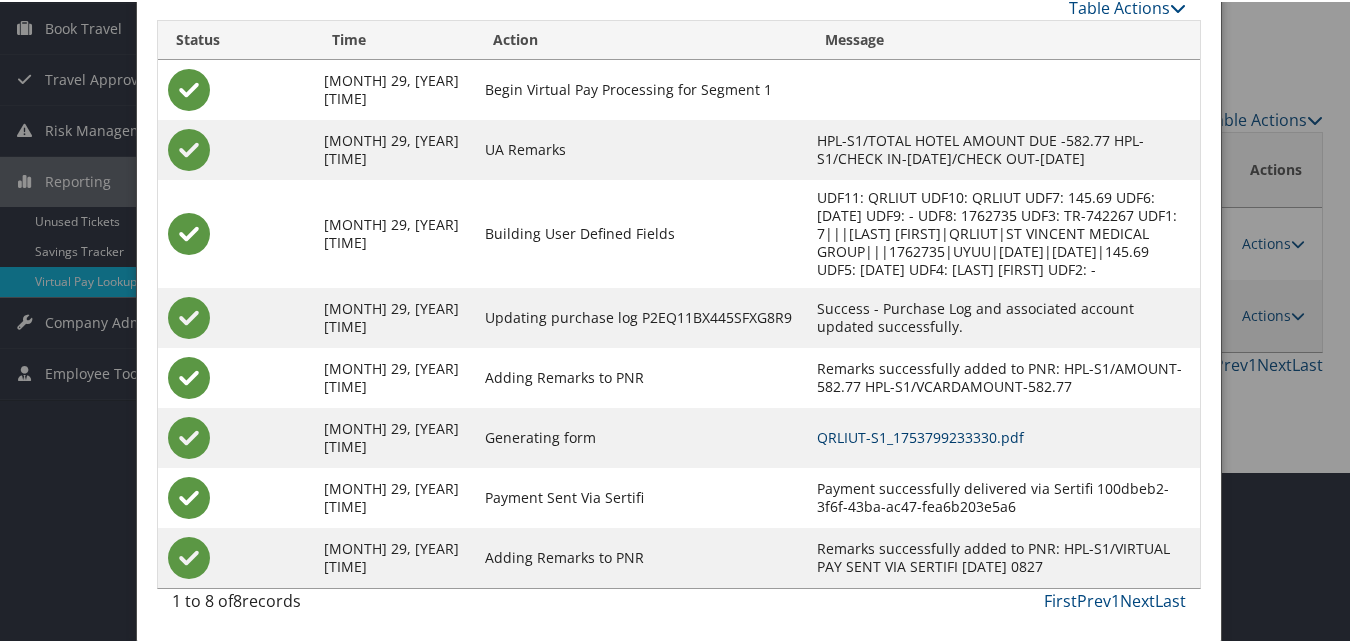 click on "QRLIUT-S1_1753799233330.pdf" at bounding box center [920, 435] 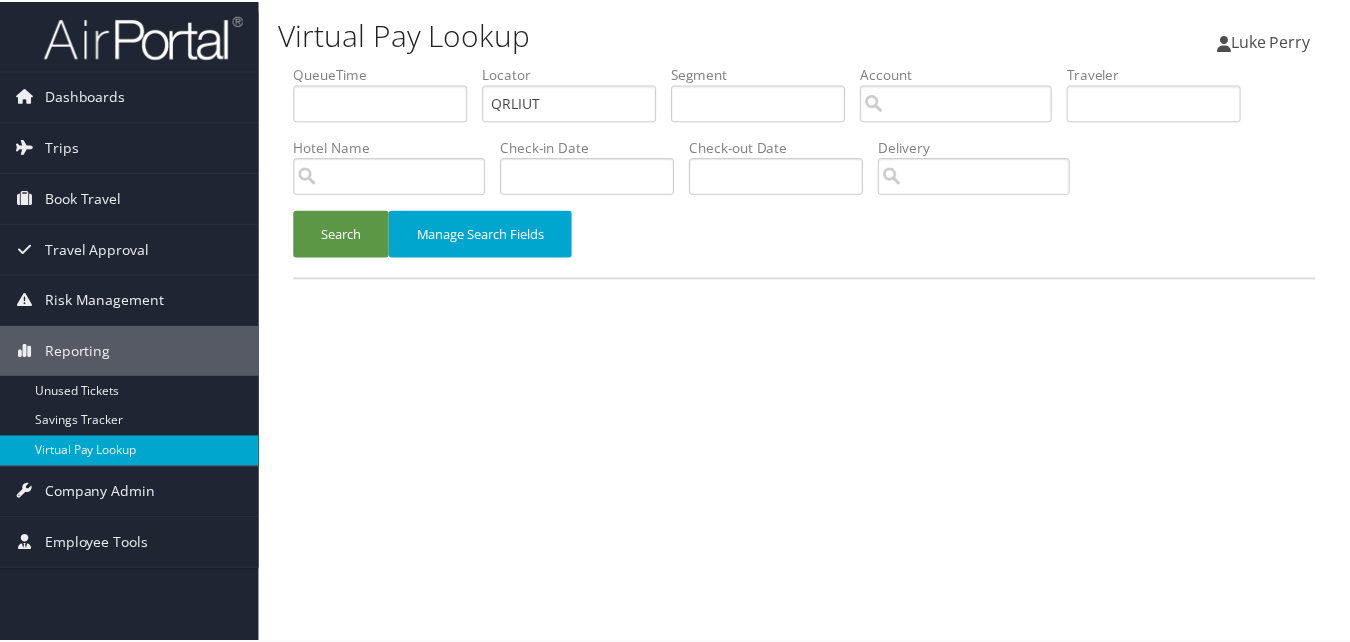 scroll, scrollTop: 0, scrollLeft: 0, axis: both 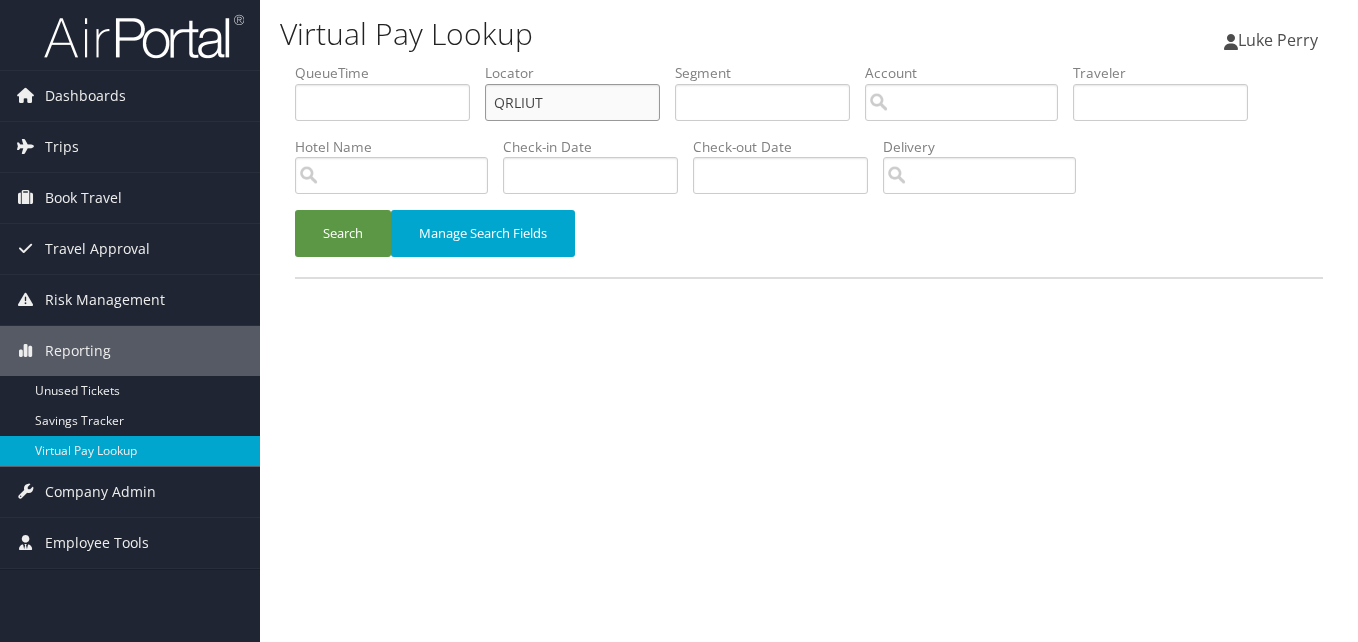 drag, startPoint x: 559, startPoint y: 86, endPoint x: 446, endPoint y: 121, distance: 118.29624 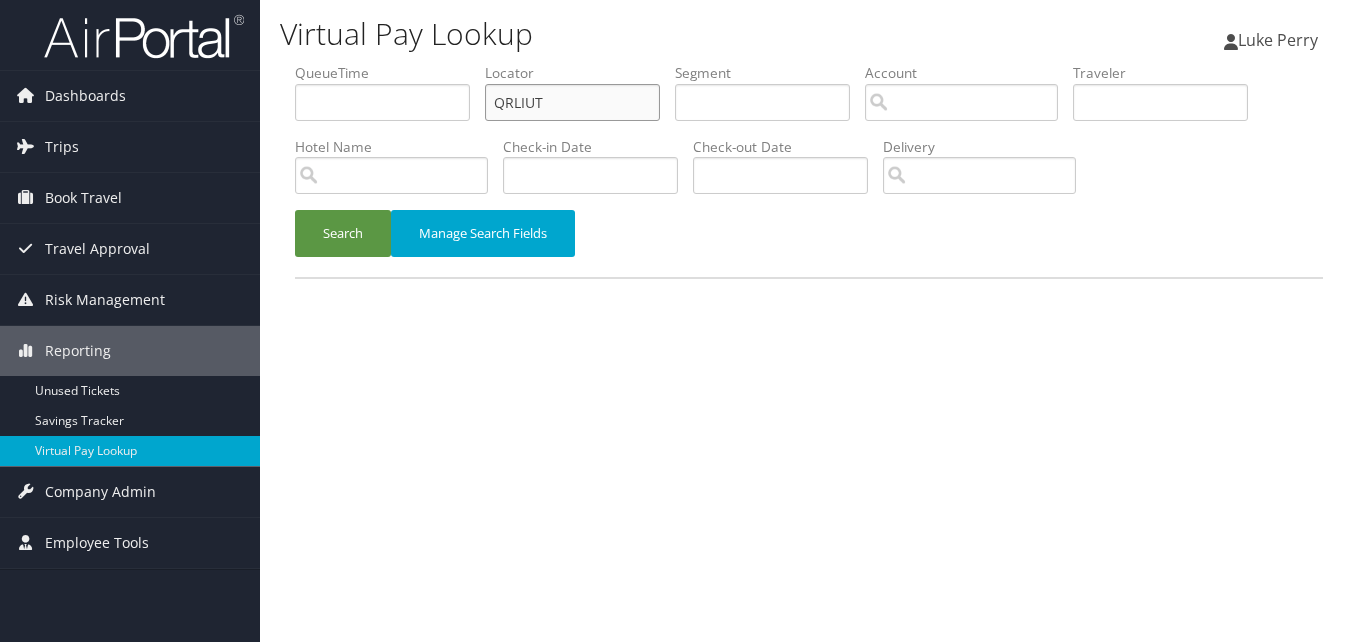 click on "QueueTime Locator QRLIUT Segment Account Traveler Hotel Name Check-in Date Check-out Date Delivery" at bounding box center (809, 63) 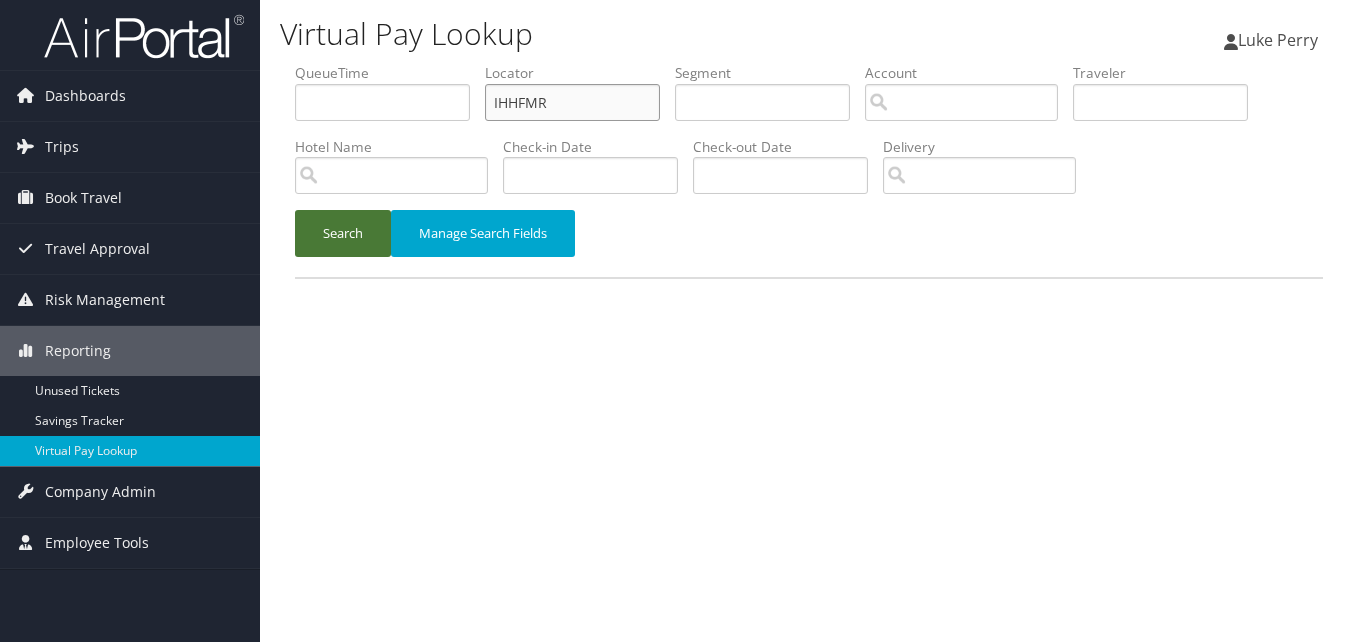 type on "IHHFMR" 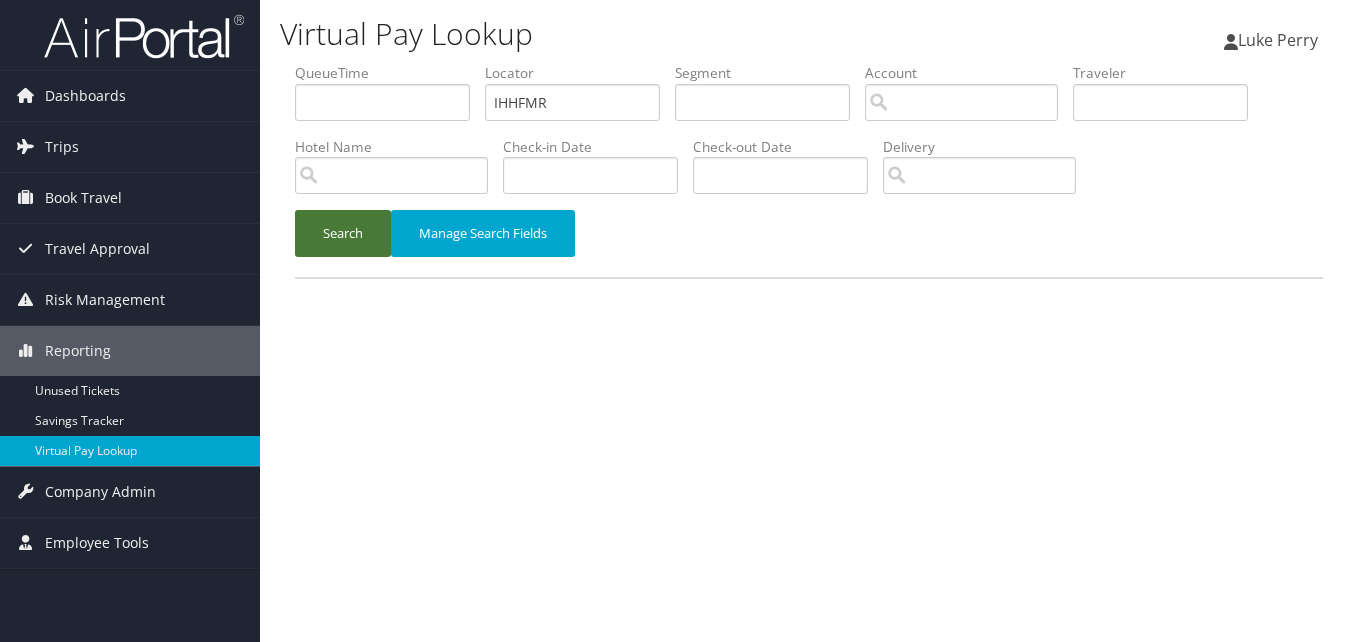 click on "Search" at bounding box center (343, 233) 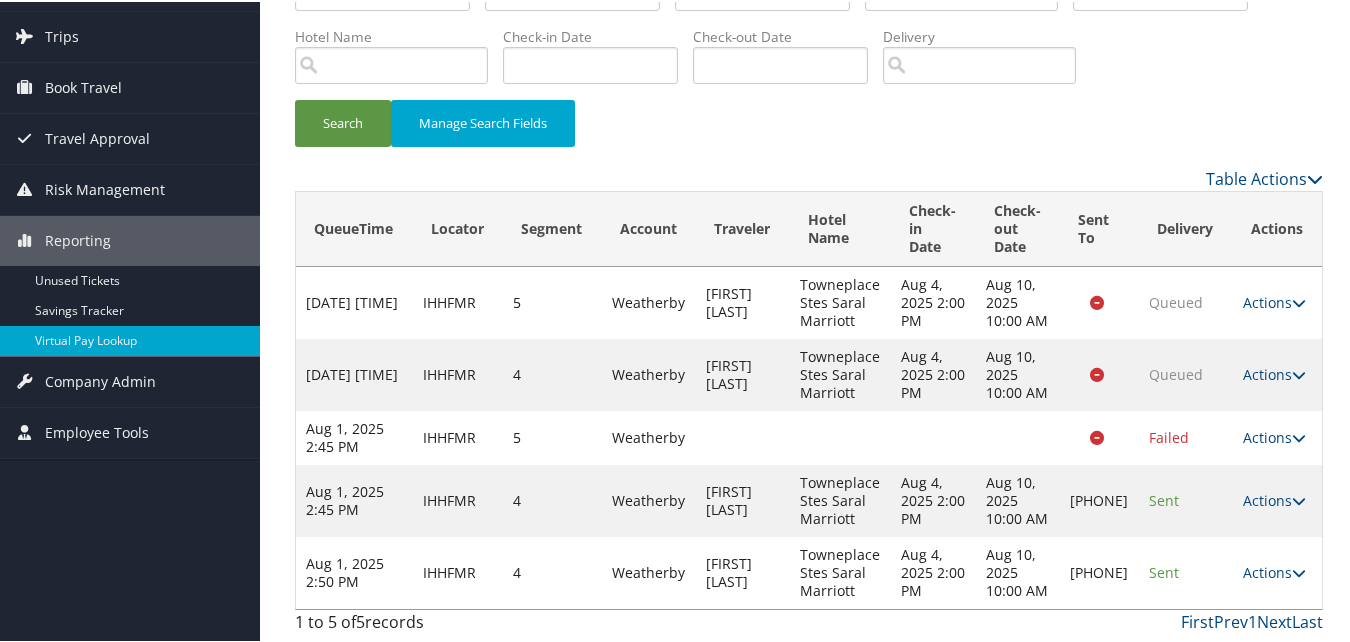 drag, startPoint x: 1273, startPoint y: 559, endPoint x: 1212, endPoint y: 563, distance: 61.13101 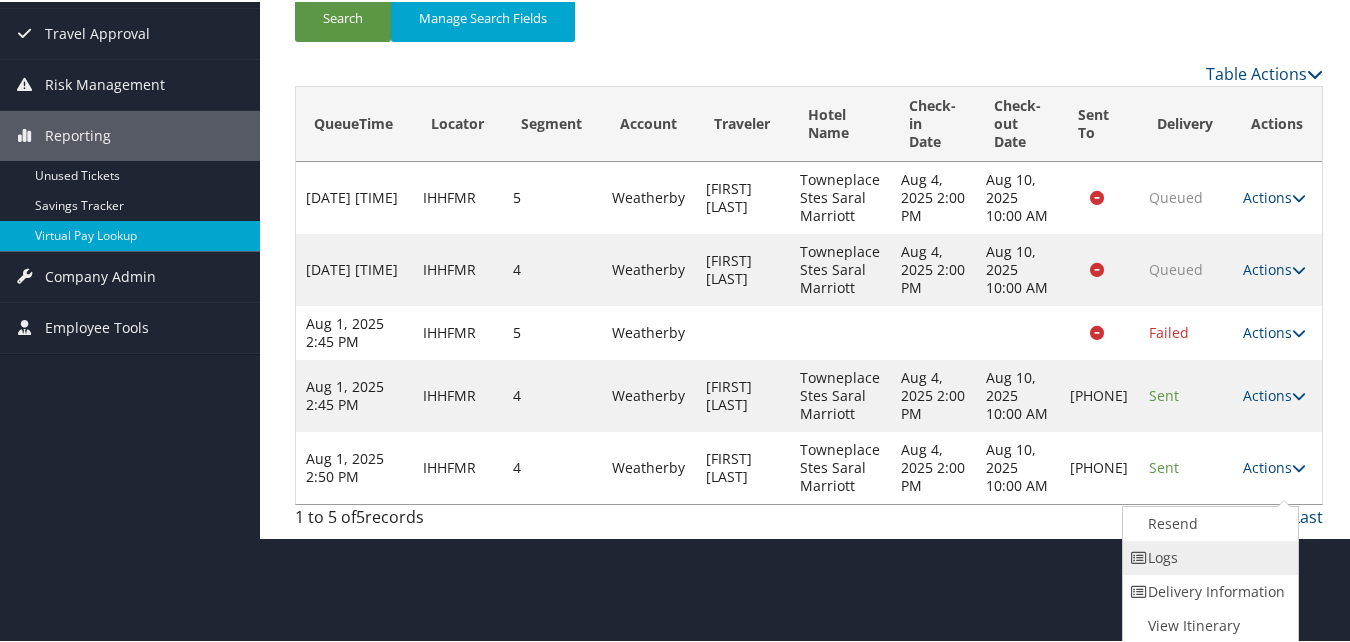 click on "Logs" at bounding box center [1208, 556] 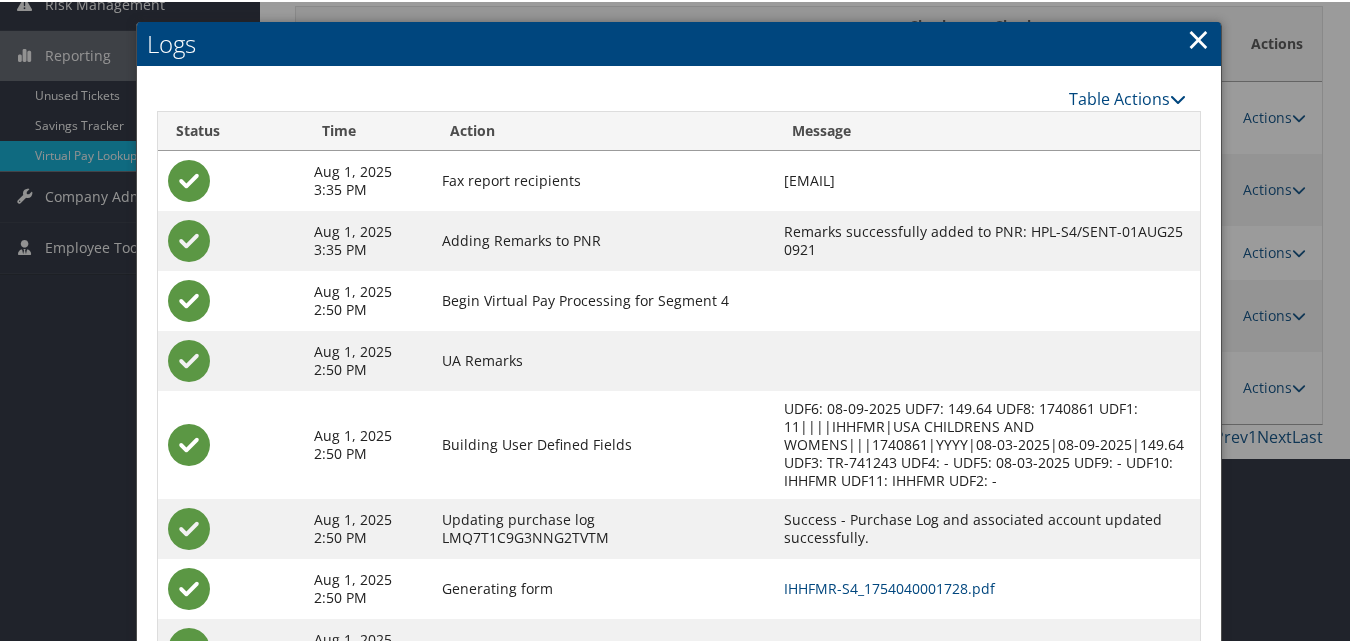 scroll, scrollTop: 388, scrollLeft: 0, axis: vertical 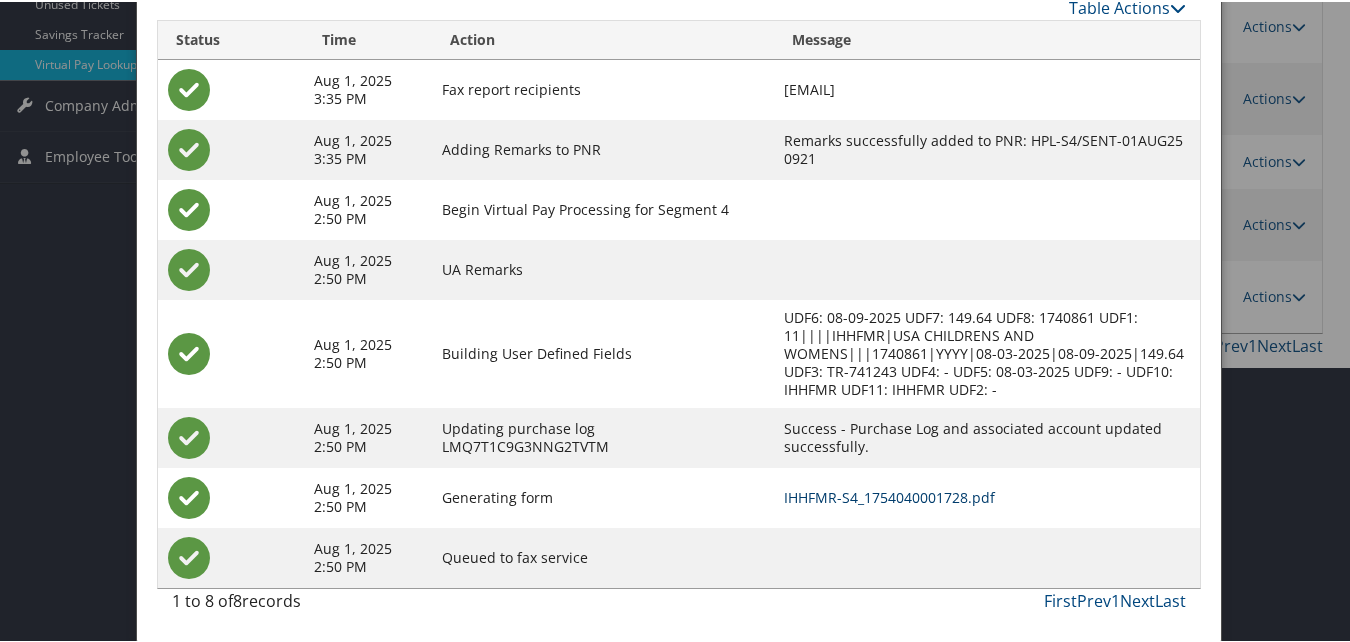 click on "IHHFMR-S4_1754040001728.pdf" at bounding box center [889, 495] 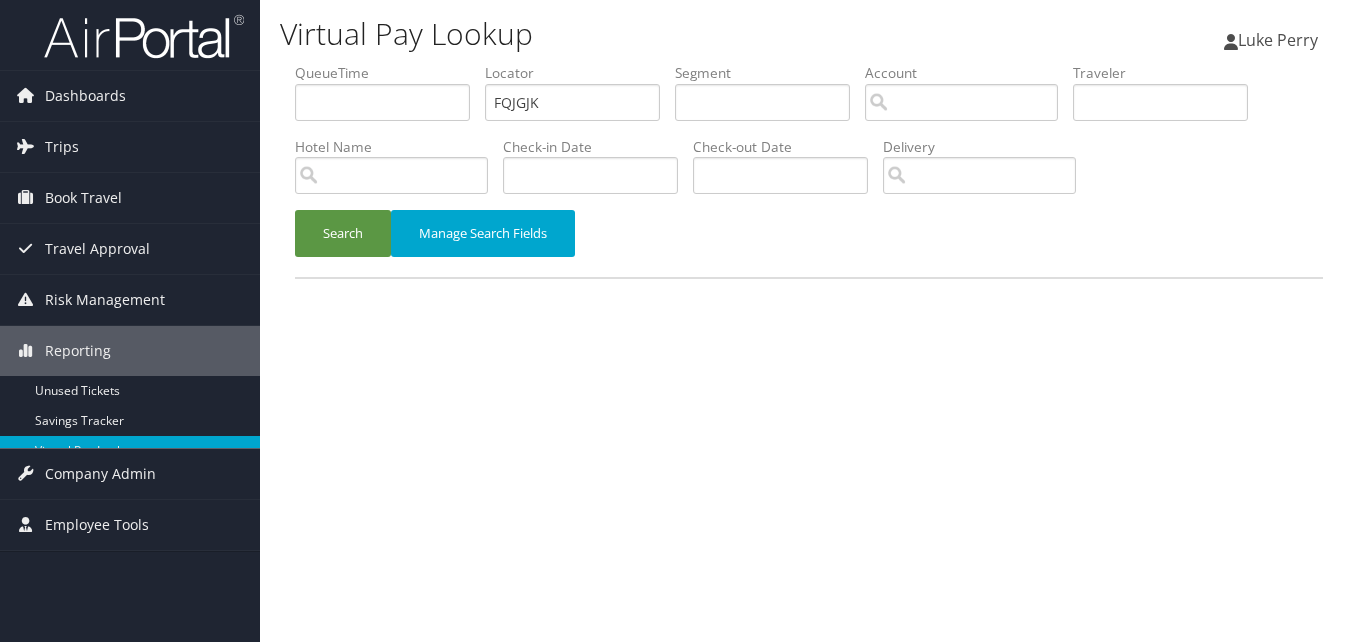 scroll, scrollTop: 0, scrollLeft: 0, axis: both 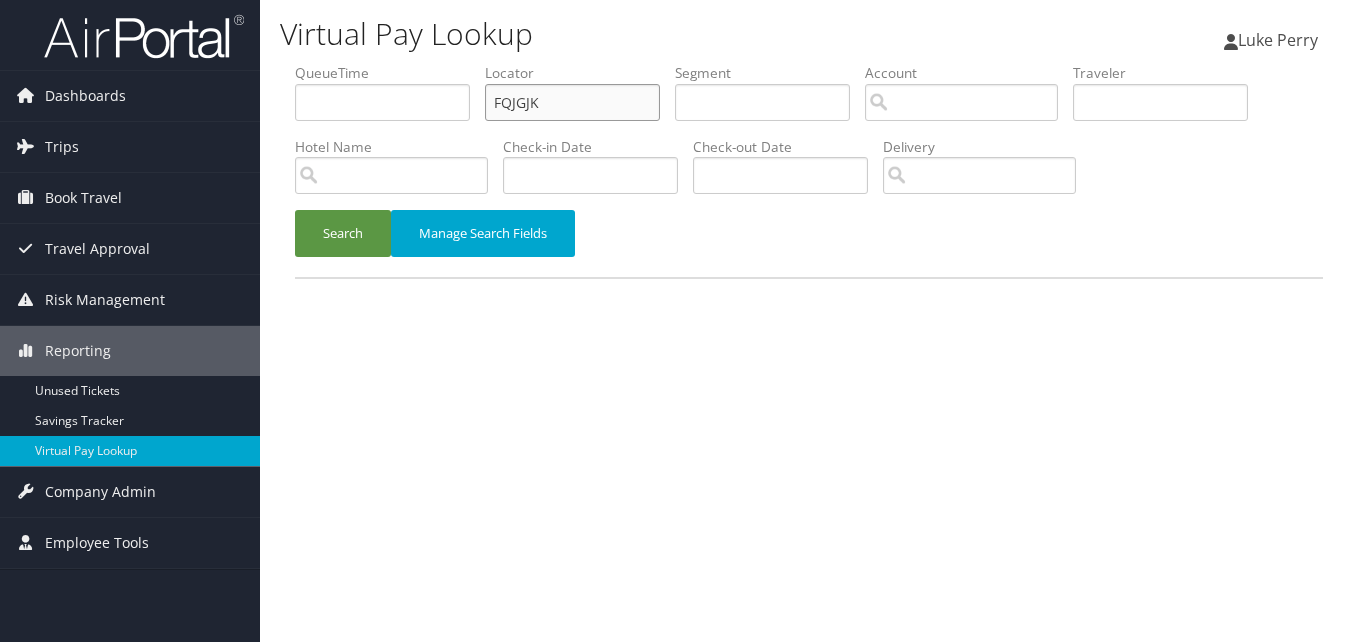 paste on "JFEUYC" 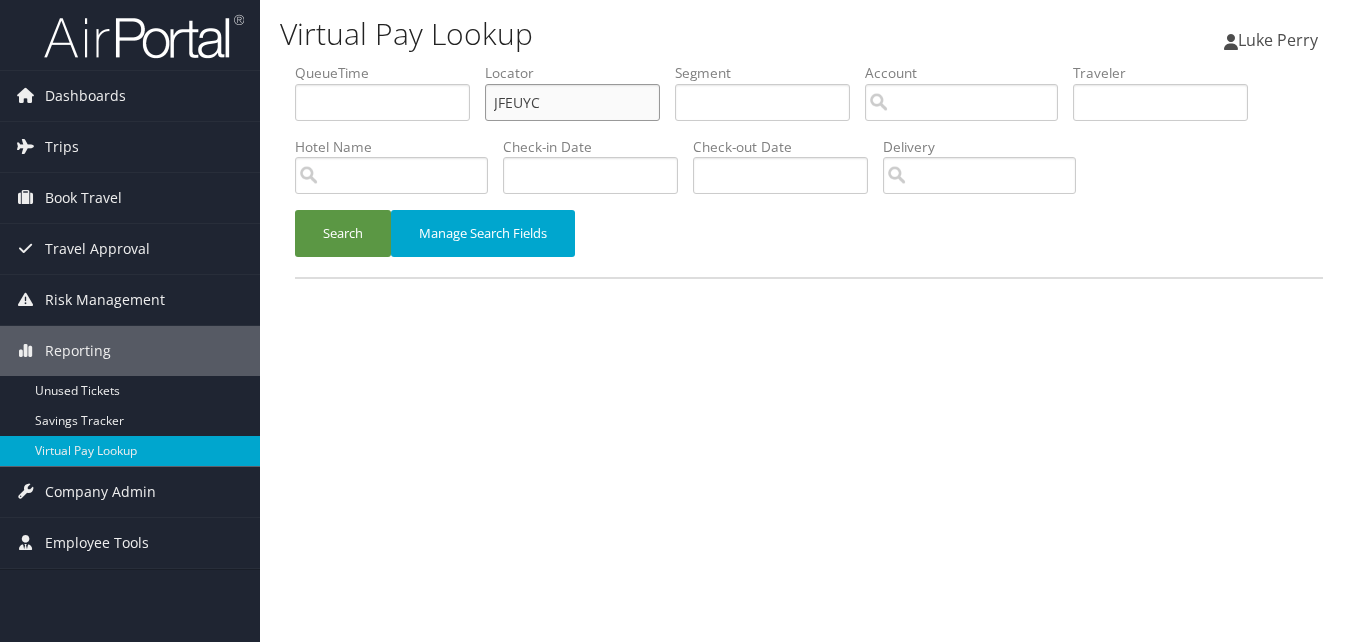 drag, startPoint x: 555, startPoint y: 120, endPoint x: 325, endPoint y: 179, distance: 237.44684 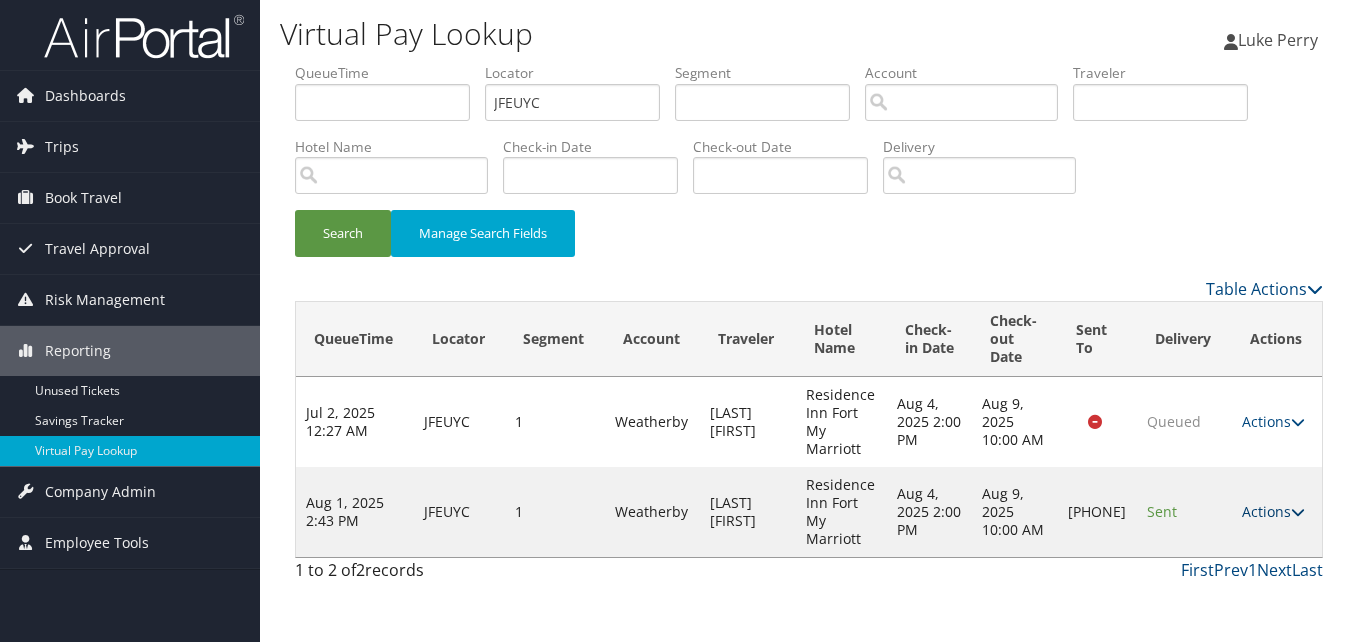 click on "Actions" at bounding box center (1273, 511) 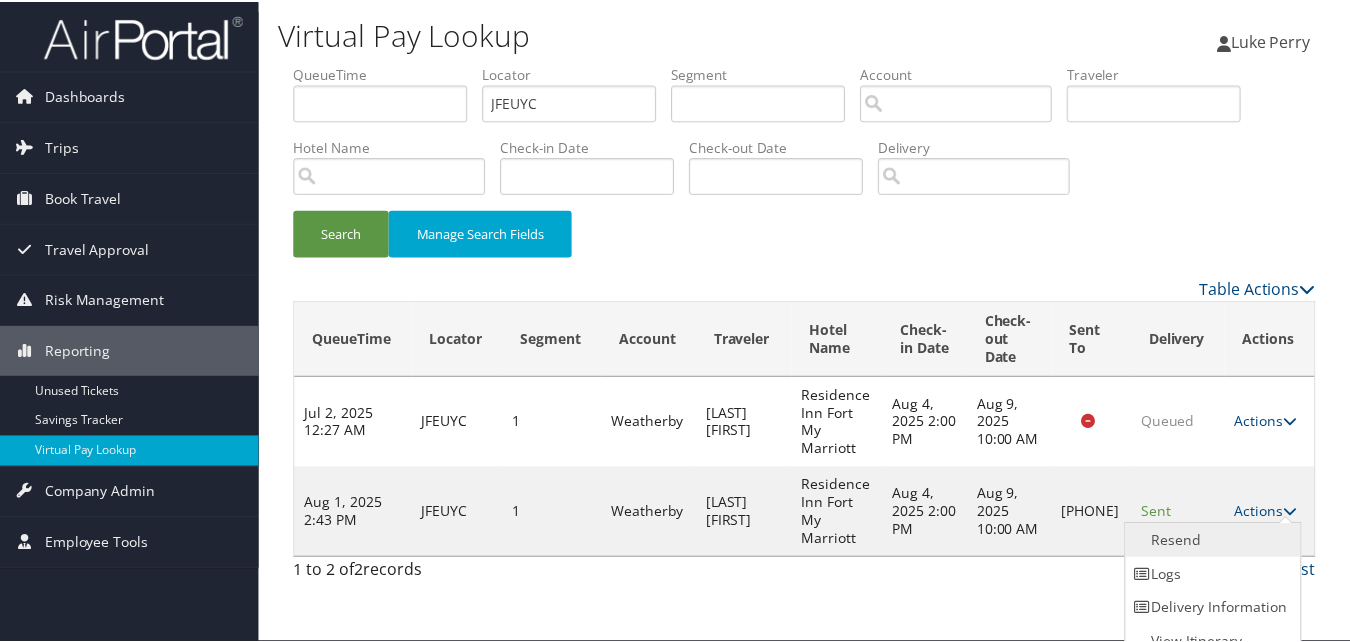 scroll, scrollTop: 19, scrollLeft: 0, axis: vertical 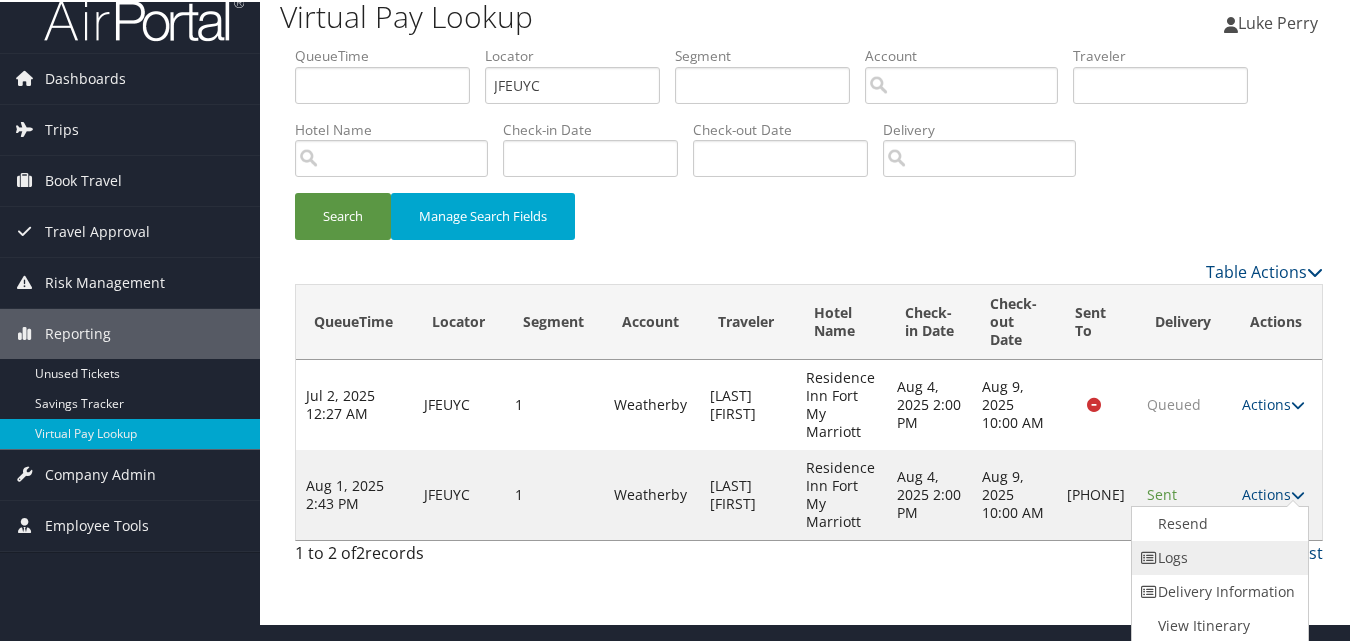 click on "Logs" at bounding box center [1217, 556] 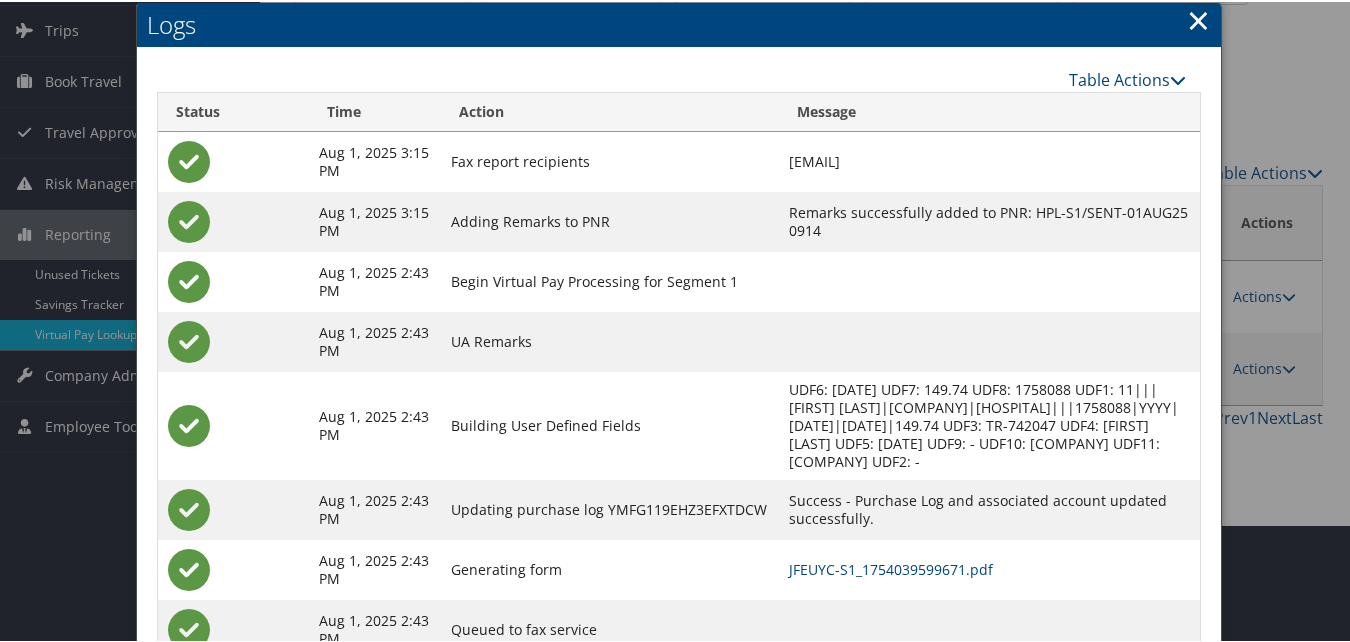 scroll, scrollTop: 190, scrollLeft: 0, axis: vertical 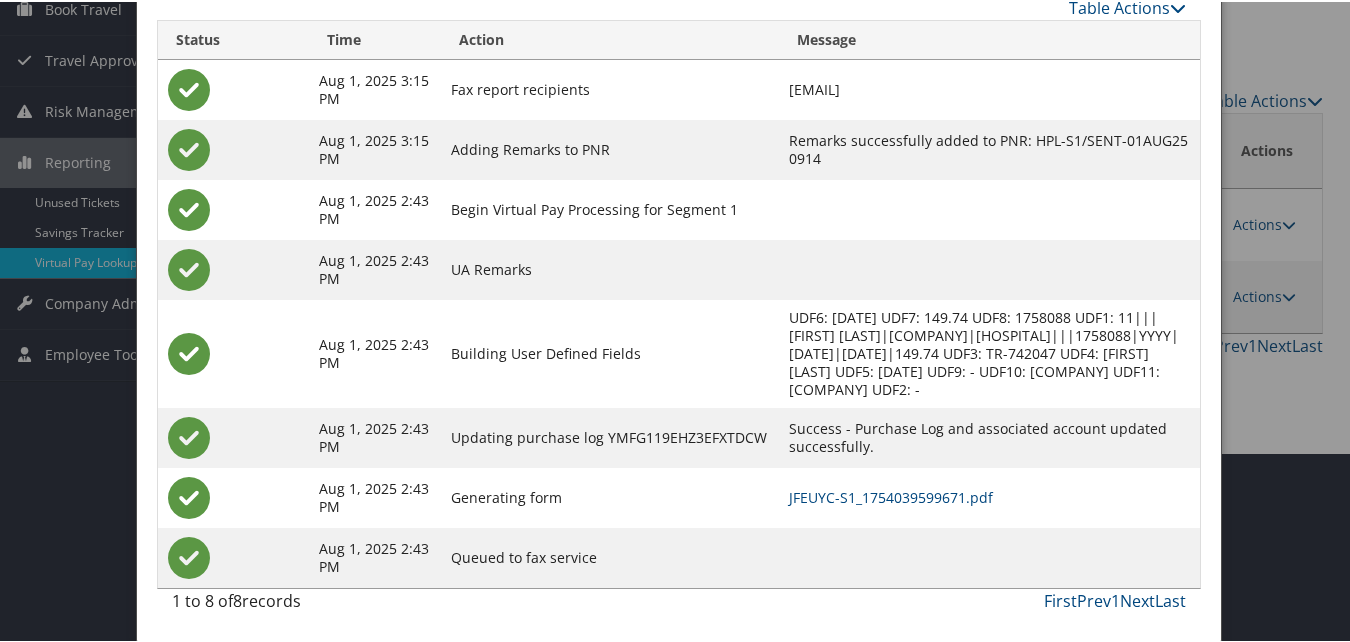click on "JFEUYC-S1_1754039599671.pdf" at bounding box center (989, 496) 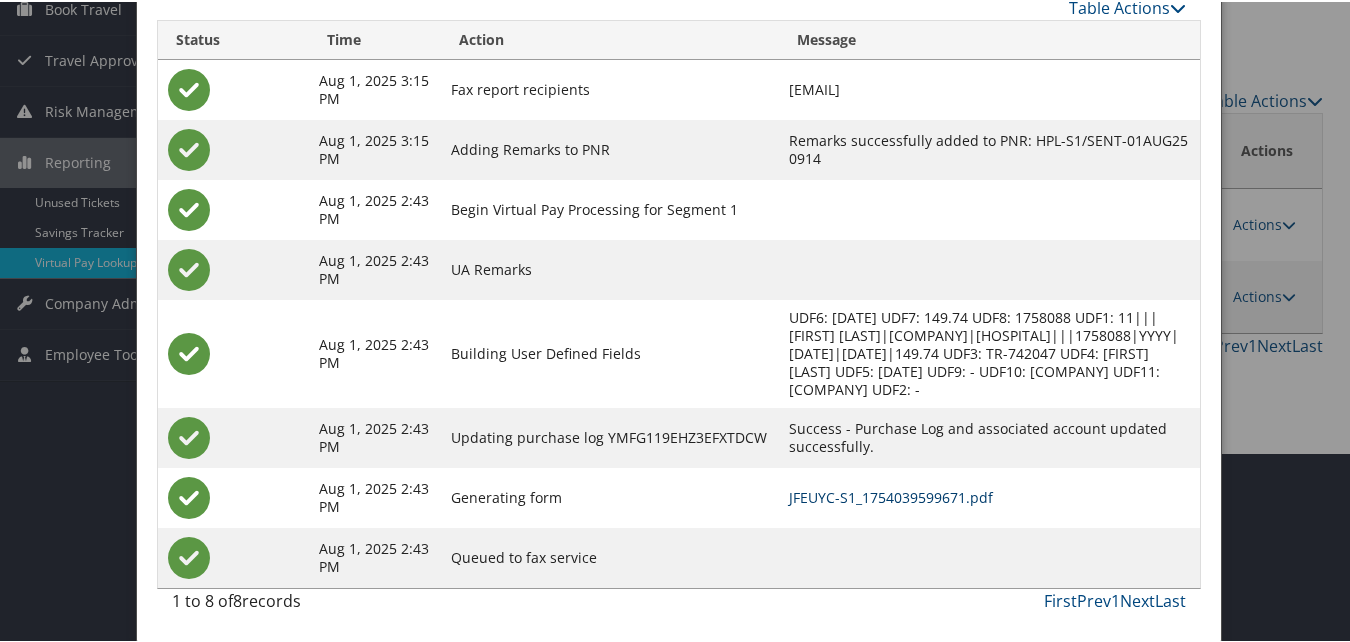 click on "JFEUYC-S1_1754039599671.pdf" at bounding box center (891, 495) 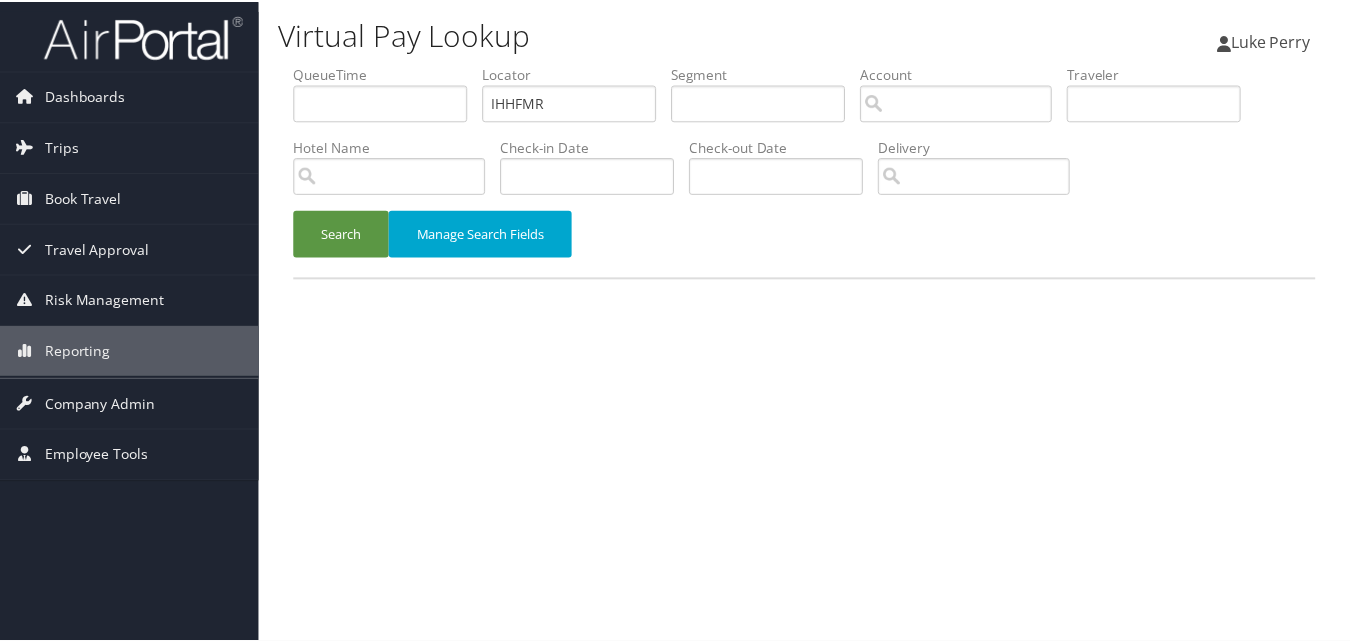 scroll, scrollTop: 0, scrollLeft: 0, axis: both 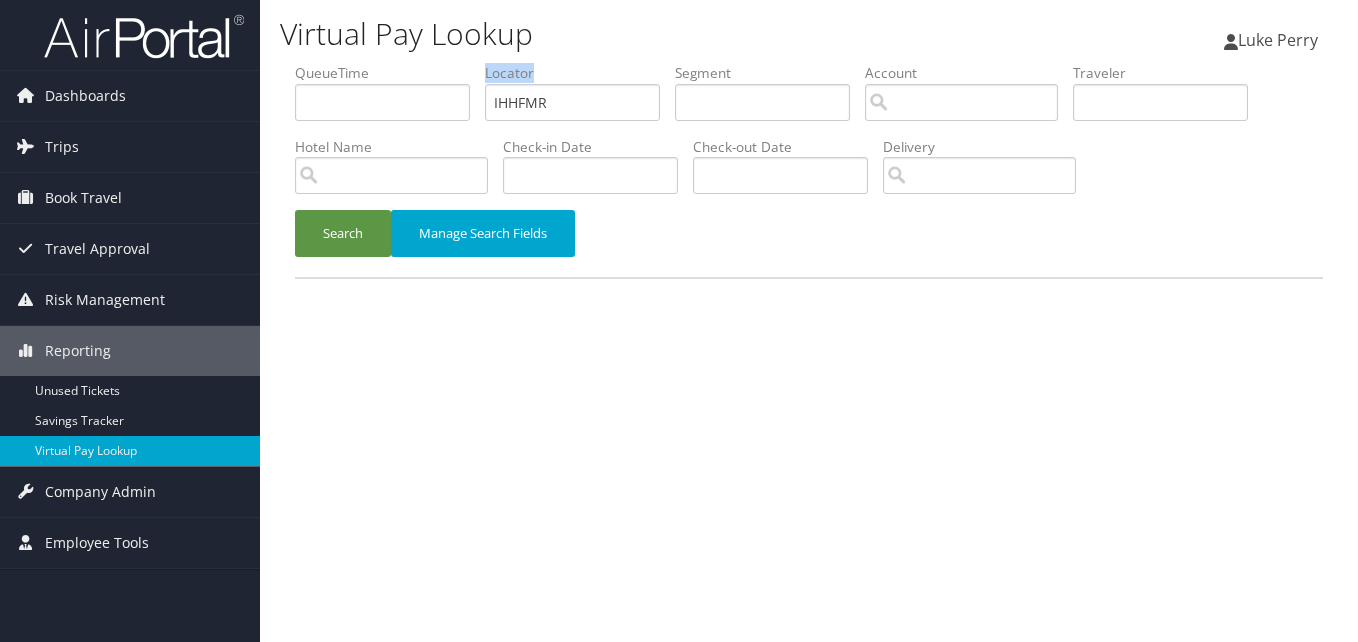 drag, startPoint x: 589, startPoint y: 126, endPoint x: 427, endPoint y: 136, distance: 162.30835 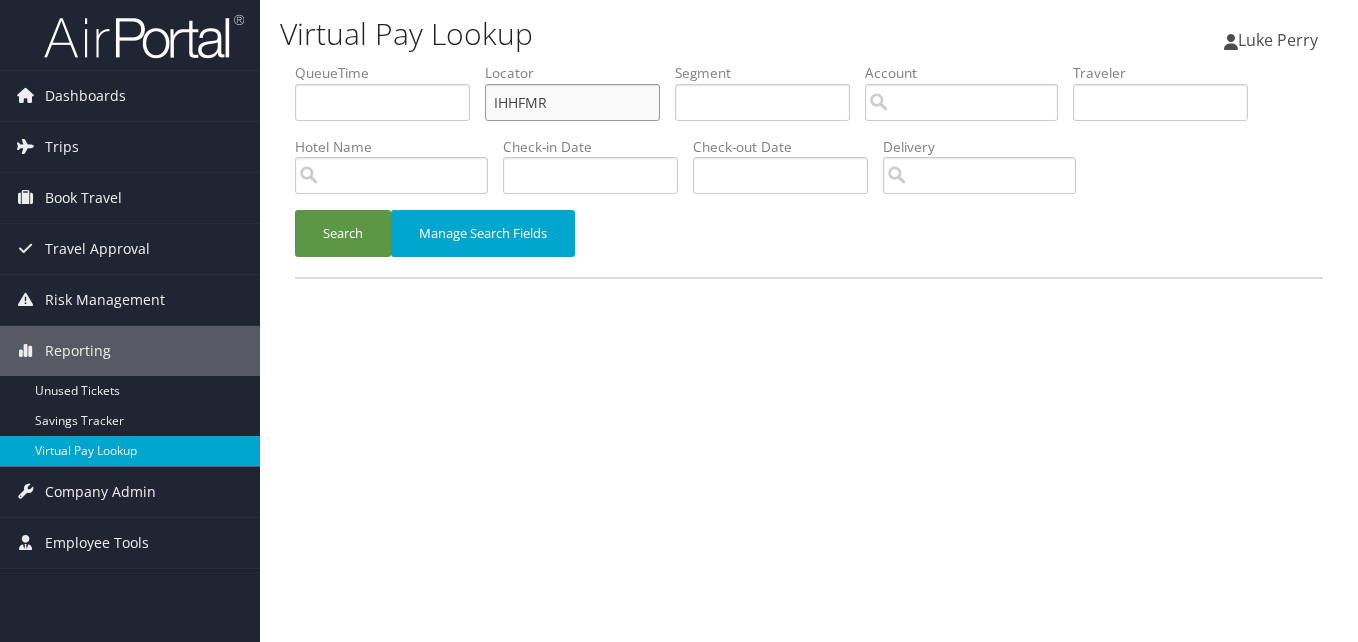 click on "IHHFMR" at bounding box center [572, 102] 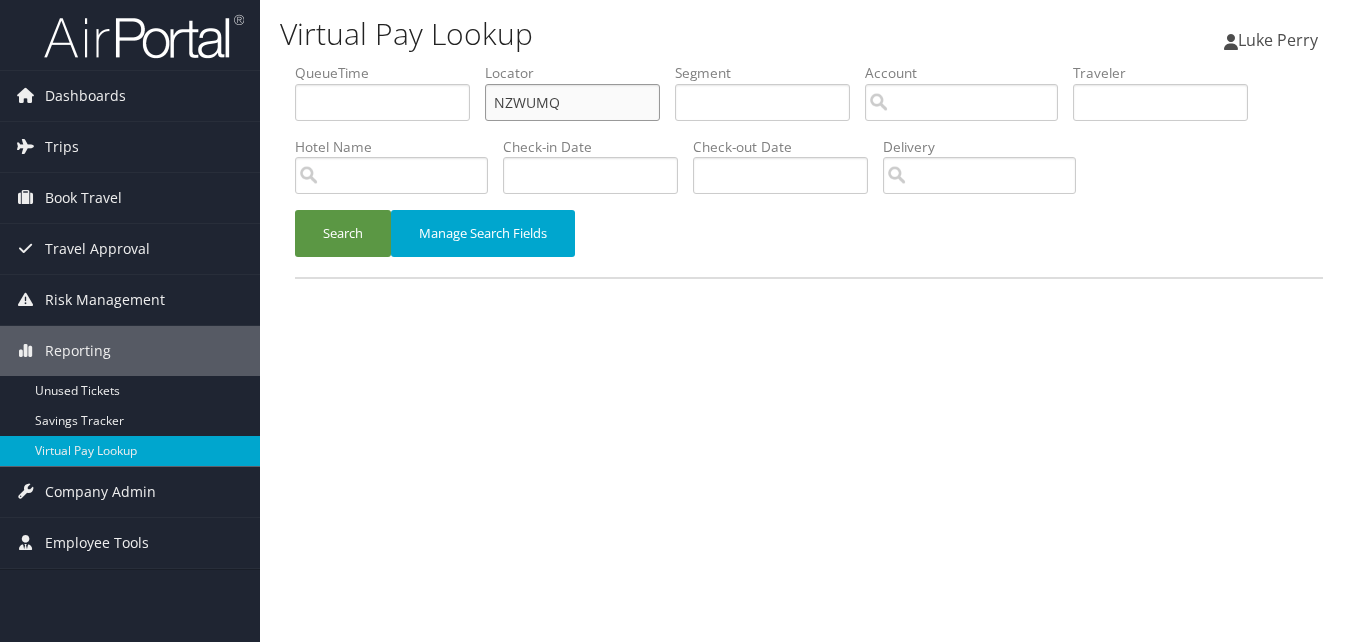click on "NZWUMQ" at bounding box center (572, 102) 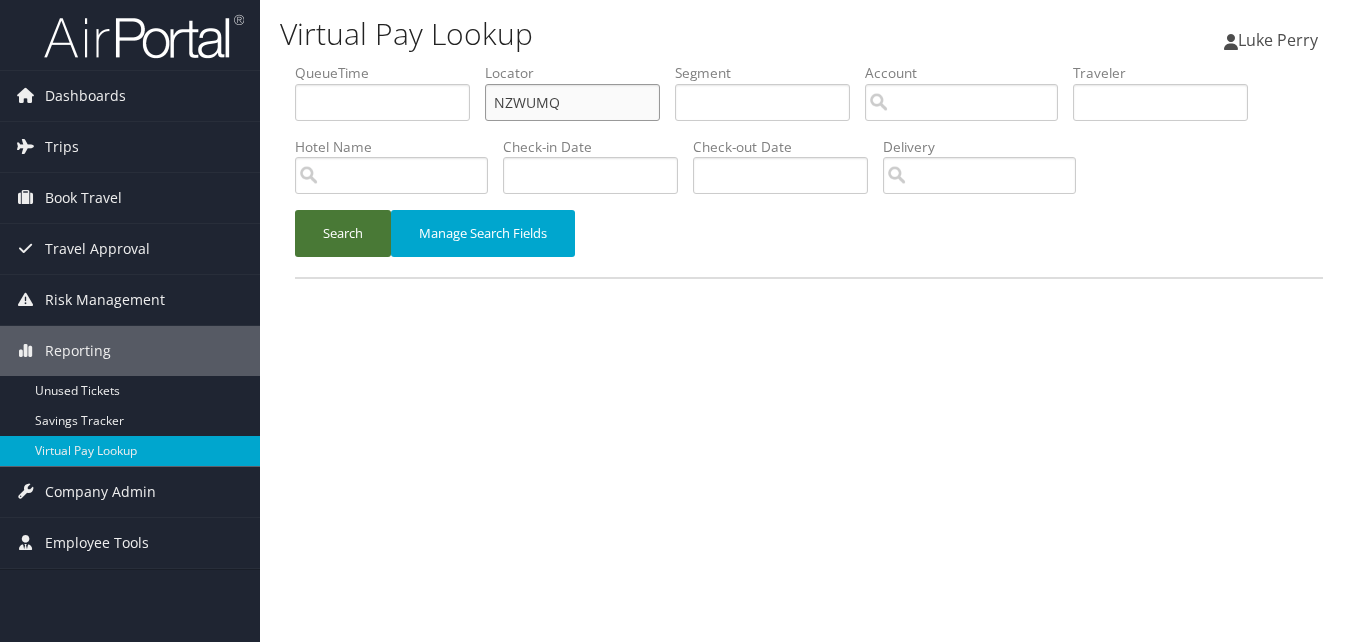type on "NZWUMQ" 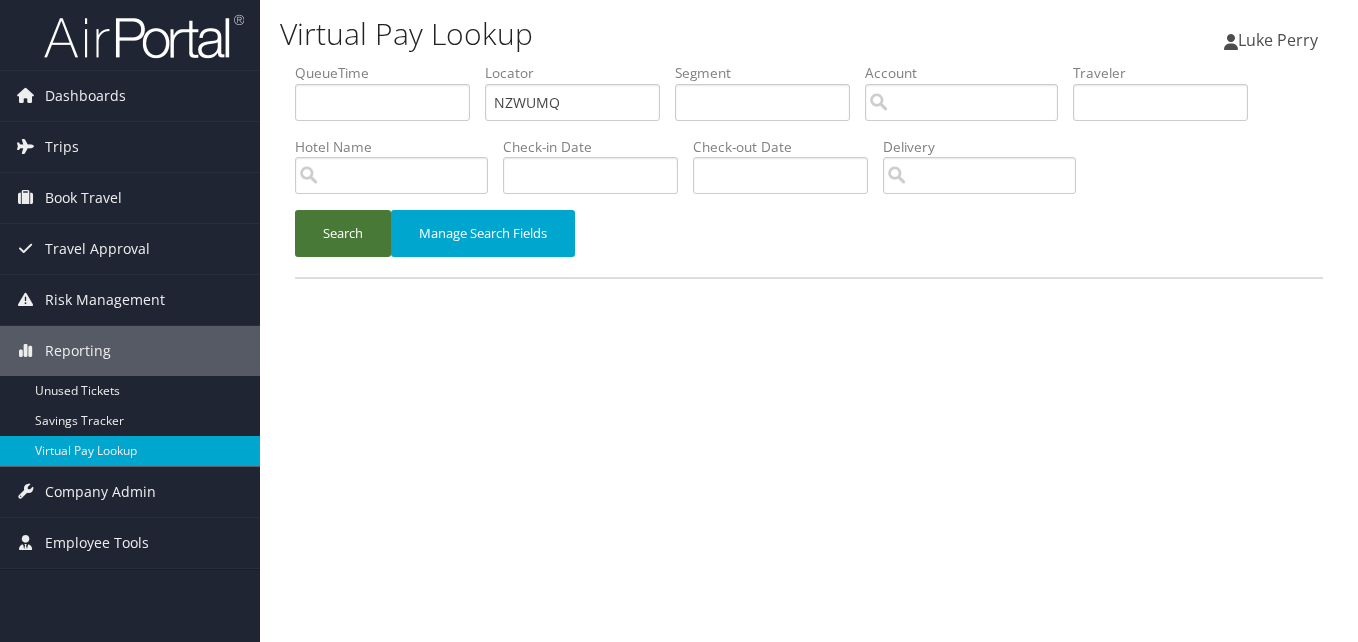 click on "Search" at bounding box center (343, 233) 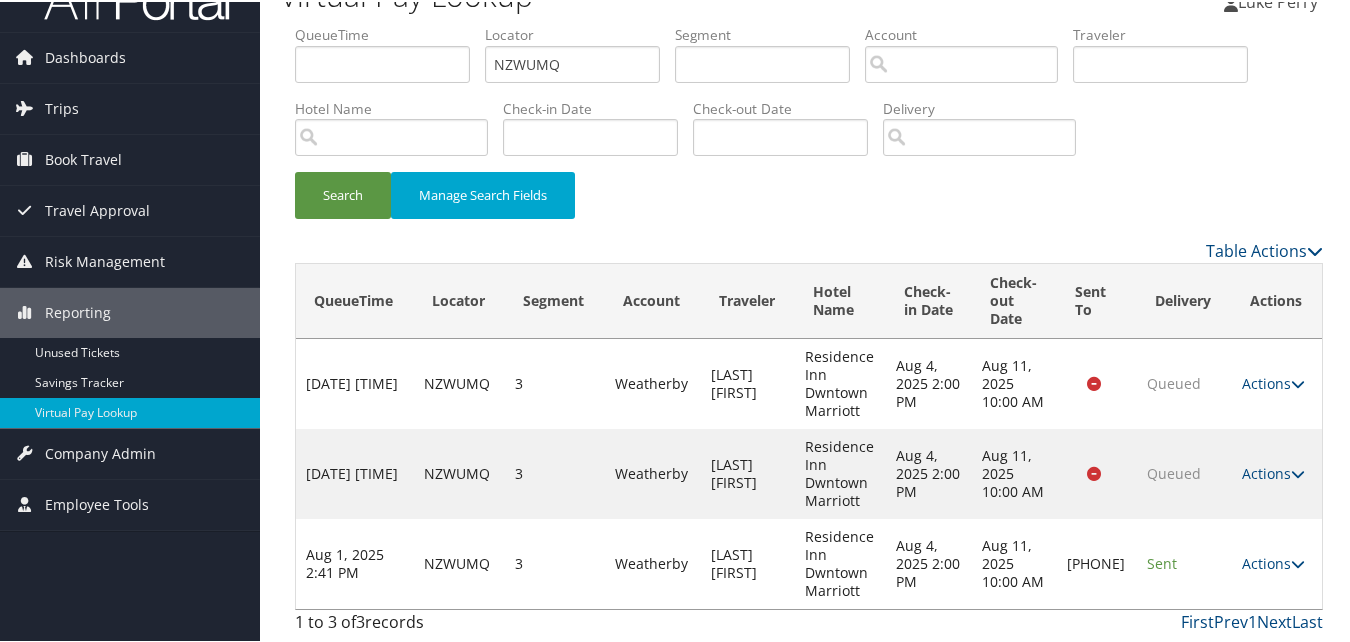 click on "Actions   Resend  Logs  Delivery Information  View Itinerary" at bounding box center [1277, 562] 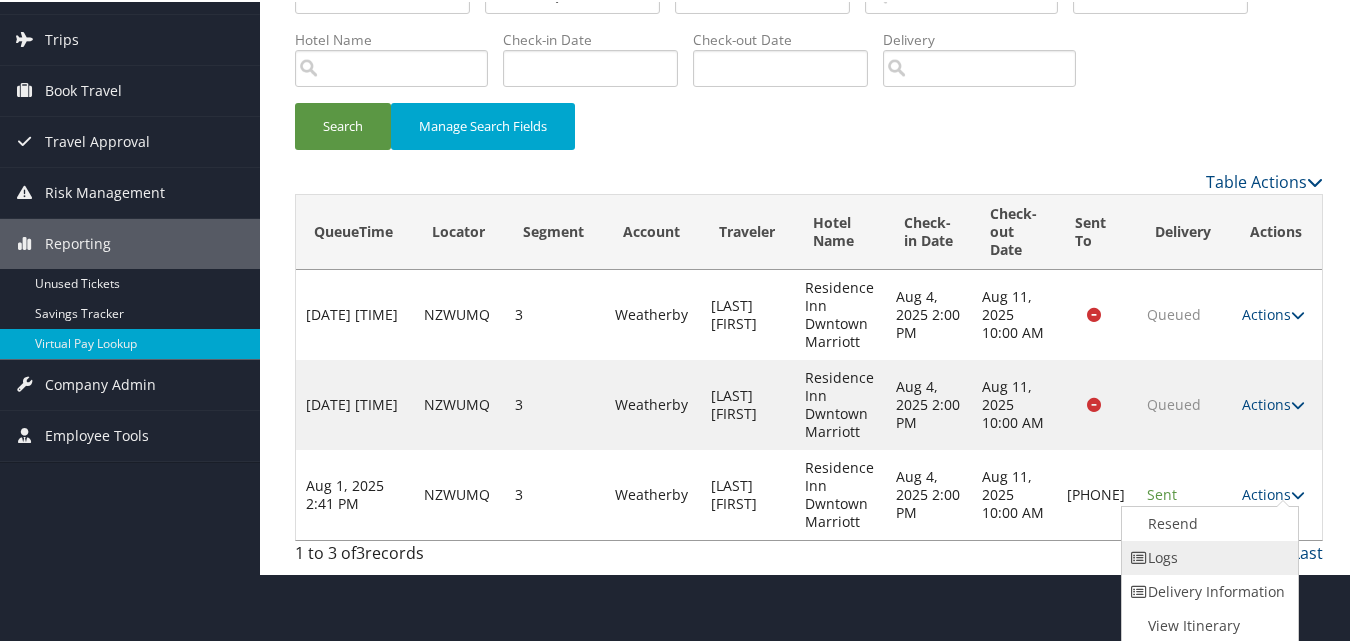click on "Logs" at bounding box center (1207, 556) 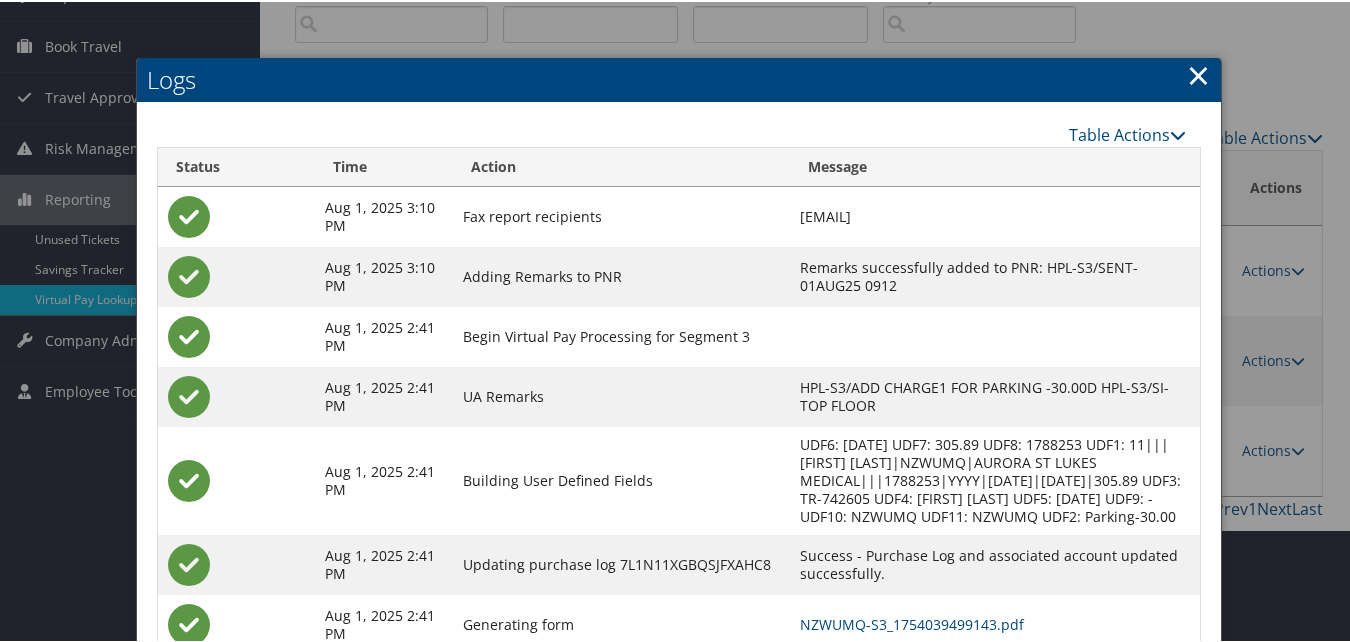 scroll, scrollTop: 280, scrollLeft: 0, axis: vertical 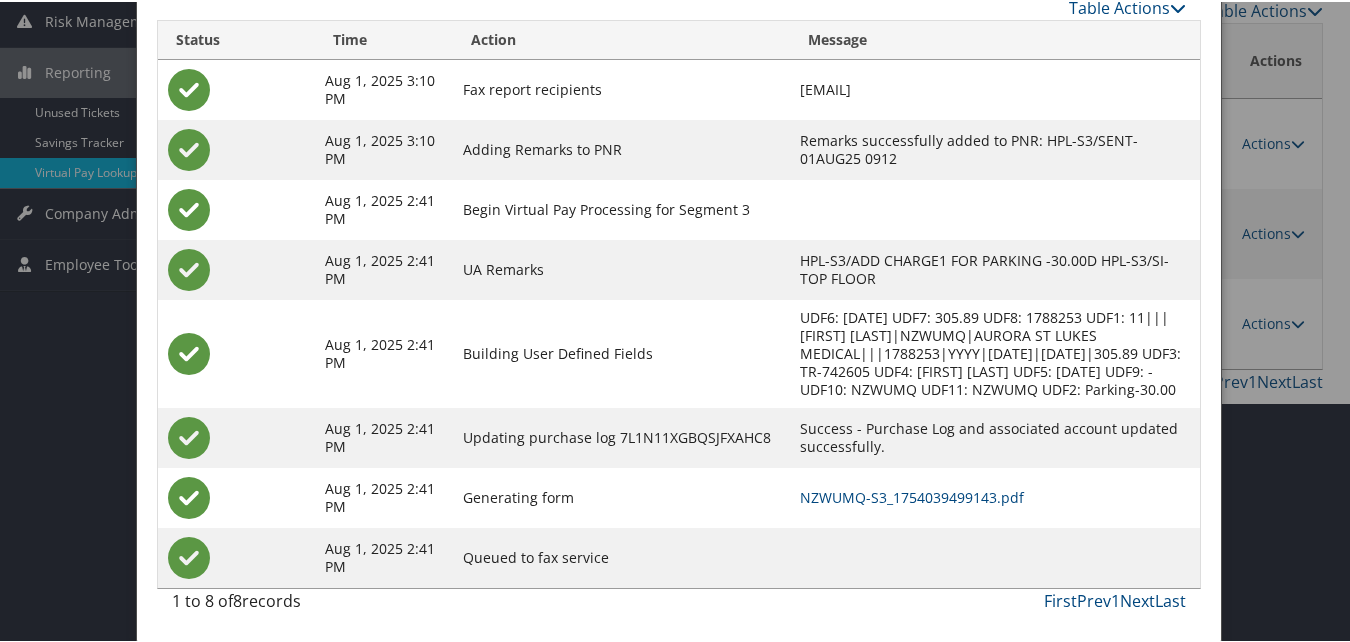 drag, startPoint x: 939, startPoint y: 483, endPoint x: 929, endPoint y: 493, distance: 14.142136 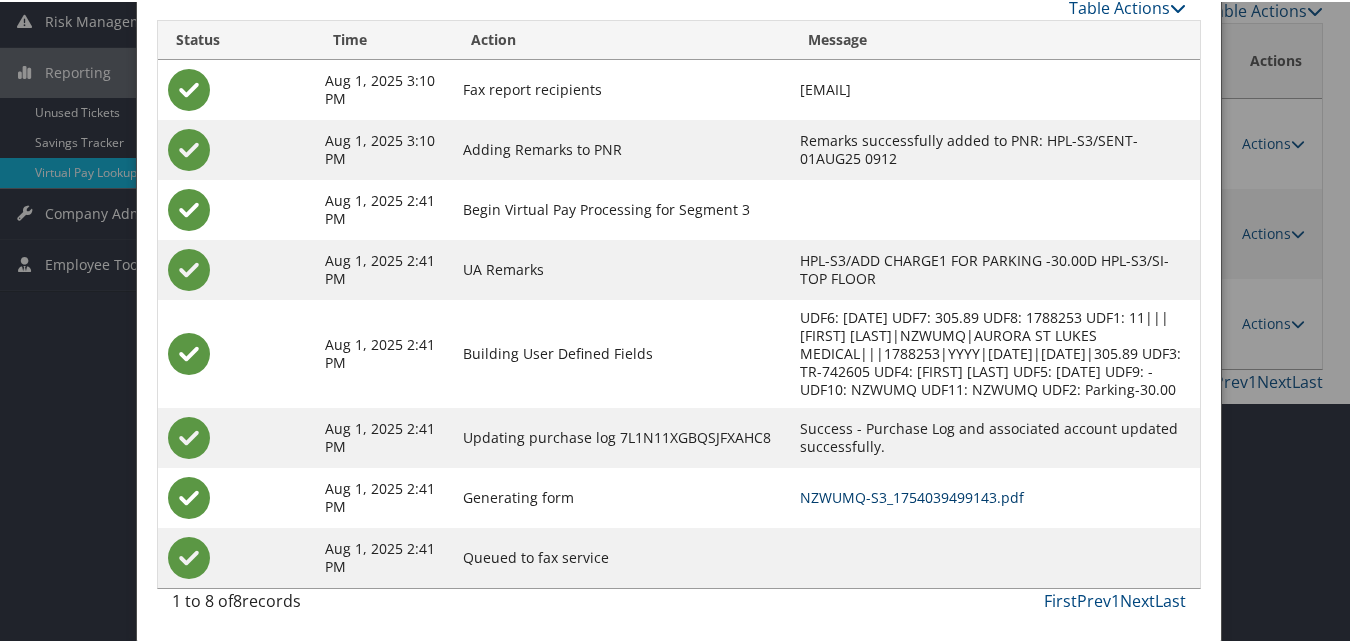 click on "NZWUMQ-S3_1754039499143.pdf" at bounding box center (995, 496) 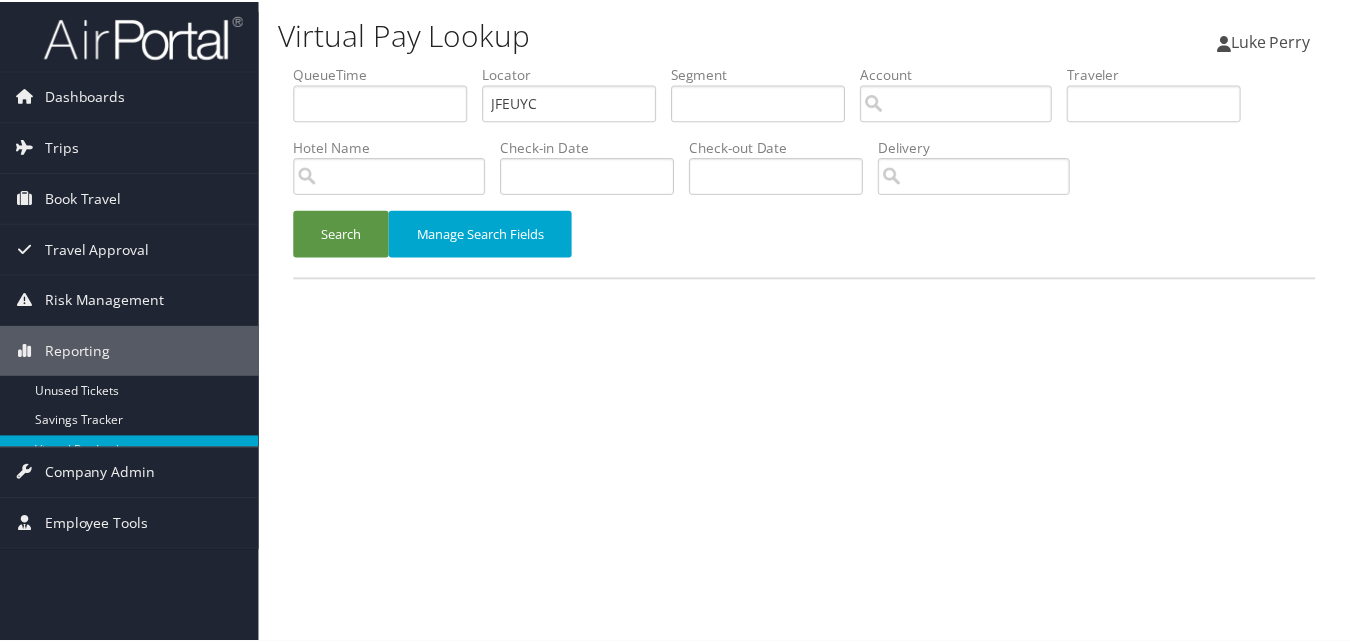 scroll, scrollTop: 0, scrollLeft: 0, axis: both 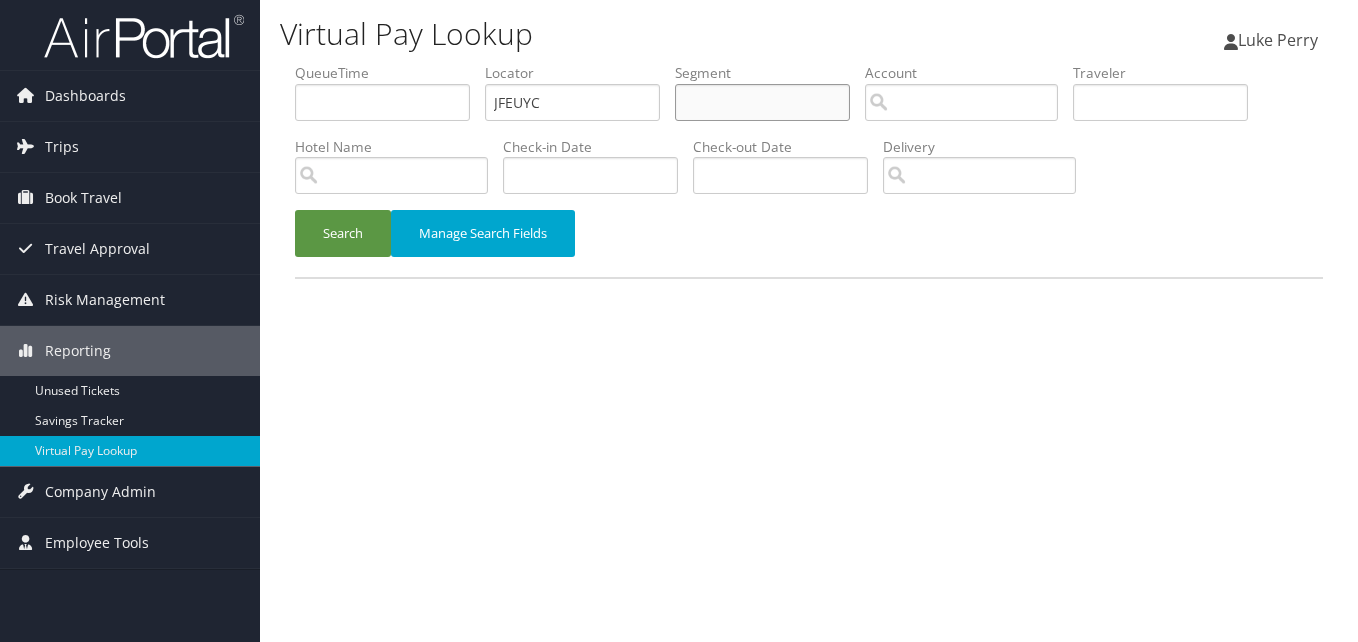 click at bounding box center [762, 102] 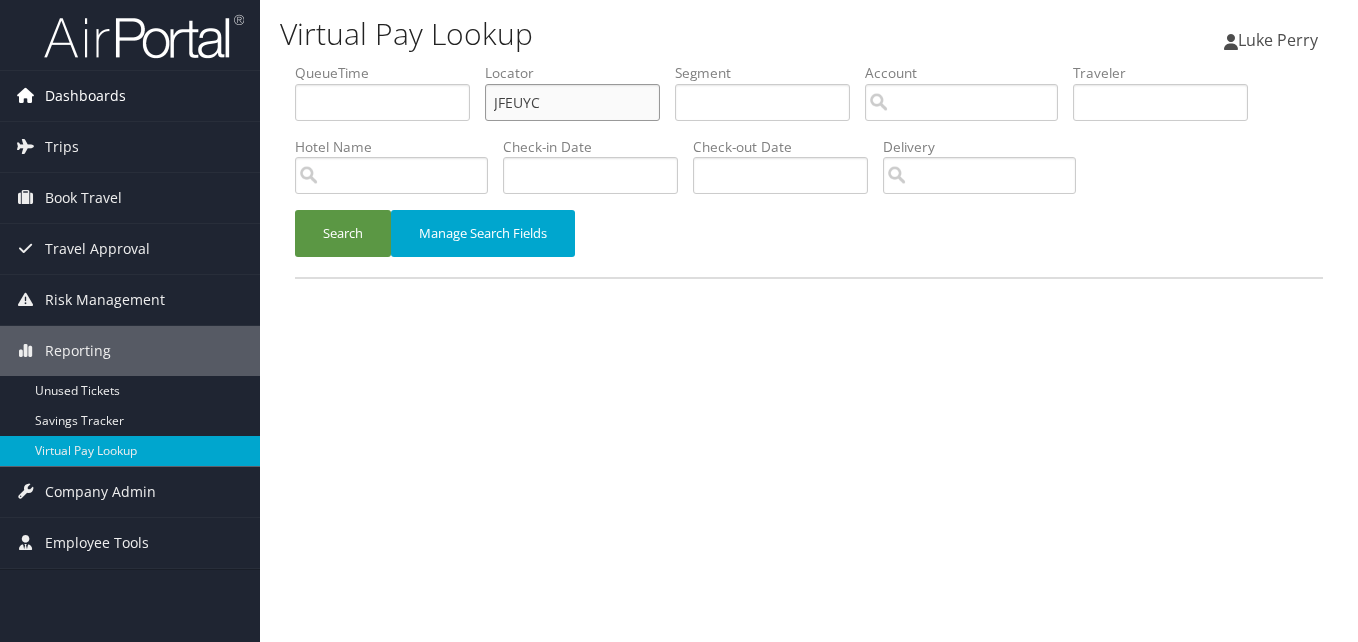 drag, startPoint x: 598, startPoint y: 117, endPoint x: 225, endPoint y: 115, distance: 373.00537 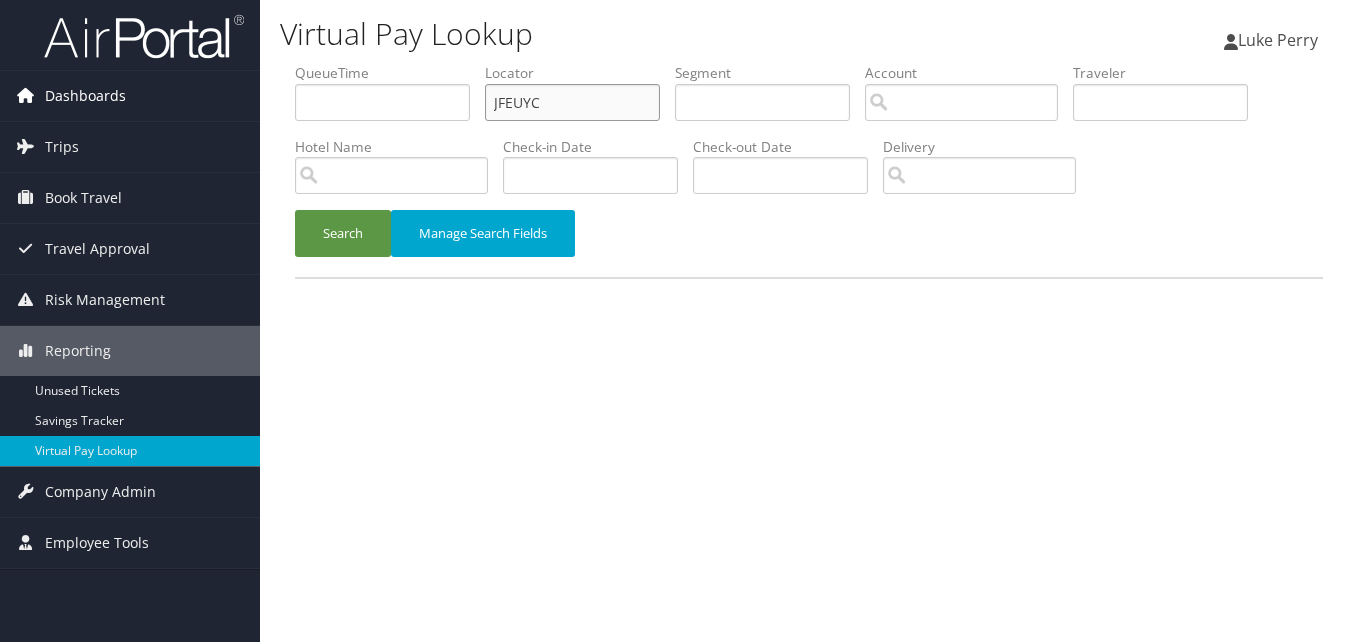 click on "Dashboards AirPortal 360™ (Manager) My Travel Dashboard   Trips Airtinerary® Lookup Current/Future Trips Past Trips Trips Missing Hotels Hotel Check-ins   Book Travel Approval Request (Beta)   Travel Approval Pending Trip Approvals Approved Trips Canceled Trips Approvals (Beta)   Risk Management SecurityLogic® Map Assistance Requests Travel Alerts Notifications   Reporting Unused Tickets Savings Tracker Virtual Pay Lookup   Company Admin Company Information Configure Approval Types (Beta) People Users (Beta) Vendor Contracts Travel Policy Service Fees  Reporting Fields (Beta) Report Settings Virtual Pay Settings   Employee Tools Help Desk" at bounding box center (679, 321) 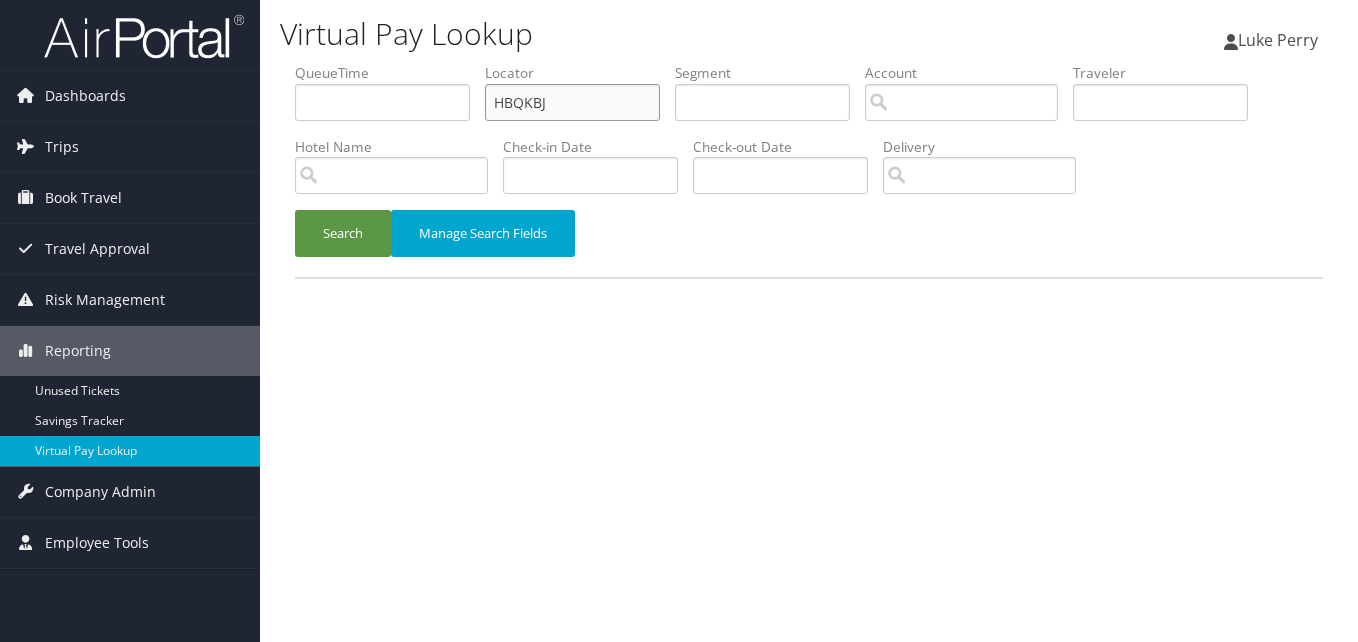 click on "HBQKBJ" at bounding box center [572, 102] 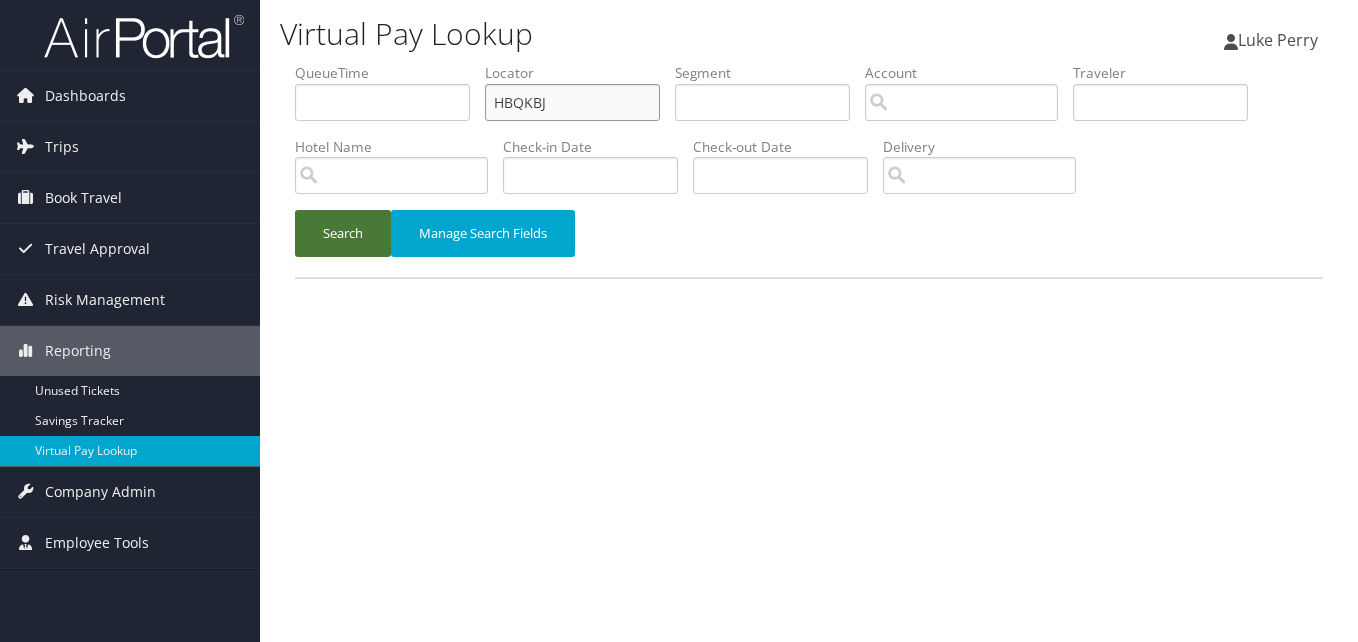 type on "HBQKBJ" 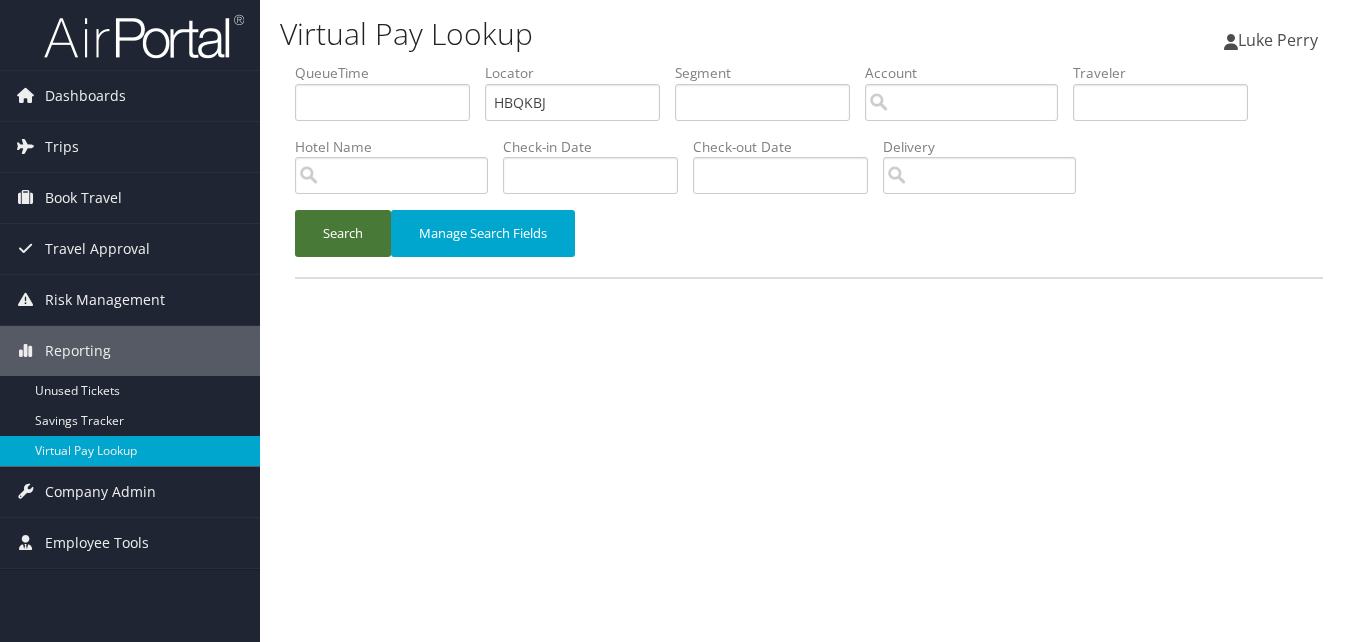 click on "Search" at bounding box center [343, 233] 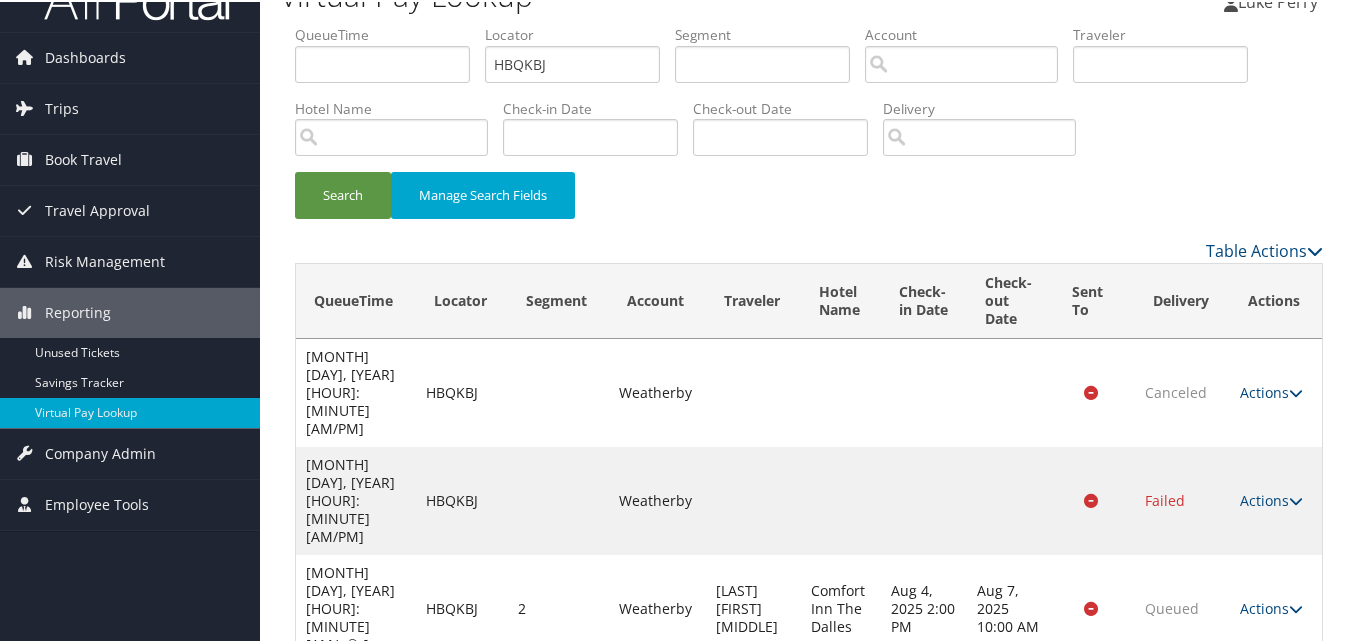 click on "Actions   Resend  Logs  Delivery Information  View Itinerary" at bounding box center (1276, 697) 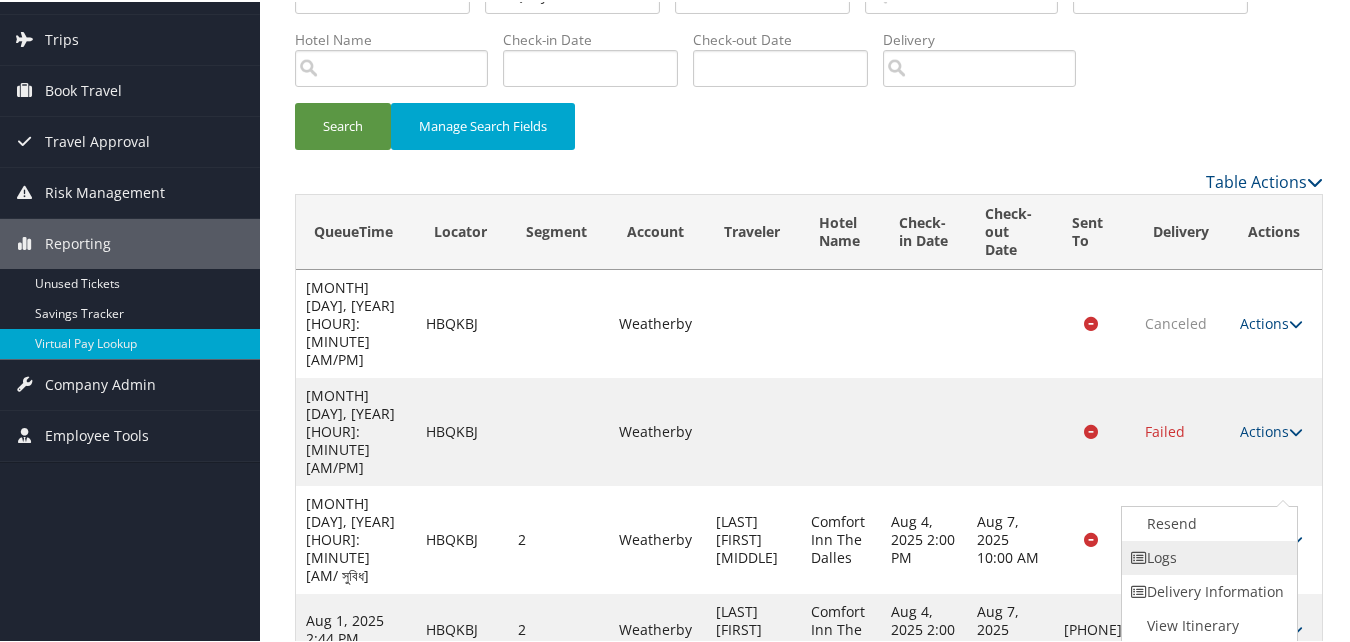 click on "Logs" at bounding box center [1207, 556] 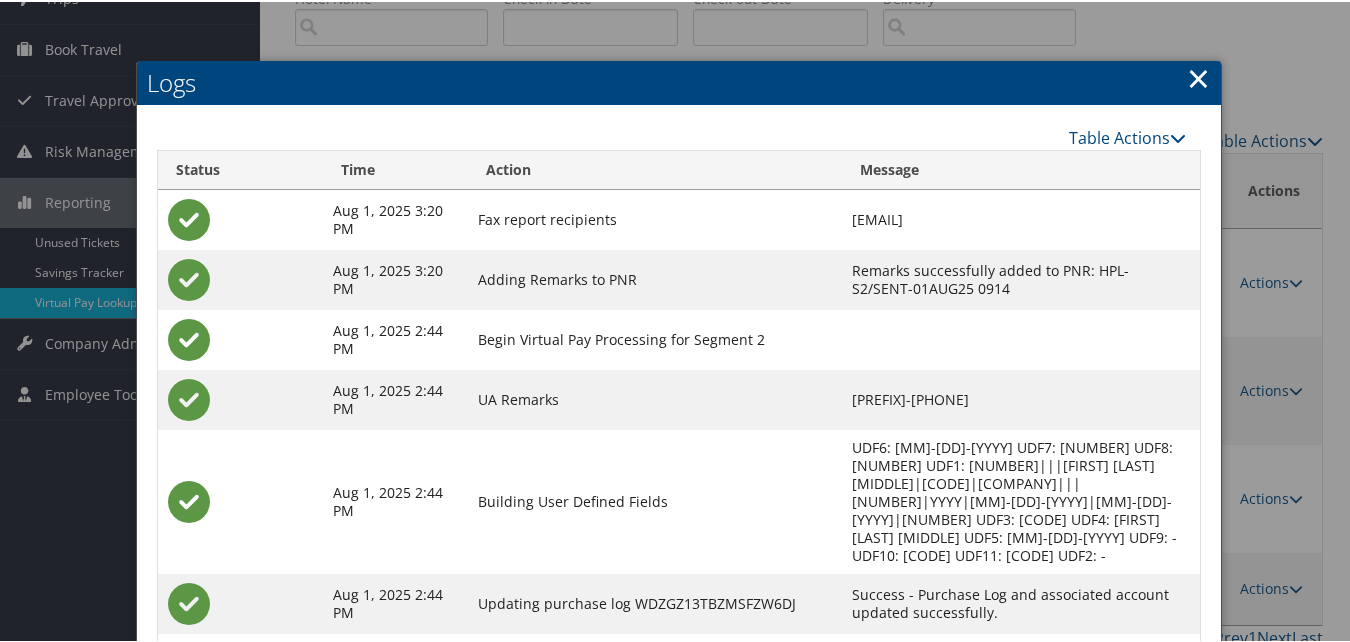 scroll, scrollTop: 280, scrollLeft: 0, axis: vertical 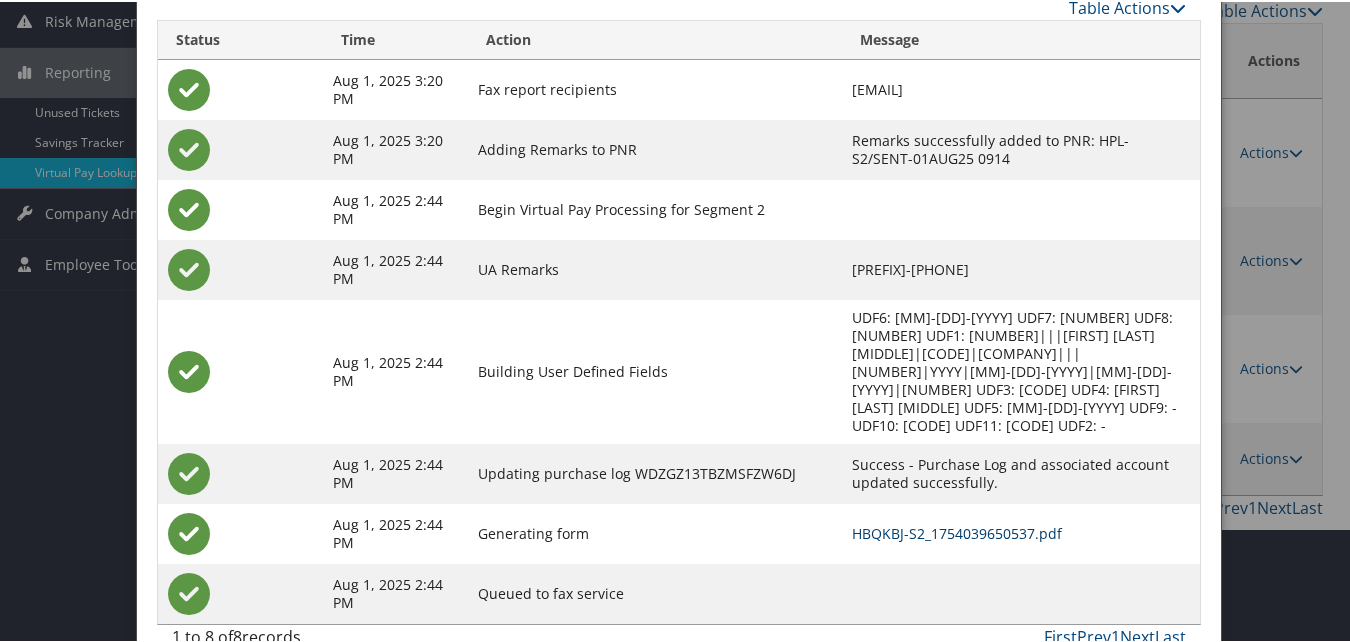 click on "HBQKBJ-S2_1754039650537.pdf" at bounding box center (957, 531) 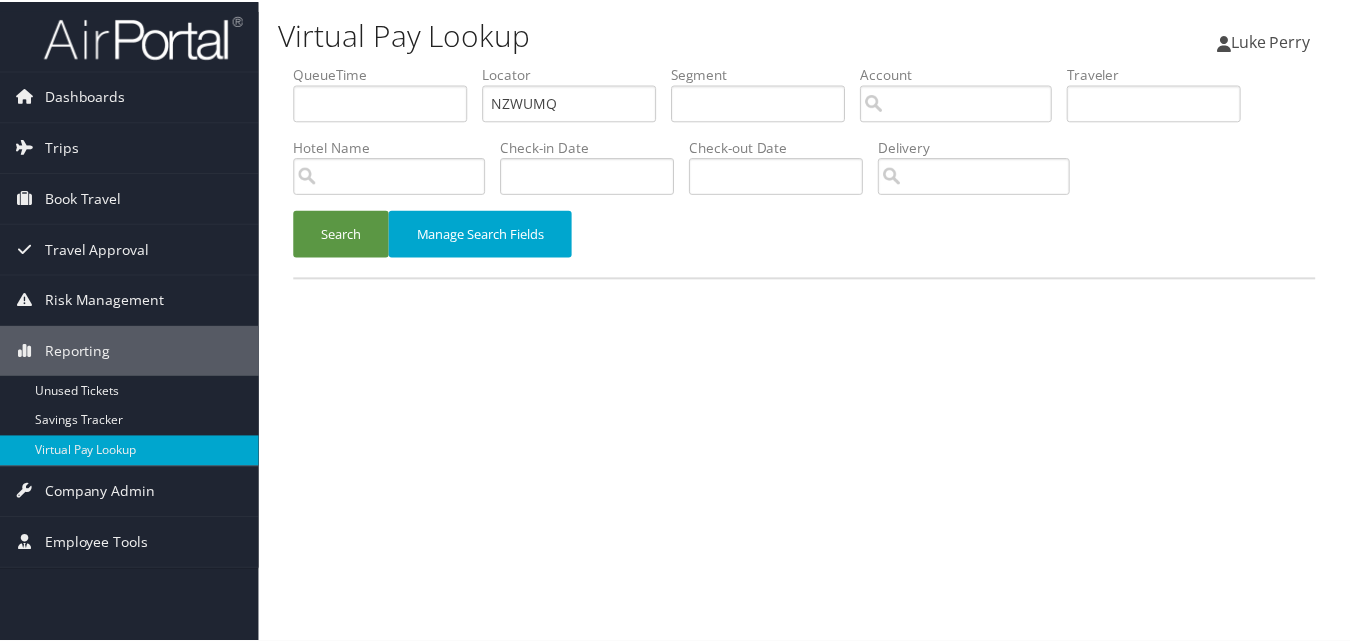 scroll, scrollTop: 0, scrollLeft: 0, axis: both 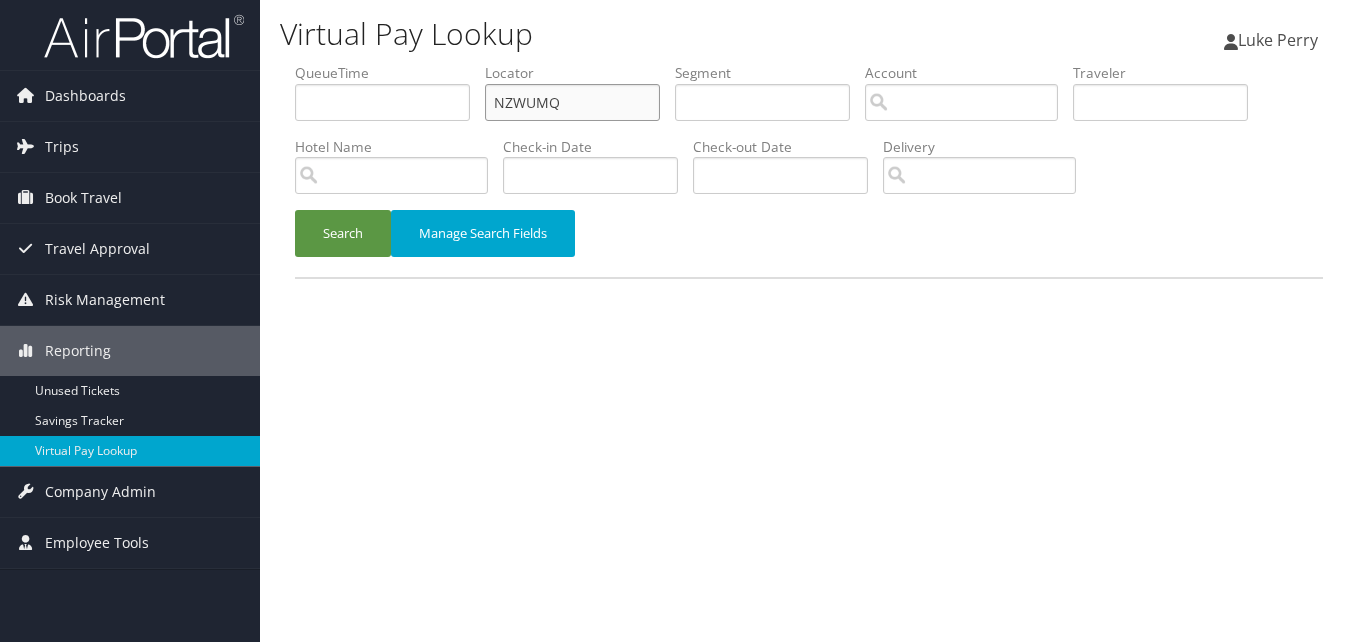 paste on "HBQKBJ" 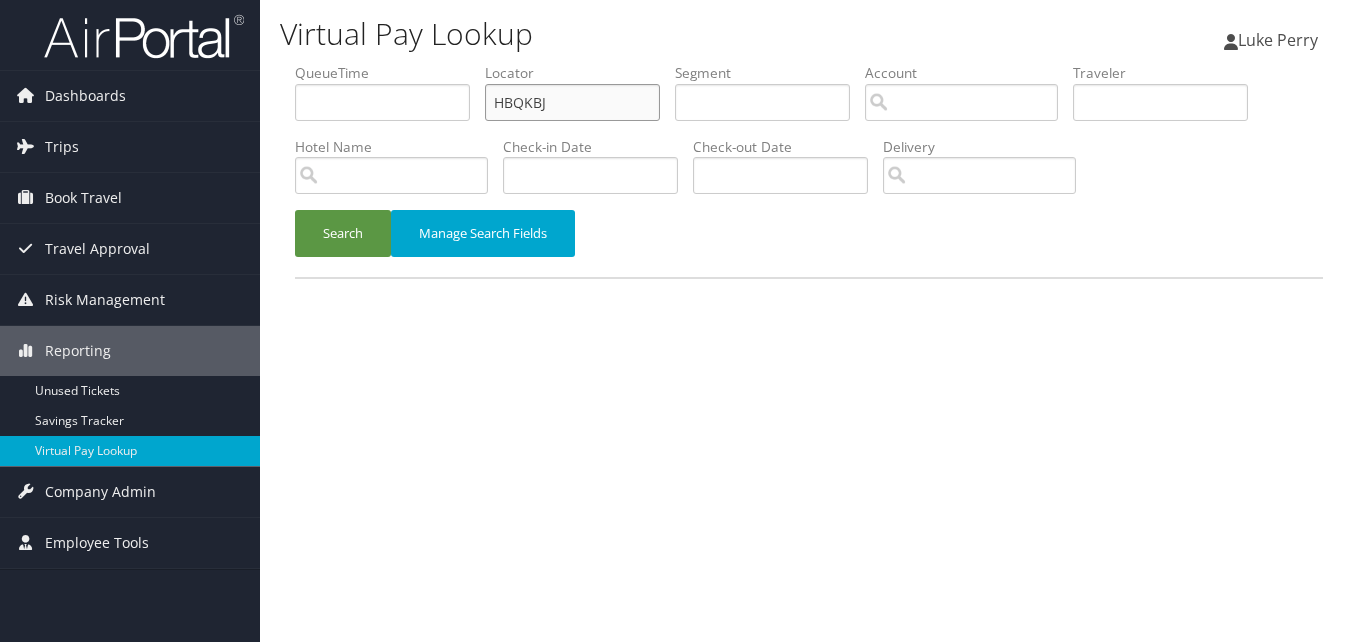 drag, startPoint x: 570, startPoint y: 106, endPoint x: 379, endPoint y: 135, distance: 193.18903 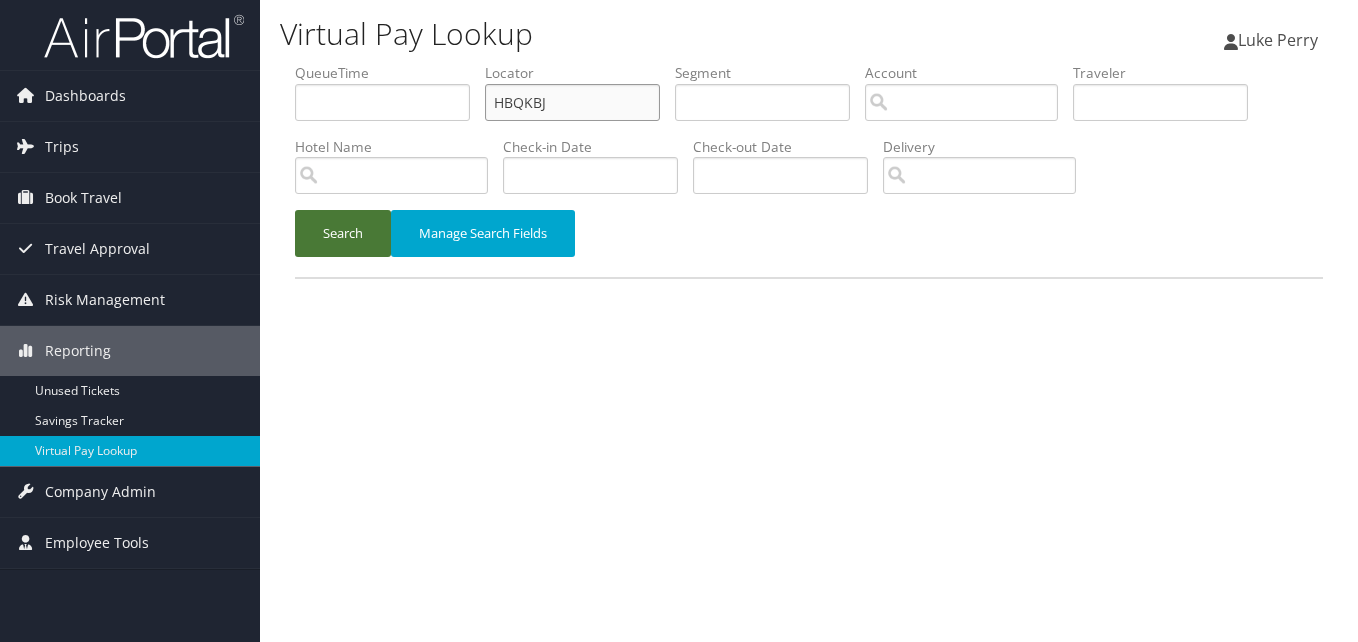 type on "HBQKBJ" 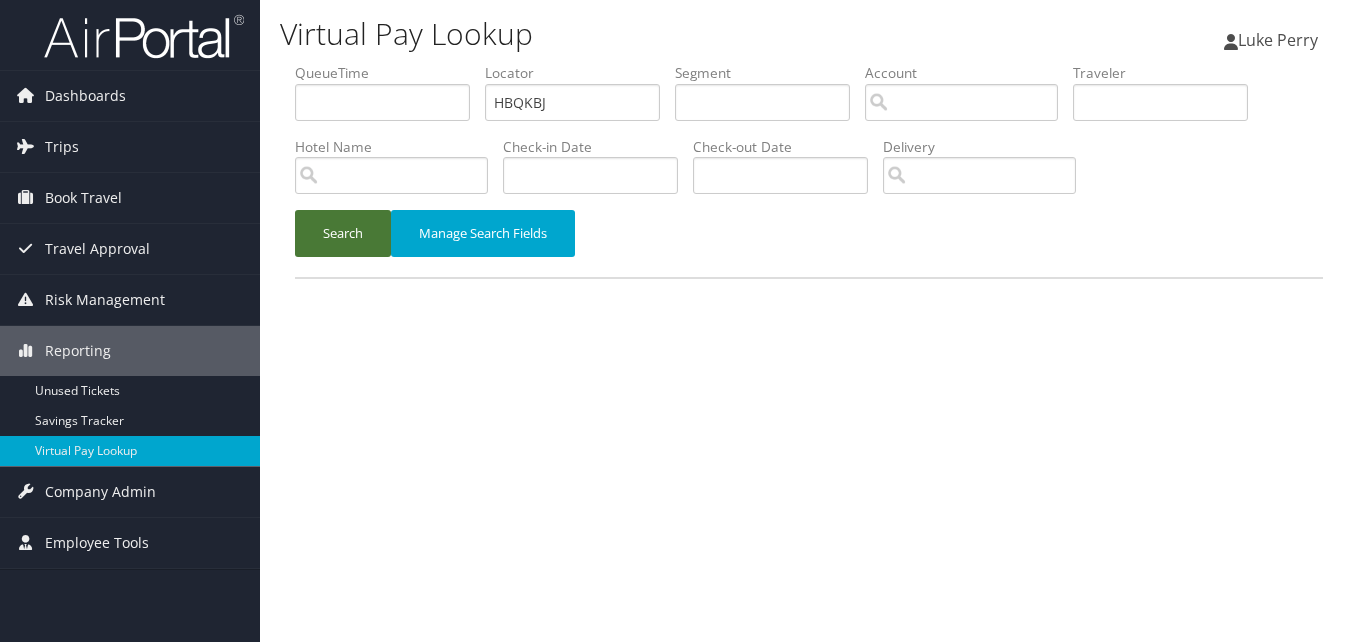 click on "Search" at bounding box center [343, 233] 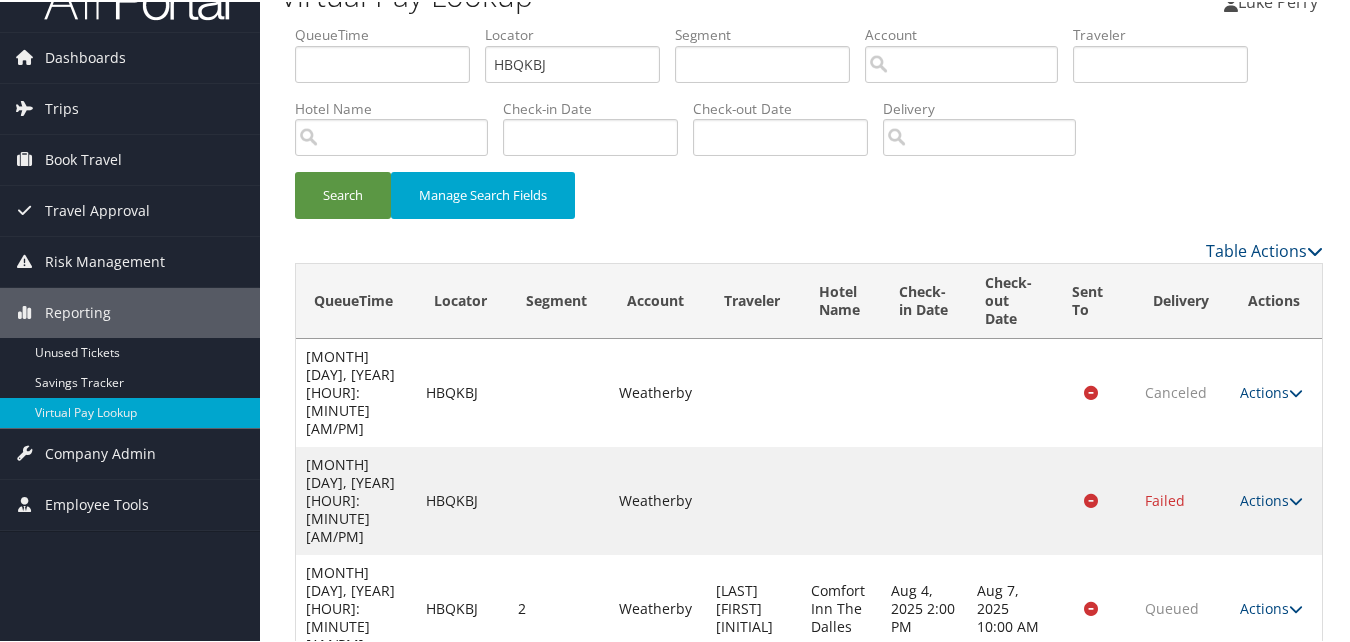 click on "Actions" at bounding box center (1271, 696) 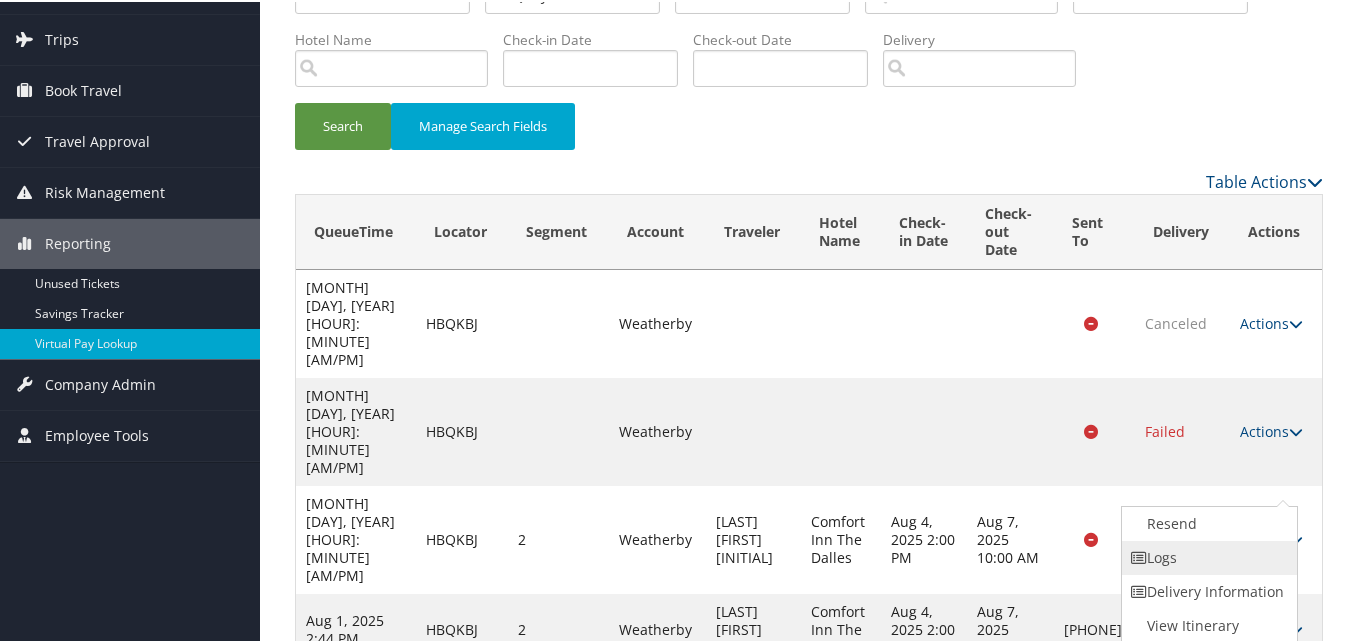click on "Logs" at bounding box center (1207, 556) 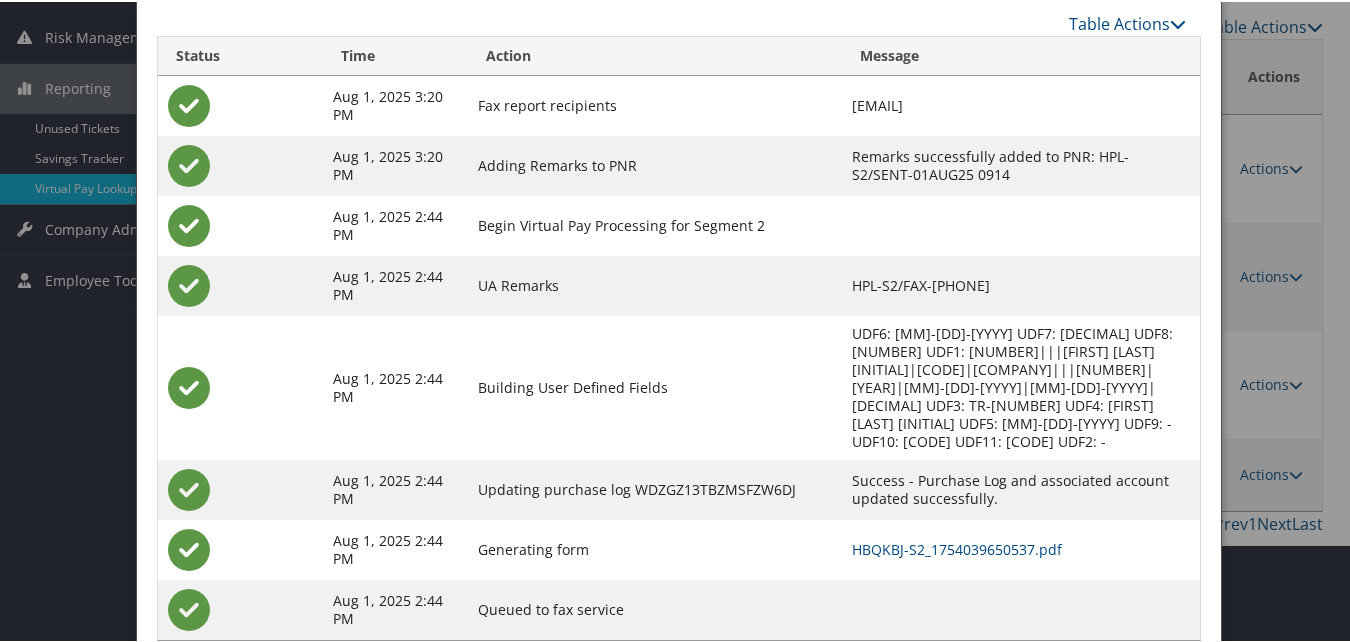 scroll, scrollTop: 280, scrollLeft: 0, axis: vertical 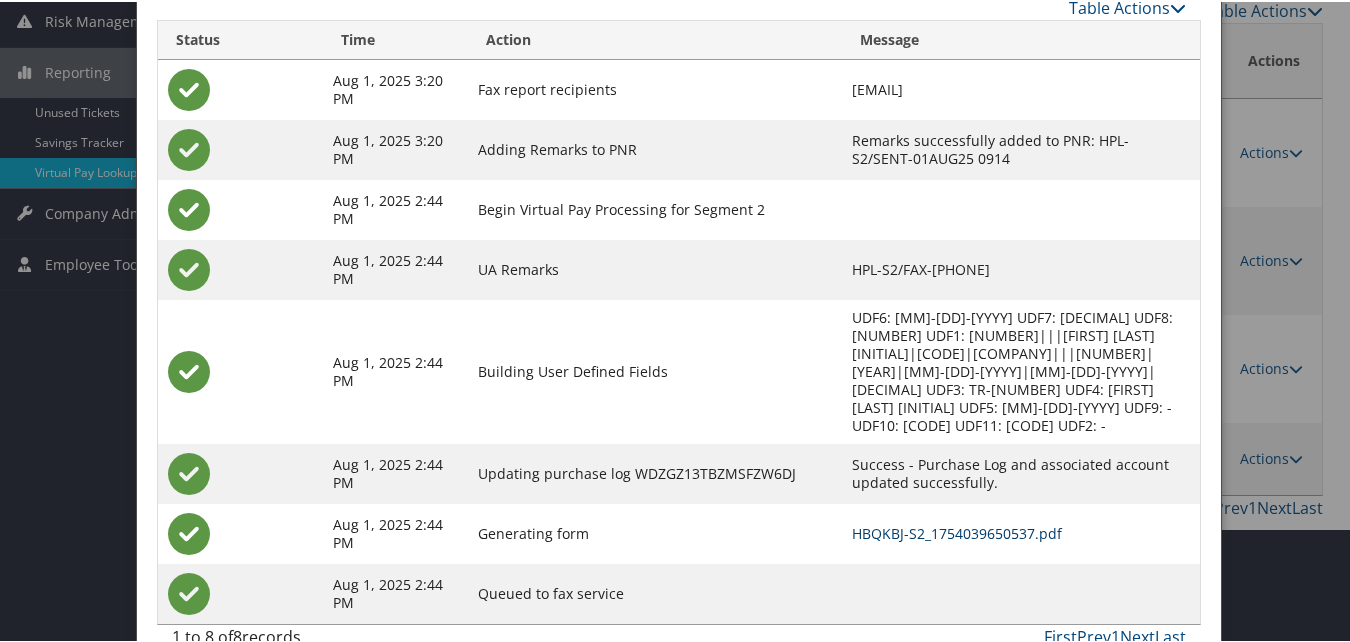 click on "HBQKBJ-S2_1754039650537.pdf" at bounding box center (957, 531) 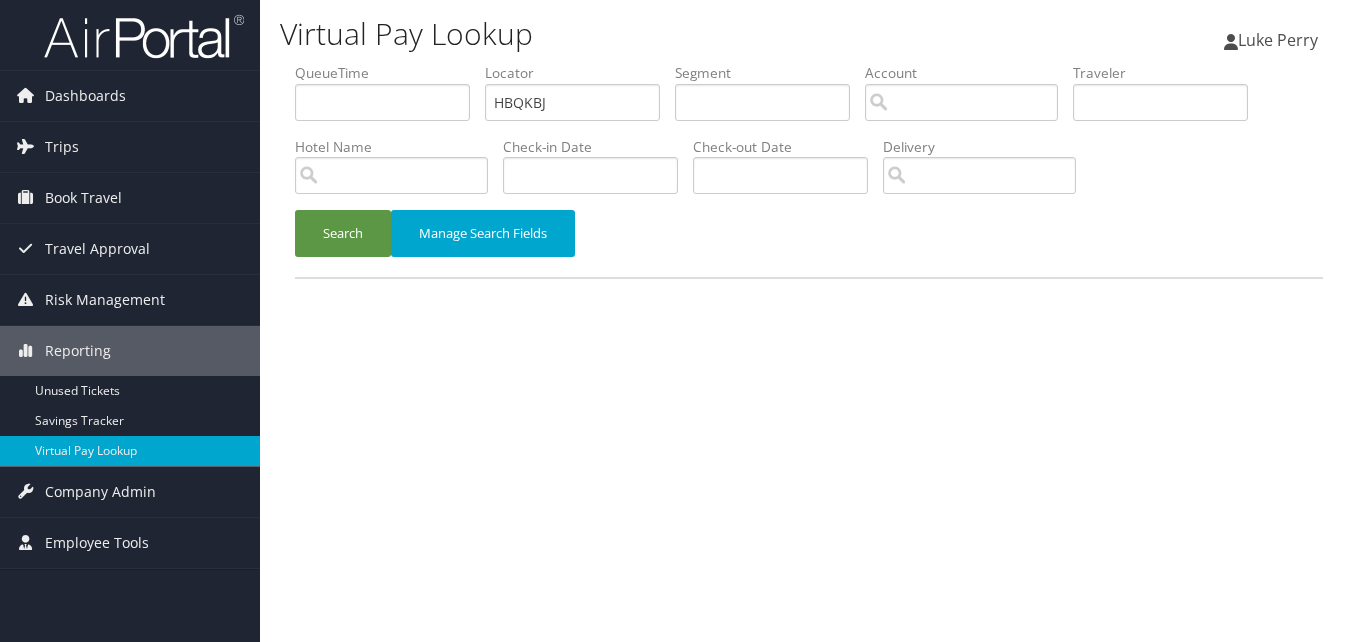 scroll, scrollTop: 0, scrollLeft: 0, axis: both 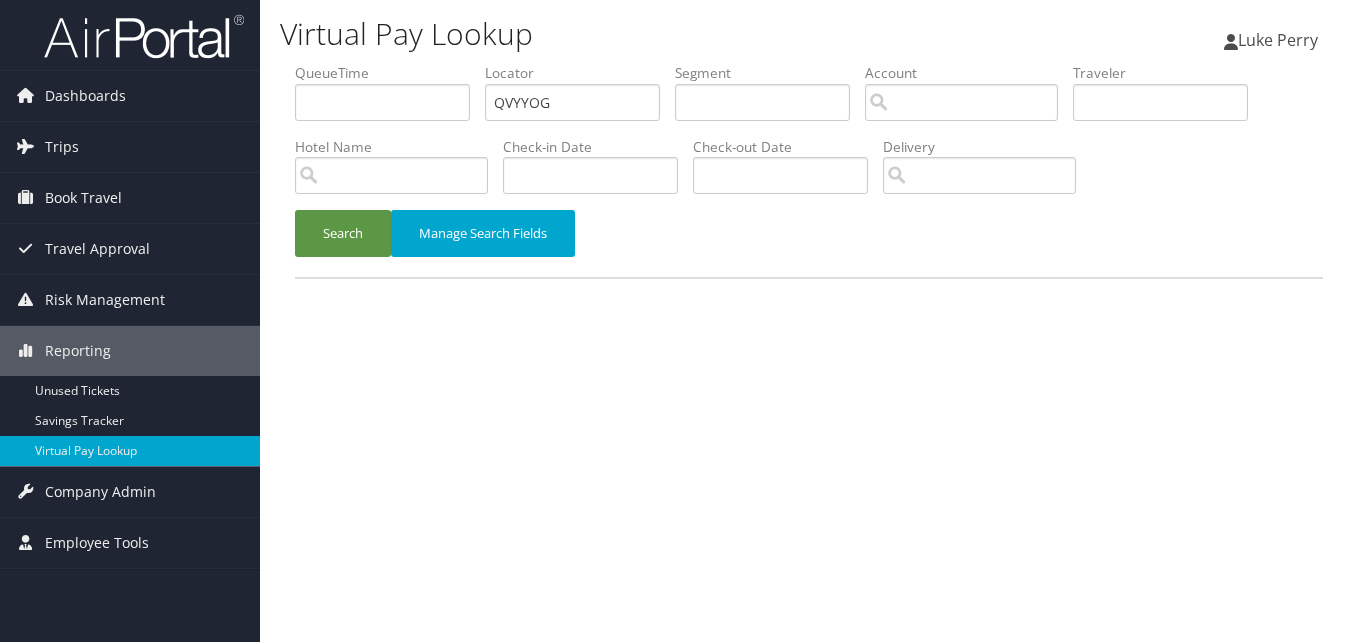 click on "QVYYOG" at bounding box center [572, 102] 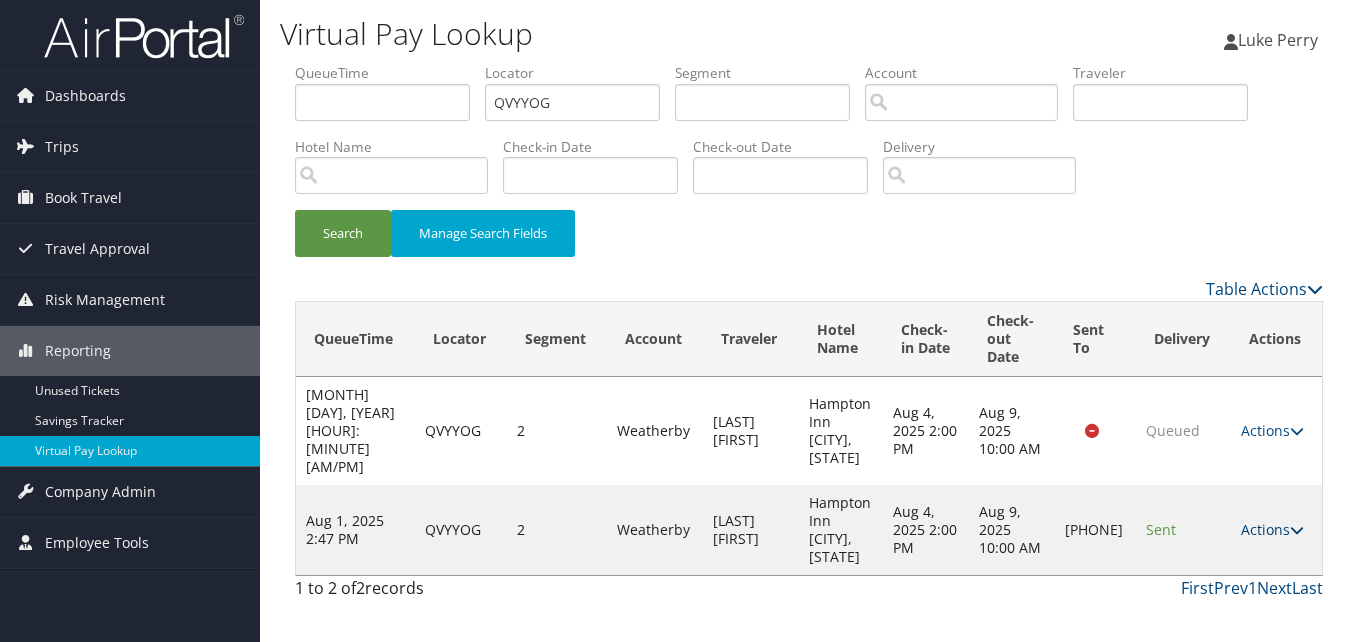 click on "Actions" at bounding box center [1272, 529] 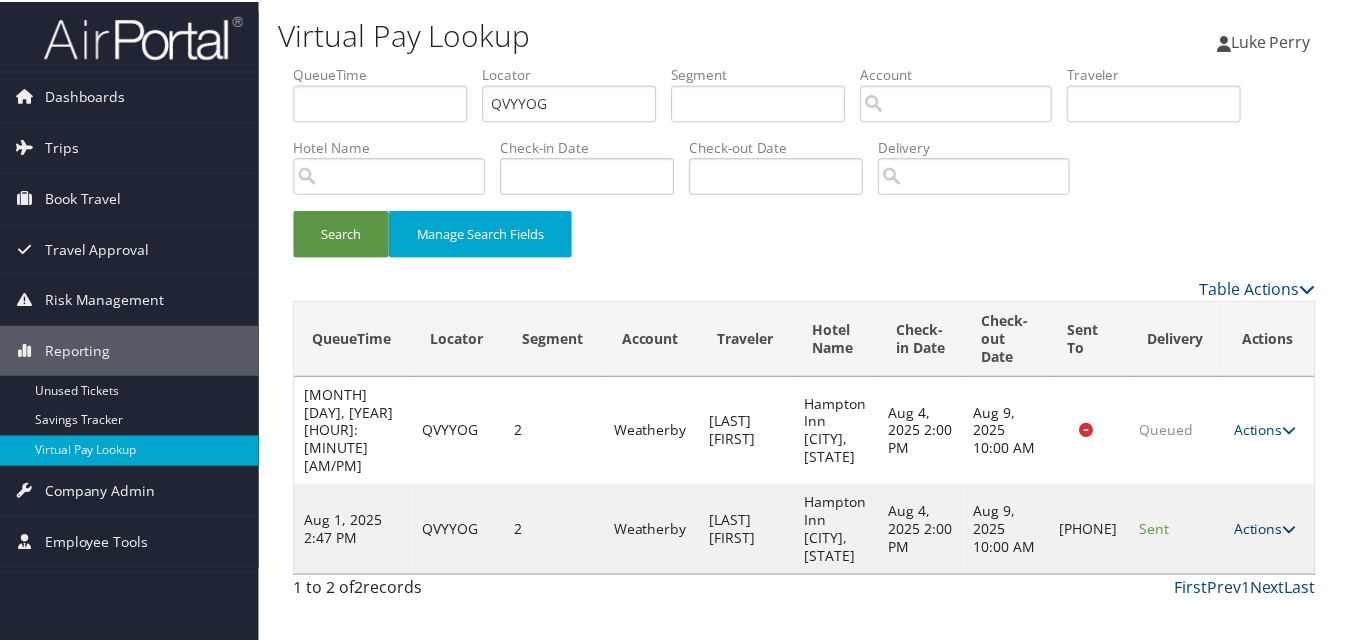scroll, scrollTop: 1, scrollLeft: 0, axis: vertical 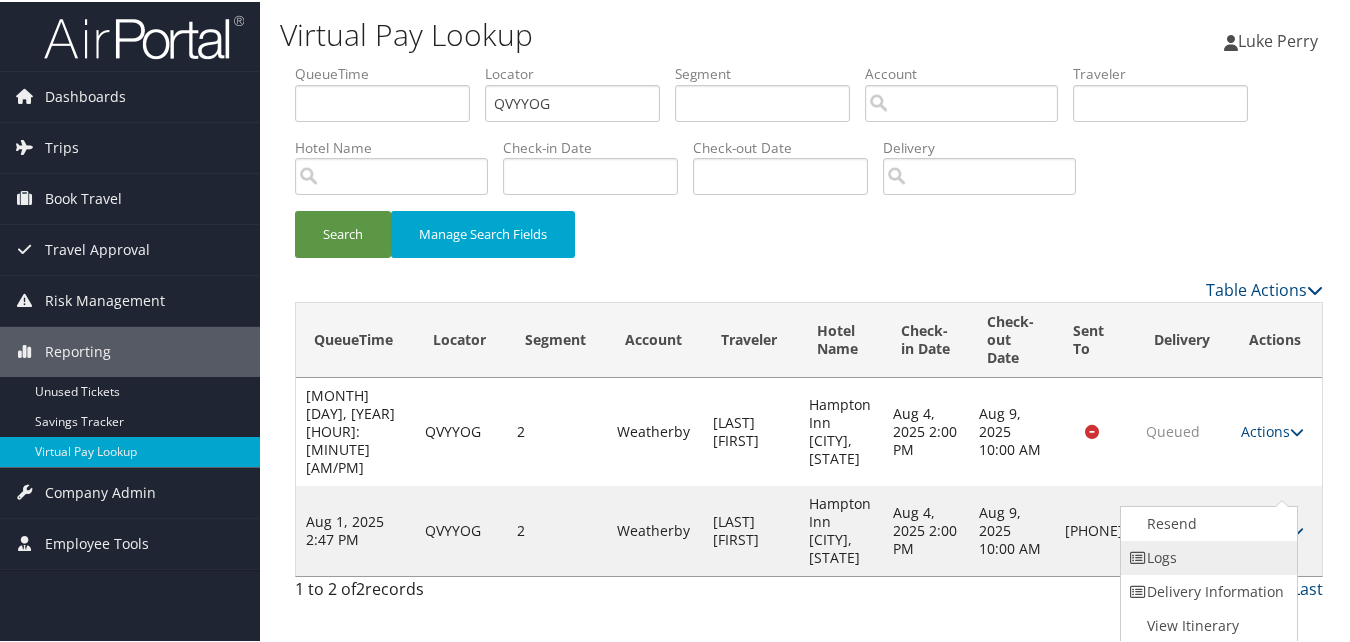 click on "Logs" at bounding box center (1206, 556) 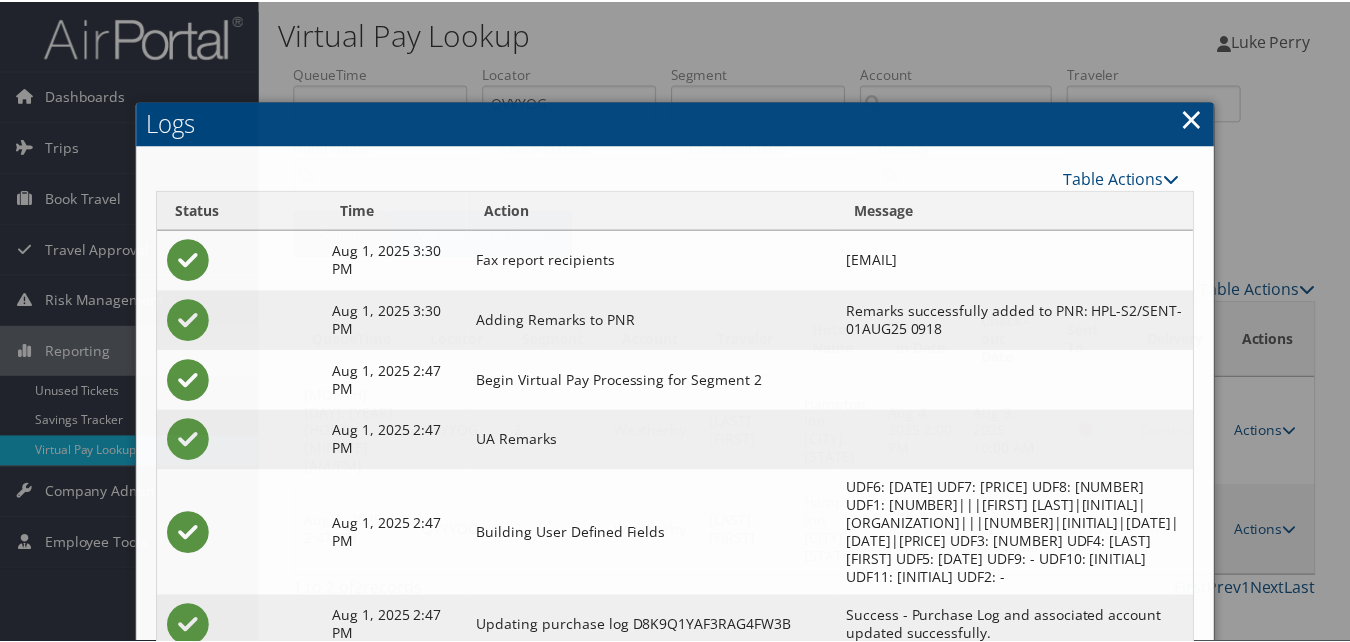 scroll, scrollTop: 154, scrollLeft: 0, axis: vertical 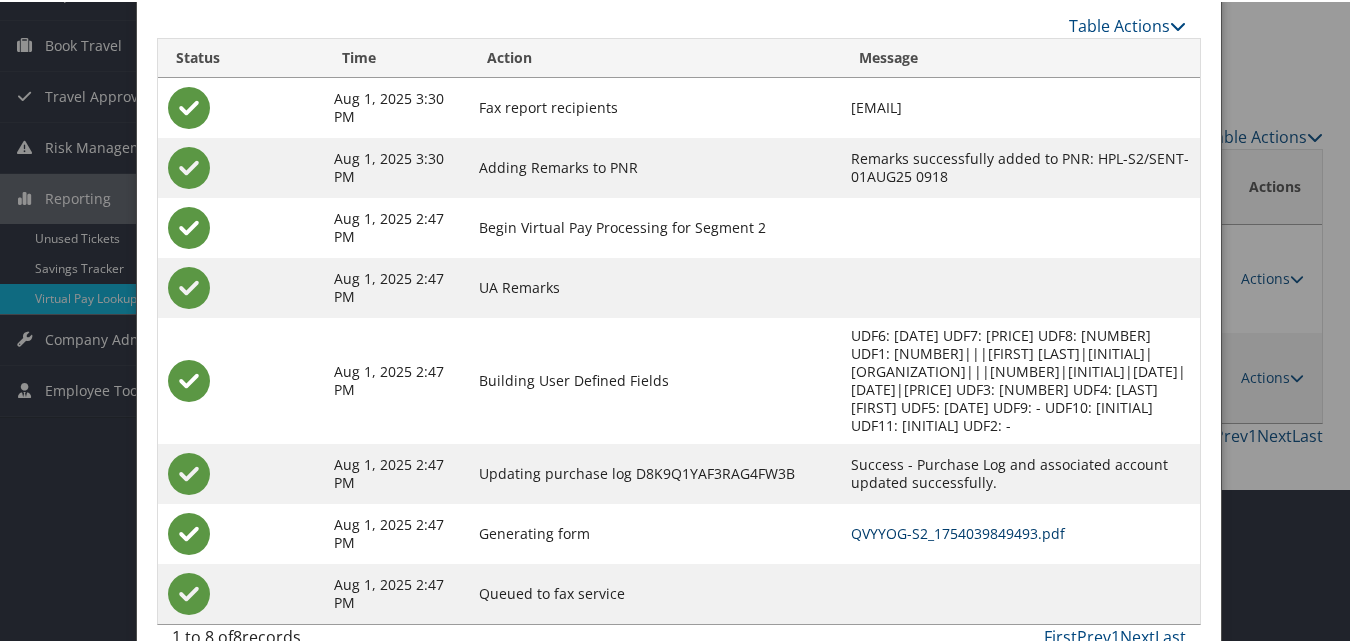 click on "QVYYOG-S2_1754039849493.pdf" at bounding box center (958, 531) 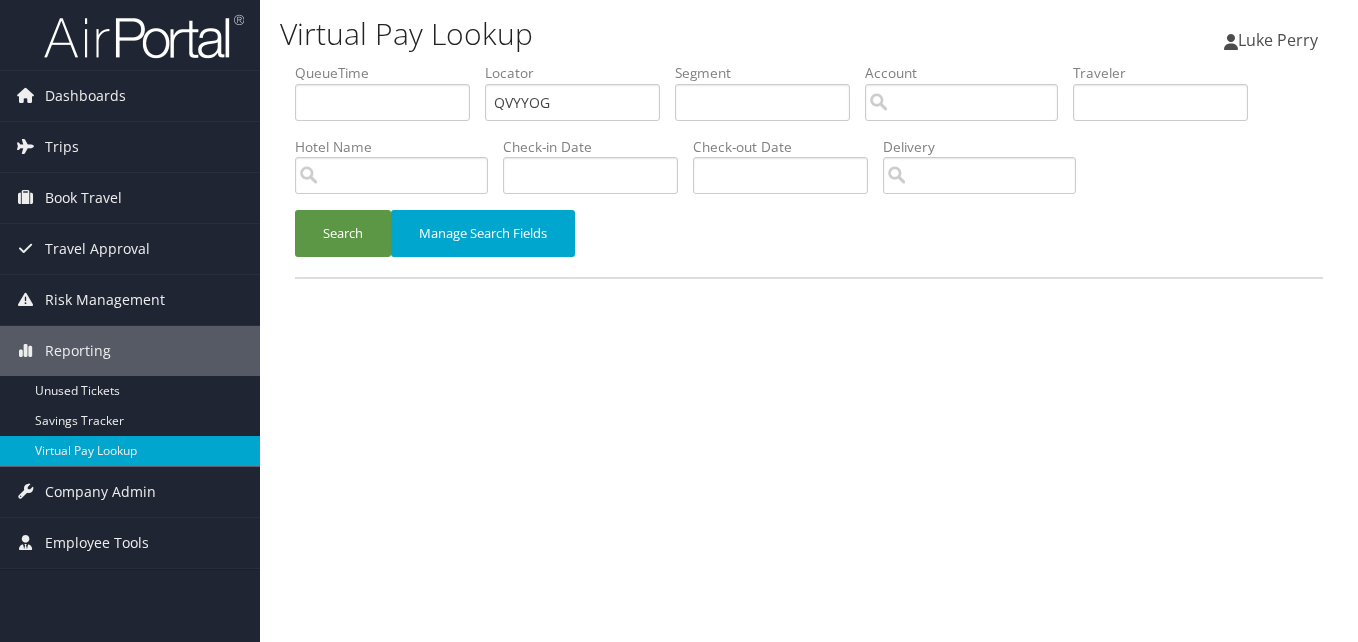 scroll, scrollTop: 0, scrollLeft: 0, axis: both 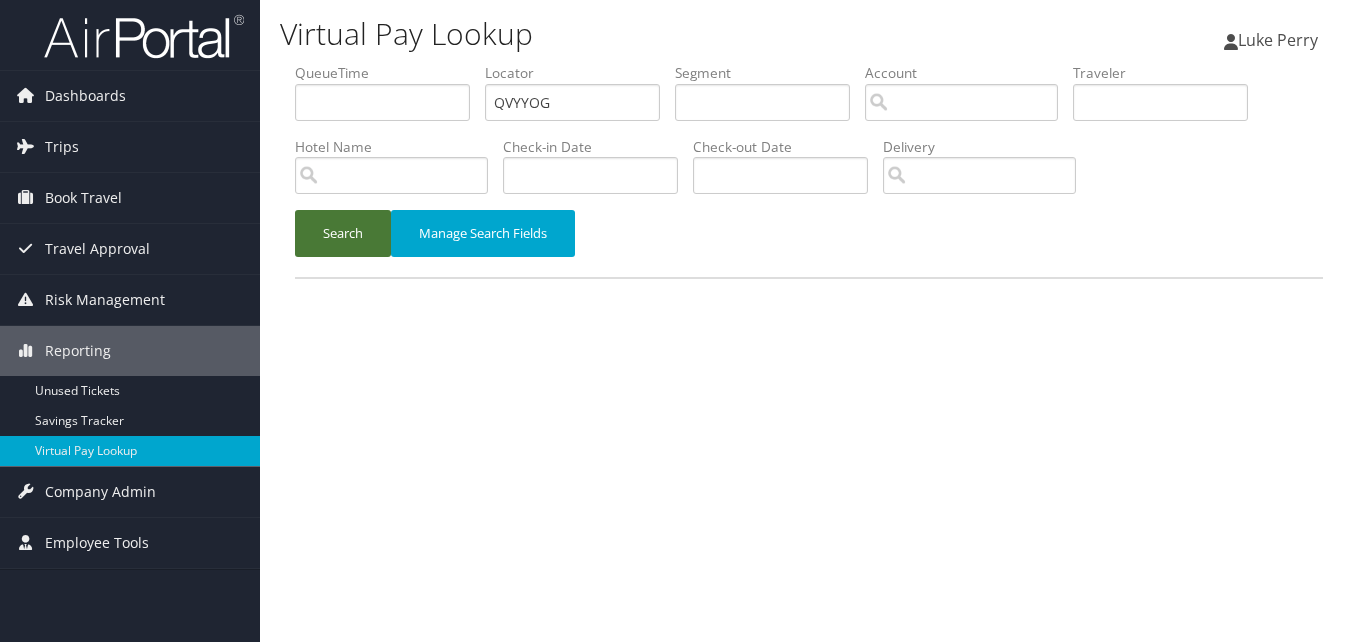 type on "QVYYOG" 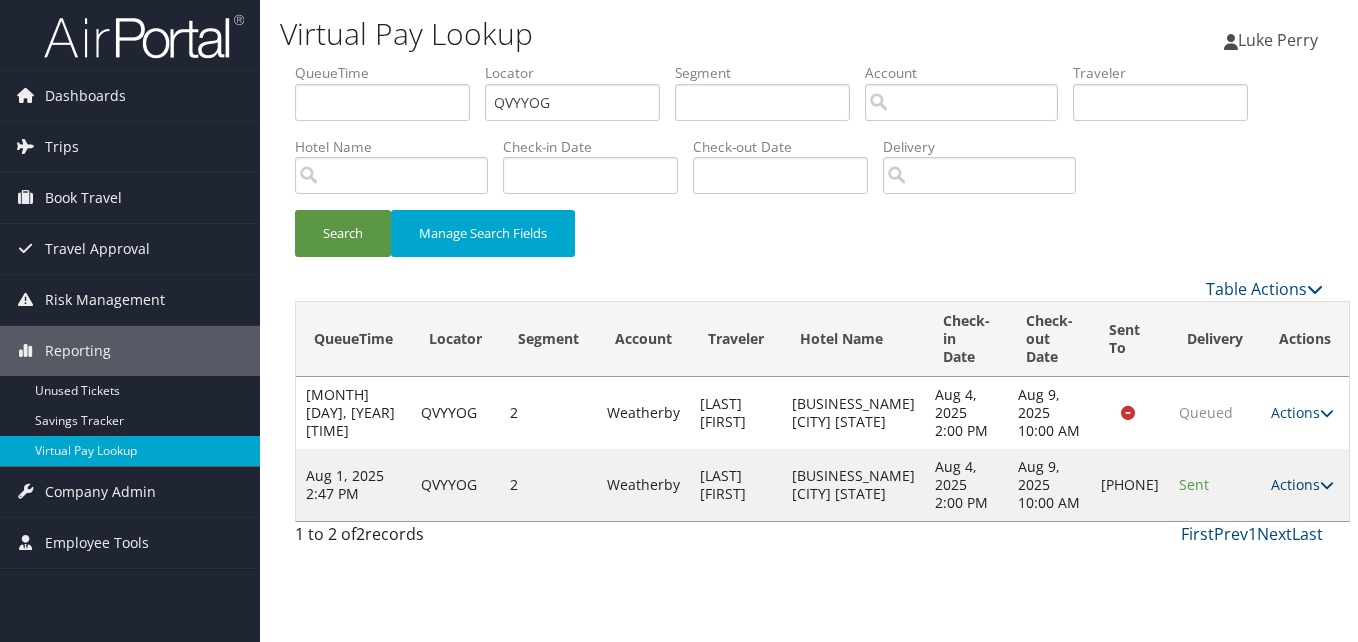 click on "Actions" at bounding box center (1302, 484) 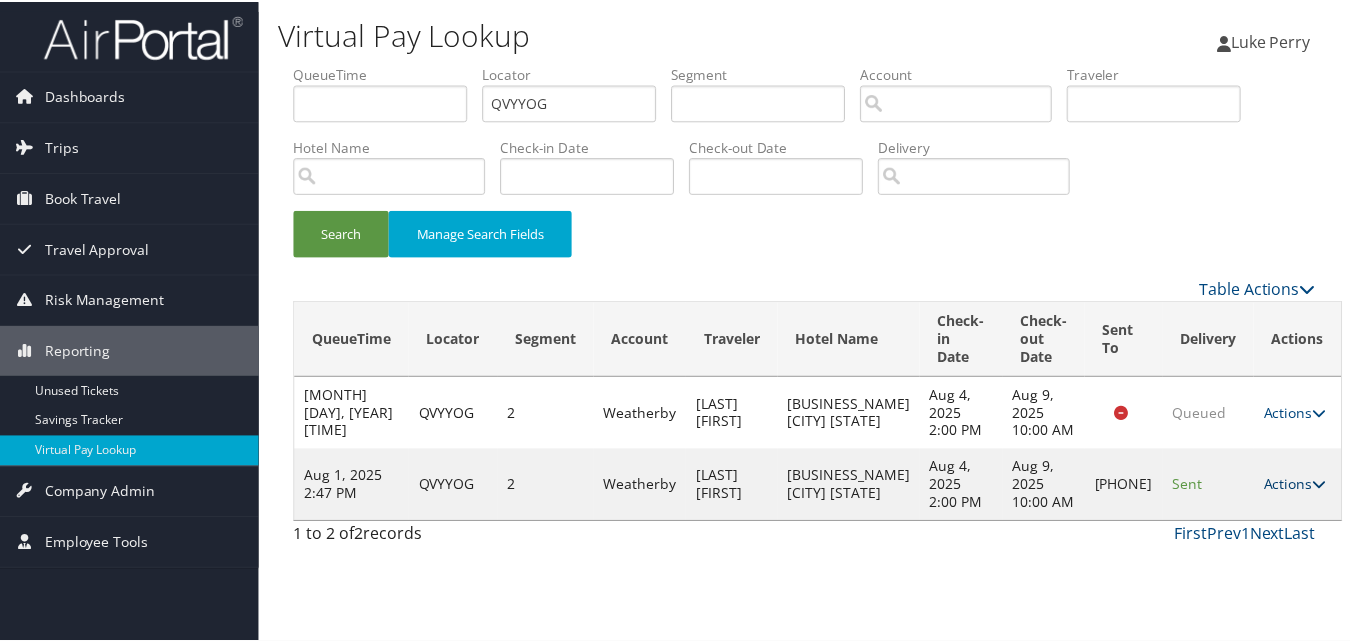 scroll, scrollTop: 1, scrollLeft: 0, axis: vertical 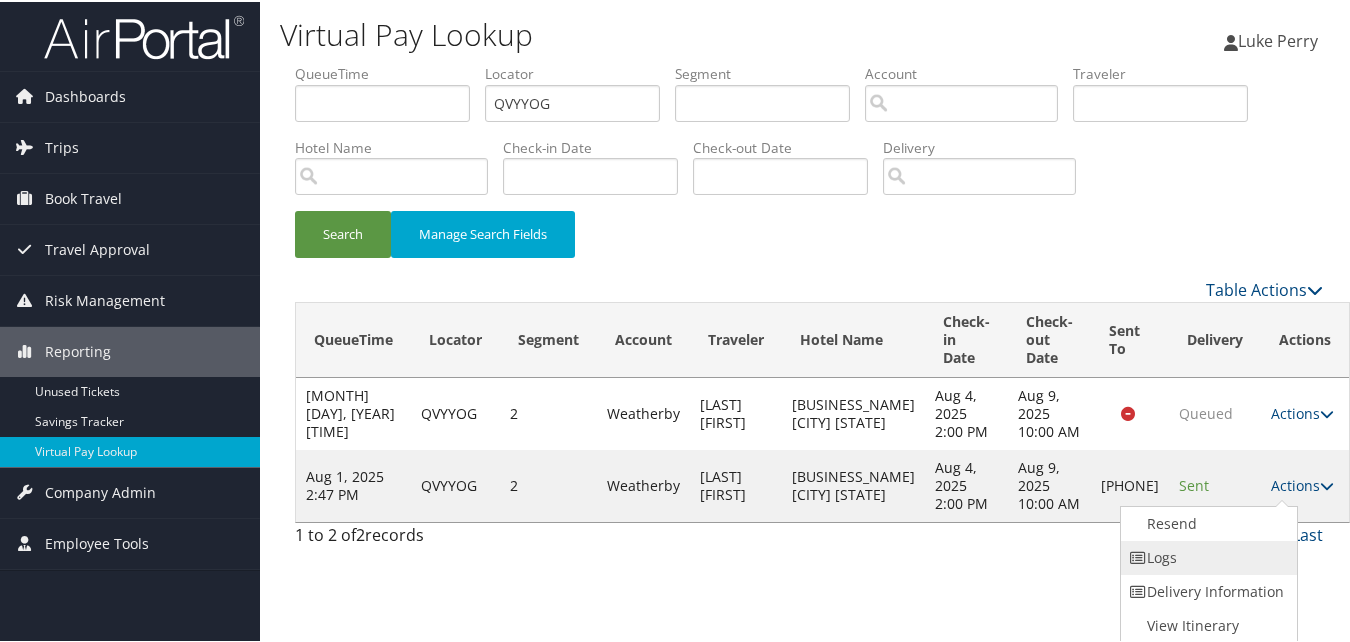 click on "Logs" at bounding box center (1206, 556) 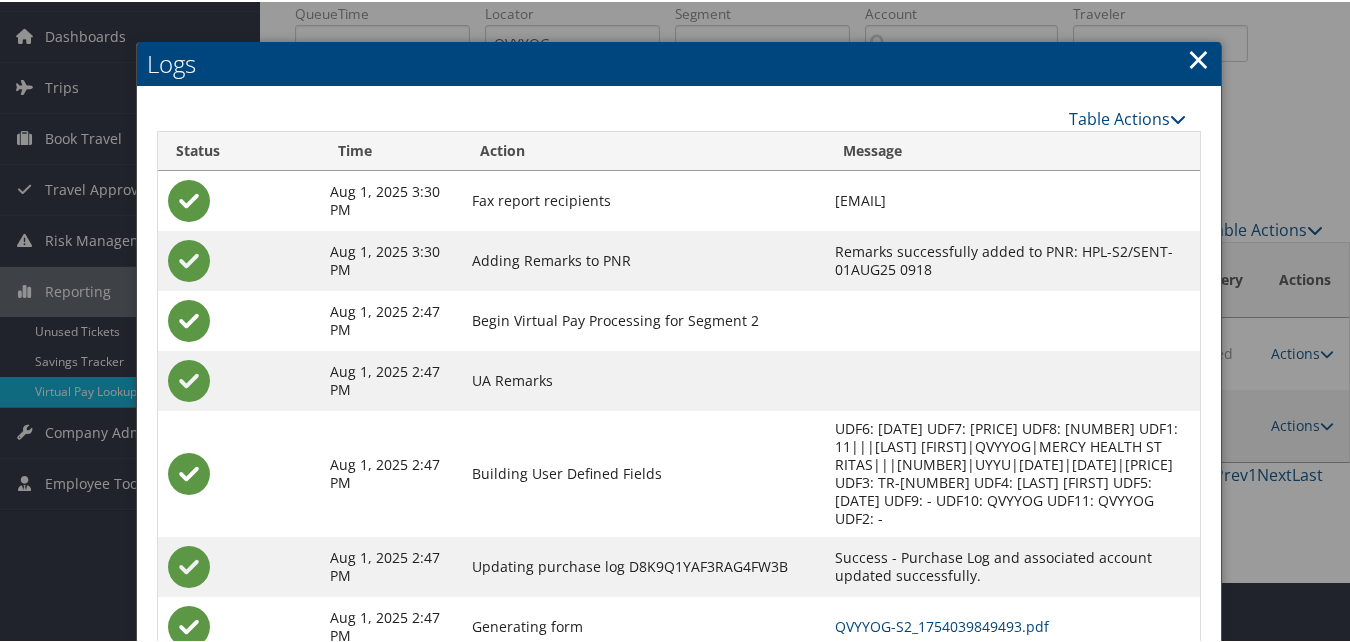 scroll, scrollTop: 154, scrollLeft: 0, axis: vertical 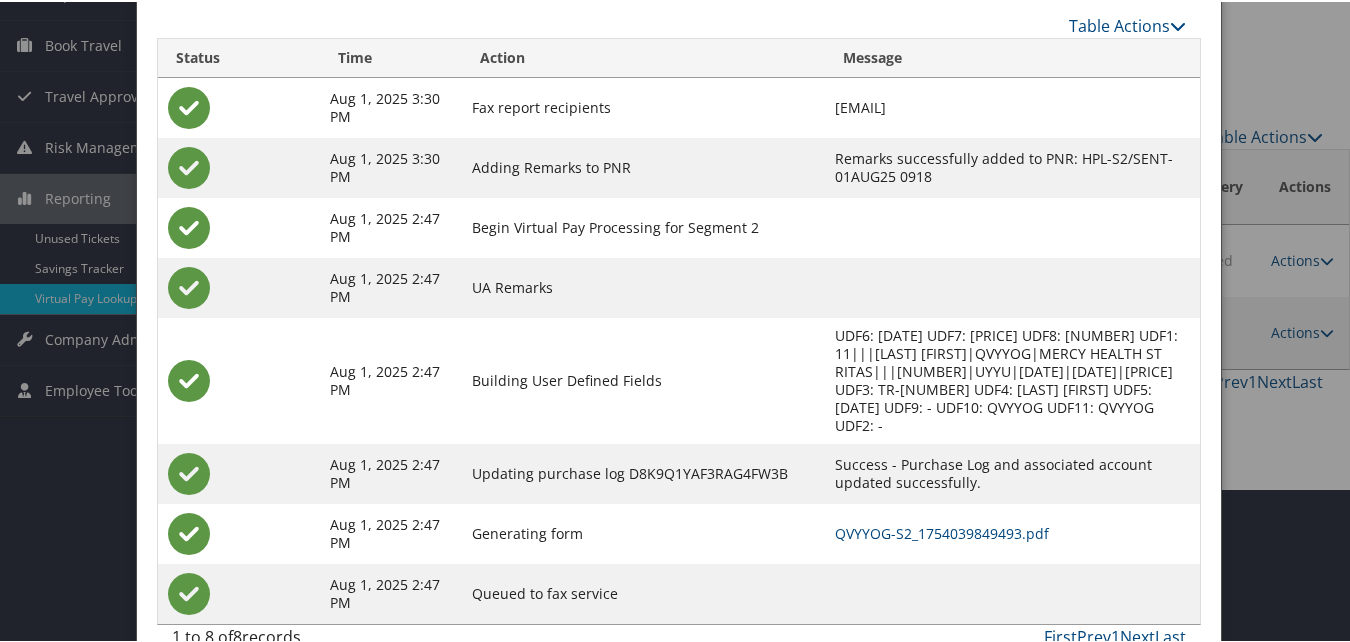 click on "QVYYOG-S2_1754039849493.pdf" at bounding box center [1012, 532] 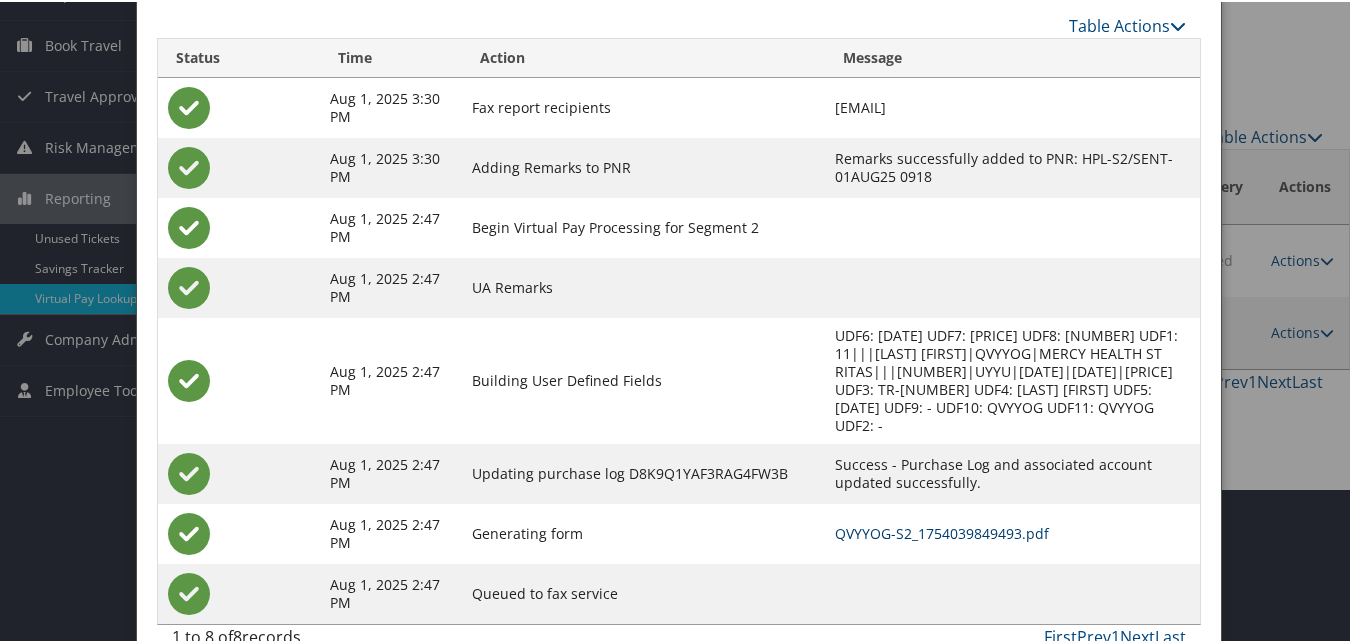 click on "QVYYOG-S2_1754039849493.pdf" at bounding box center (942, 531) 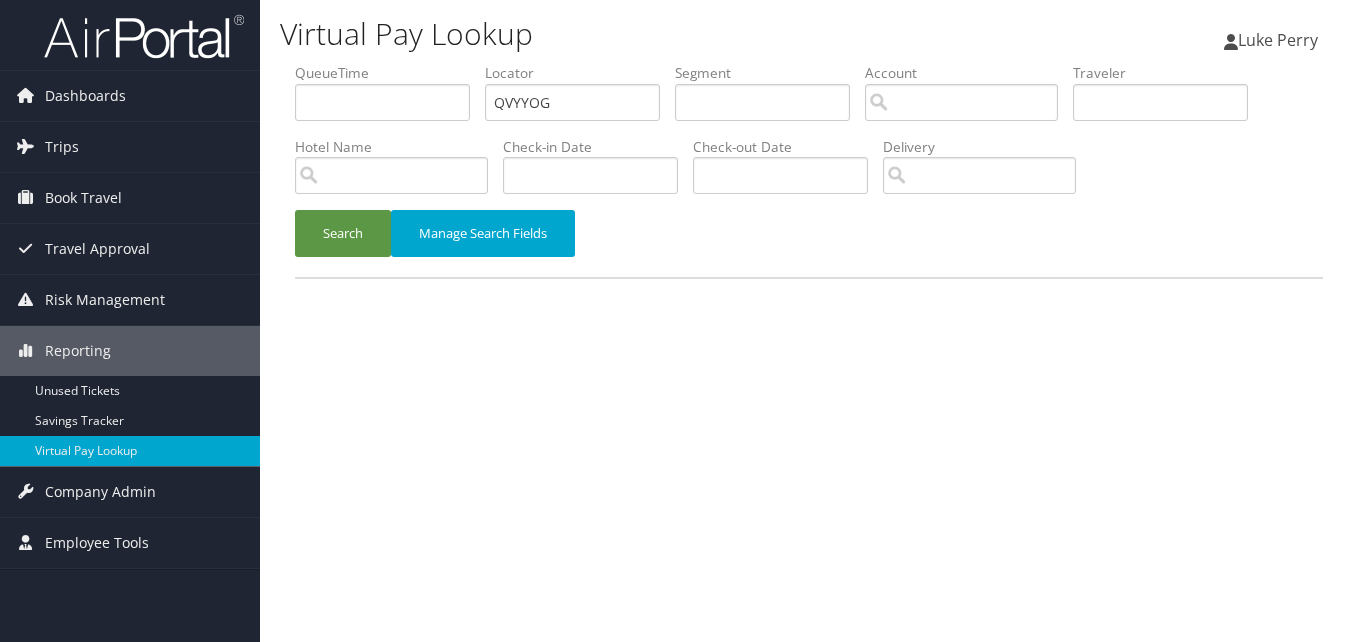 scroll, scrollTop: 0, scrollLeft: 0, axis: both 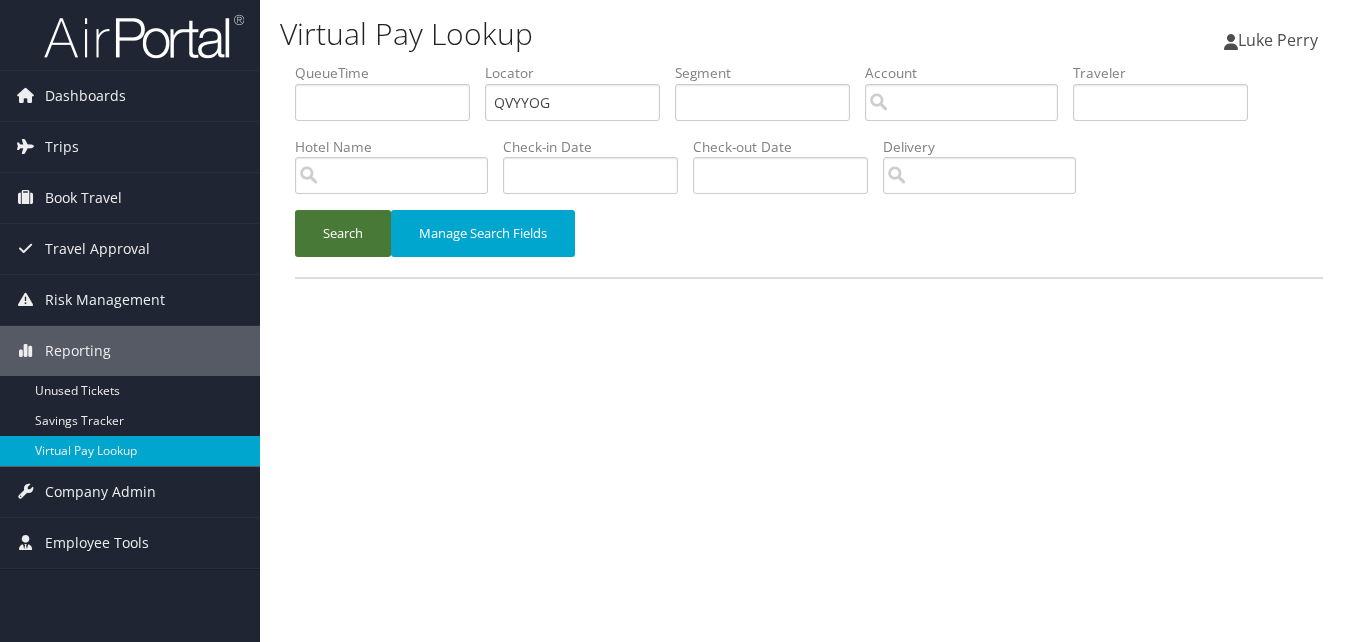 click on "Search" at bounding box center (343, 233) 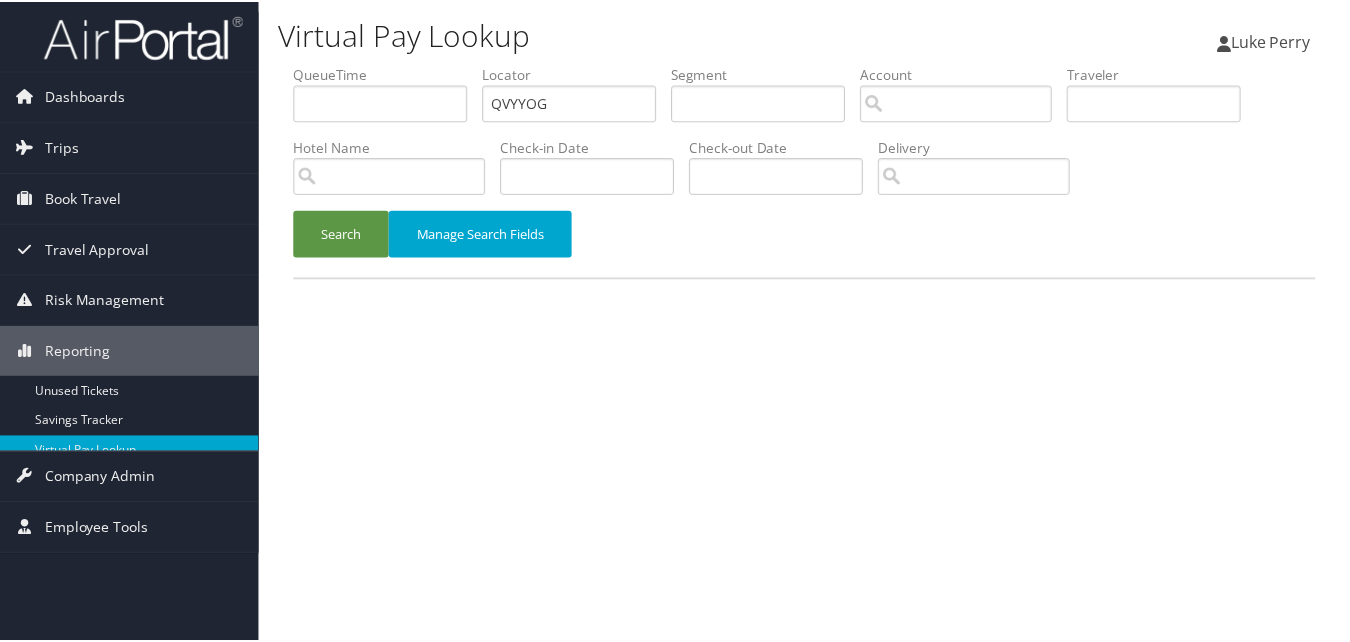scroll, scrollTop: 0, scrollLeft: 0, axis: both 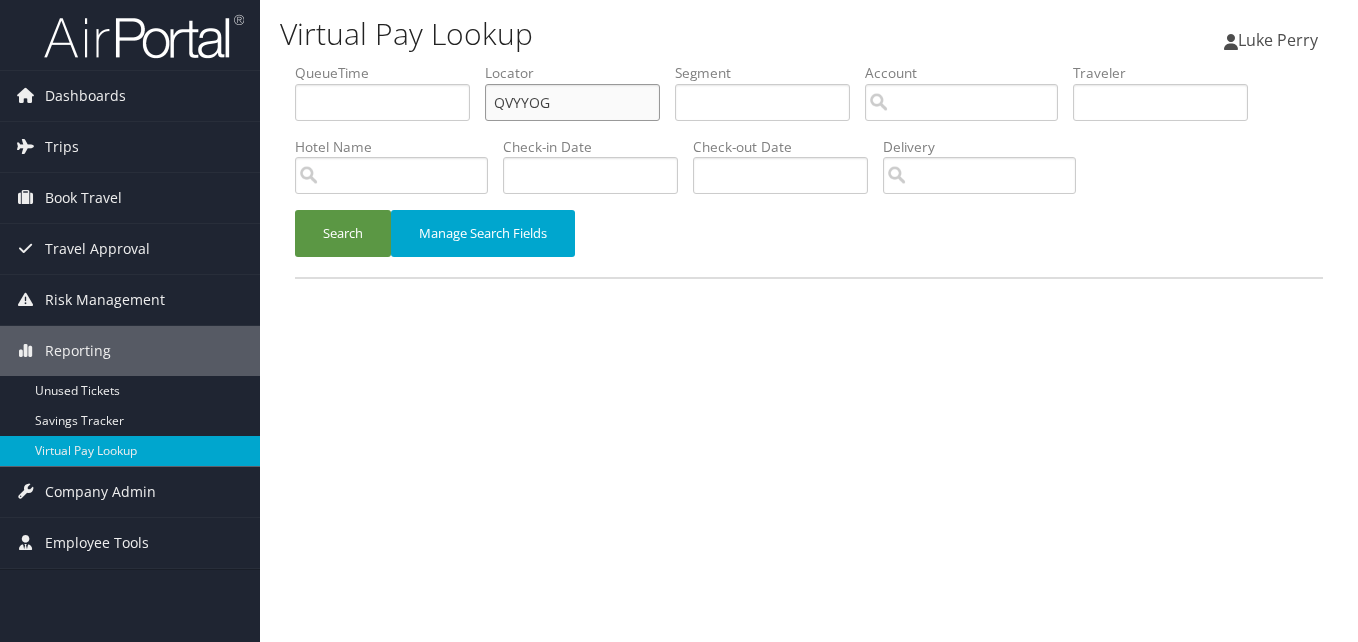 drag, startPoint x: 561, startPoint y: 100, endPoint x: 392, endPoint y: 121, distance: 170.29973 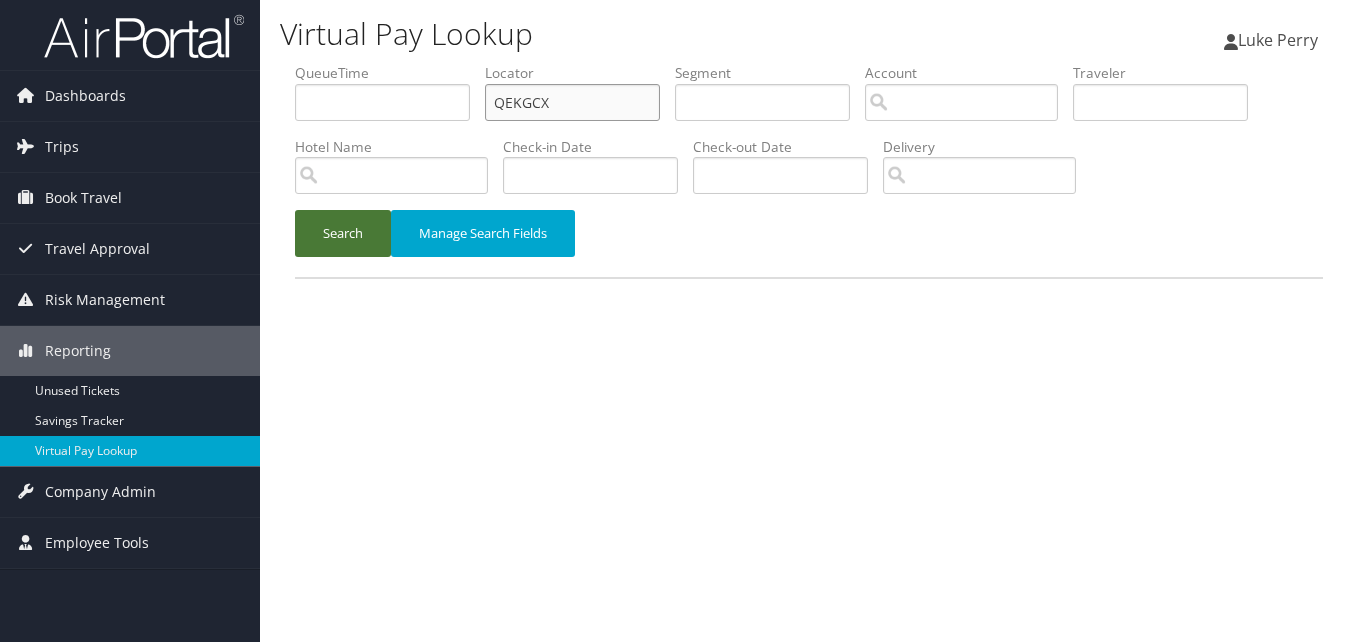 type on "QEKGCX" 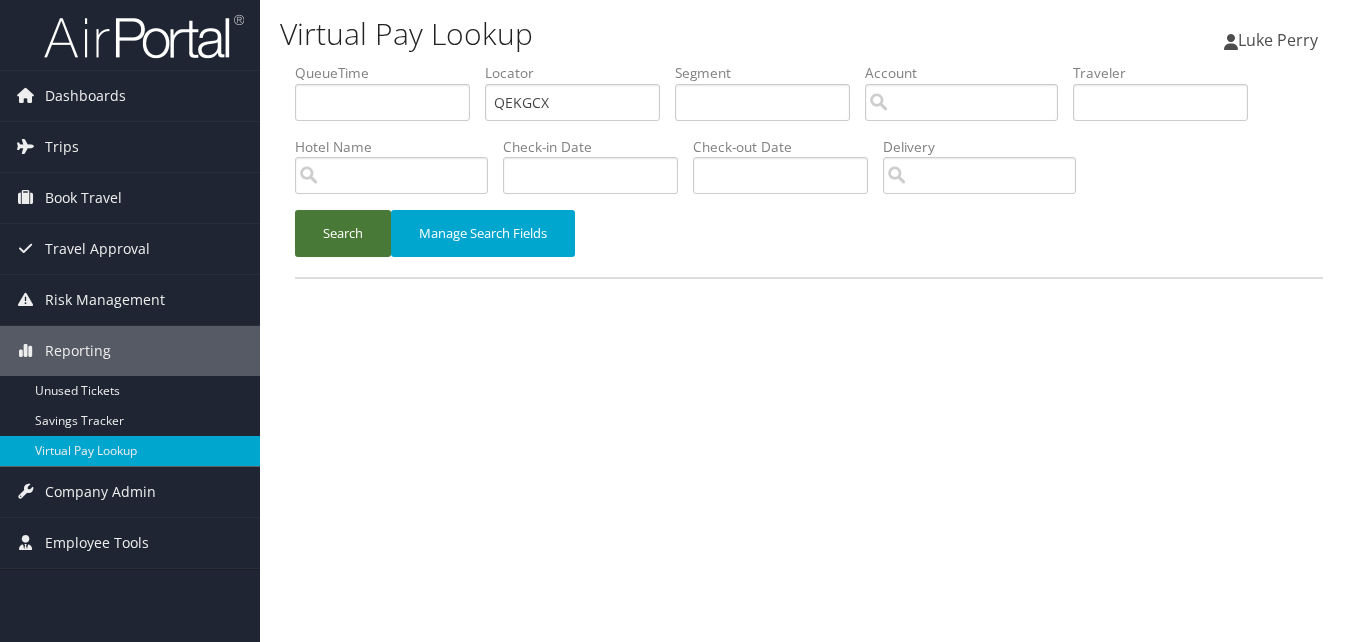 click on "Search" at bounding box center (343, 233) 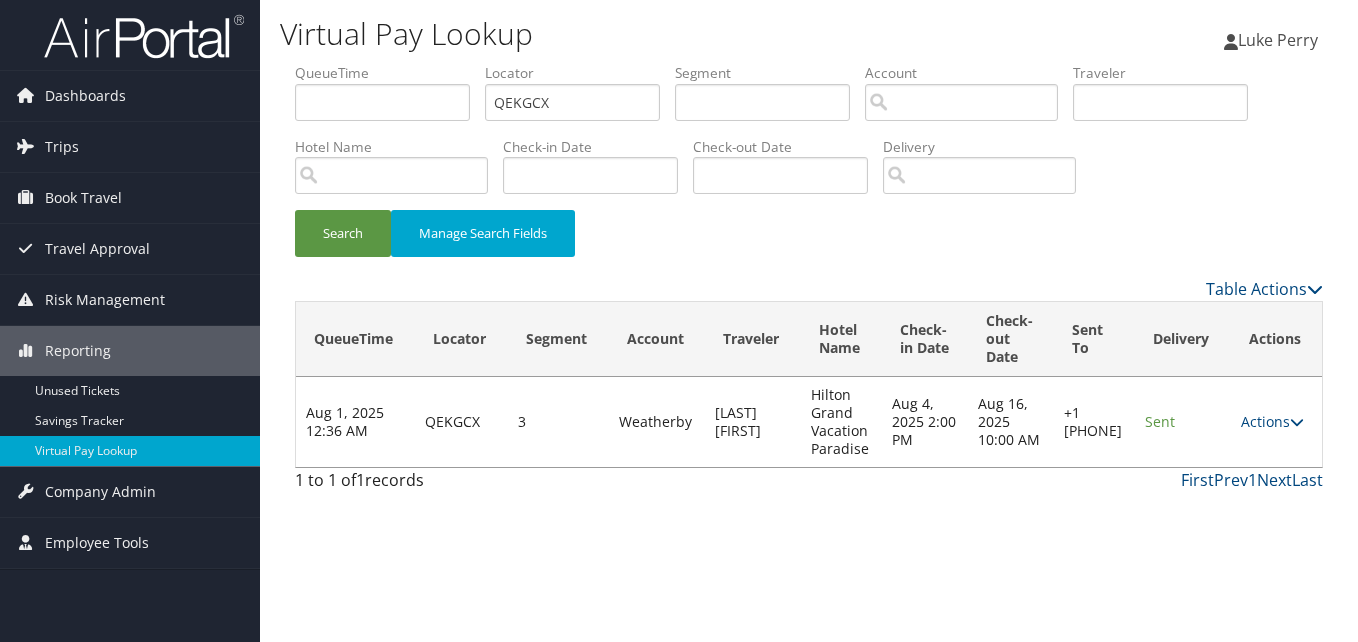 click on "Actions   Resend  Logs  Delivery Information  View Itinerary" at bounding box center [1276, 422] 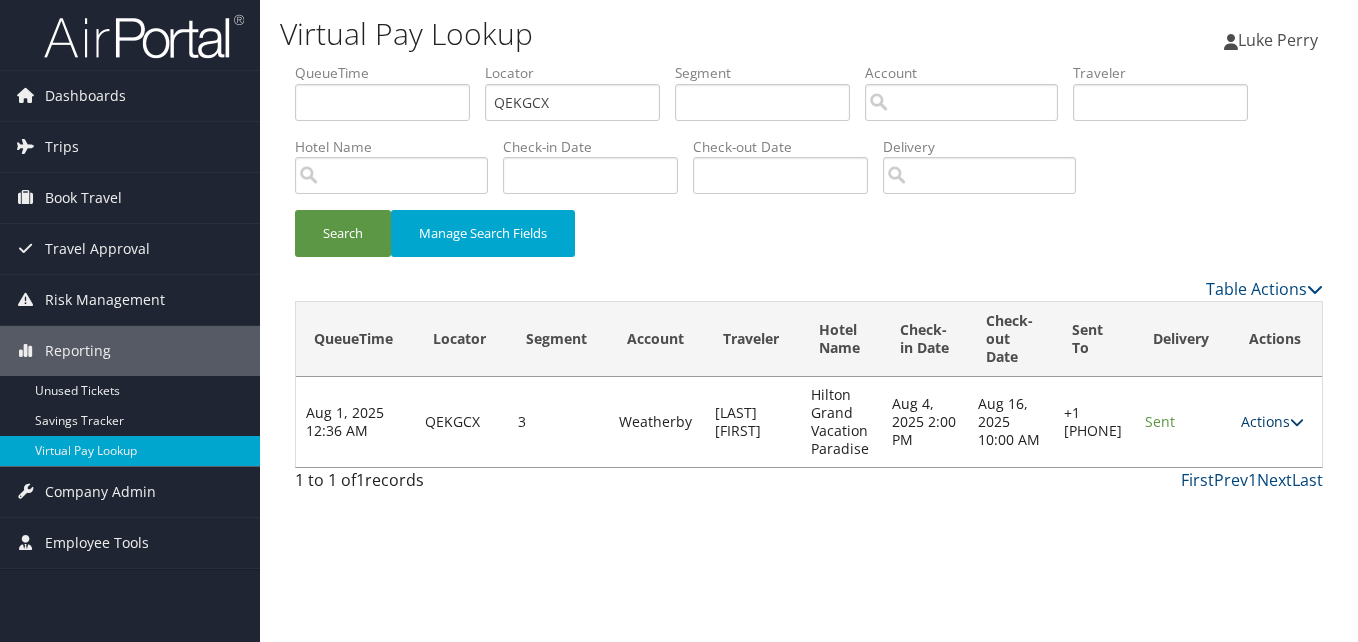 click on "Actions" at bounding box center [1272, 421] 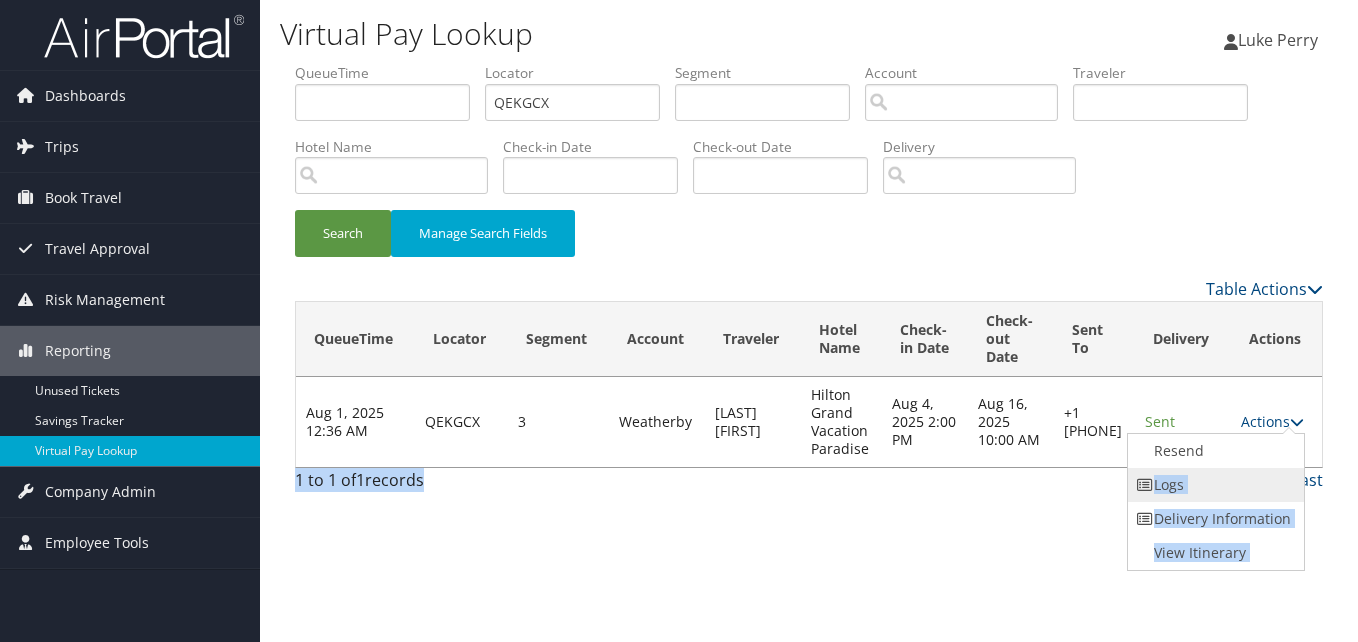 drag, startPoint x: 1125, startPoint y: 501, endPoint x: 1141, endPoint y: 481, distance: 25.612497 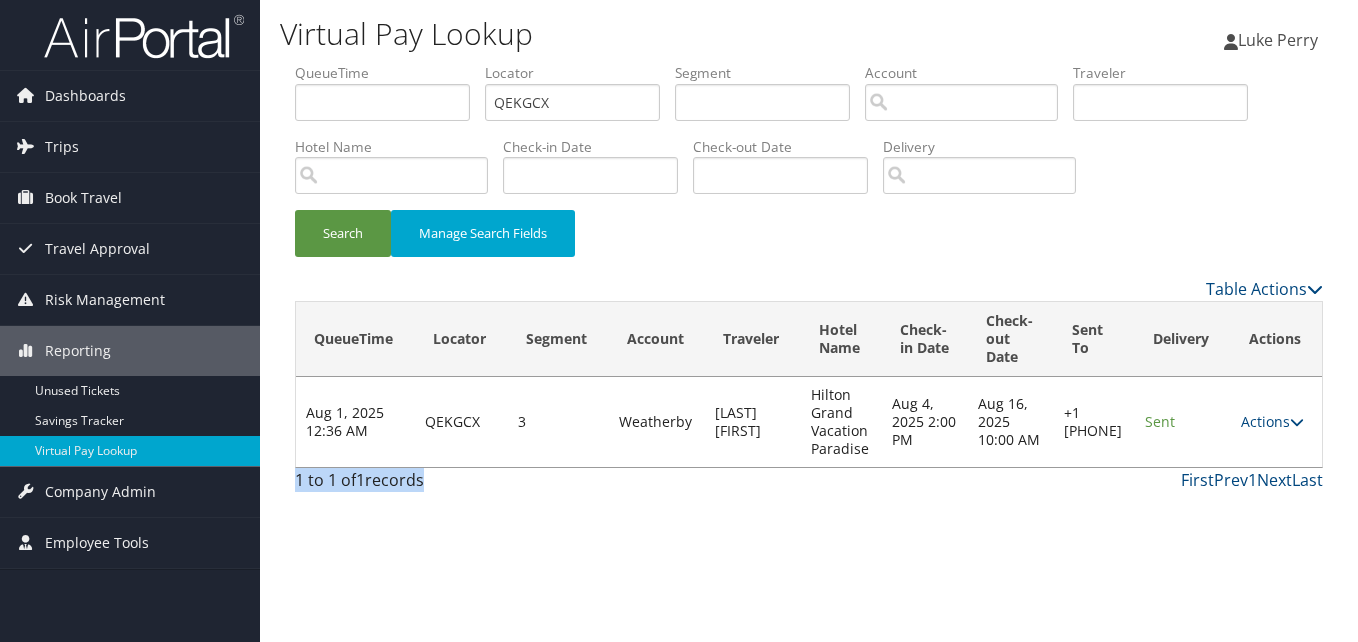 click on "First Prev 1 Next Last" at bounding box center (942, 480) 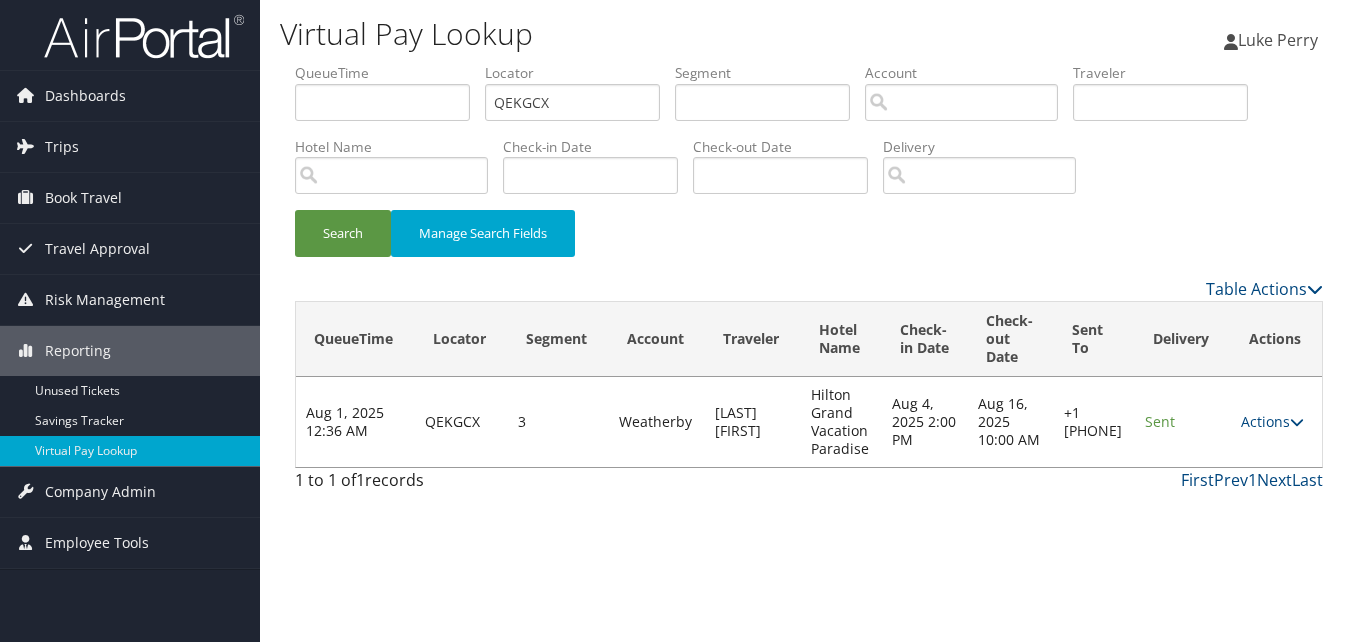 drag, startPoint x: 1251, startPoint y: 423, endPoint x: 1205, endPoint y: 469, distance: 65.053825 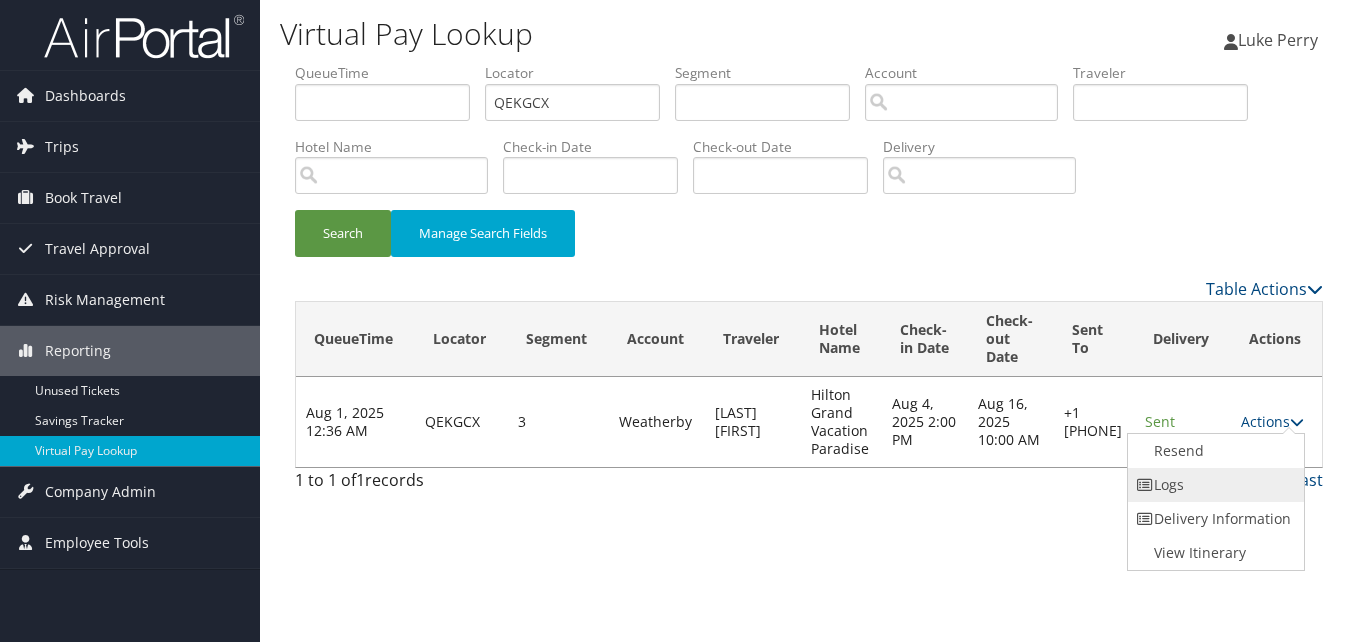 click on "Logs" at bounding box center [1213, 485] 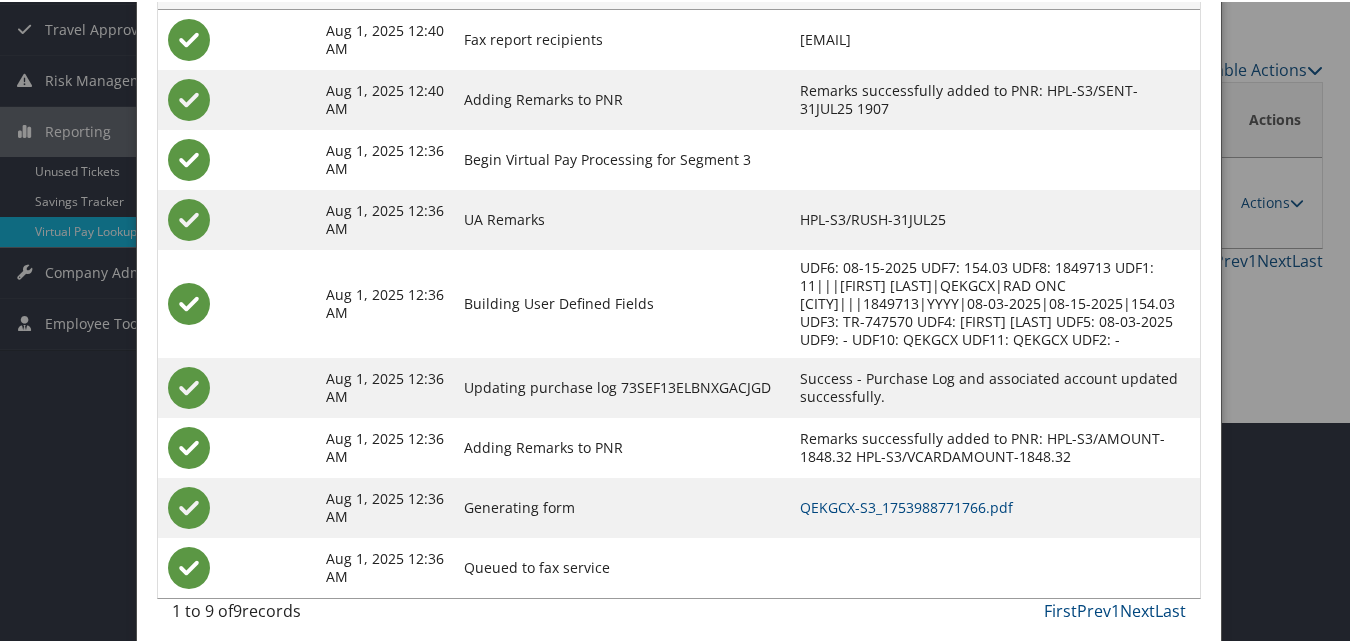 scroll, scrollTop: 231, scrollLeft: 0, axis: vertical 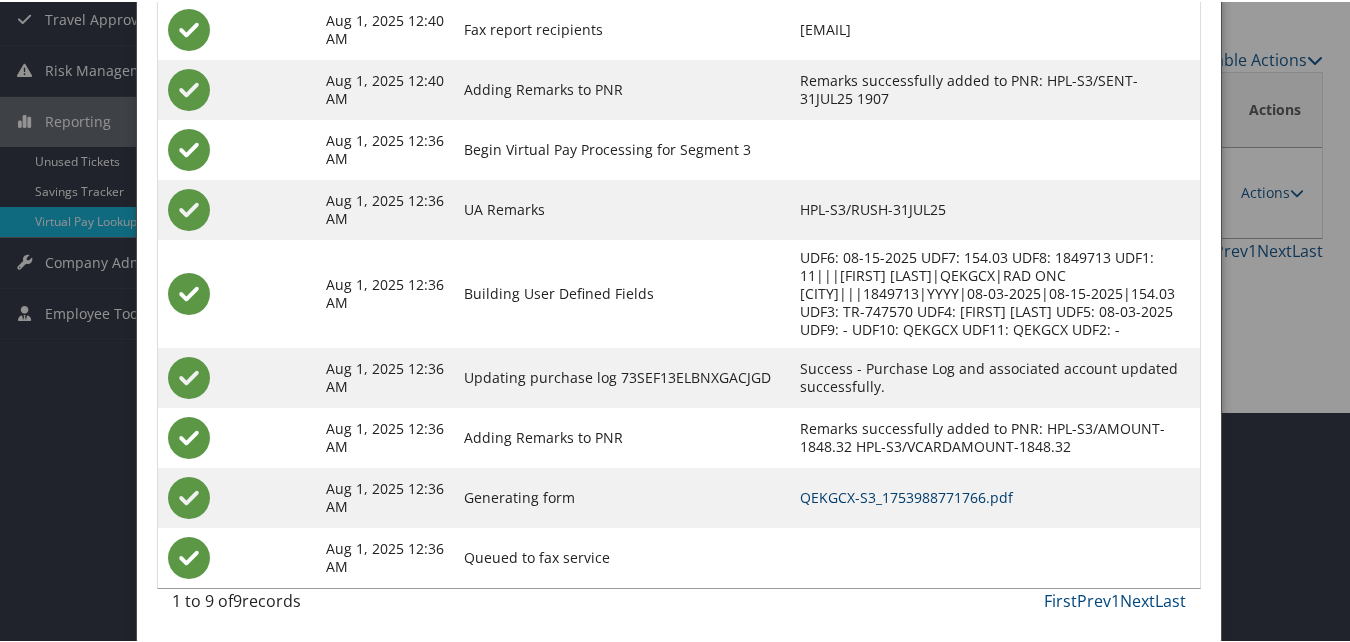 click on "QEKGCX-S3_1753988771766.pdf" at bounding box center [906, 495] 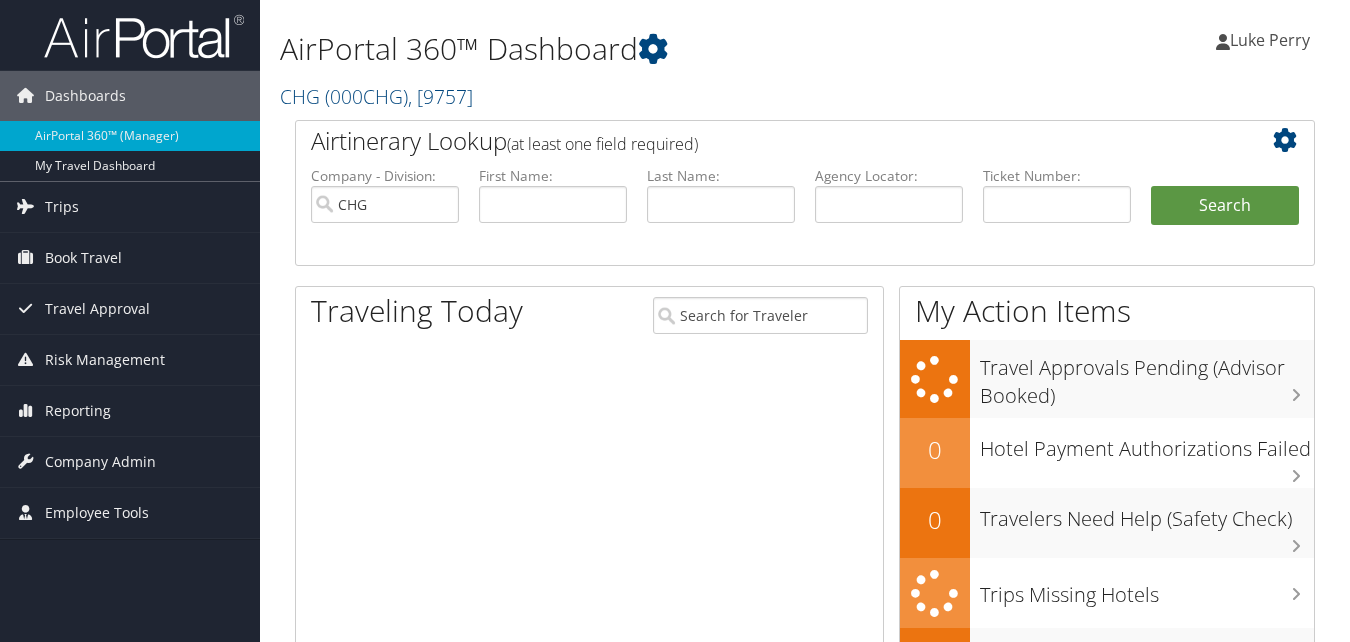 scroll, scrollTop: 0, scrollLeft: 0, axis: both 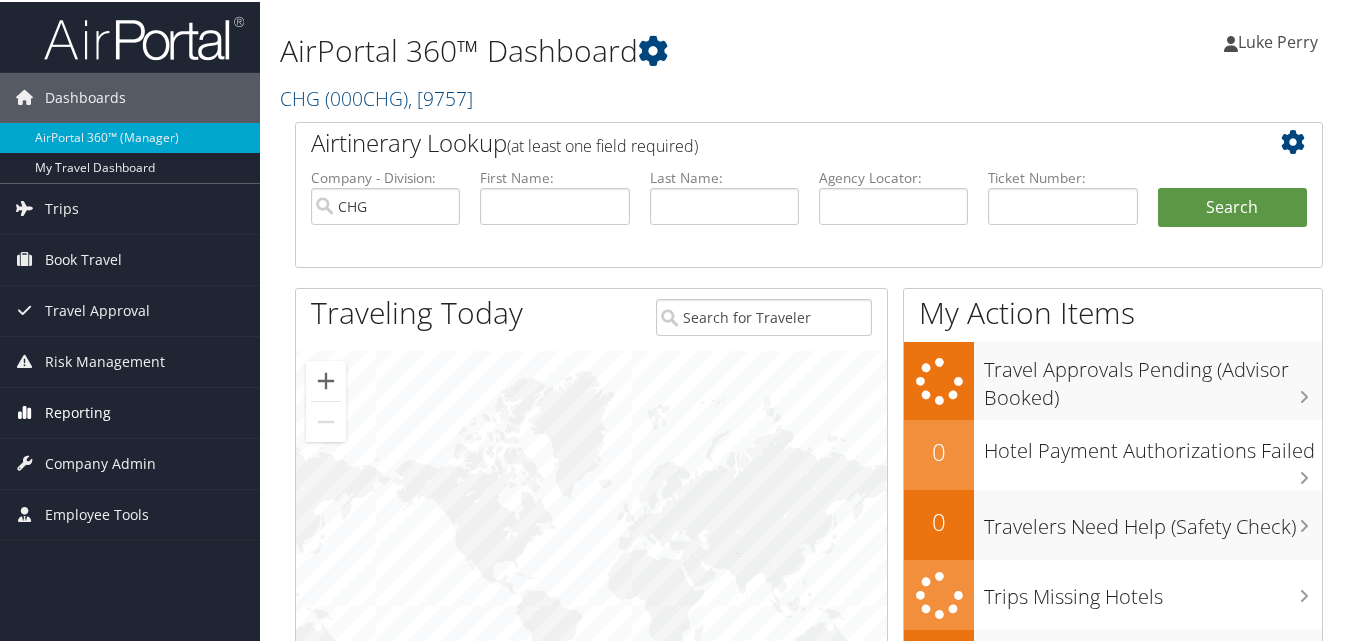 click on "Reporting" at bounding box center [78, 411] 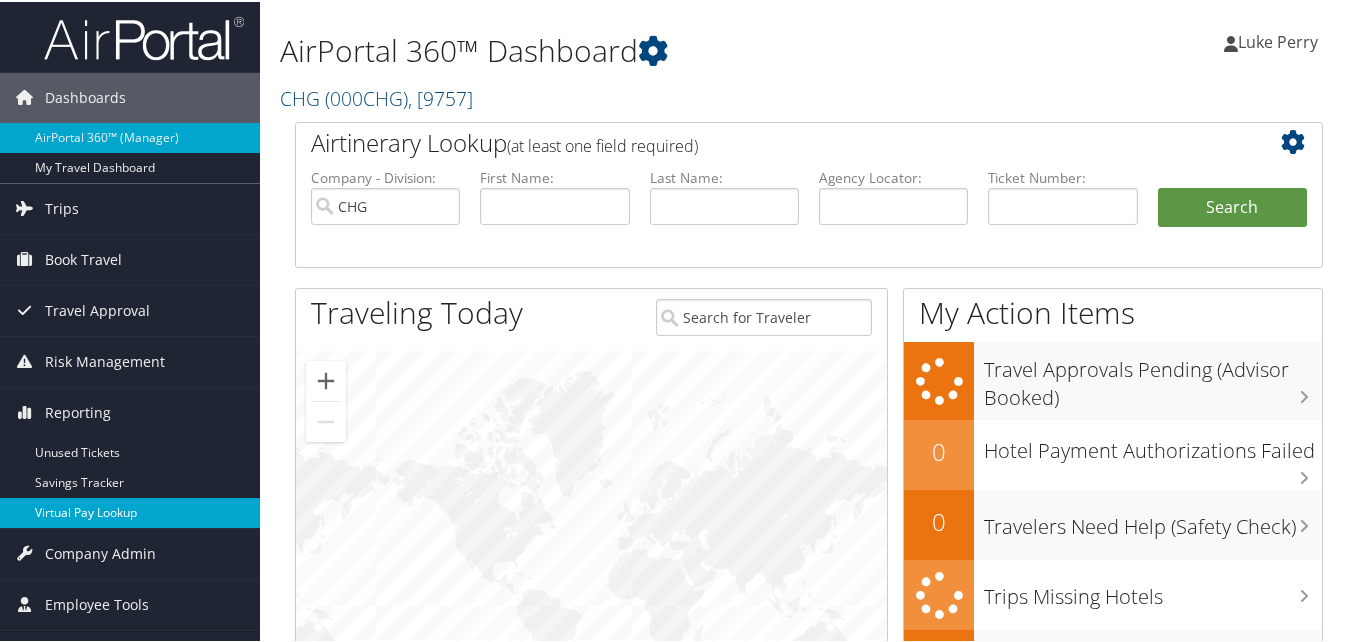 click on "Virtual Pay Lookup" at bounding box center [130, 511] 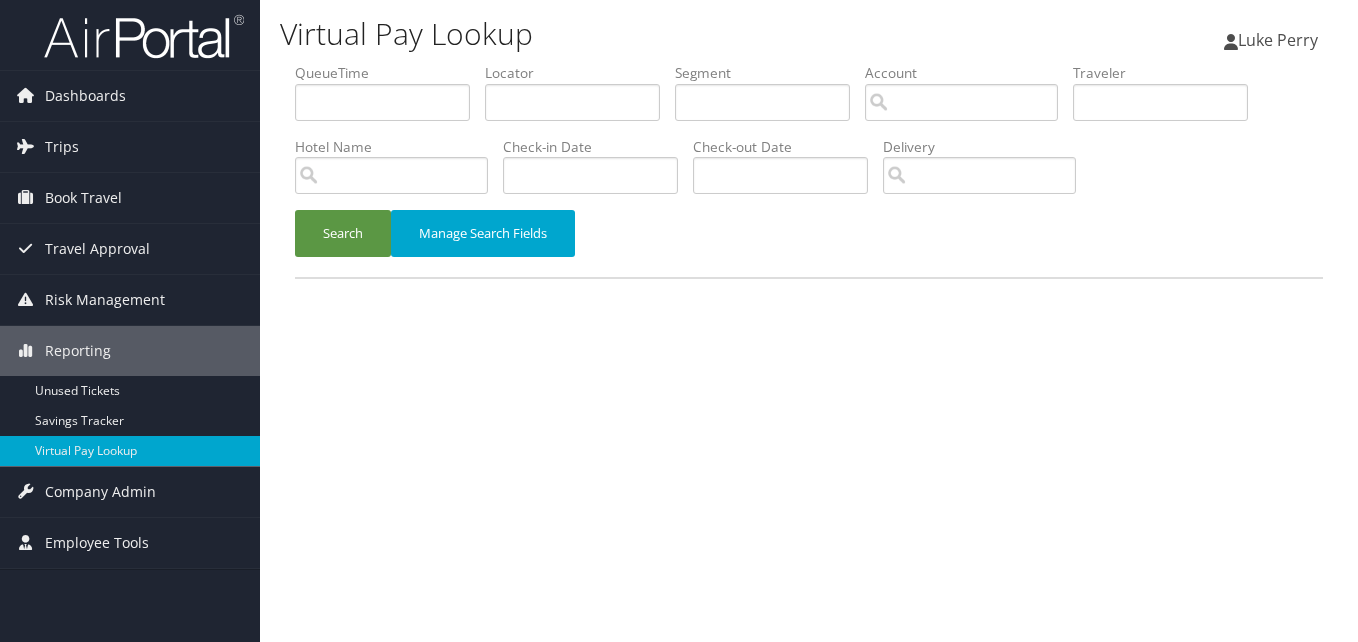 scroll, scrollTop: 0, scrollLeft: 0, axis: both 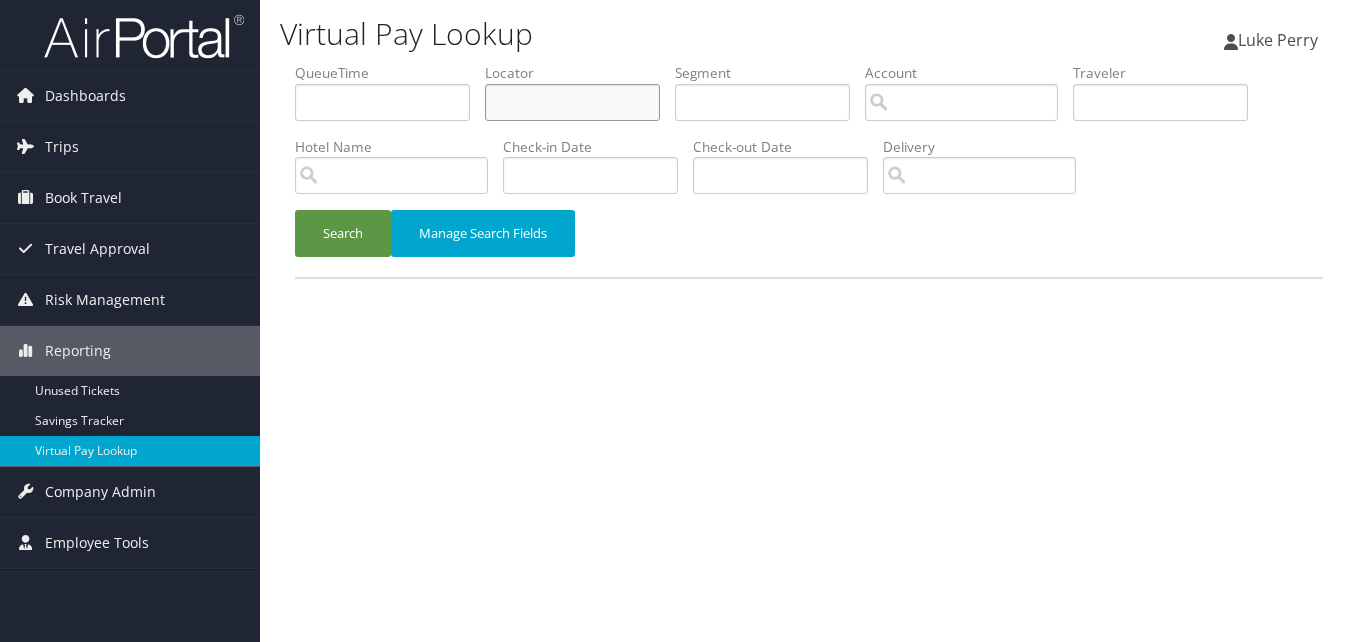 click at bounding box center (572, 102) 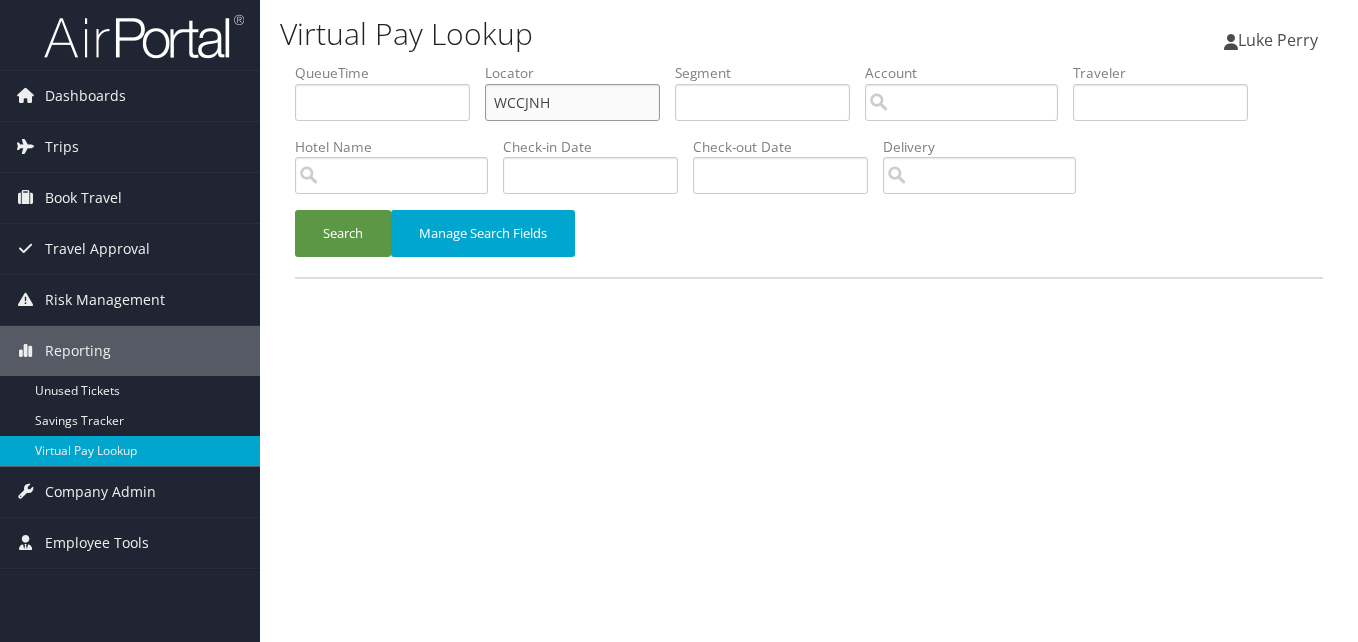 type on "WCCJNH" 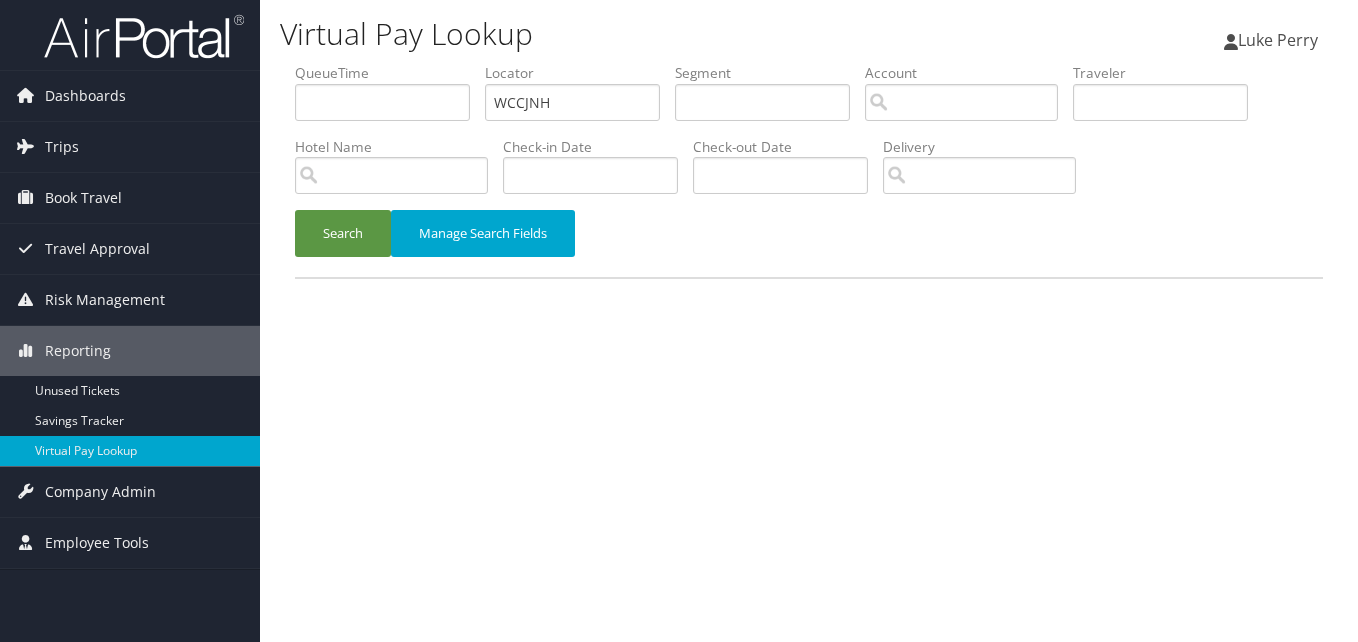 click on "Search Manage Search Fields" at bounding box center (809, 243) 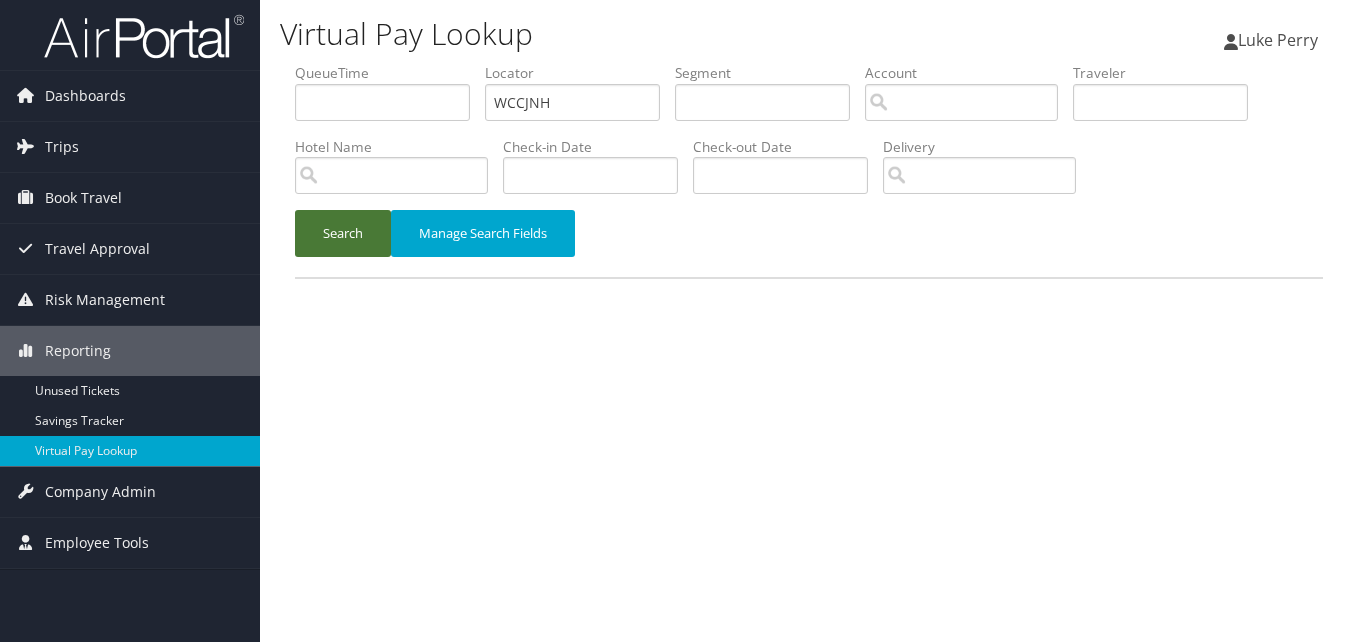 click on "Search" at bounding box center (343, 233) 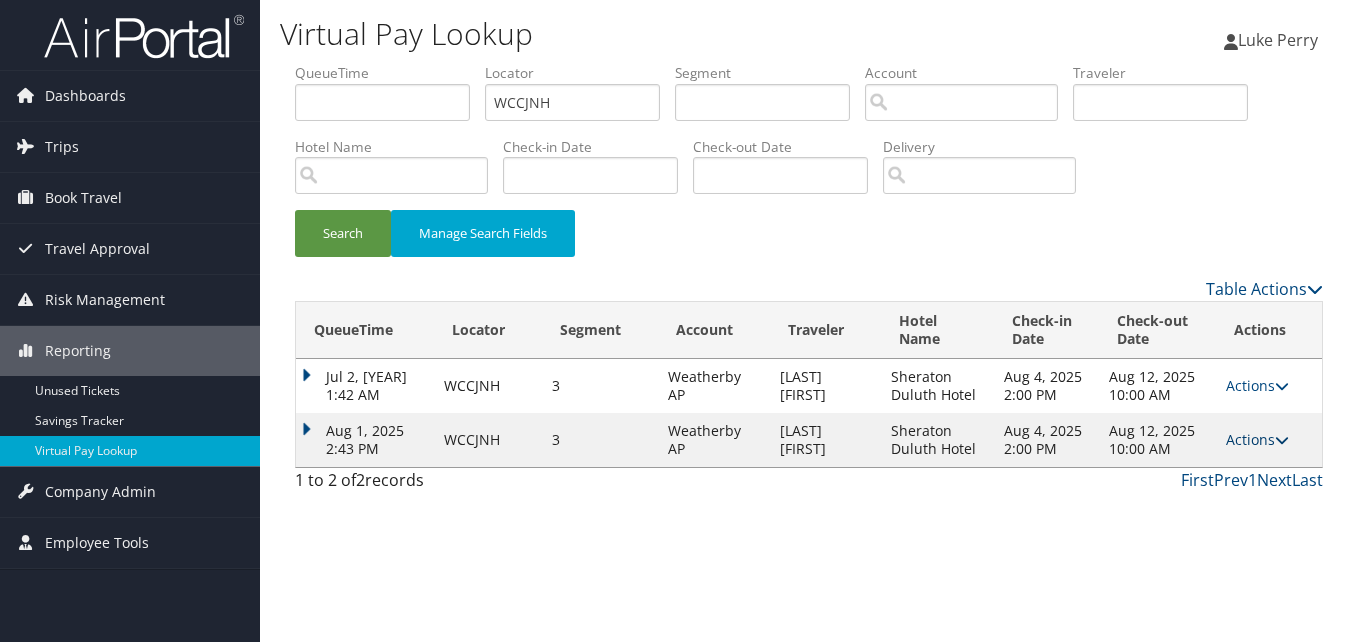 click on "Actions" at bounding box center [1257, 439] 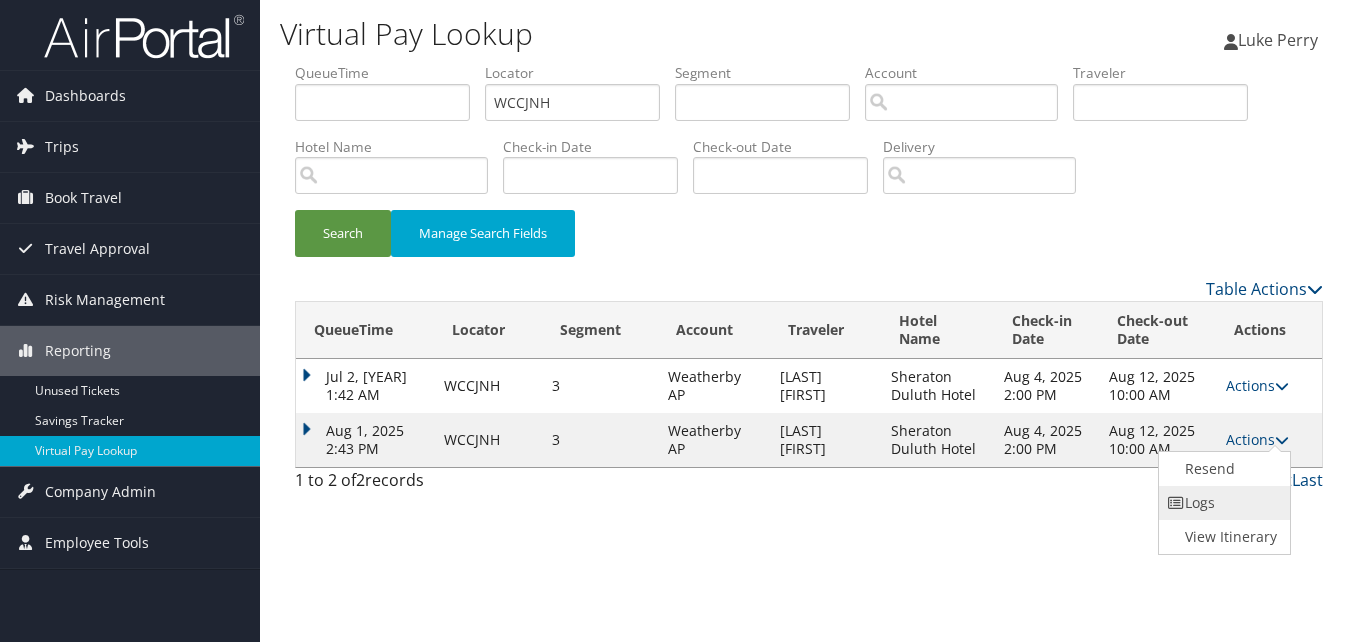 click on "Logs" at bounding box center [1222, 503] 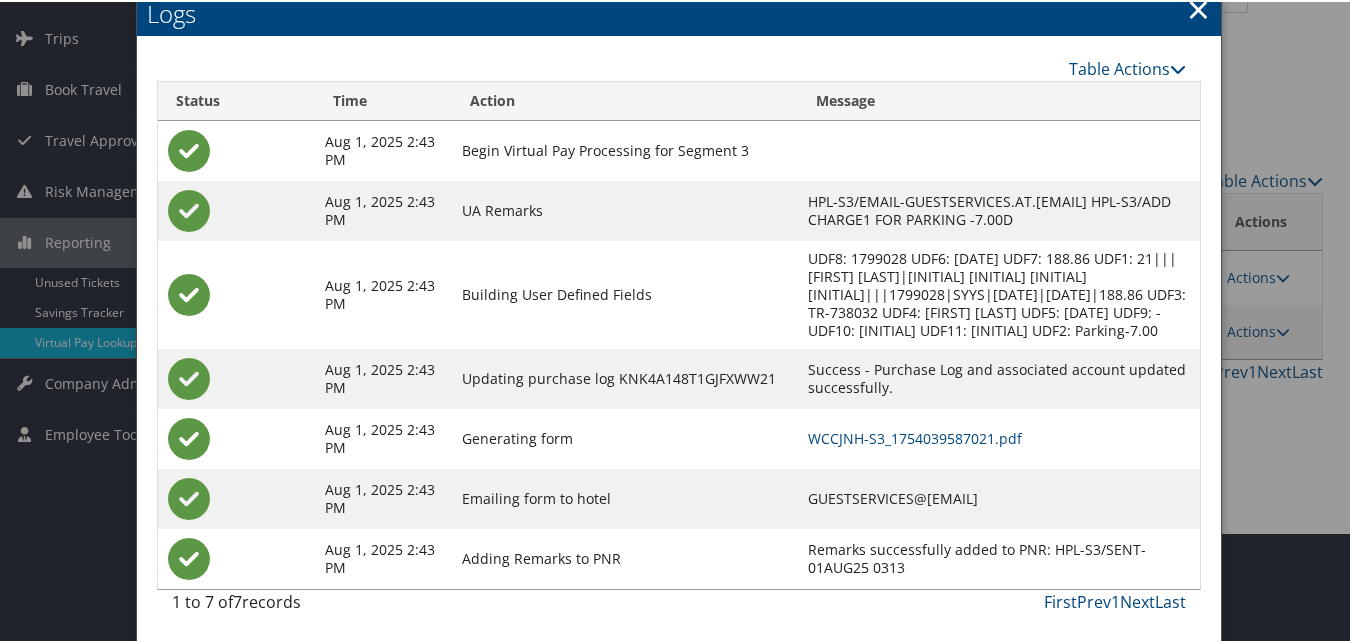 scroll, scrollTop: 111, scrollLeft: 0, axis: vertical 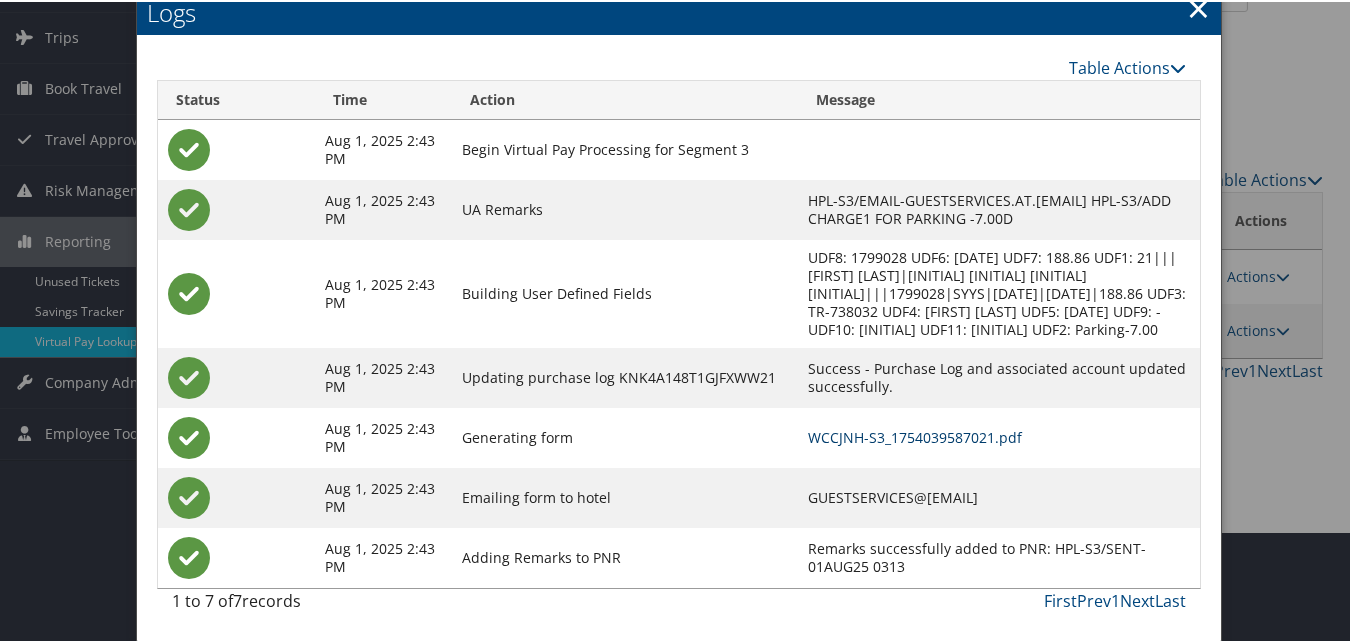 click on "WCCJNH-S3_1754039587021.pdf" at bounding box center [916, 435] 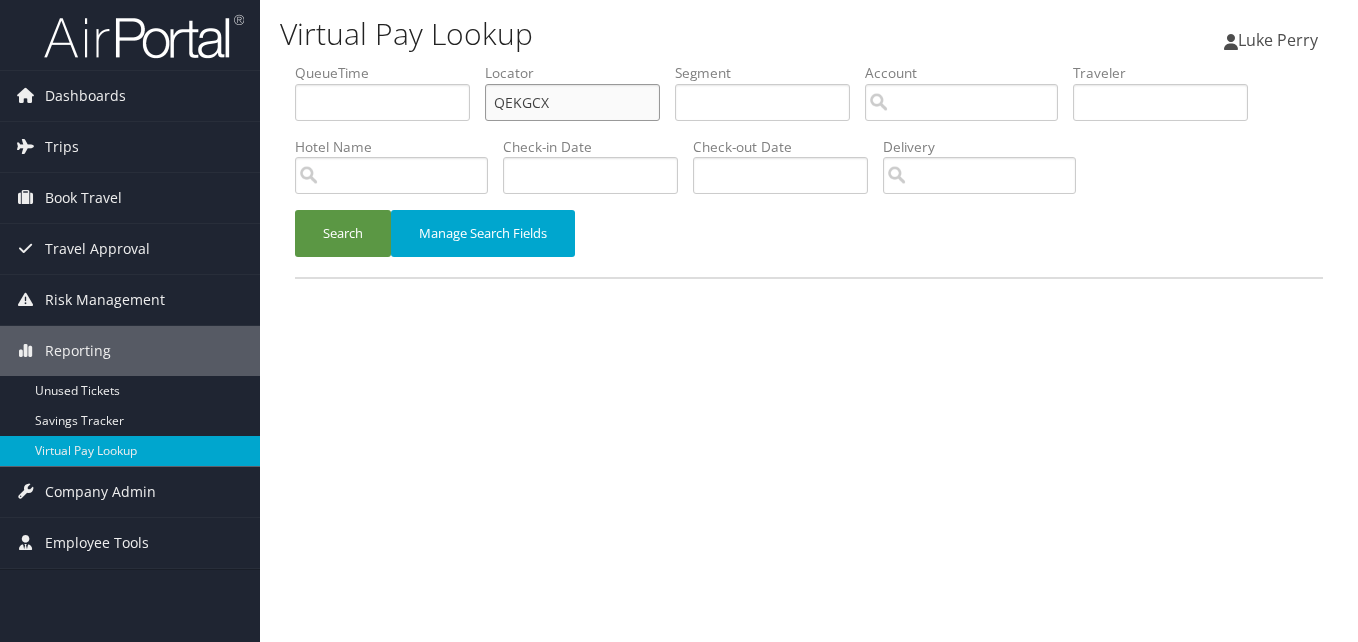 scroll, scrollTop: 0, scrollLeft: 0, axis: both 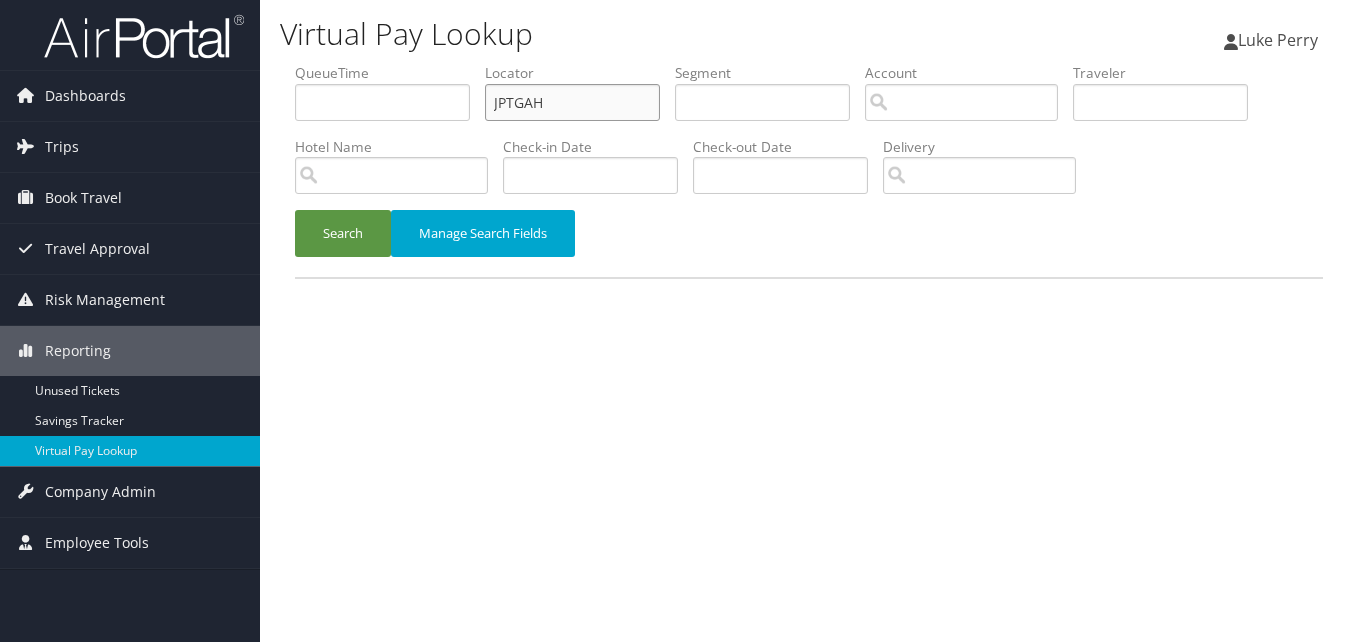 drag, startPoint x: 0, startPoint y: 0, endPoint x: 353, endPoint y: 128, distance: 375.49036 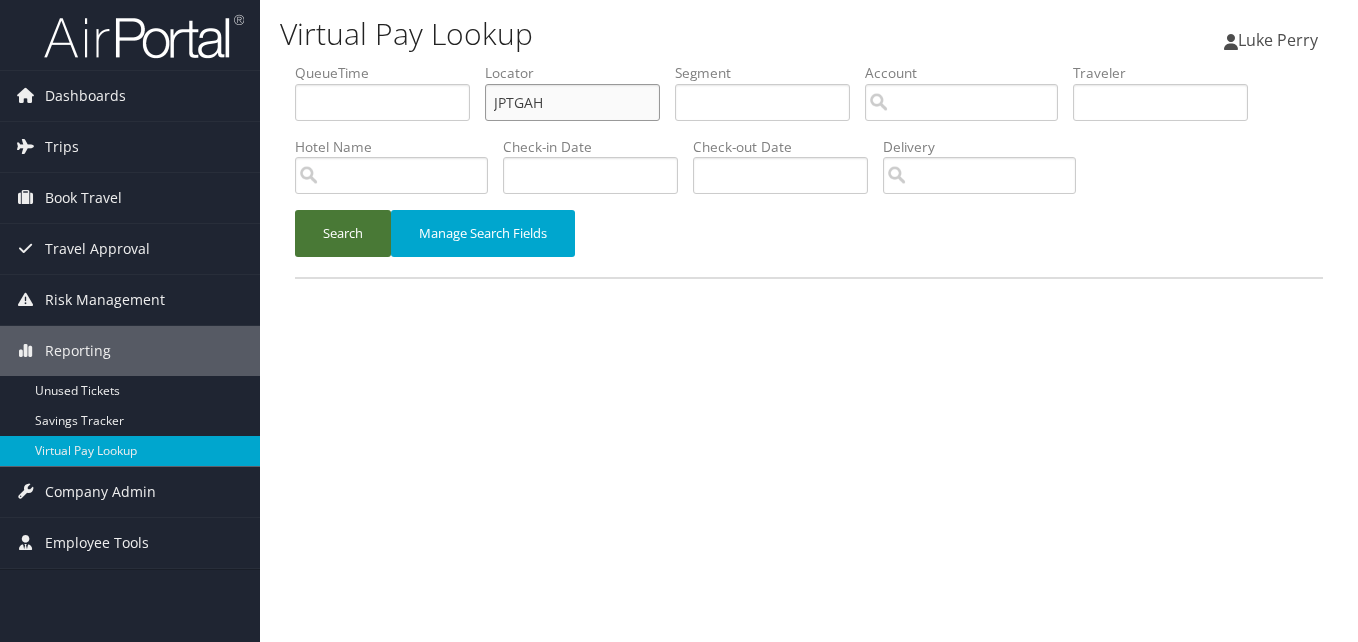 type on "JPTGAH" 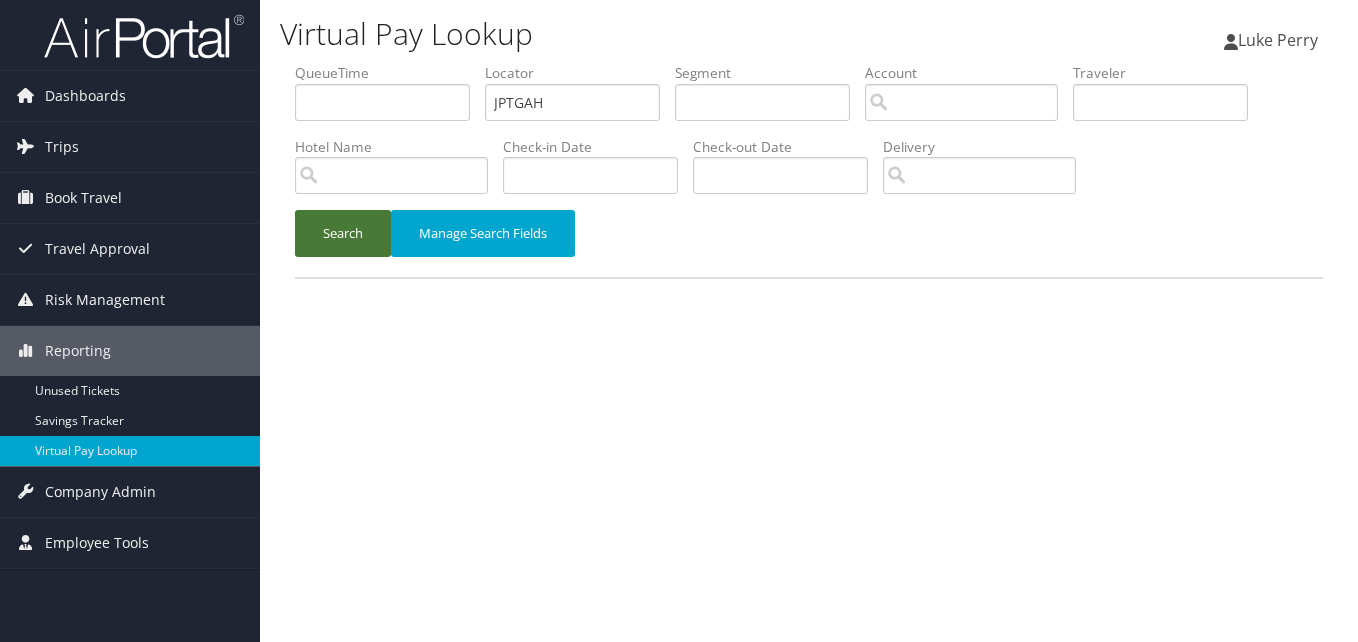 click on "Search" at bounding box center [343, 233] 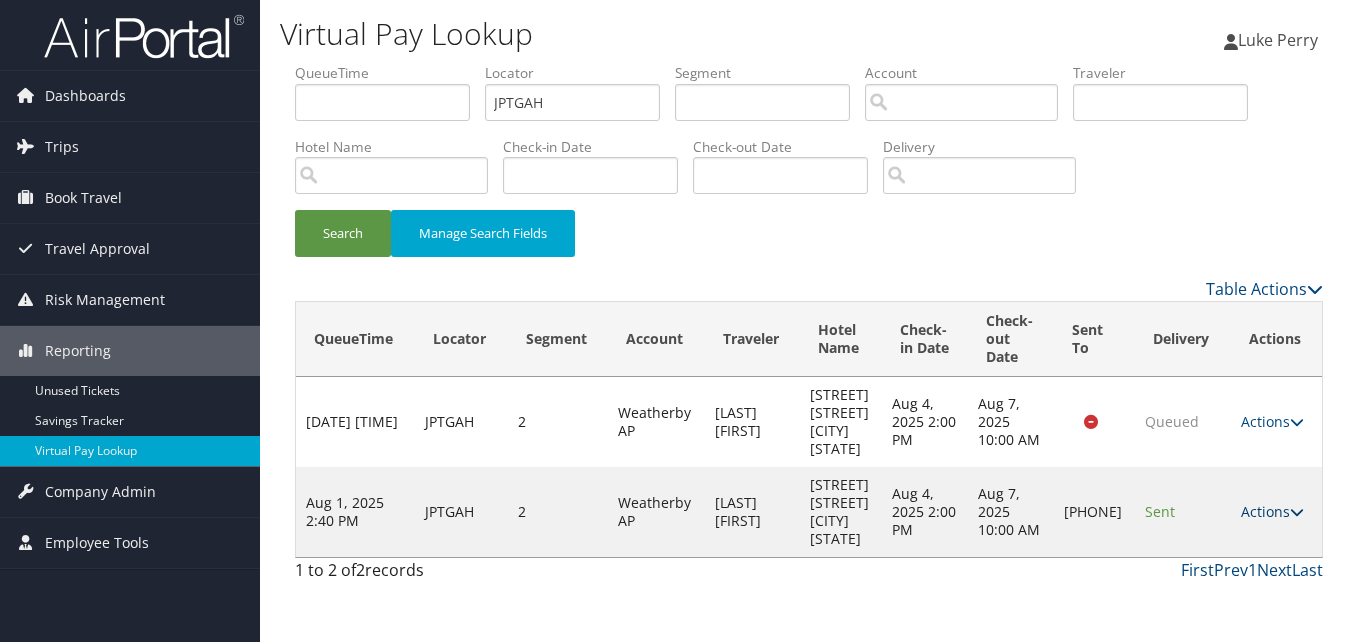click on "Actions" at bounding box center [1272, 511] 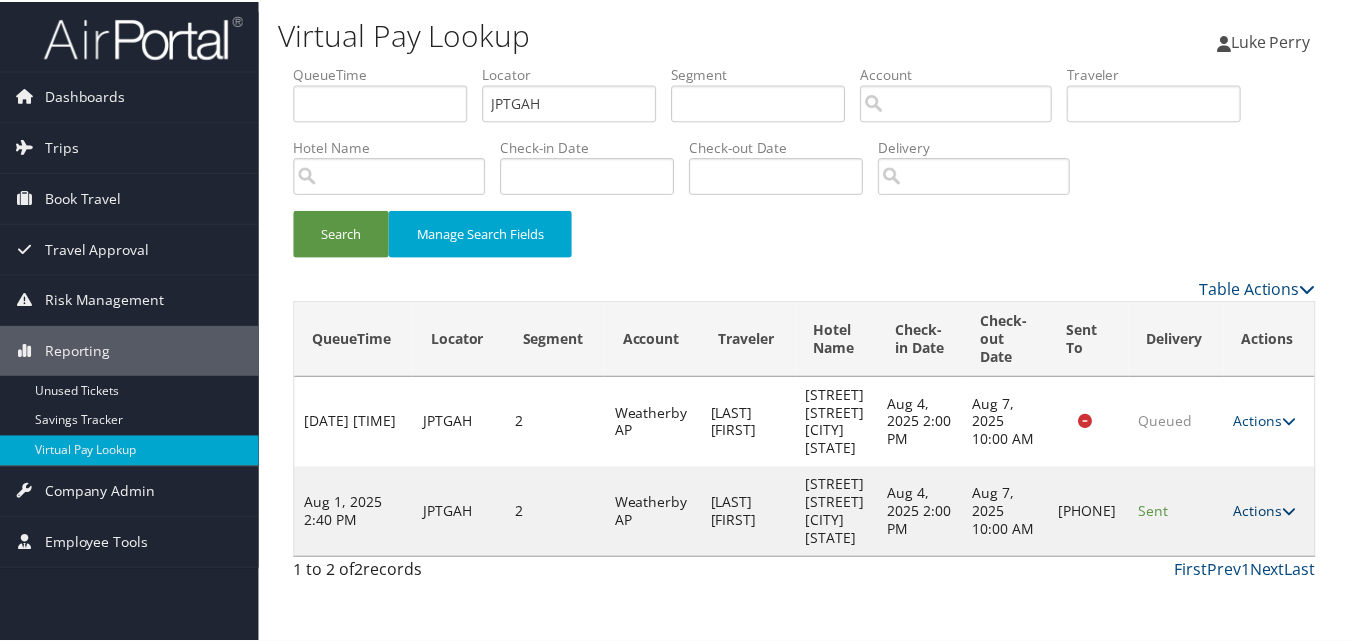 scroll, scrollTop: 19, scrollLeft: 0, axis: vertical 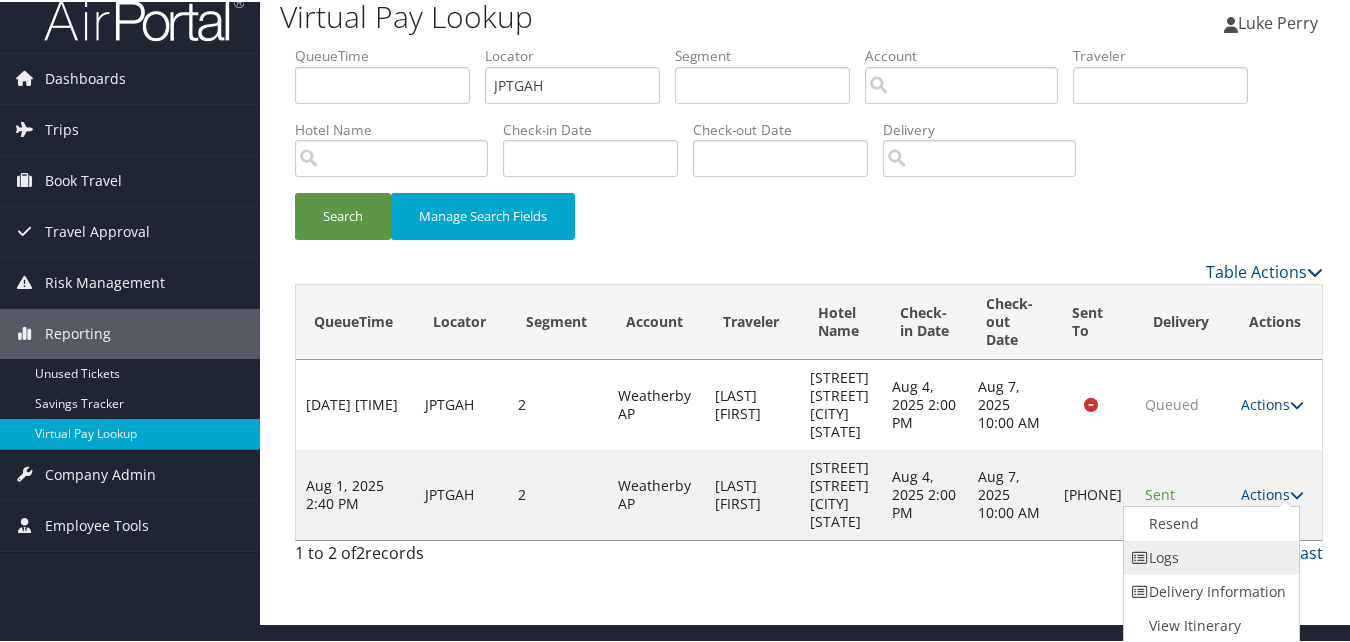 click on "Logs" at bounding box center [1209, 556] 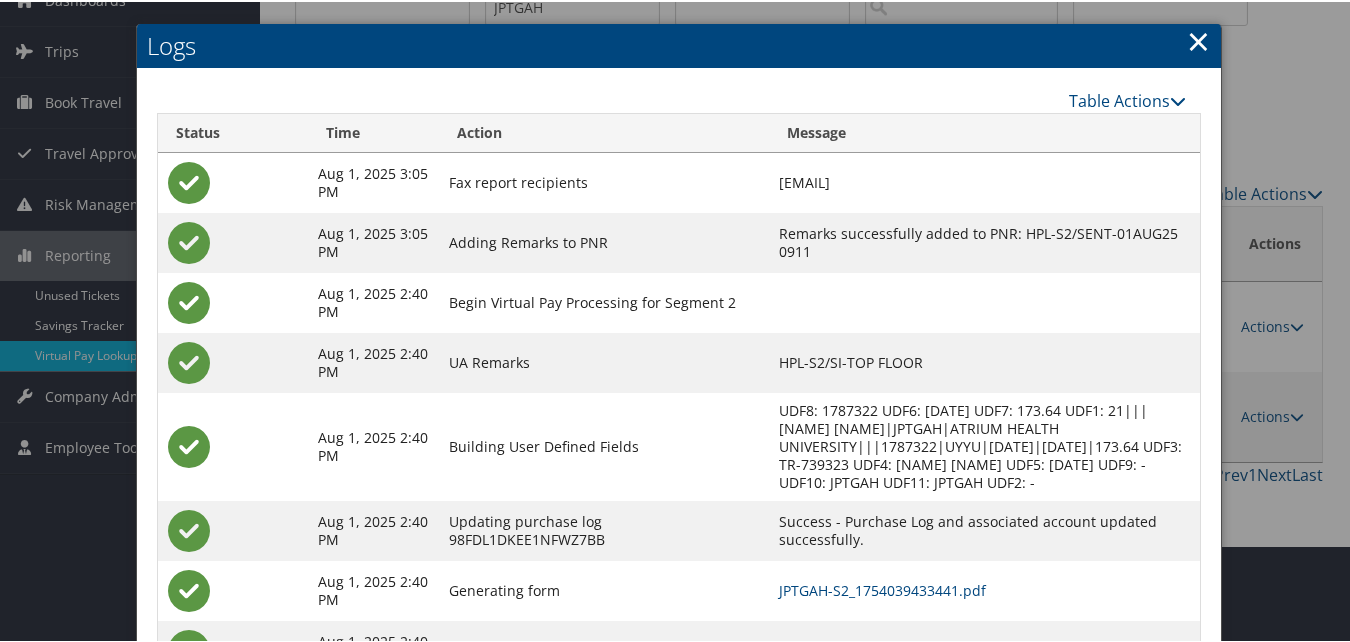 scroll, scrollTop: 190, scrollLeft: 0, axis: vertical 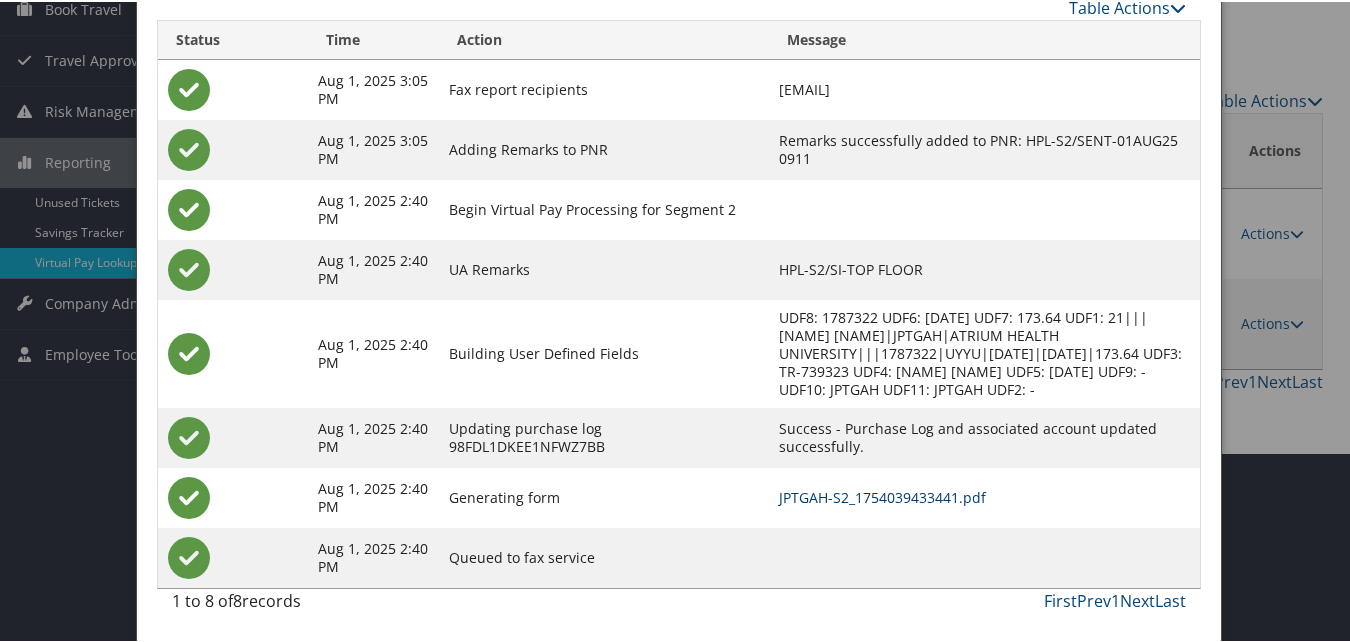 click on "JPTGAH-S2_1754039433441.pdf" at bounding box center [882, 495] 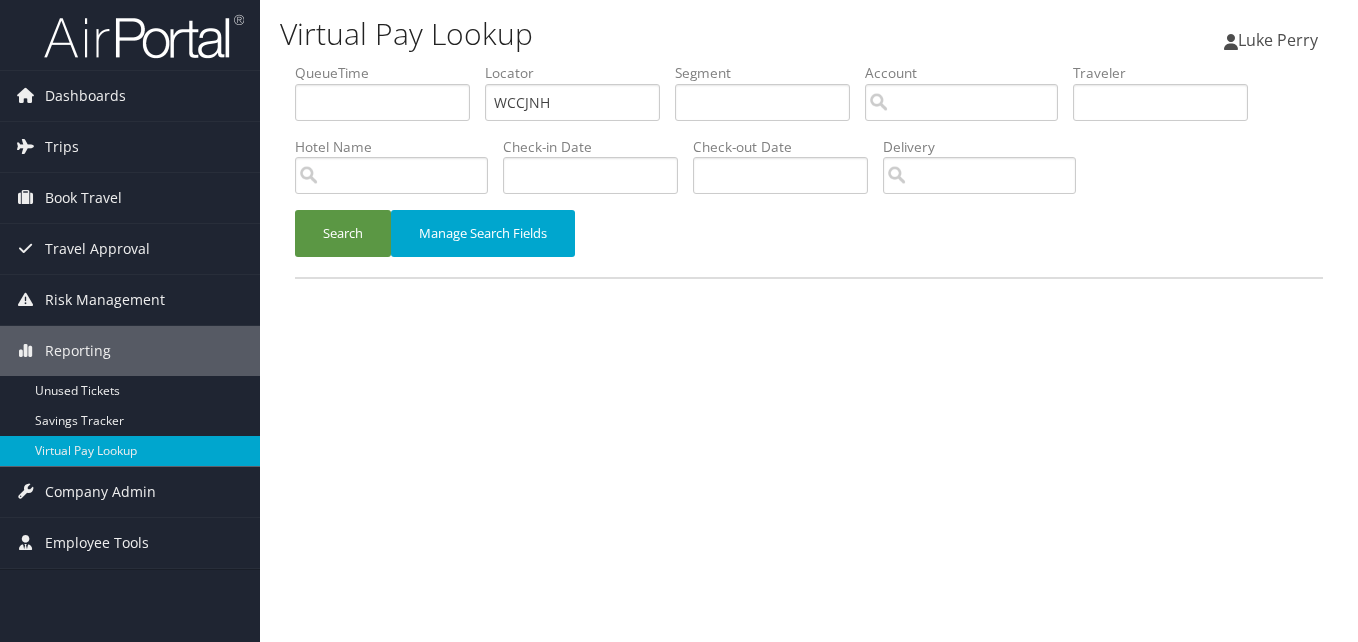 scroll, scrollTop: 0, scrollLeft: 0, axis: both 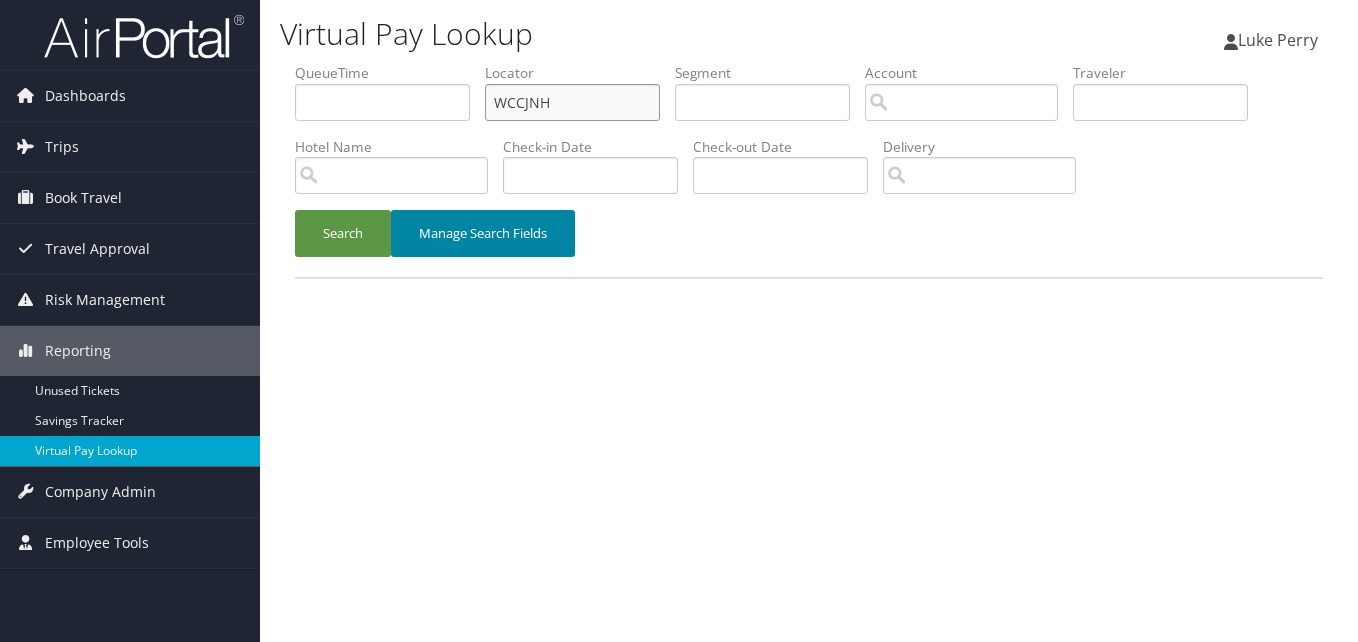 paste on "HZSICE" 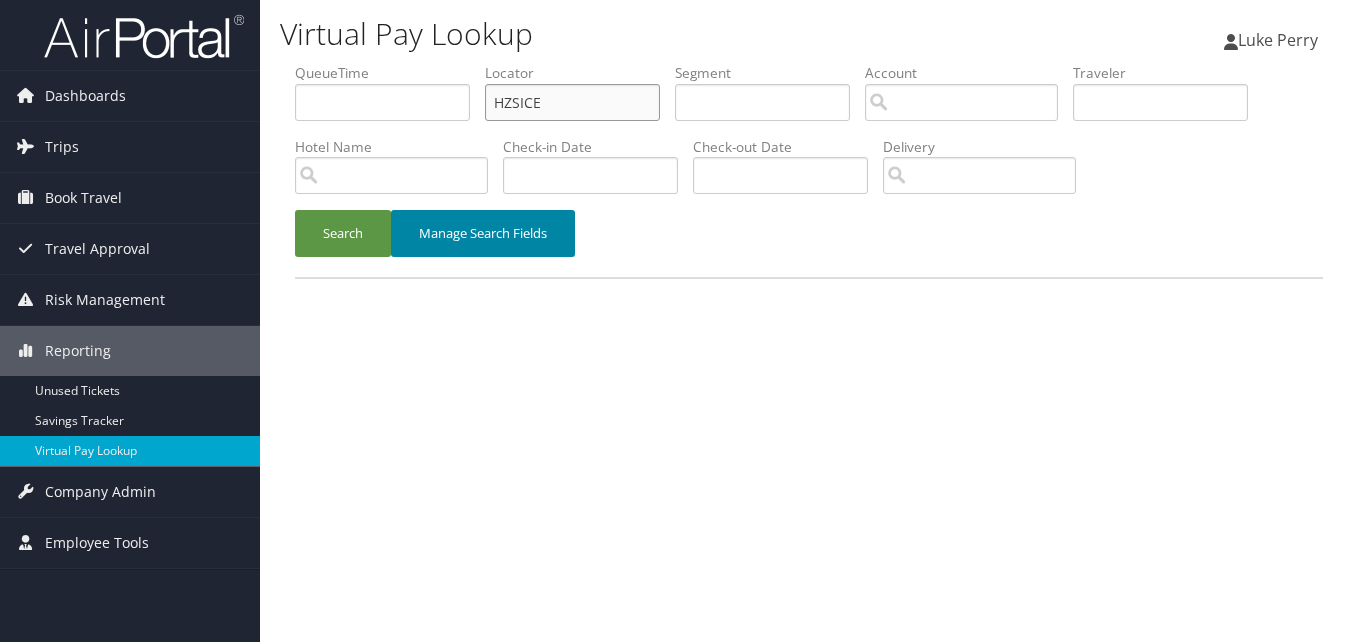 drag, startPoint x: 558, startPoint y: 103, endPoint x: 461, endPoint y: 226, distance: 156.6461 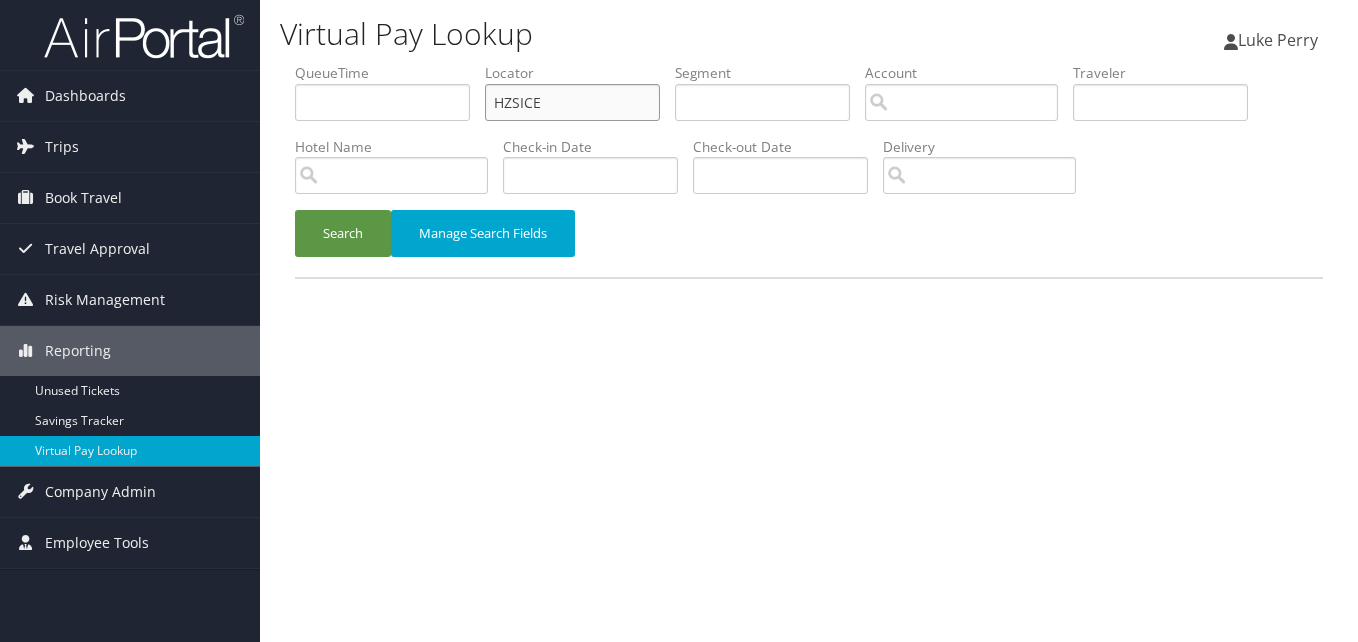 click on "HZSICE" at bounding box center (572, 102) 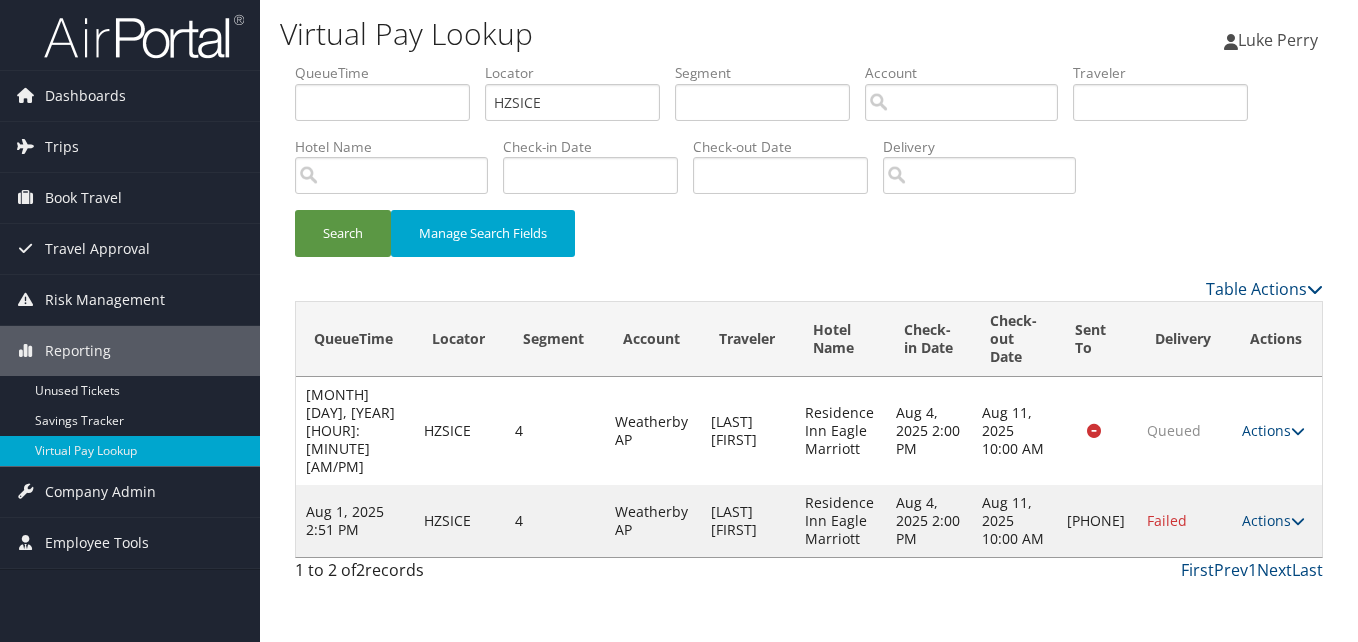 click on "Actions   Resend  Logs  Delivery Information  View Itinerary" at bounding box center (1277, 521) 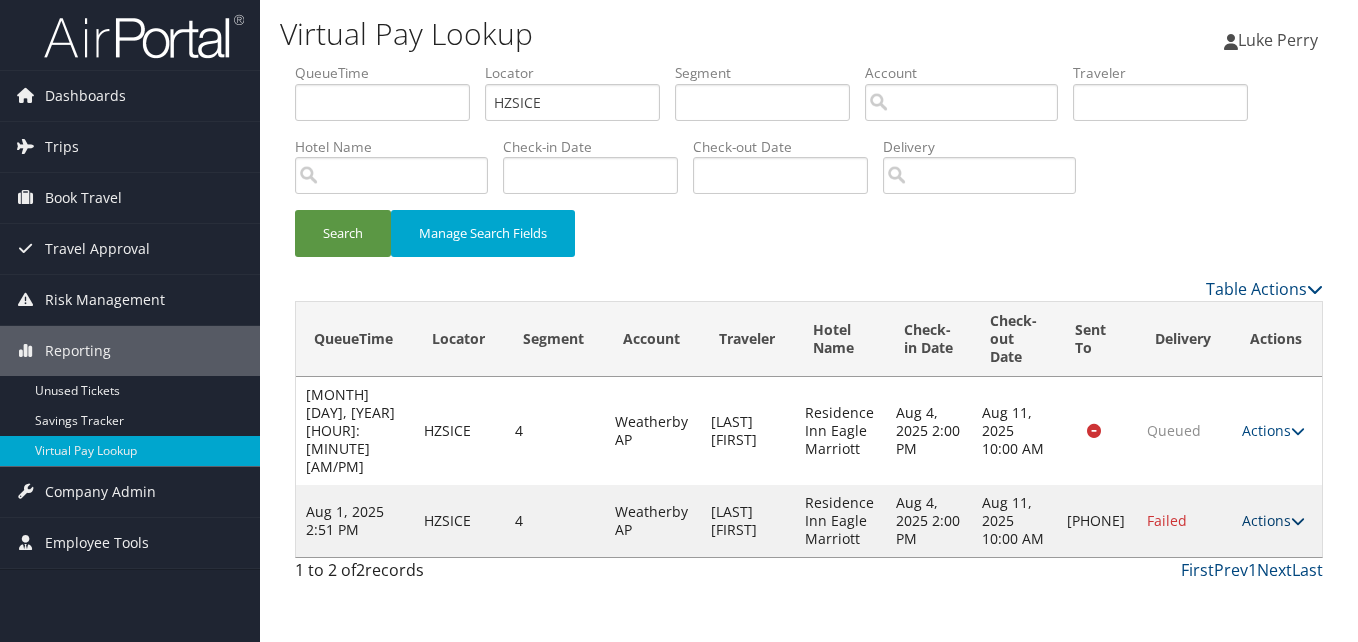 click on "Actions" at bounding box center (1273, 520) 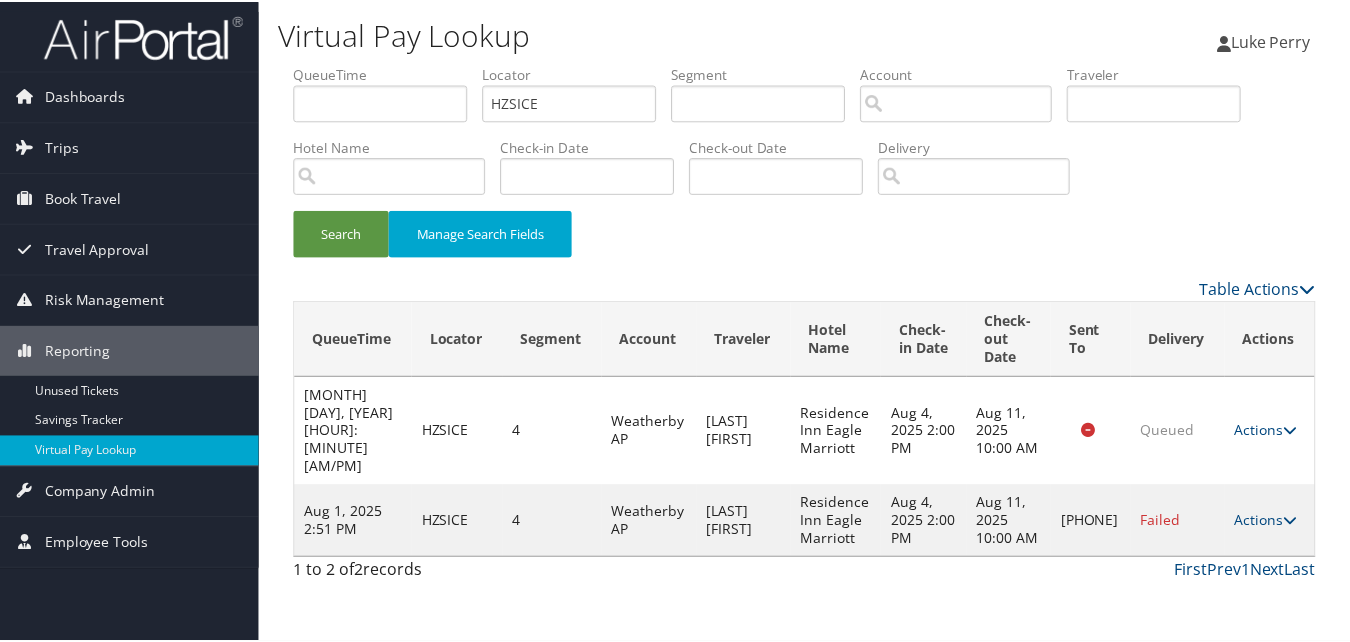 scroll, scrollTop: 1, scrollLeft: 0, axis: vertical 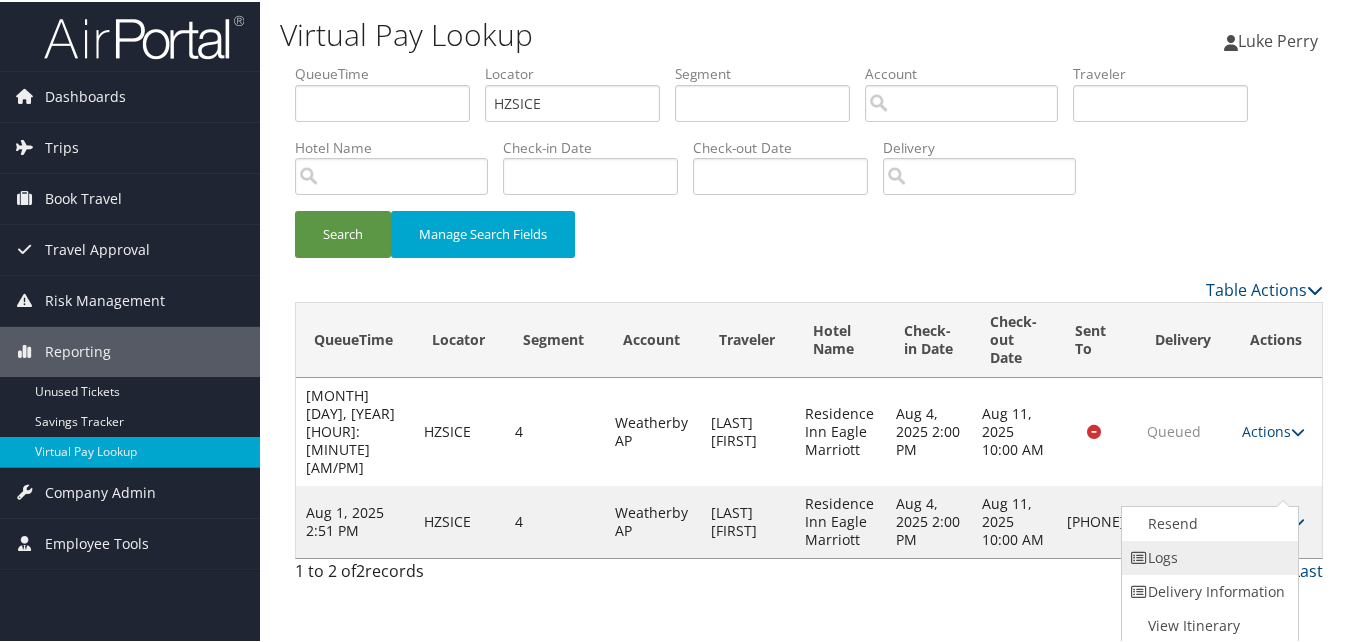 click on "Logs" at bounding box center (1207, 556) 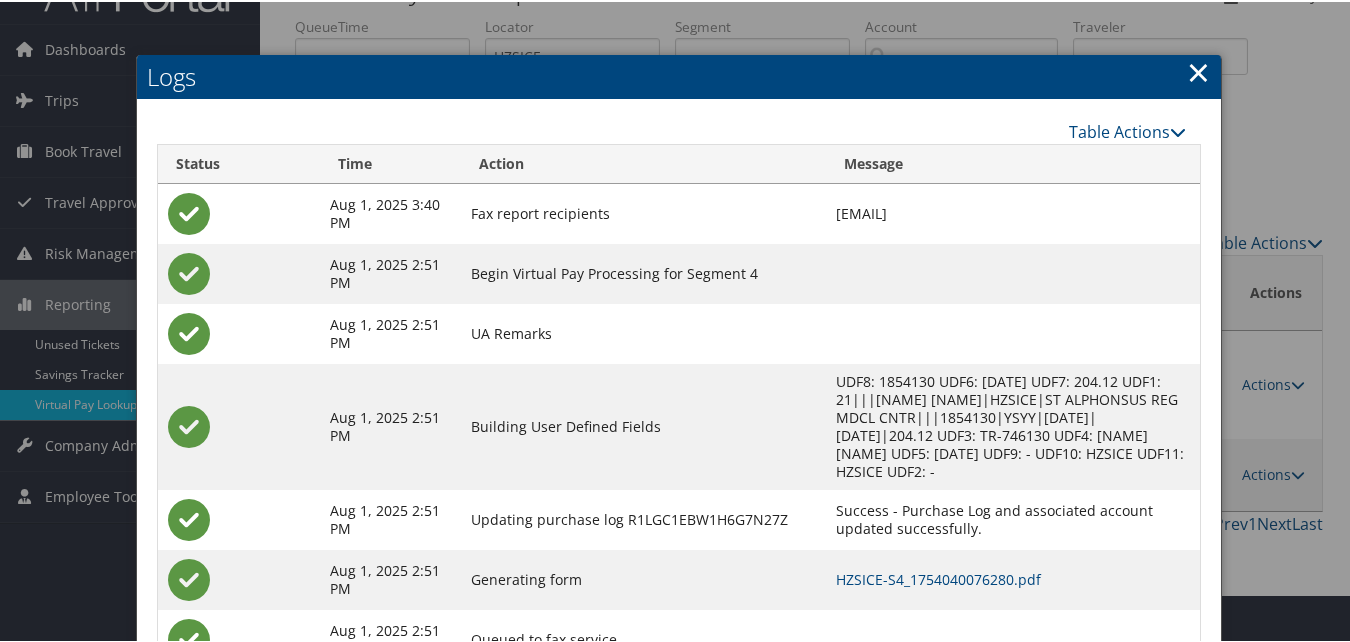 scroll, scrollTop: 112, scrollLeft: 0, axis: vertical 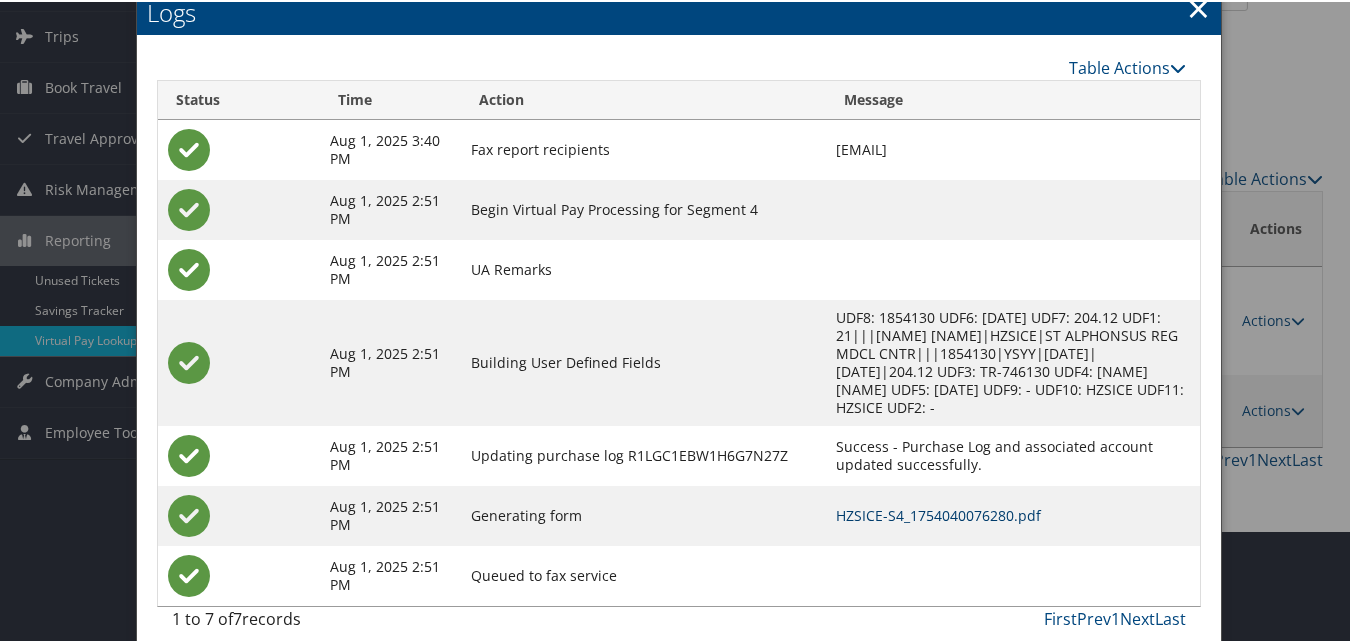 click on "HZSICE-S4_1754040076280.pdf" at bounding box center [938, 513] 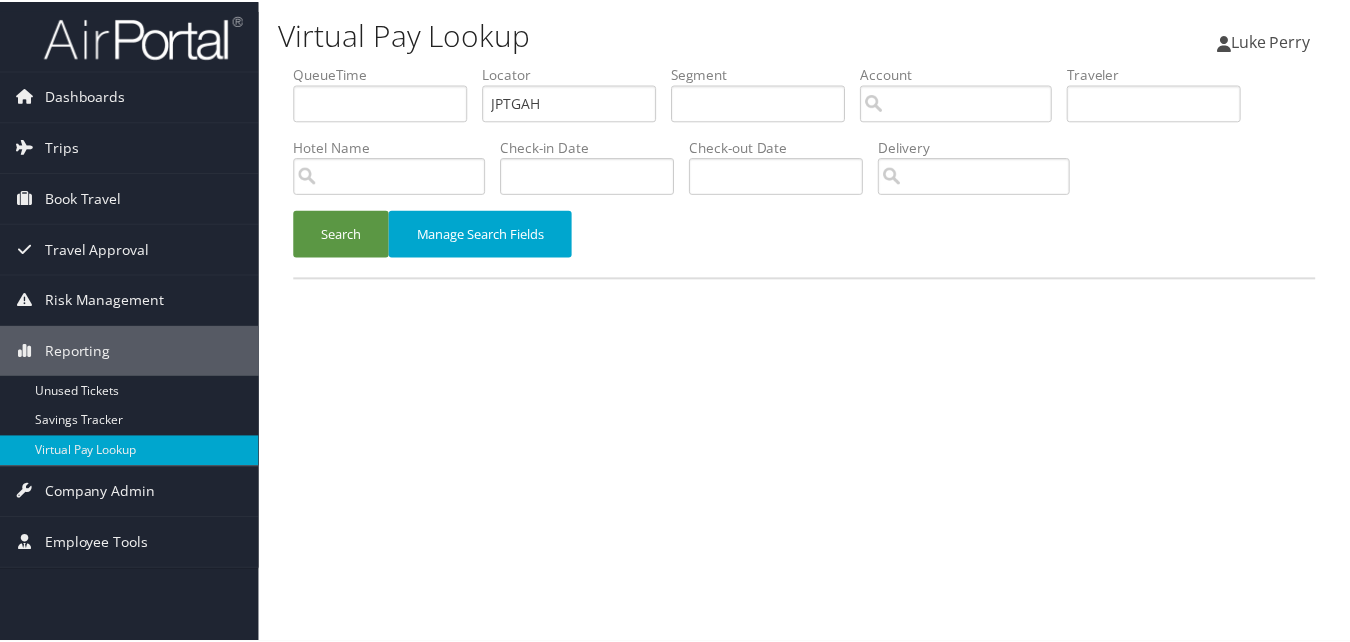scroll, scrollTop: 0, scrollLeft: 0, axis: both 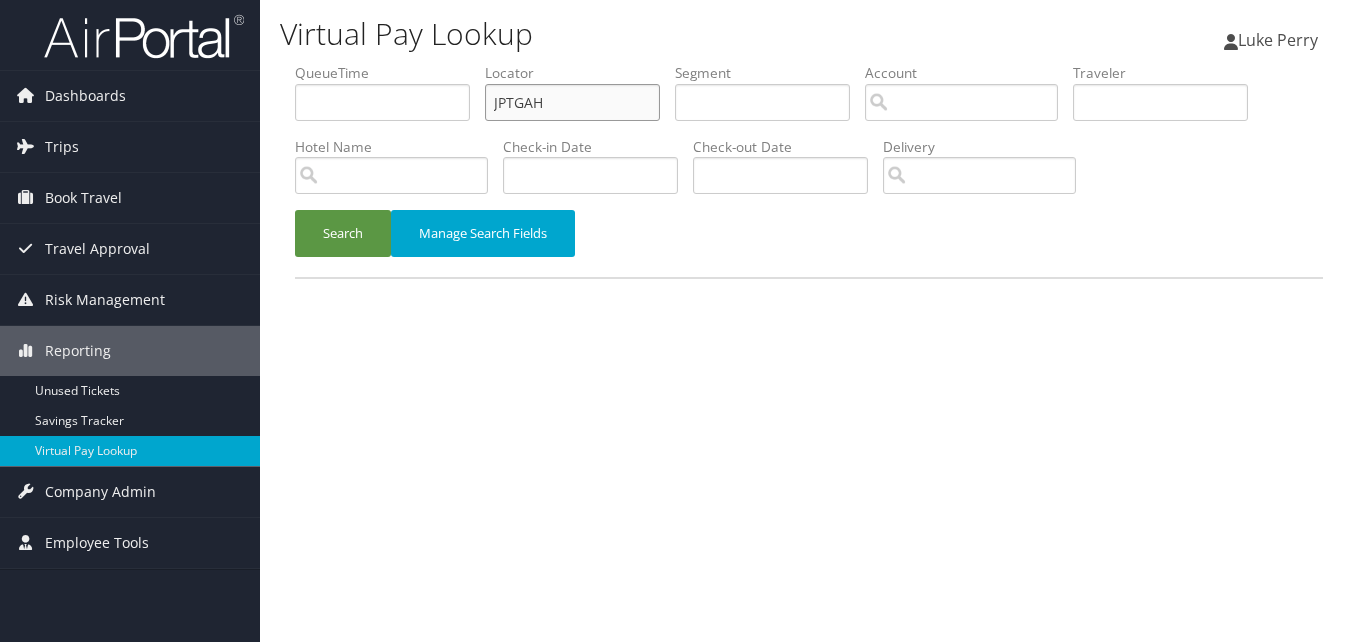 drag, startPoint x: 585, startPoint y: 113, endPoint x: 353, endPoint y: 138, distance: 233.3431 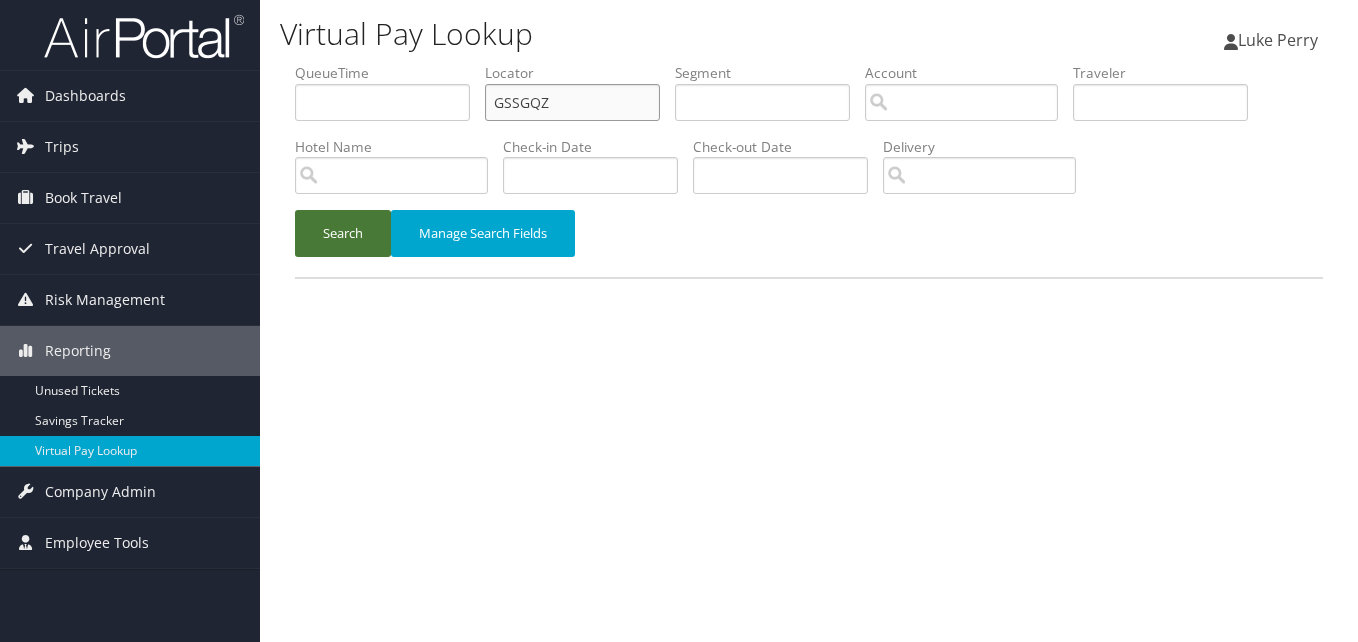 type on "GSSGQZ" 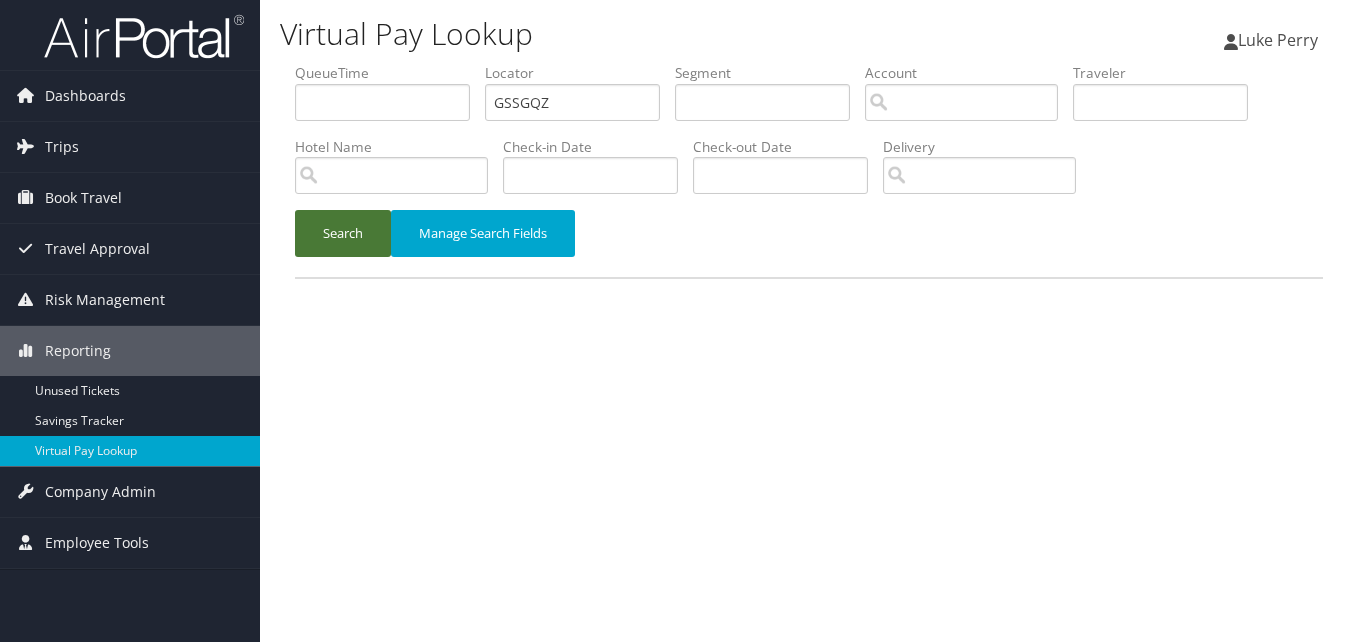 click on "Search" at bounding box center [343, 233] 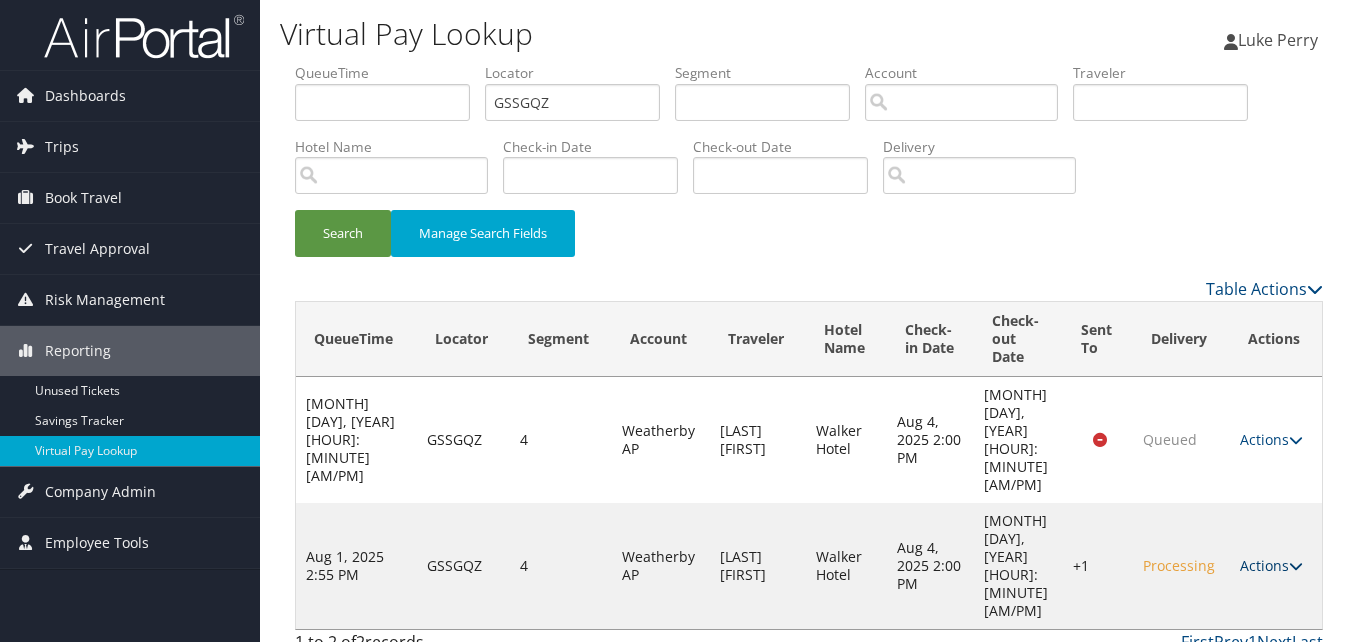 click on "Actions   Resend  Logs  Delivery Information  View Itinerary" at bounding box center [1276, 566] 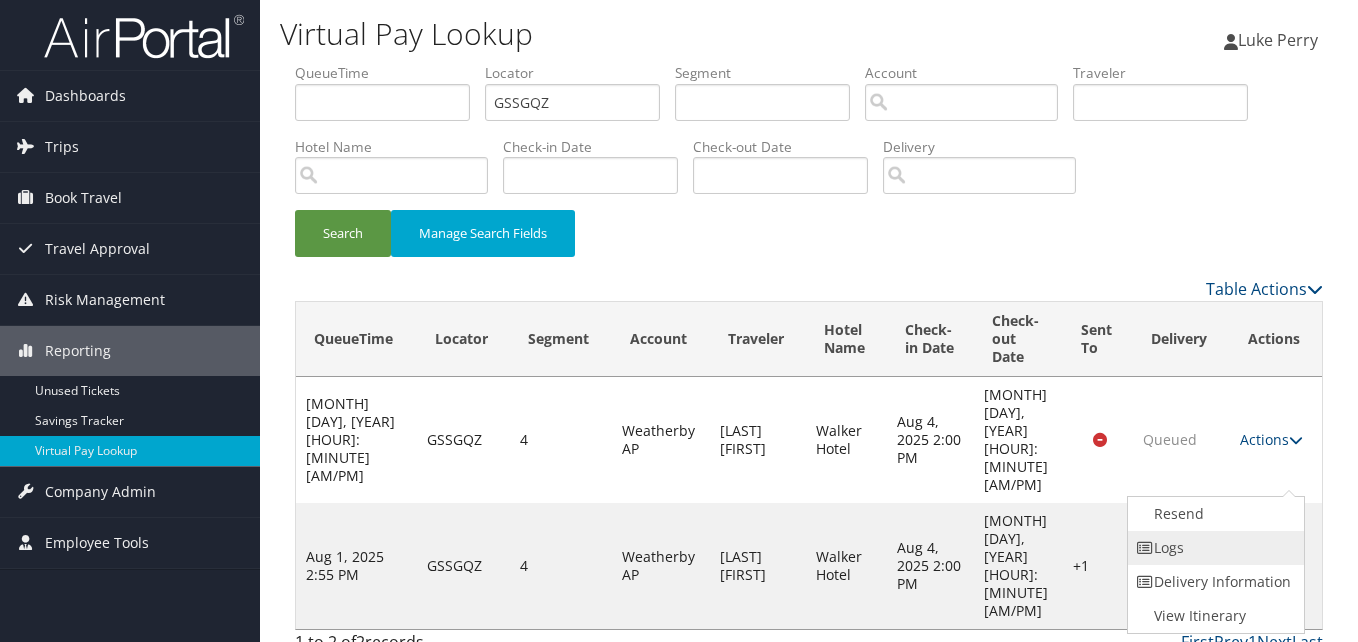 click on "Logs" at bounding box center [1213, 548] 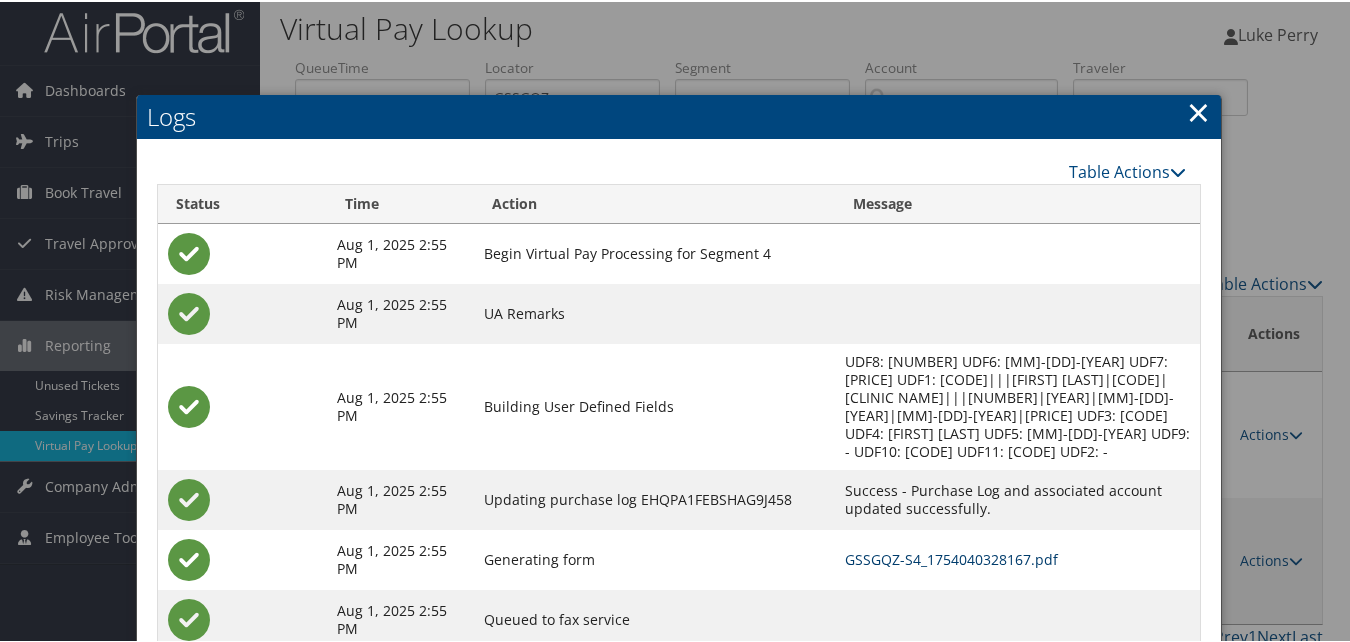 scroll, scrollTop: 51, scrollLeft: 0, axis: vertical 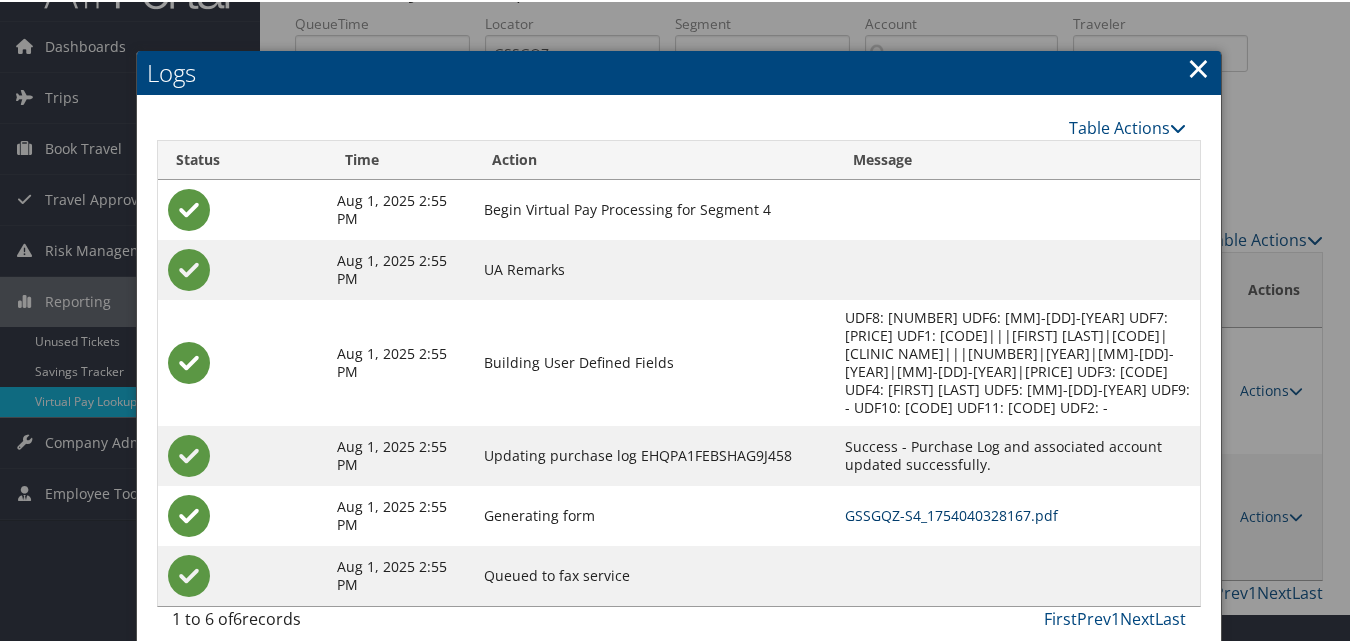 click on "GSSGQZ-S4_1754040328167.pdf" at bounding box center (951, 513) 